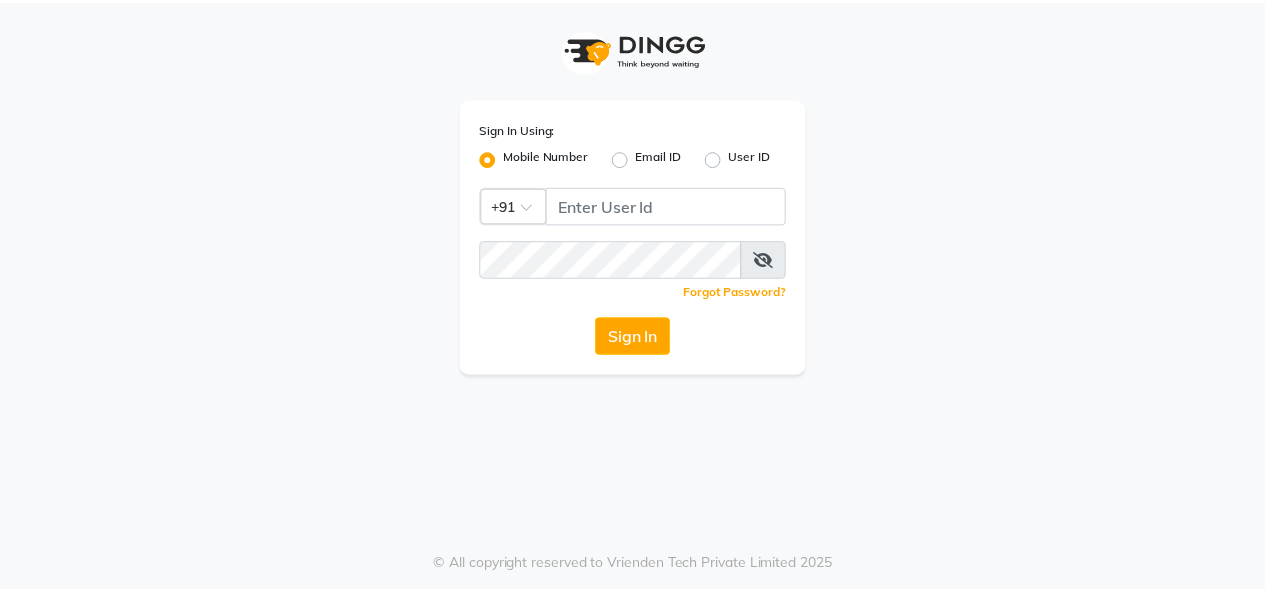 scroll, scrollTop: 0, scrollLeft: 0, axis: both 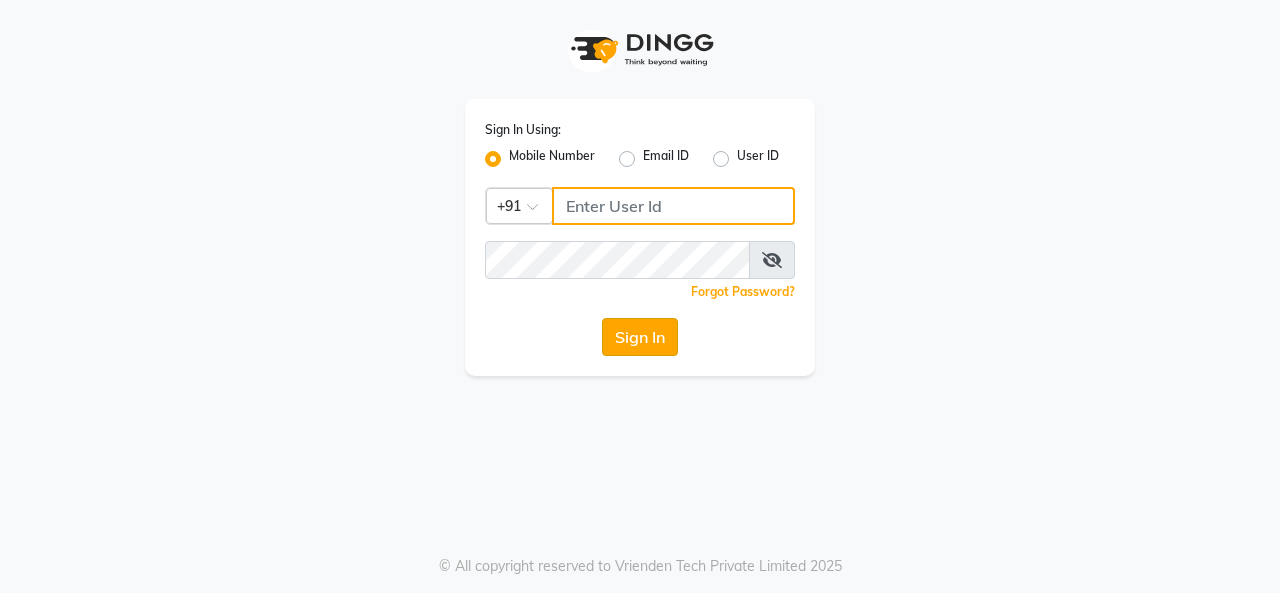 type on "Services Stylist Service Qty Price Disc Total Action  Admin   Admin   [LAST]   [LAST]   Colour Lounge, Kabir Park   Colour Lounge, Kabir Park   [LAST]    [LAST] guard   [LAST]   [LAST]   [LAST]   [LAST]   [LAST]   [LAST]   [LAST]   [LAST]   [LAST]   [LAST]    [LAST]    [LAST]   [LAST]    [LAST]   [LAST]  Hair Female - Loreal Hair Cut-Female (₹770)  x Facial - VIP signature potli therapy Facial - D Tan Facial Facial - French Facial Facial - Glow Facial Facial - Dermasage Luxury Skin Treatment Facial - Algotherm Luxury Facial Facial - Vitamin C Retinol Facial Facial - Vip Signature Facial Facial - Organic Facial Facial - Vitamin C Whiteninig Brightening facial Facial - Nirvana Facial Facial - Bio Whitening Facial Facial - Organic Facial kp qu Facial - Organic Facial kp co Facial - Organic Facial kp ava Facial - Bio Whitening Facial pmt Facial - Bio Whitening Facial phy Facial - Bio Whitening Facial pmg Facial - Bio Whitening Facial Vit Facial - Vip Signature Facial Up Clinic - Prp" 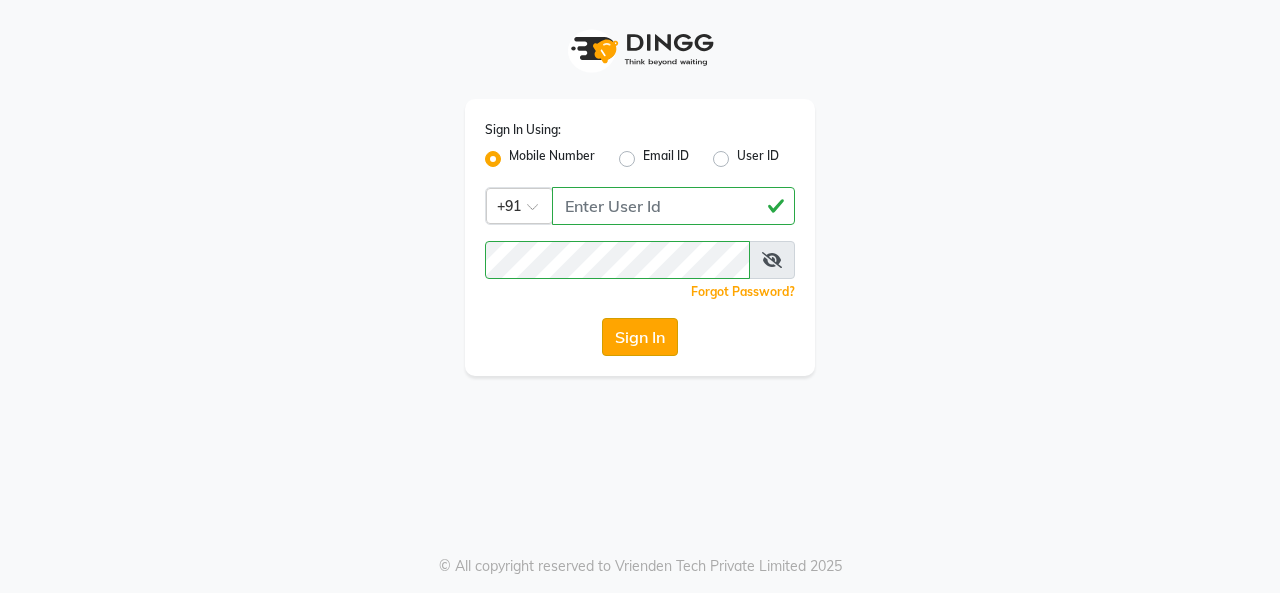 click on "Sign In" 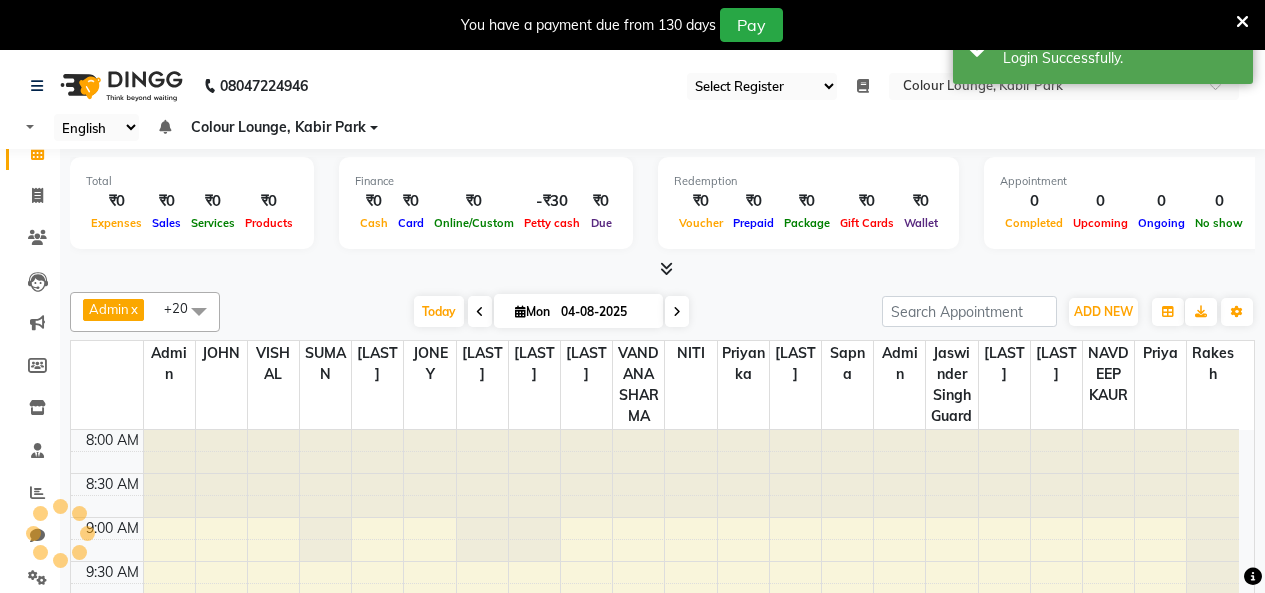 select on "75" 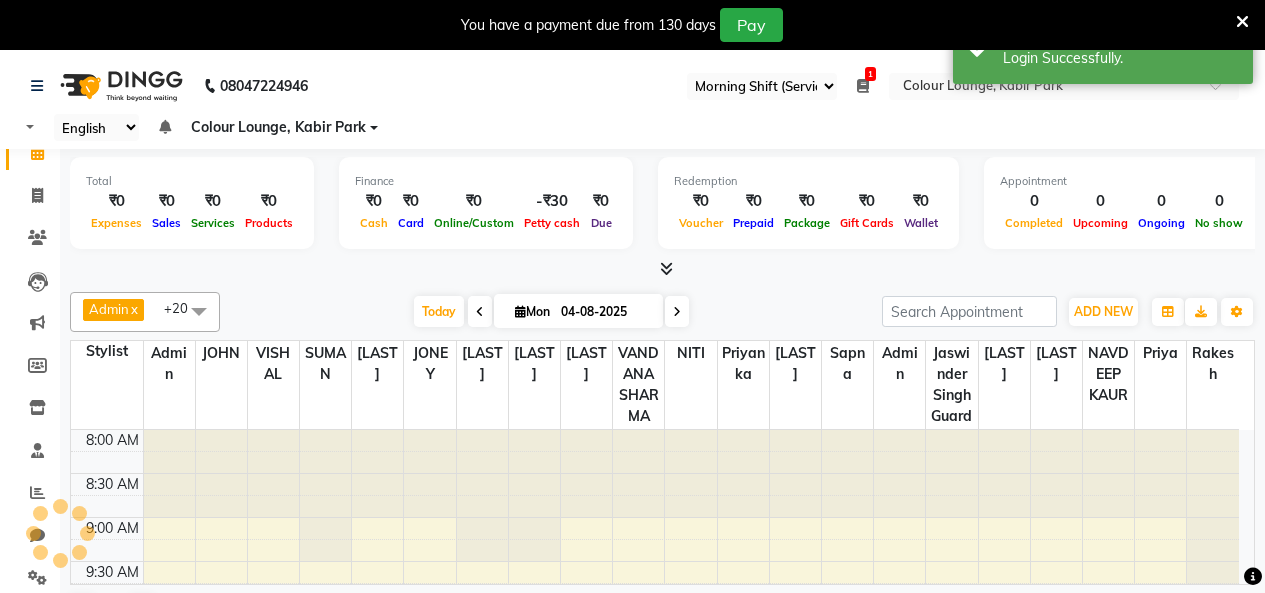 scroll, scrollTop: 0, scrollLeft: 0, axis: both 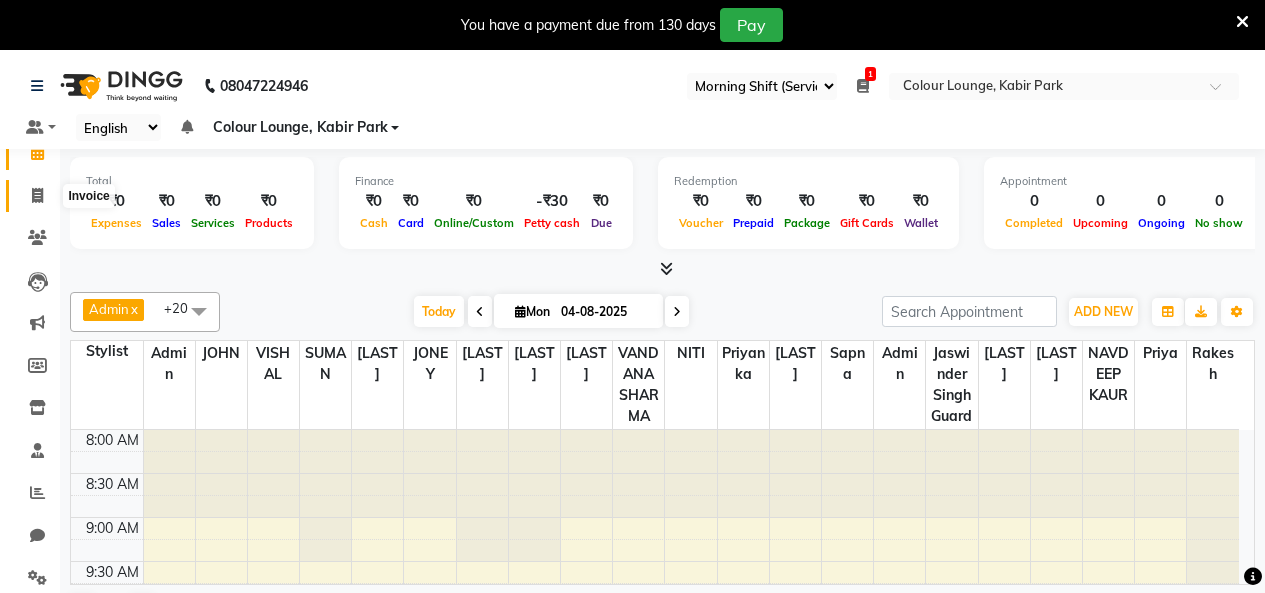 click 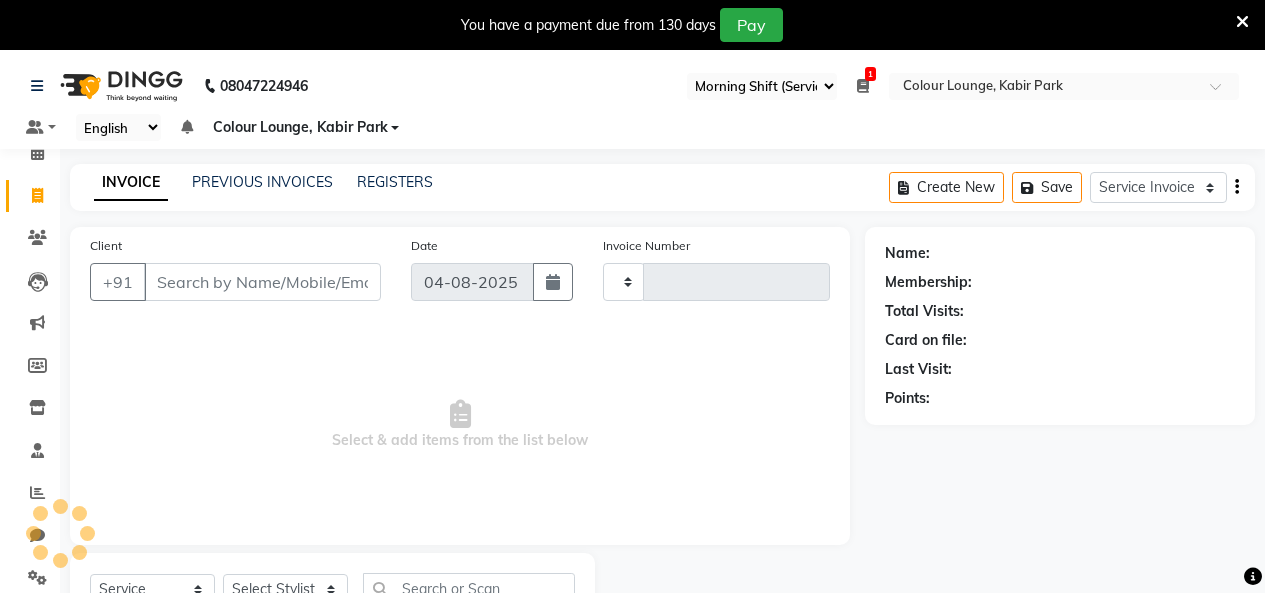 type on "2559" 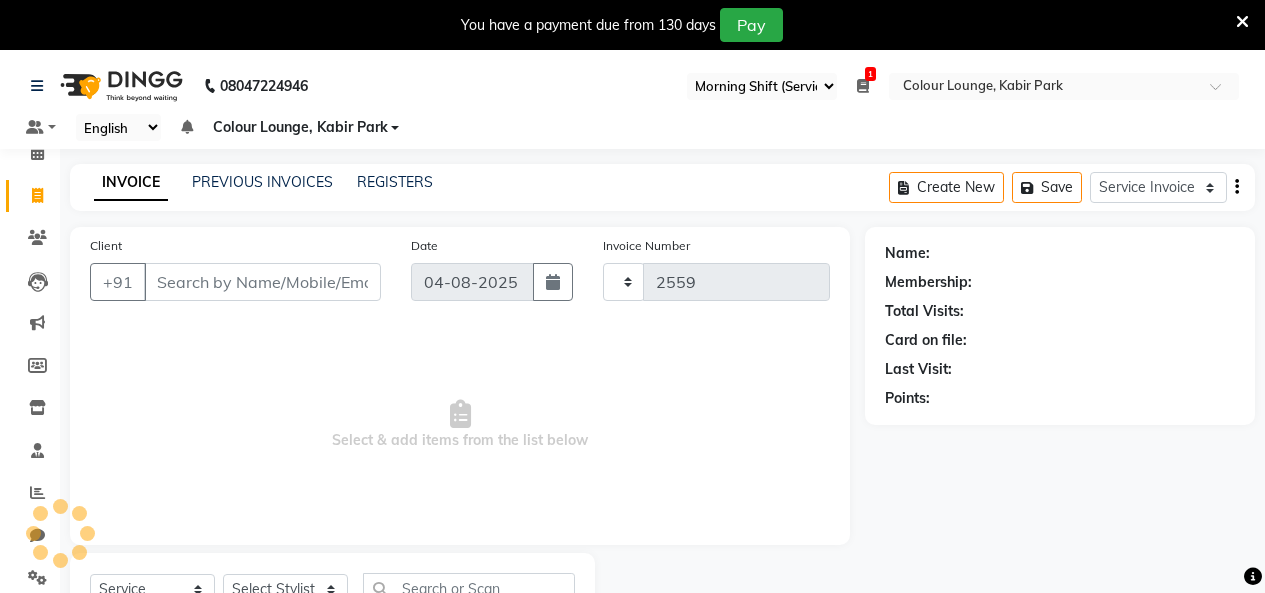 select on "8015" 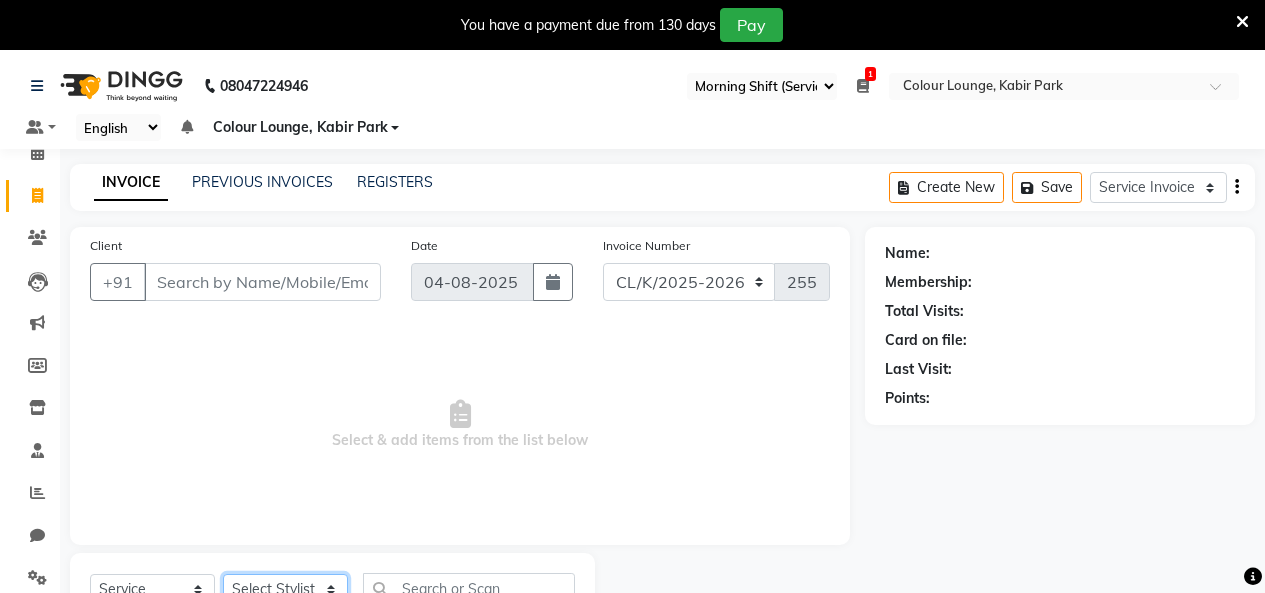 click on "Select Stylist" 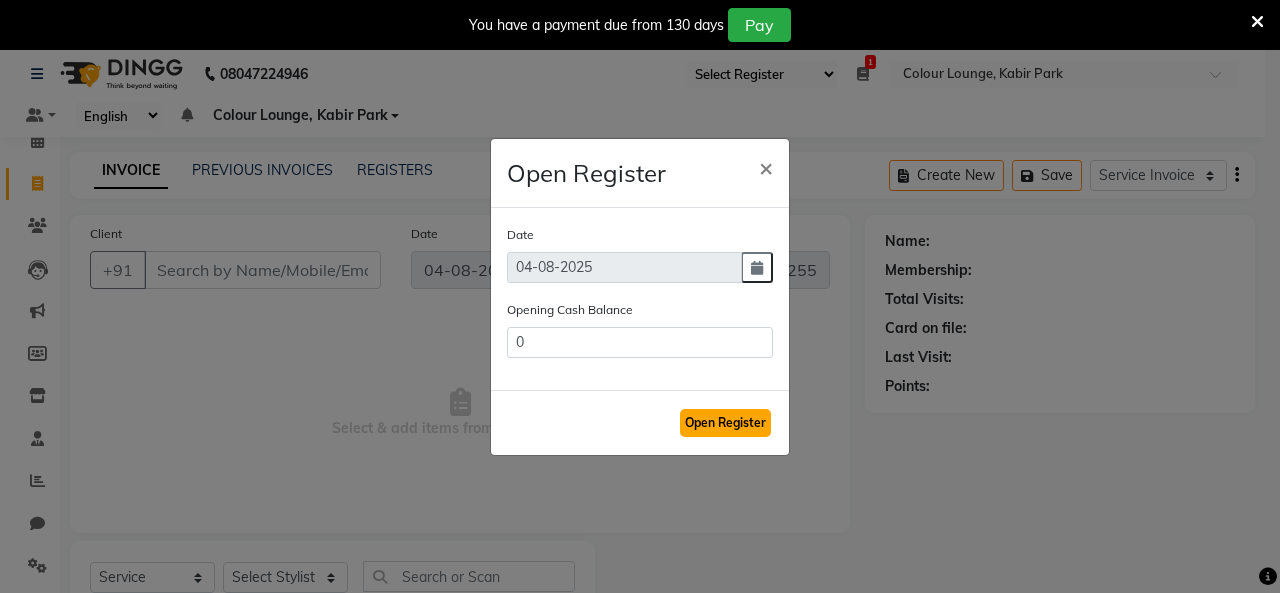 click on "Open Register" 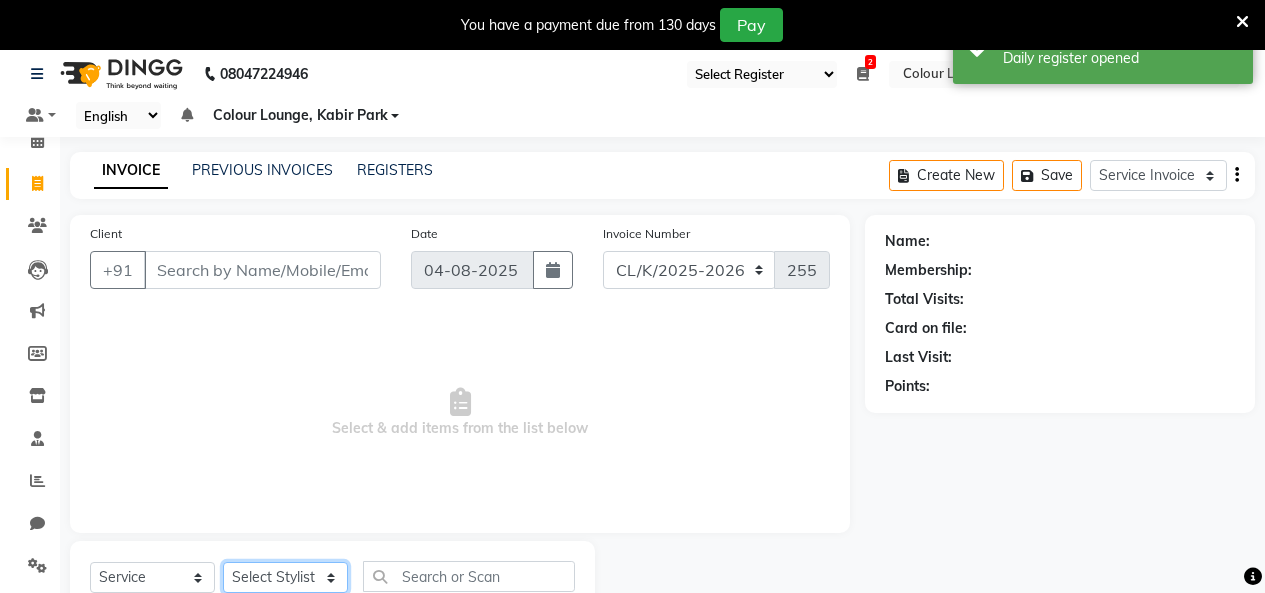 click on "Select Stylist Admin Admin AKHIL ANKUSH Colour Lounge, Kabir Park Colour Lounge, Kabir Park divyansh  Jaswinder singh guard JATIN JOHN JONEY LUXMI NAVDEEP KAUR NITI PARAMJIT PARAS KHATNAVLIA priya  priyanka  Rakesh sapna  SUMAN VANDANA SHARMA VISHAL" 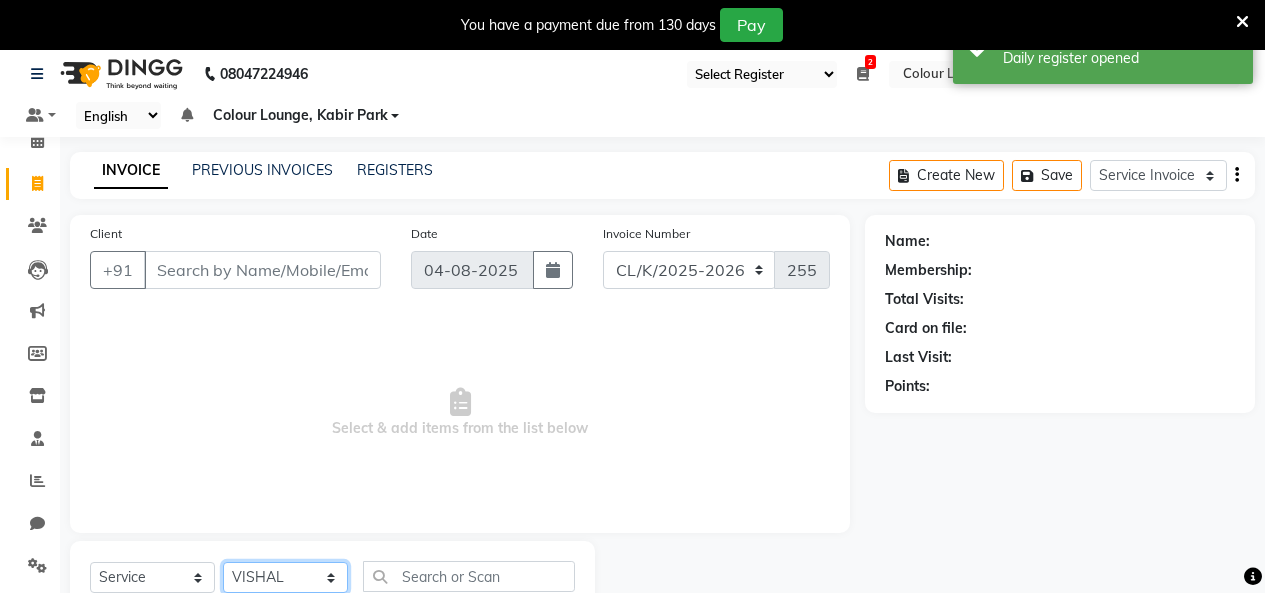 click on "Select Stylist Admin Admin AKHIL ANKUSH Colour Lounge, Kabir Park Colour Lounge, Kabir Park divyansh  Jaswinder singh guard JATIN JOHN JONEY LUXMI NAVDEEP KAUR NITI PARAMJIT PARAS KHATNAVLIA priya  priyanka  Rakesh sapna  SUMAN VANDANA SHARMA VISHAL" 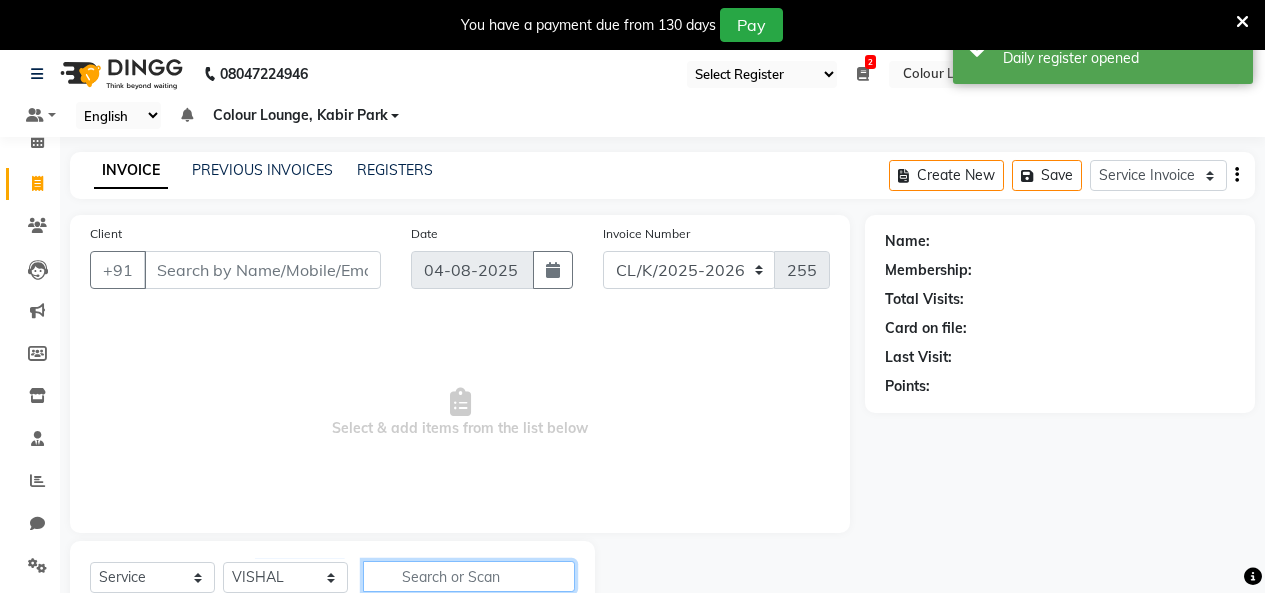 click 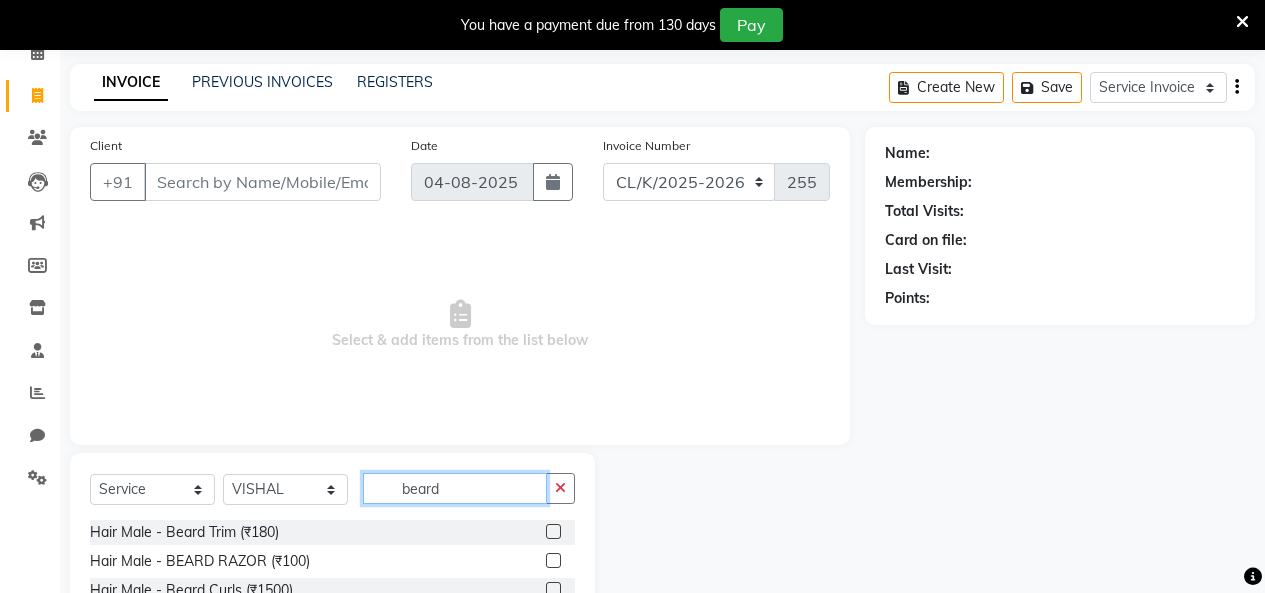 scroll, scrollTop: 230, scrollLeft: 0, axis: vertical 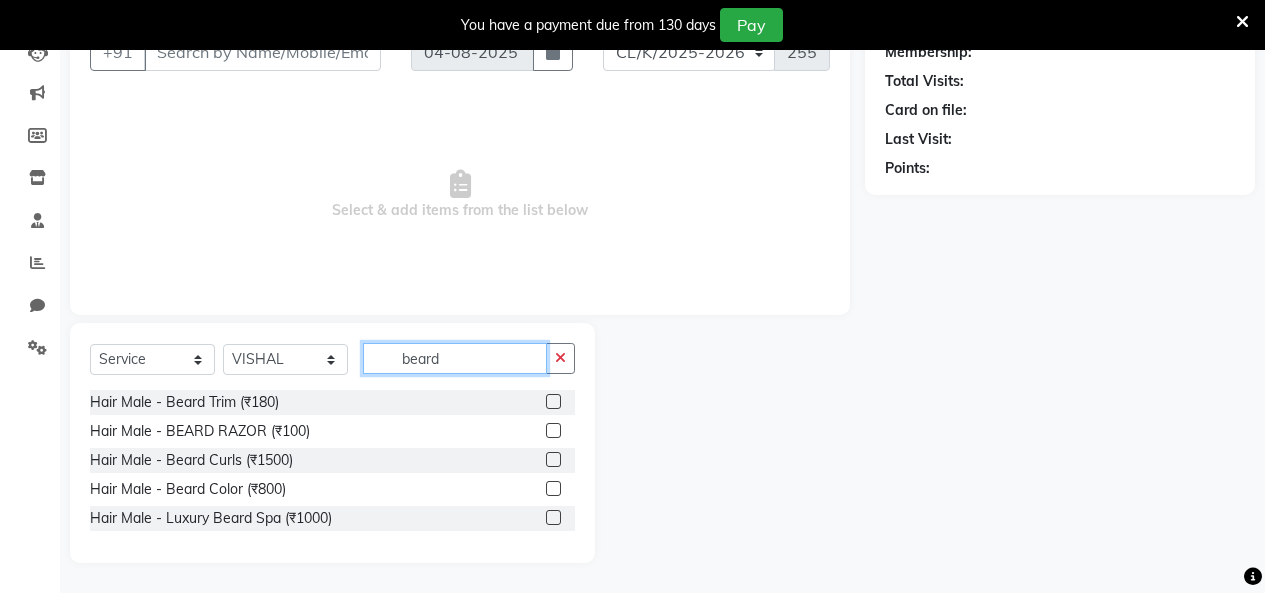 type on "beard" 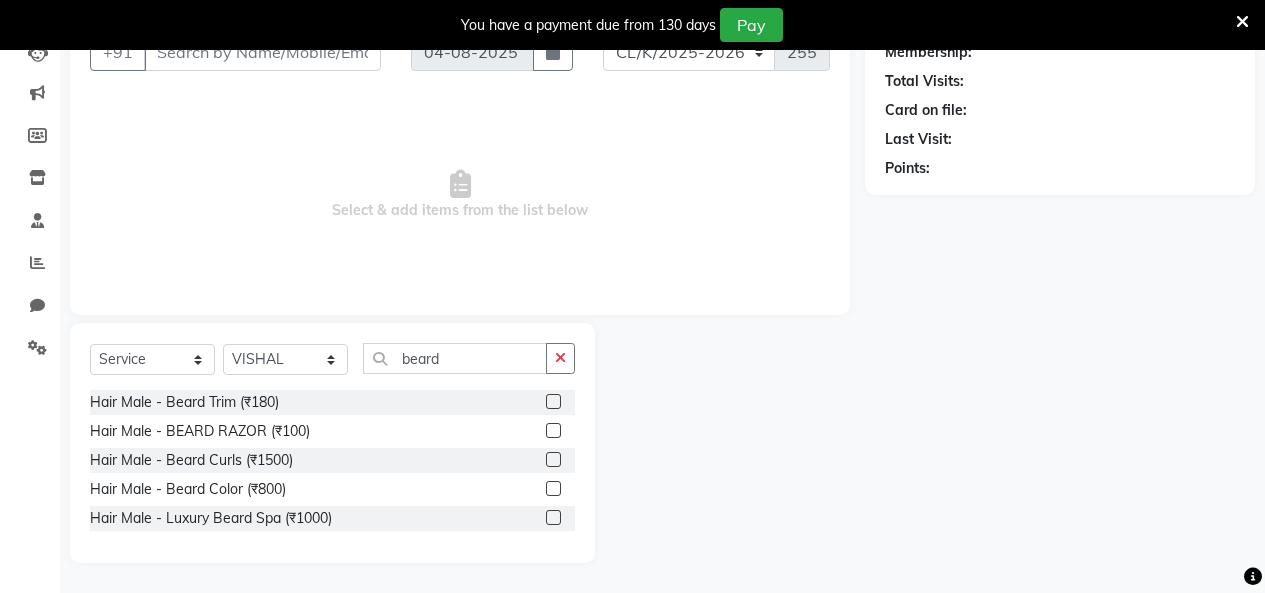 click 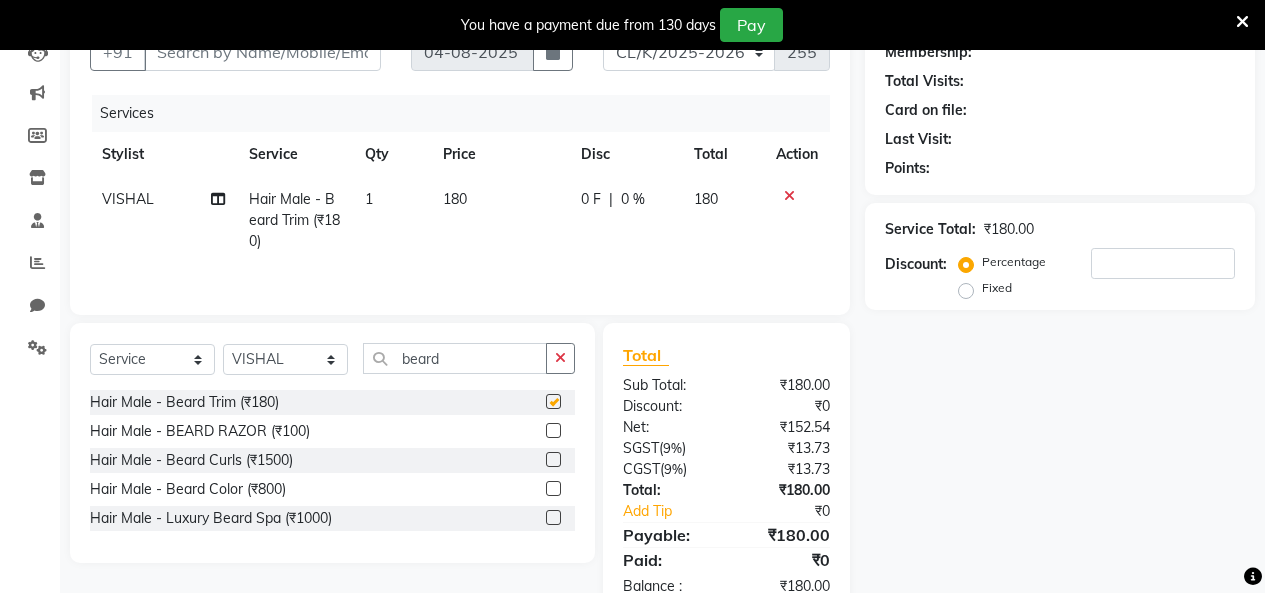 checkbox on "false" 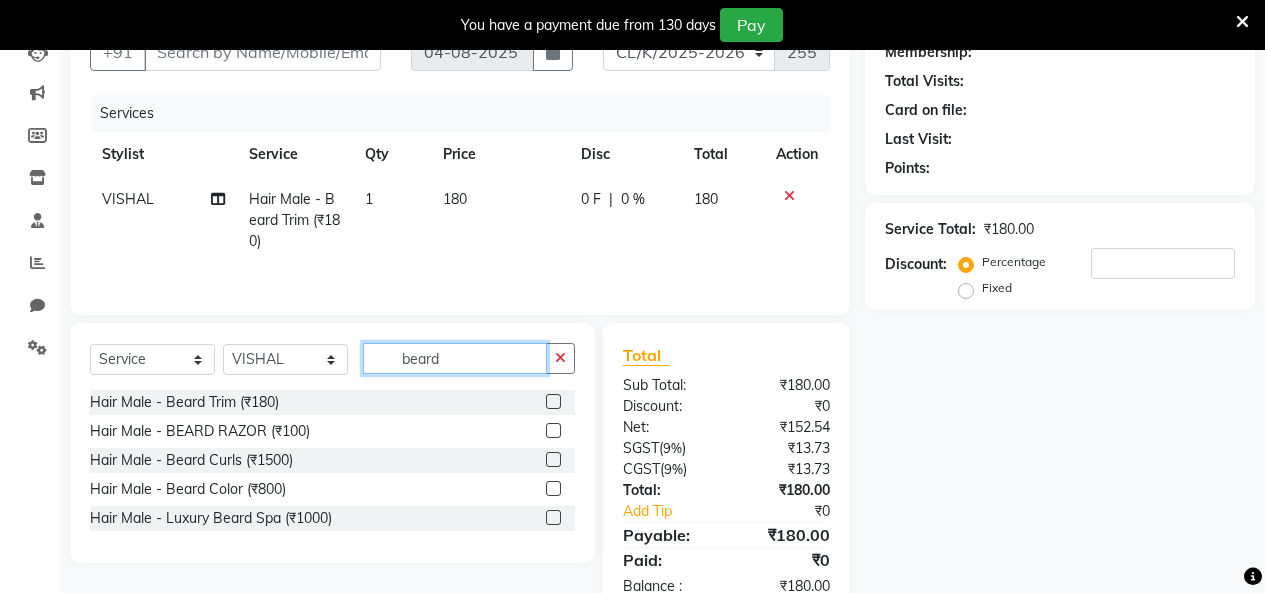 click on "beard" 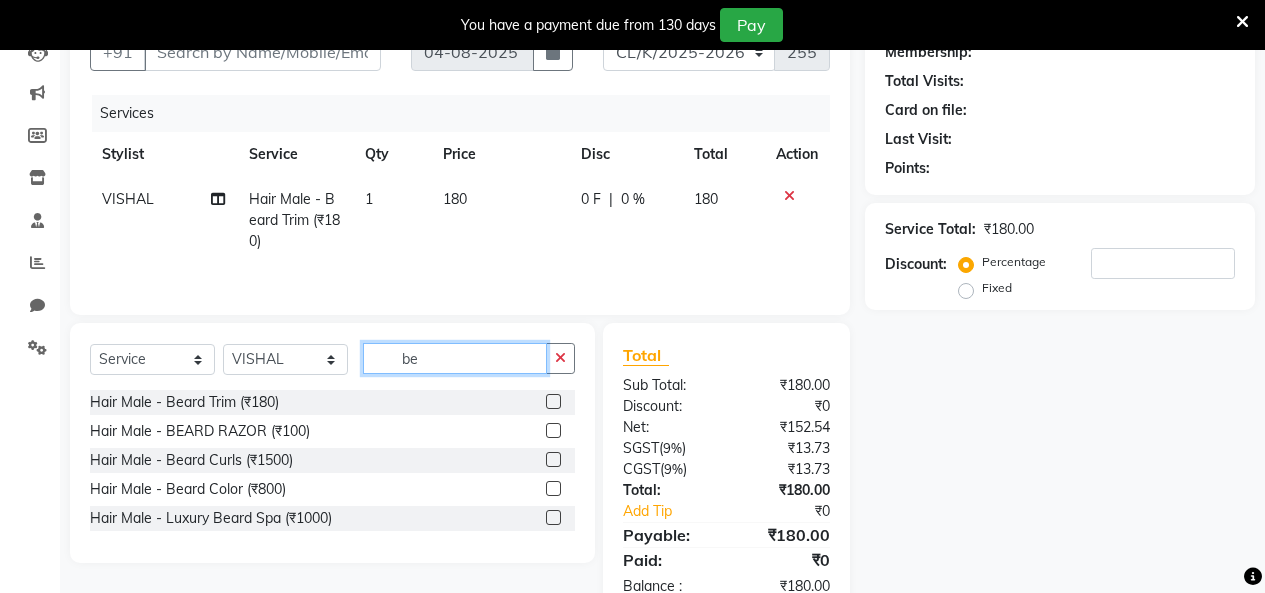 type on "b" 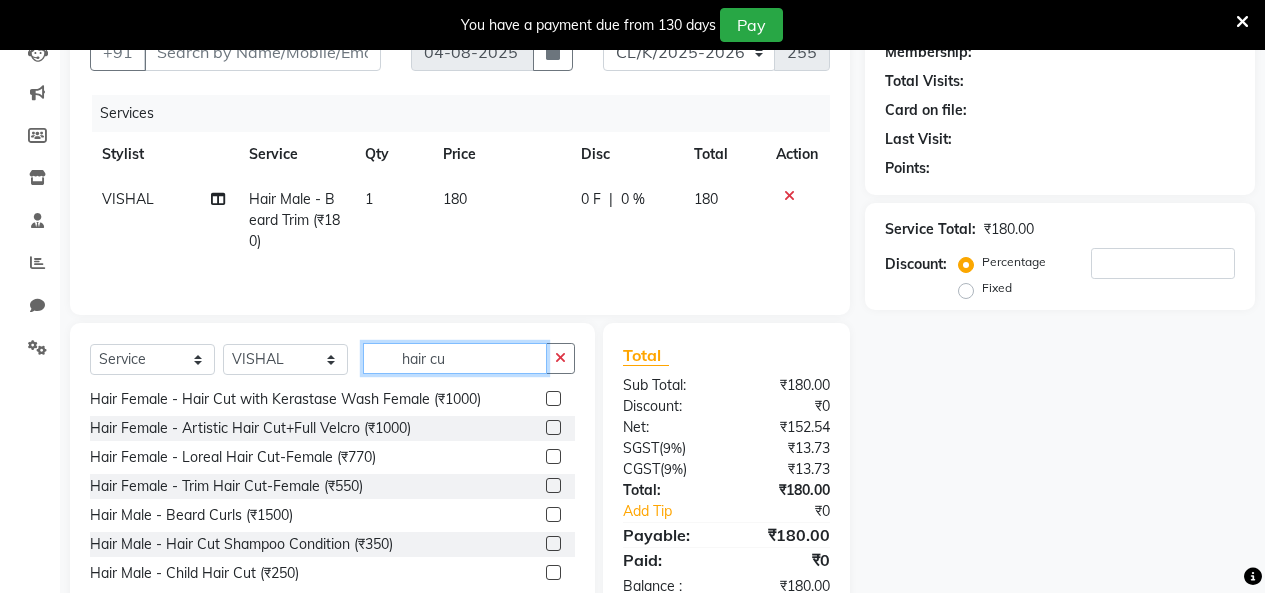 scroll, scrollTop: 61, scrollLeft: 0, axis: vertical 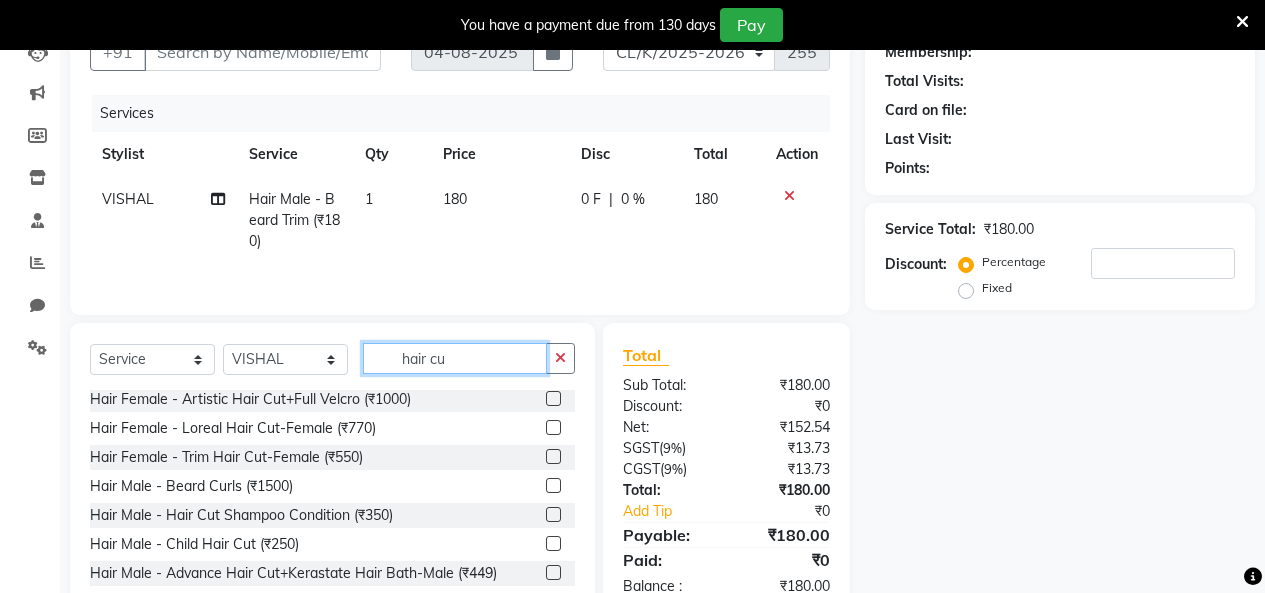 type on "hair cu" 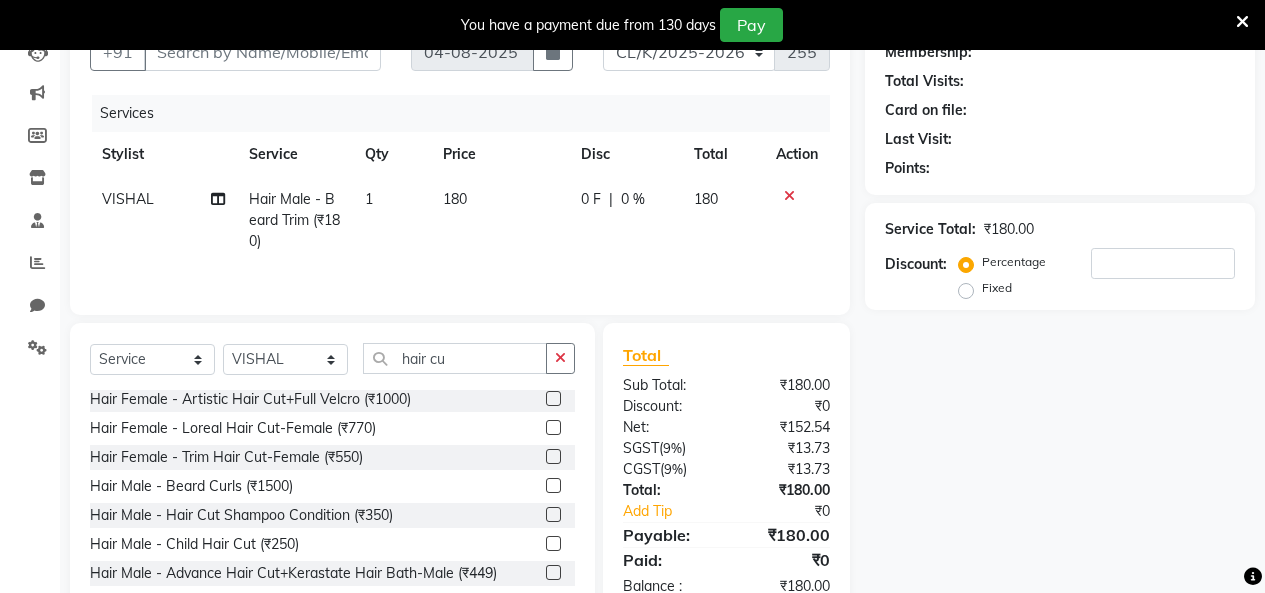 click 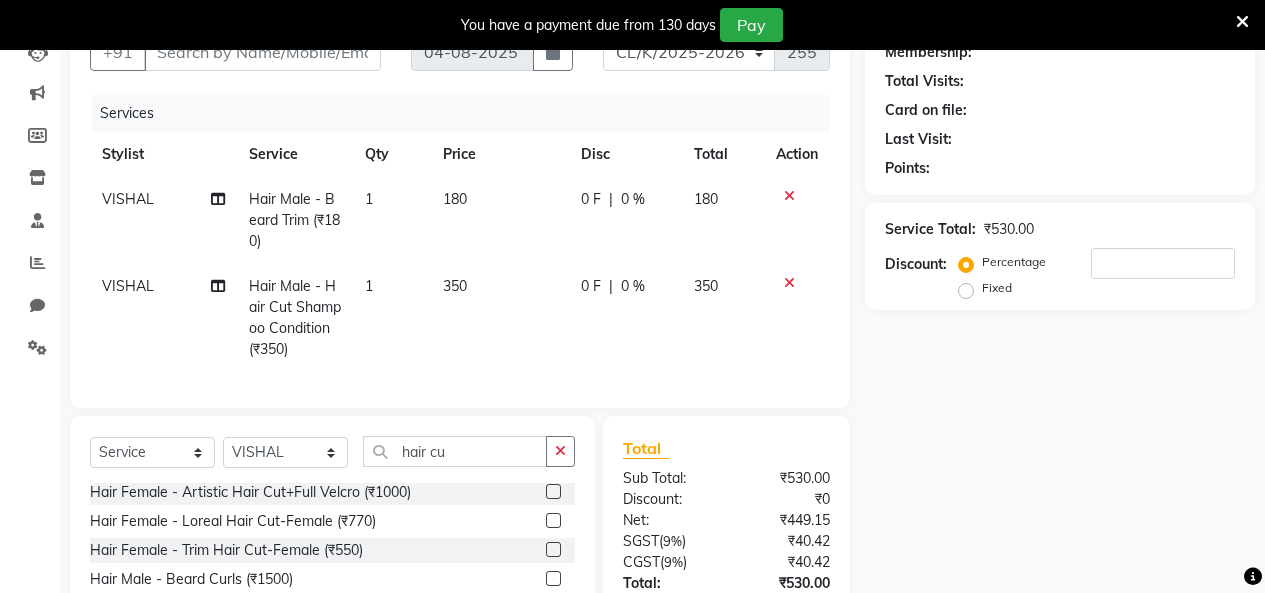 checkbox on "false" 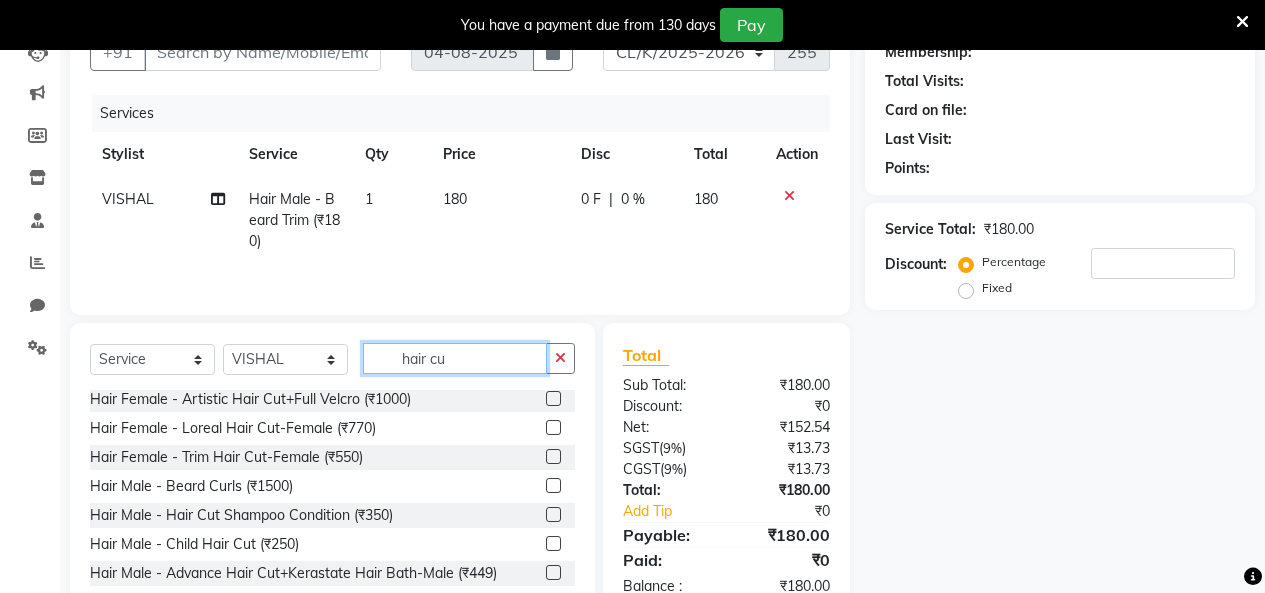 click on "hair cu" 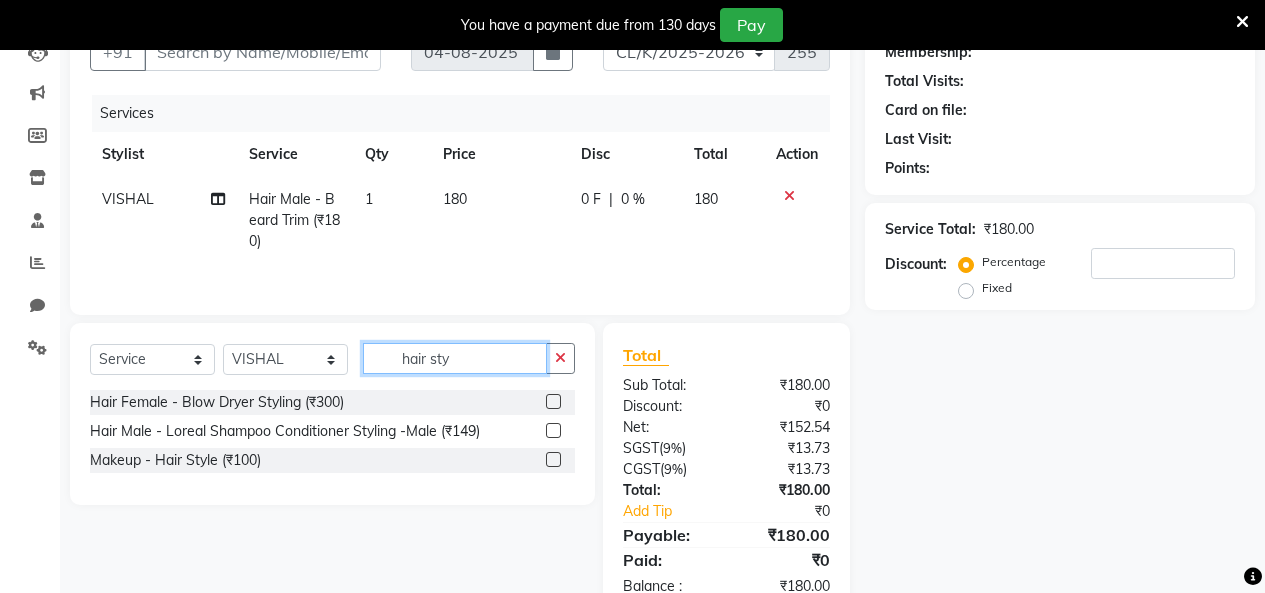 scroll, scrollTop: 0, scrollLeft: 0, axis: both 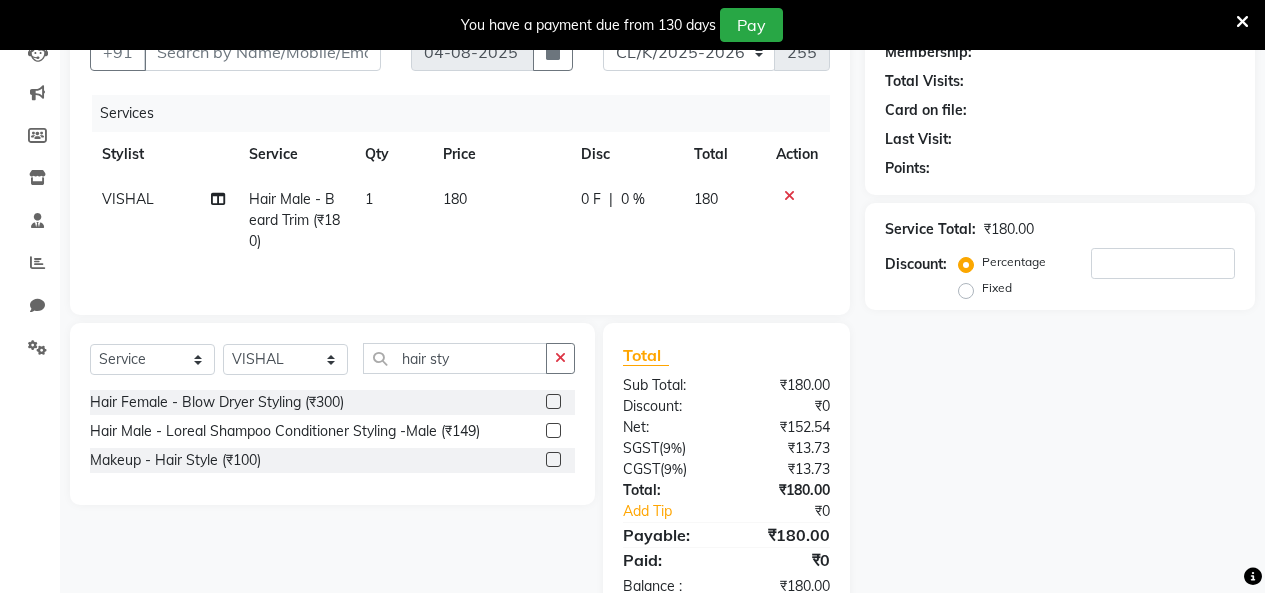 click 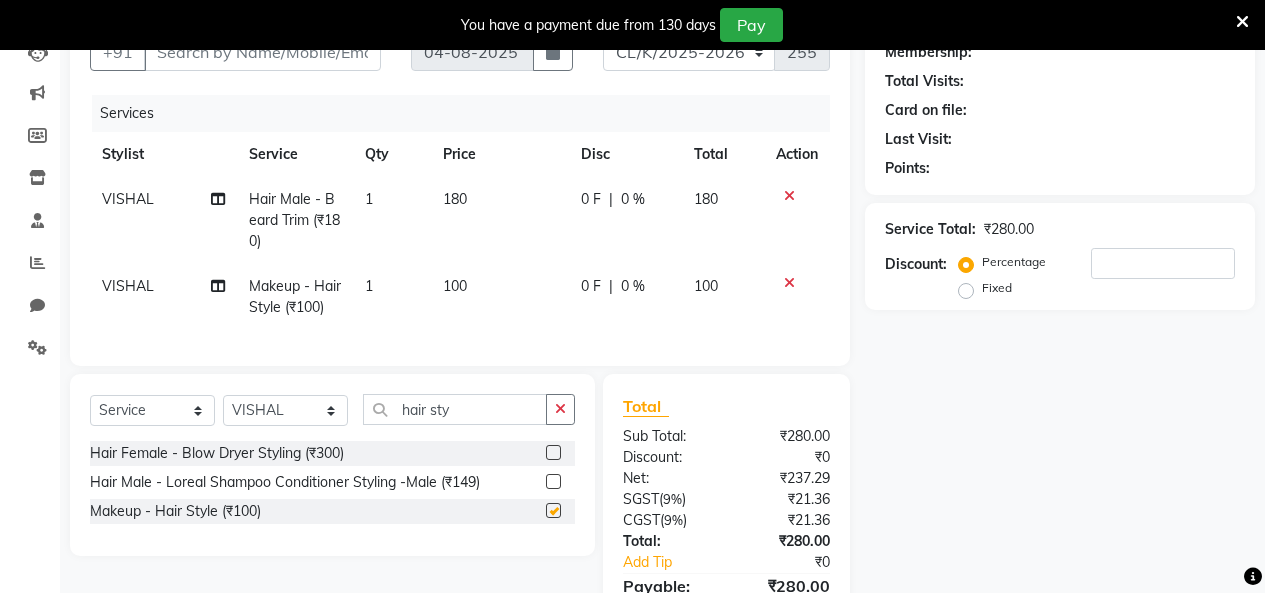 checkbox on "false" 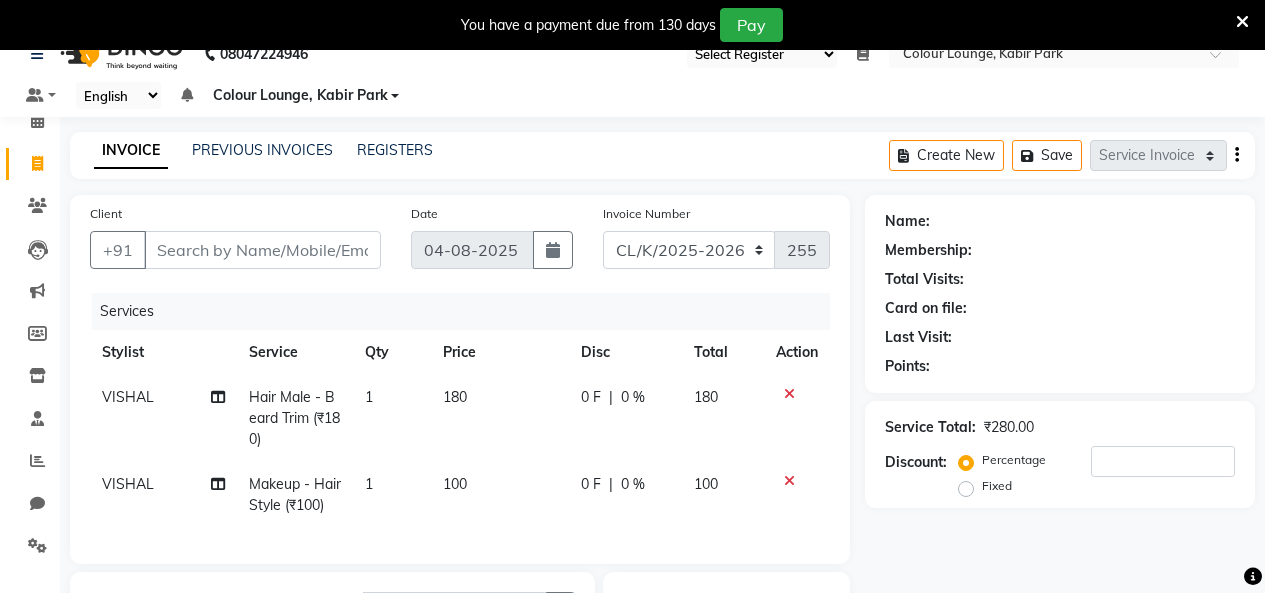 scroll, scrollTop: 30, scrollLeft: 0, axis: vertical 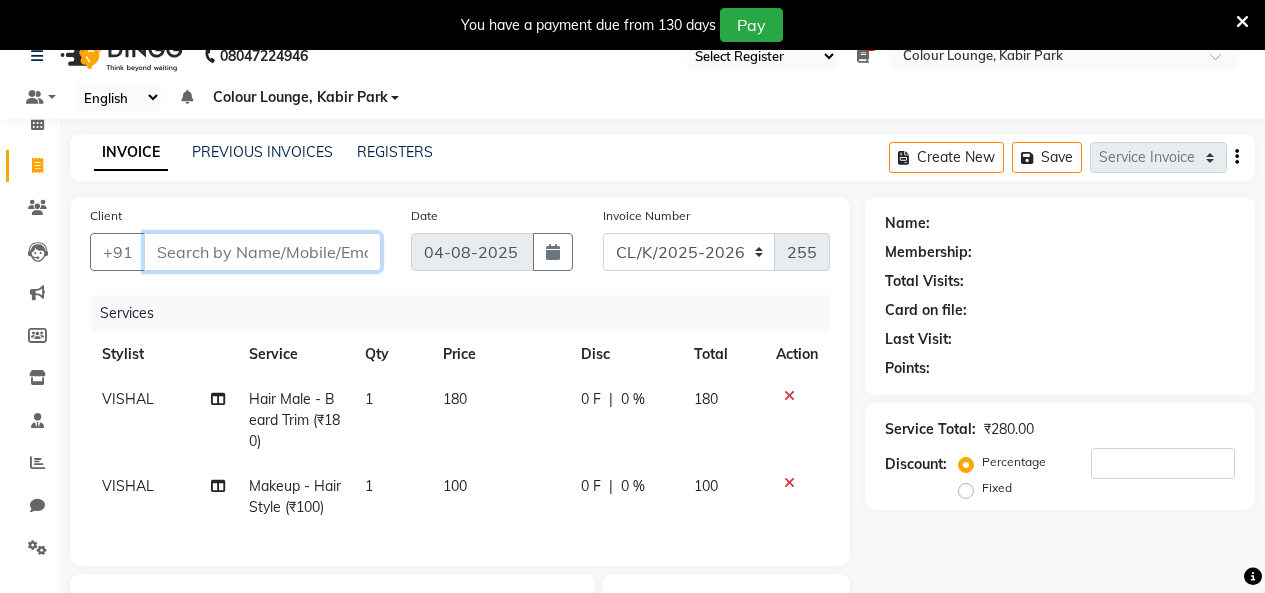 click on "Client" at bounding box center (262, 252) 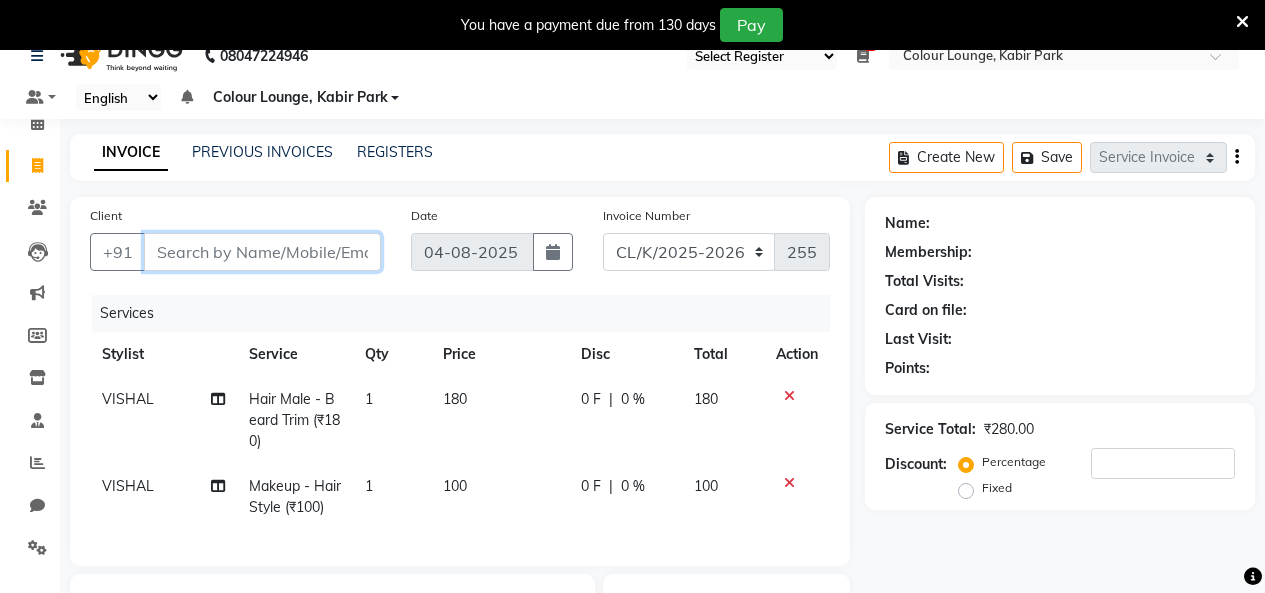 type on "7" 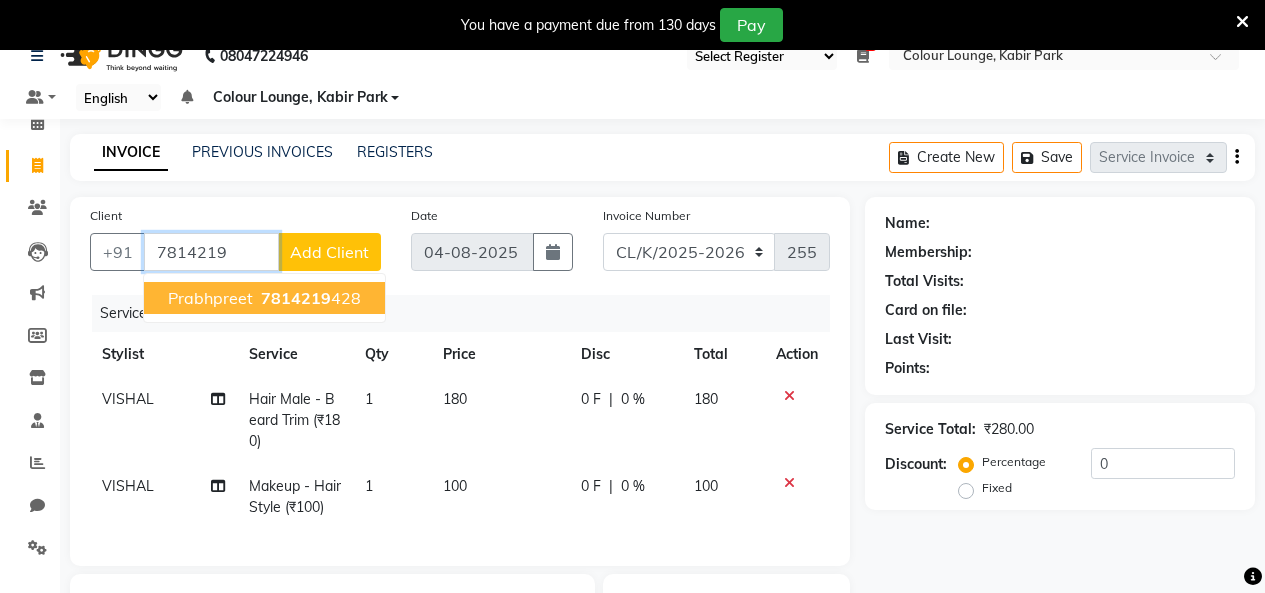 click on "7814219" at bounding box center (296, 298) 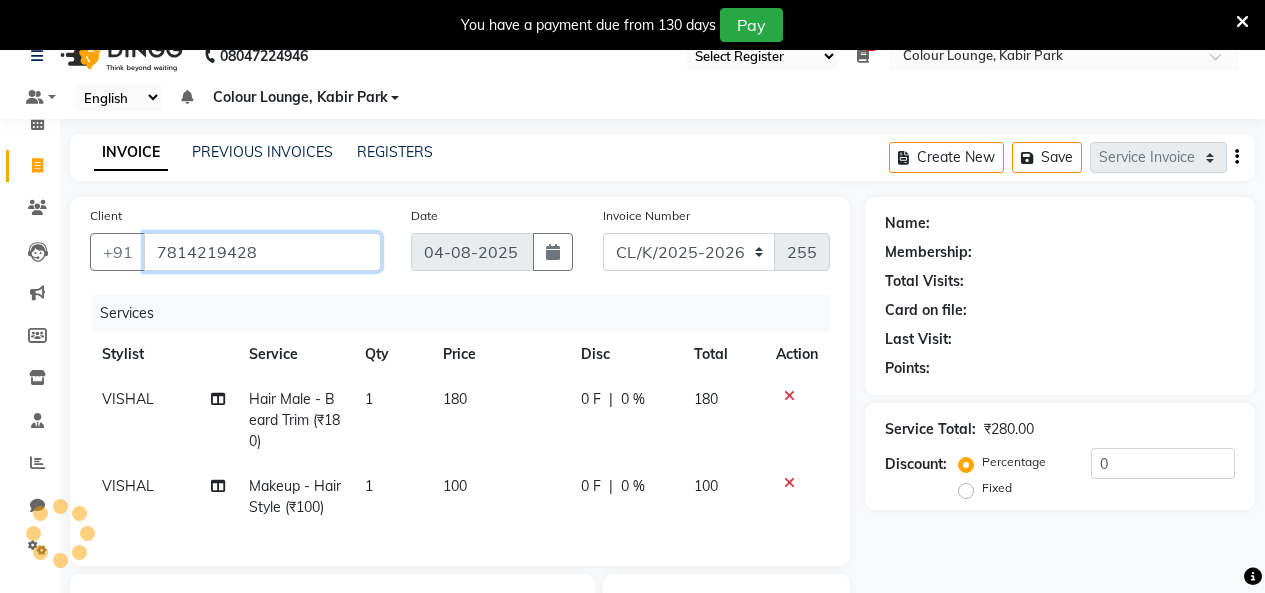 type on "7814219428" 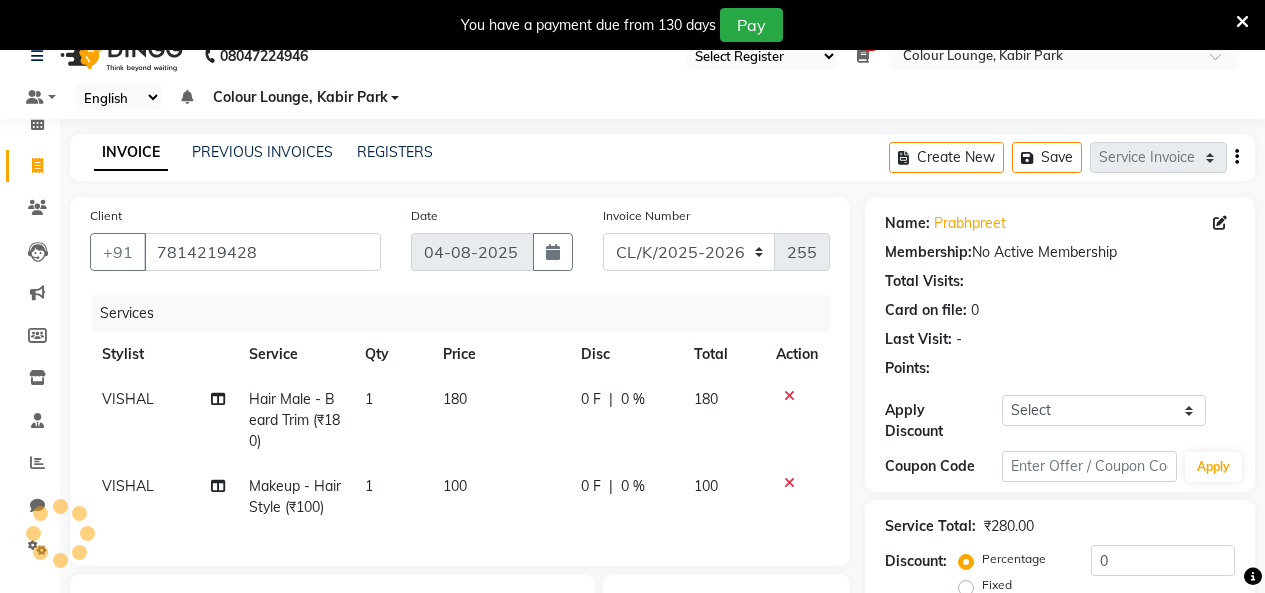 scroll, scrollTop: 350, scrollLeft: 0, axis: vertical 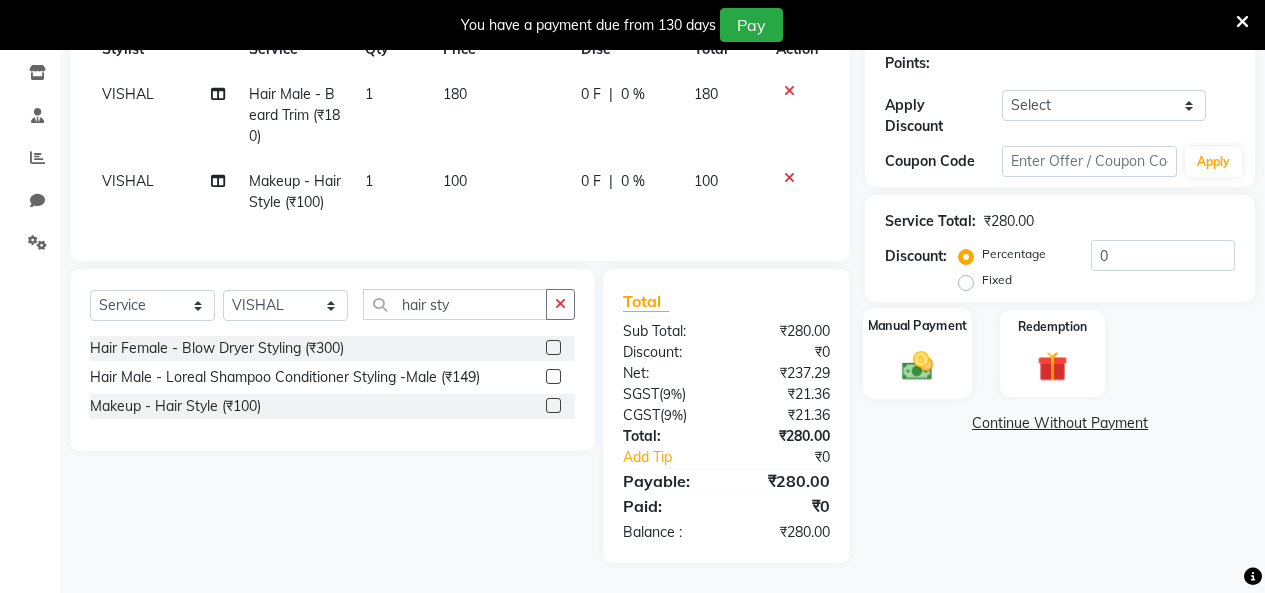 click on "Manual Payment" 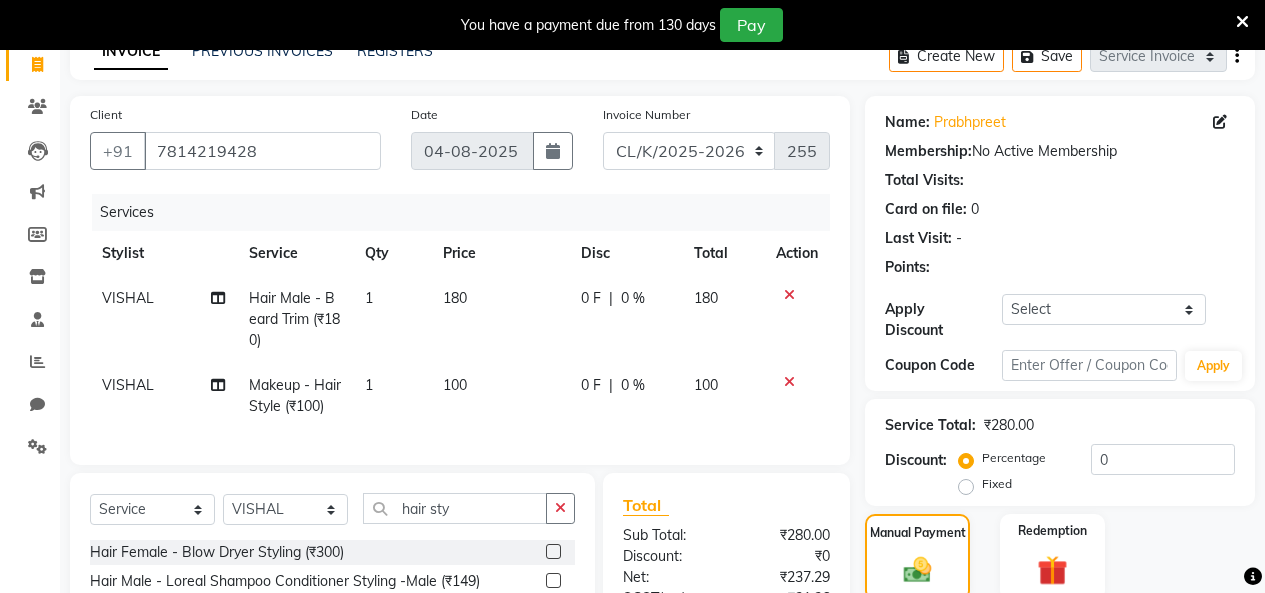 scroll, scrollTop: 350, scrollLeft: 0, axis: vertical 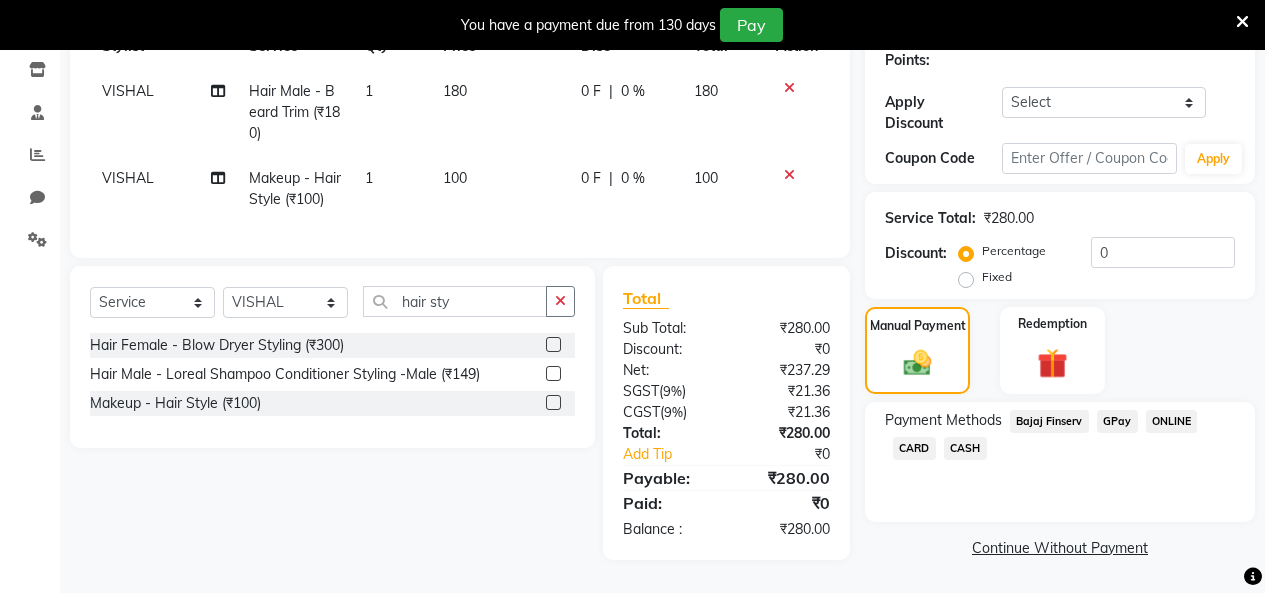 click on "CASH" 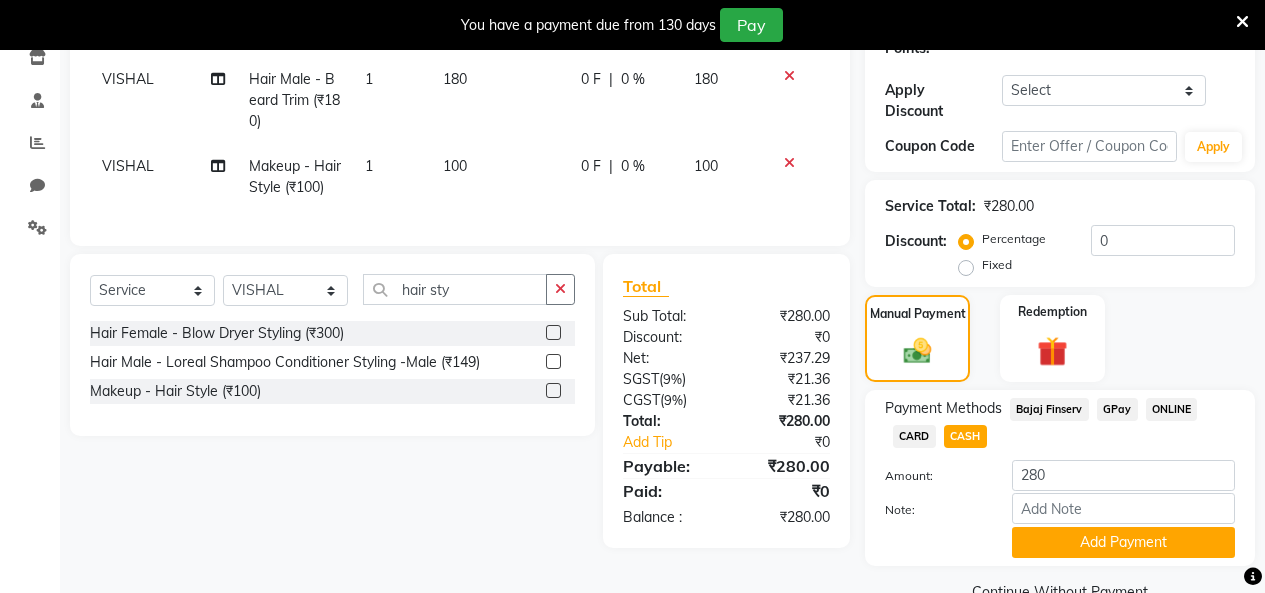 scroll, scrollTop: 378, scrollLeft: 0, axis: vertical 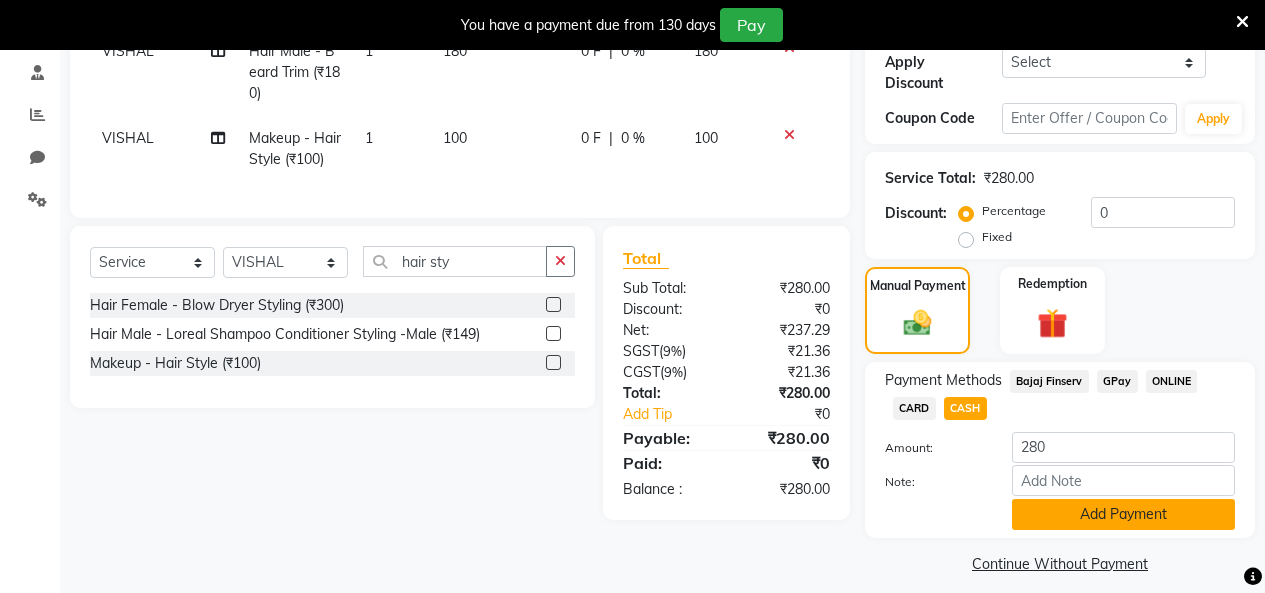 click on "Add Payment" 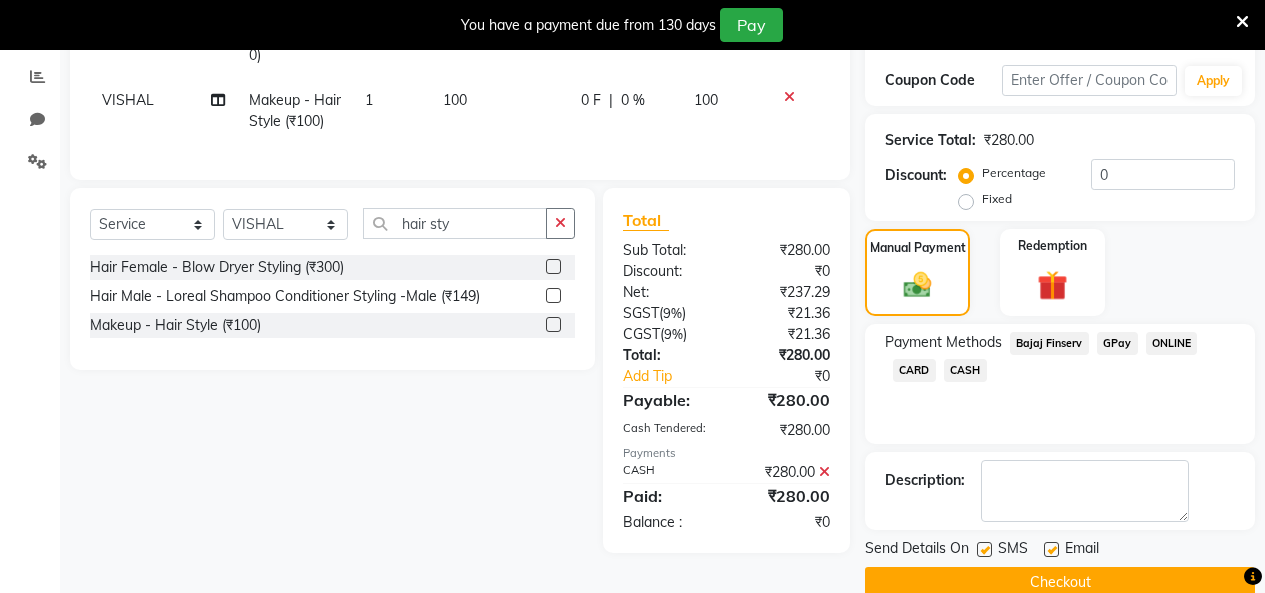 scroll, scrollTop: 435, scrollLeft: 0, axis: vertical 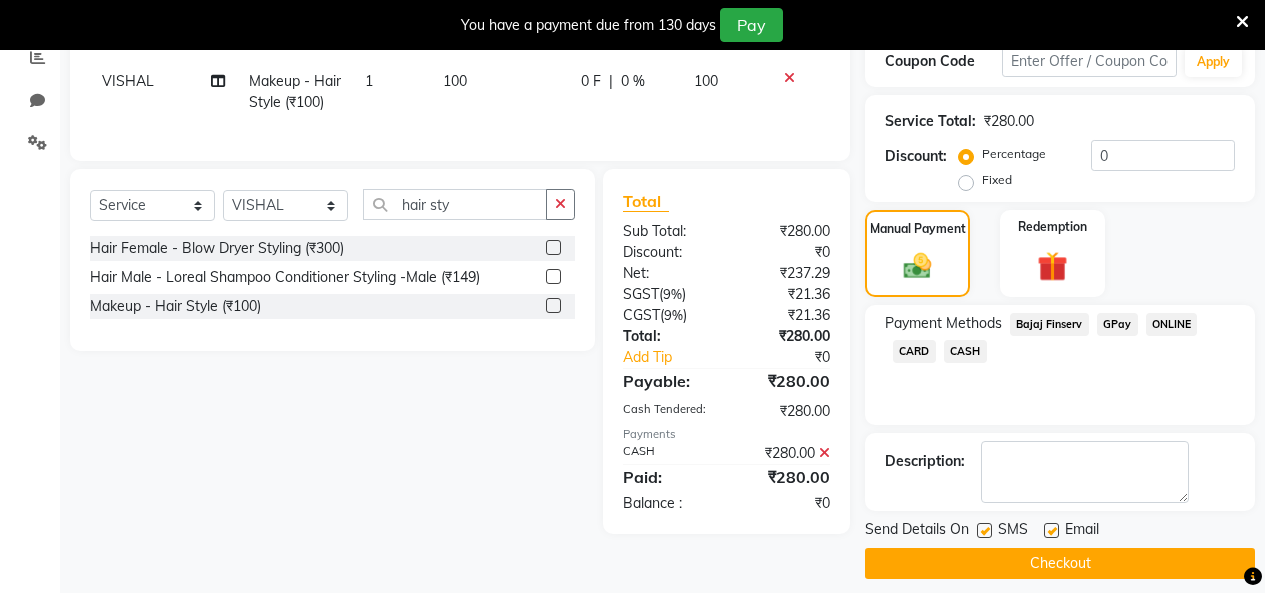 click on "Checkout" 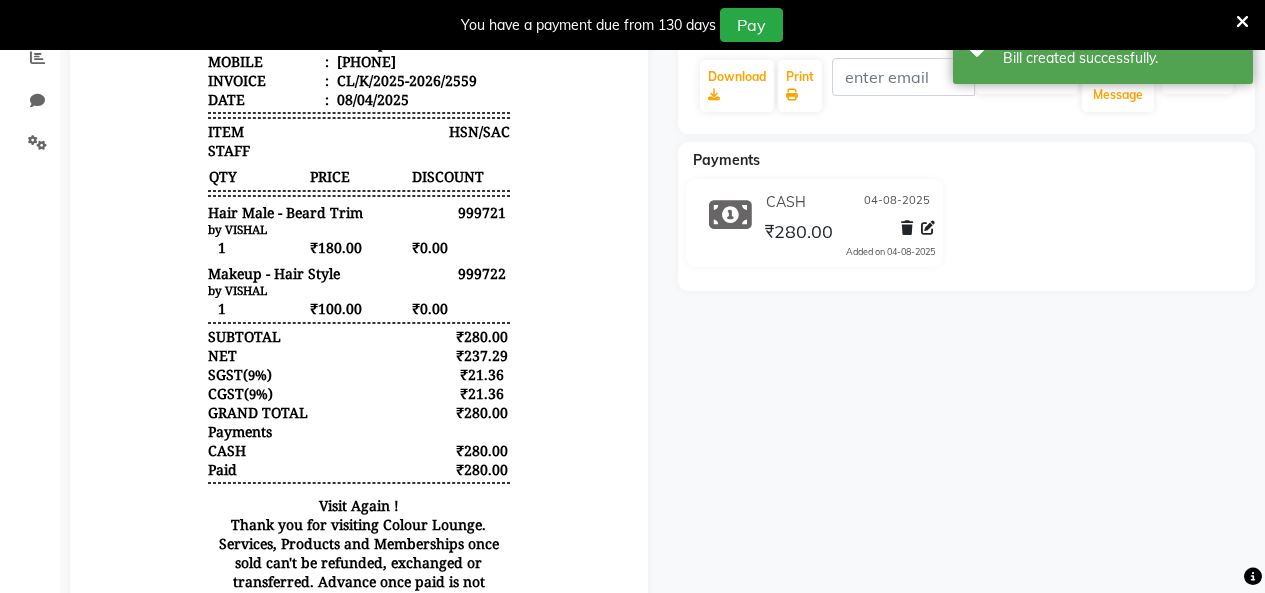 scroll, scrollTop: 0, scrollLeft: 0, axis: both 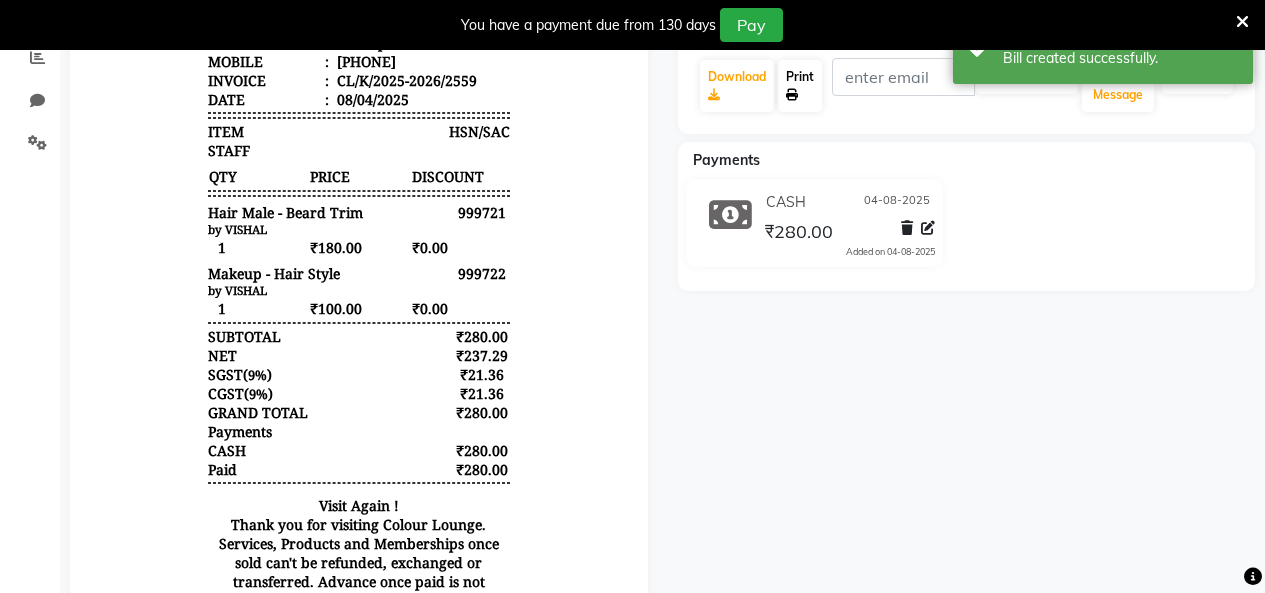 click on "Print" 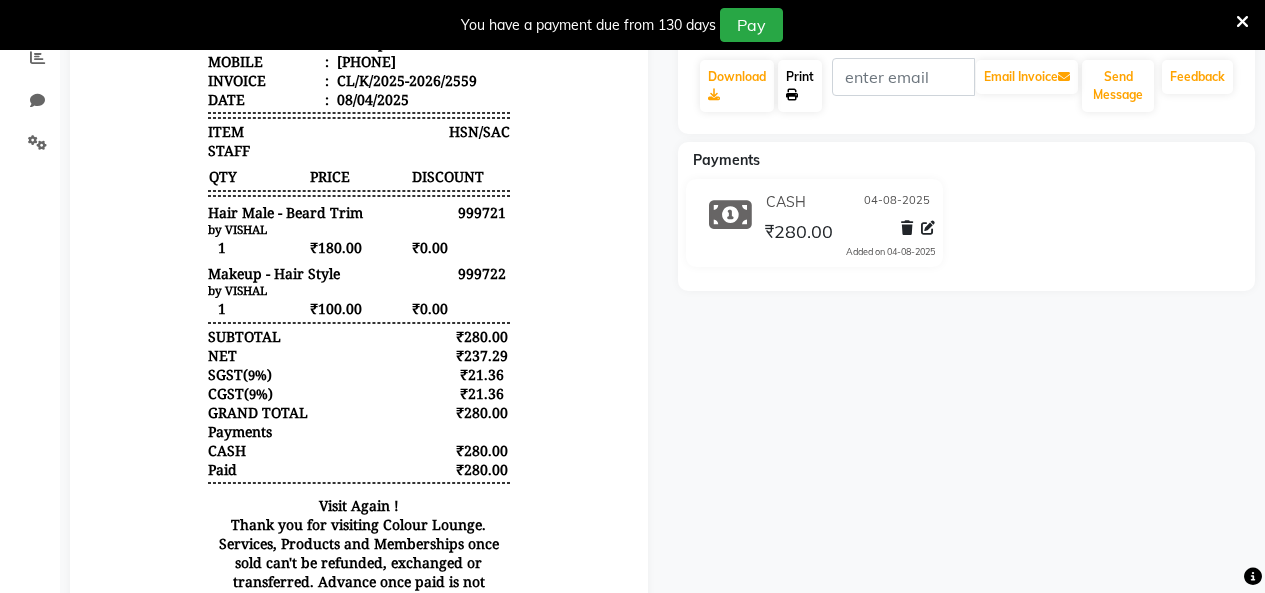 scroll, scrollTop: 0, scrollLeft: 0, axis: both 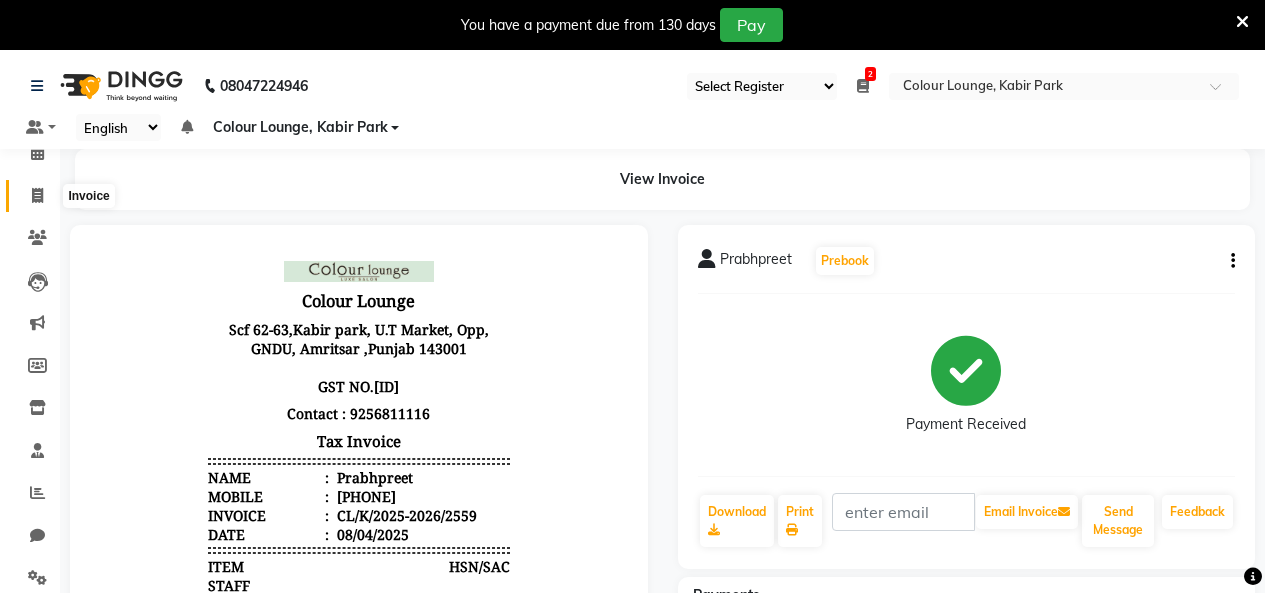 click 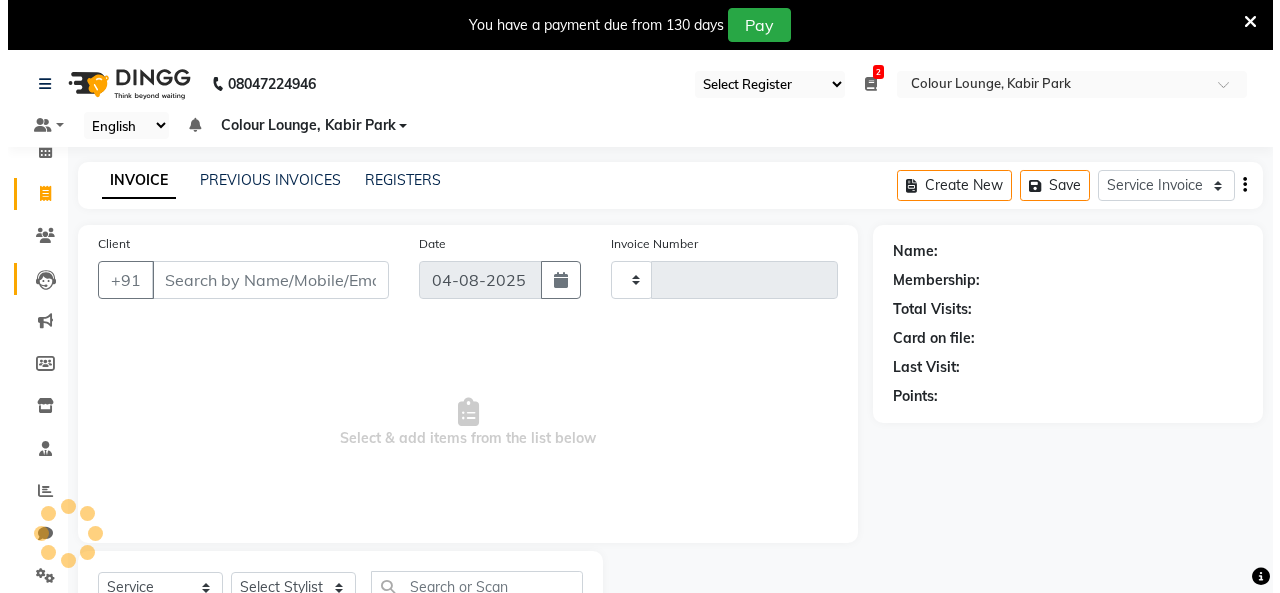 scroll, scrollTop: 85, scrollLeft: 0, axis: vertical 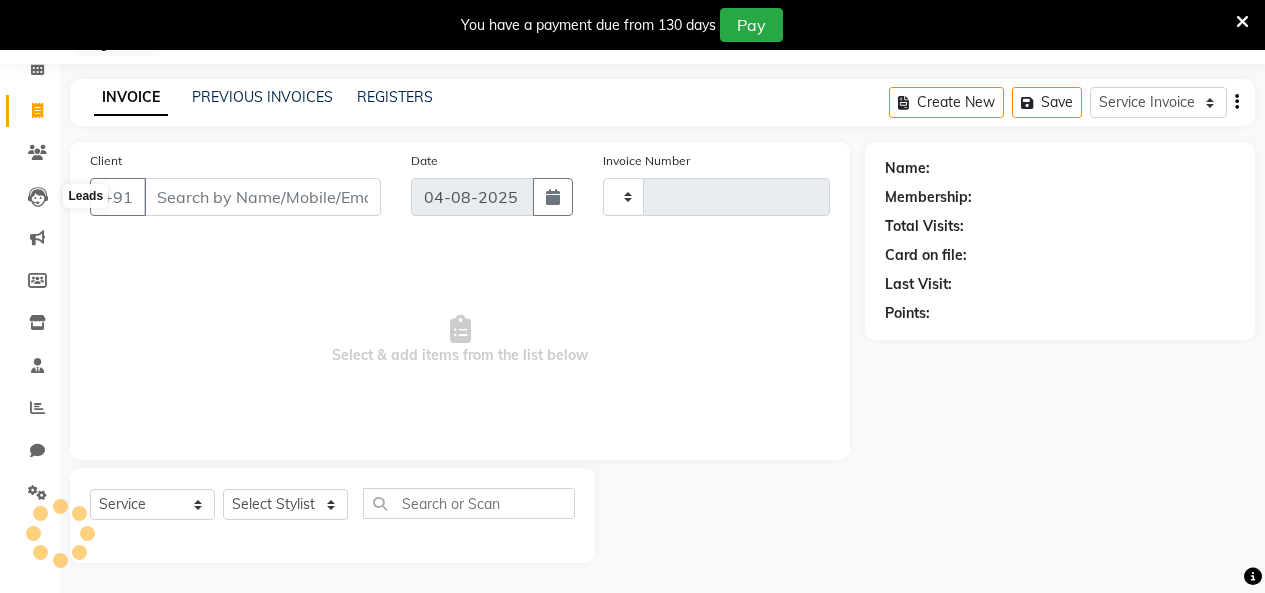 type on "2560" 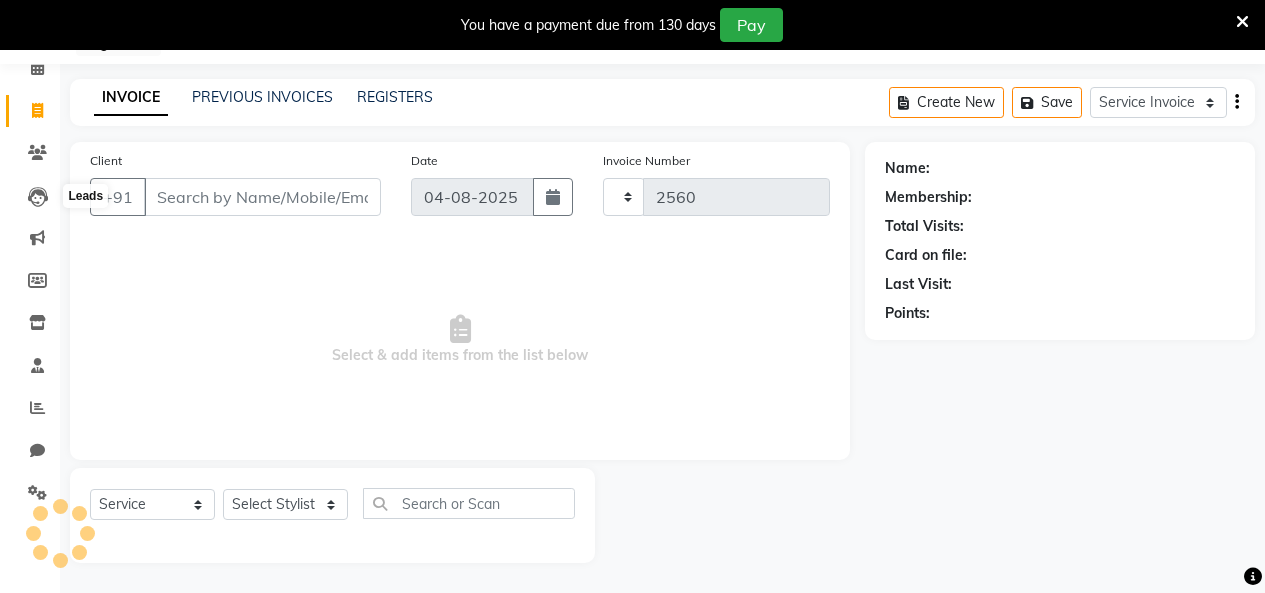 select on "8015" 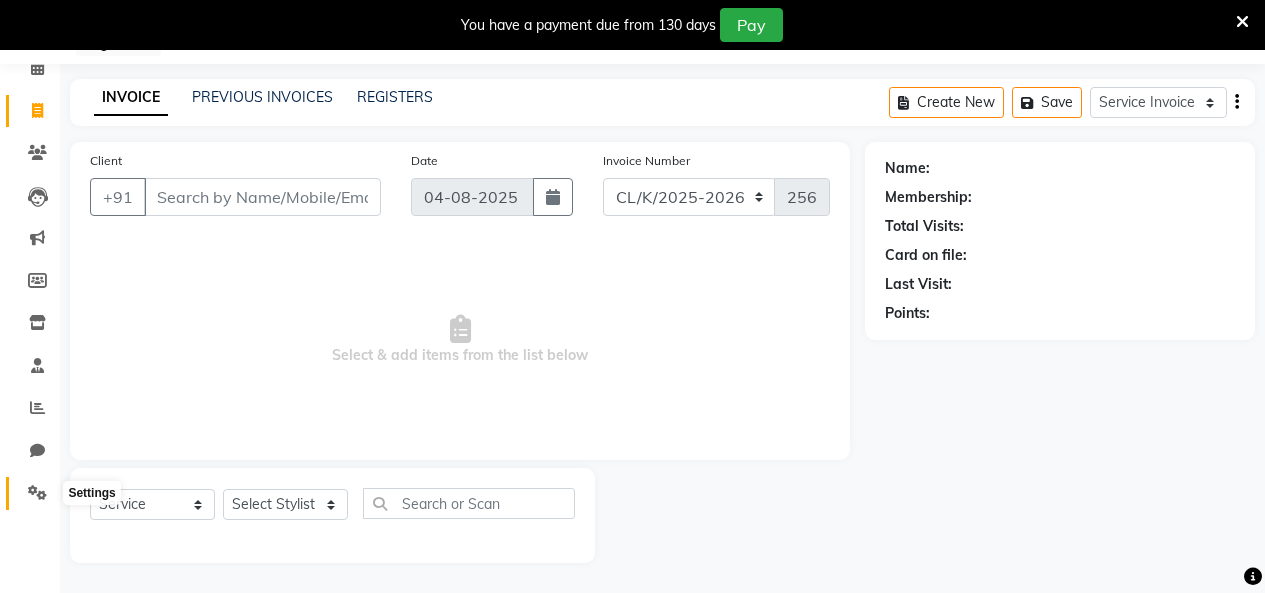 click 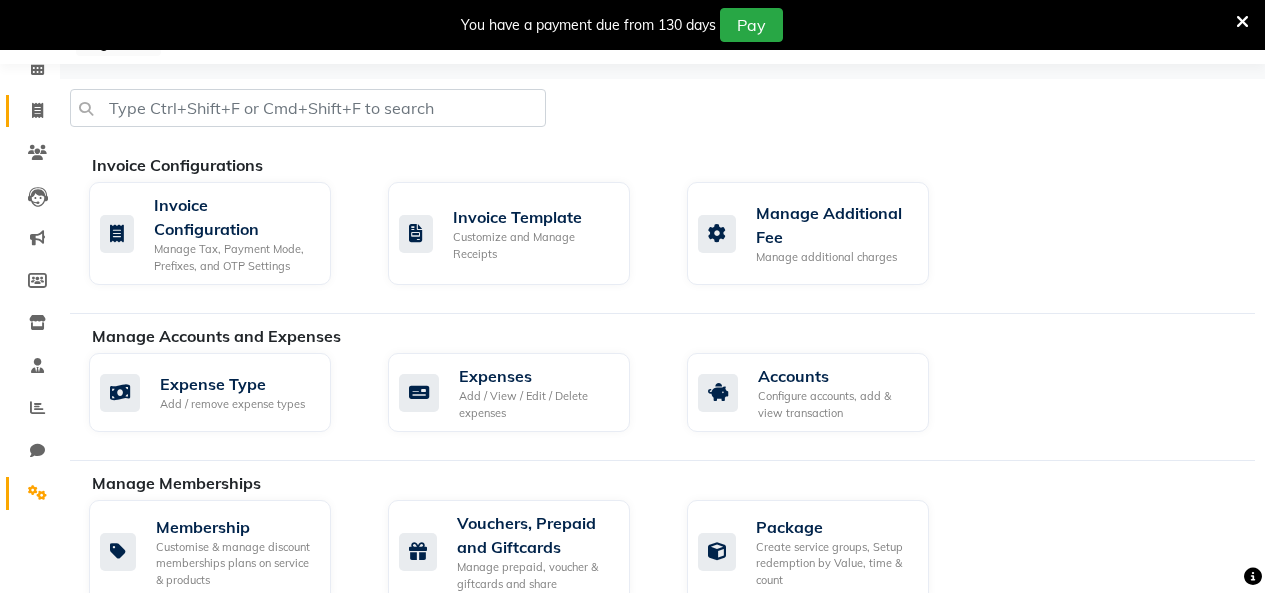 click on "Invoice" 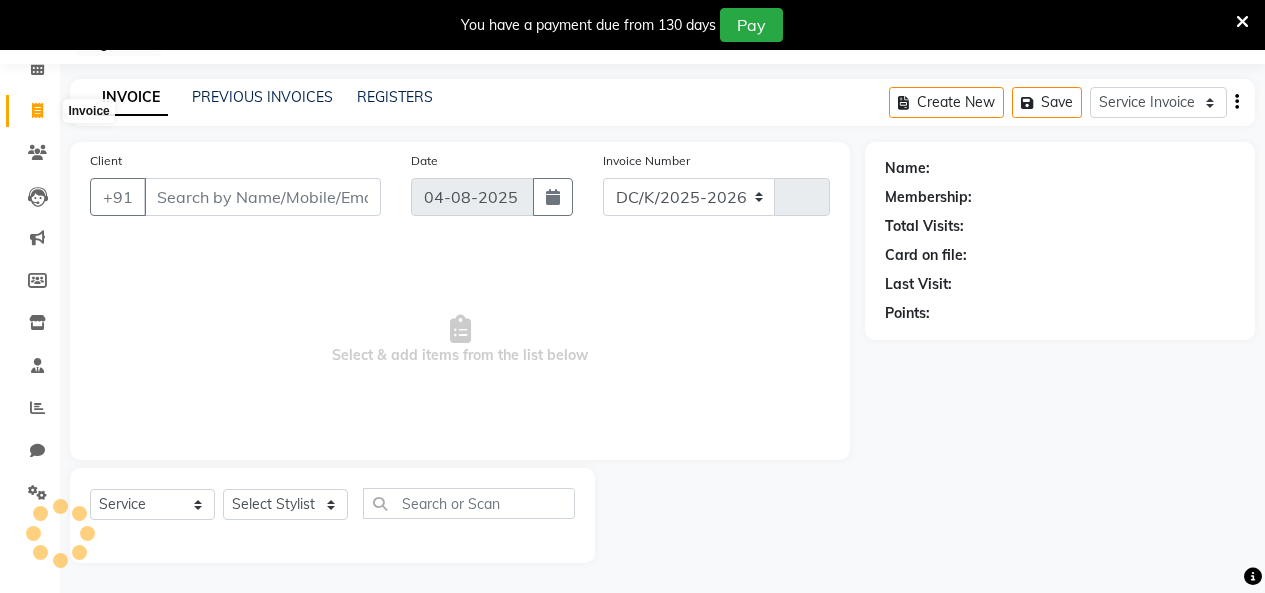 select on "8015" 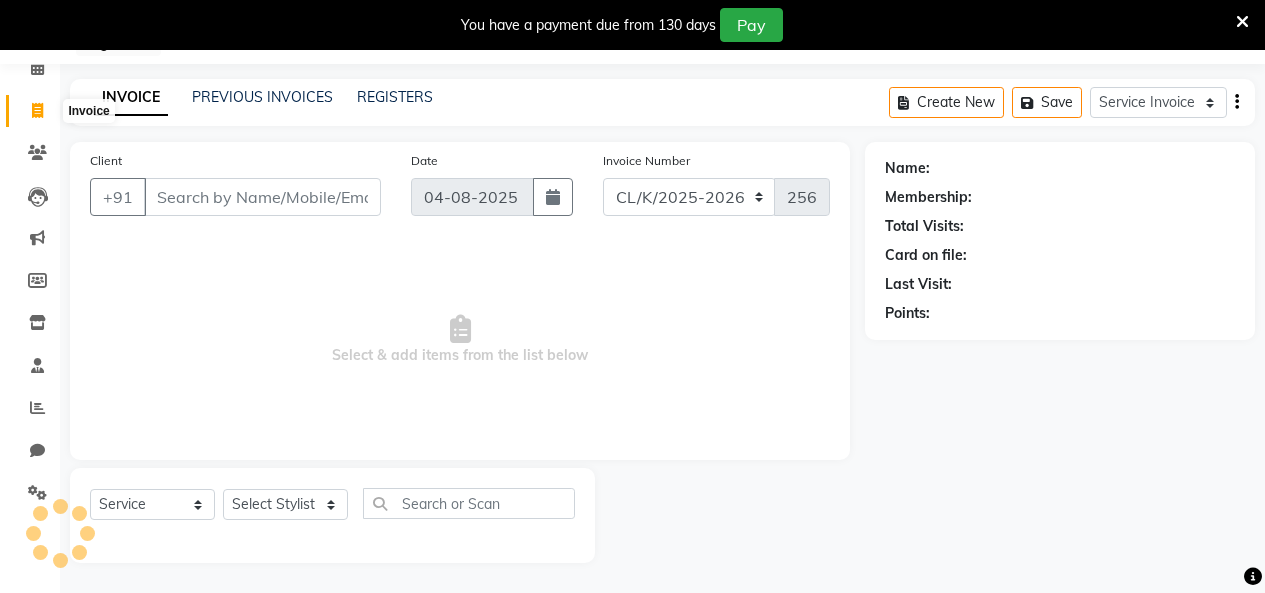 click 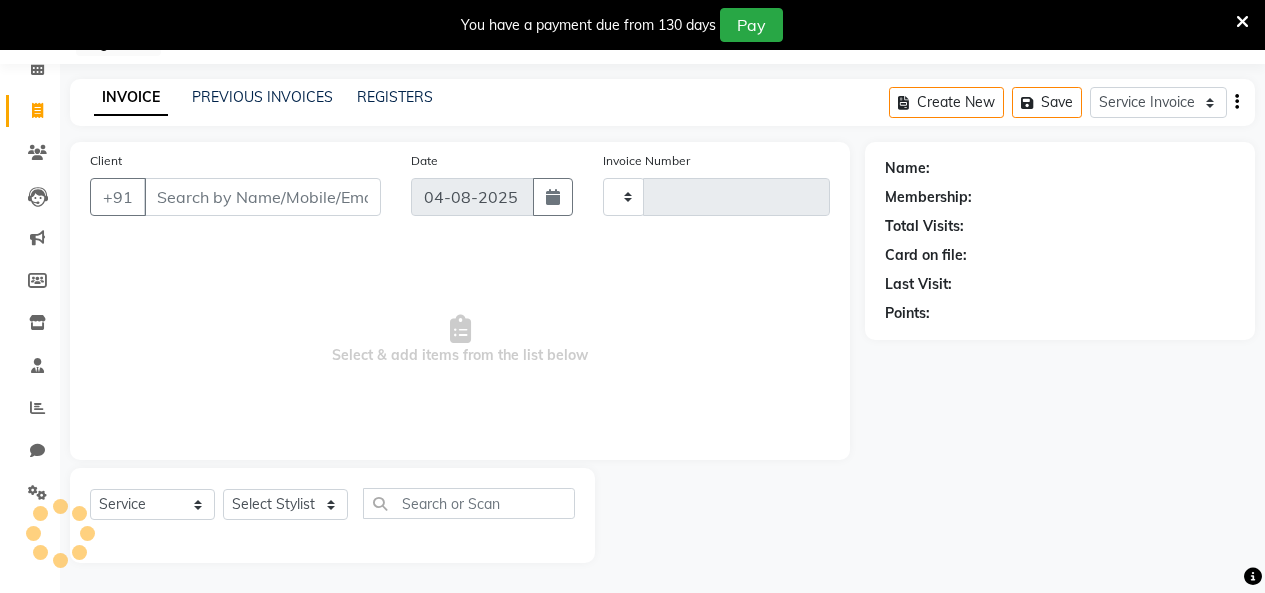 type on "2560" 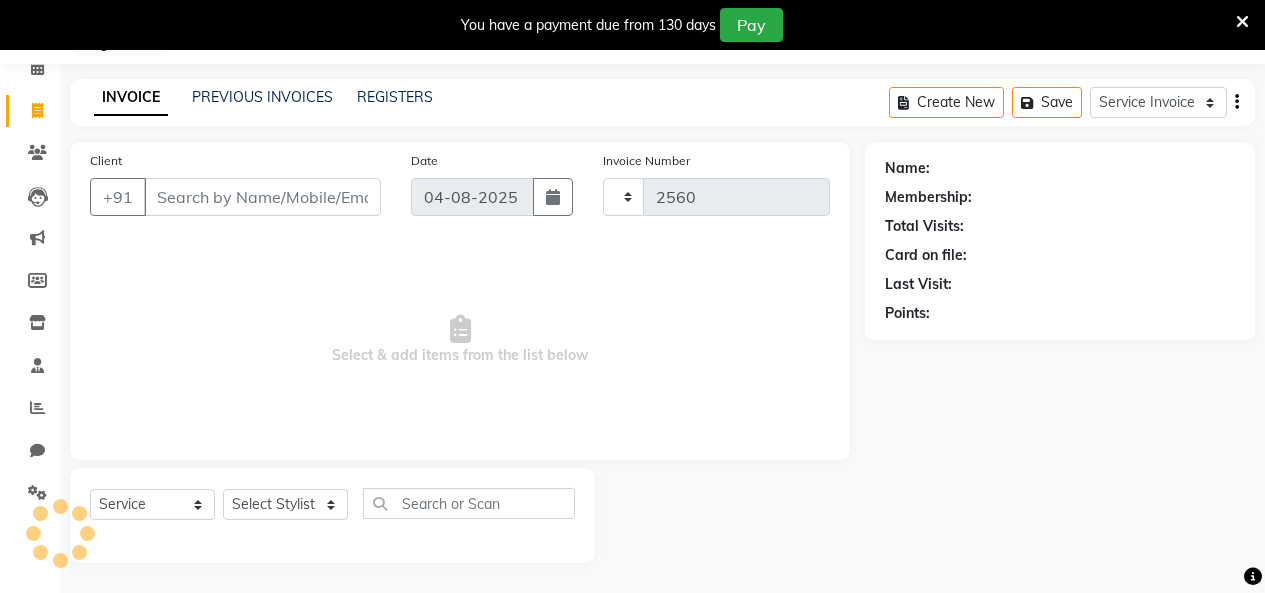 select on "8015" 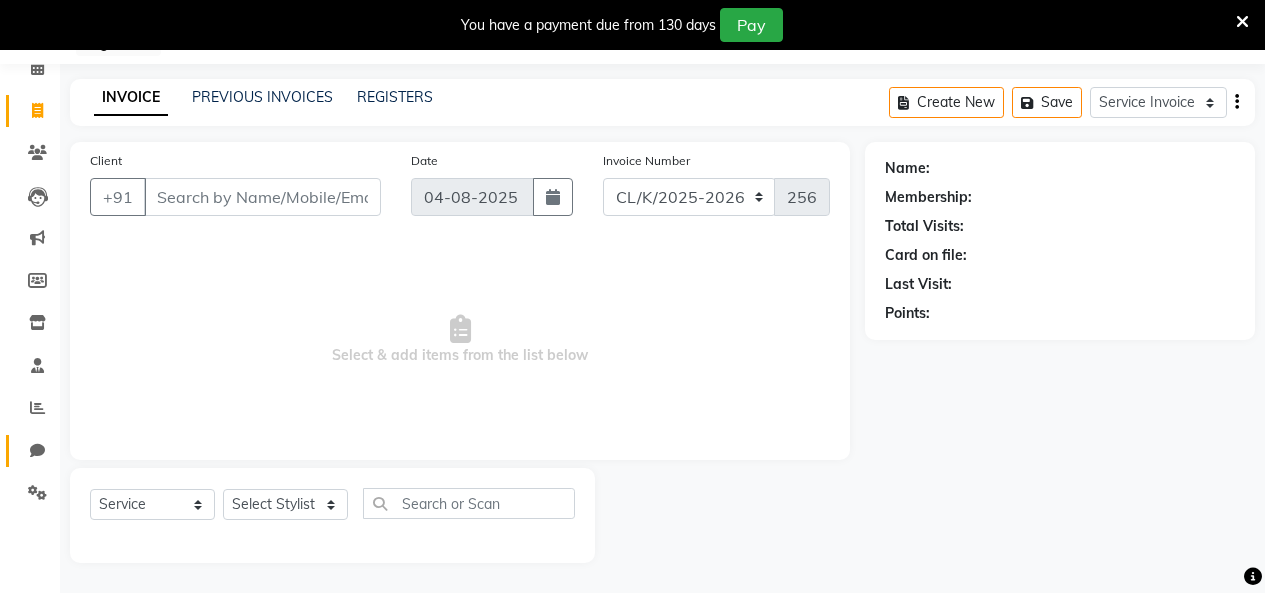 drag, startPoint x: 0, startPoint y: 468, endPoint x: 15, endPoint y: 464, distance: 15.524175 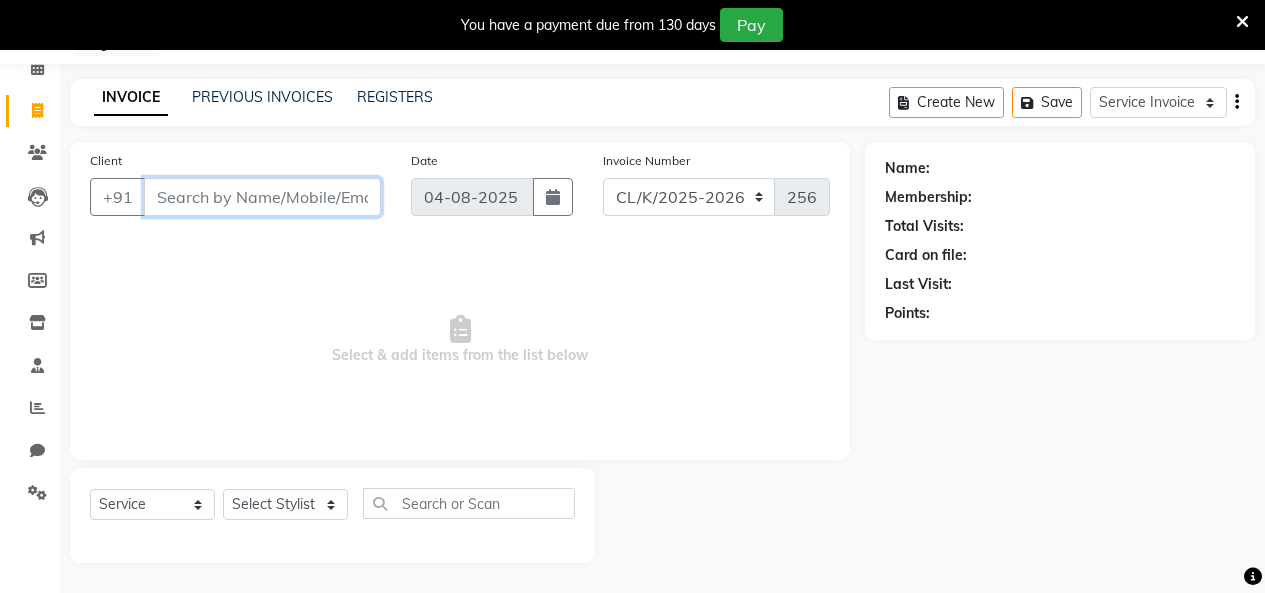 click on "Client" at bounding box center (262, 197) 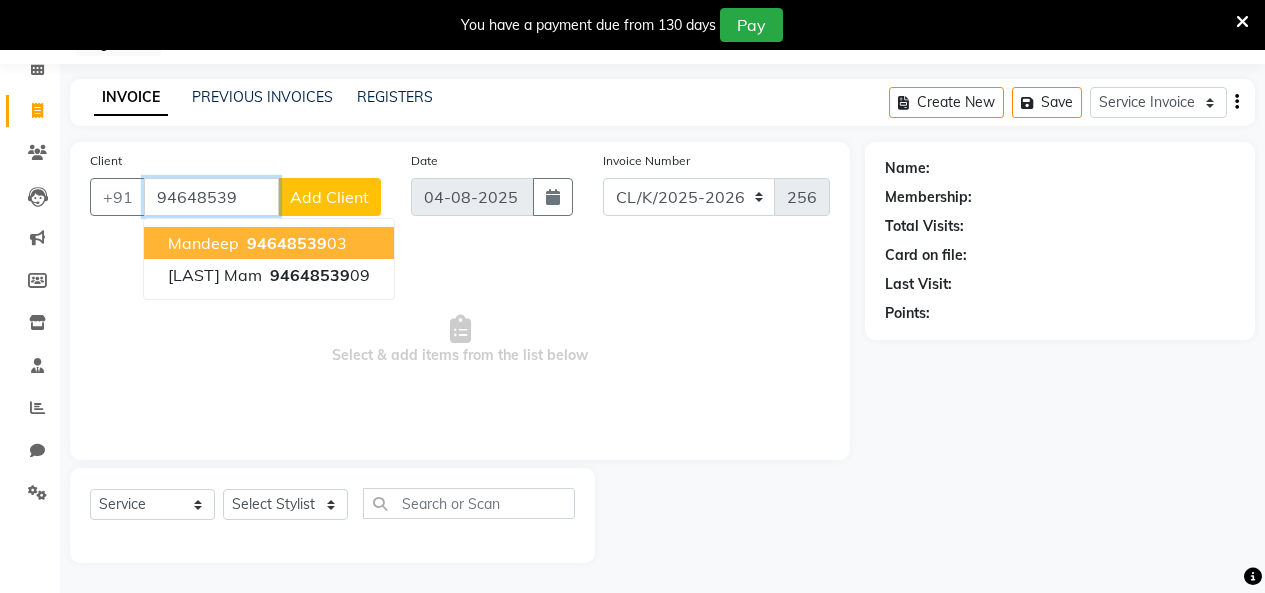 click on "94648539 03" at bounding box center [295, 243] 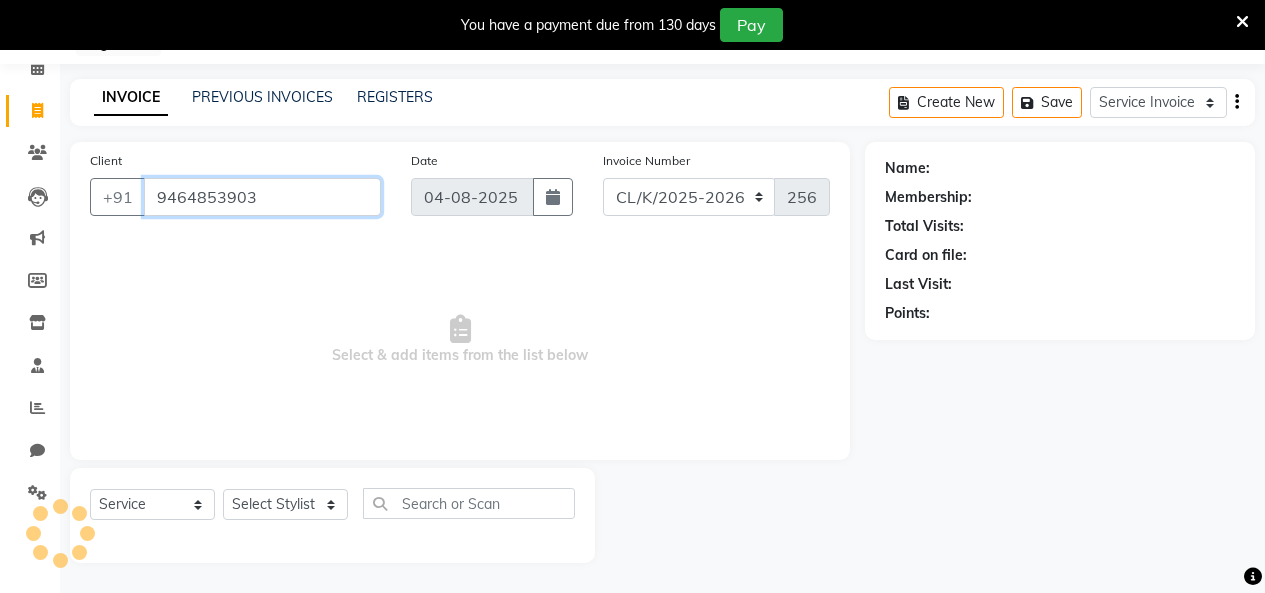 type on "9464853903" 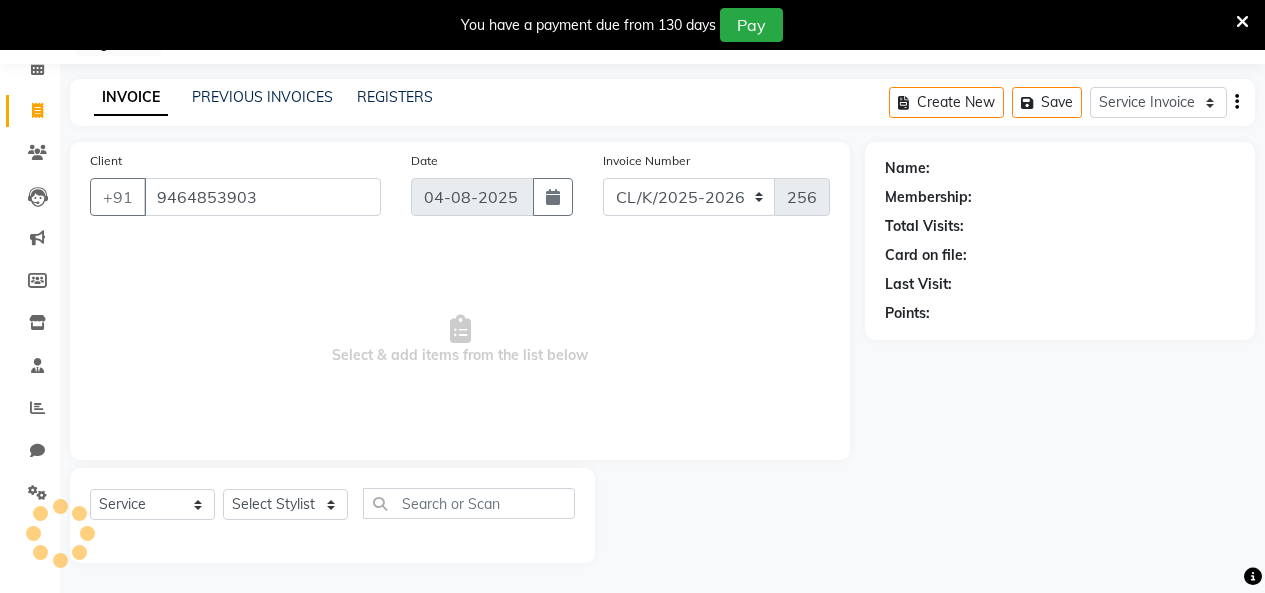 select on "1: Object" 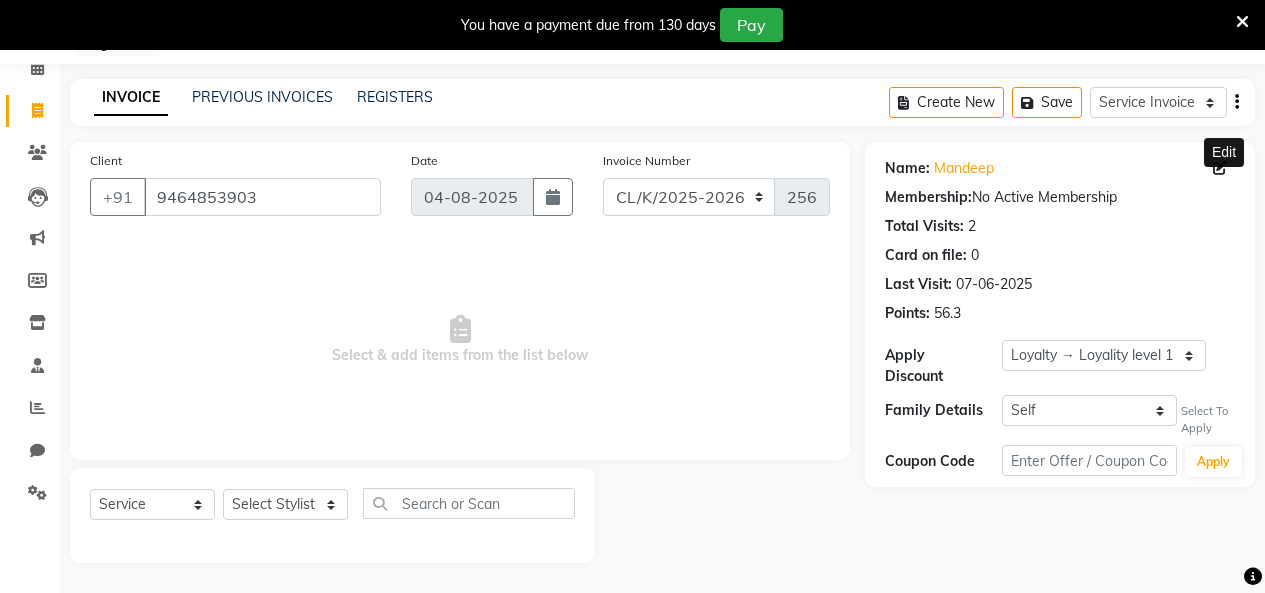 click 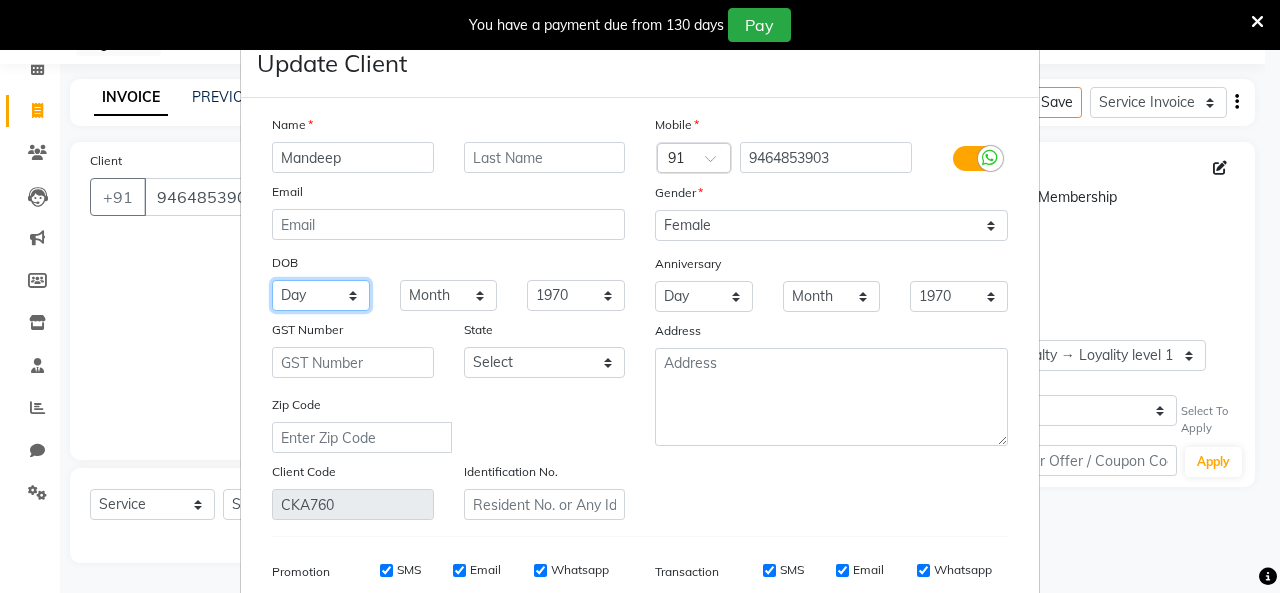 click on "Day 01 02 03 04 05 06 07 08 09 10 11 12 13 14 15 16 17 18 19 20 21 22 23 24 25 26 27 28 29 30 31" at bounding box center (321, 295) 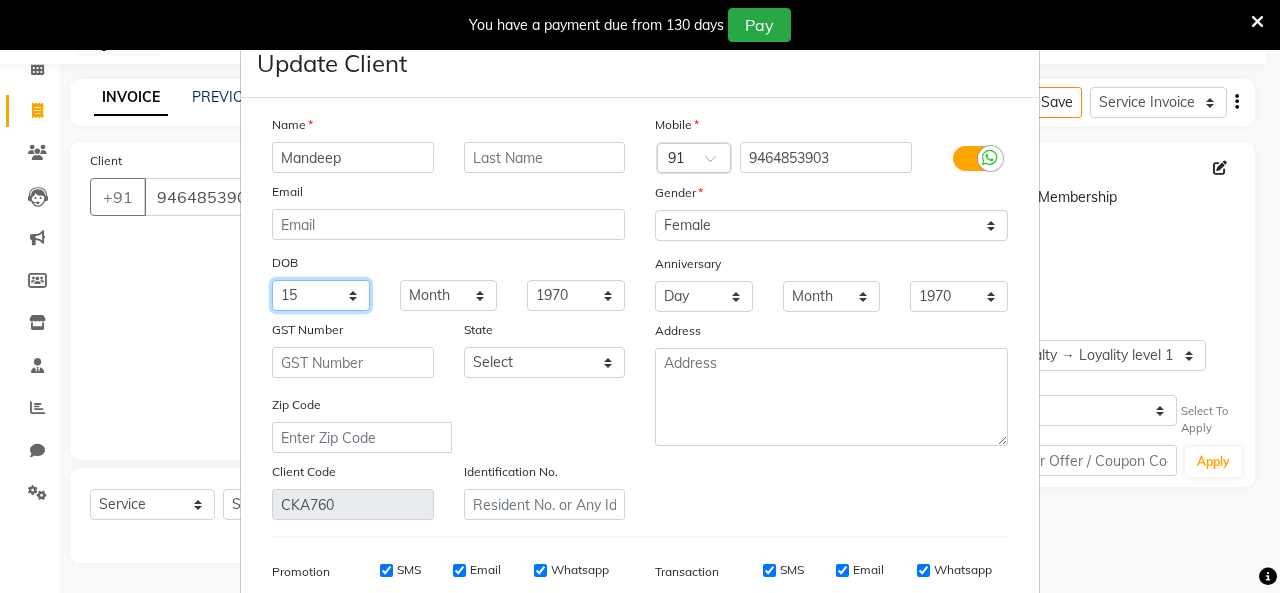 click on "Day 01 02 03 04 05 06 07 08 09 10 11 12 13 14 15 16 17 18 19 20 21 22 23 24 25 26 27 28 29 30 31" at bounding box center [321, 295] 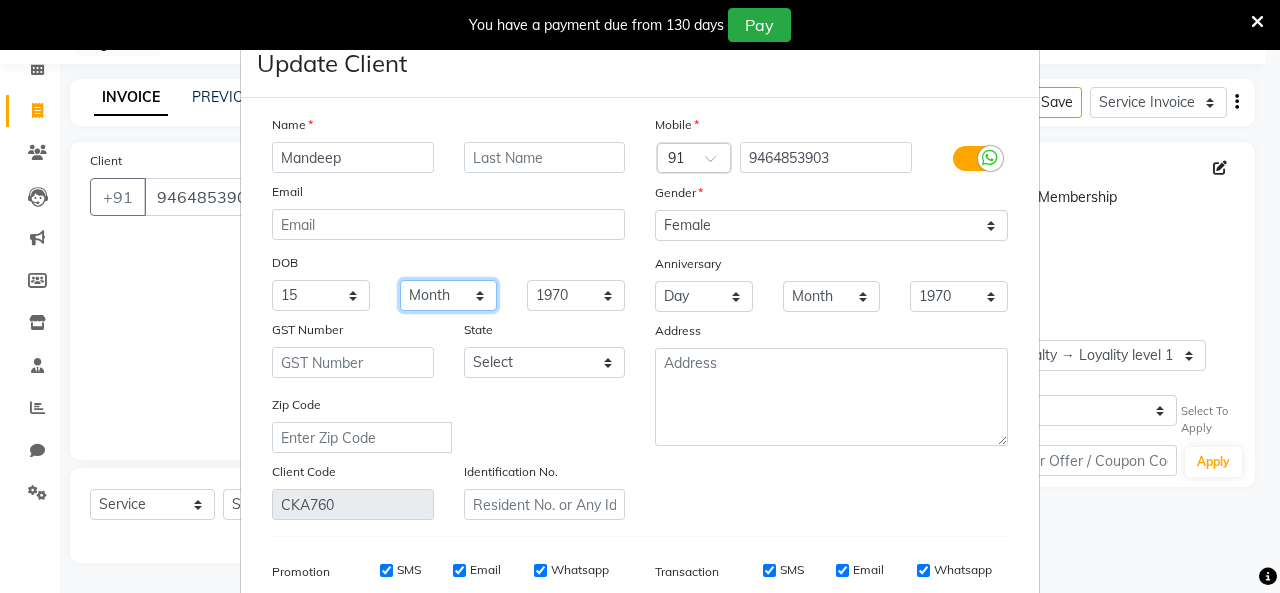 click on "Month January February March April May June July August September October November December" at bounding box center [449, 295] 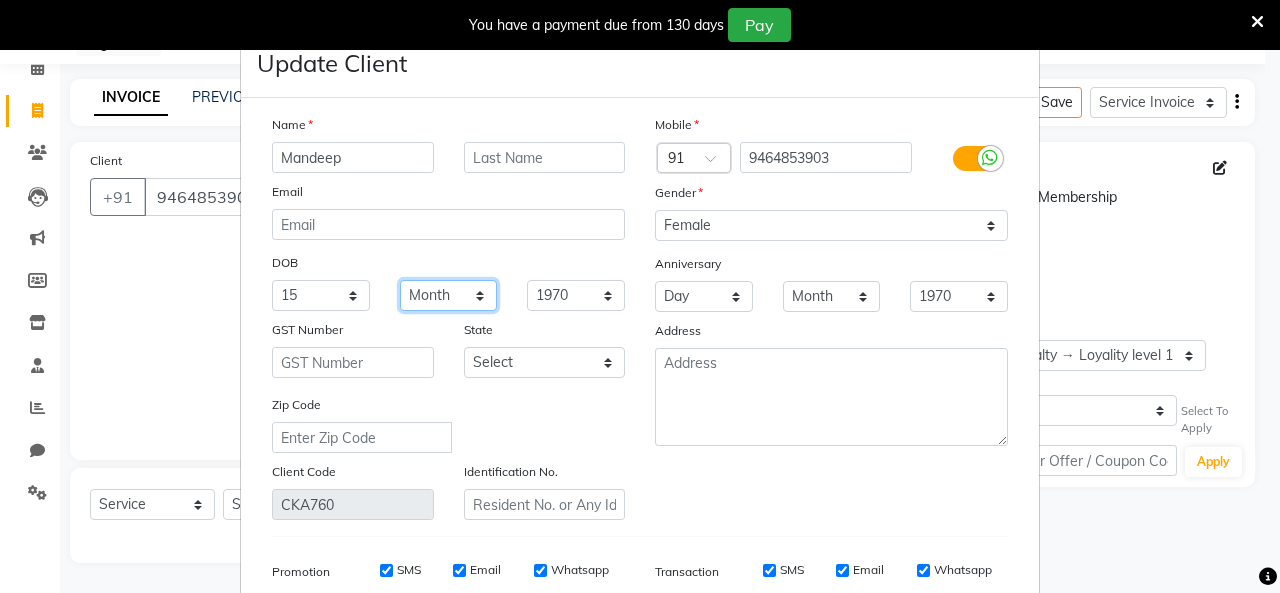 select on "12" 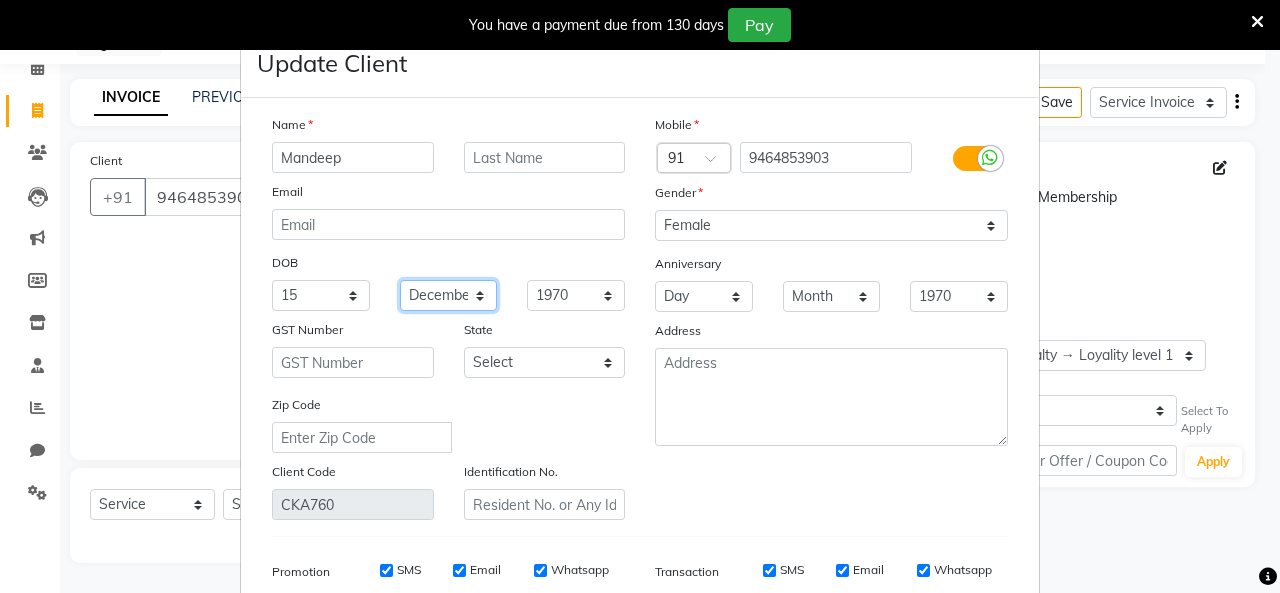click on "Month January February March April May June July August September October November December" at bounding box center (449, 295) 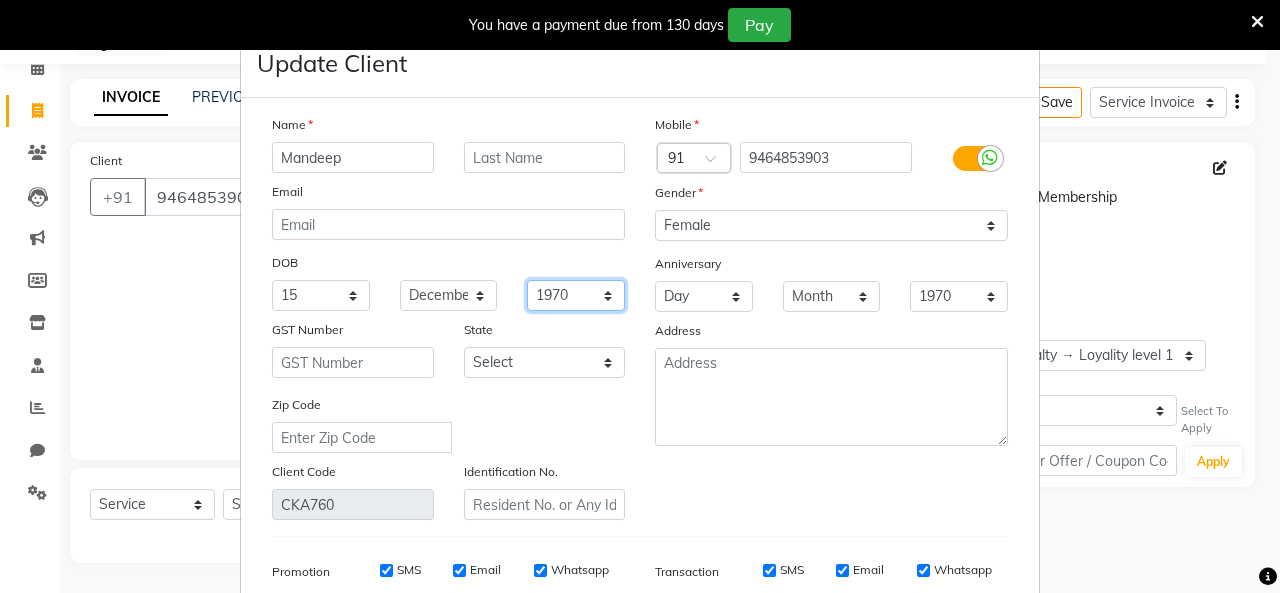 click on "1940 1941 1942 1943 1944 1945 1946 1947 1948 1949 1950 1951 1952 1953 1954 1955 1956 1957 1958 1959 1960 1961 1962 1963 1964 1965 1966 1967 1968 1969 1970 1971 1972 1973 1974 1975 1976 1977 1978 1979 1980 1981 1982 1983 1984 1985 1986 1987 1988 1989 1990 1991 1992 1993 1994 1995 1996 1997 1998 1999 2000 2001 2002 2003 2004 2005 2006 2007 2008 2009 2010 2011 2012 2013 2014 2015 2016 2017 2018 2019 2020 2021 2022 2023 2024" at bounding box center (576, 295) 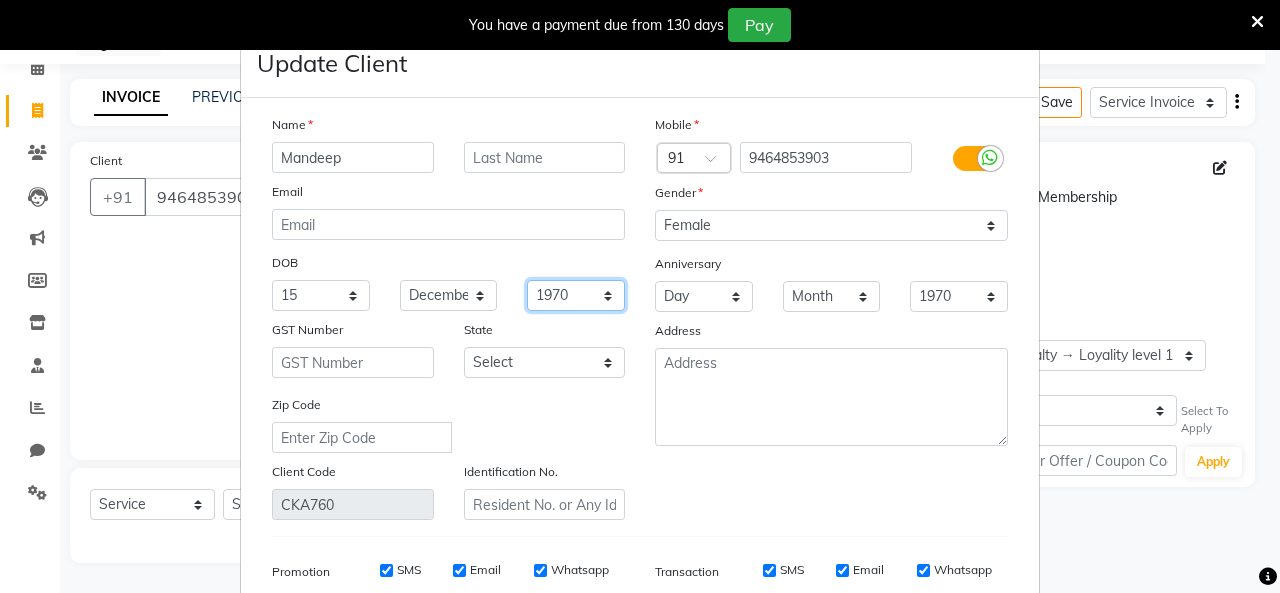 select on "1986" 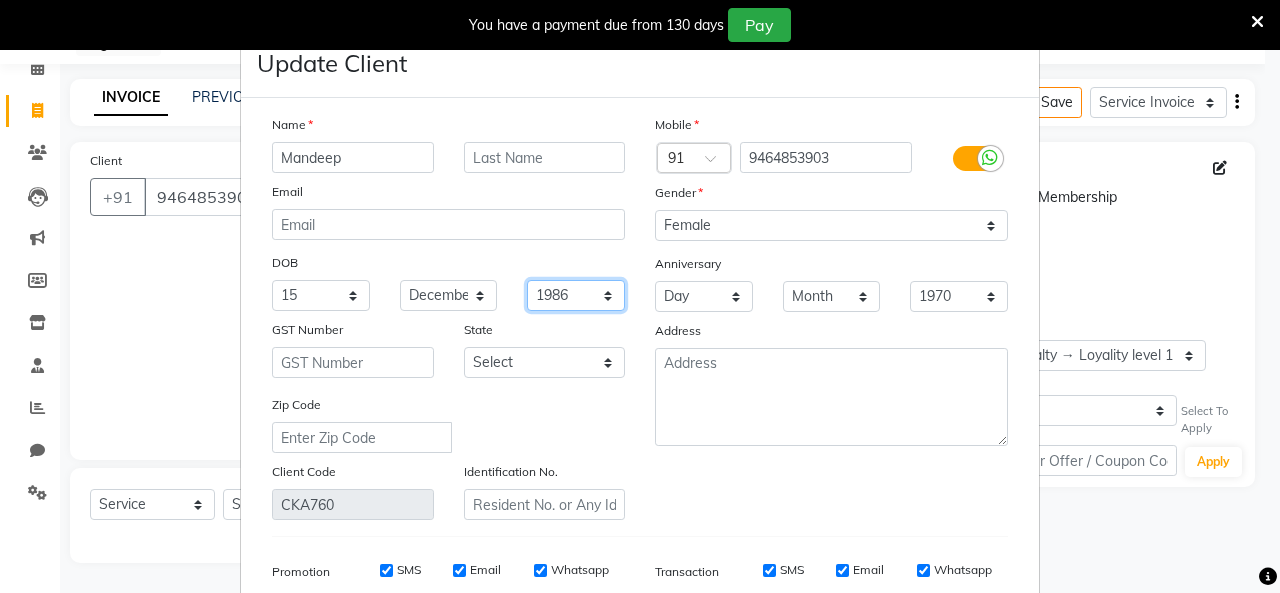 click on "1940 1941 1942 1943 1944 1945 1946 1947 1948 1949 1950 1951 1952 1953 1954 1955 1956 1957 1958 1959 1960 1961 1962 1963 1964 1965 1966 1967 1968 1969 1970 1971 1972 1973 1974 1975 1976 1977 1978 1979 1980 1981 1982 1983 1984 1985 1986 1987 1988 1989 1990 1991 1992 1993 1994 1995 1996 1997 1998 1999 2000 2001 2002 2003 2004 2005 2006 2007 2008 2009 2010 2011 2012 2013 2014 2015 2016 2017 2018 2019 2020 2021 2022 2023 2024" at bounding box center (576, 295) 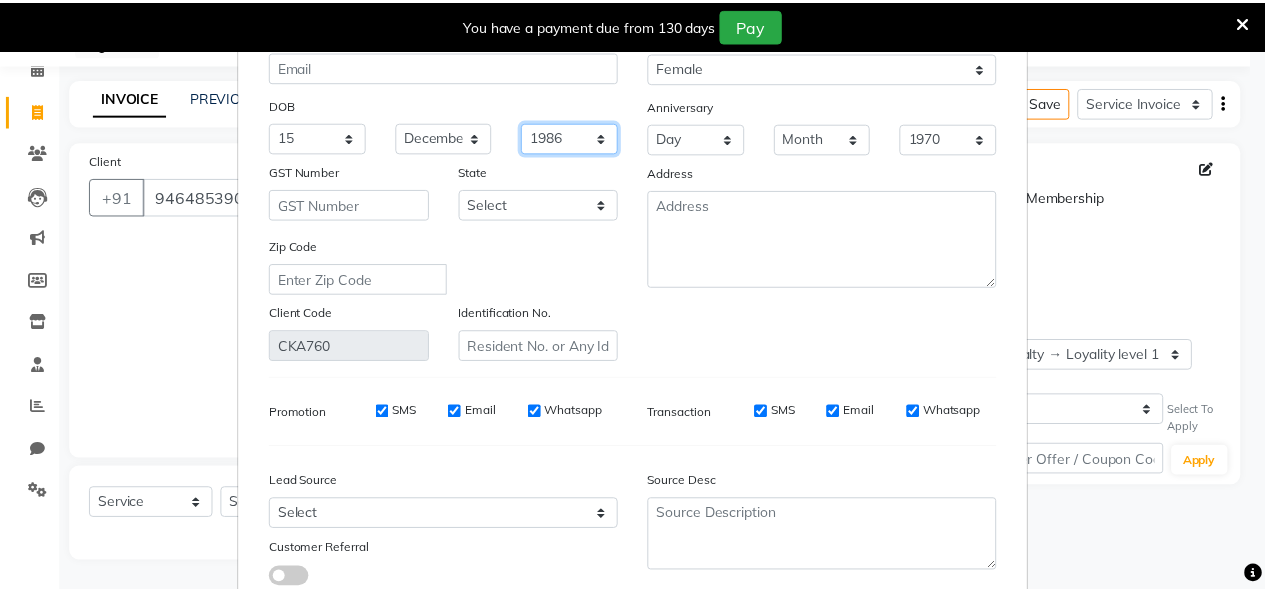 scroll, scrollTop: 294, scrollLeft: 0, axis: vertical 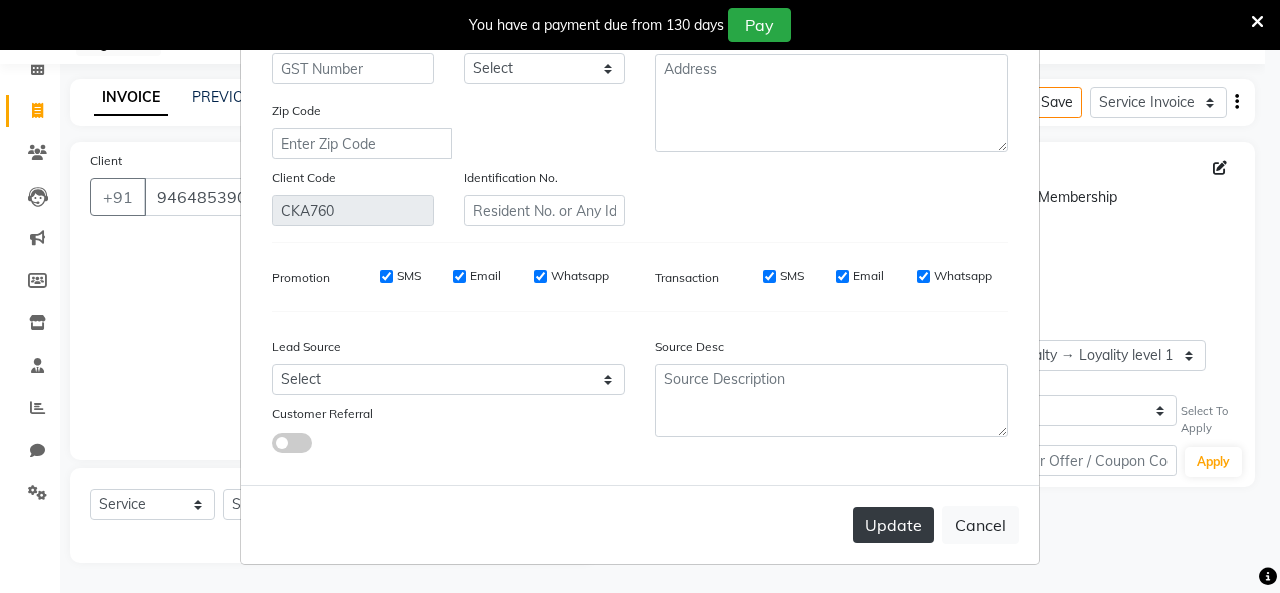 click on "Update" at bounding box center [893, 525] 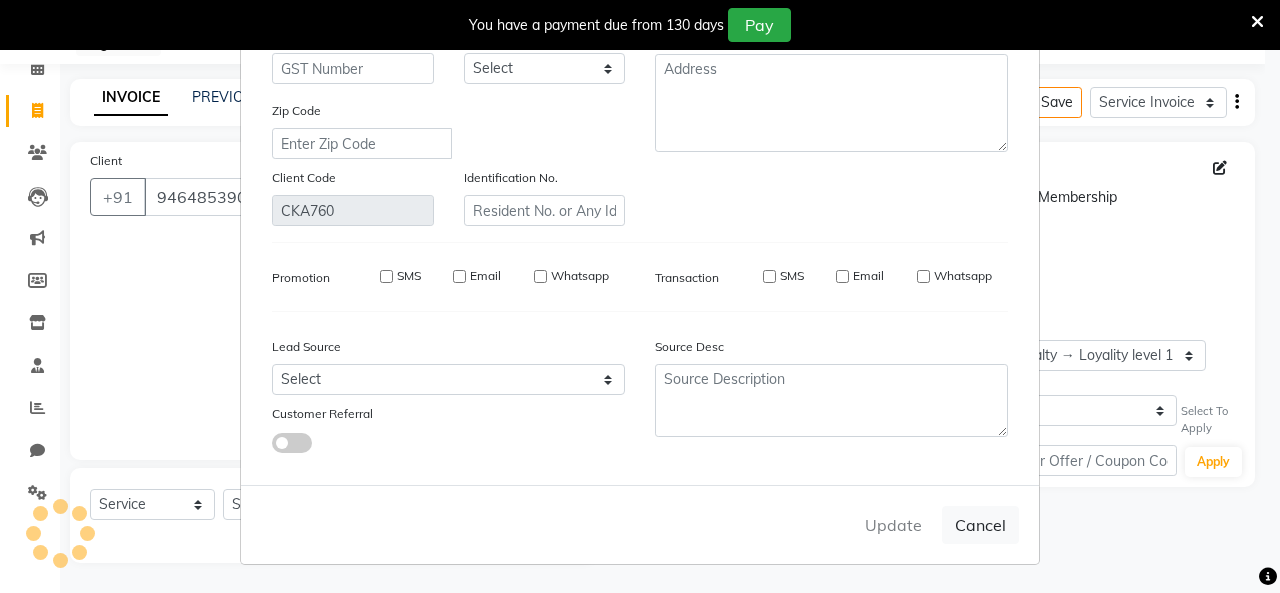 type 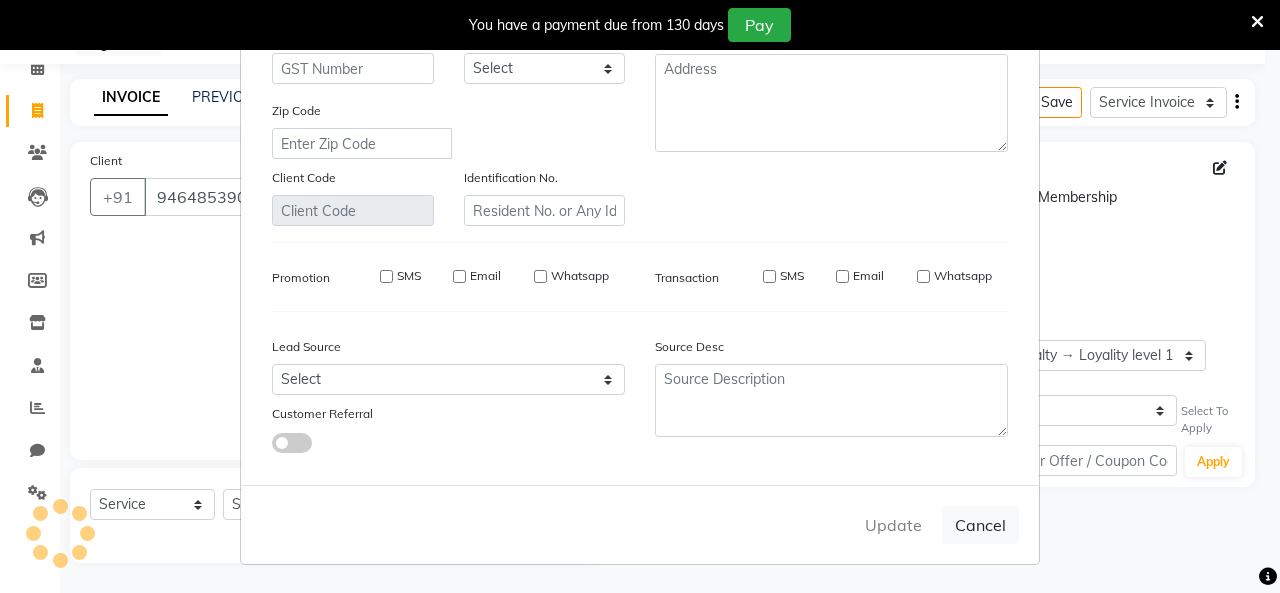 select 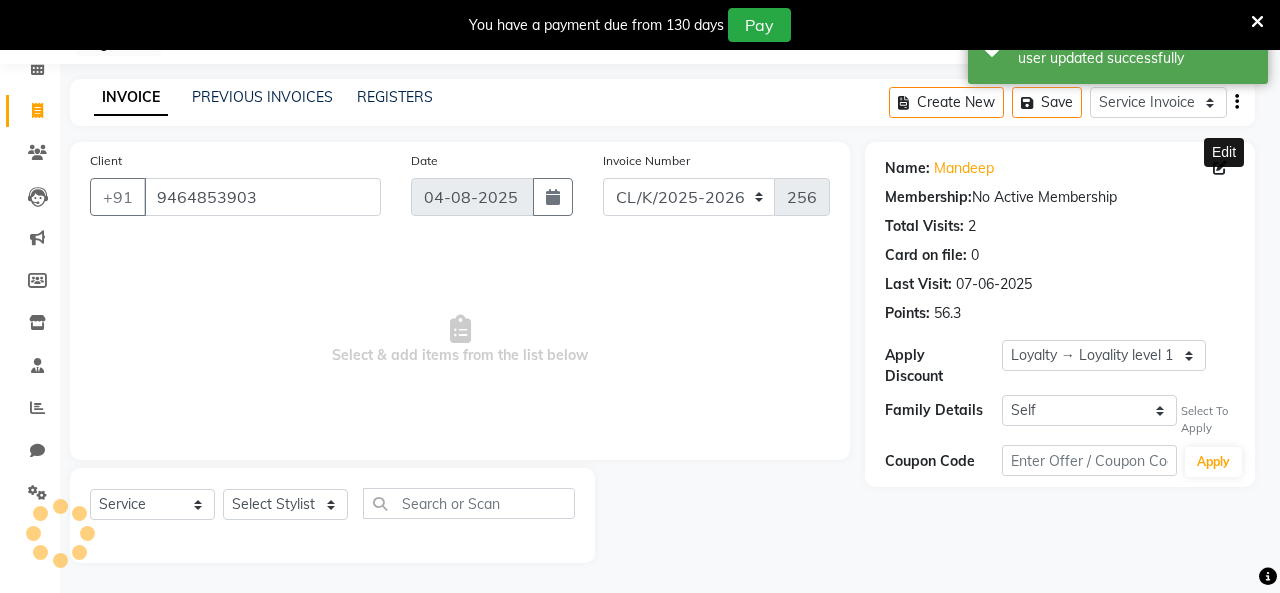 select on "1: Object" 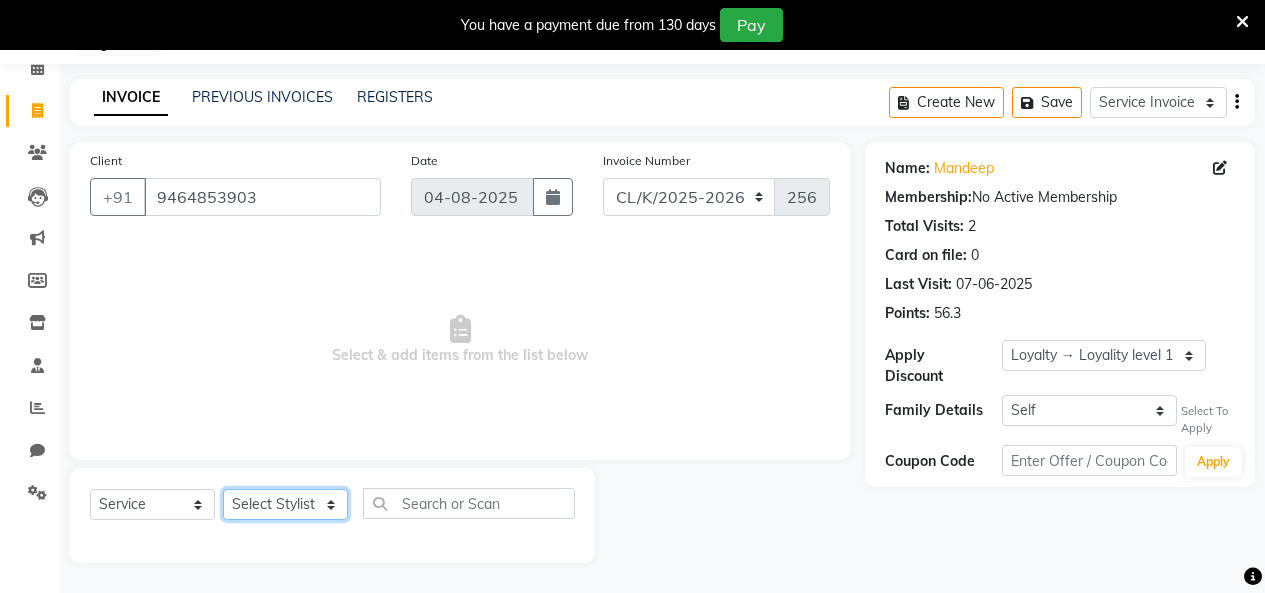 click on "Select Stylist Admin Admin AKHIL ANKUSH Colour Lounge, Kabir Park Colour Lounge, Kabir Park divyansh  Jaswinder singh guard JATIN JOHN JONEY LUXMI NAVDEEP KAUR NITI PARAMJIT PARAS KHATNAVLIA priya  priyanka  Rakesh sapna  SUMAN VANDANA SHARMA VISHAL" 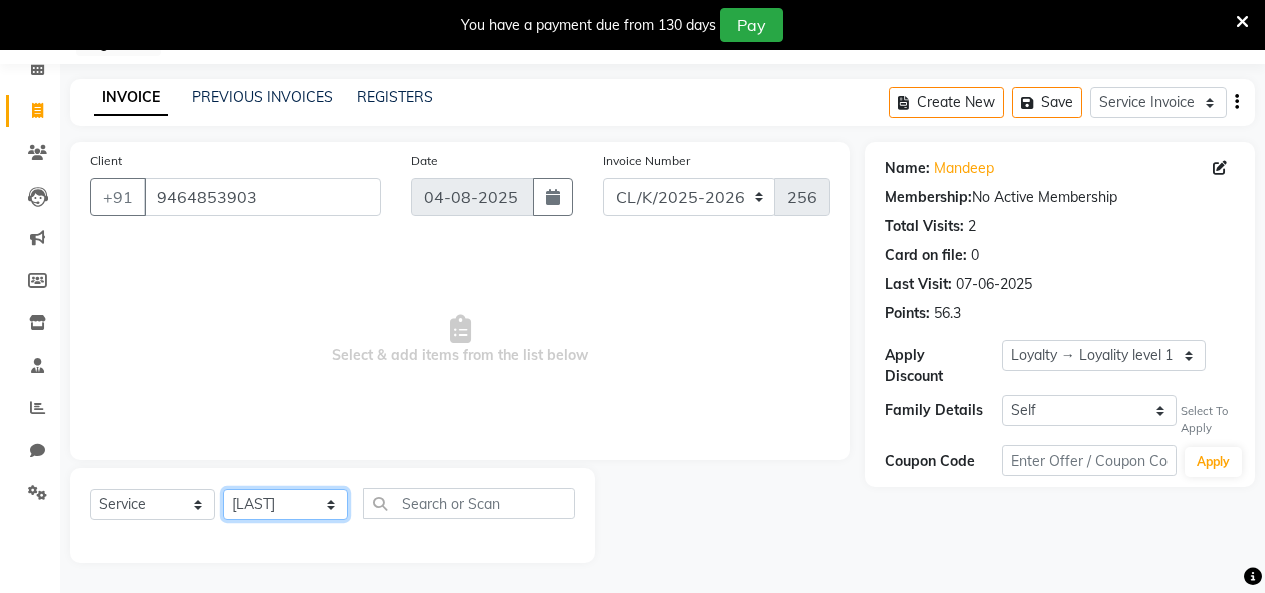 click on "Select Stylist Admin Admin AKHIL ANKUSH Colour Lounge, Kabir Park Colour Lounge, Kabir Park divyansh  Jaswinder singh guard JATIN JOHN JONEY LUXMI NAVDEEP KAUR NITI PARAMJIT PARAS KHATNAVLIA priya  priyanka  Rakesh sapna  SUMAN VANDANA SHARMA VISHAL" 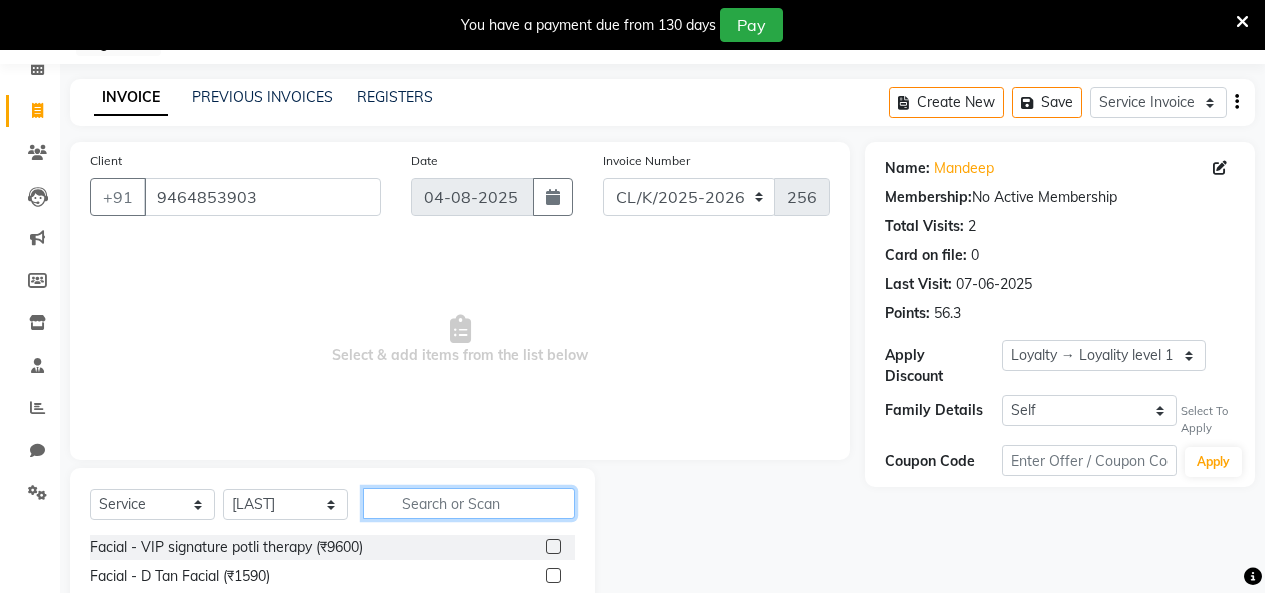 click 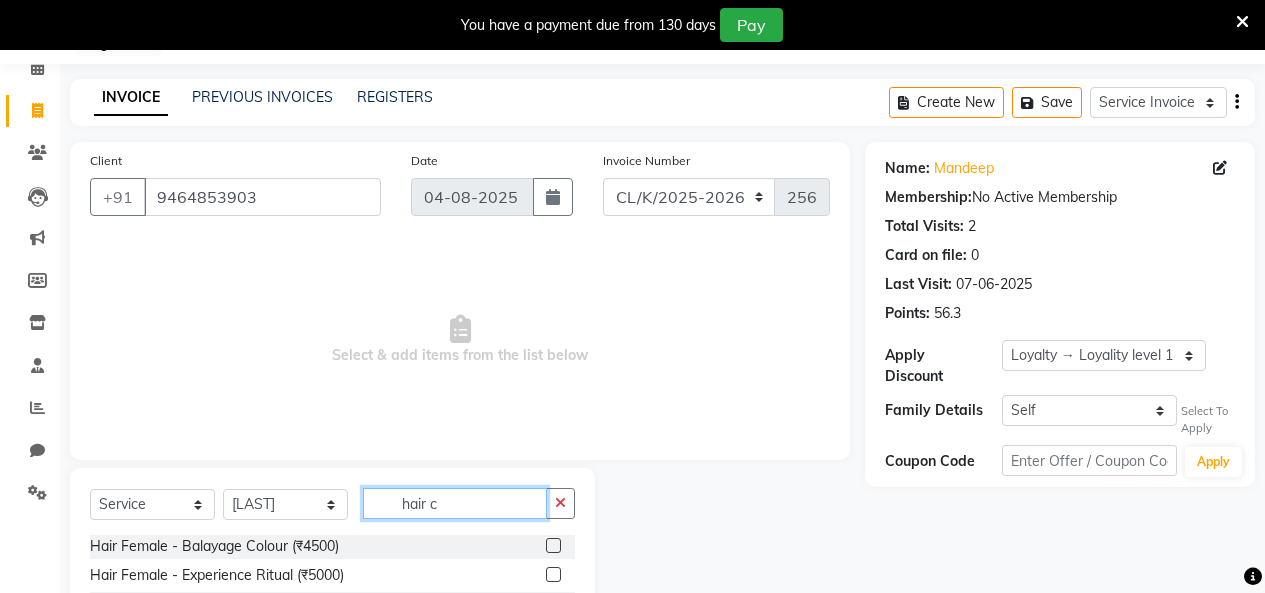scroll, scrollTop: 400, scrollLeft: 0, axis: vertical 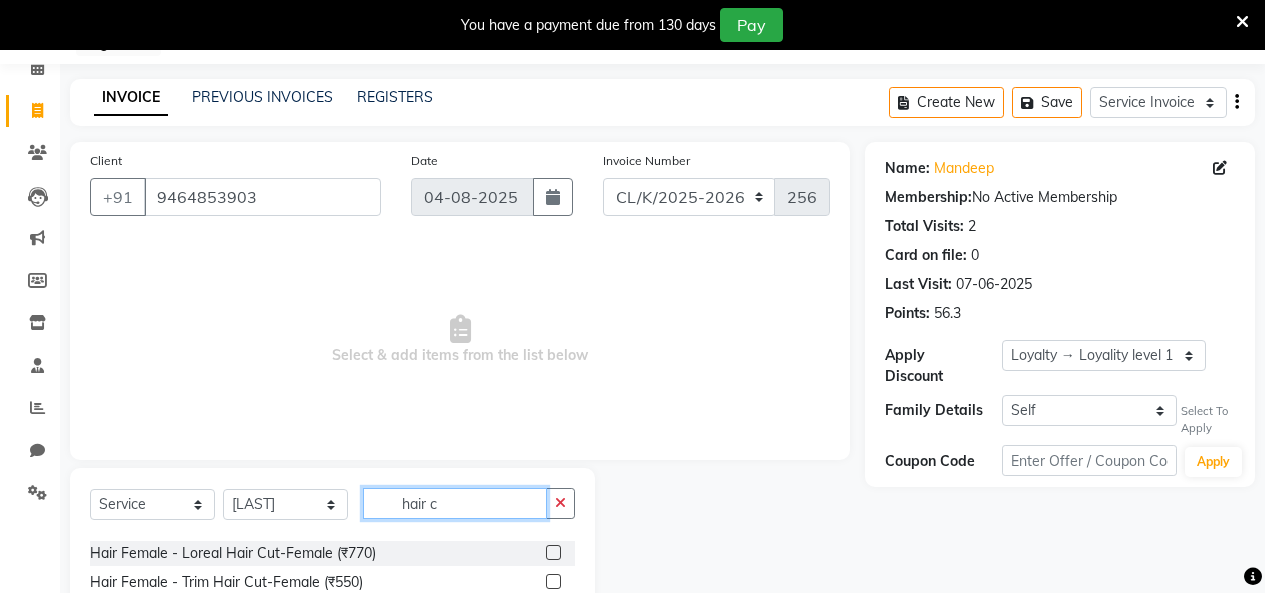 type on "hair c" 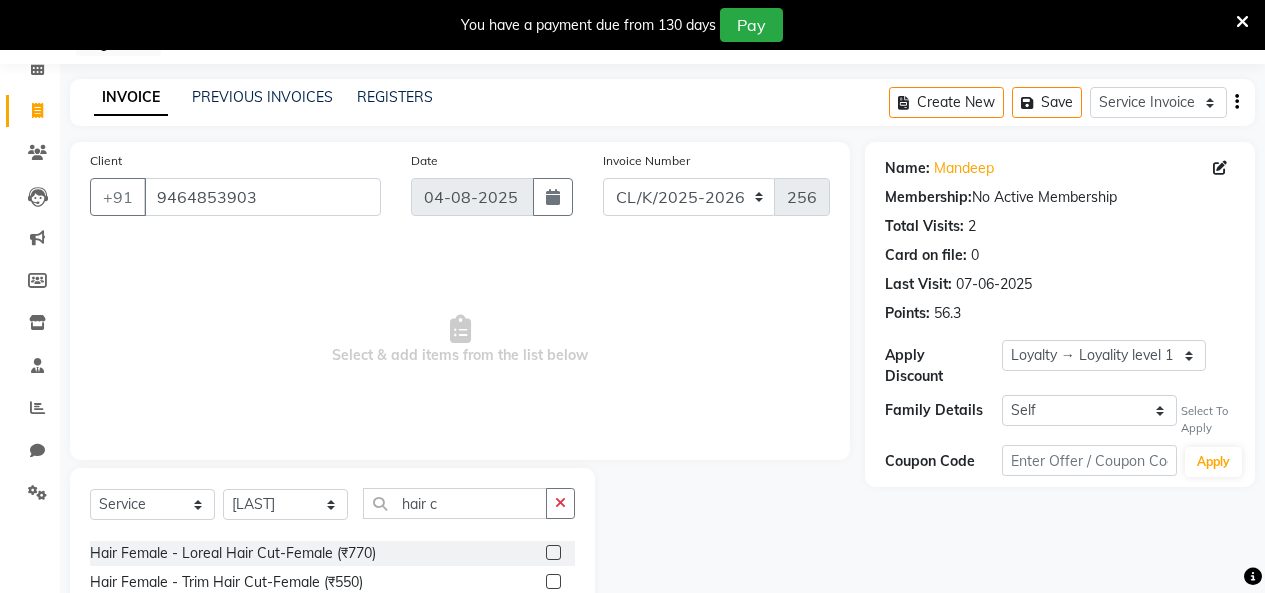 click 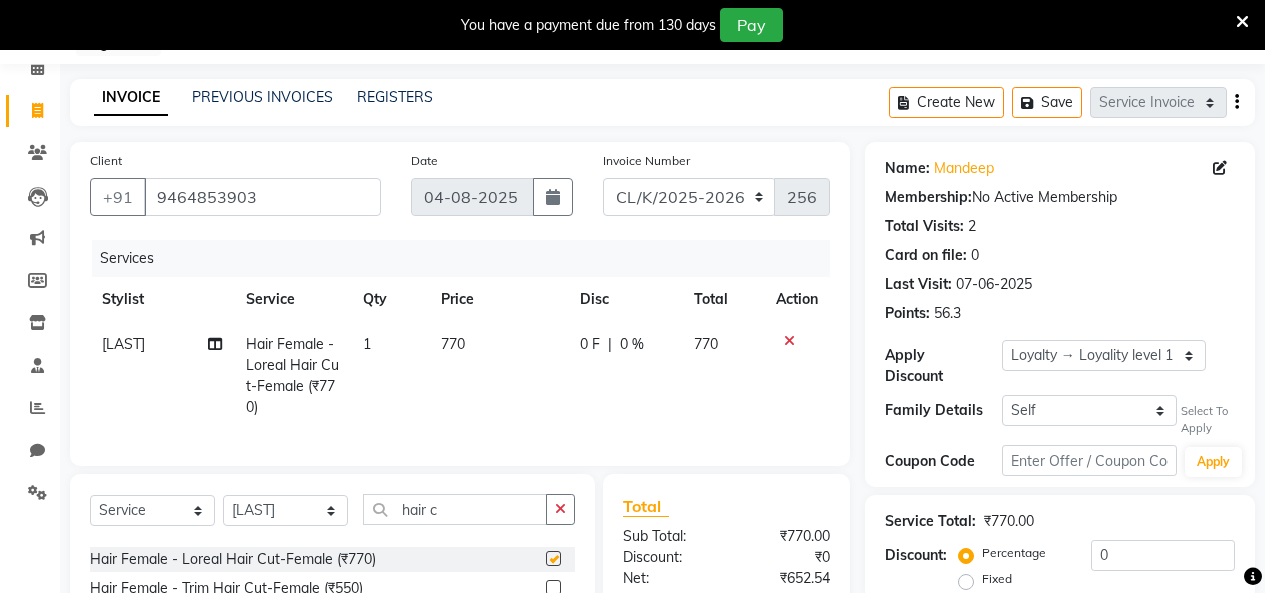 checkbox on "false" 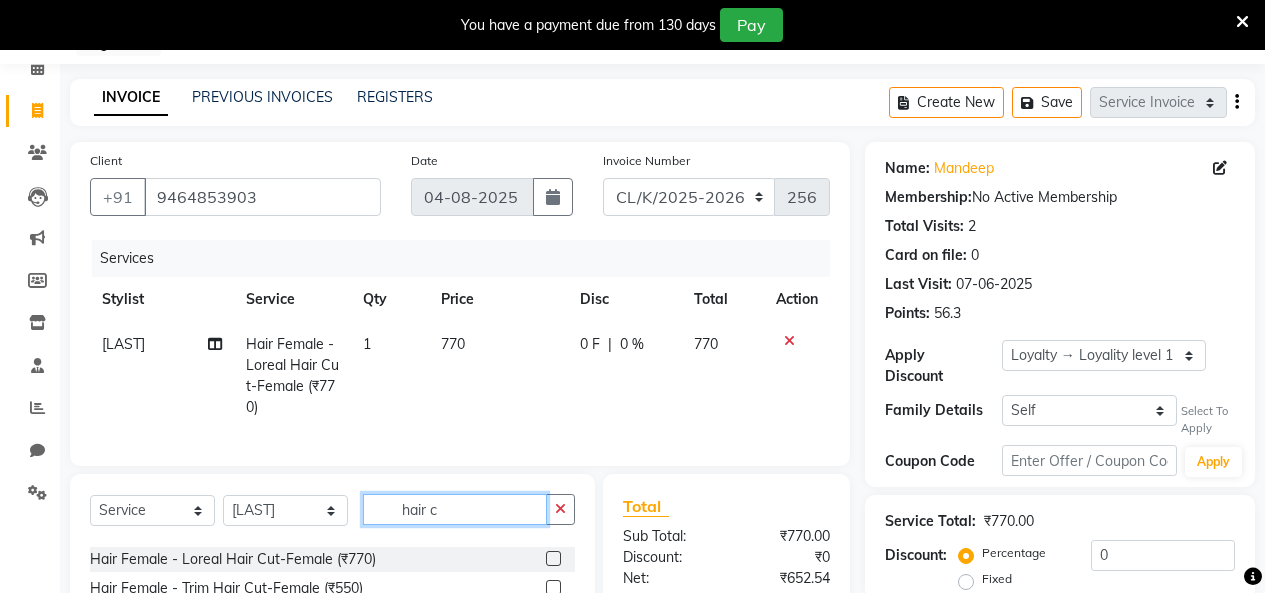 click on "hair c" 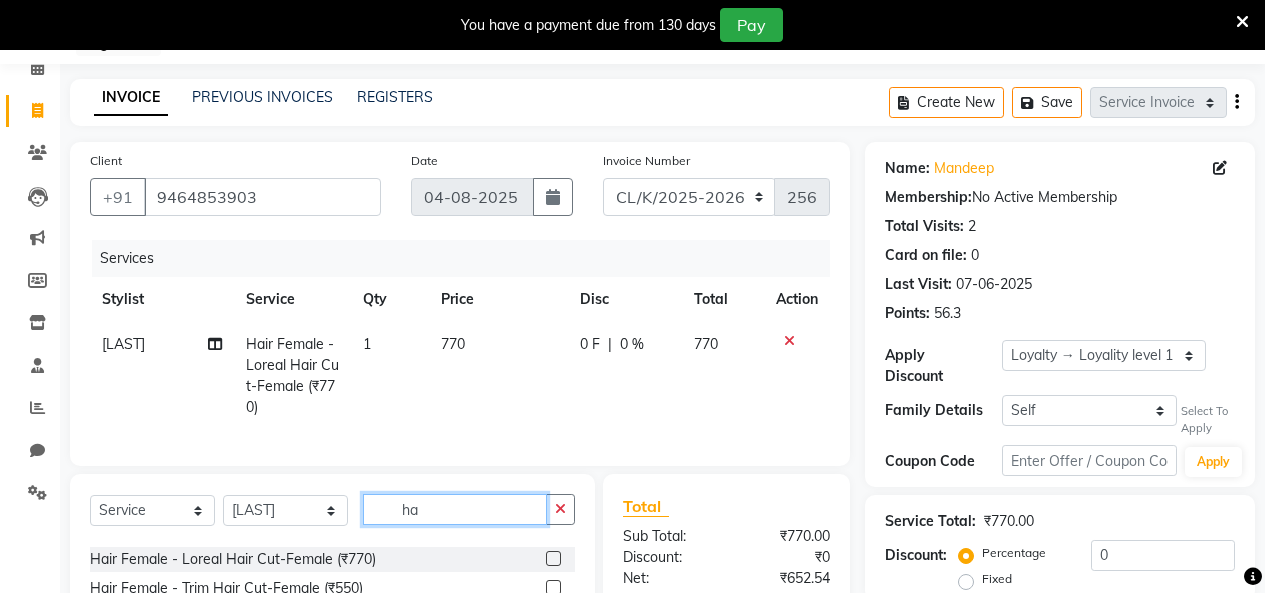 type on "h" 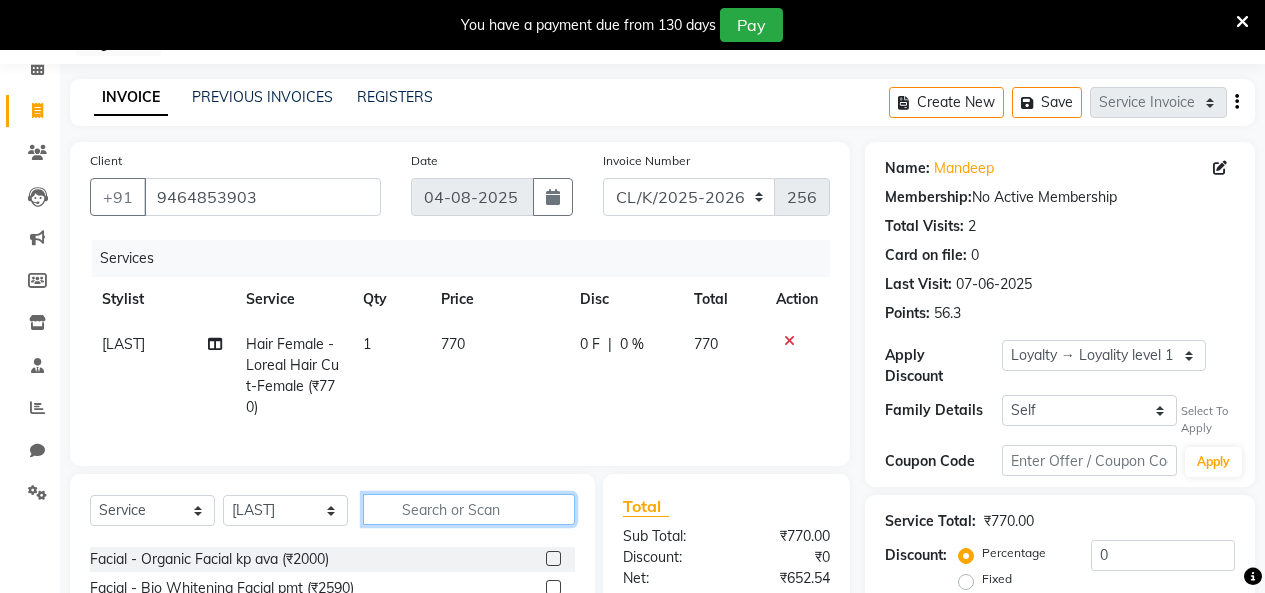 type 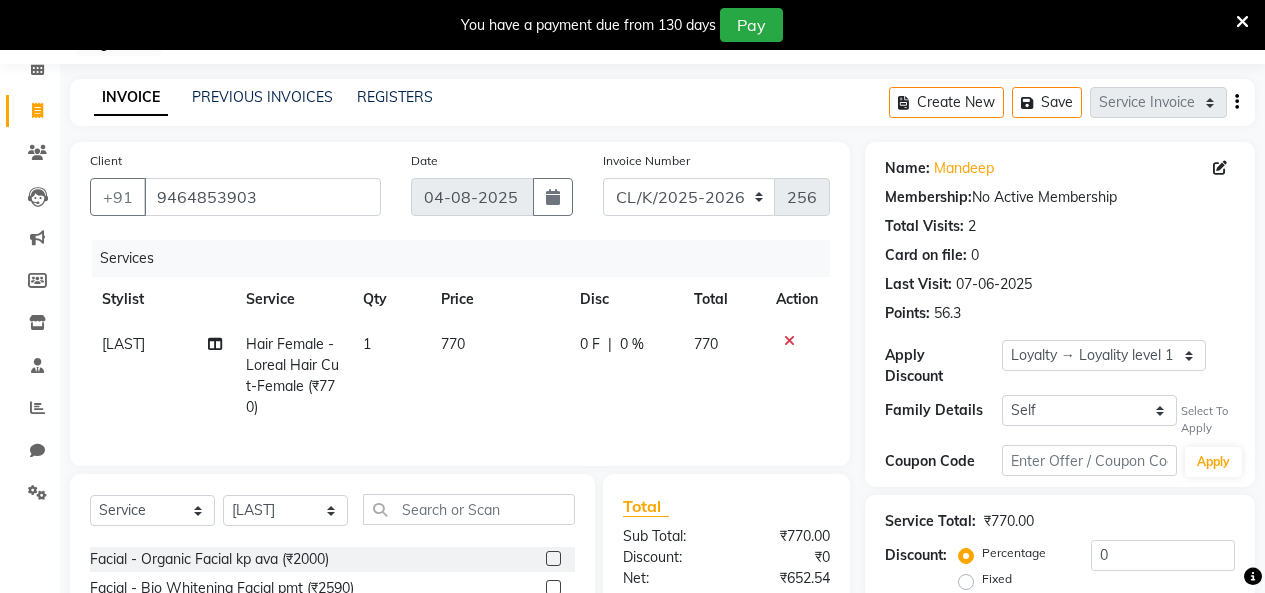 click on "[FIRST]" 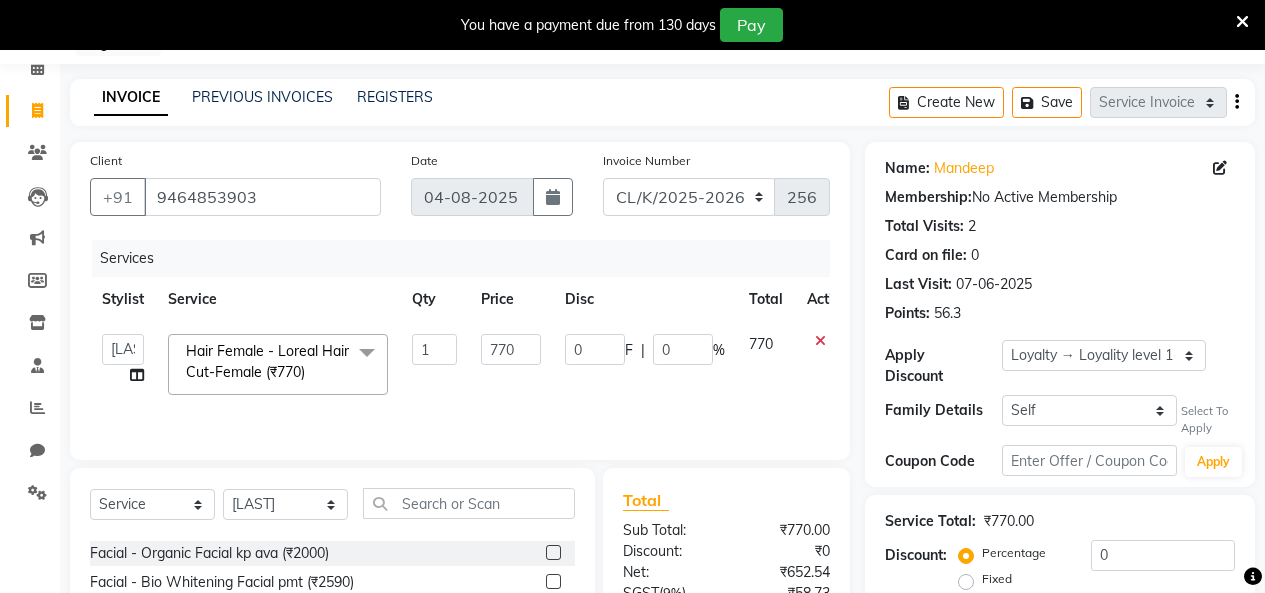 drag, startPoint x: 79, startPoint y: 343, endPoint x: 133, endPoint y: 348, distance: 54.230988 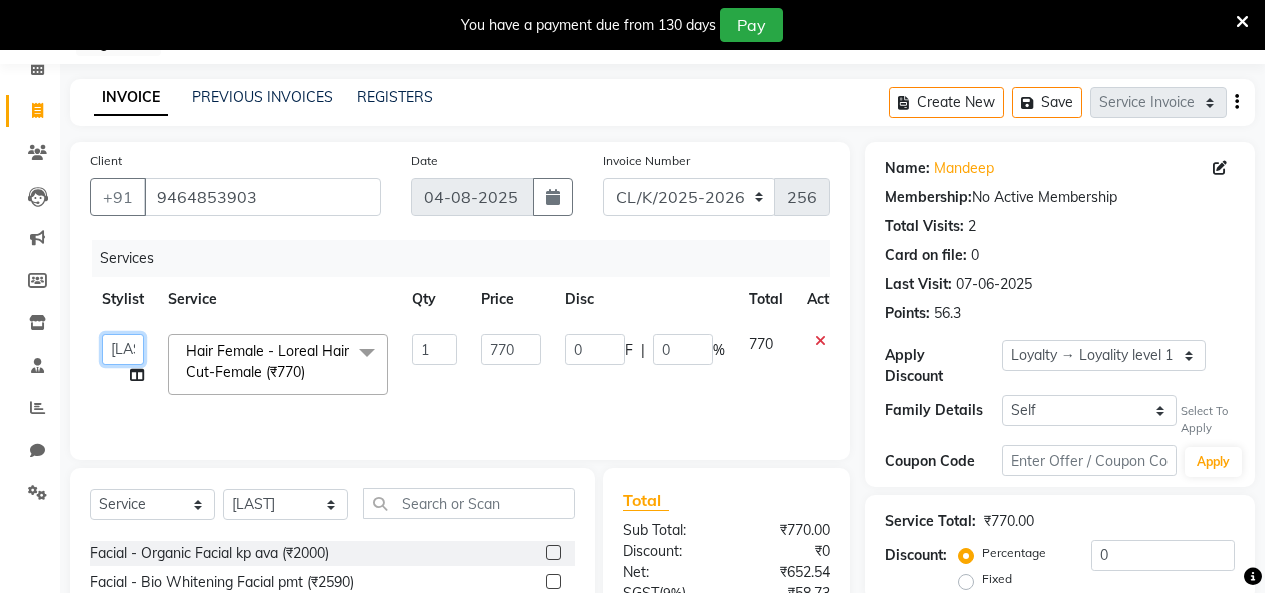click on "Admin   Admin   AKHIL   ANKUSH   Colour Lounge, Kabir Park   Colour Lounge, Kabir Park   divyansh    Jaswinder singh guard   JATIN   JOHN   JONEY   LUXMI   NAVDEEP KAUR   NITI   PARAMJIT   PARAS KHATNAVLIA   priya    priyanka    Rakesh   sapna    SUMAN   VANDANA SHARMA   VISHAL" 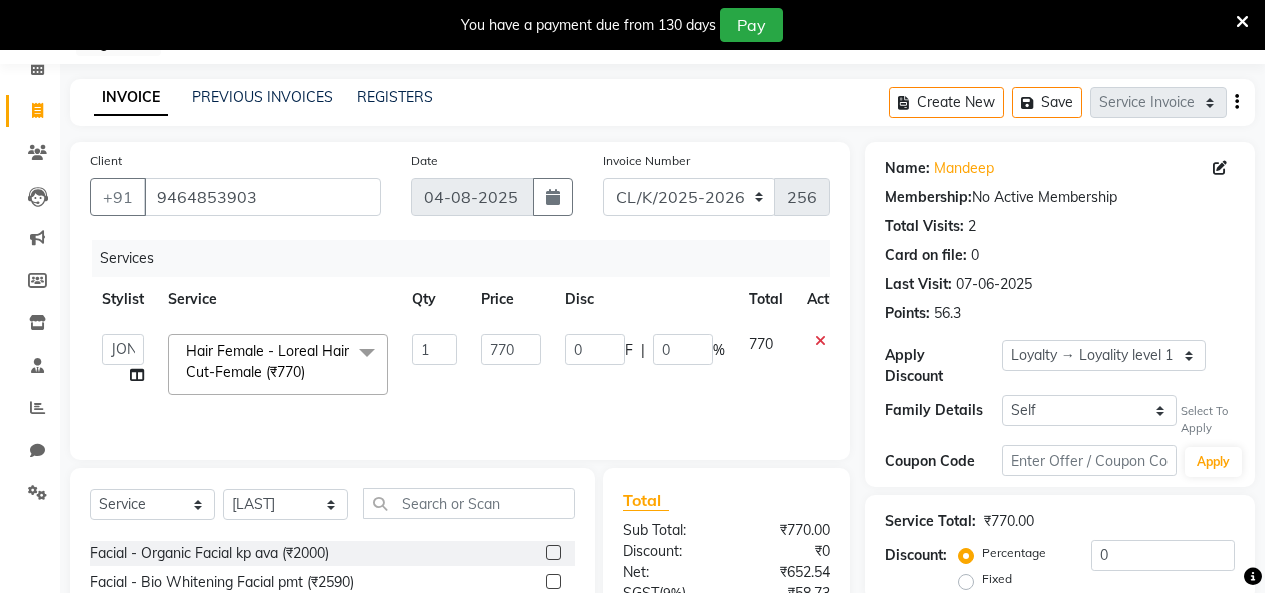 select on "70118" 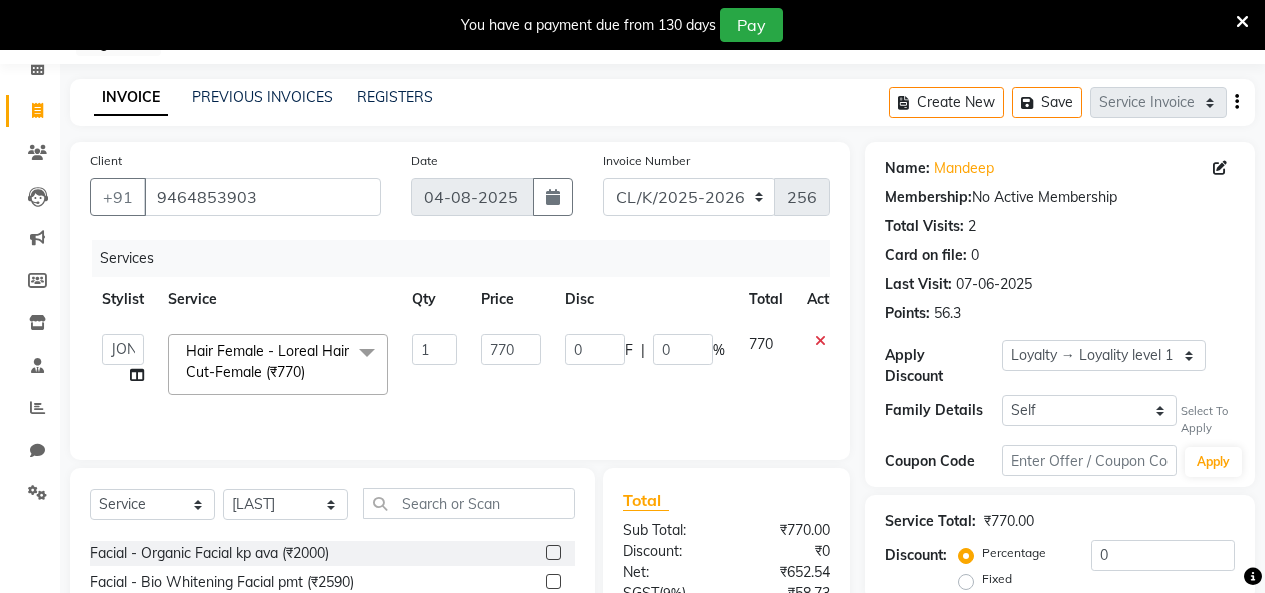click on "Services Stylist Service Qty Price Disc Total Action  Admin   Admin   AKHIL   ANKUSH   Colour Lounge, Kabir Park   Colour Lounge, Kabir Park   divyansh    Jaswinder singh guard   JATIN   JOHN   JONEY   LUXMI   NAVDEEP KAUR   NITI   PARAMJIT   PARAS KHATNAVLIA   priya    priyanka    Rakesh   sapna    SUMAN   VANDANA SHARMA   VISHAL  Hair Female - Loreal Hair Cut-Female (₹770)  x Facial - VIP signature potli therapy Facial - D Tan Facial Facial - French Facial Facial - Glow Facial Facial - Dermasage Luxury Skin Treatment Facial - Algotherm Luxury Facial Facial - Vitamin C Retinol Facial Facial - Vip Signature Facial Facial - Organic Facial Facial - Vitamin C Whiteninig Brightening facial Facial - Nirvana Facial Facial - Bio Whitening Facial Facial - Organic Facial kp qu Facial - Organic Facial kp co Facial - Organic Facial kp ava Facial - Bio Whitening Facial pmt Facial - Bio Whitening Facial phy Facial - Bio Whitening Facial pmg Facial - Bio Whitening Facial Vit Facial - Vip Signature Facial Up Clinic - Prp" 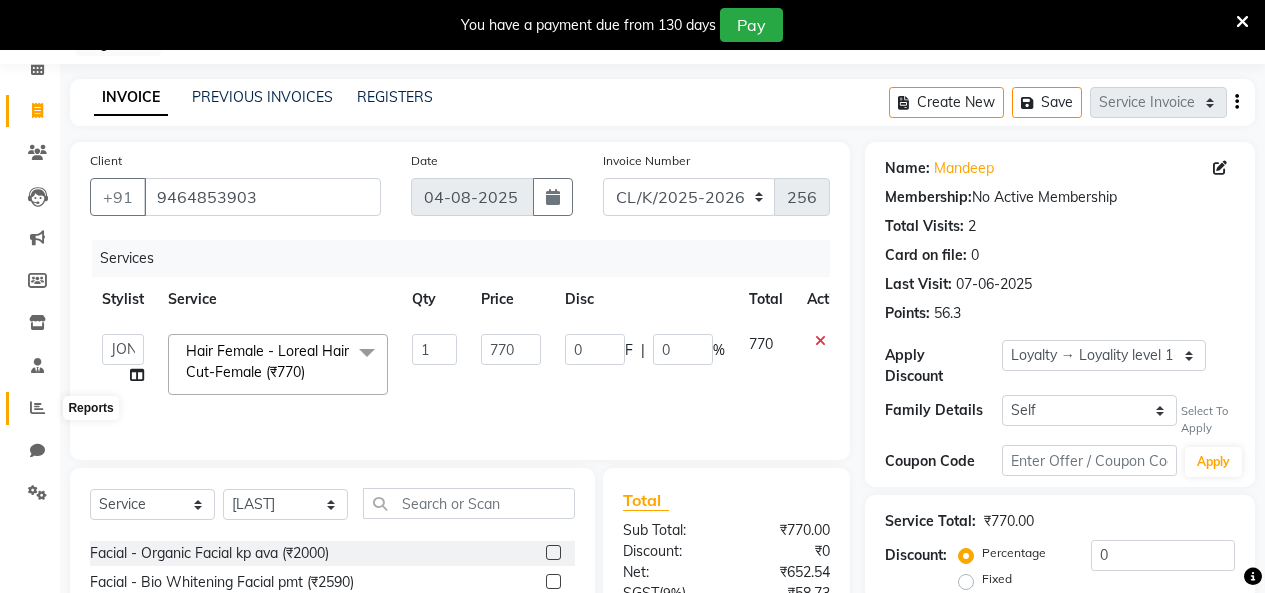 click 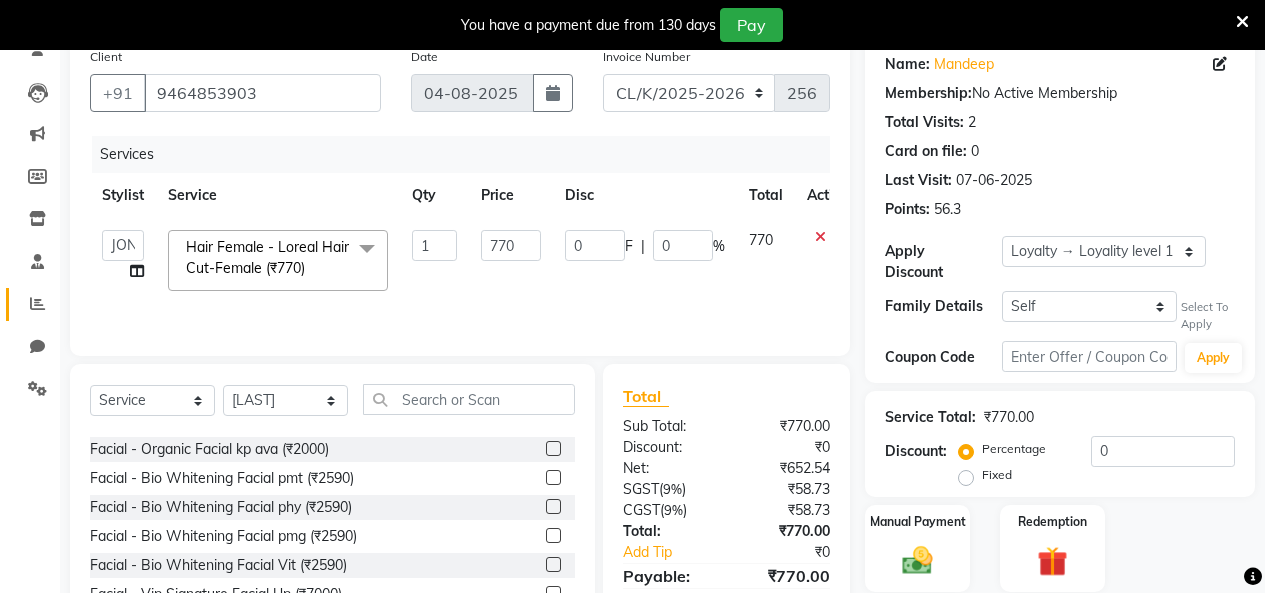 scroll, scrollTop: 285, scrollLeft: 0, axis: vertical 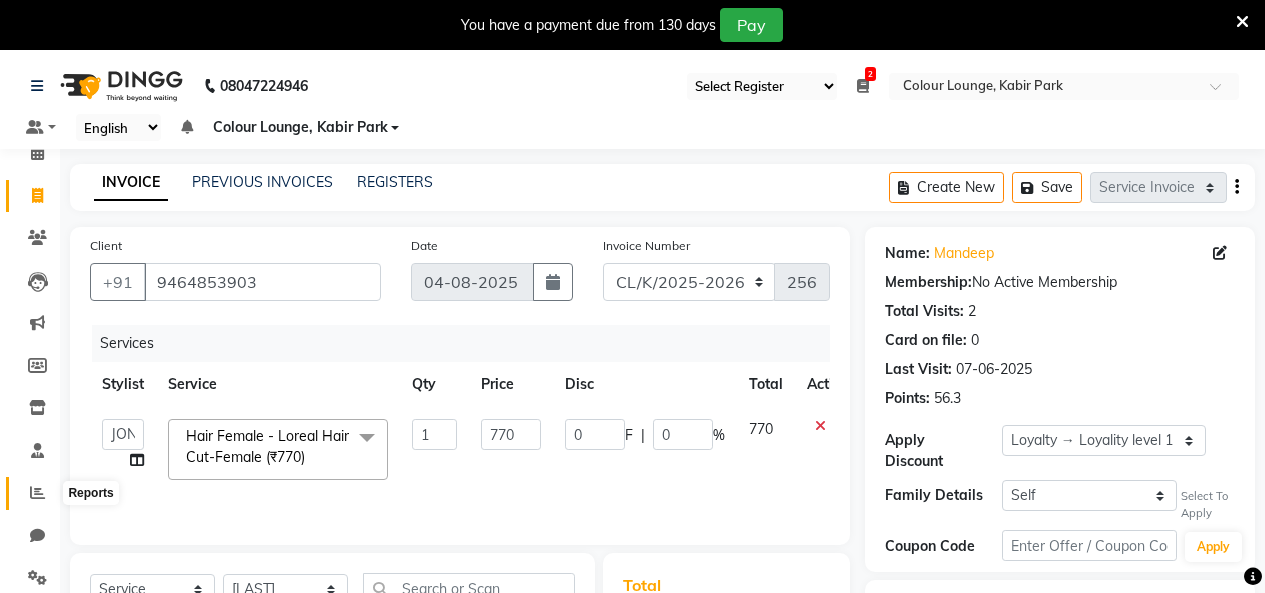 click 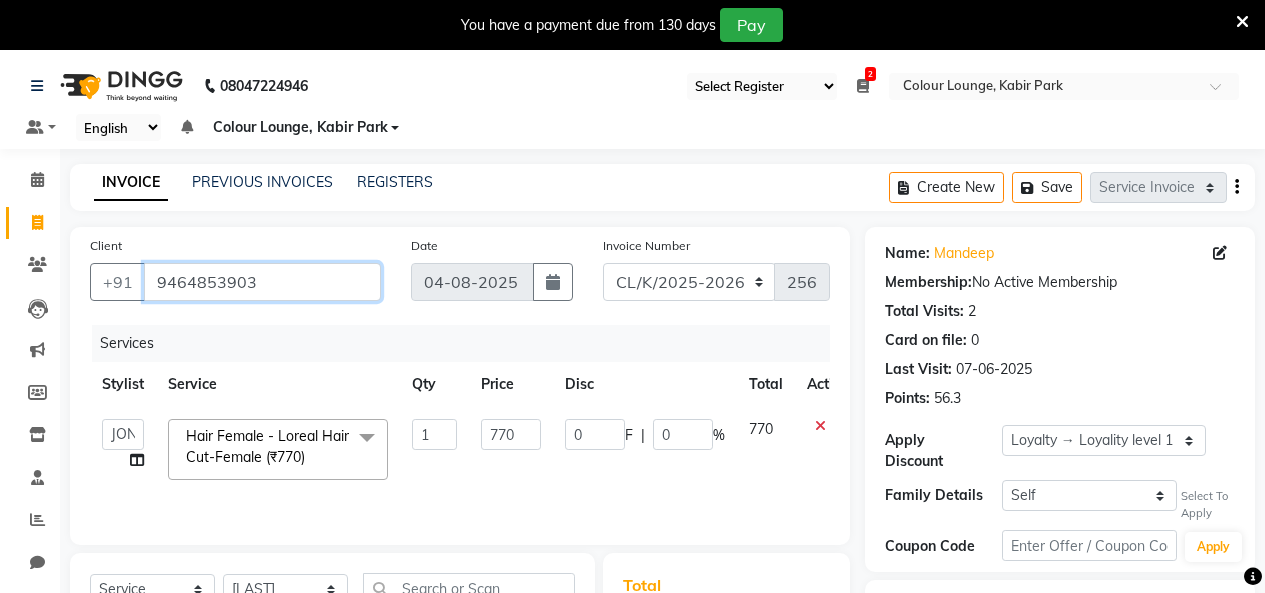 click on "9464853903" at bounding box center [262, 282] 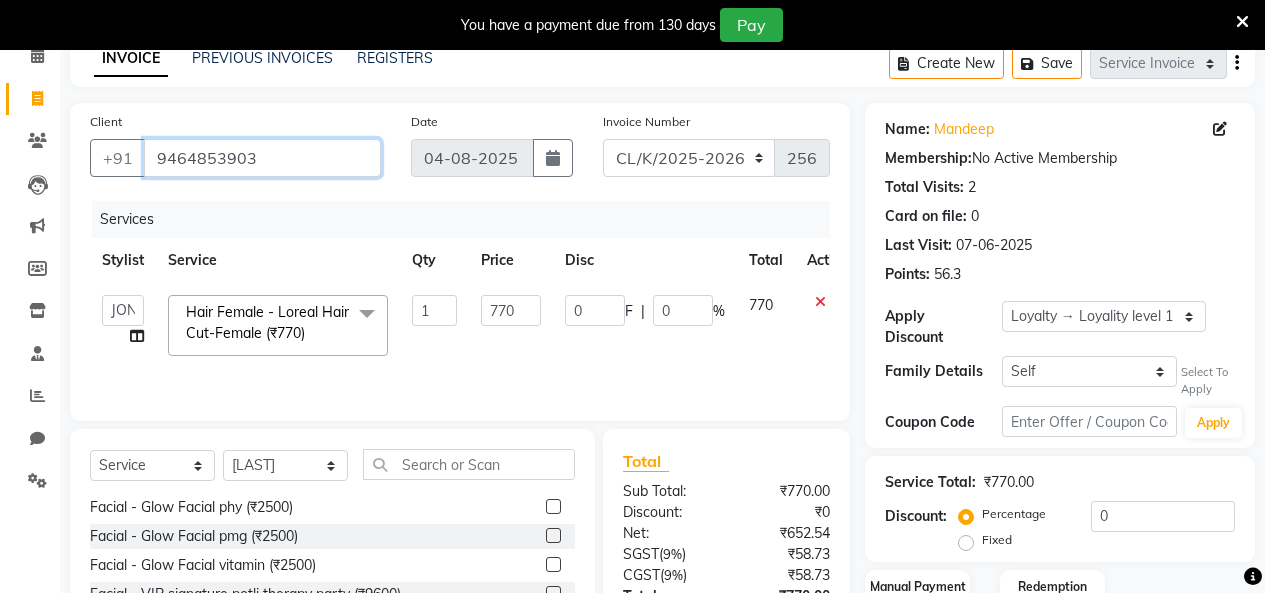 scroll, scrollTop: 285, scrollLeft: 0, axis: vertical 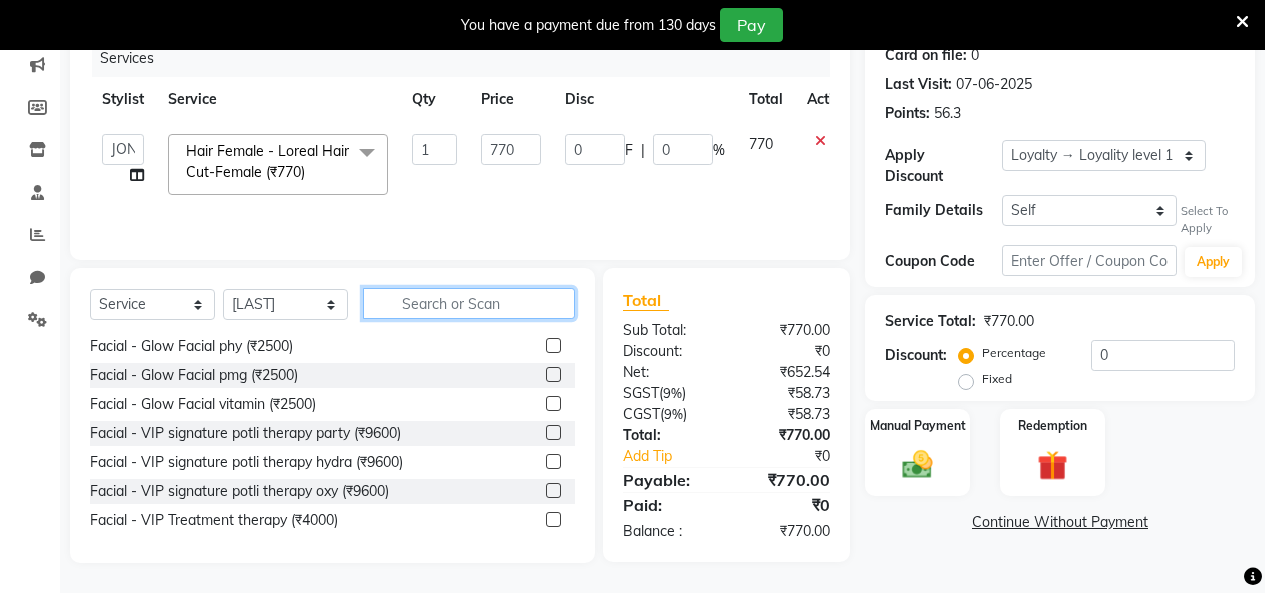 click 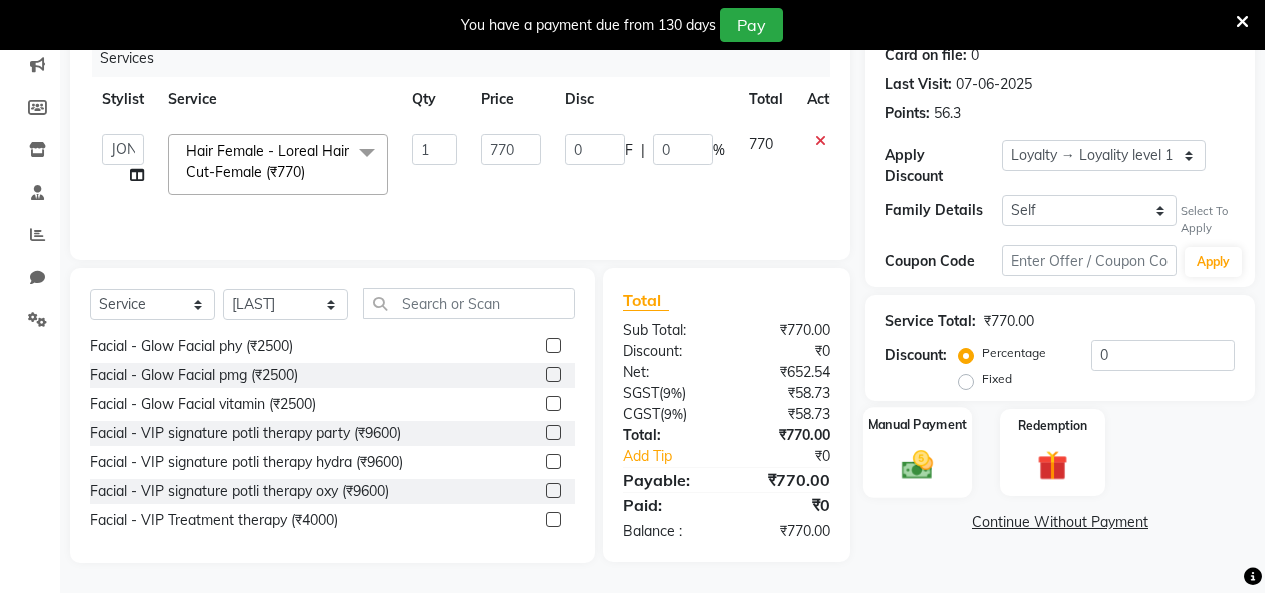 click on "Manual Payment" 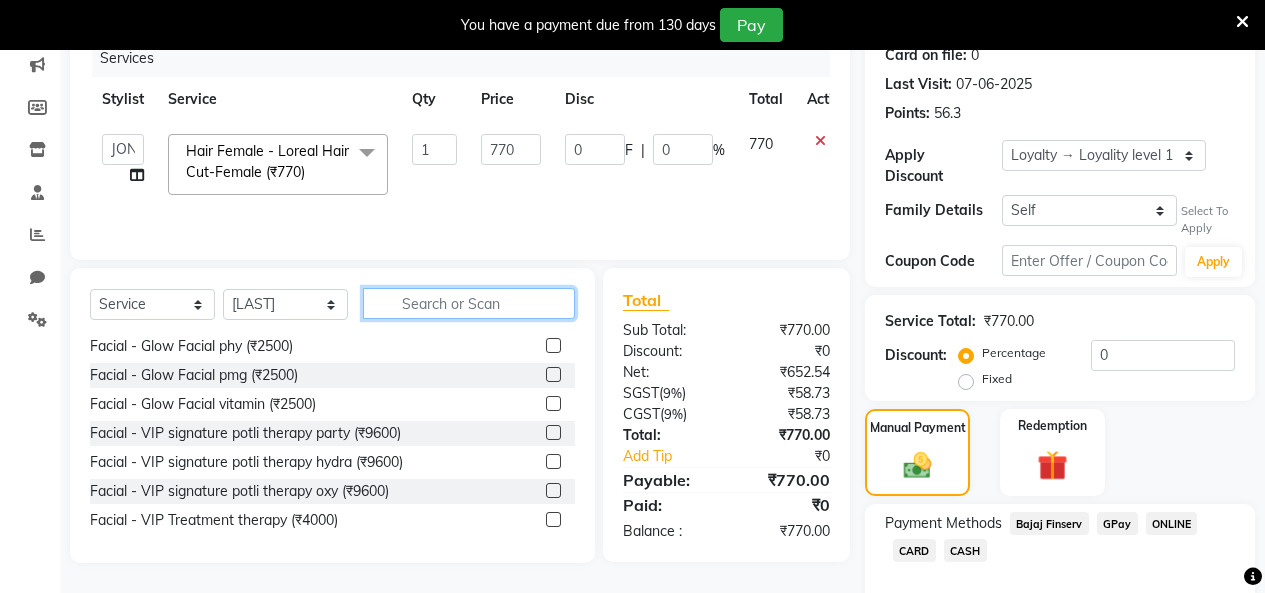 click 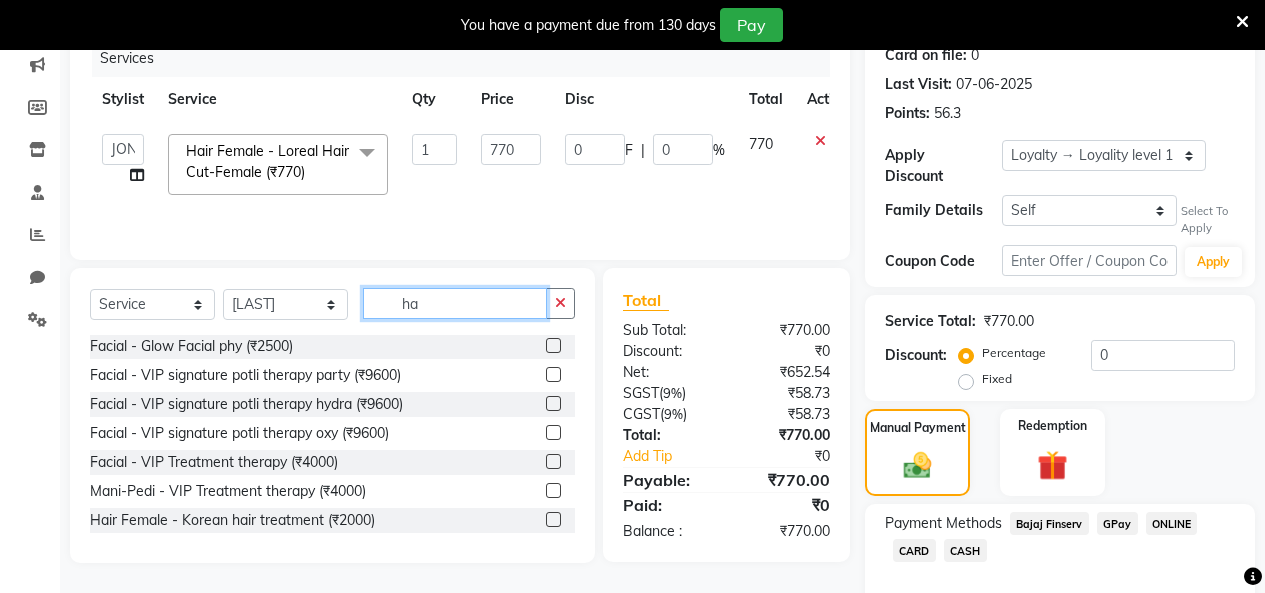 scroll, scrollTop: 0, scrollLeft: 0, axis: both 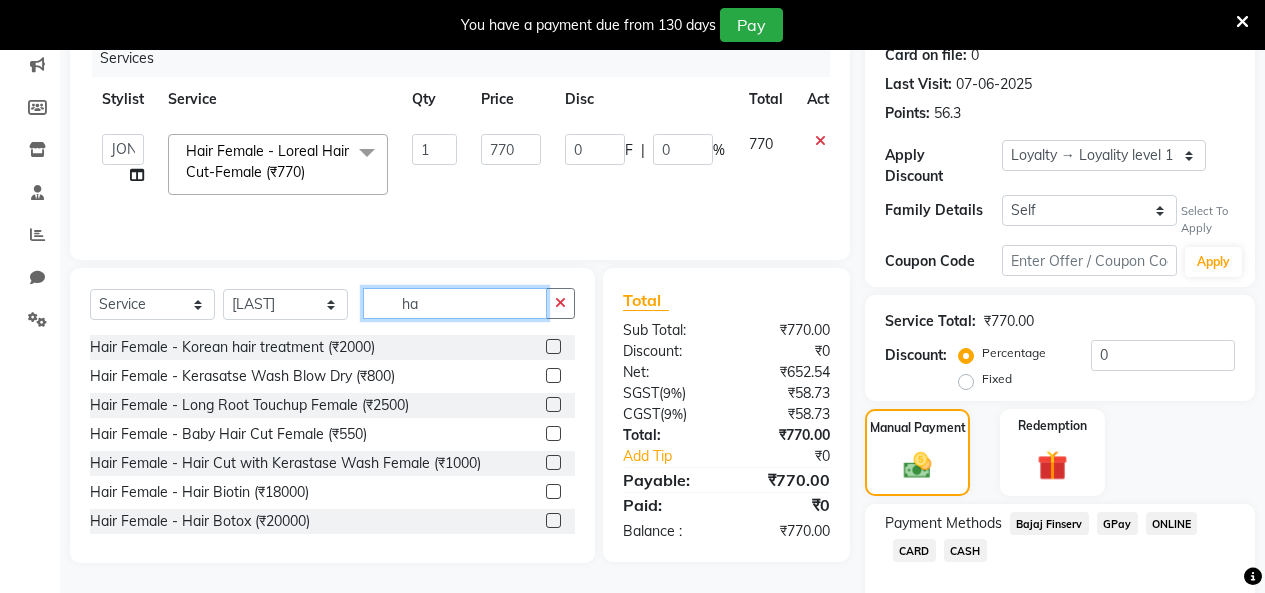 type on "h" 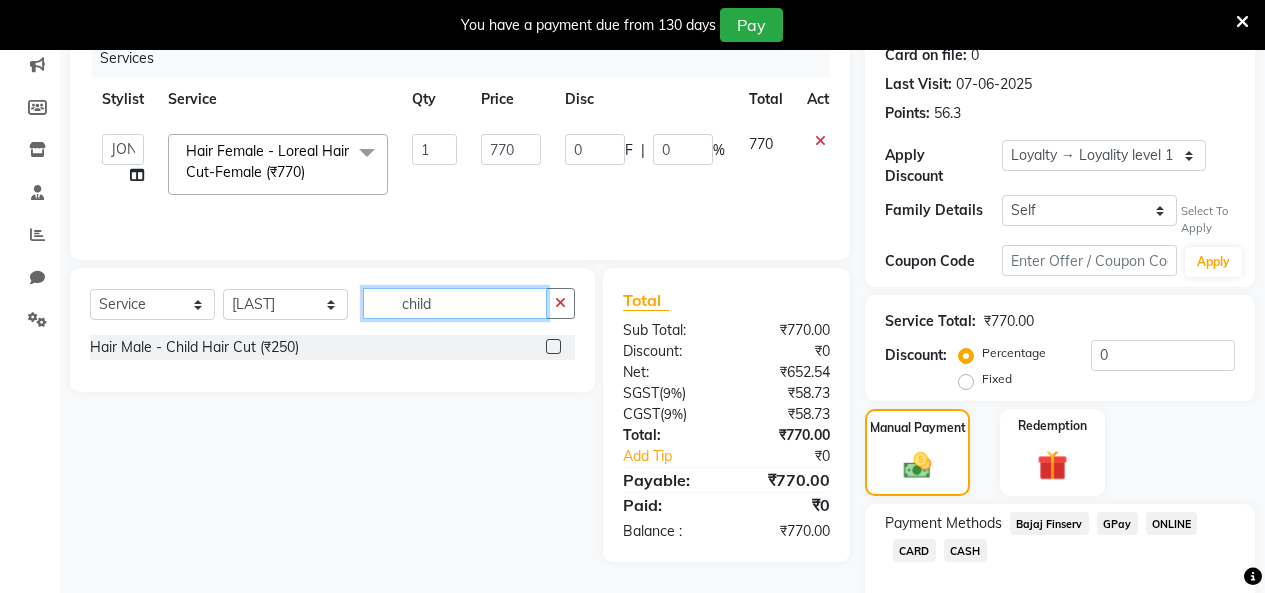 type on "child" 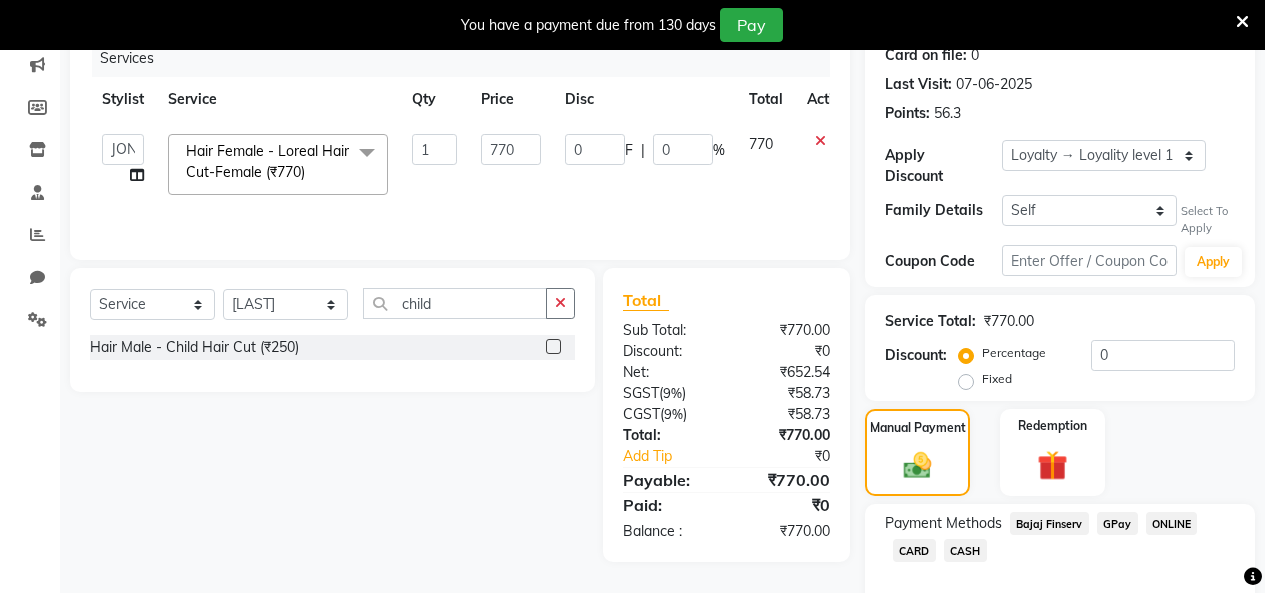 click 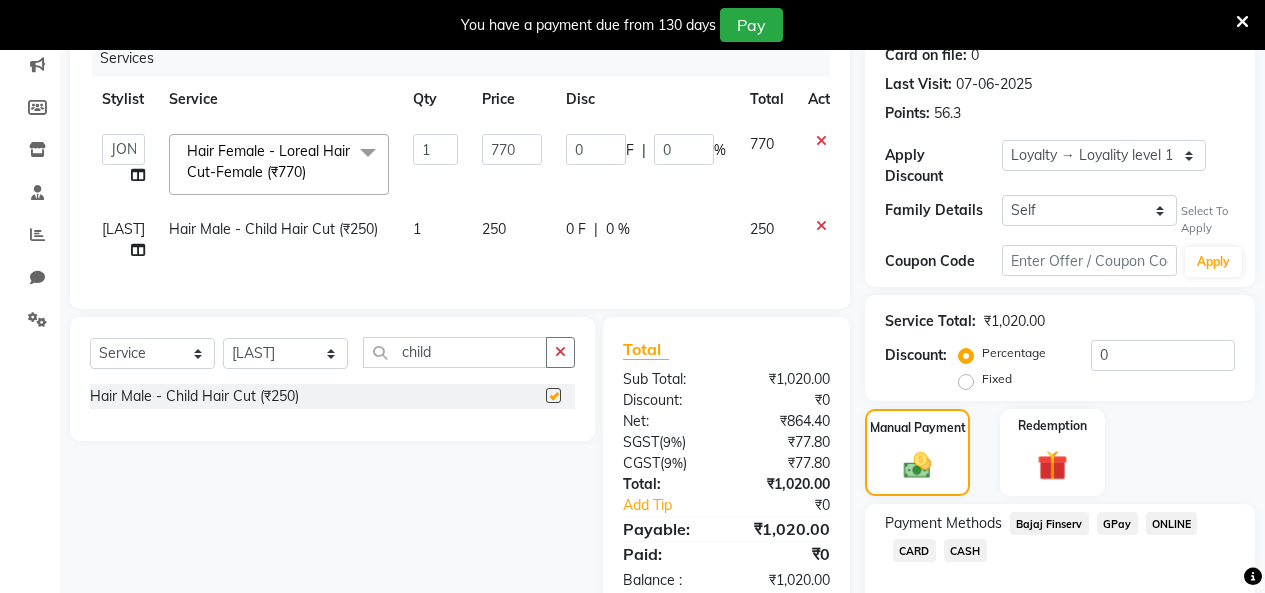 checkbox on "false" 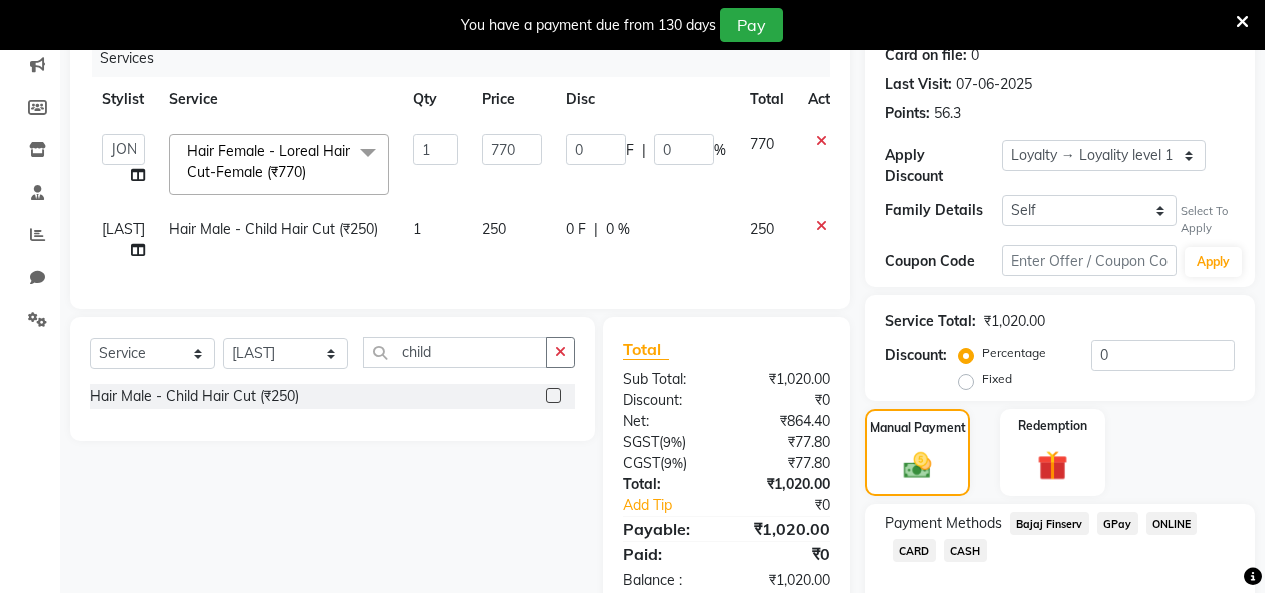 click on "[FIRST]" 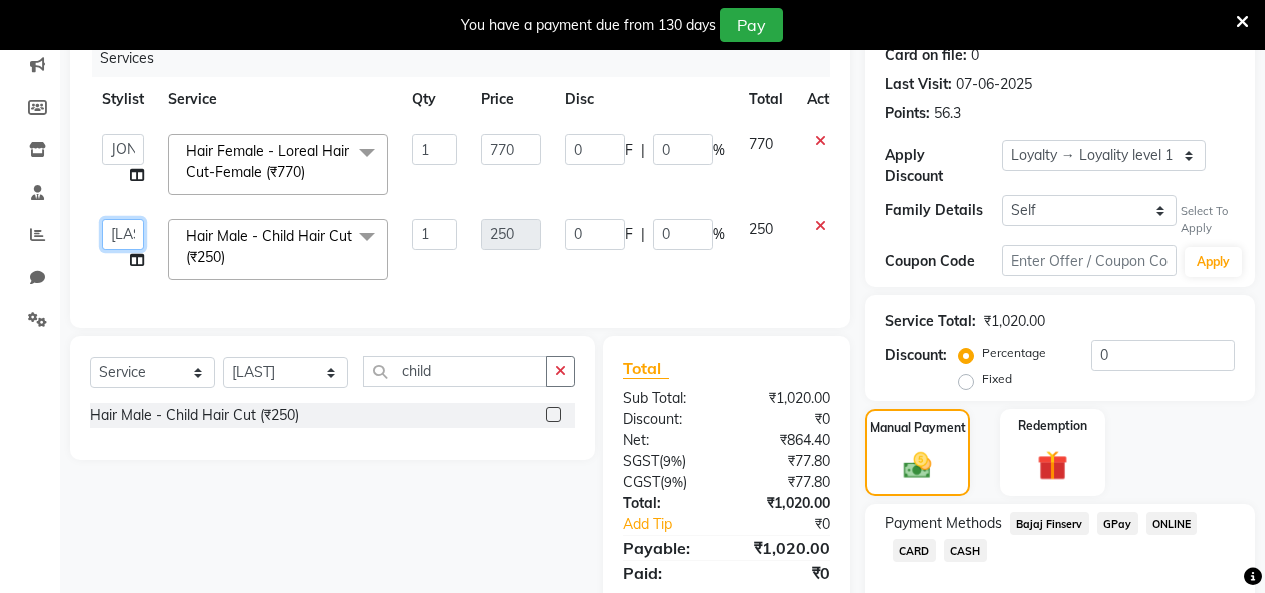 click on "Admin   Admin   AKHIL   ANKUSH   Colour Lounge, Kabir Park   Colour Lounge, Kabir Park   divyansh    Jaswinder singh guard   JATIN   JOHN   JONEY   LUXMI   NAVDEEP KAUR   NITI   PARAMJIT   PARAS KHATNAVLIA   priya    priyanka    Rakesh   sapna    SUMAN   VANDANA SHARMA   VISHAL" 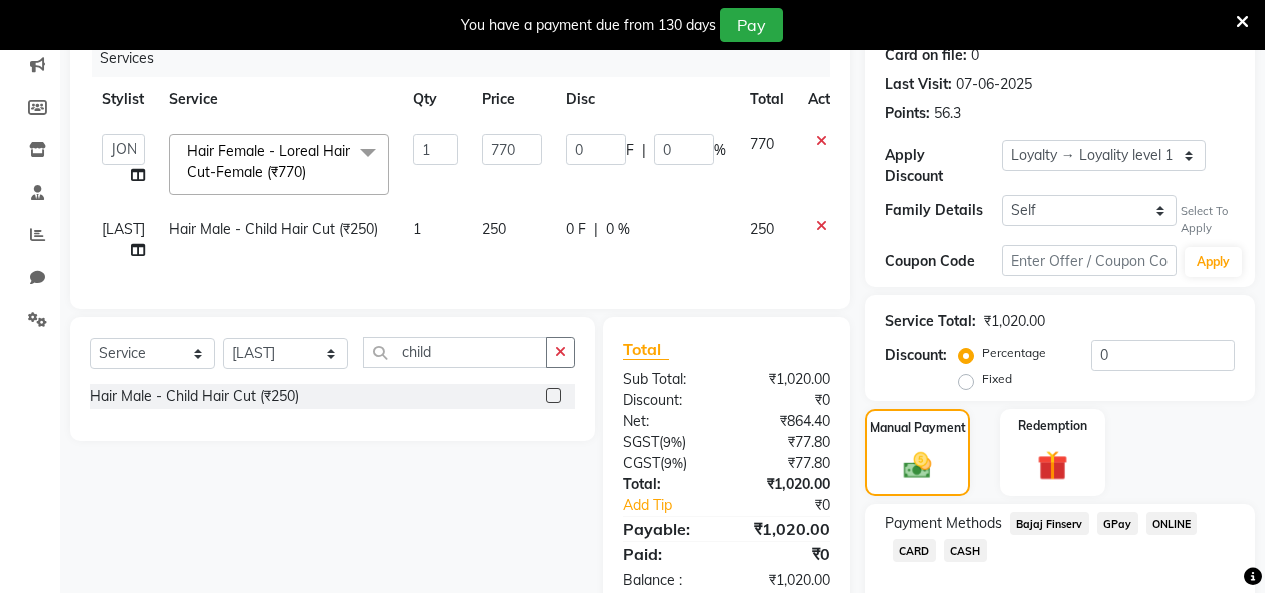 click on "Select  Service  Membership  Package Voucher Prepaid Gift Card  Select Stylist Admin Admin AKHIL ANKUSH Colour Lounge, Kabir Park Colour Lounge, Kabir Park divyansh  Jaswinder singh guard JATIN JOHN JONEY LUXMI NAVDEEP KAUR NITI PARAMJIT PARAS KHATNAVLIA priya  priyanka  Rakesh sapna  SUMAN VANDANA SHARMA VISHAL child Hair Male - Child Hair Cut (₹250)" 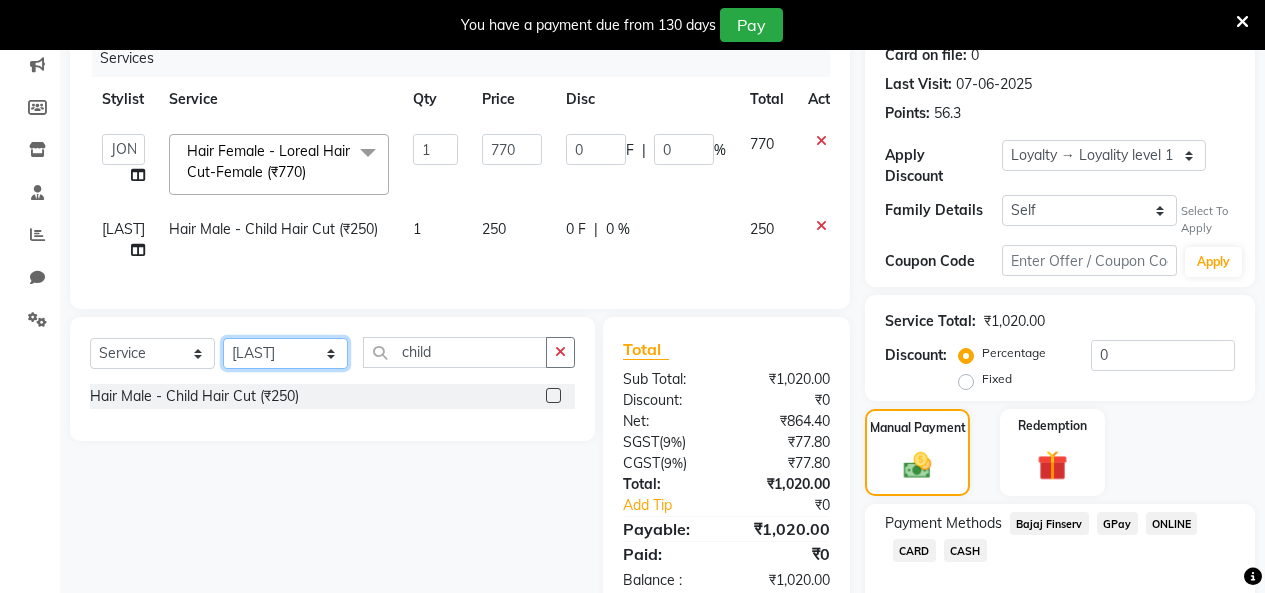 click on "Select Stylist Admin Admin AKHIL ANKUSH Colour Lounge, Kabir Park Colour Lounge, Kabir Park divyansh  Jaswinder singh guard JATIN JOHN JONEY LUXMI NAVDEEP KAUR NITI PARAMJIT PARAS KHATNAVLIA priya  priyanka  Rakesh sapna  SUMAN VANDANA SHARMA VISHAL" 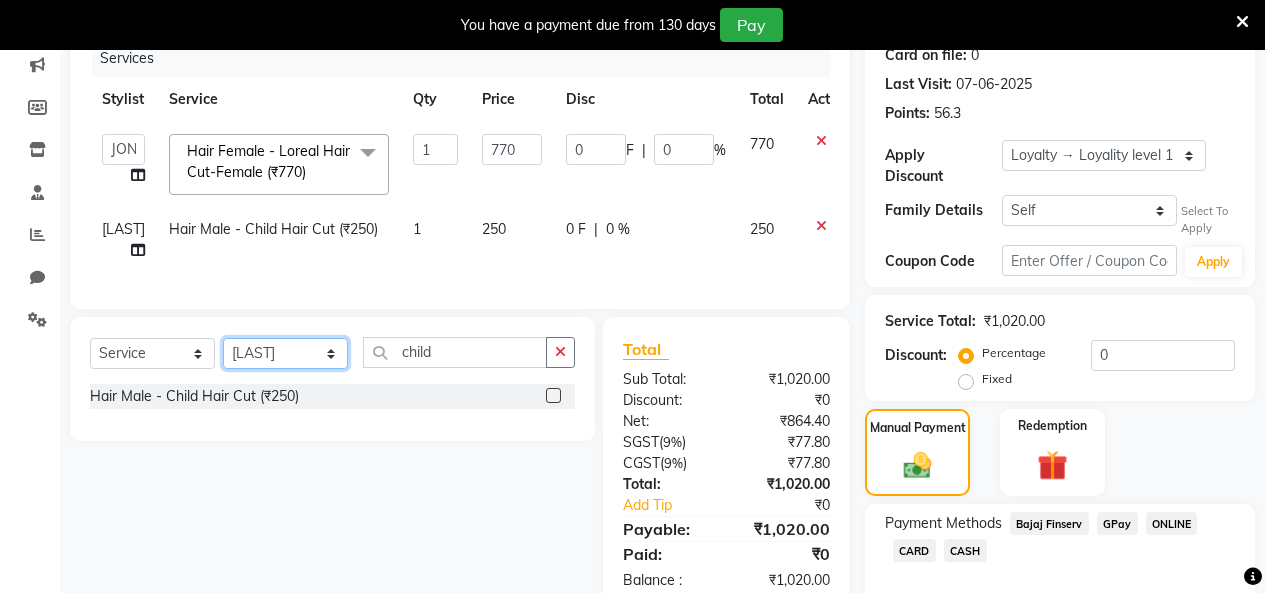 select on "70130" 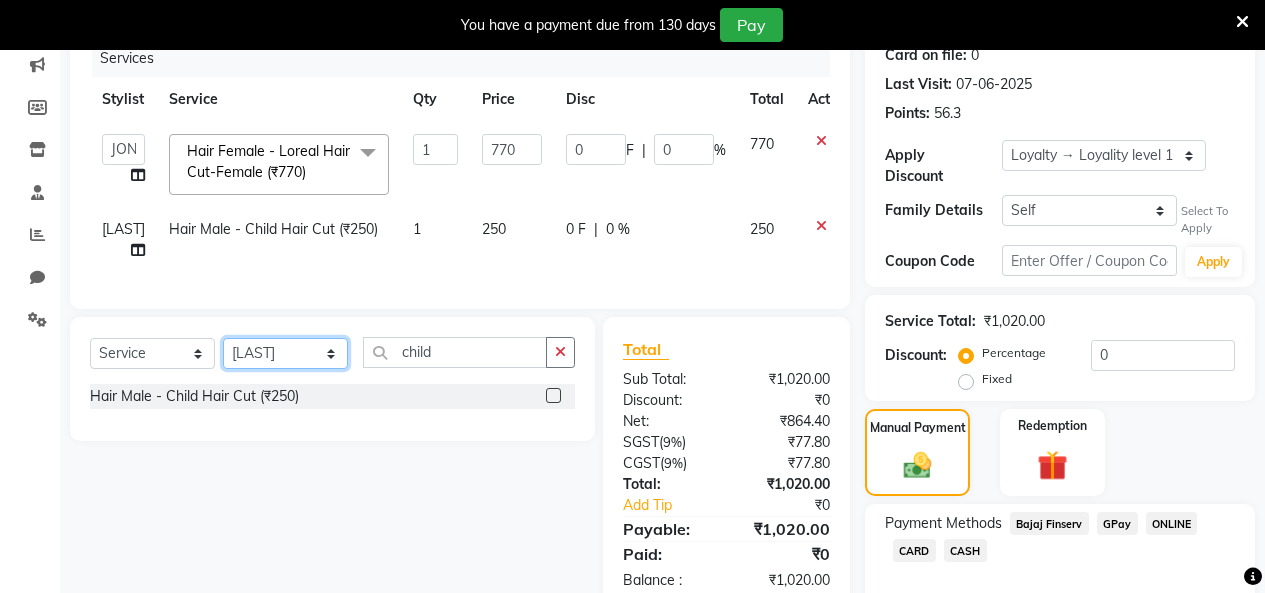 click on "Select Stylist Admin Admin AKHIL ANKUSH Colour Lounge, Kabir Park Colour Lounge, Kabir Park divyansh  Jaswinder singh guard JATIN JOHN JONEY LUXMI NAVDEEP KAUR NITI PARAMJIT PARAS KHATNAVLIA priya  priyanka  Rakesh sapna  SUMAN VANDANA SHARMA VISHAL" 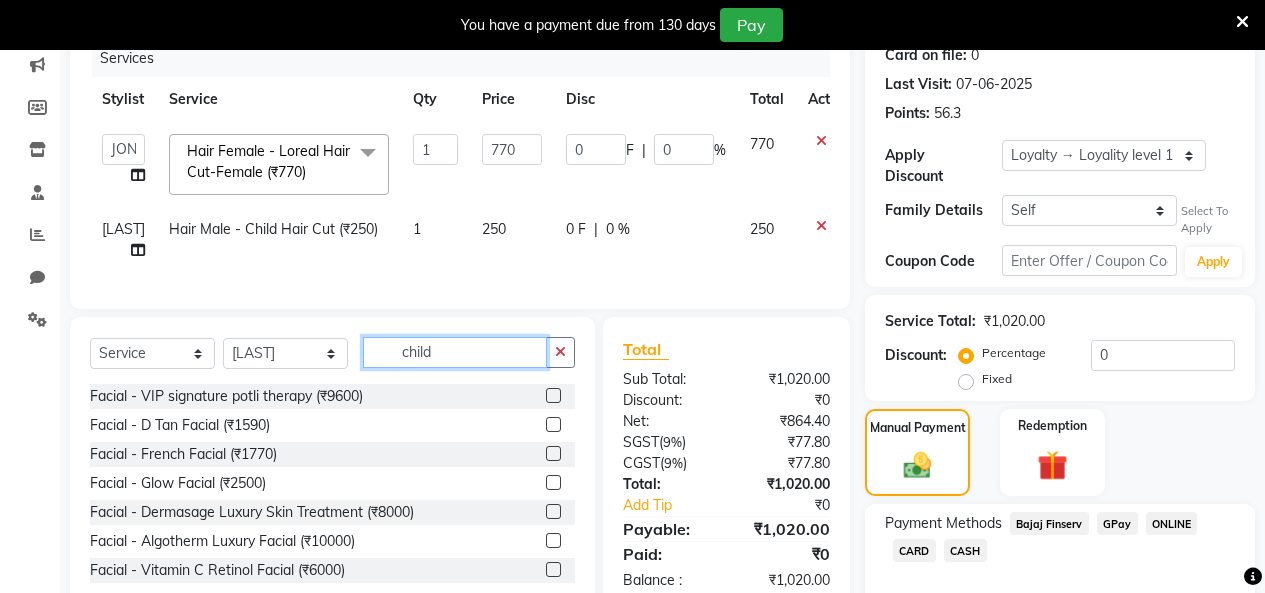 click on "child" 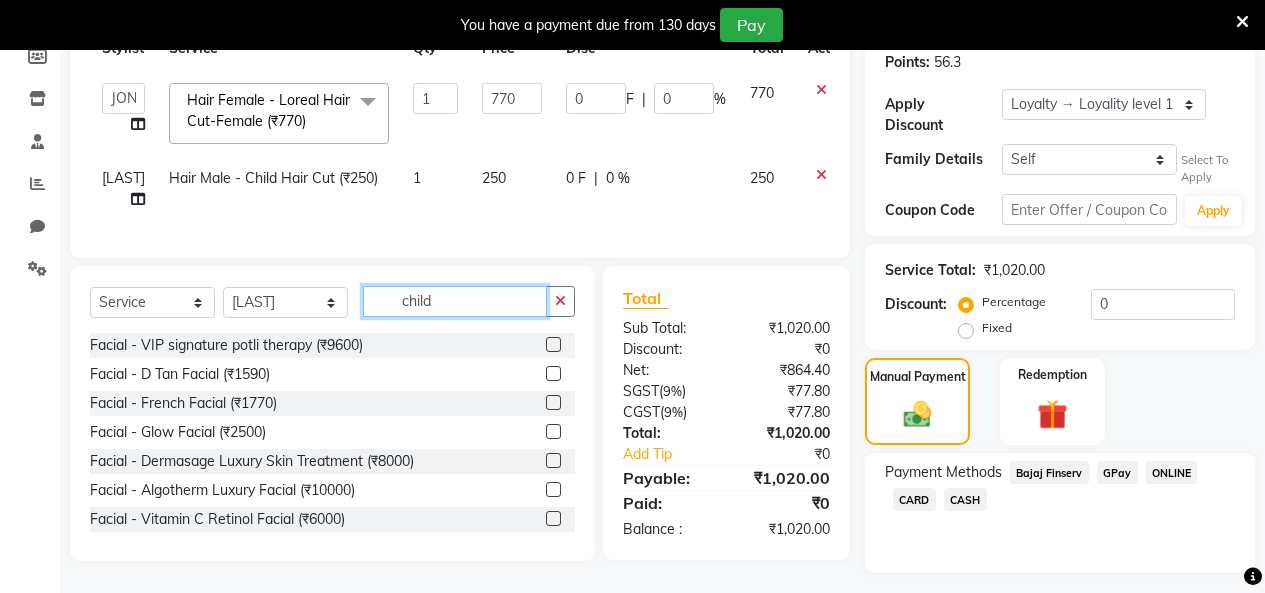 scroll, scrollTop: 371, scrollLeft: 0, axis: vertical 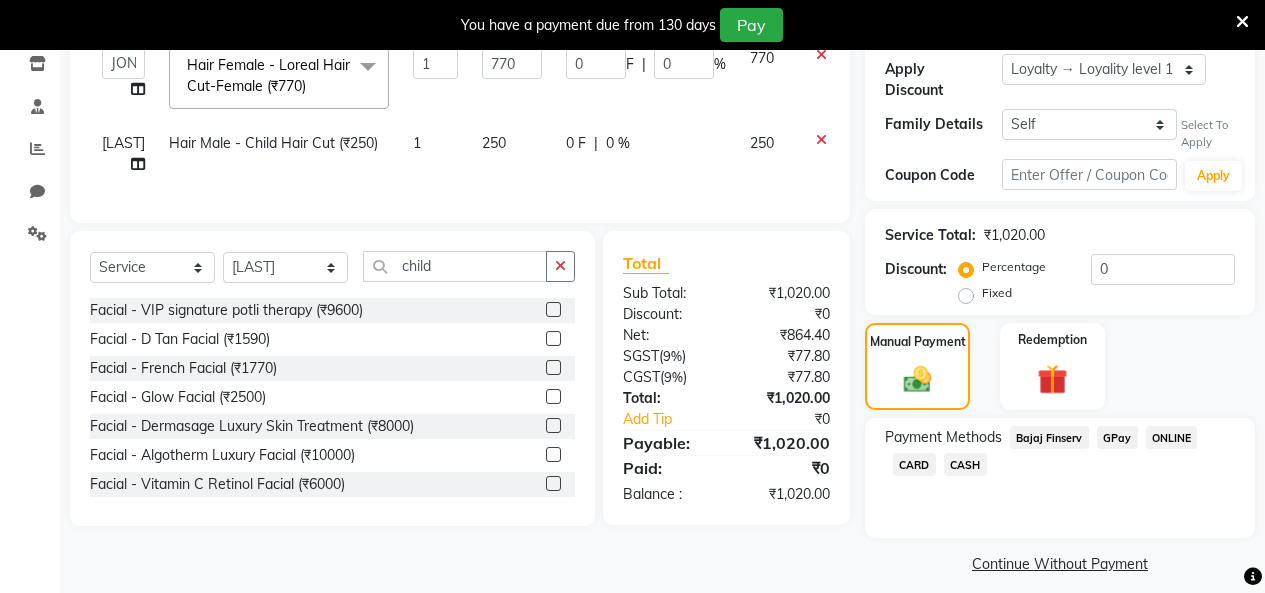 click on "[FIRST]" 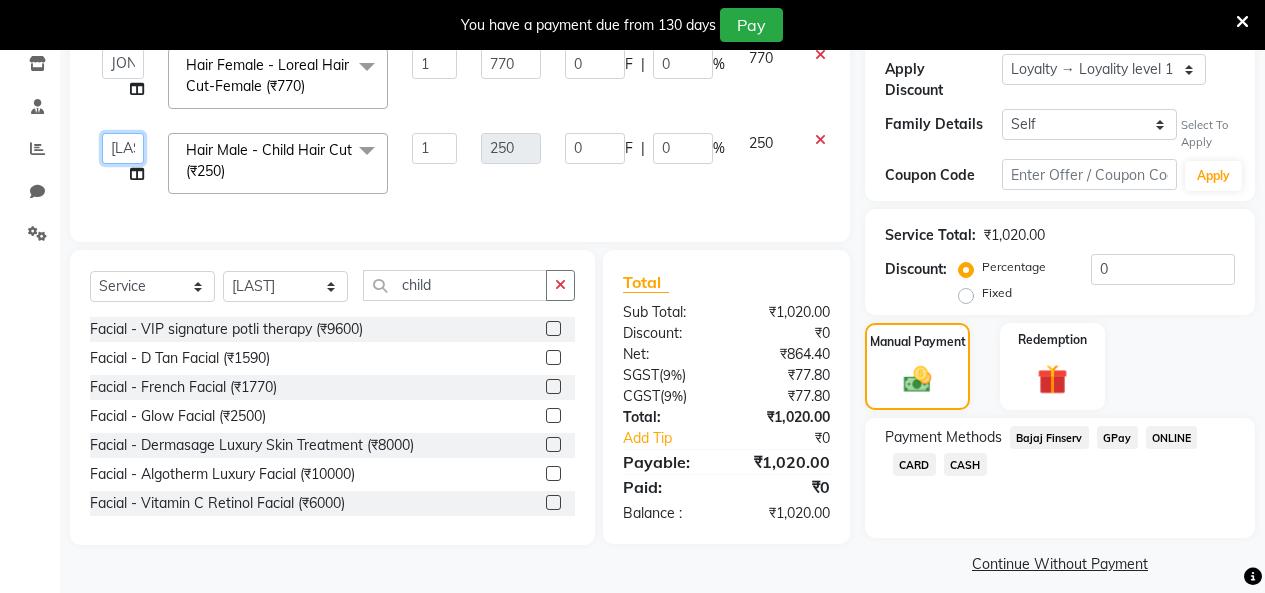 click on "Admin   Admin   AKHIL   ANKUSH   Colour Lounge, Kabir Park   Colour Lounge, Kabir Park   divyansh    Jaswinder singh guard   JATIN   JOHN   JONEY   LUXMI   NAVDEEP KAUR   NITI   PARAMJIT   PARAS KHATNAVLIA   priya    priyanka    Rakesh   sapna    SUMAN   VANDANA SHARMA   VISHAL" 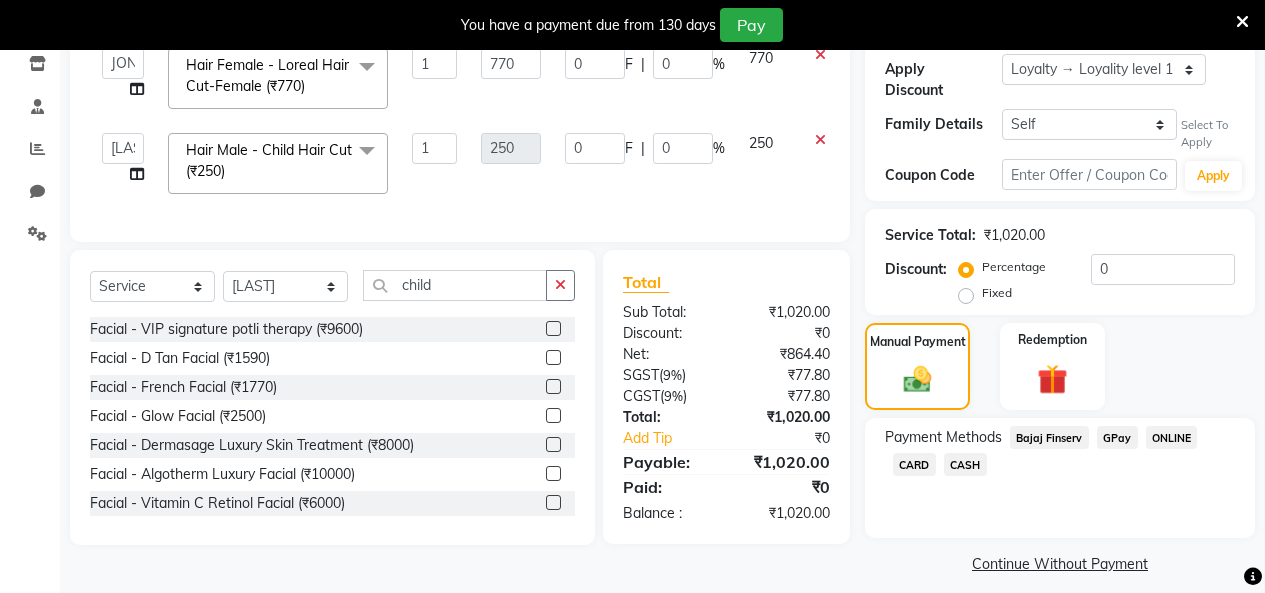 select on "70130" 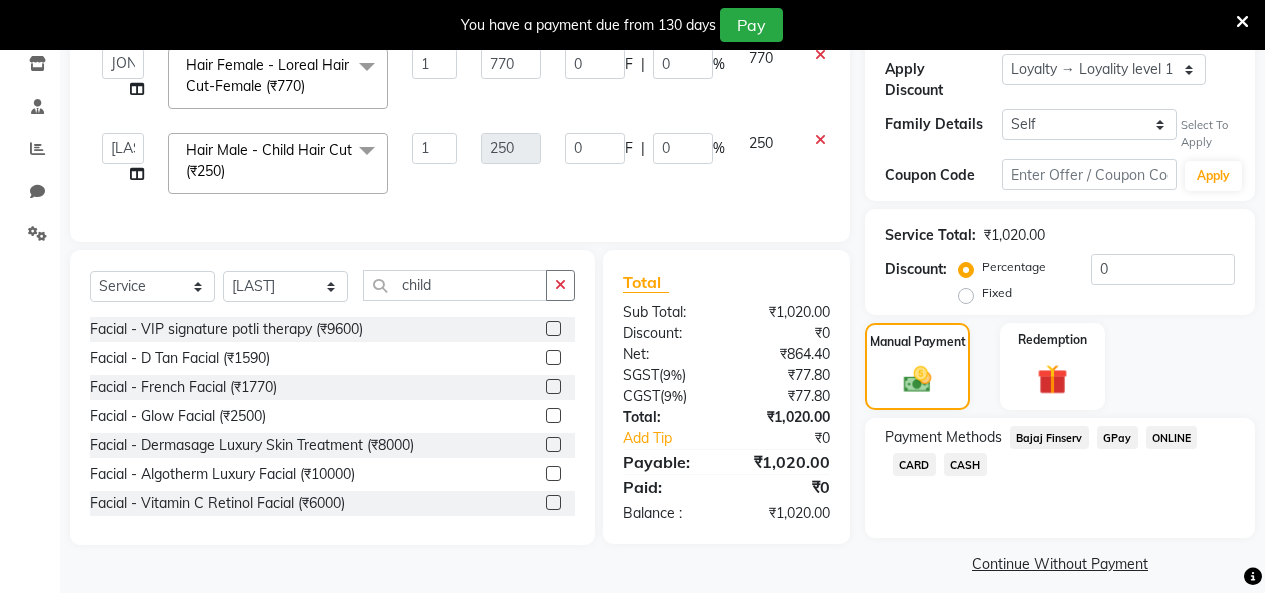click on "250" 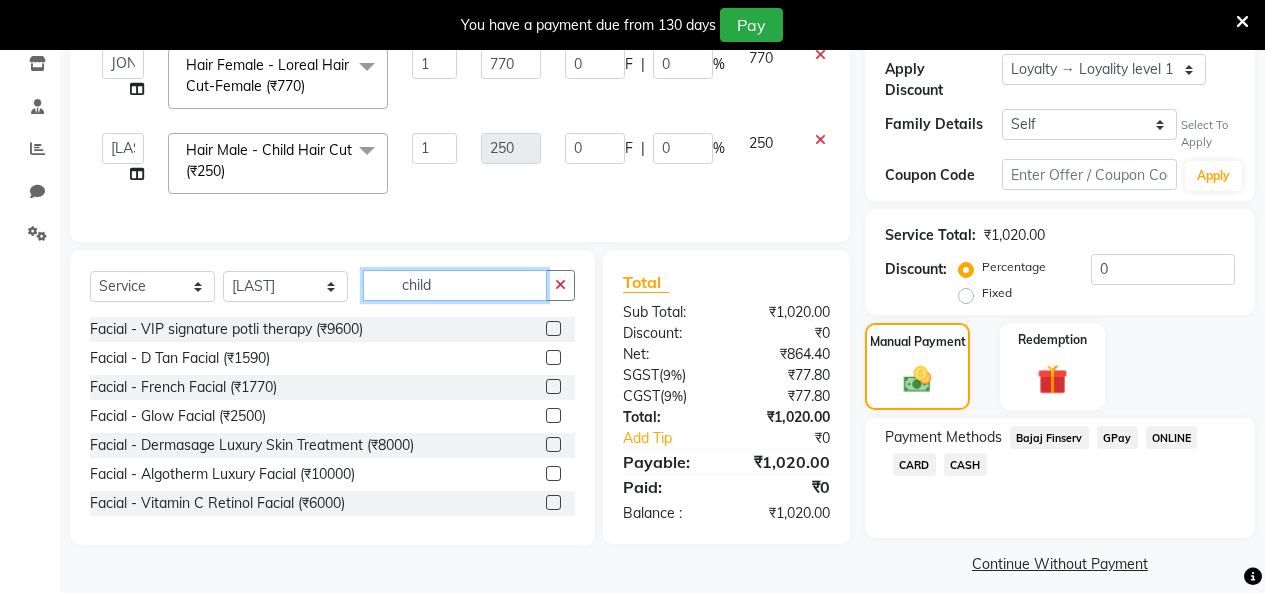 click on "child" 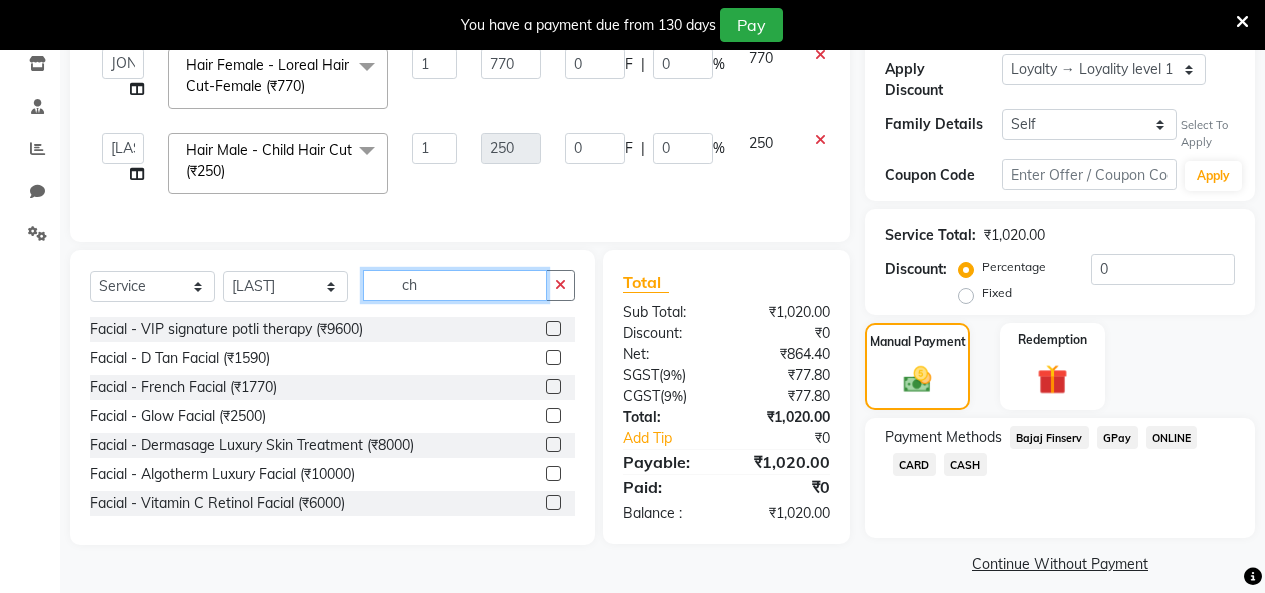 type on "c" 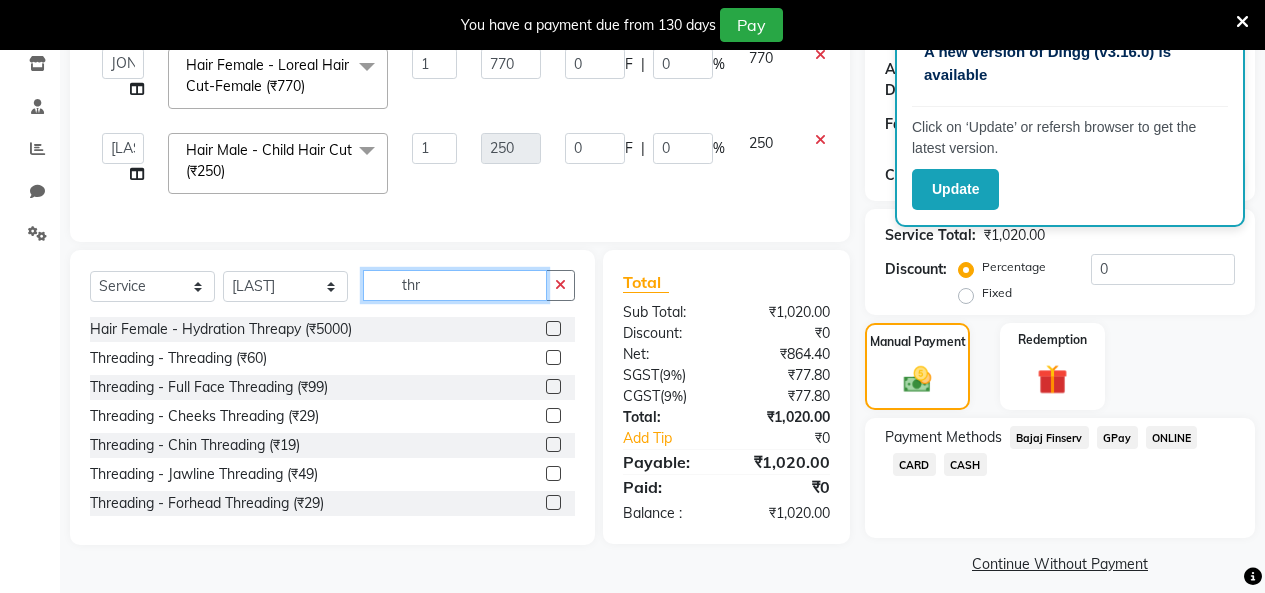click on "thr" 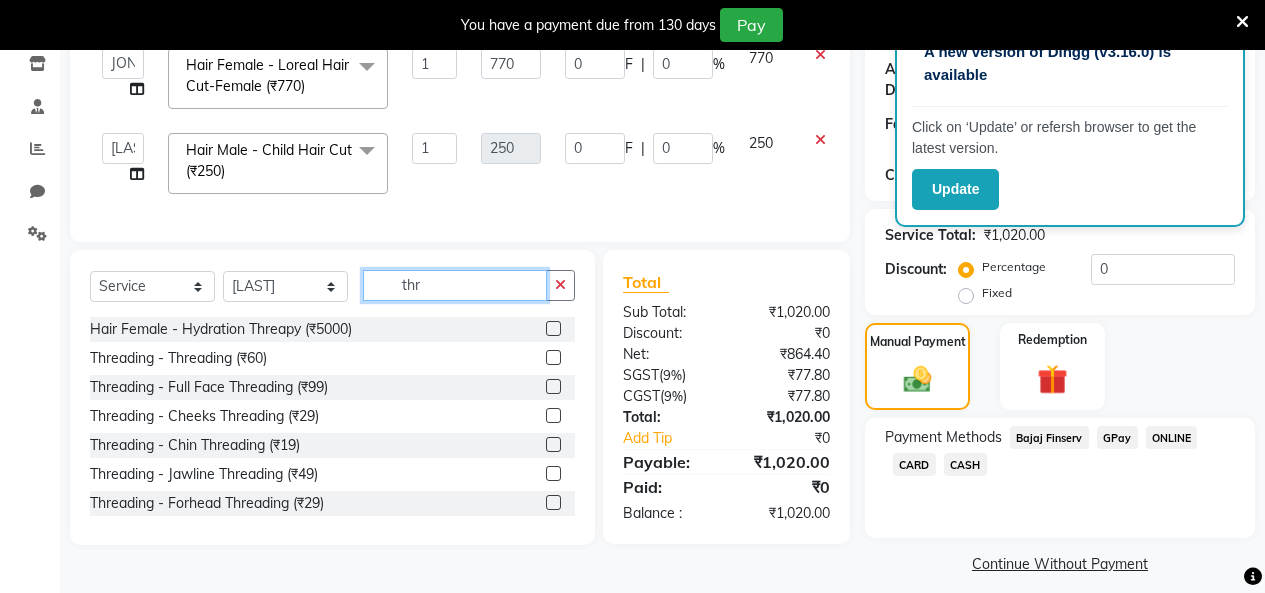 type on "thr" 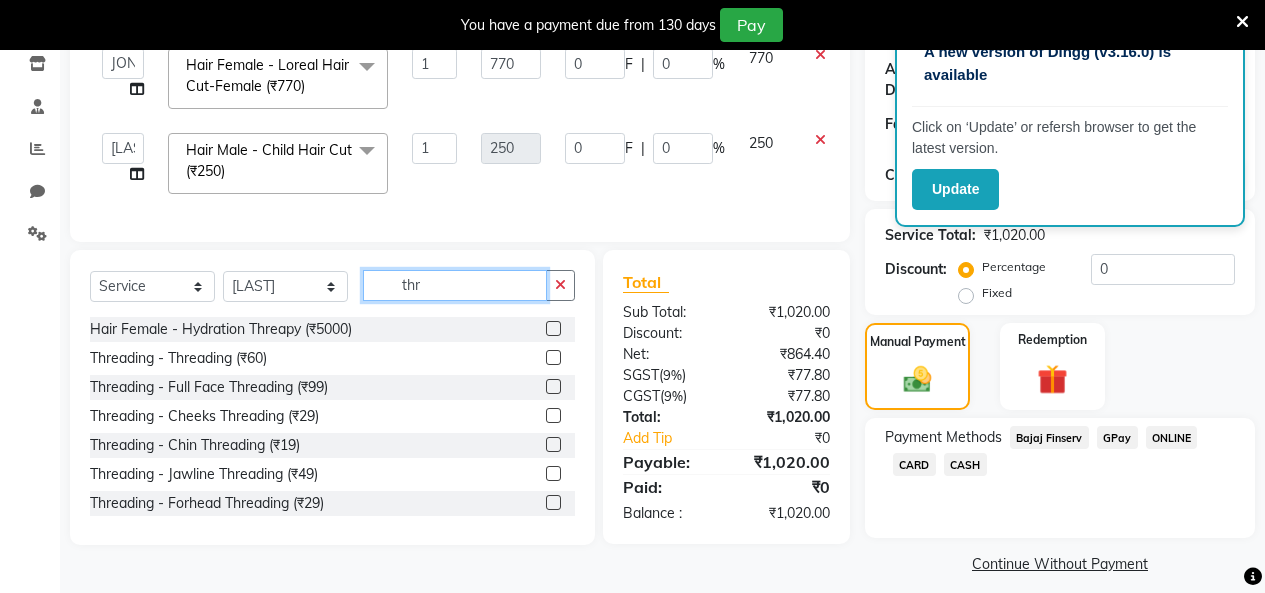 click on "thr" 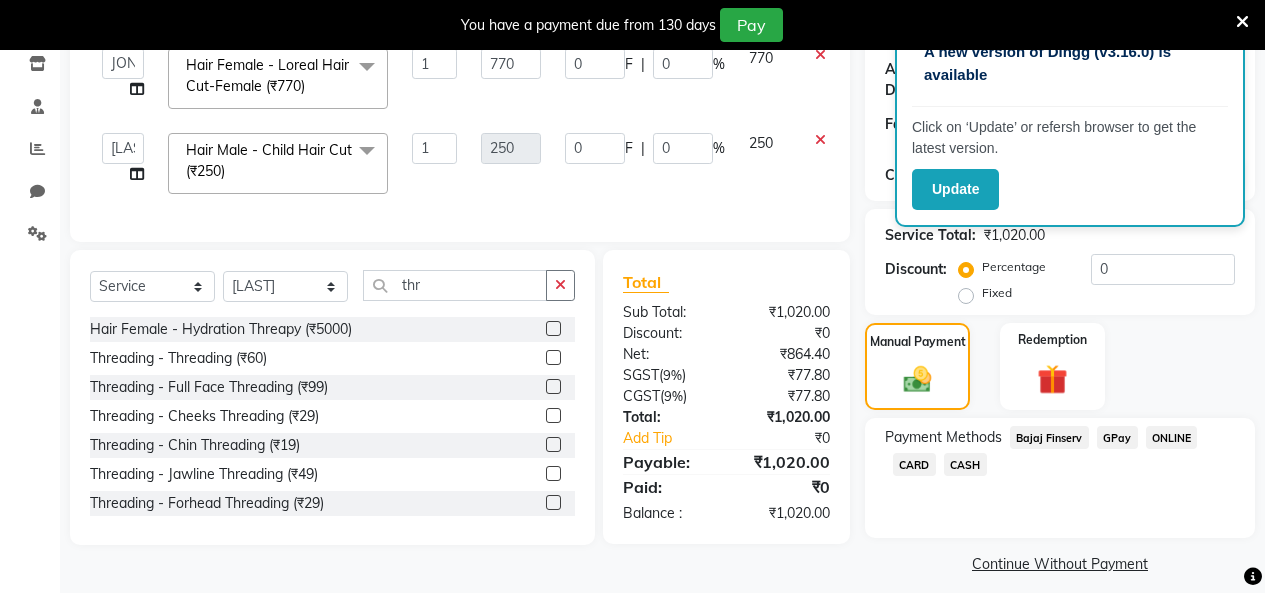 click 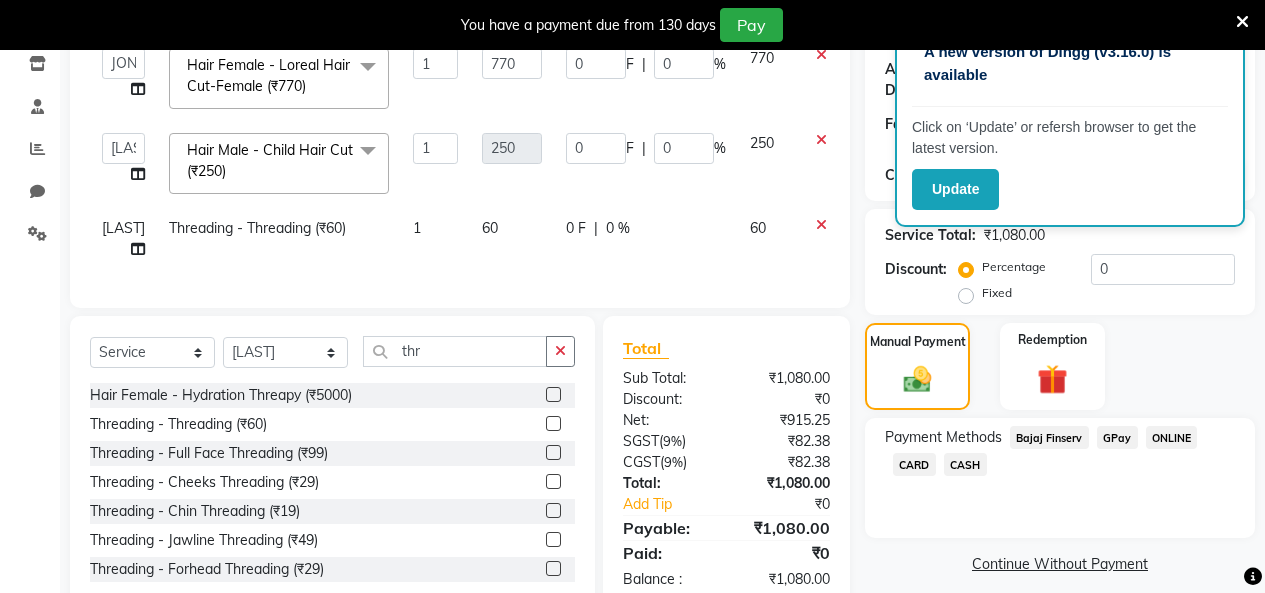 checkbox on "false" 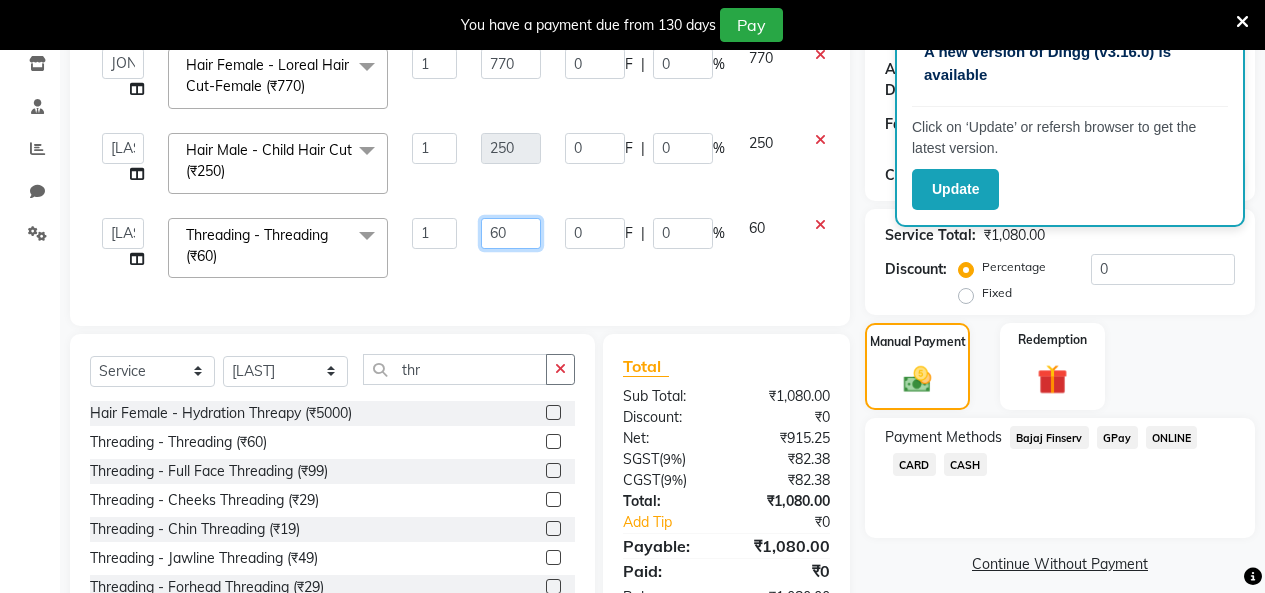 click on "60" 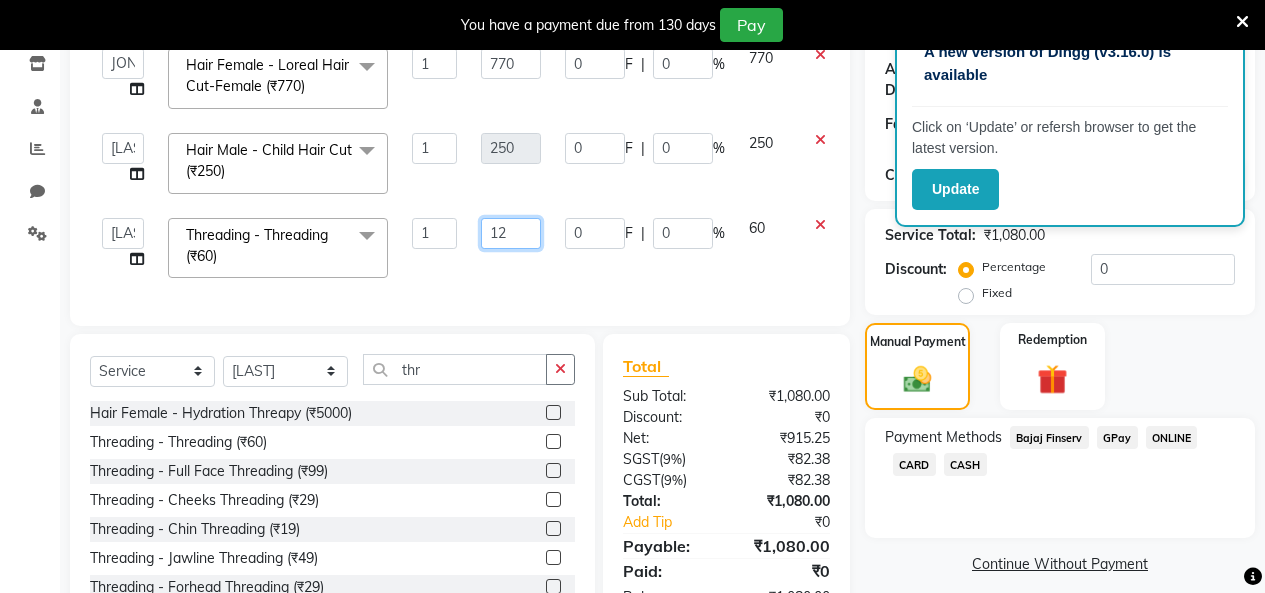 type on "120" 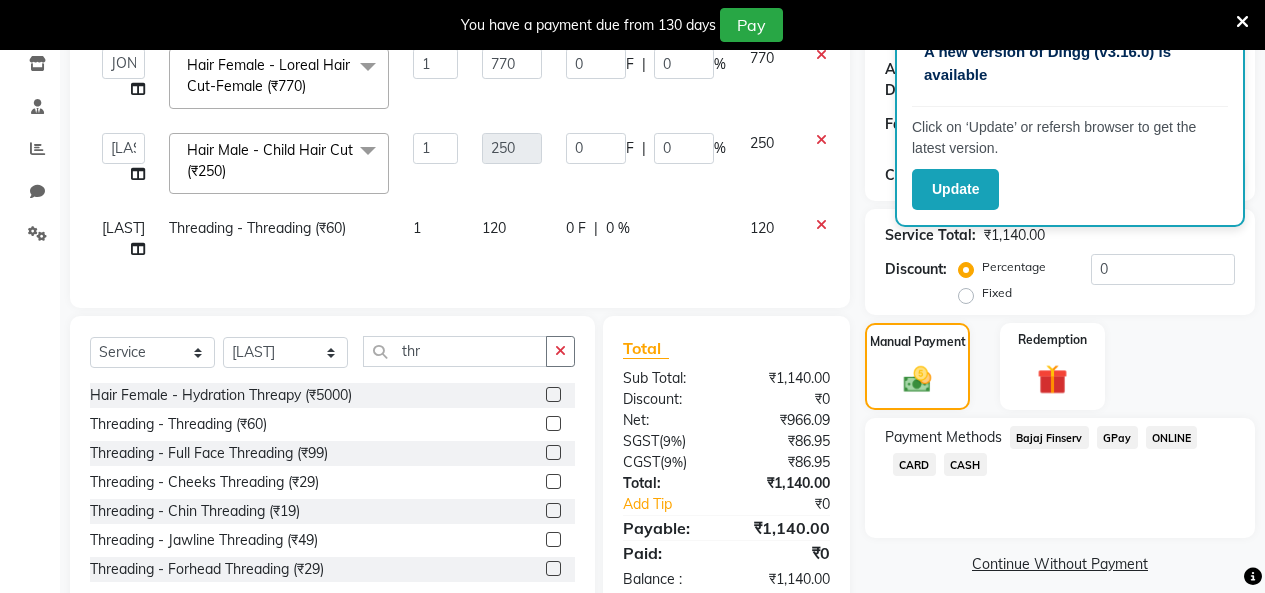 click on "[FIRST]" 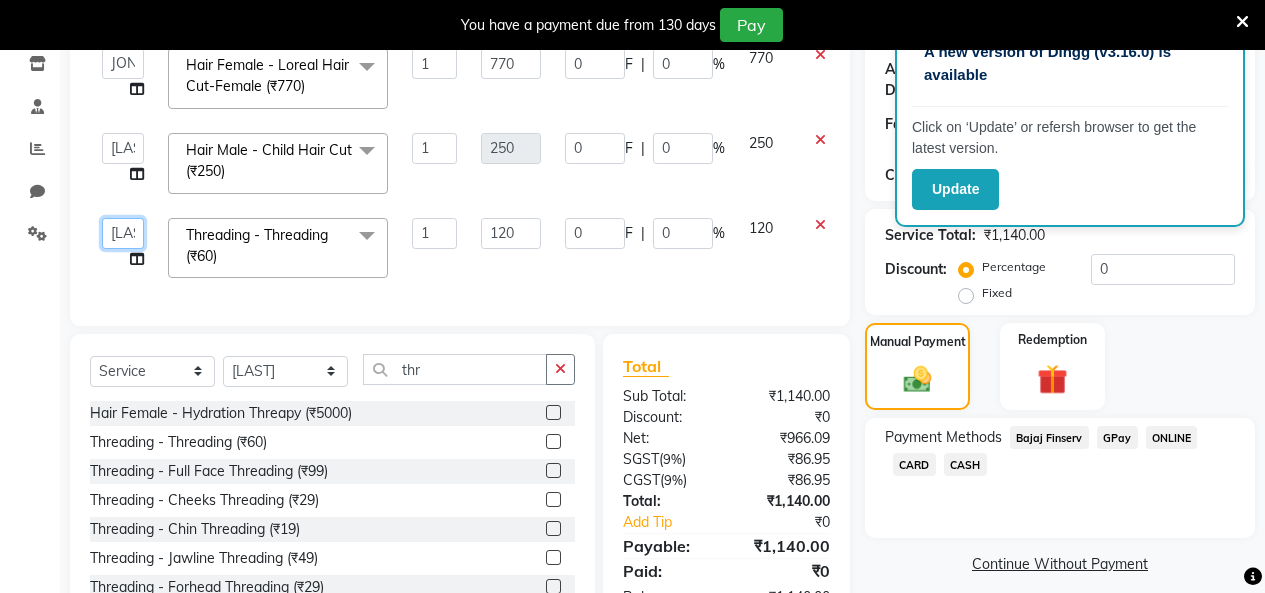 click on "Admin   Admin   AKHIL   ANKUSH   Colour Lounge, Kabir Park   Colour Lounge, Kabir Park   divyansh    Jaswinder singh guard   JATIN   JOHN   JONEY   LUXMI   NAVDEEP KAUR   NITI   PARAMJIT   PARAS KHATNAVLIA   priya    priyanka    Rakesh   sapna    SUMAN   VANDANA SHARMA   VISHAL" 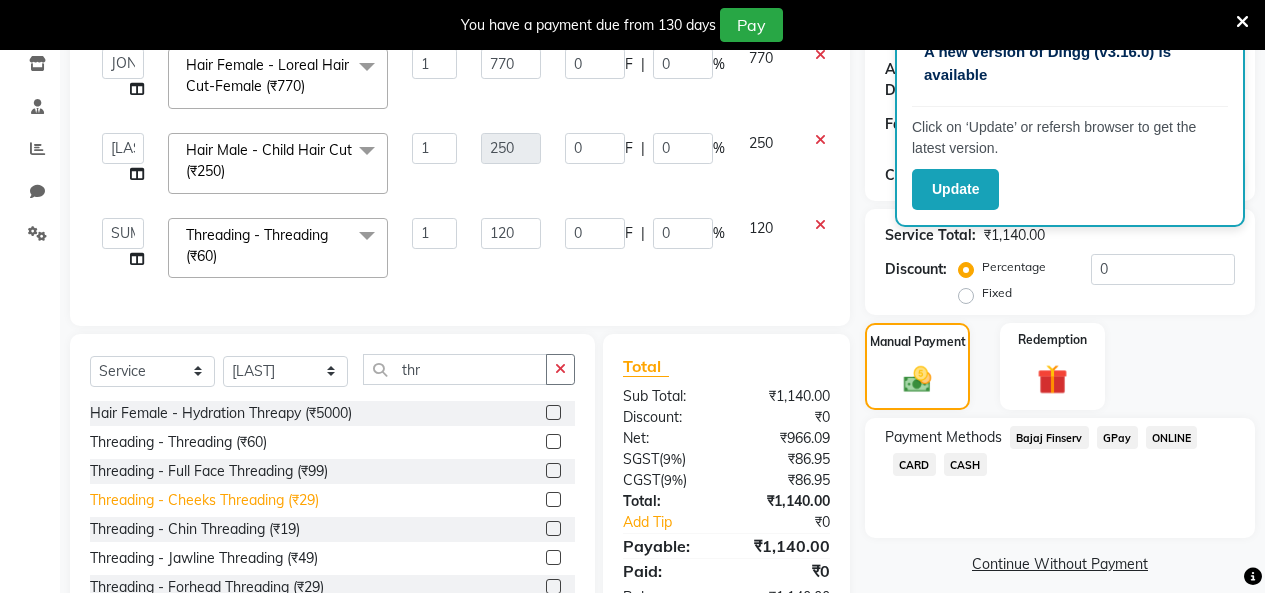 select on "70115" 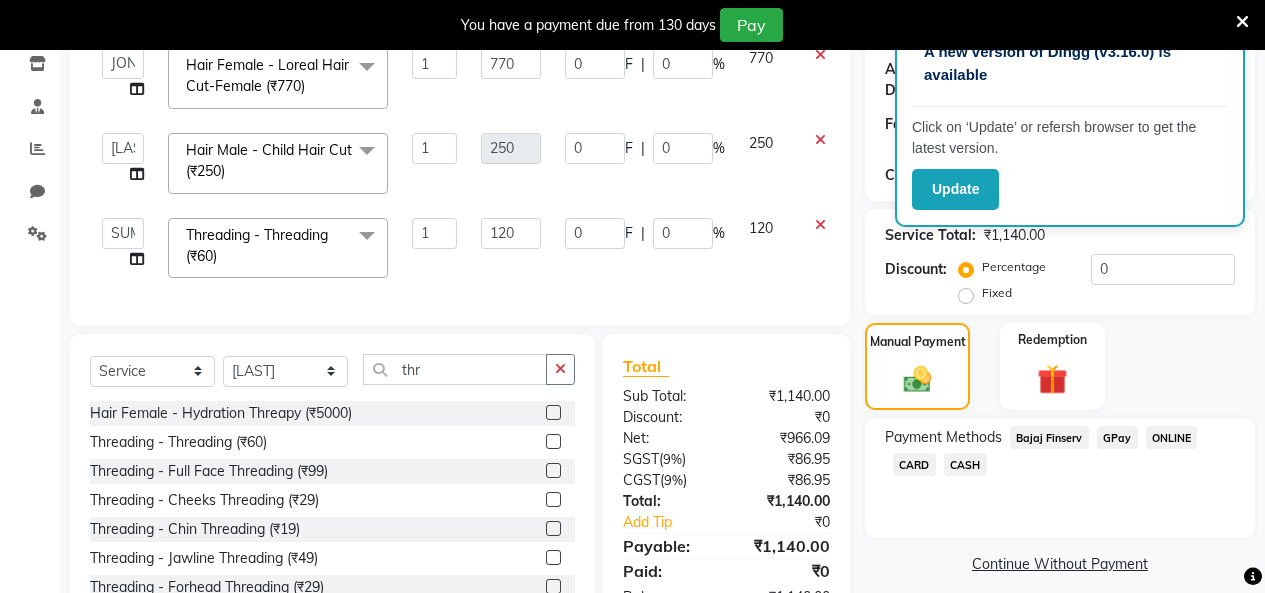 click on "1" 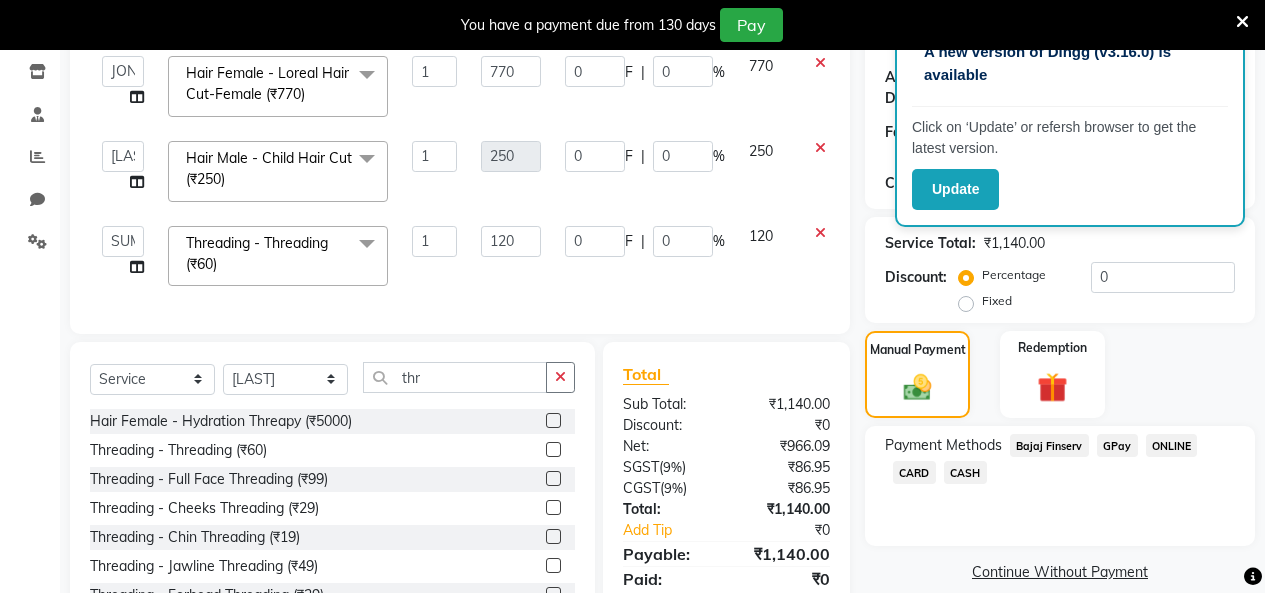 scroll, scrollTop: 371, scrollLeft: 0, axis: vertical 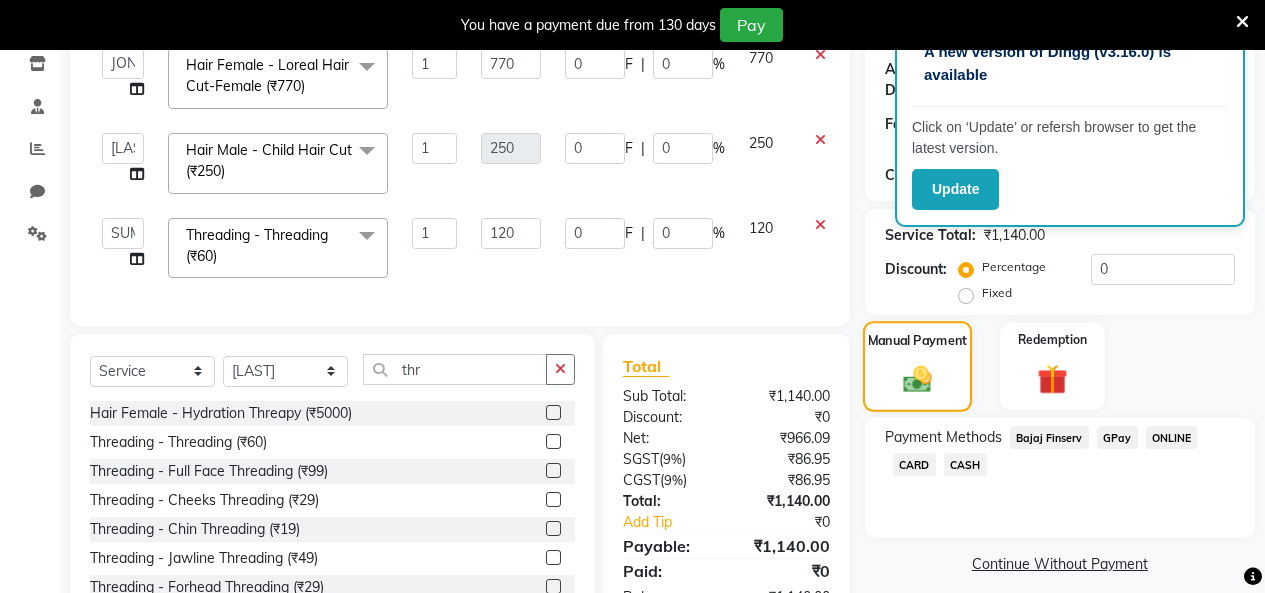 click on "Manual Payment" 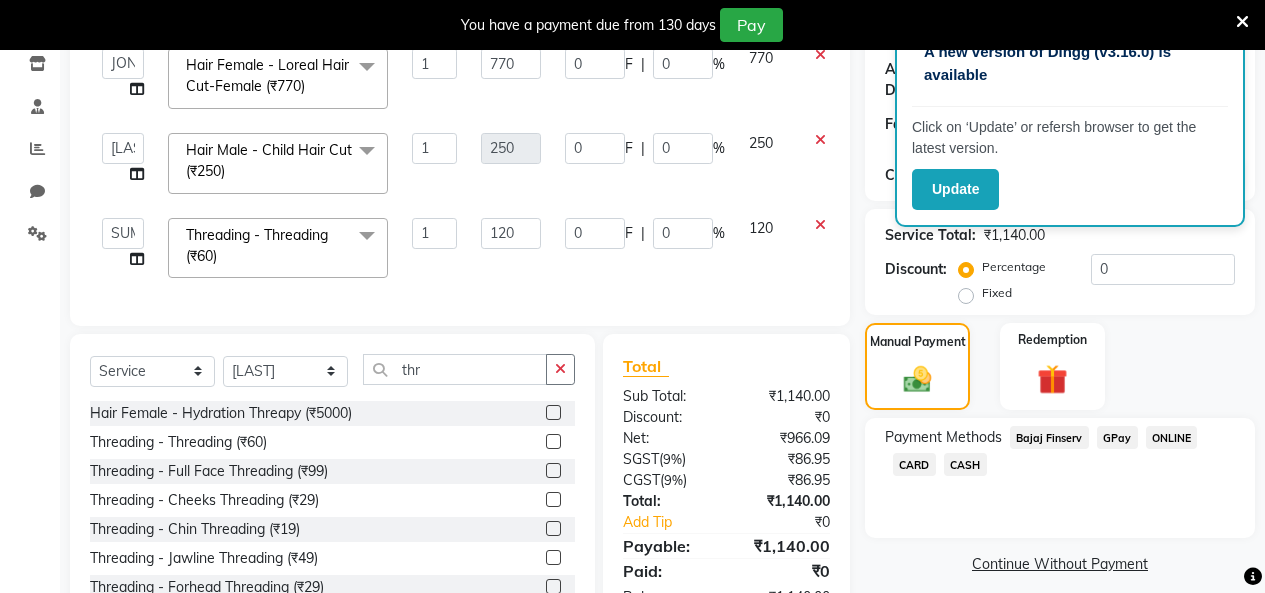 click on "CASH" 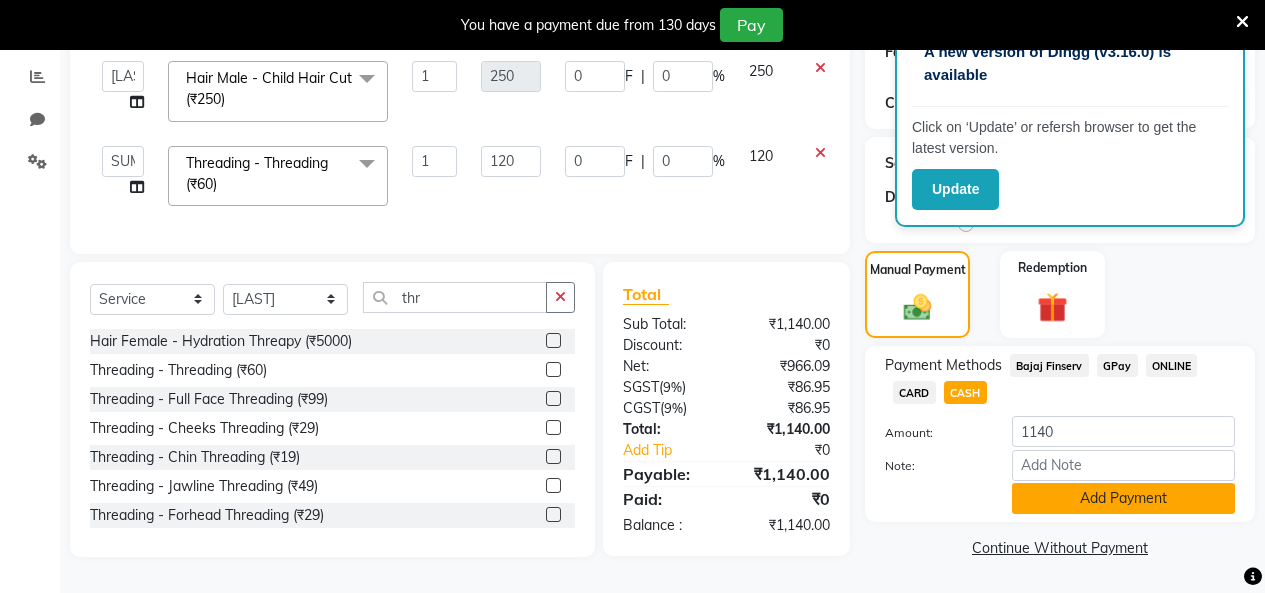 scroll, scrollTop: 452, scrollLeft: 0, axis: vertical 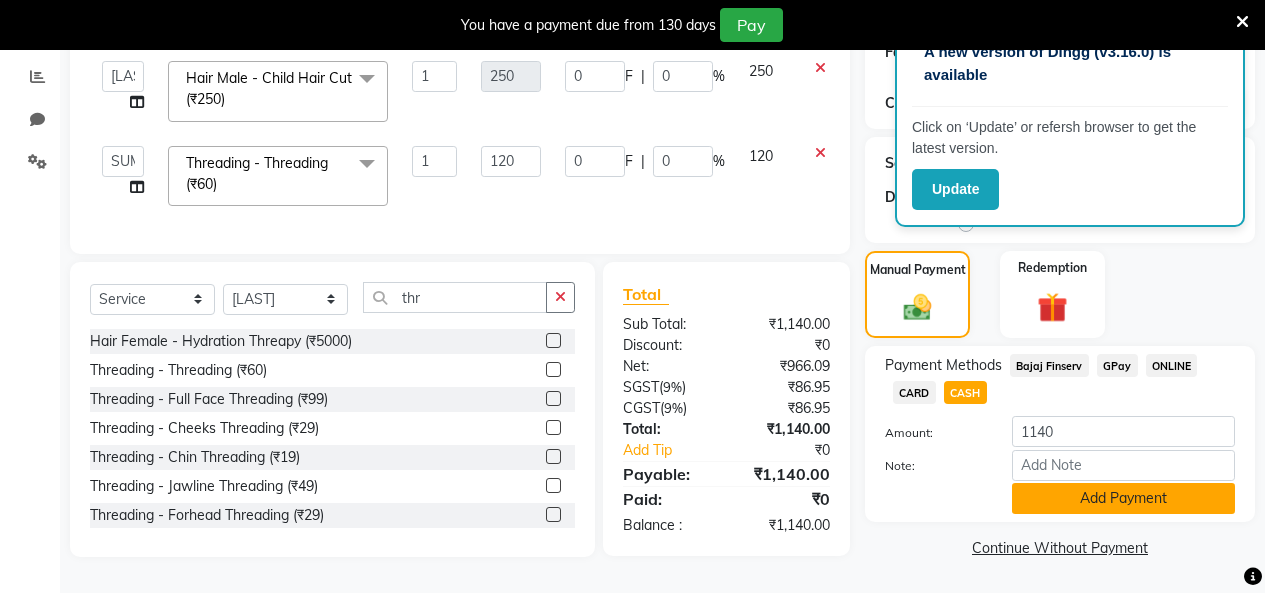 click on "Add Payment" 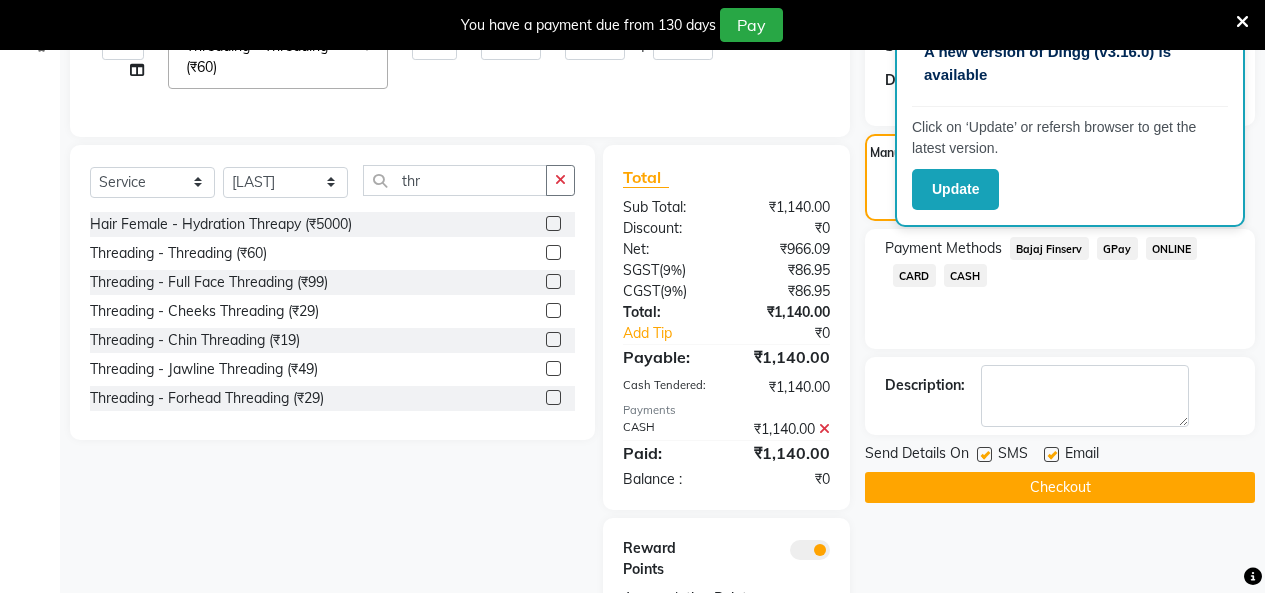 scroll, scrollTop: 683, scrollLeft: 0, axis: vertical 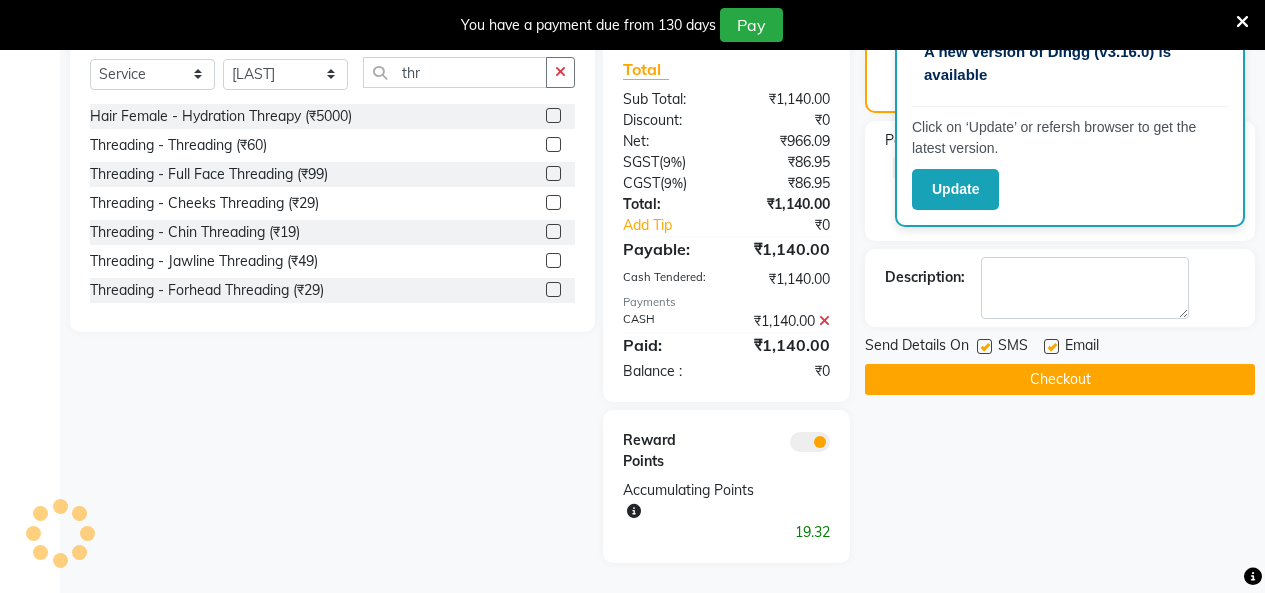 click on "Checkout" 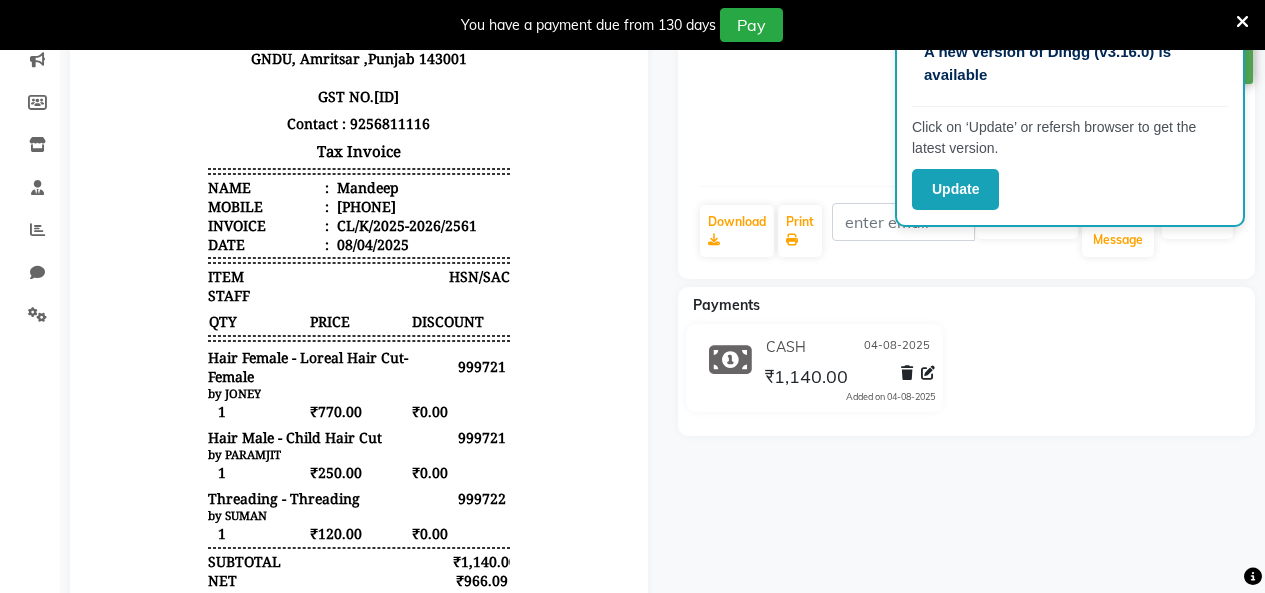 scroll, scrollTop: 283, scrollLeft: 0, axis: vertical 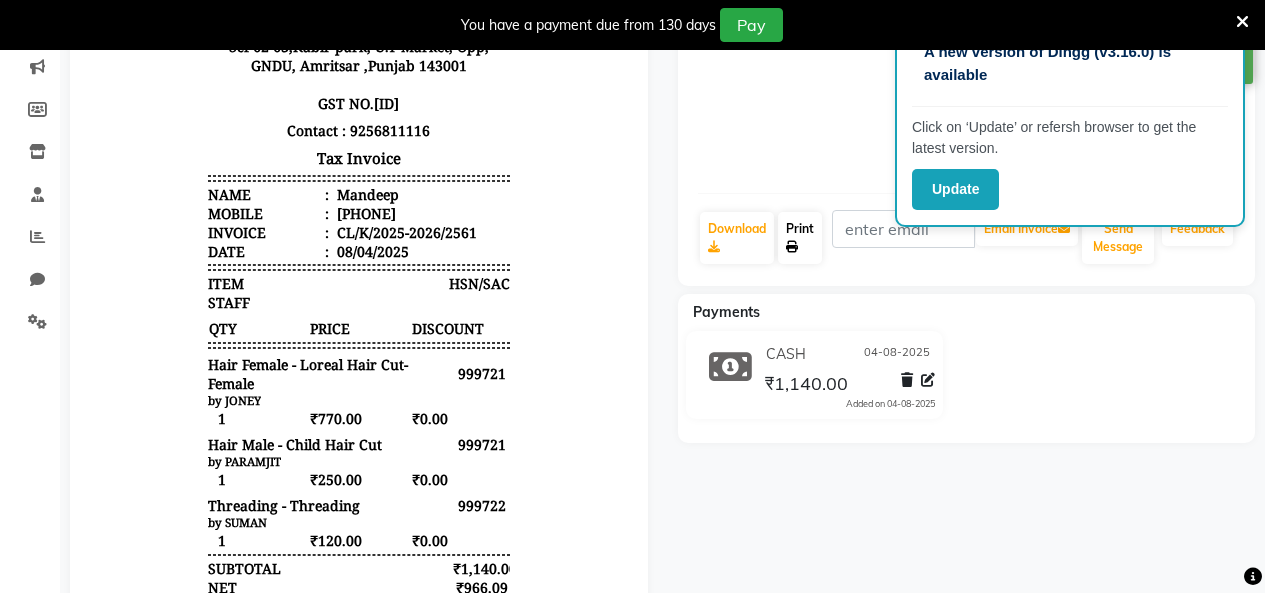click on "Print" 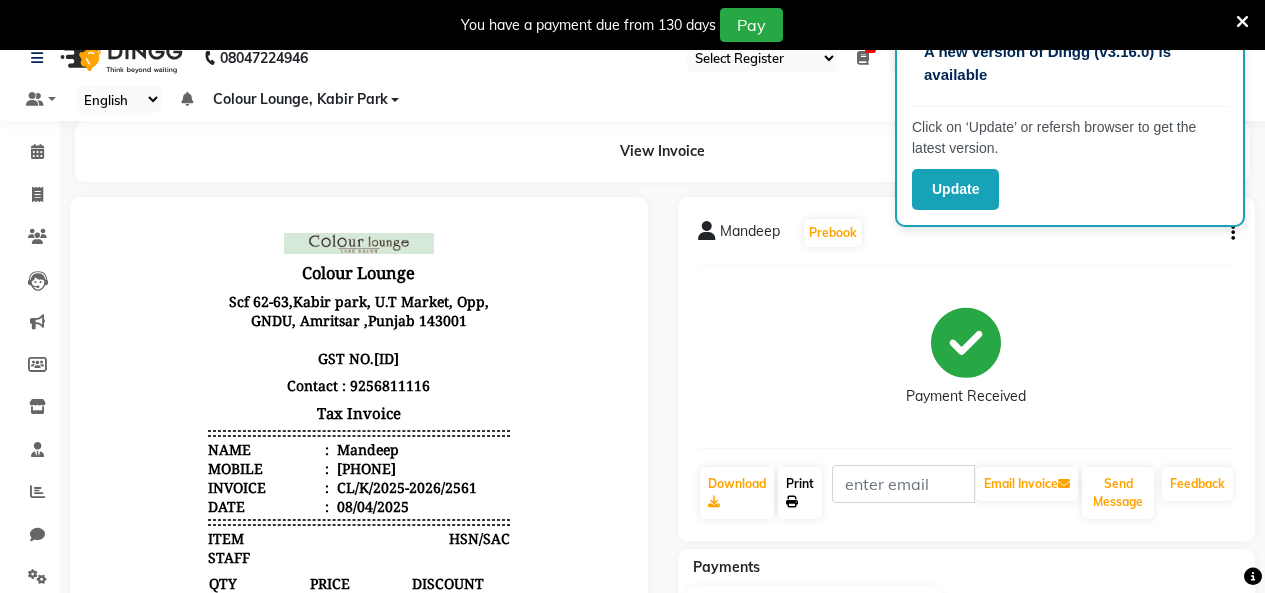 scroll, scrollTop: 0, scrollLeft: 0, axis: both 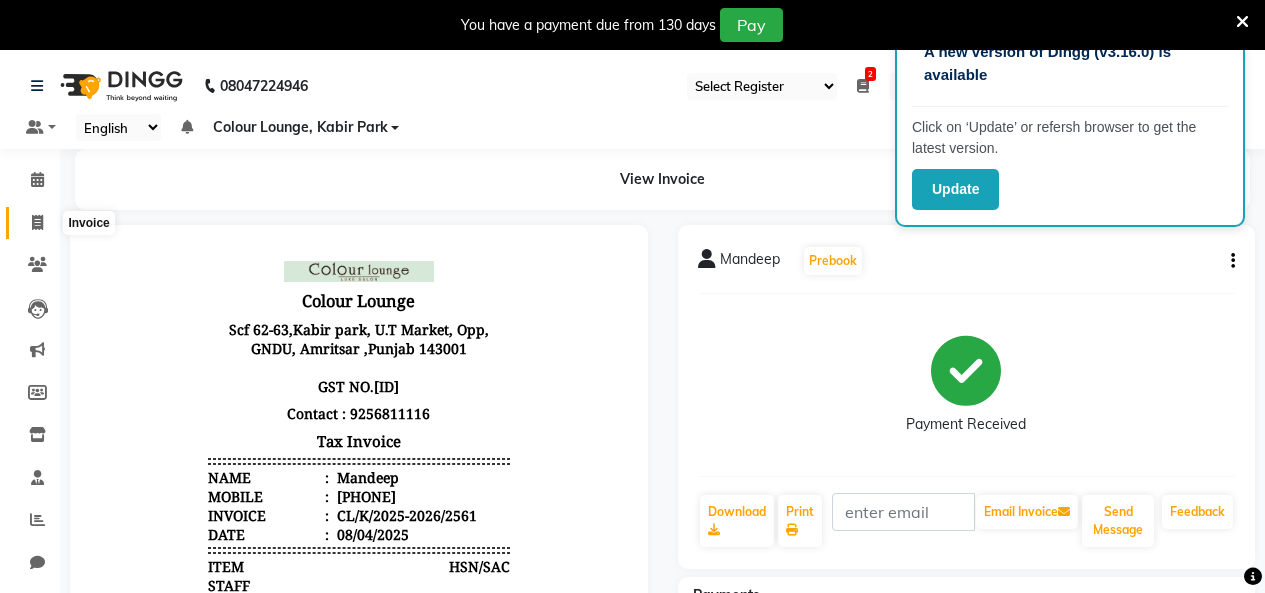 click 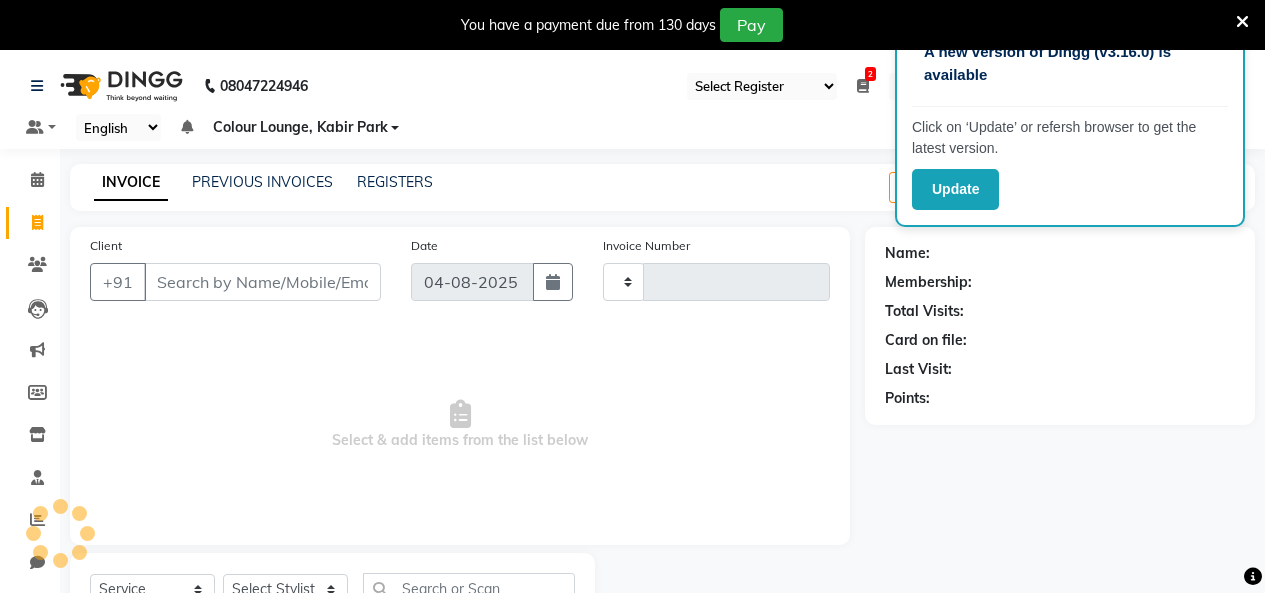 type on "2562" 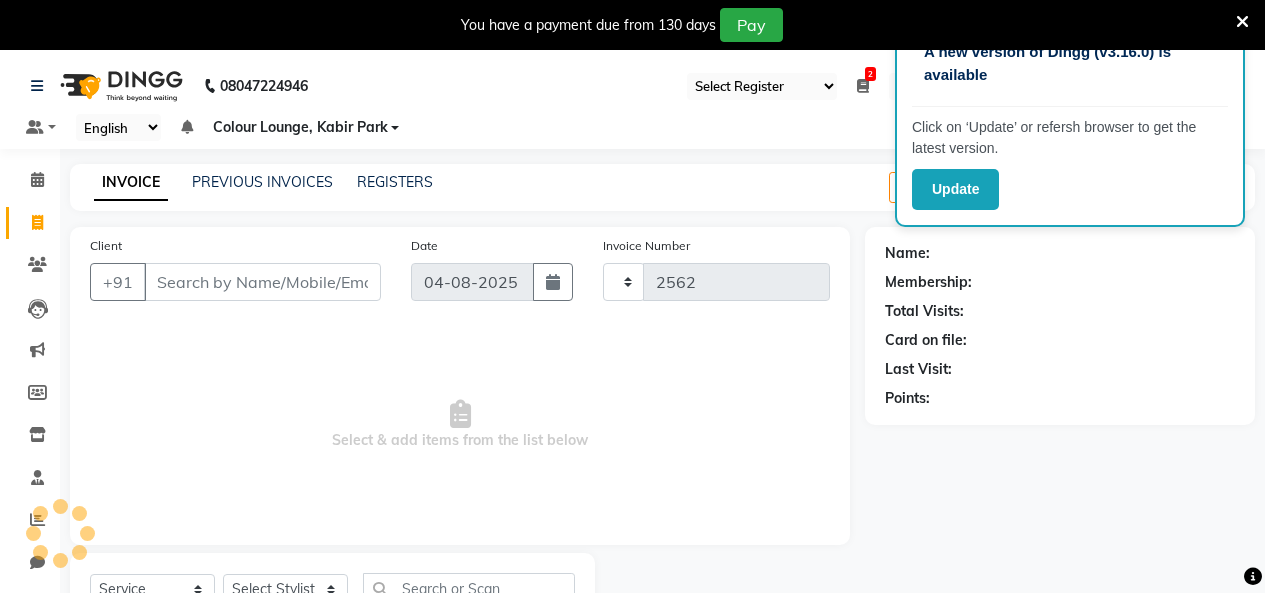 select on "8015" 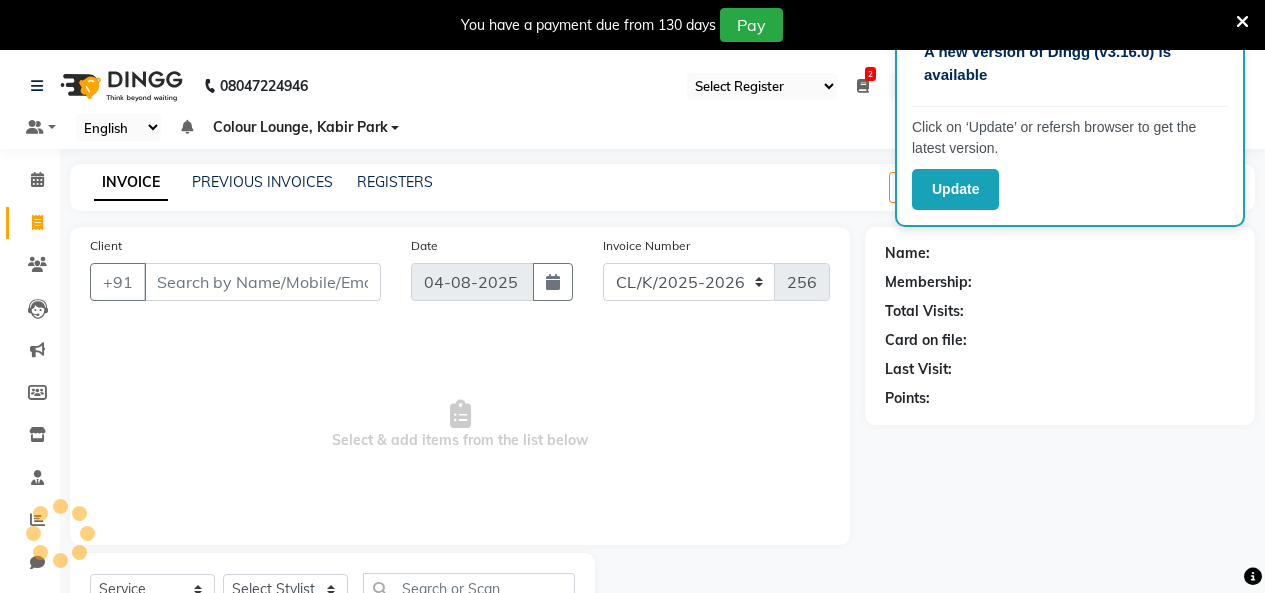 scroll, scrollTop: 85, scrollLeft: 0, axis: vertical 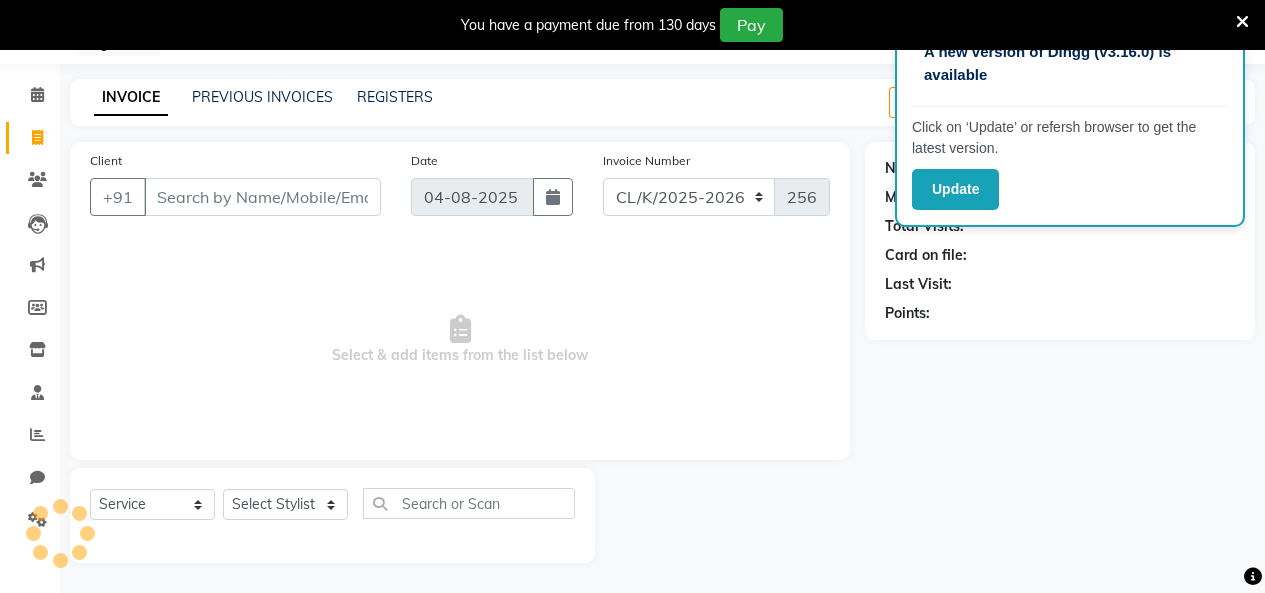 click on "Client" at bounding box center [262, 197] 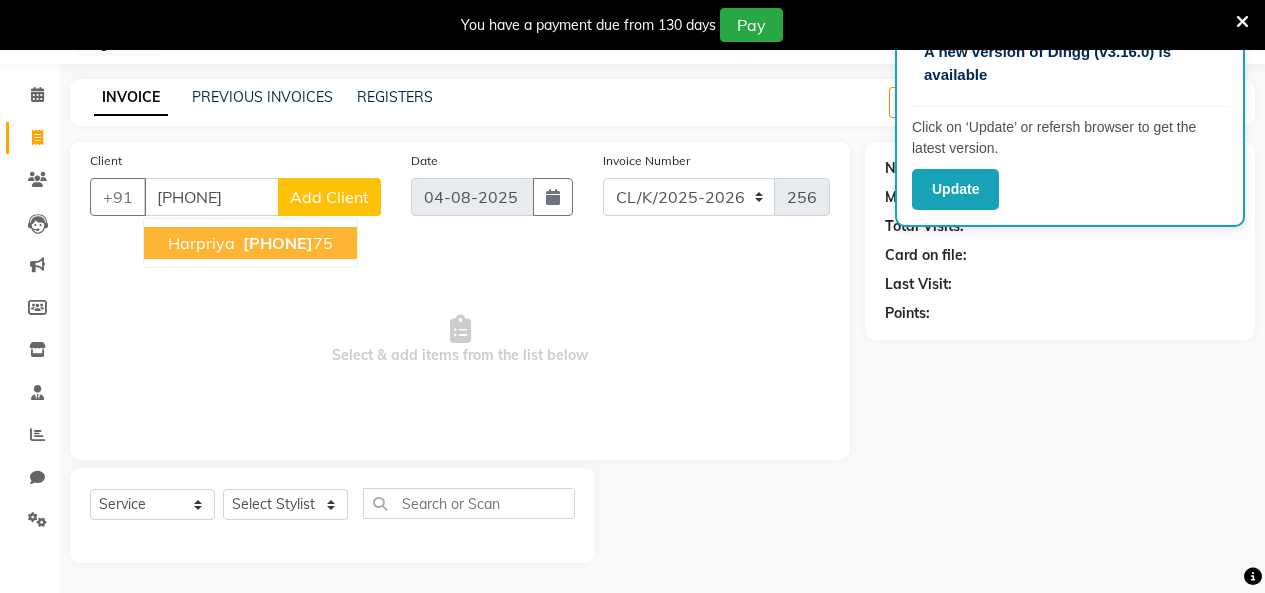 click on "83603632" at bounding box center [278, 243] 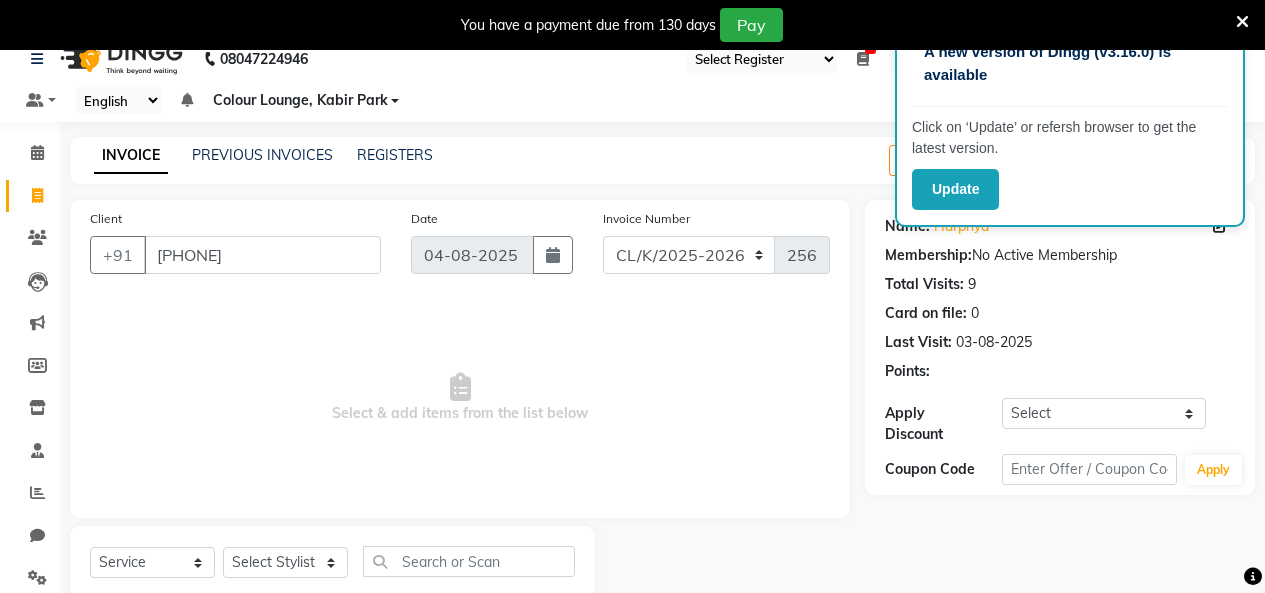 scroll, scrollTop: 0, scrollLeft: 0, axis: both 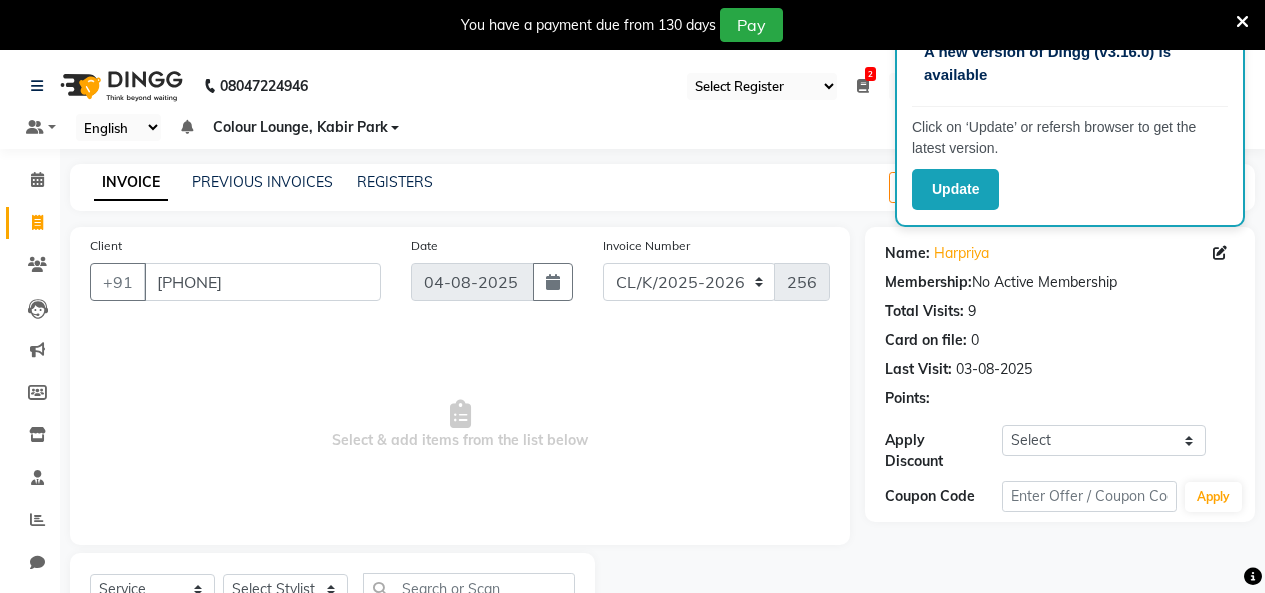 click at bounding box center (1242, 22) 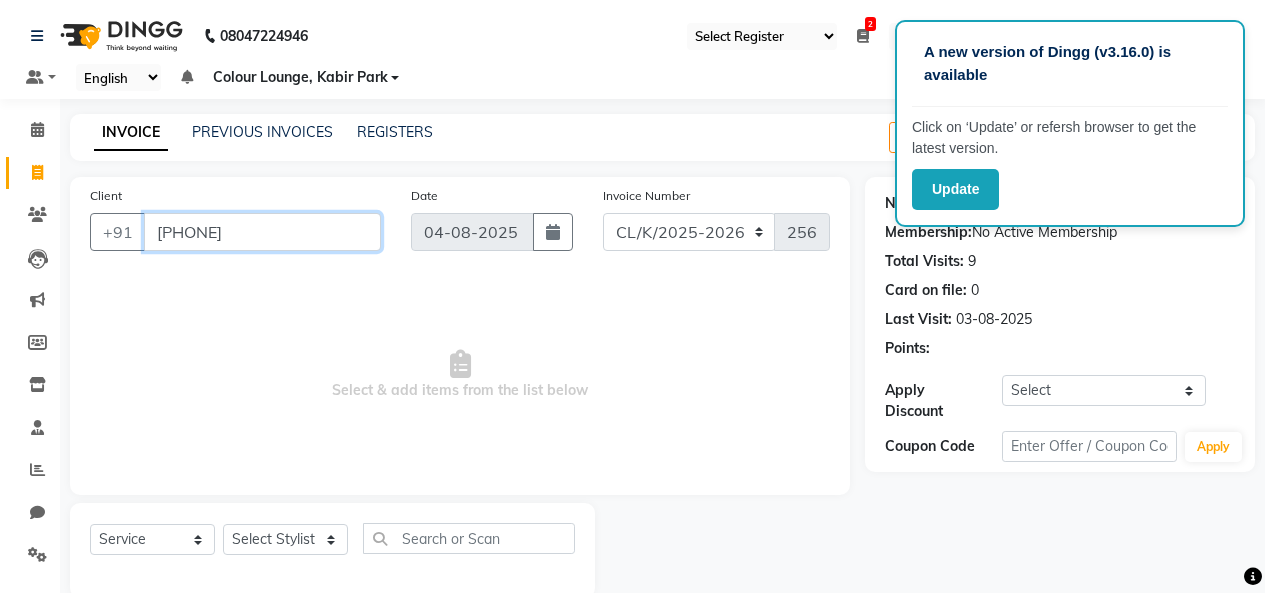 click on "8360363275" at bounding box center (262, 232) 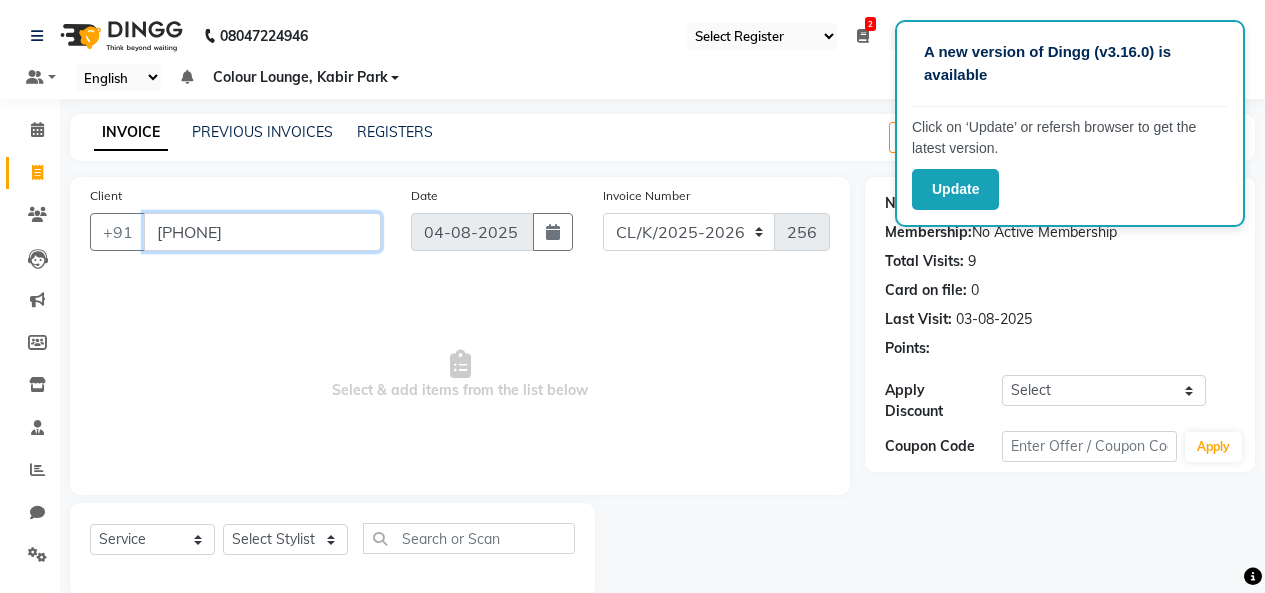click on "8360363275" at bounding box center [262, 232] 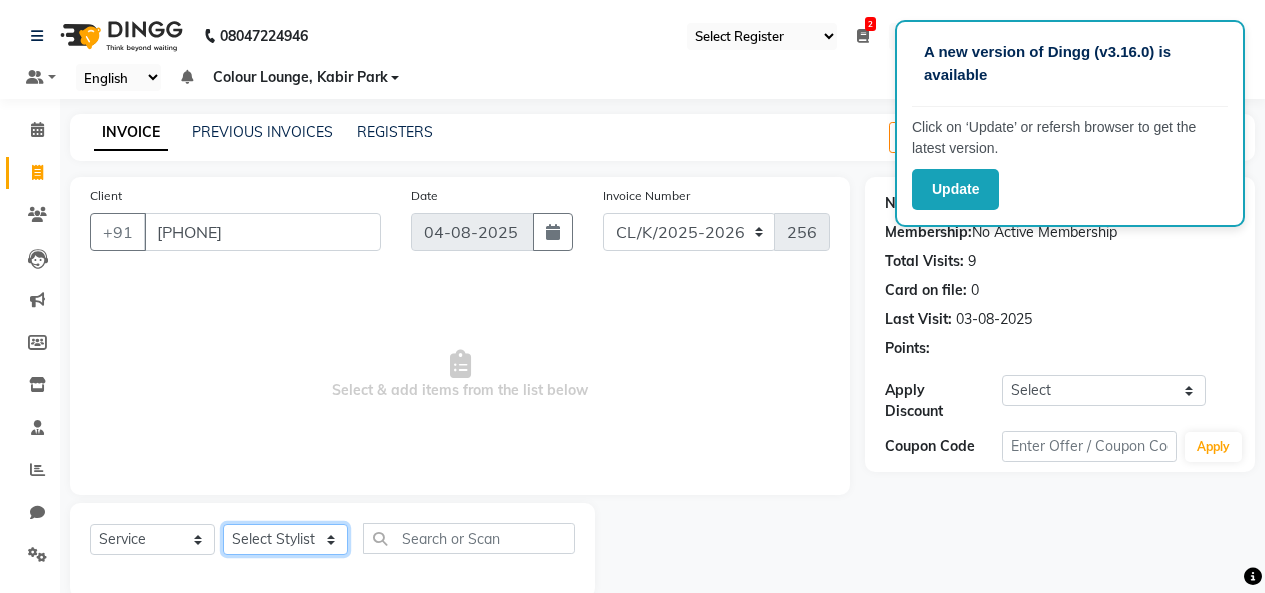 click on "Select Stylist Admin Admin AKHIL ANKUSH Colour Lounge, Kabir Park Colour Lounge, Kabir Park divyansh  Jaswinder singh guard JATIN JOHN JONEY LUXMI NAVDEEP KAUR NITI PARAMJIT PARAS KHATNAVLIA priya  priyanka  Rakesh sapna  SUMAN VANDANA SHARMA VISHAL" 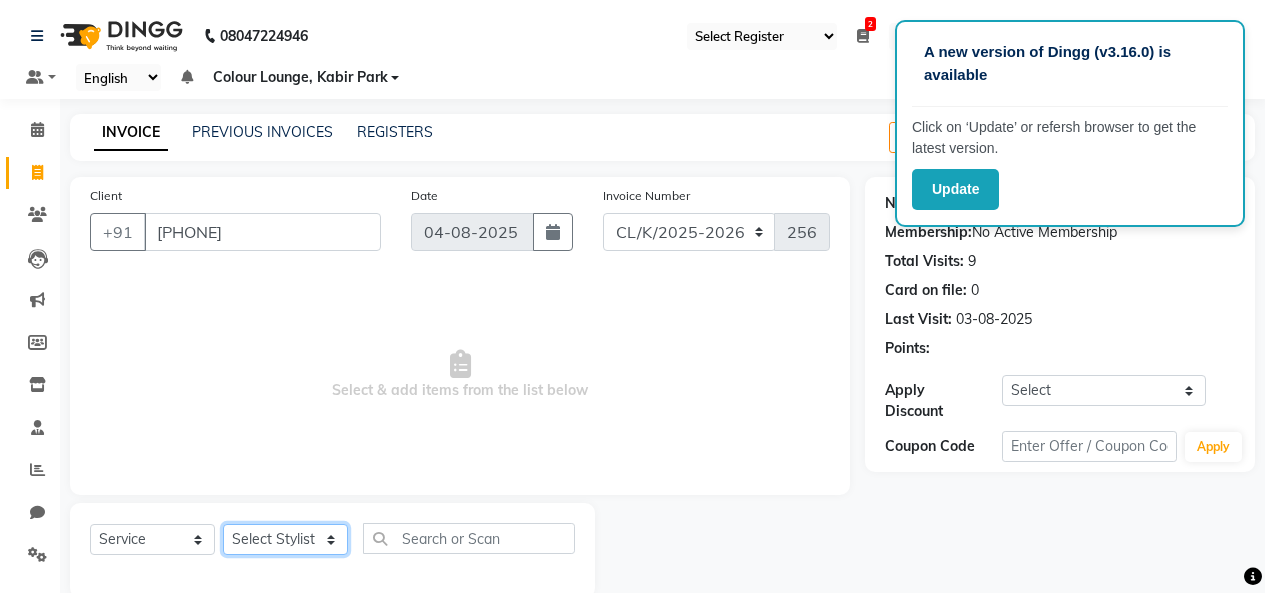 click on "Select Stylist Admin Admin AKHIL ANKUSH Colour Lounge, Kabir Park Colour Lounge, Kabir Park divyansh  Jaswinder singh guard JATIN JOHN JONEY LUXMI NAVDEEP KAUR NITI PARAMJIT PARAS KHATNAVLIA priya  priyanka  Rakesh sapna  SUMAN VANDANA SHARMA VISHAL" 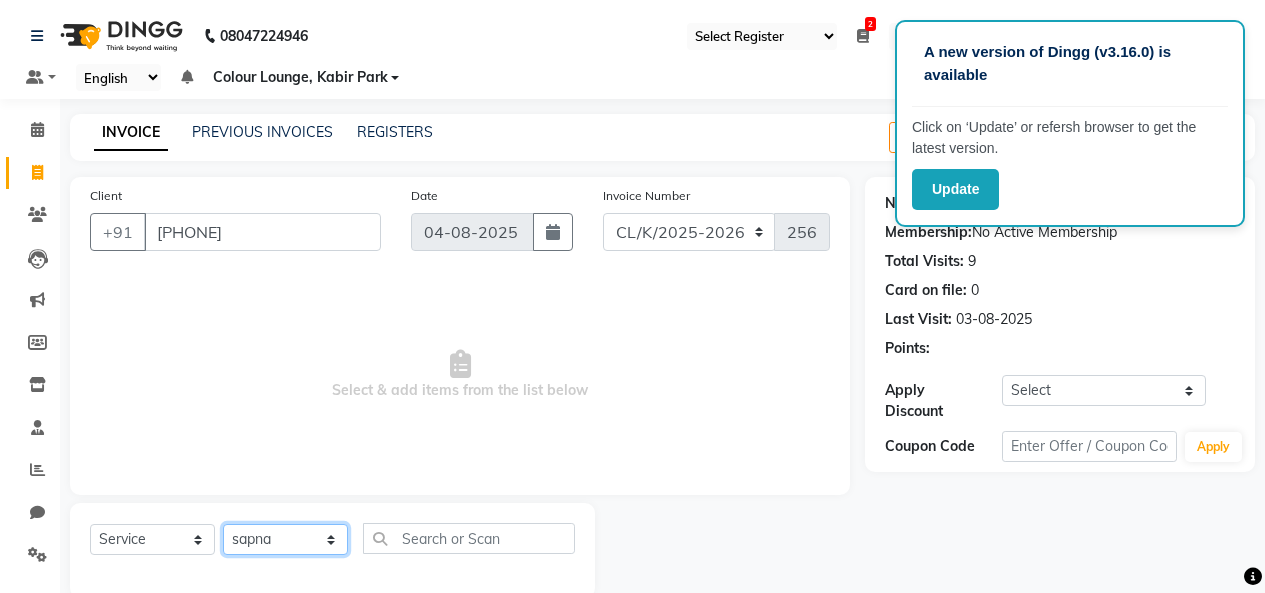 click on "Select Stylist Admin Admin AKHIL ANKUSH Colour Lounge, Kabir Park Colour Lounge, Kabir Park divyansh  Jaswinder singh guard JATIN JOHN JONEY LUXMI NAVDEEP KAUR NITI PARAMJIT PARAS KHATNAVLIA priya  priyanka  Rakesh sapna  SUMAN VANDANA SHARMA VISHAL" 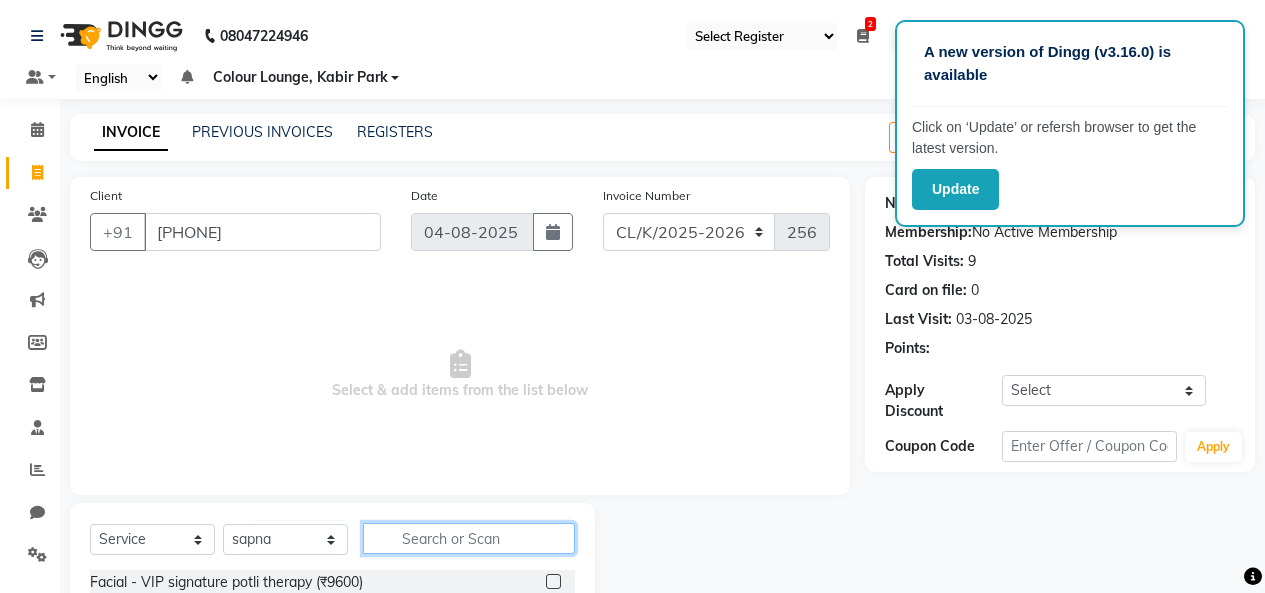 click 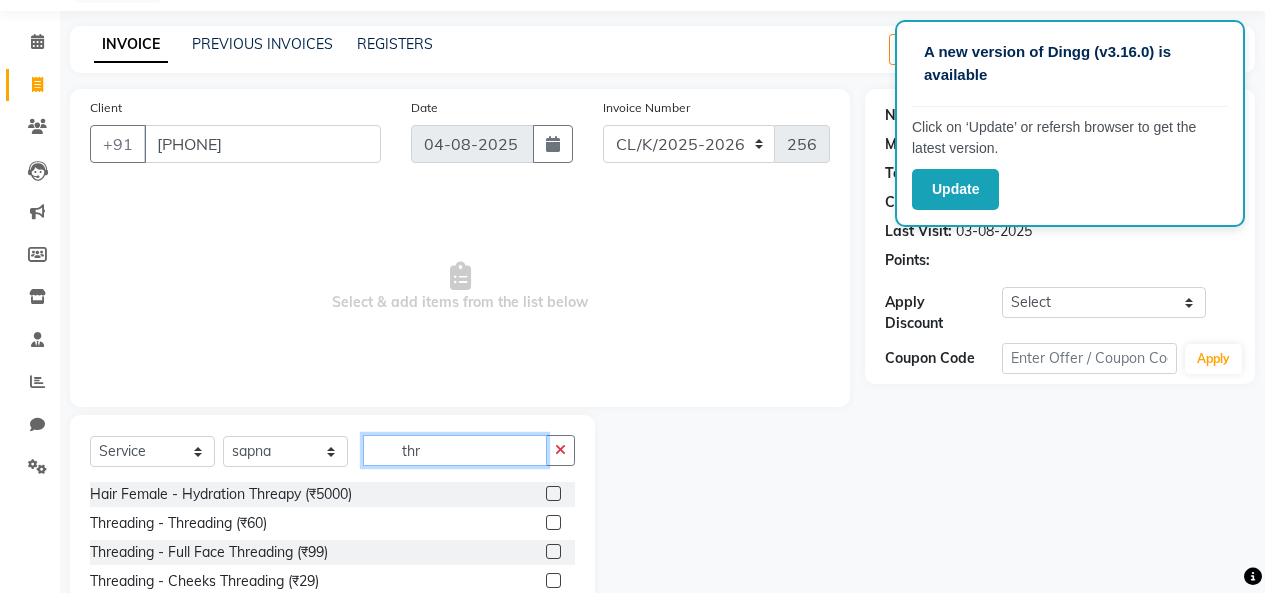 scroll, scrollTop: 235, scrollLeft: 0, axis: vertical 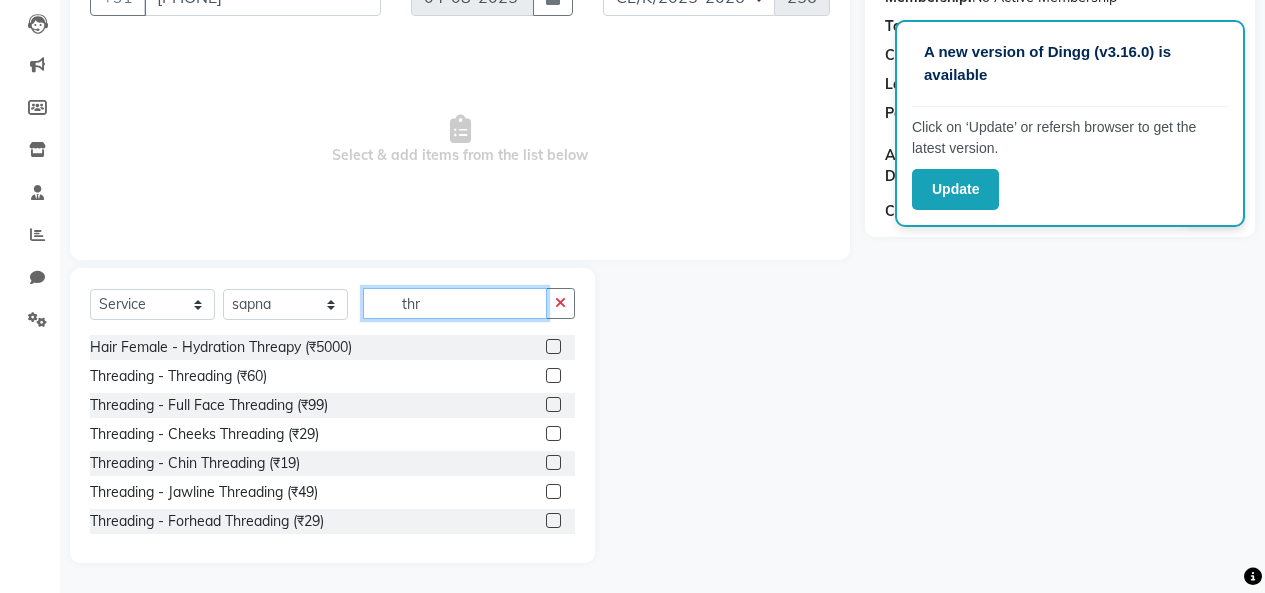 type on "thr" 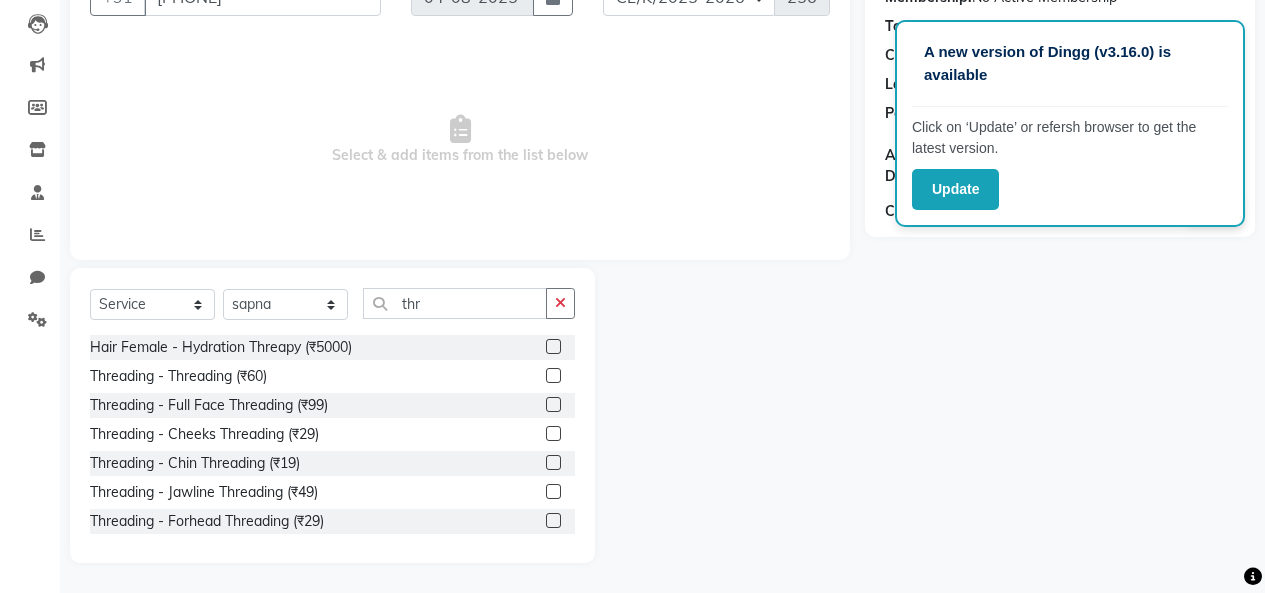 click on "A new version of Dingg (v3.16.0) is available  Click on ‘Update’ or refersh browser to get the latest version.  Update 08047224946 Select Register Evening Shift (Service) Morning Shift (Service) 2 Daily Open Registers  04-08-2025  Close  Opening Balance ₹0 Closing Balance ₹0  03-08-2025  Close  Opening Balance ₹0 Closing Balance ₹0 Select Location × Colour Lounge, Kabir Park Default Panel My Panel English ENGLISH Español العربية मराठी हिंदी ગુજરાતી தமிழ் 中文 Notifications nothing to show Colour Lounge, Kabir Park Manage Profile Change Password Sign out  Version:3.15.11  ☀ Colour Lounge, Kabir Park  Calendar  Invoice  Clients  Leads   Marketing  Members  Inventory  Staff  Reports  Chat  Settings Completed InProgress Upcoming Dropped Tentative Check-In Confirm Bookings Generate Report Segments Page Builder INVOICE PREVIOUS INVOICES REGISTERS Create New   Save  Service Invoice Product Invoice Client +91 8360363275 Date 04-08-2025" at bounding box center [632, 61] 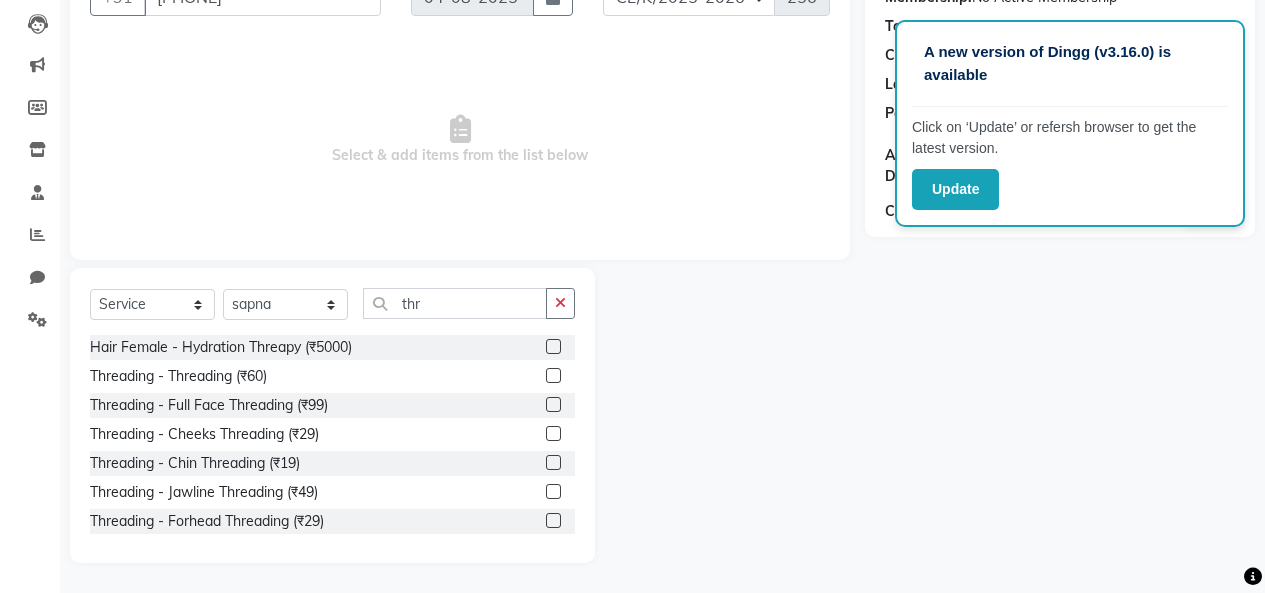 click 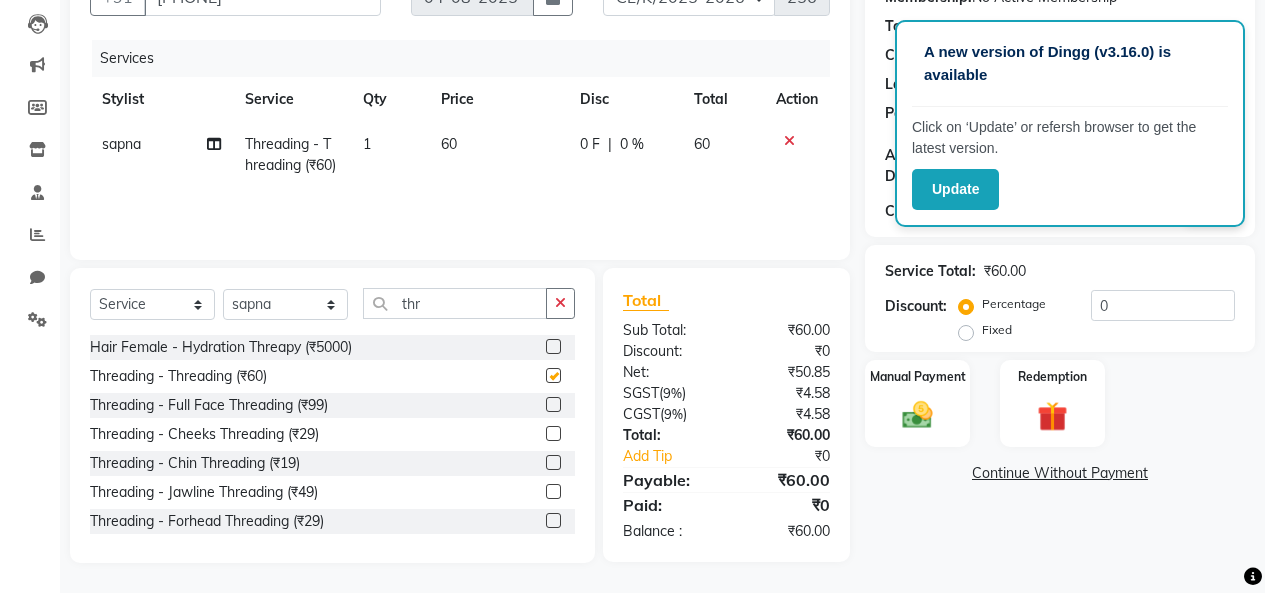 checkbox on "false" 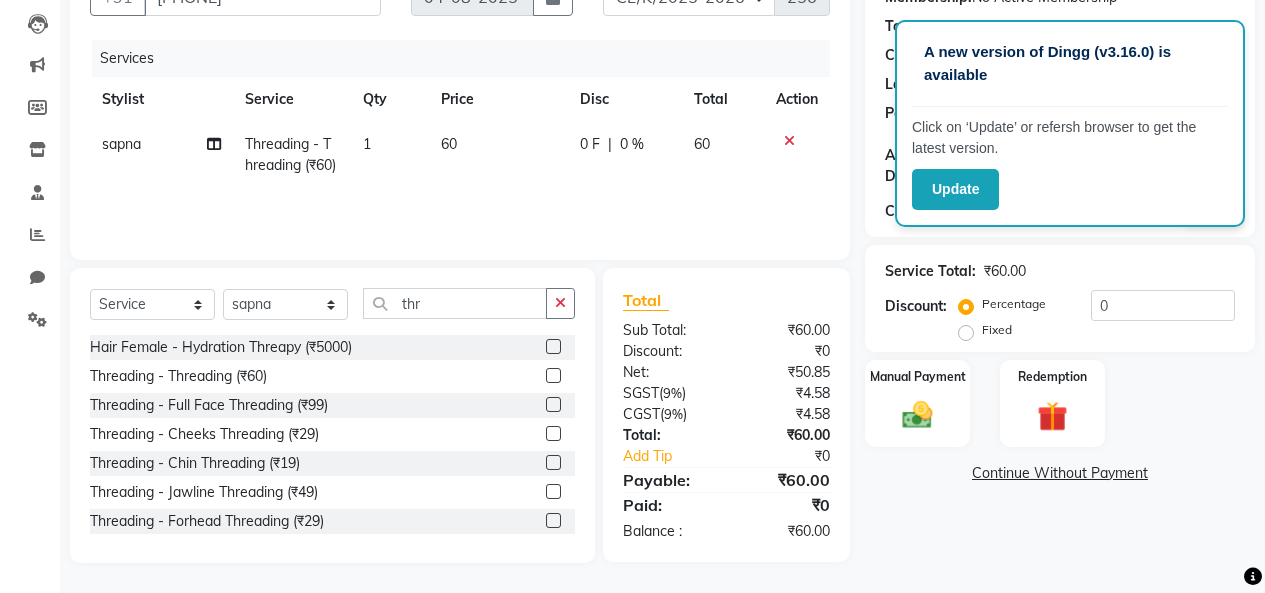 click on "60" 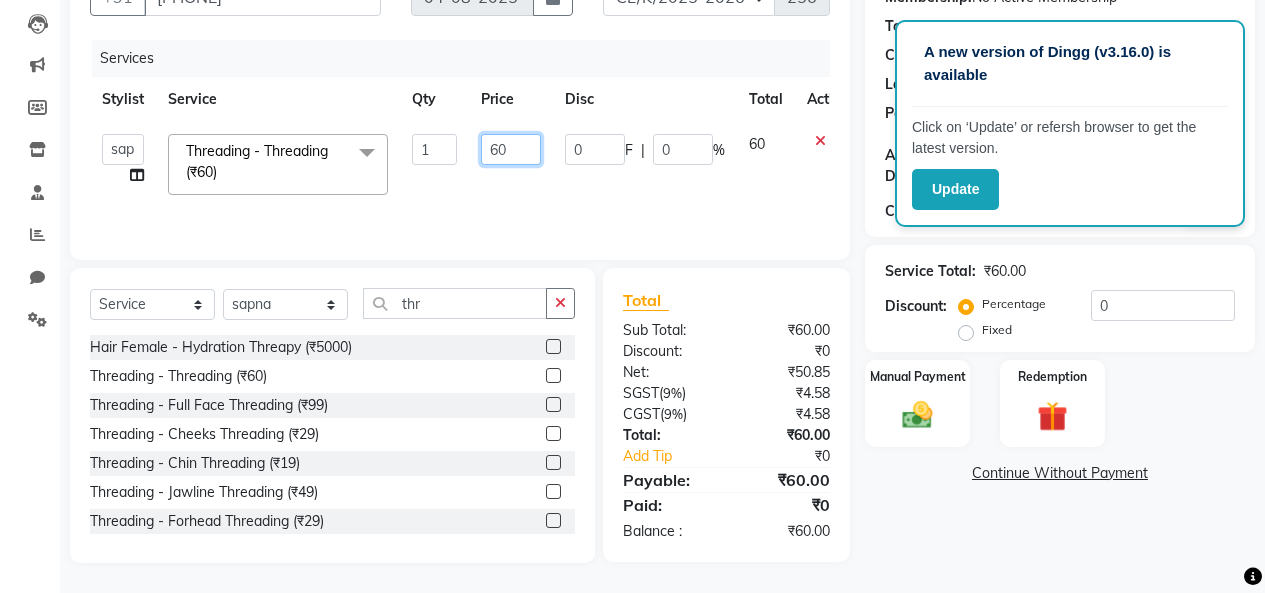 click on "60" 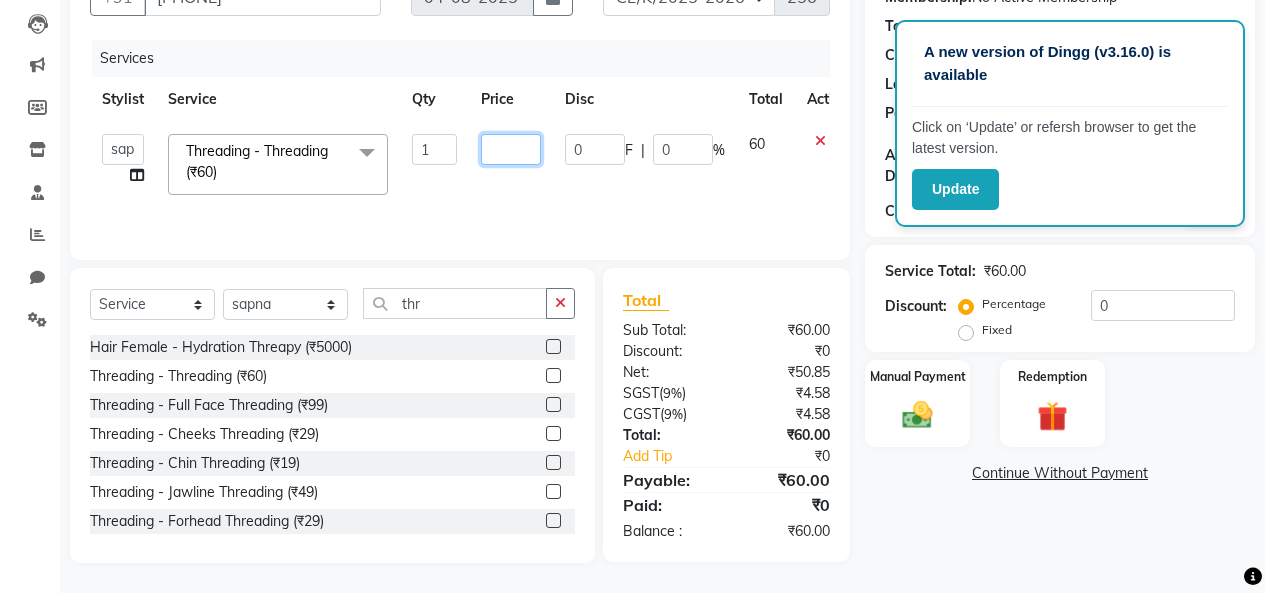 type on "1" 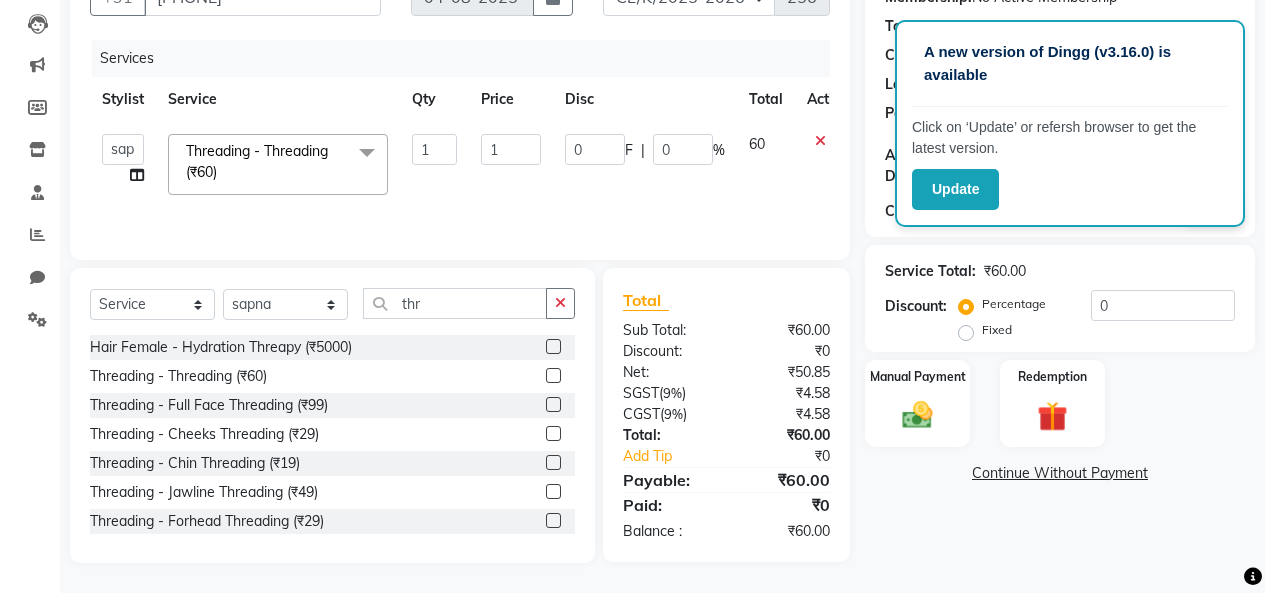 click on "1" 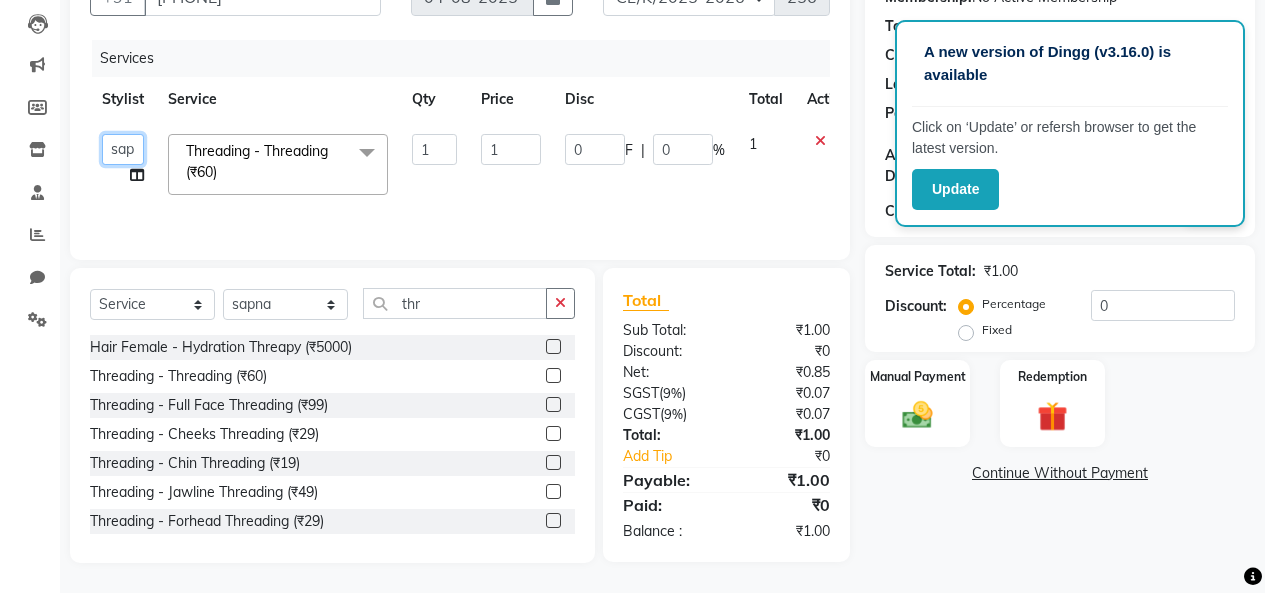 click on "Admin   Admin   AKHIL   ANKUSH   Colour Lounge, Kabir Park   Colour Lounge, Kabir Park   divyansh    Jaswinder singh guard   JATIN   JOHN   JONEY   LUXMI   NAVDEEP KAUR   NITI   PARAMJIT   PARAS KHATNAVLIA   priya    priyanka    Rakesh   sapna    SUMAN   VANDANA SHARMA   VISHAL" 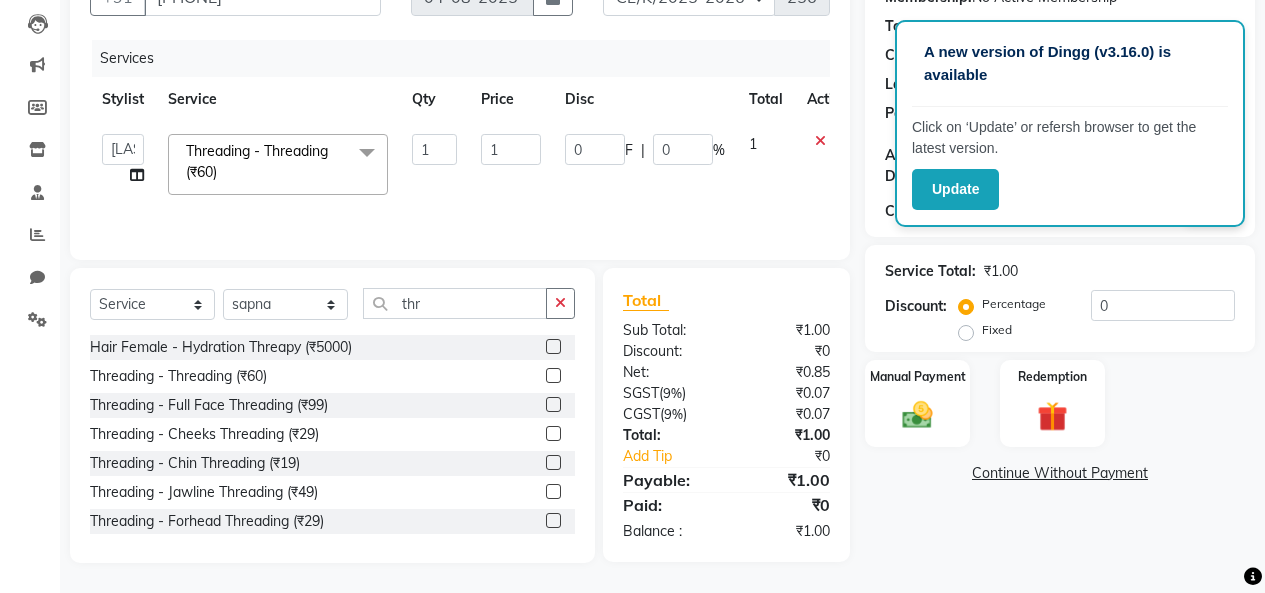 select on "70119" 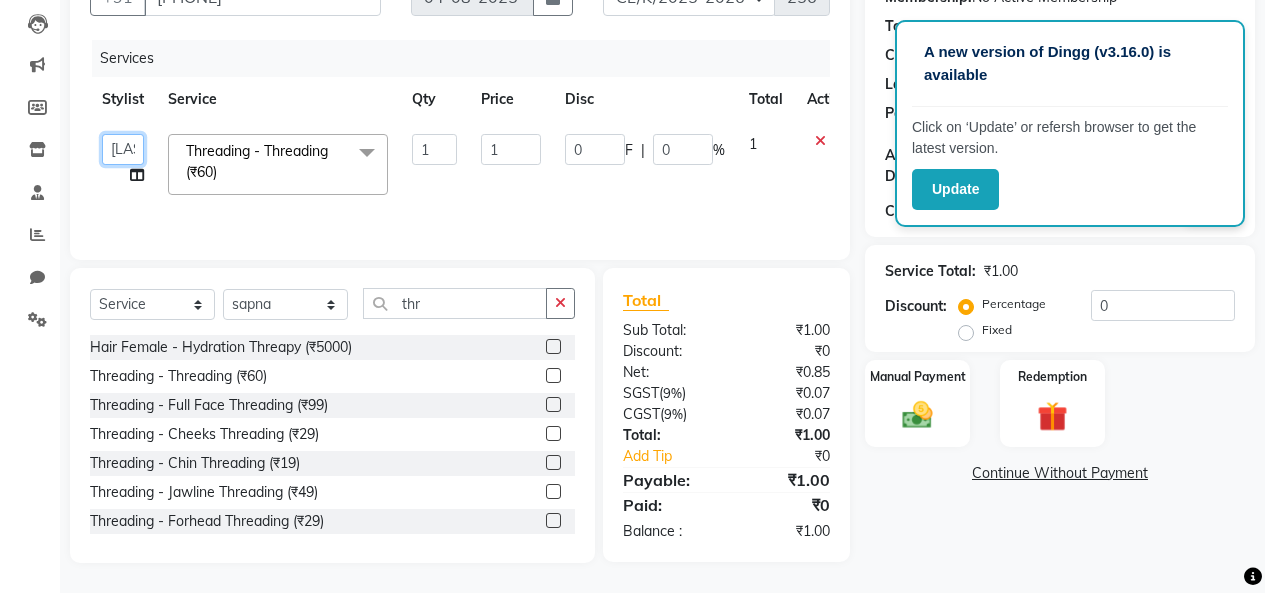 click on "Admin   Admin   AKHIL   ANKUSH   Colour Lounge, Kabir Park   Colour Lounge, Kabir Park   divyansh    Jaswinder singh guard   JATIN   JOHN   JONEY   LUXMI   NAVDEEP KAUR   NITI   PARAMJIT   PARAS KHATNAVLIA   priya    priyanka    Rakesh   sapna    SUMAN   VANDANA SHARMA   VISHAL" 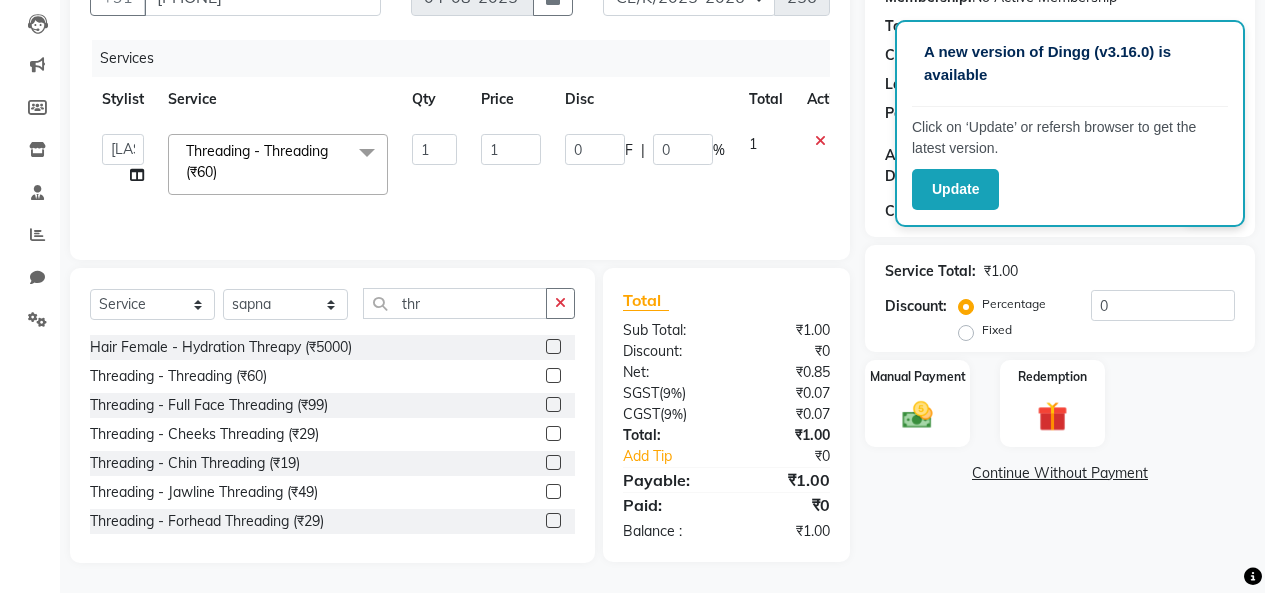 click on "Admin   Admin   AKHIL   ANKUSH   Colour Lounge, Kabir Park   Colour Lounge, Kabir Park   divyansh    Jaswinder singh guard   JATIN   JOHN   JONEY   LUXMI   NAVDEEP KAUR   NITI   PARAMJIT   PARAS KHATNAVLIA   priya    priyanka    Rakesh   sapna    SUMAN   VANDANA SHARMA   VISHAL  Threading - Threading (₹60)  x Facial - VIP signature potli therapy Facial - D Tan Facial Facial - French Facial Facial - Glow Facial Facial - Dermasage Luxury Skin Treatment Facial - Algotherm Luxury Facial Facial - Vitamin C Retinol Facial Facial - Vip Signature Facial Facial - Organic Facial Facial - Vitamin C Whiteninig Brightening facial Facial - Nirvana Facial Facial - Bio Whitening Facial Facial - Organic Facial kp qu Facial - Organic Facial kp co Facial - Organic Facial kp ava Facial - Bio Whitening Facial pmt Facial - Bio Whitening Facial phy Facial - Bio Whitening Facial pmg Facial - Bio Whitening Facial Vit Facial - Vip Signature Facial Up Facial - Vip Signature Facial S Facial - Vip Signature Facial J Clinic - Iv Drip" 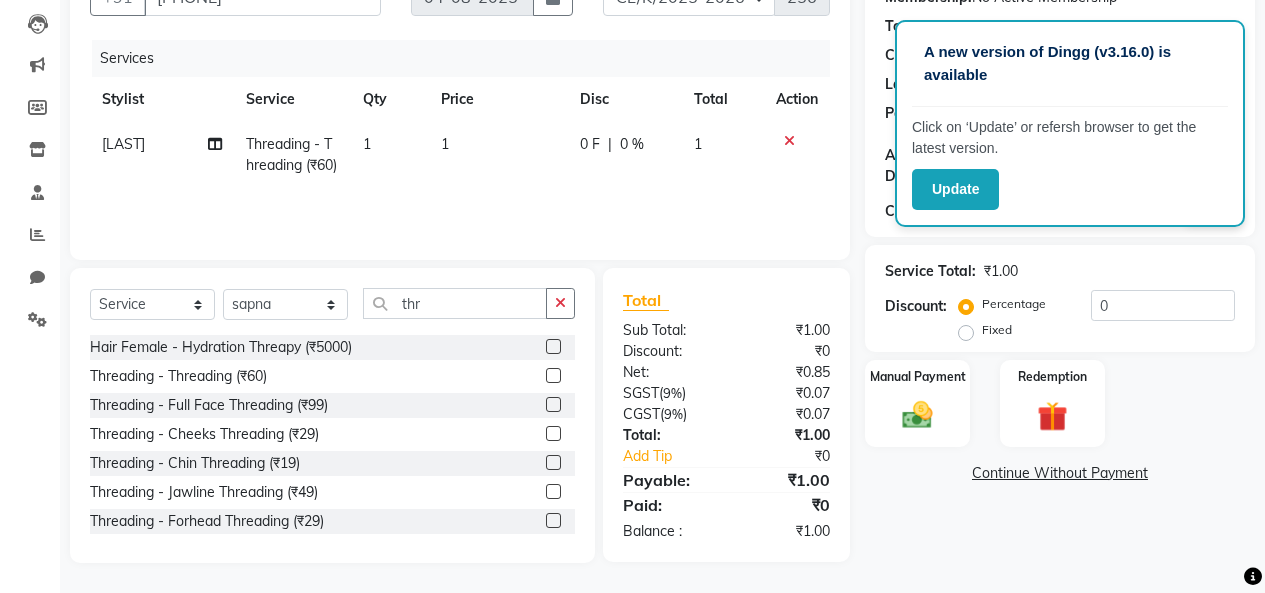 click on "[FIRST]" 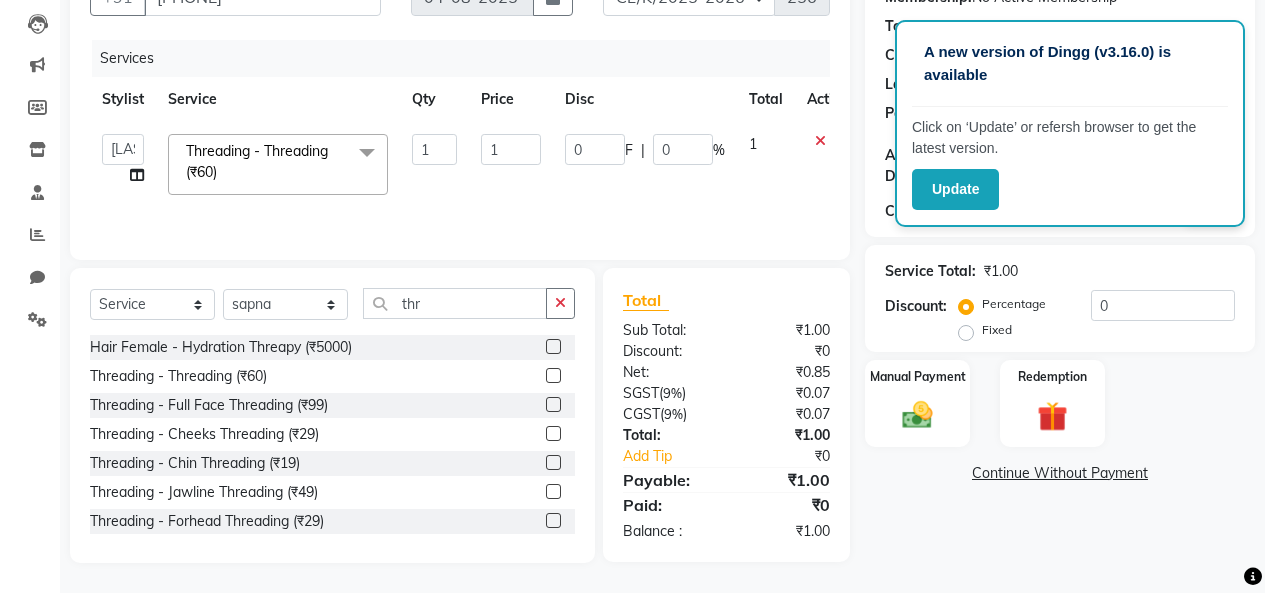 click 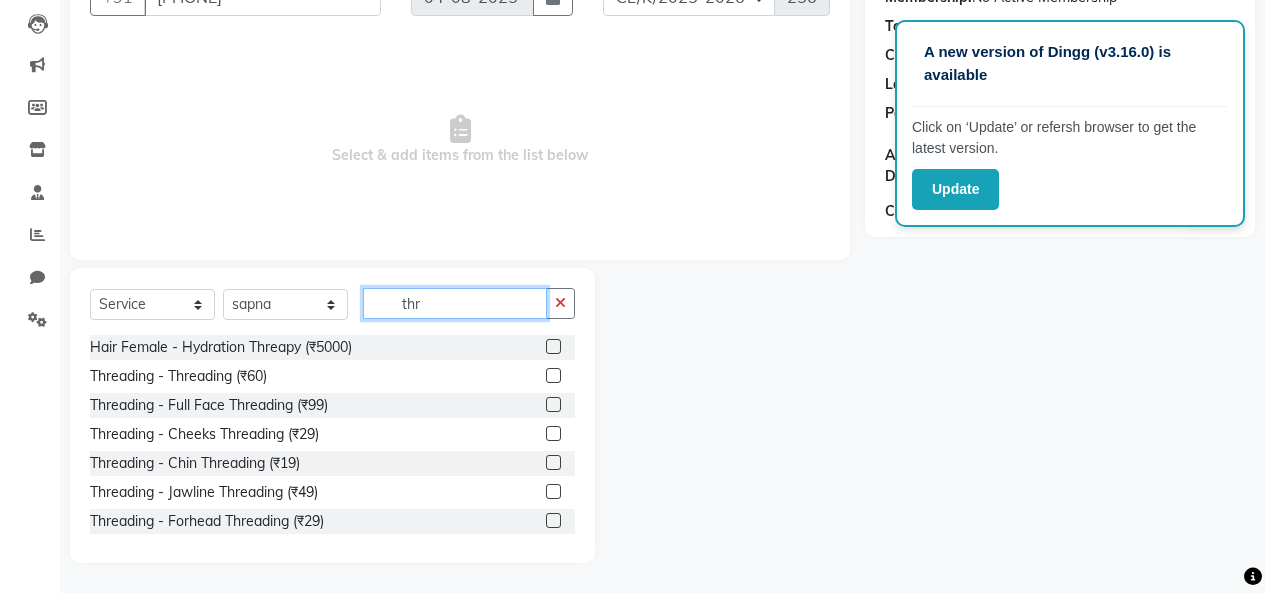 drag, startPoint x: 473, startPoint y: 297, endPoint x: 512, endPoint y: 286, distance: 40.5216 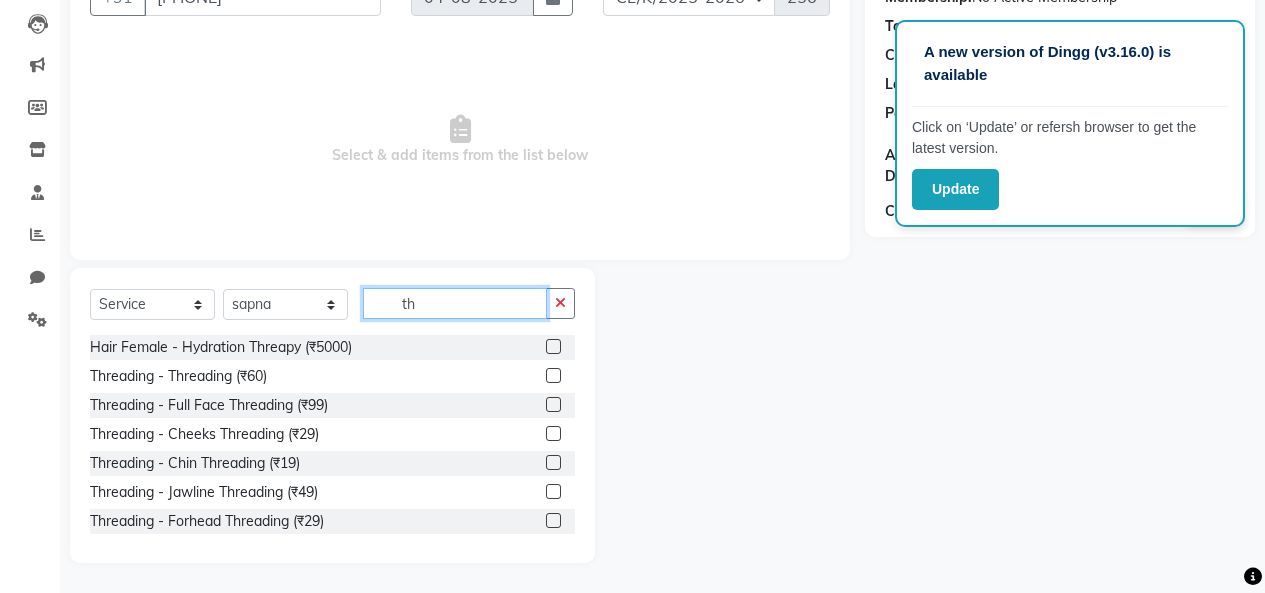 type on "t" 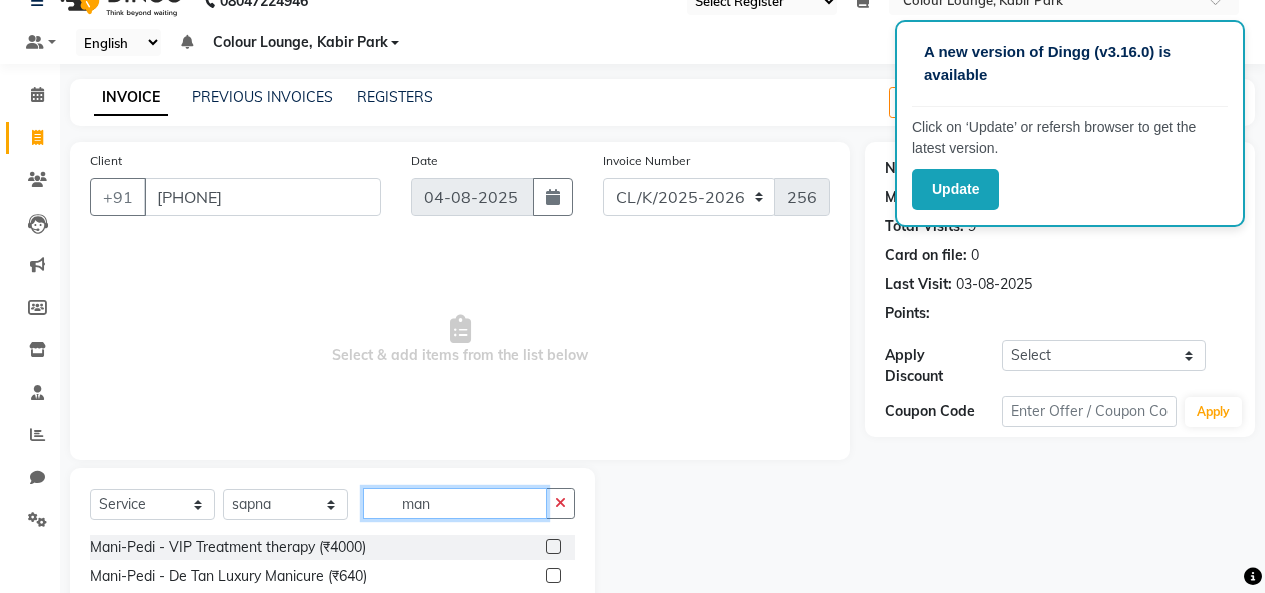 scroll, scrollTop: 235, scrollLeft: 0, axis: vertical 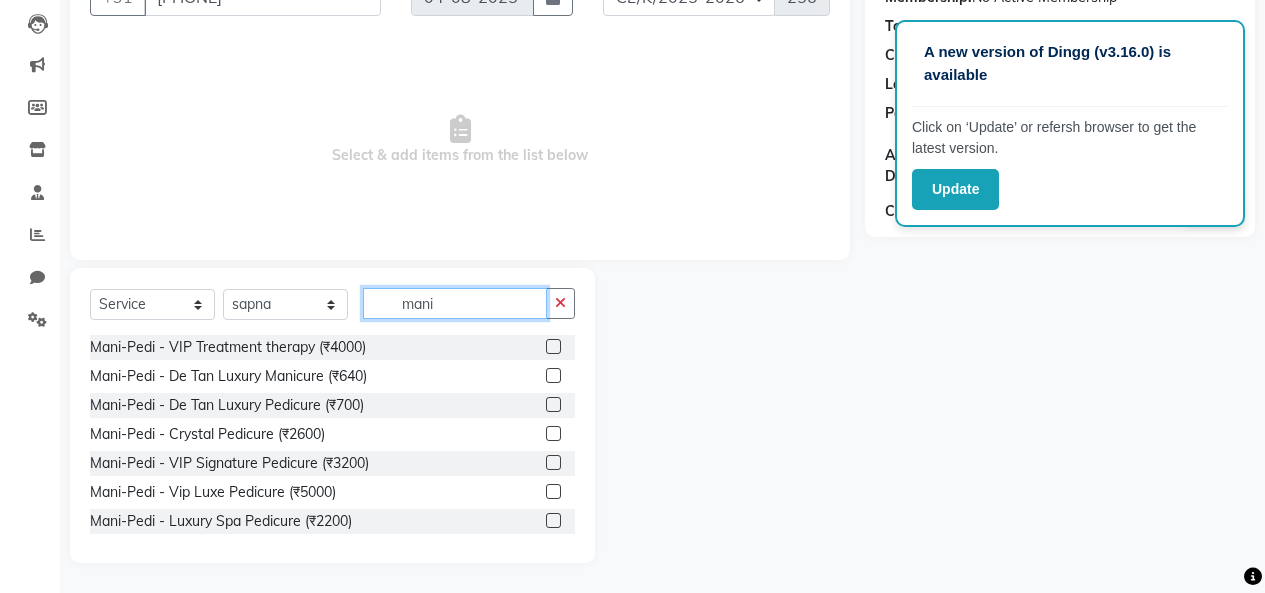 type on "mani" 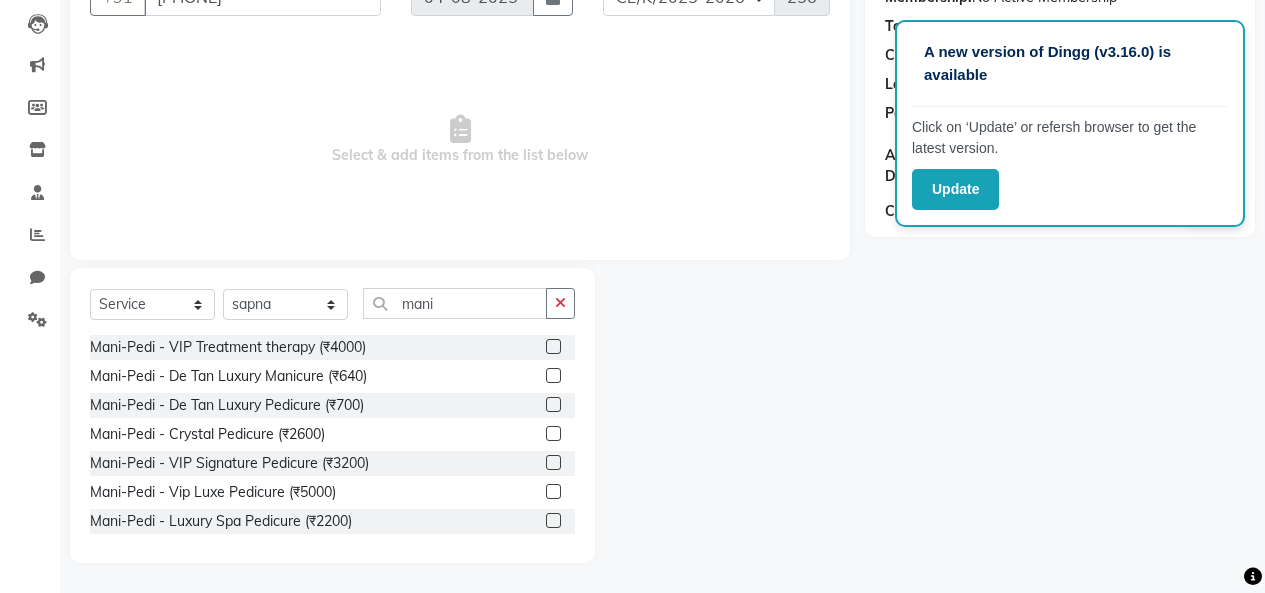 click 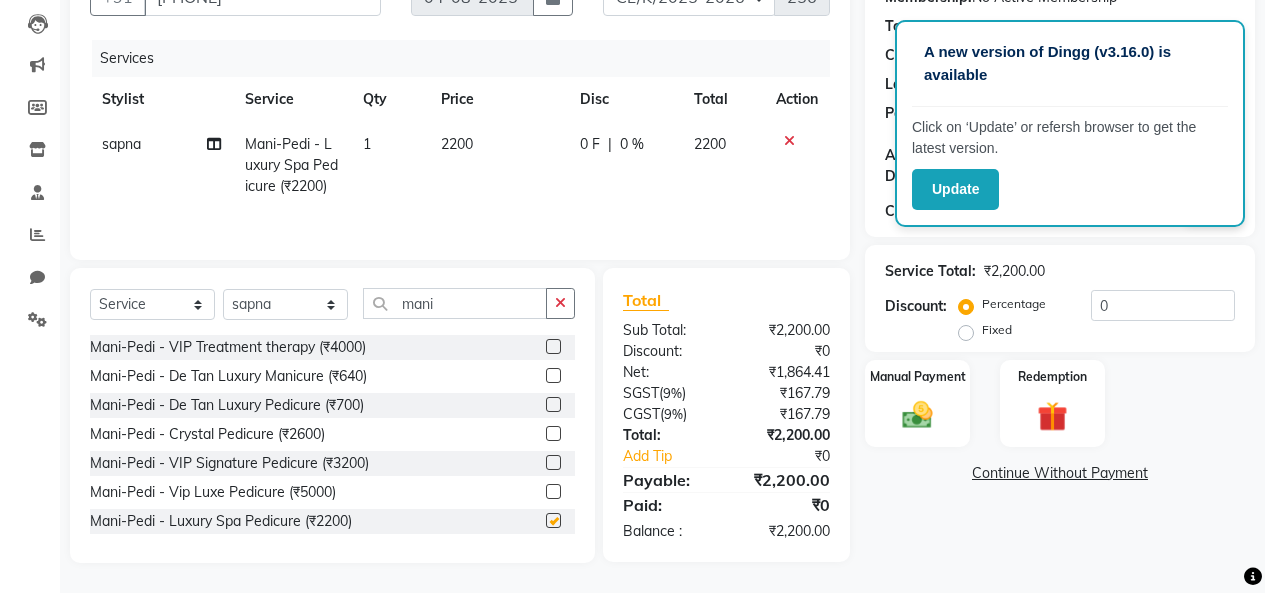 checkbox on "false" 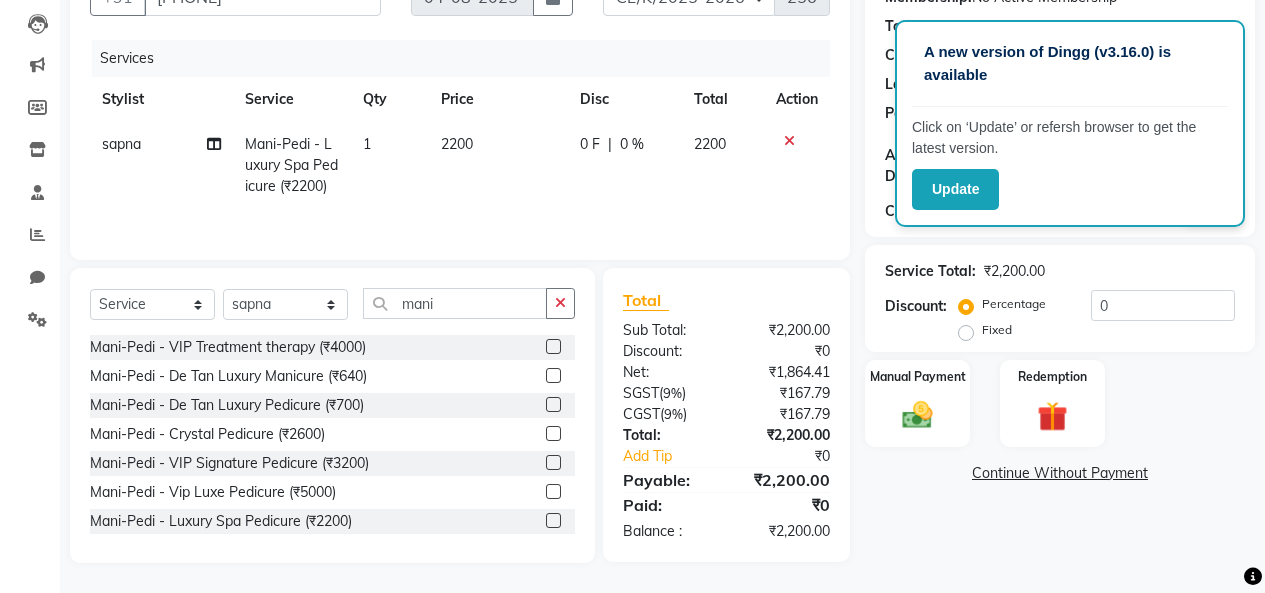 click on "0 F | 0 %" 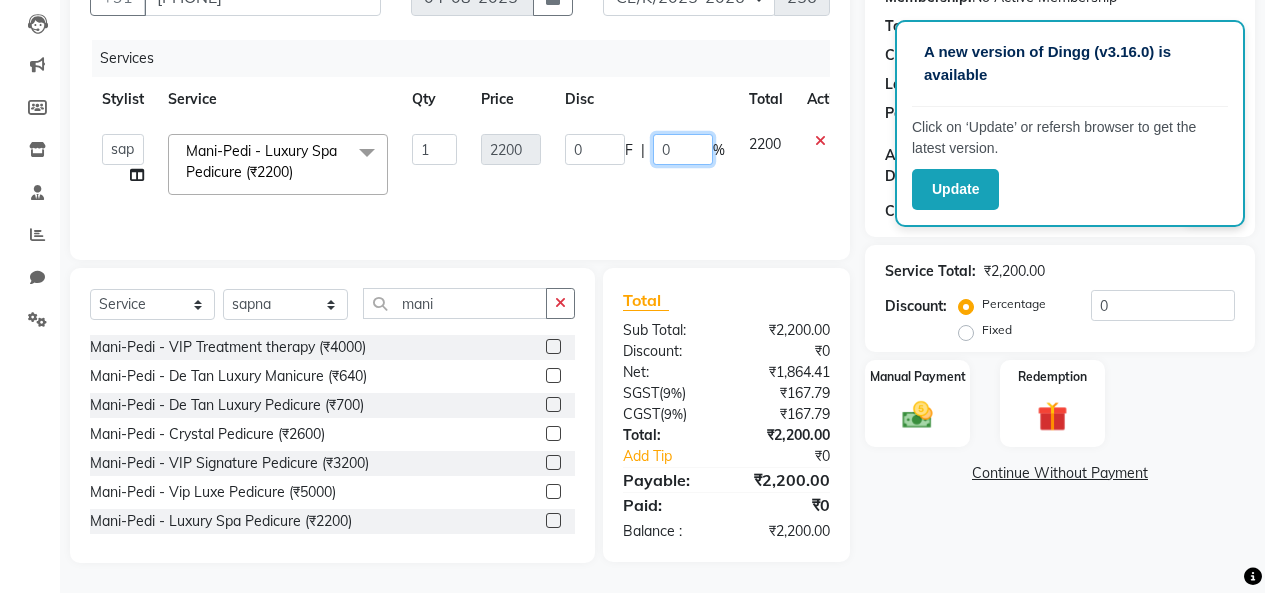 click on "0" 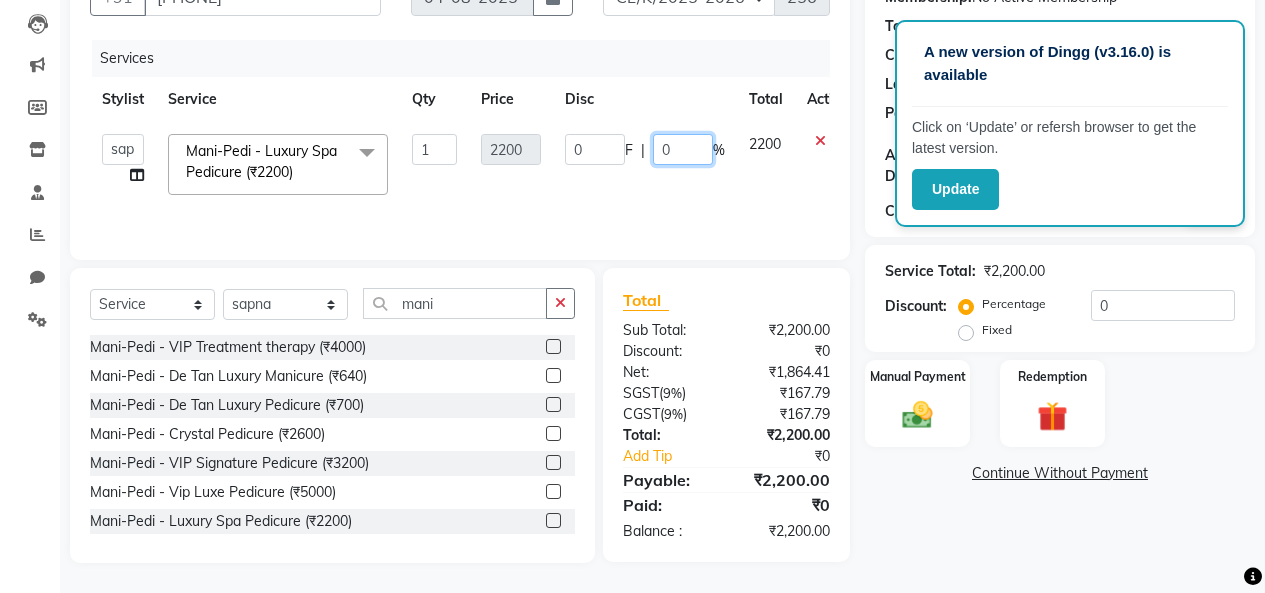 click on "0" 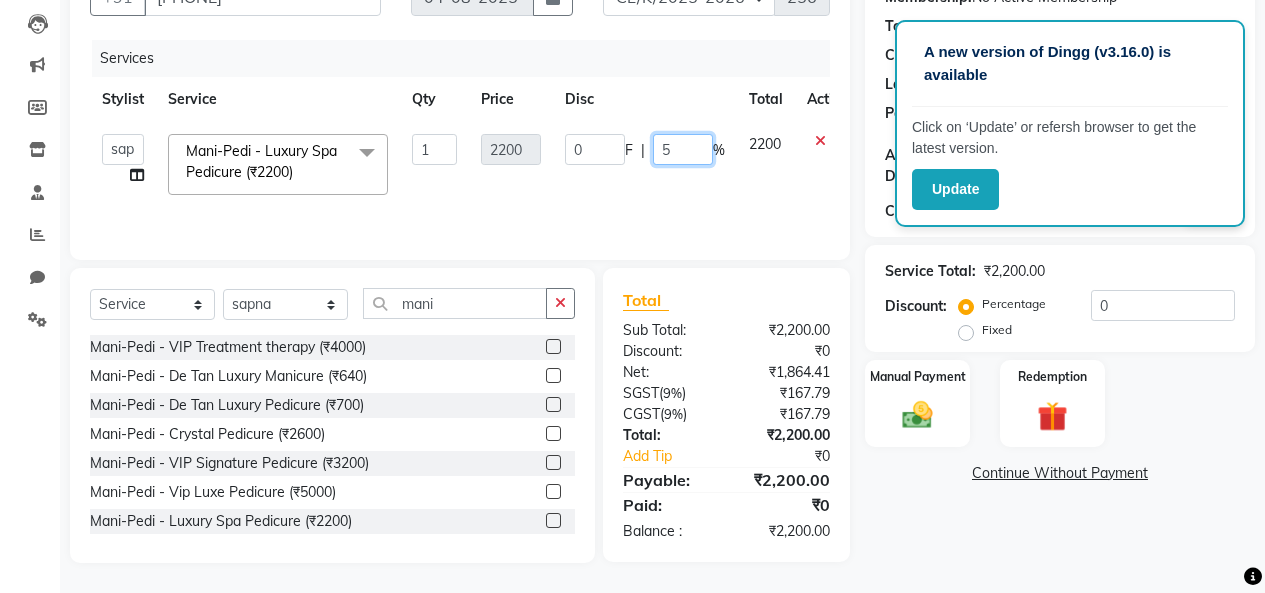 type on "50" 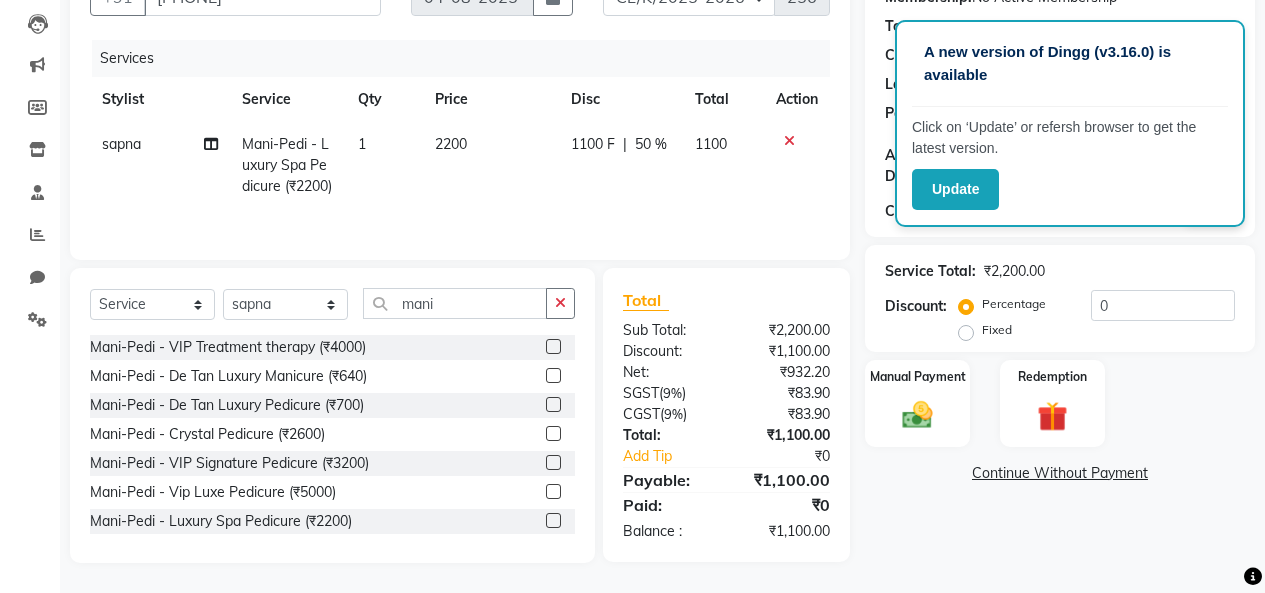 click on "1100 F | 50 %" 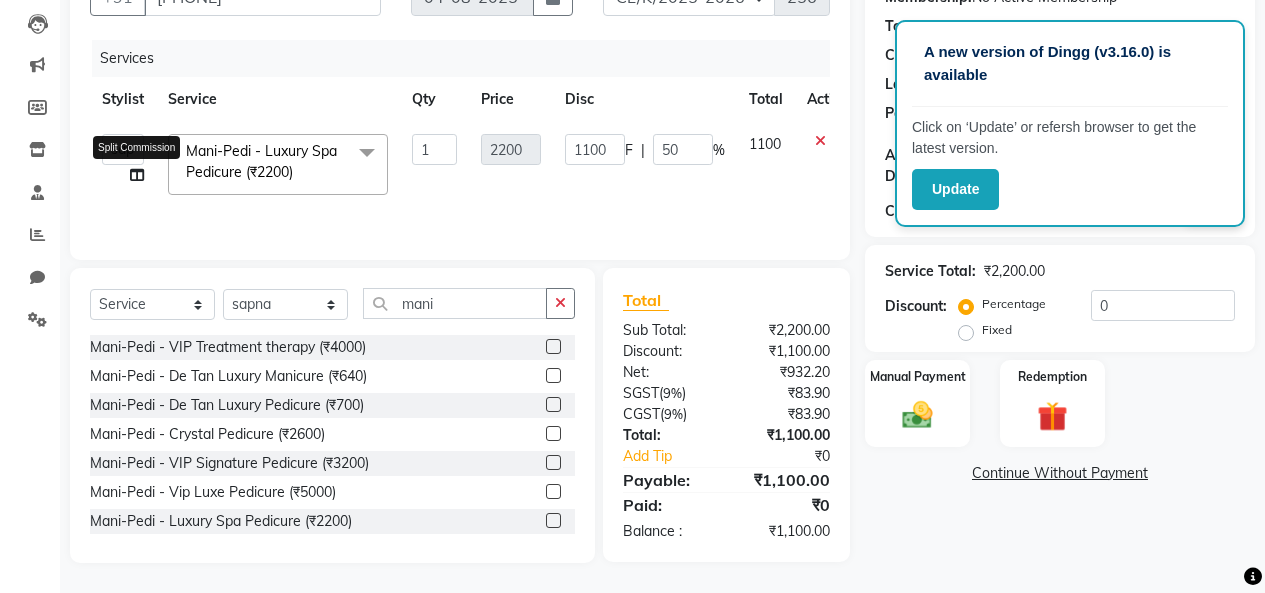 click 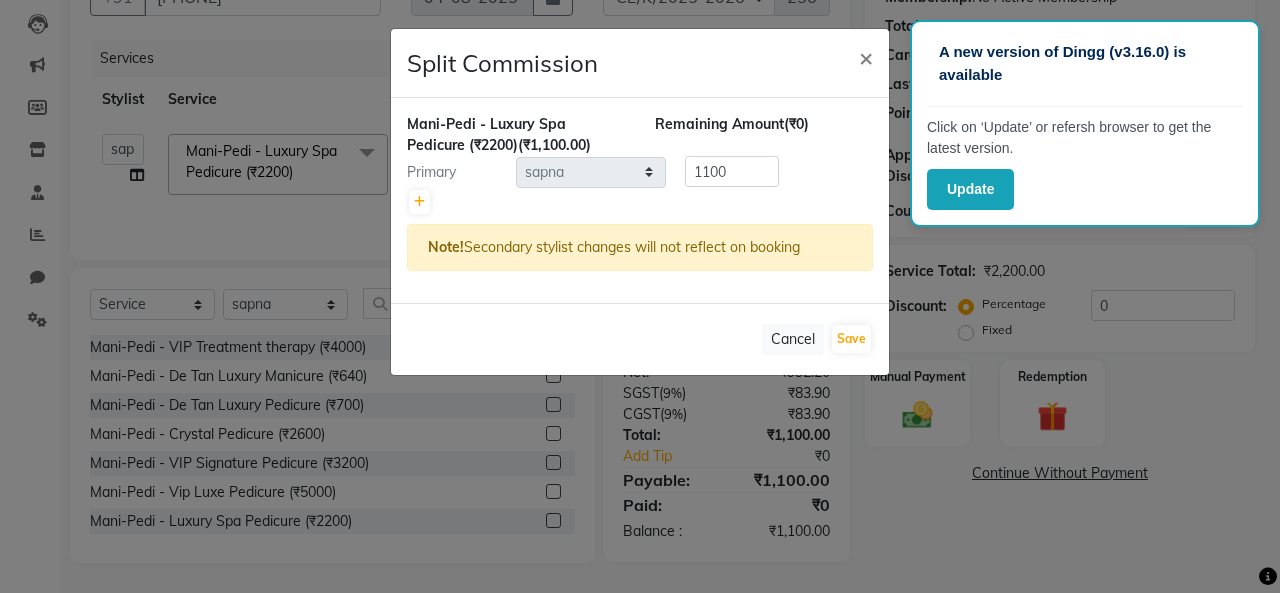 click on "Split Commission × Mani-Pedi - Luxury Spa Pedicure (₹2200)  (₹1,100.00) Remaining Amount  (₹0) Primary Select  Admin   Admin   AKHIL   ANKUSH   Colour Lounge, Kabir Park   Colour Lounge, Kabir Park   divyansh    Jaswinder singh guard   JATIN   JOHN   JONEY   LUXMI   NAVDEEP KAUR   NITI   PARAMJIT   PARAS KHATNAVLIA   priya    priyanka    Rakesh   sapna    SUMAN   VANDANA SHARMA   VISHAL  1100 Note!  Secondary stylist changes will not reflect on booking   Cancel   Save" 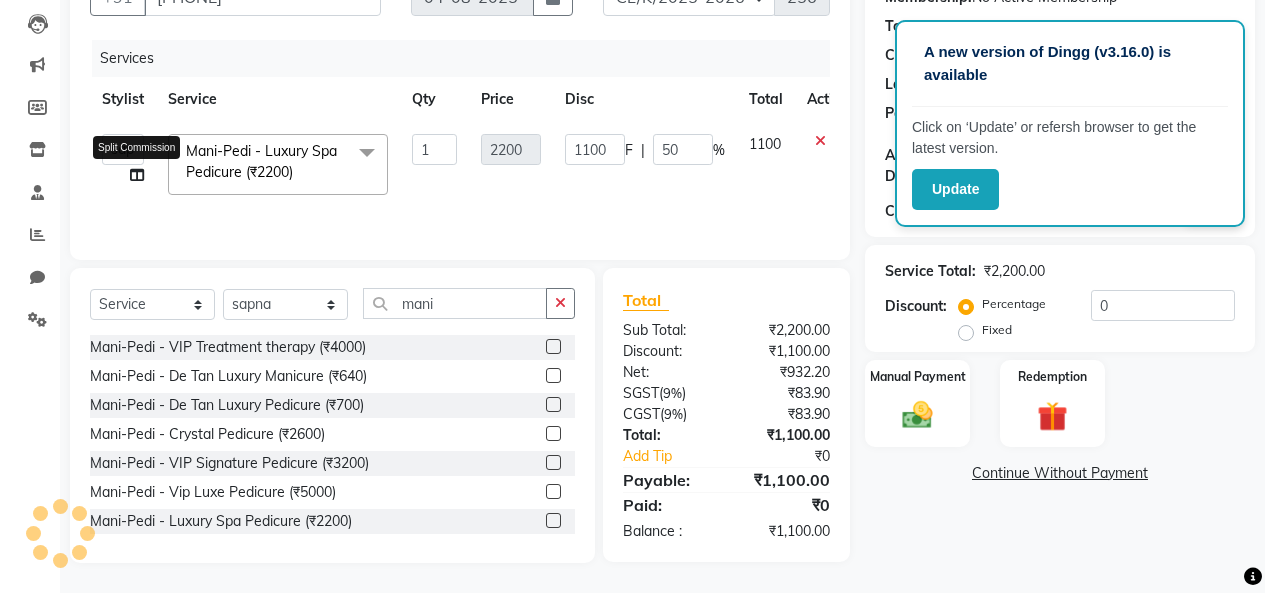 click 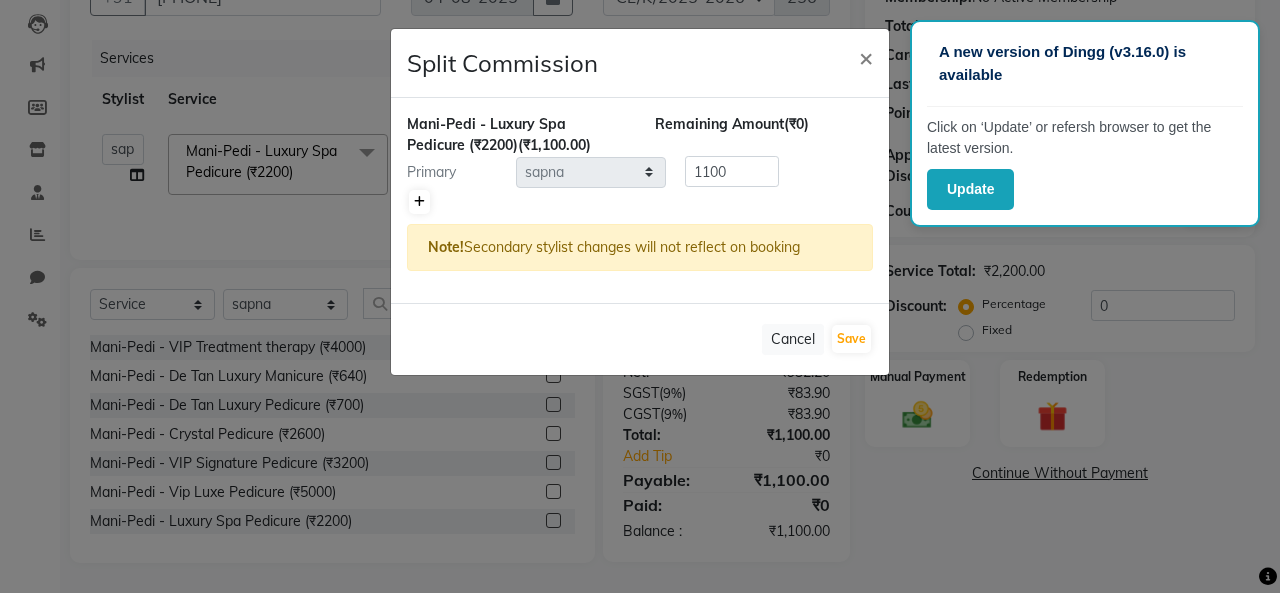 click 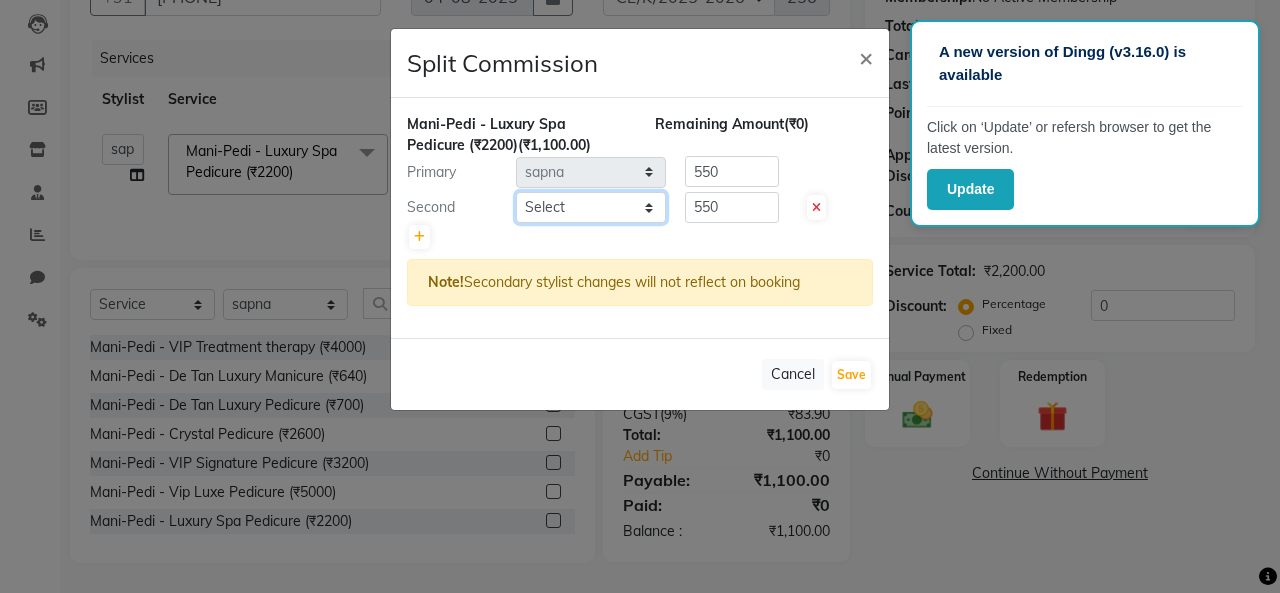 click on "Select  Admin   Admin   AKHIL   ANKUSH   Colour Lounge, Kabir Park   Colour Lounge, Kabir Park   divyansh    Jaswinder singh guard   JATIN   JOHN   JONEY   LUXMI   NAVDEEP KAUR   NITI   PARAMJIT   PARAS KHATNAVLIA   priya    priyanka    Rakesh   sapna    SUMAN   VANDANA SHARMA   VISHAL" 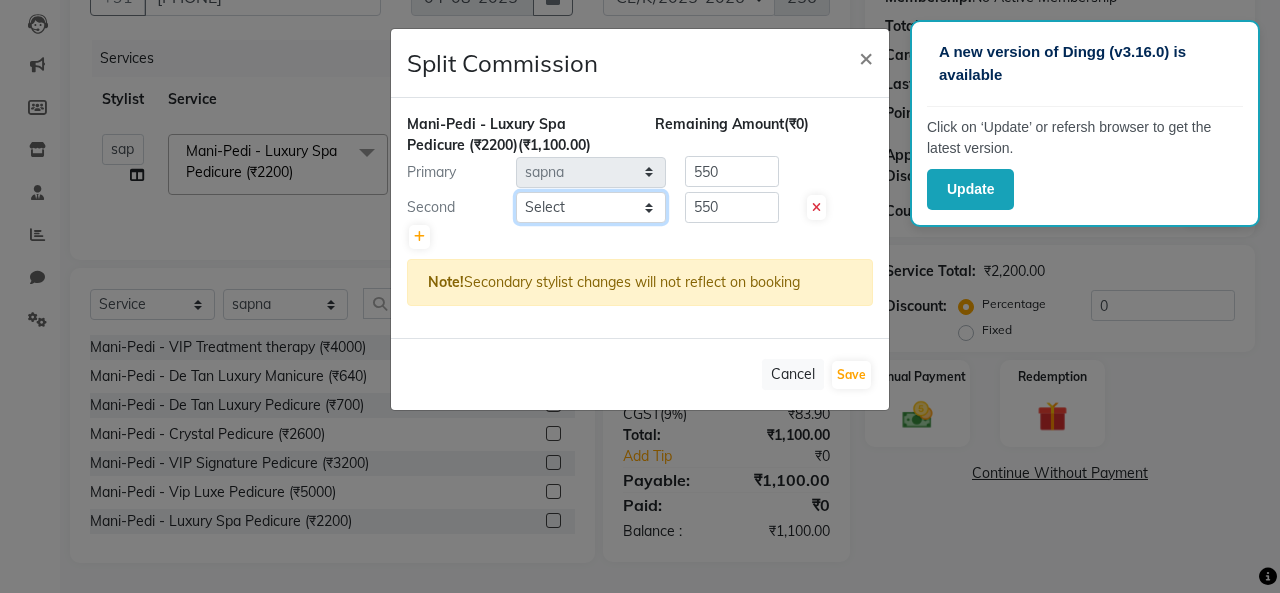 select on "70122" 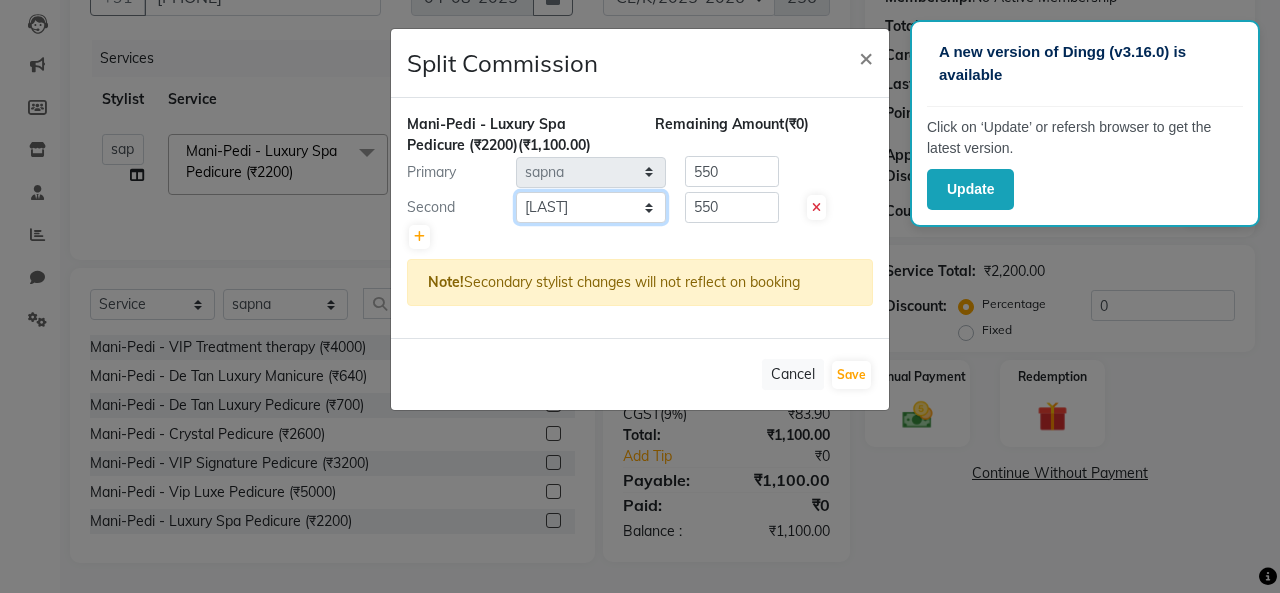 click on "Select  Admin   Admin   AKHIL   ANKUSH   Colour Lounge, Kabir Park   Colour Lounge, Kabir Park   divyansh    Jaswinder singh guard   JATIN   JOHN   JONEY   LUXMI   NAVDEEP KAUR   NITI   PARAMJIT   PARAS KHATNAVLIA   priya    priyanka    Rakesh   sapna    SUMAN   VANDANA SHARMA   VISHAL" 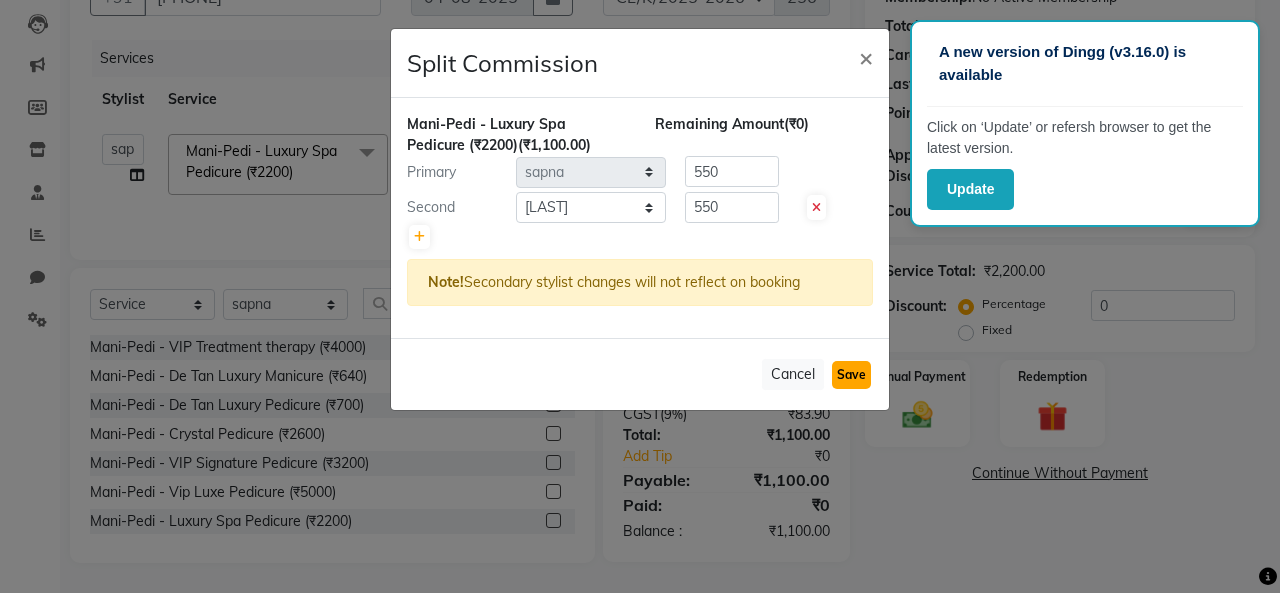 click on "Save" 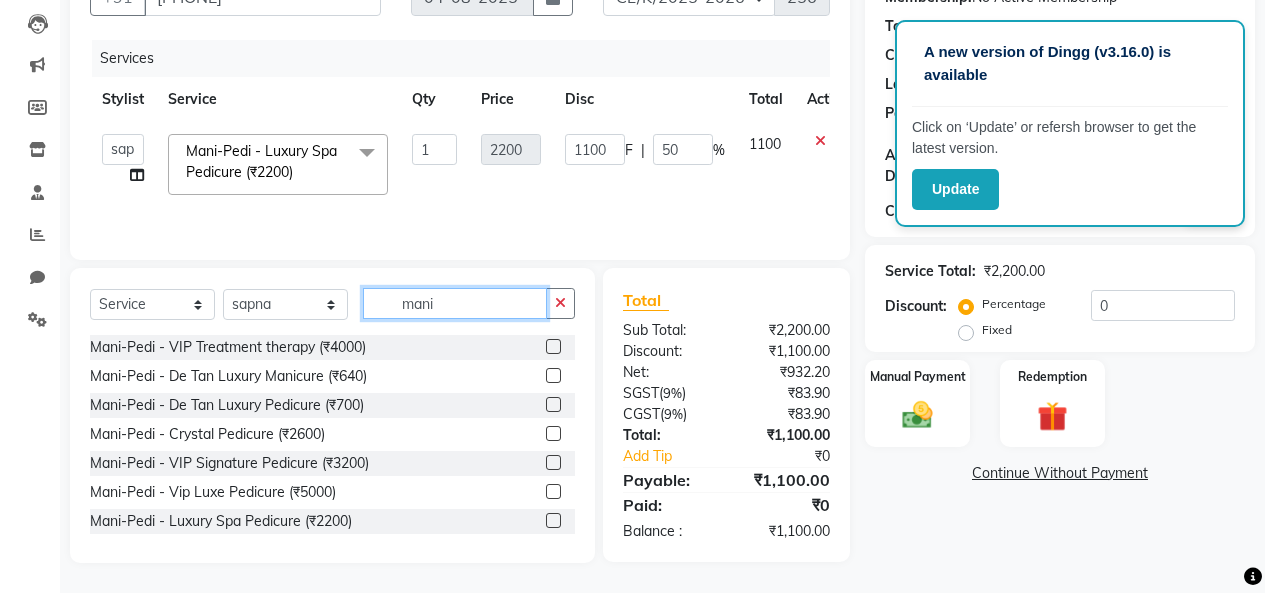 click on "mani" 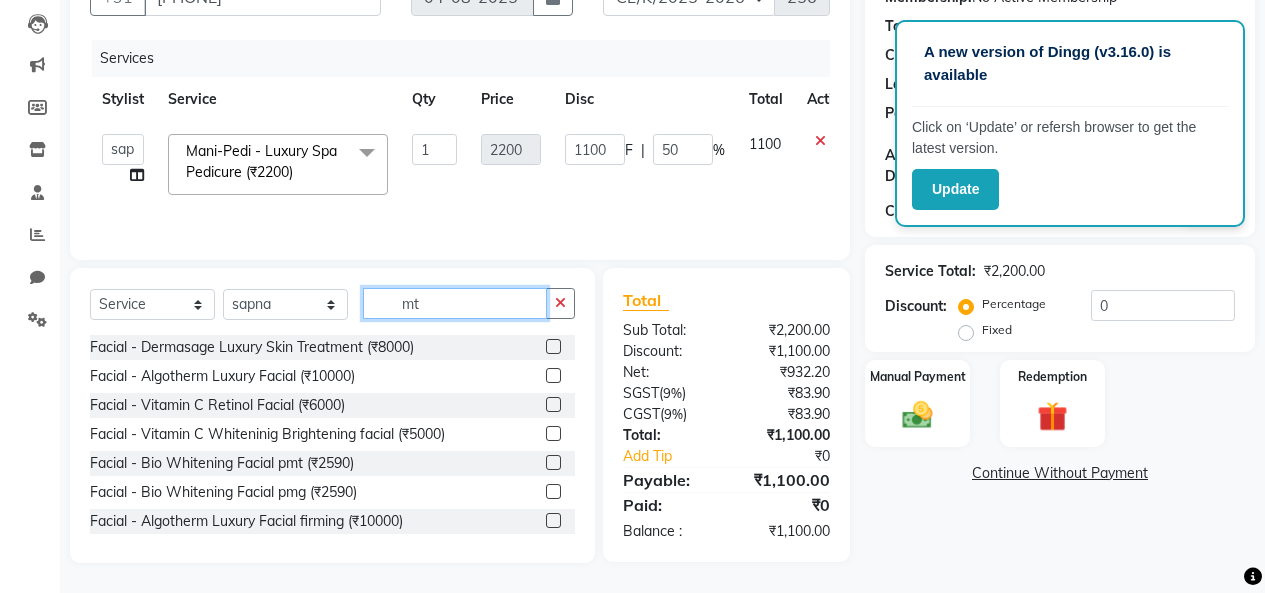 scroll, scrollTop: 234, scrollLeft: 0, axis: vertical 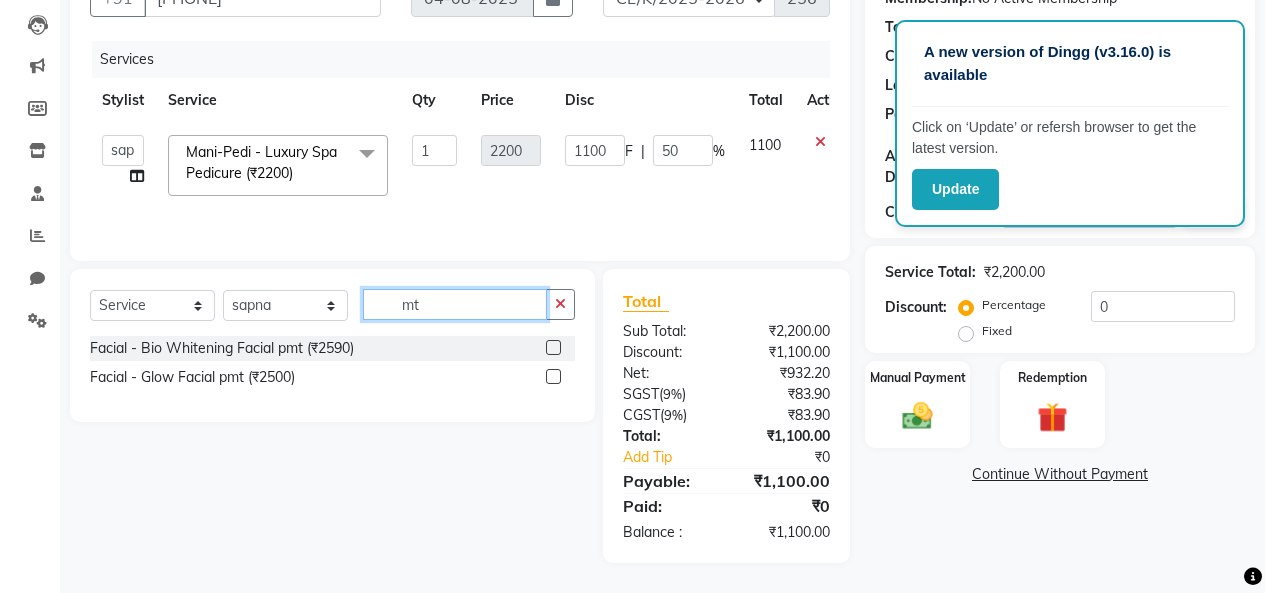 type on "m" 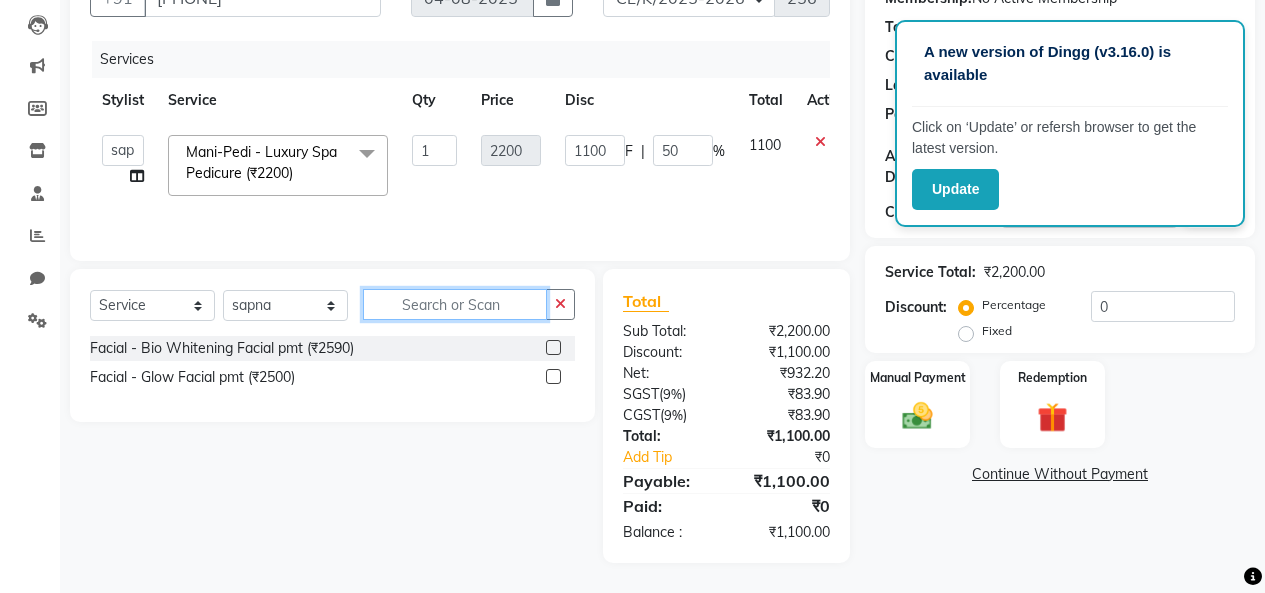 scroll, scrollTop: 235, scrollLeft: 0, axis: vertical 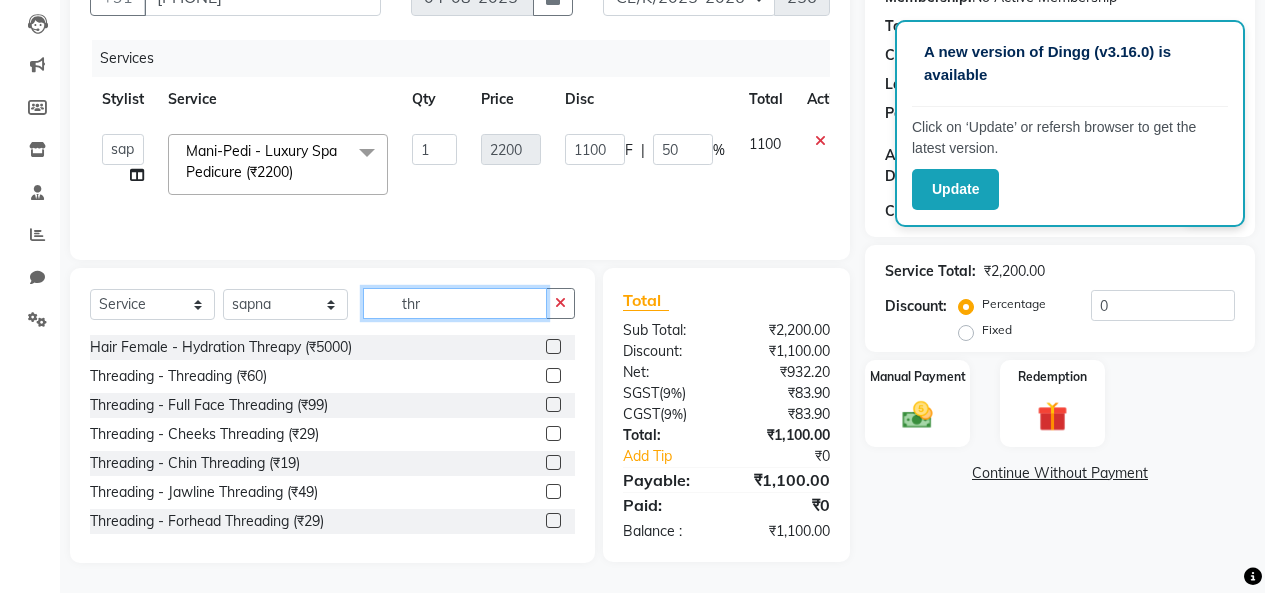 type on "thr" 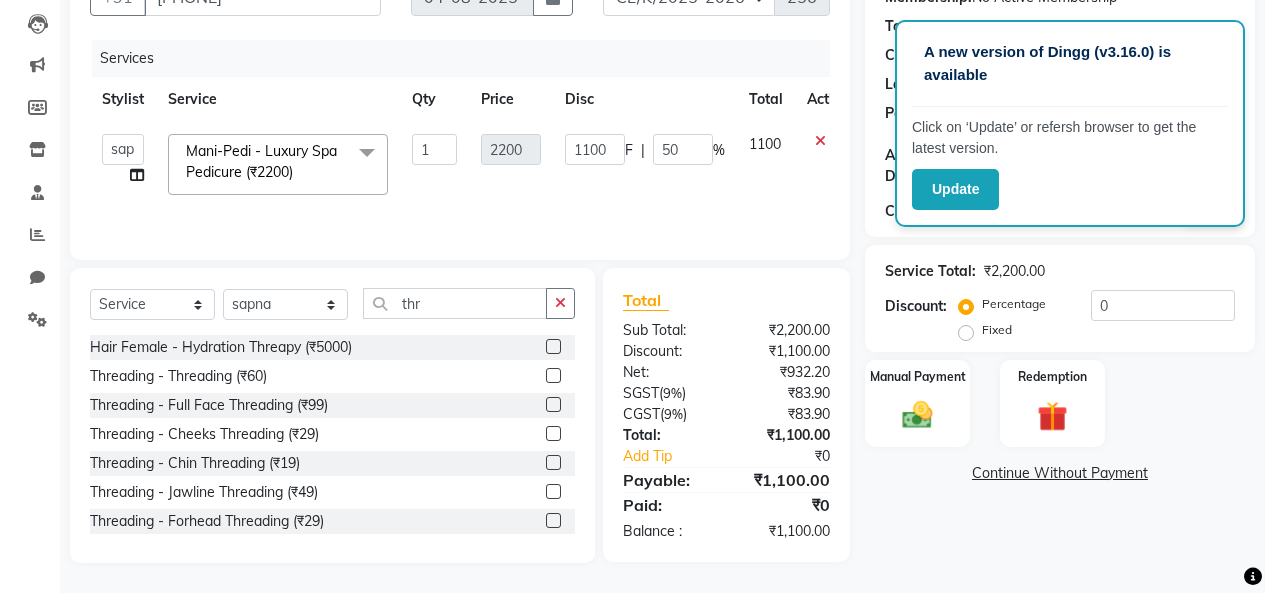 click 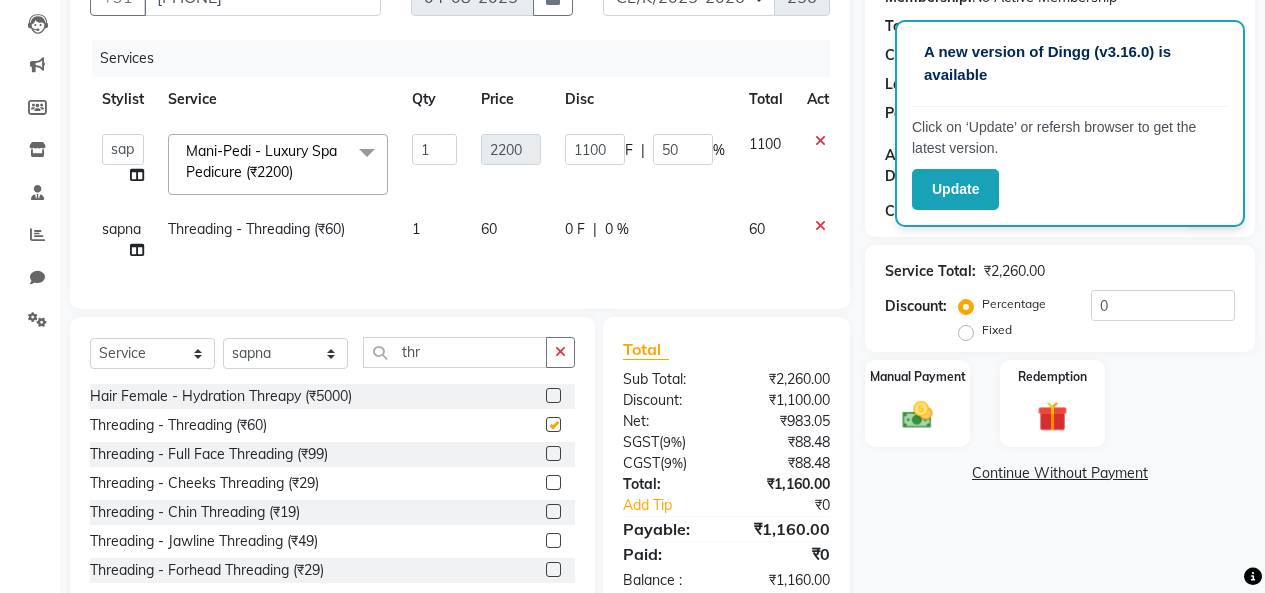checkbox on "false" 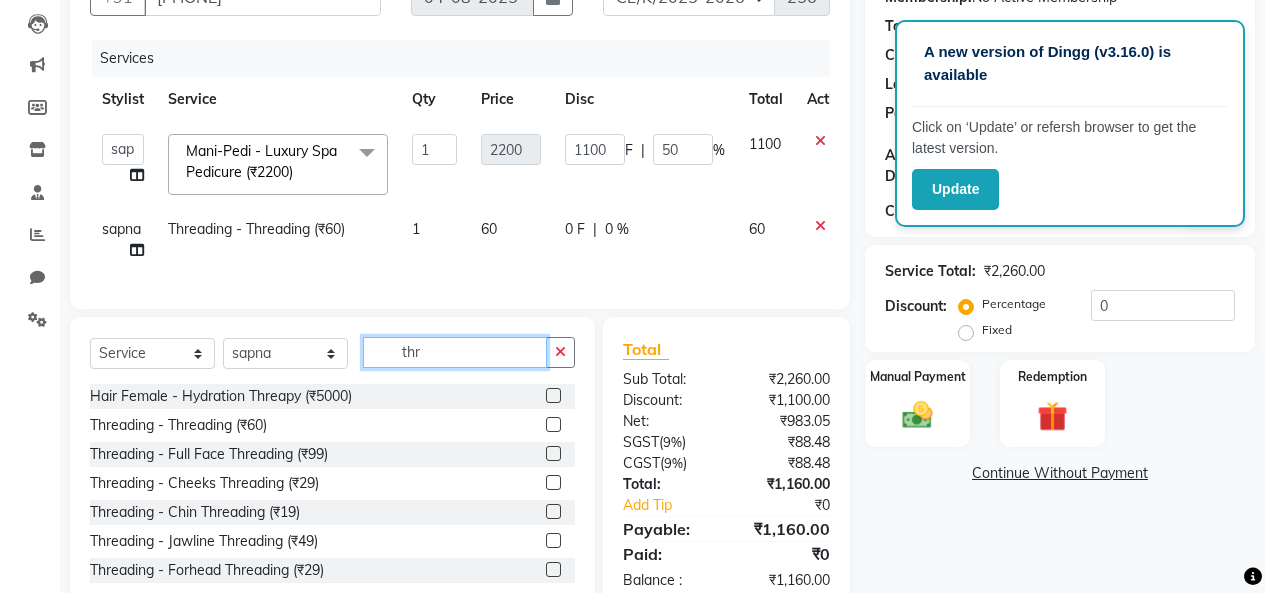 drag, startPoint x: 479, startPoint y: 362, endPoint x: 490, endPoint y: 360, distance: 11.18034 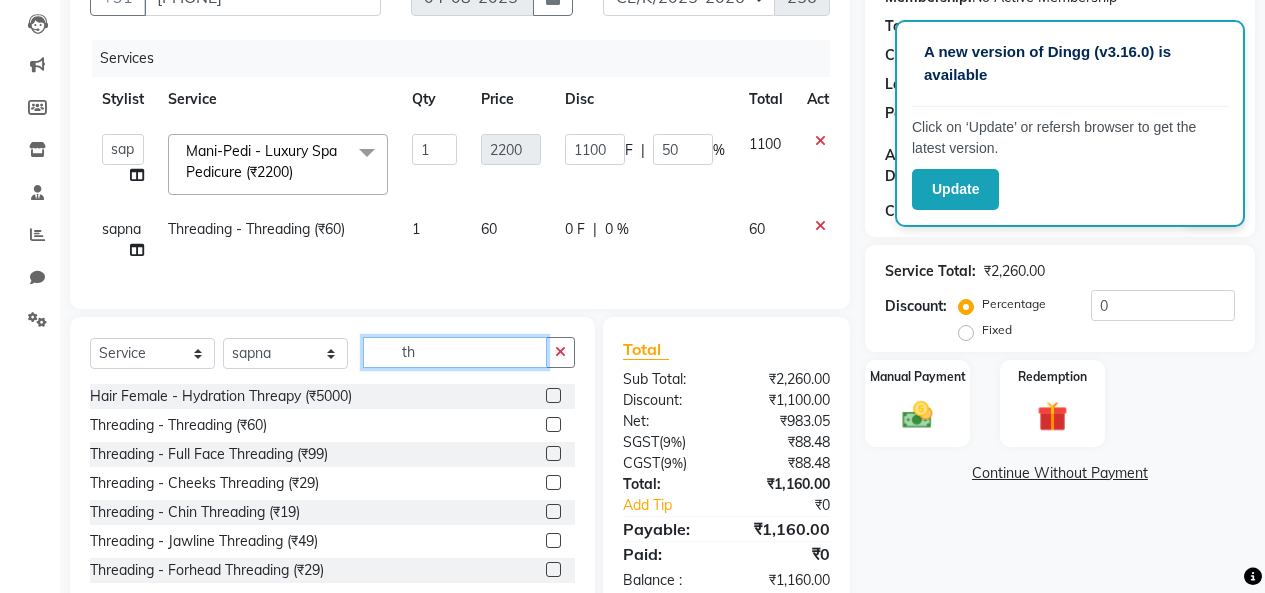 type on "t" 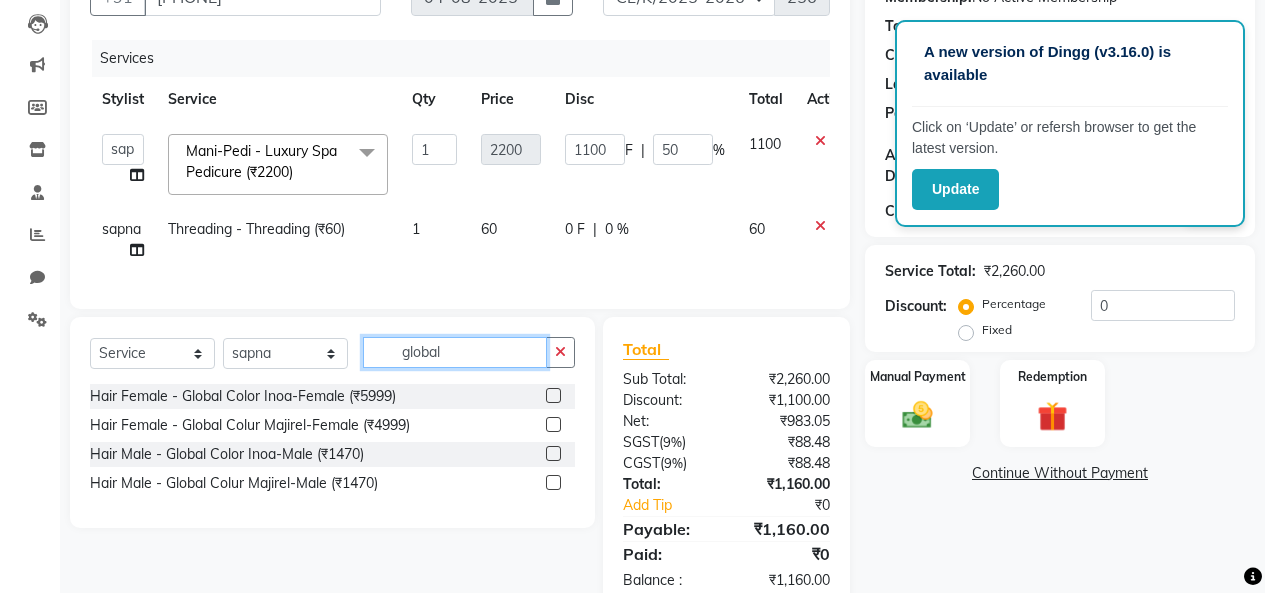 type on "global" 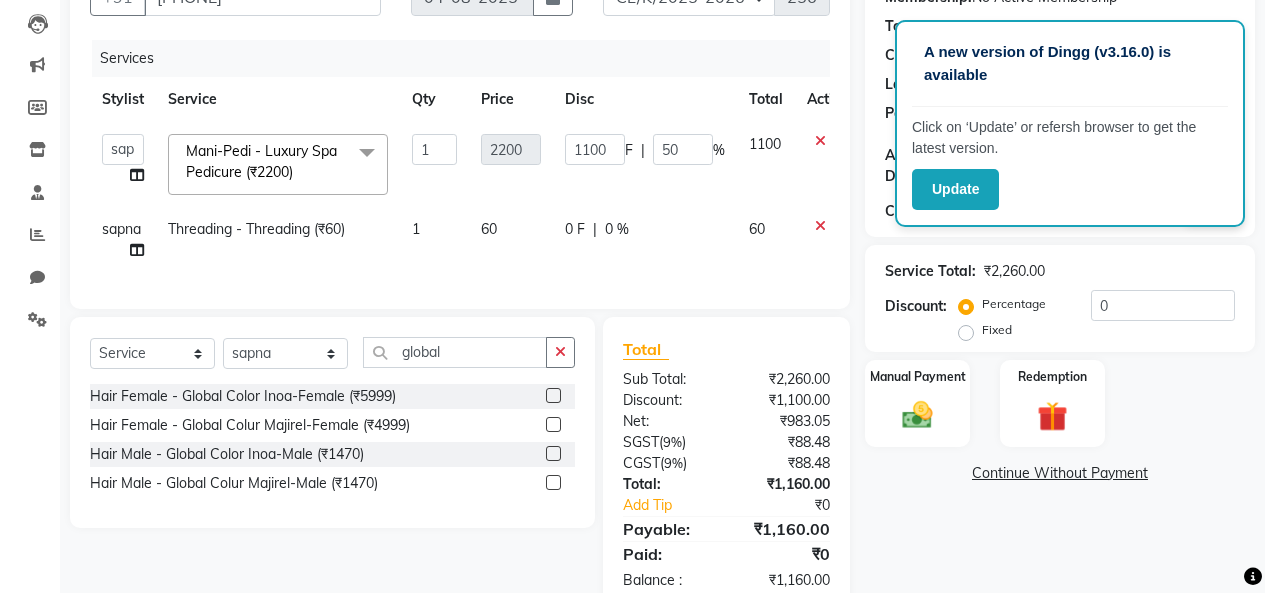 click 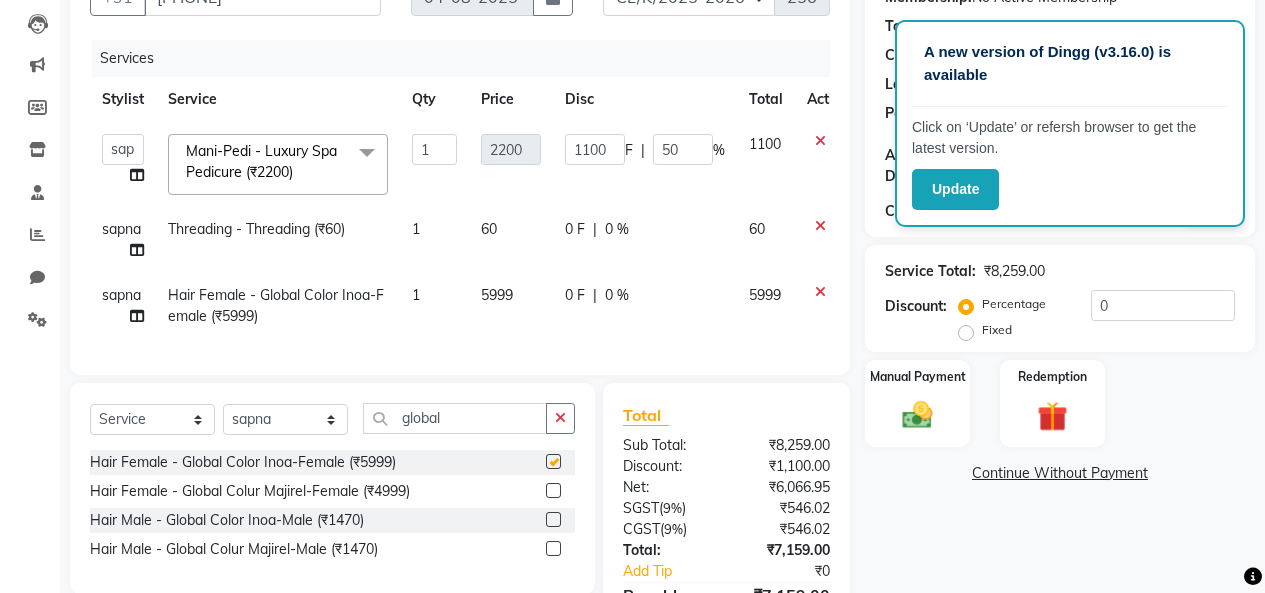checkbox on "false" 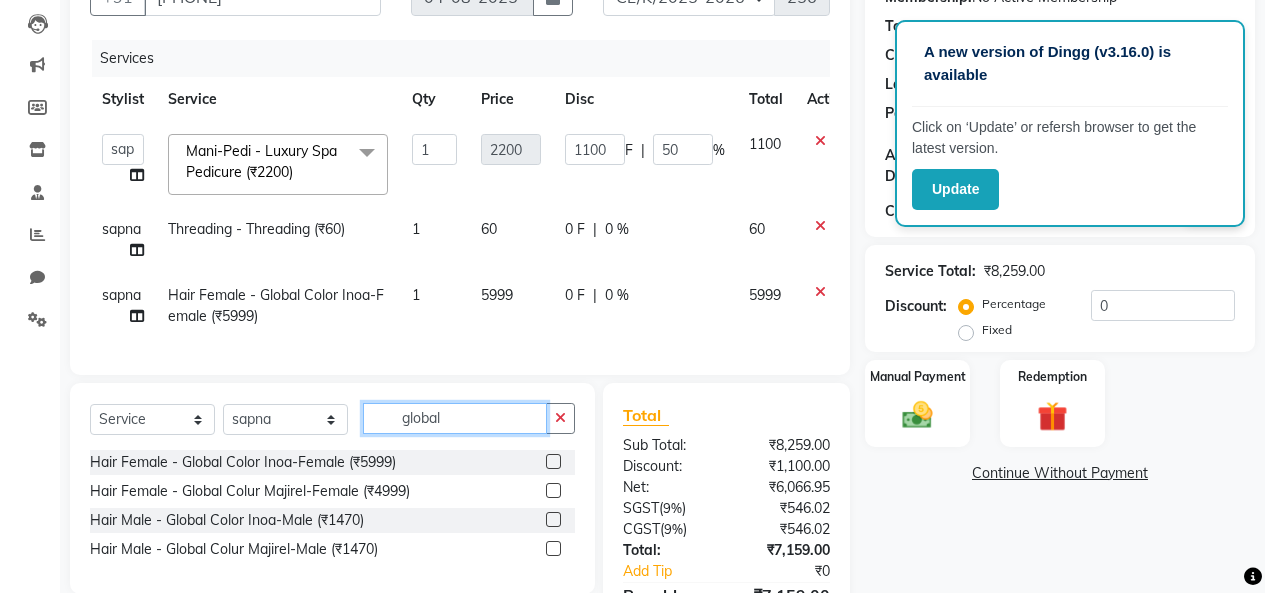 click on "global" 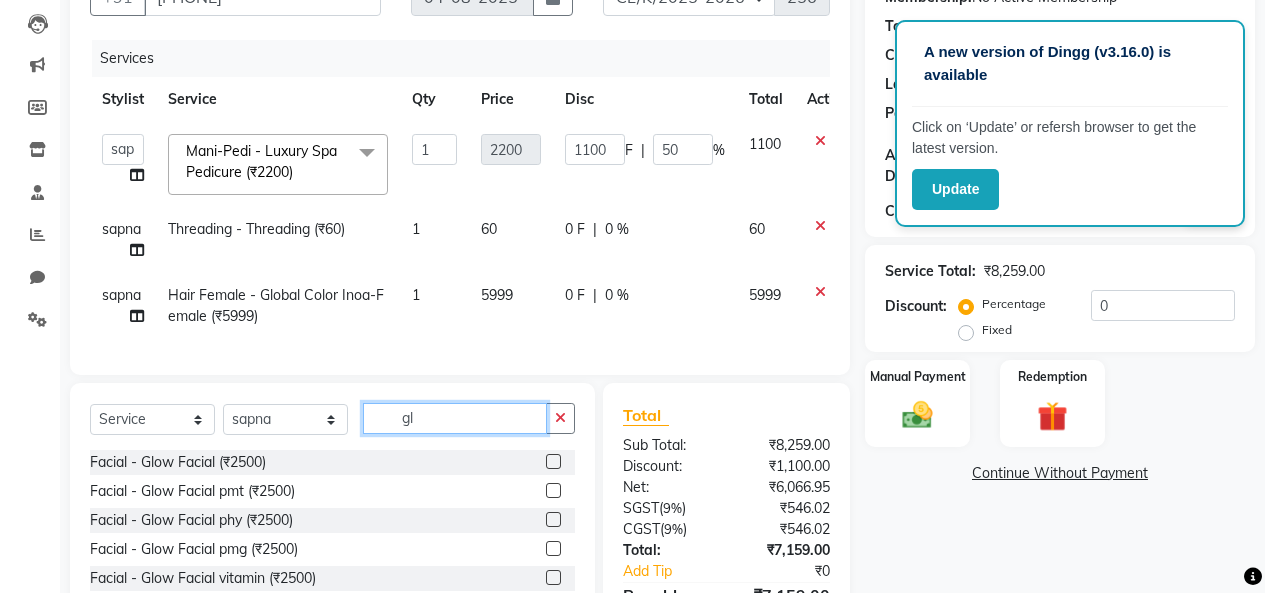 type on "gl" 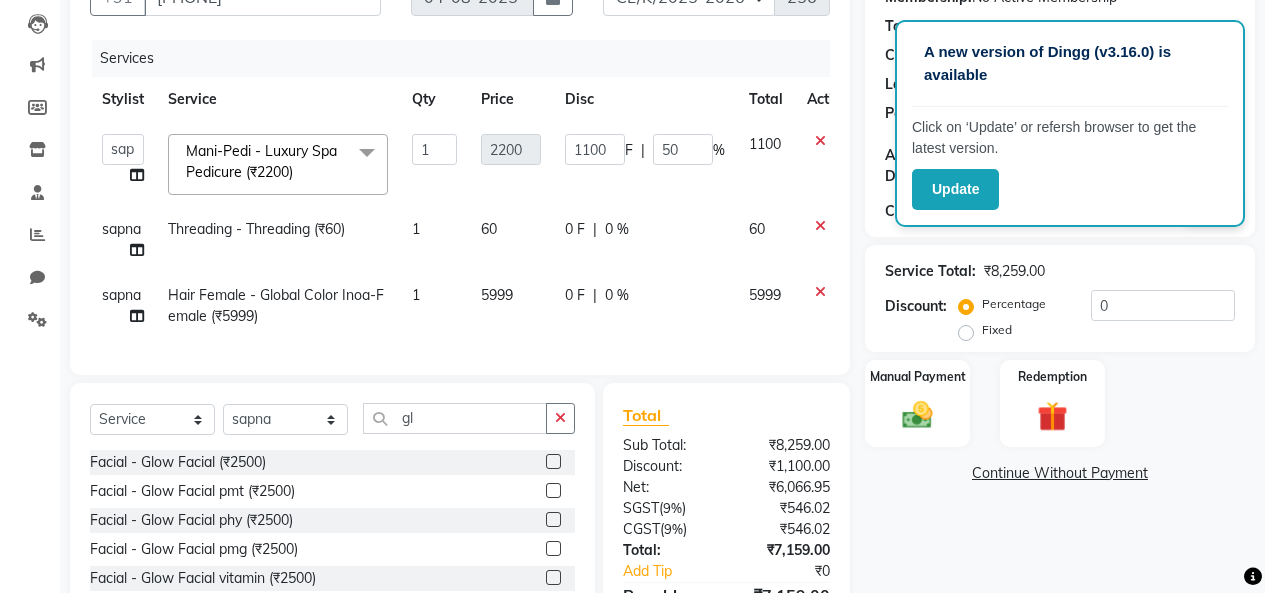 click on "5999" 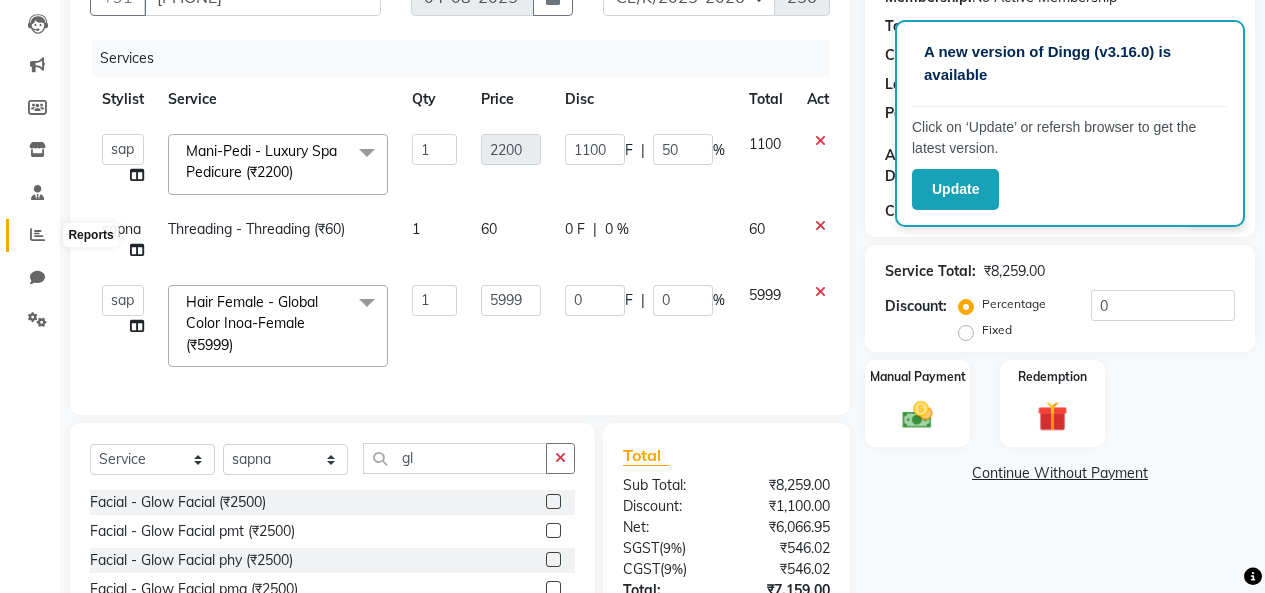 click 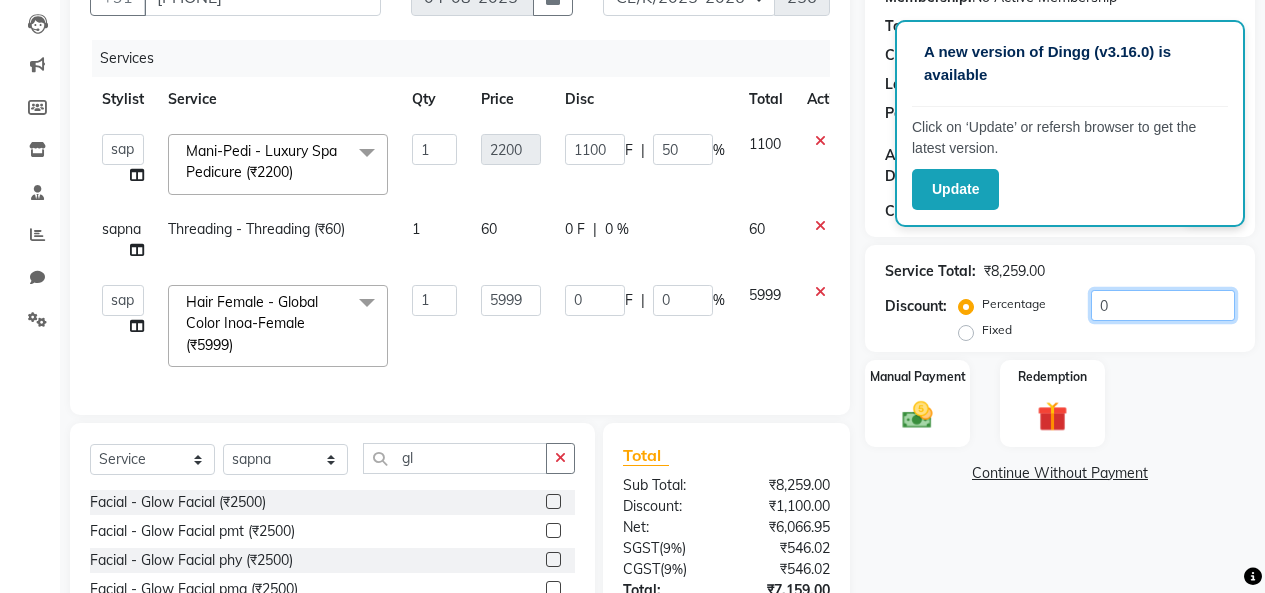 click on "0" 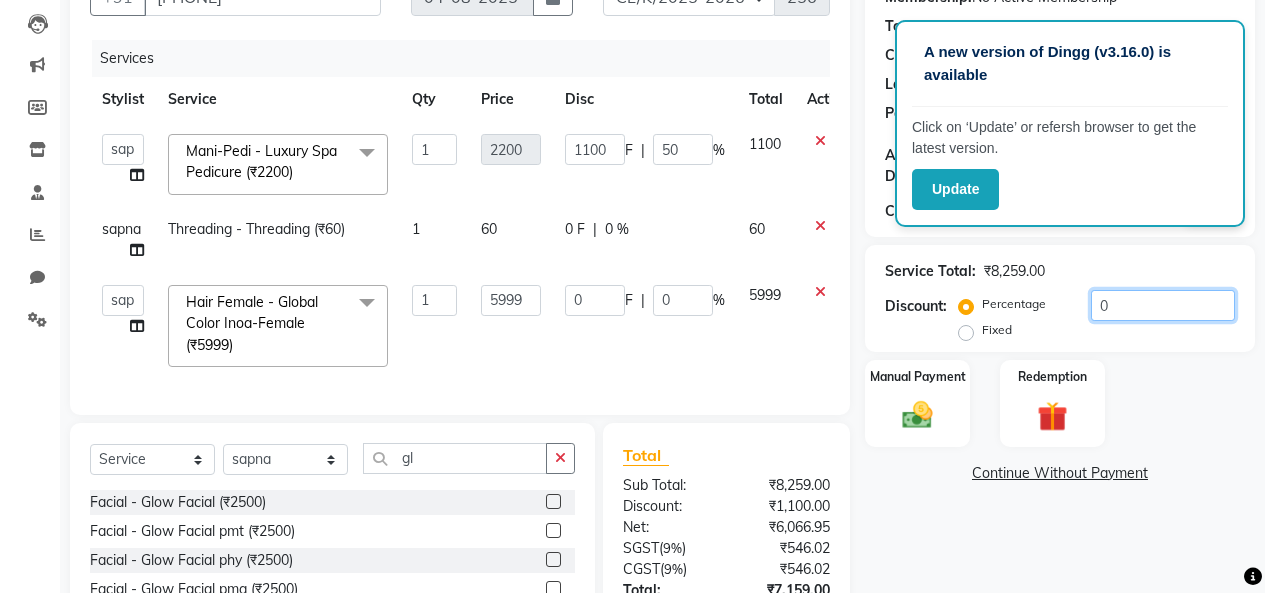 click on "0" 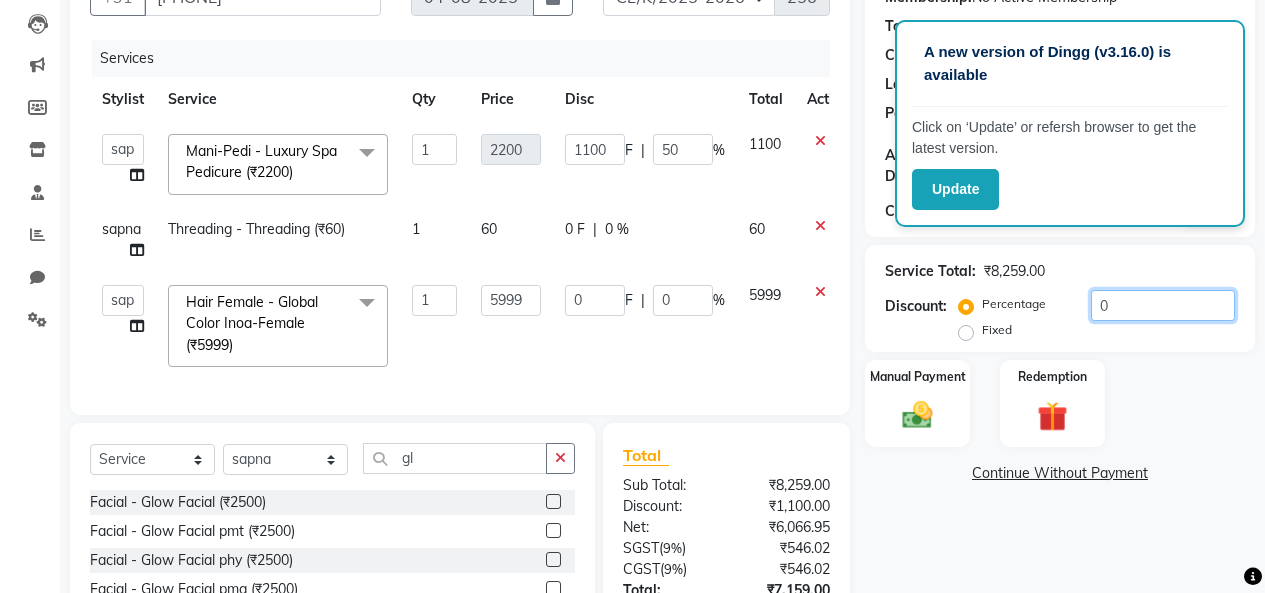 type on "0" 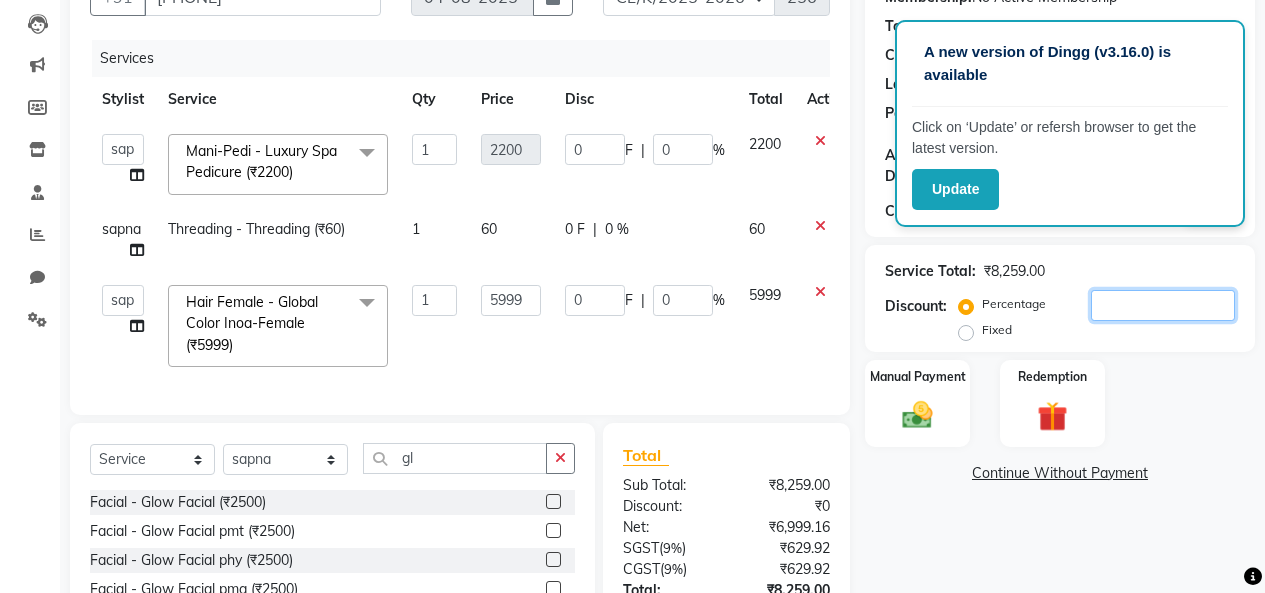 type on "2" 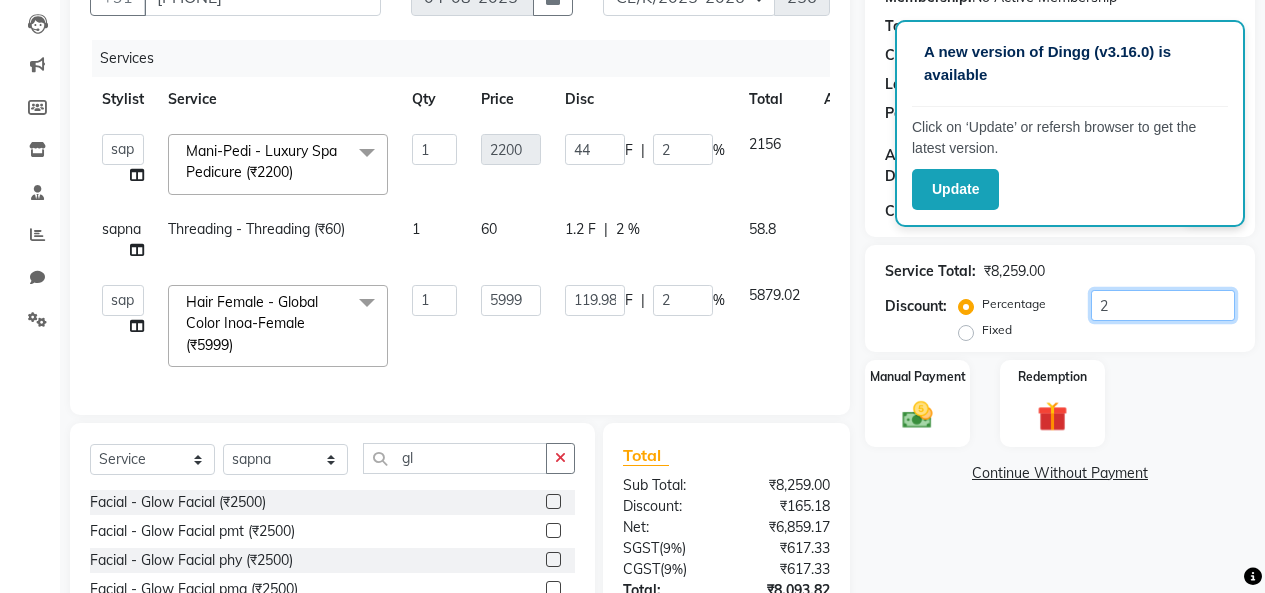 type on "20" 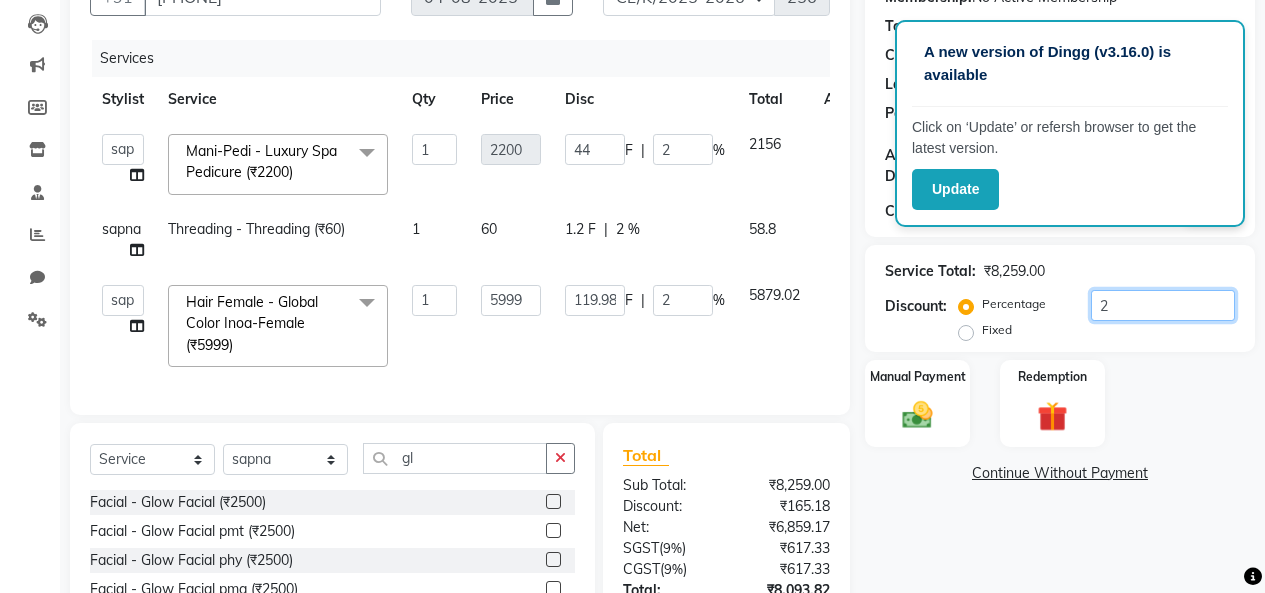type on "440" 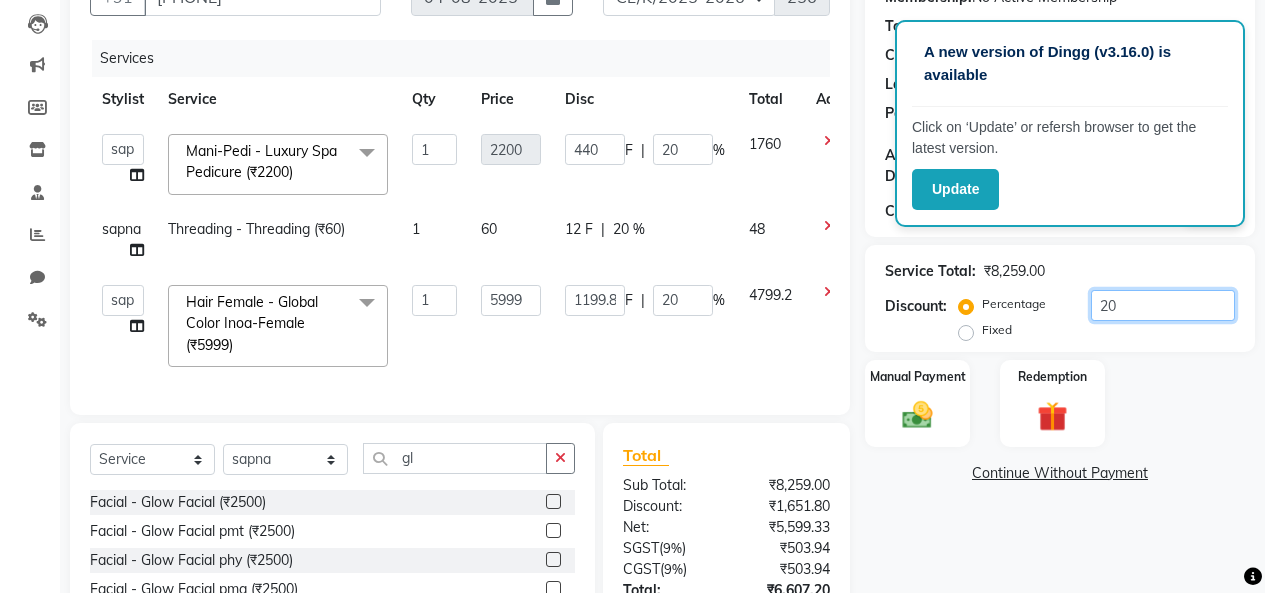 type on "20" 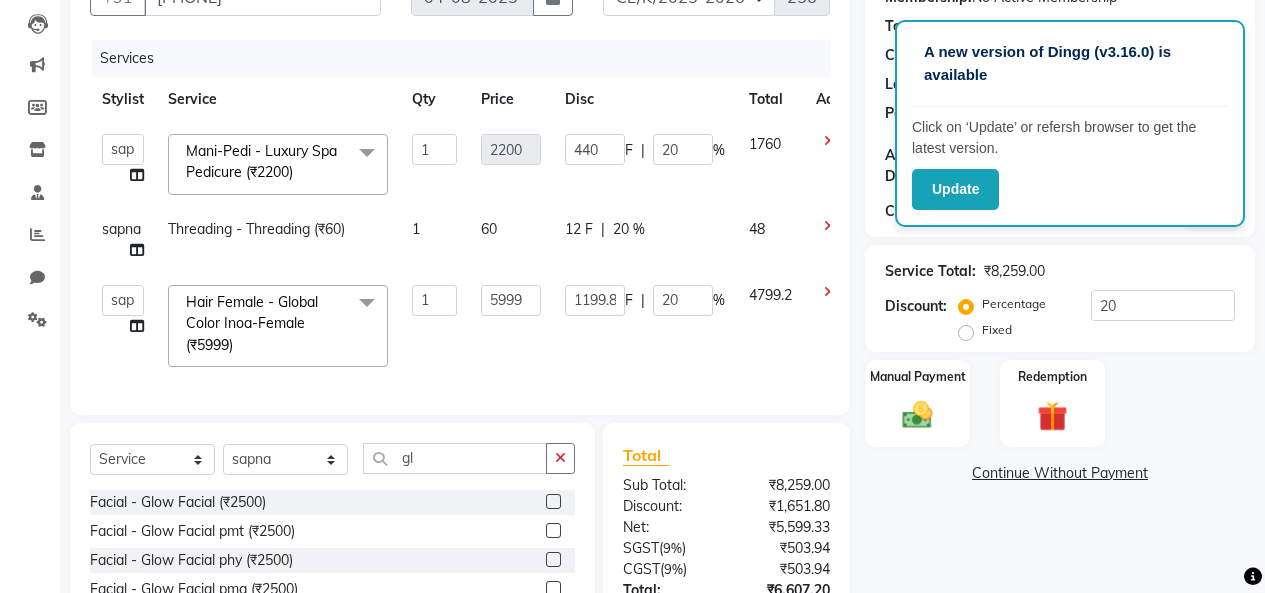 click on "4799.2" 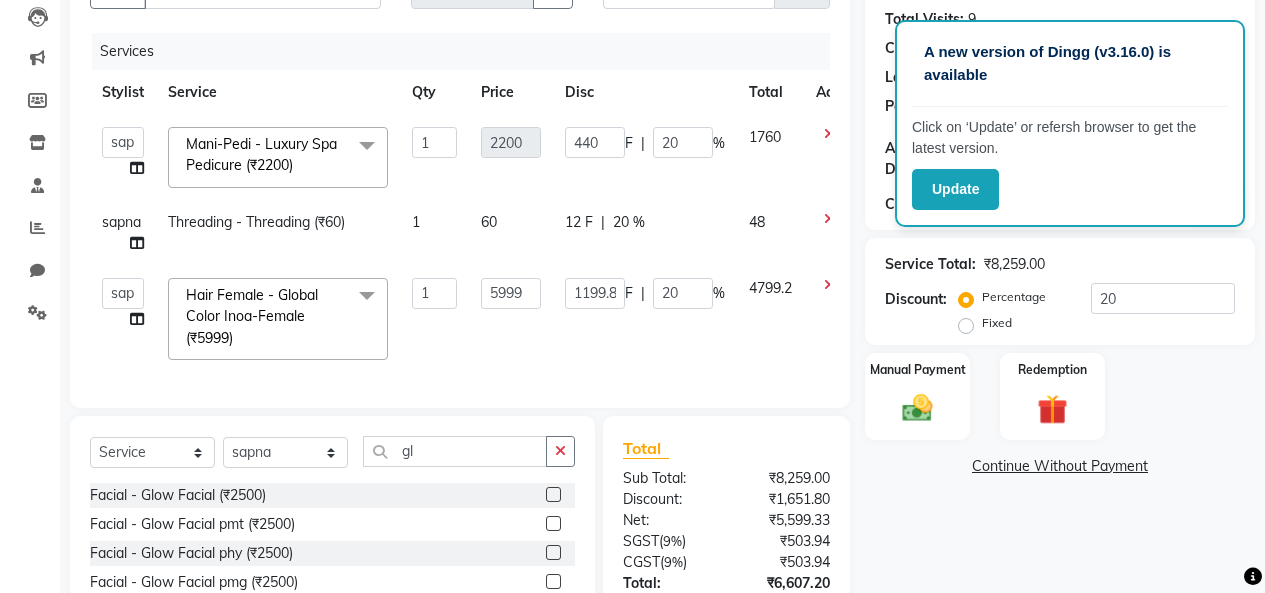 scroll, scrollTop: 300, scrollLeft: 0, axis: vertical 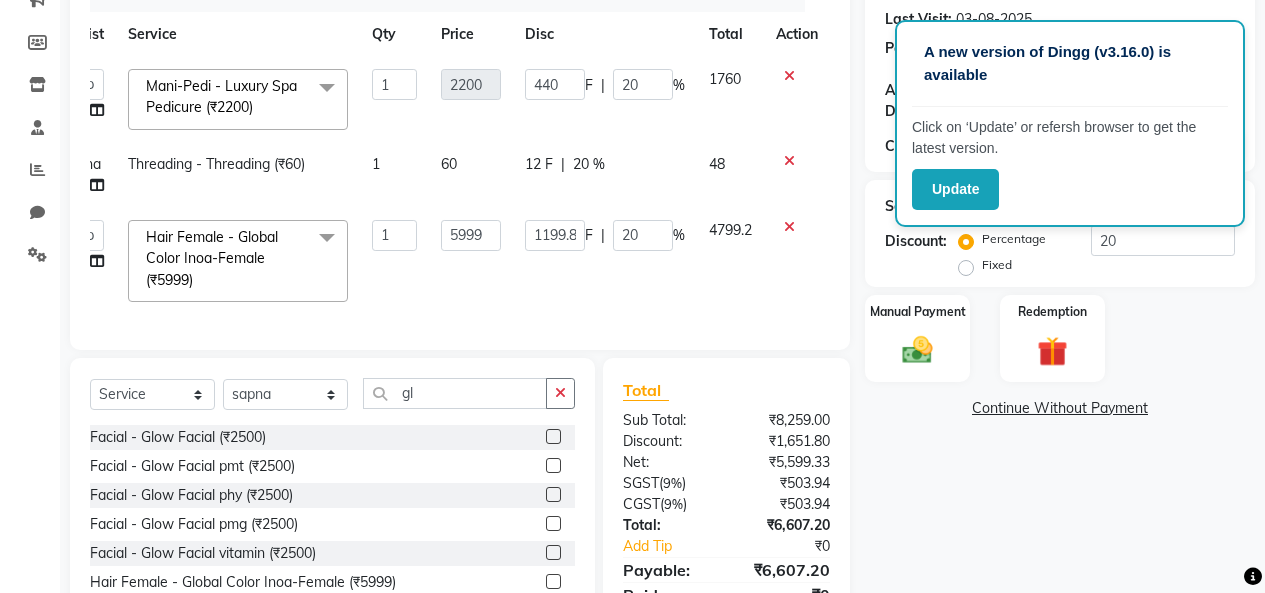 click 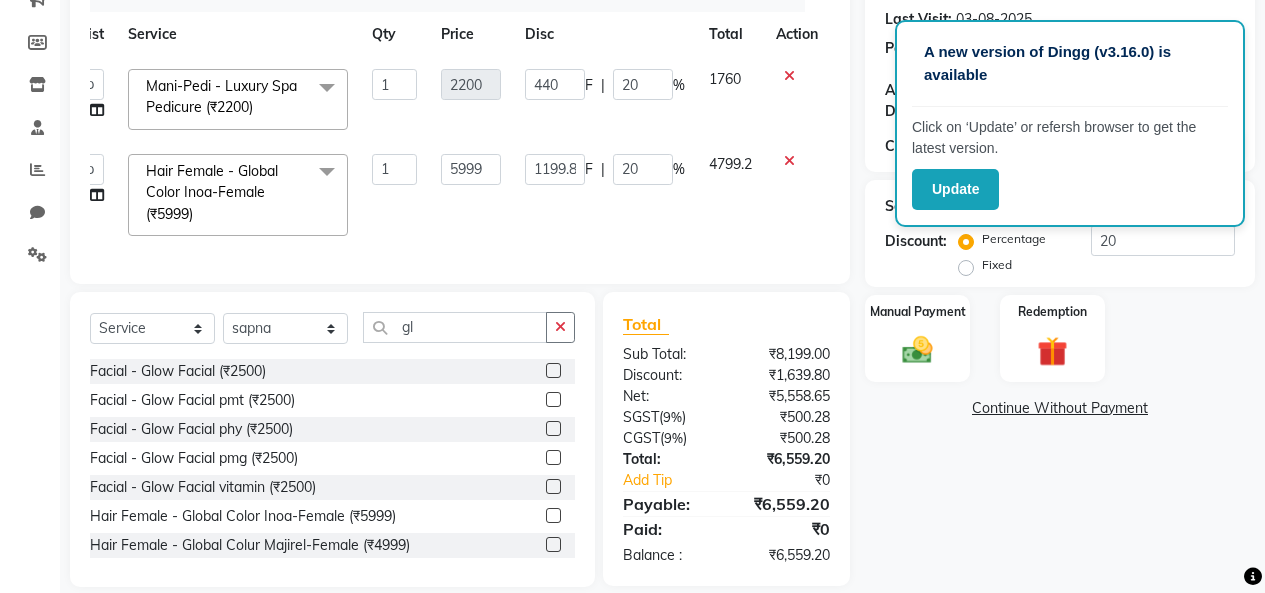 click 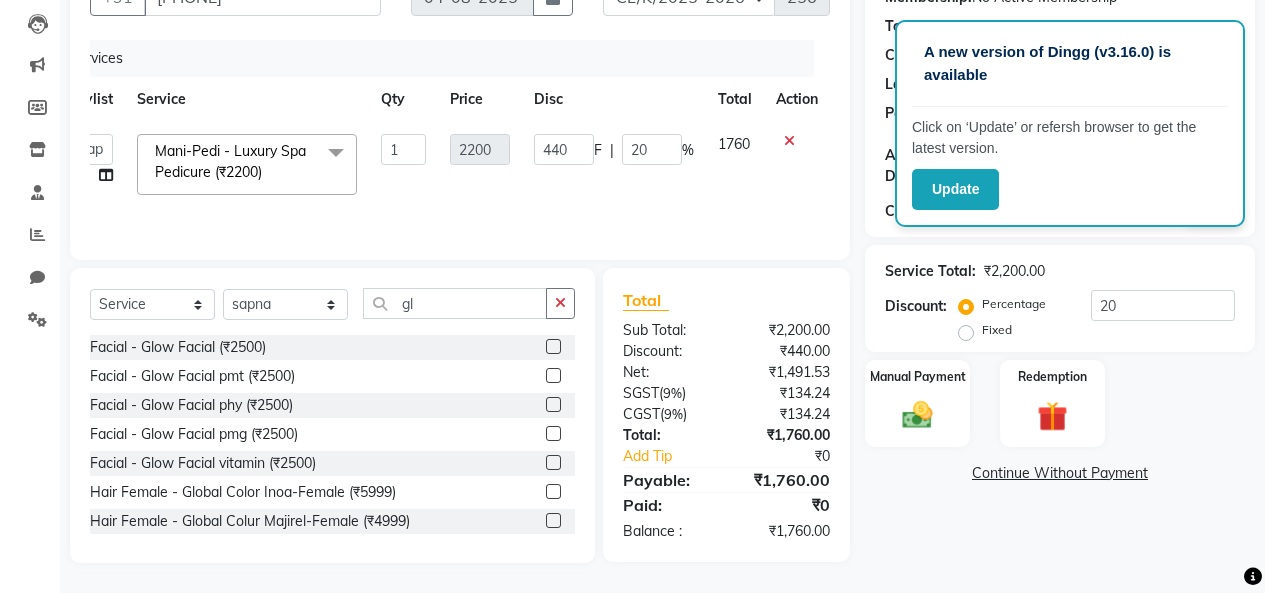 click 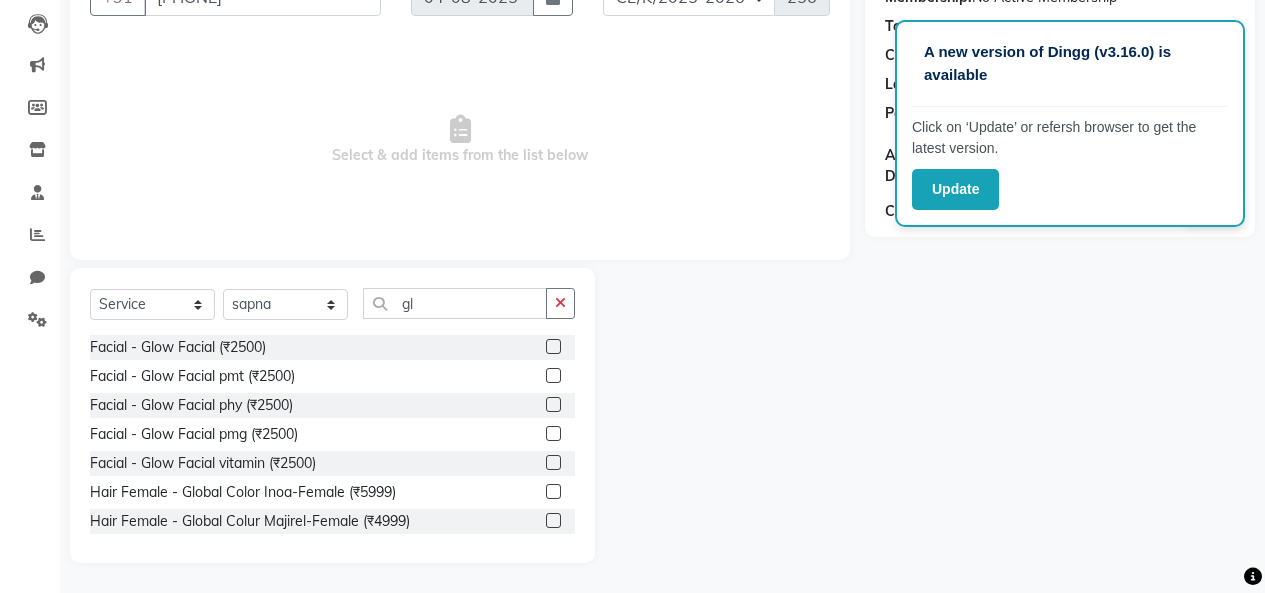 scroll, scrollTop: 0, scrollLeft: 0, axis: both 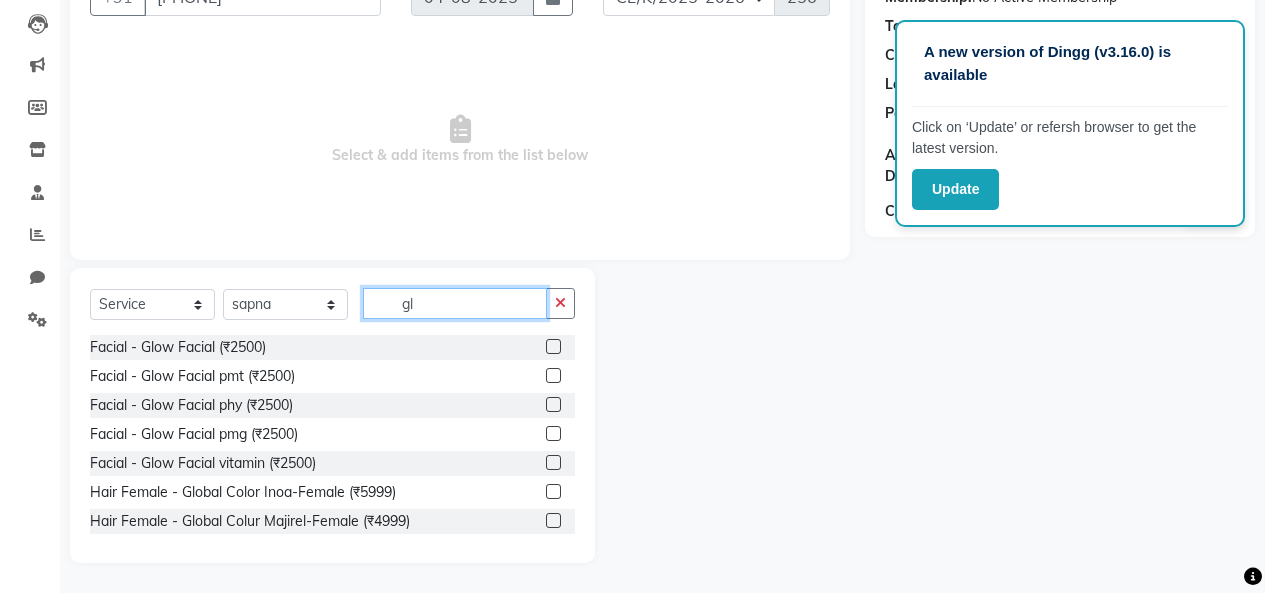 click on "gl" 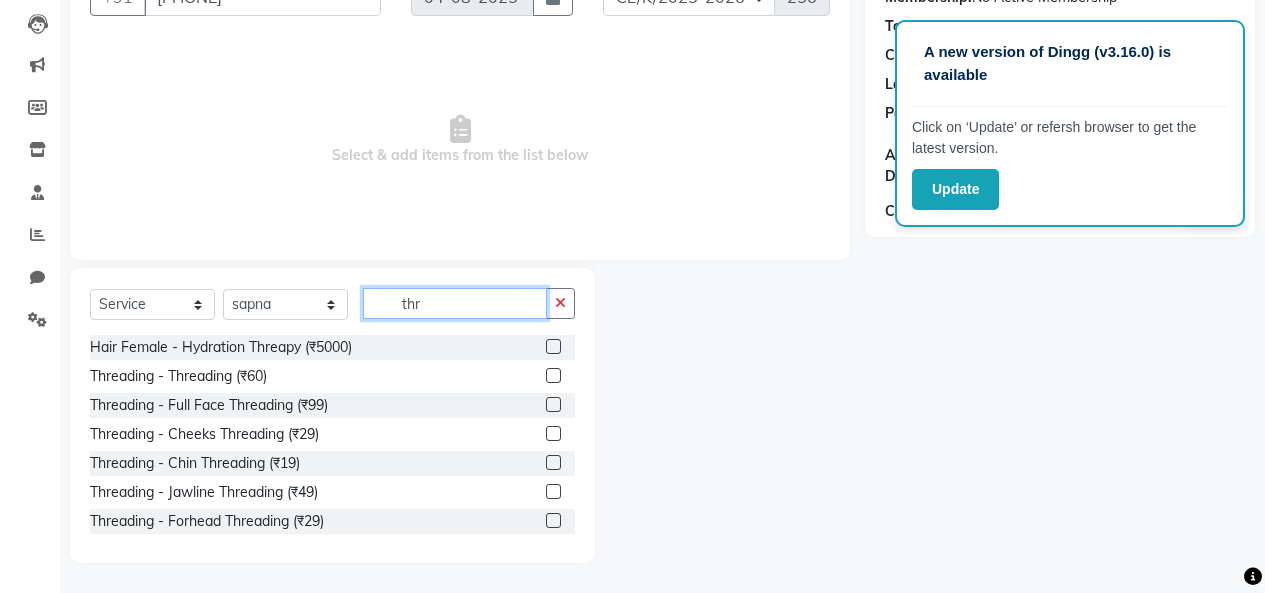 type on "thr" 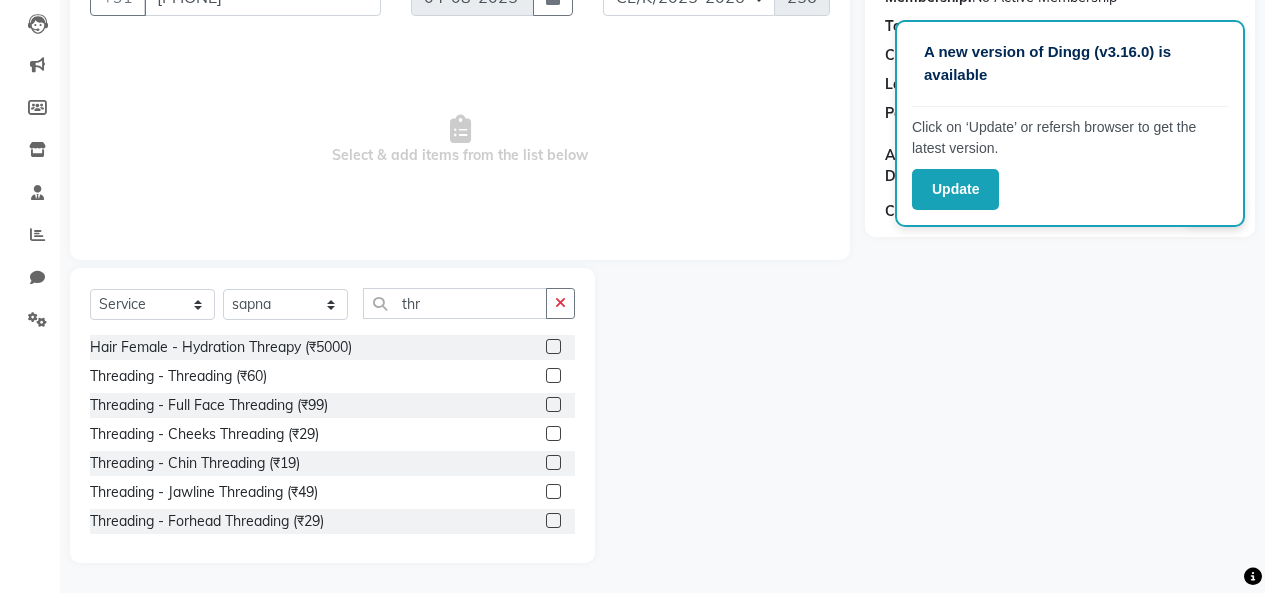 click 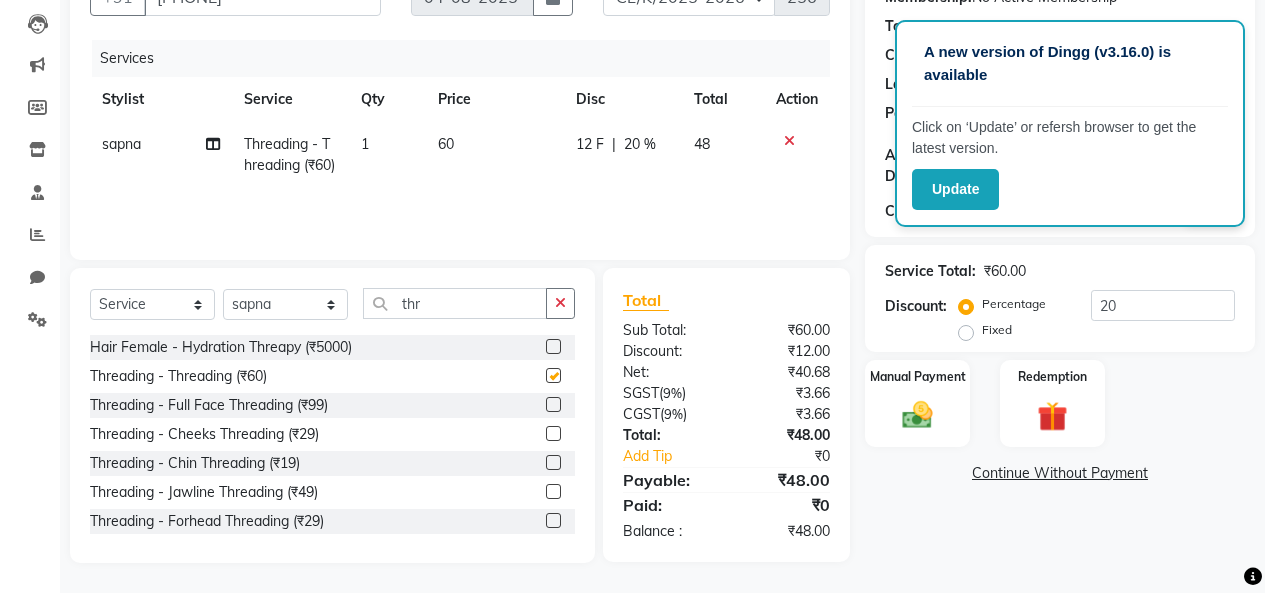 checkbox on "false" 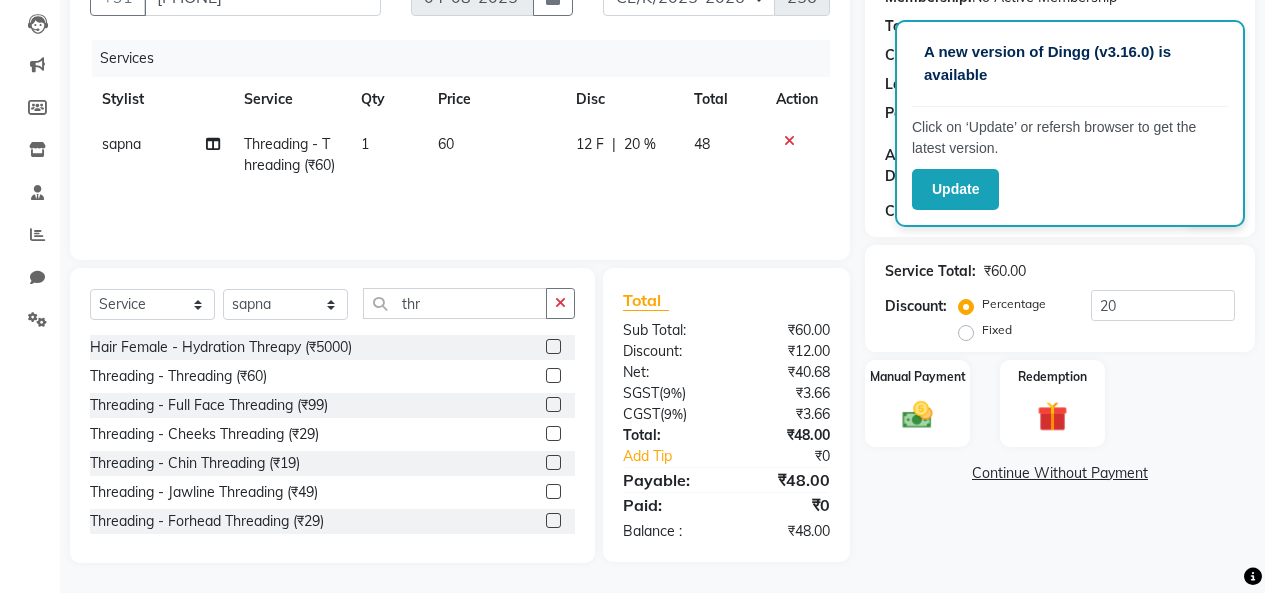 click on "12 F | 20 %" 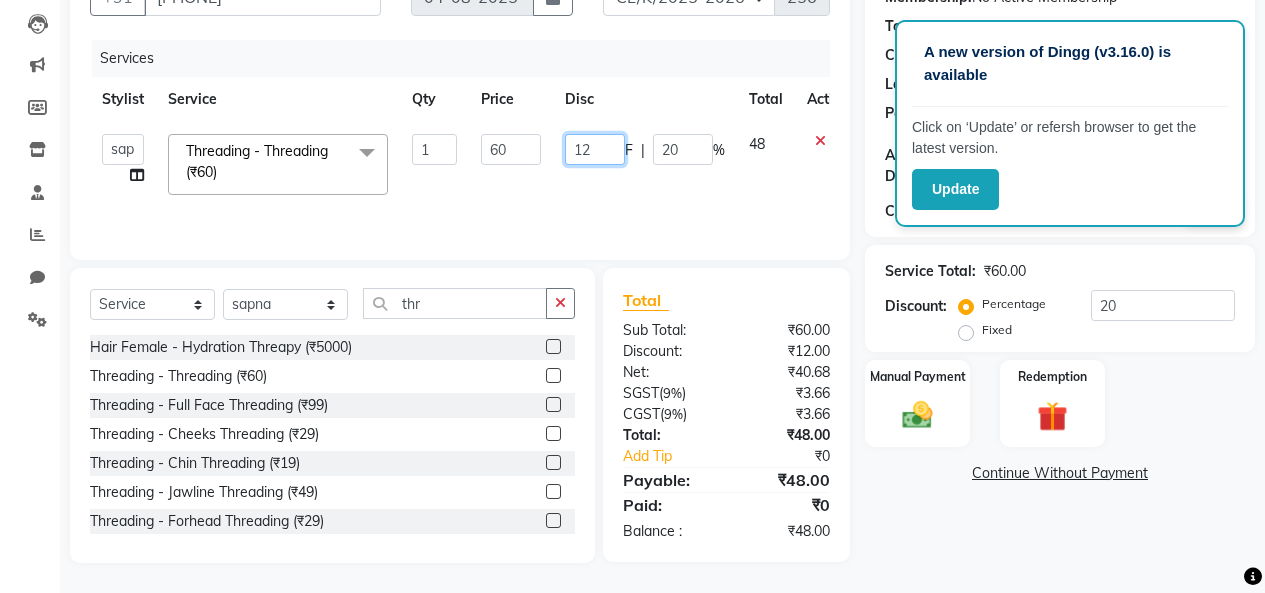 click on "12" 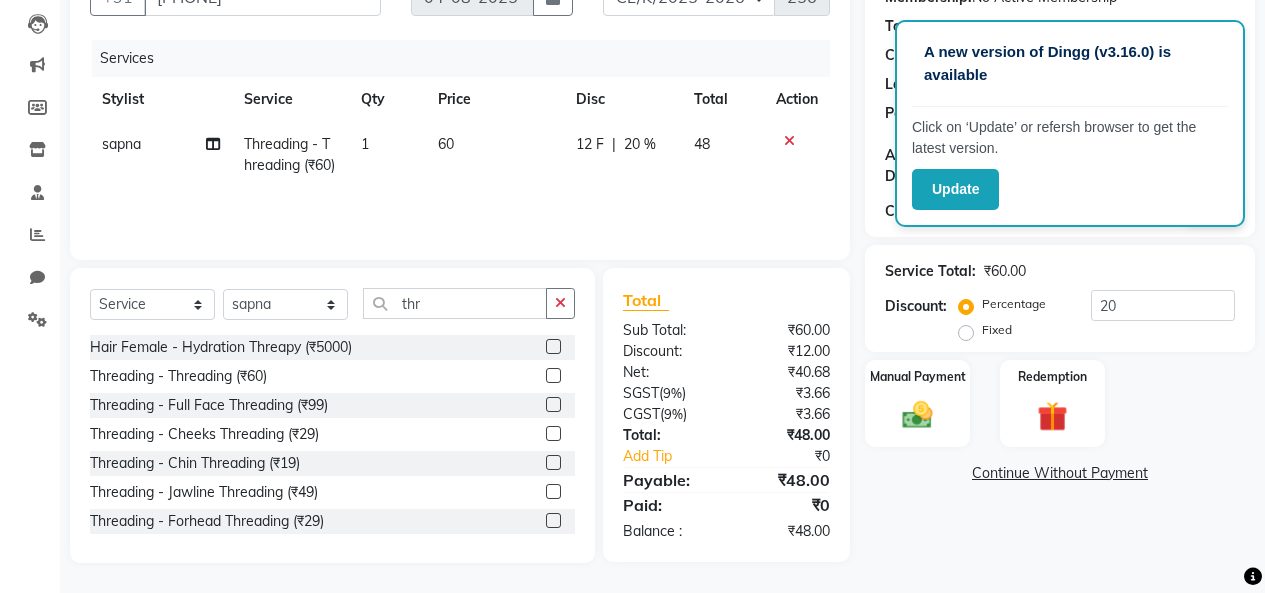 click on "60" 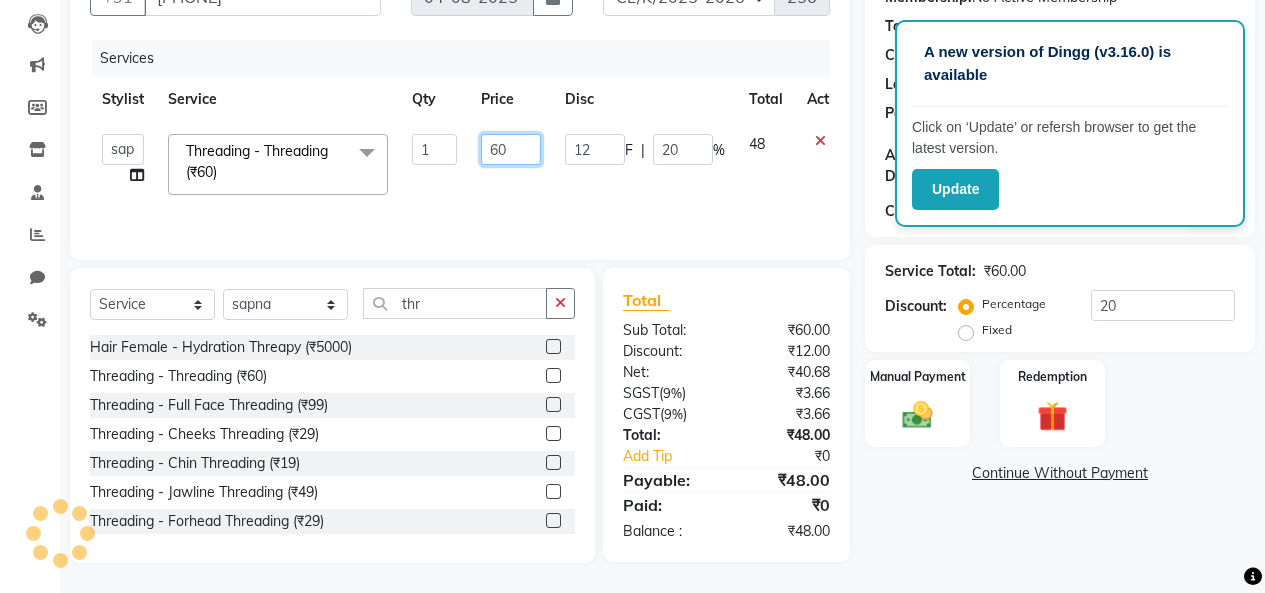 click on "60" 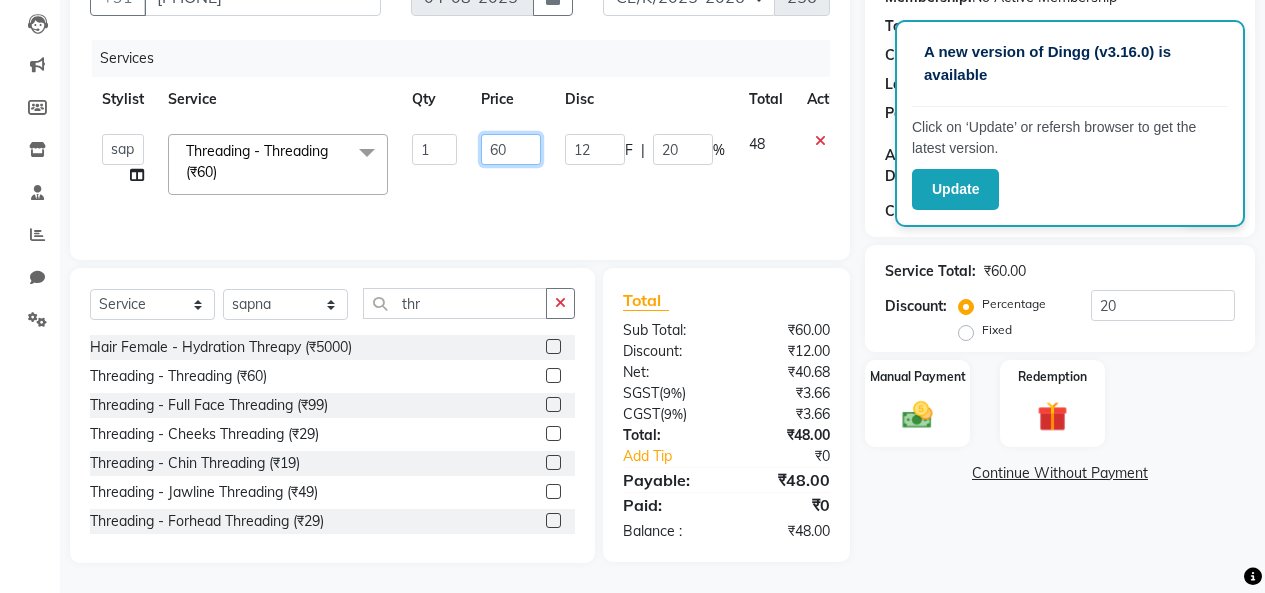 type on "6" 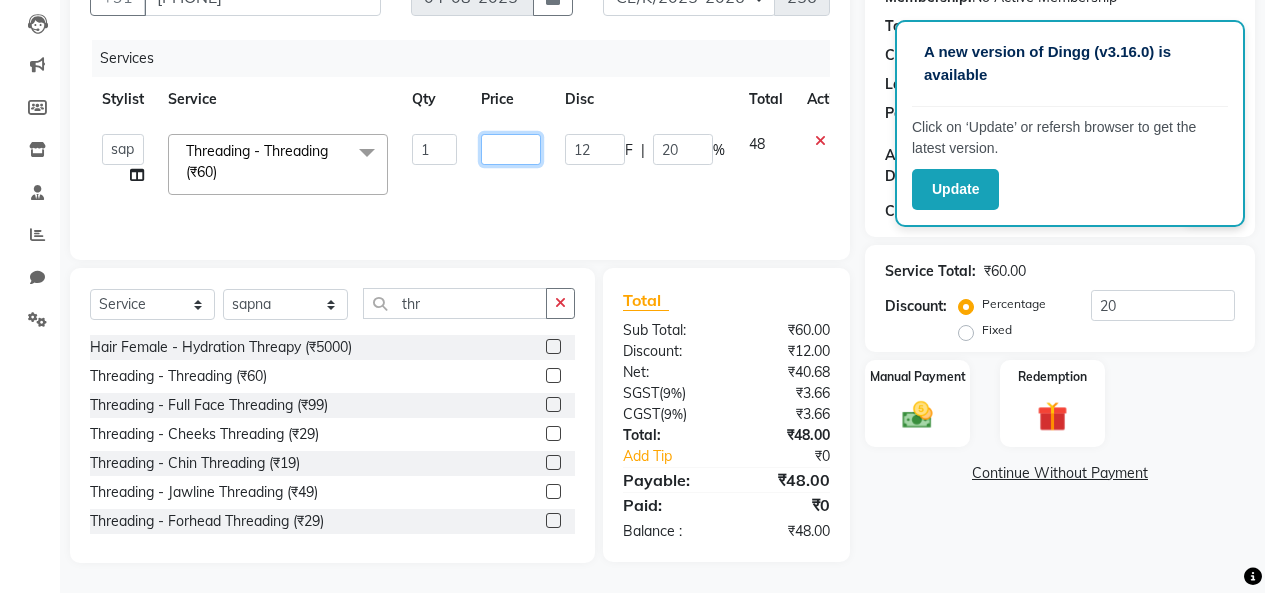 type on "1" 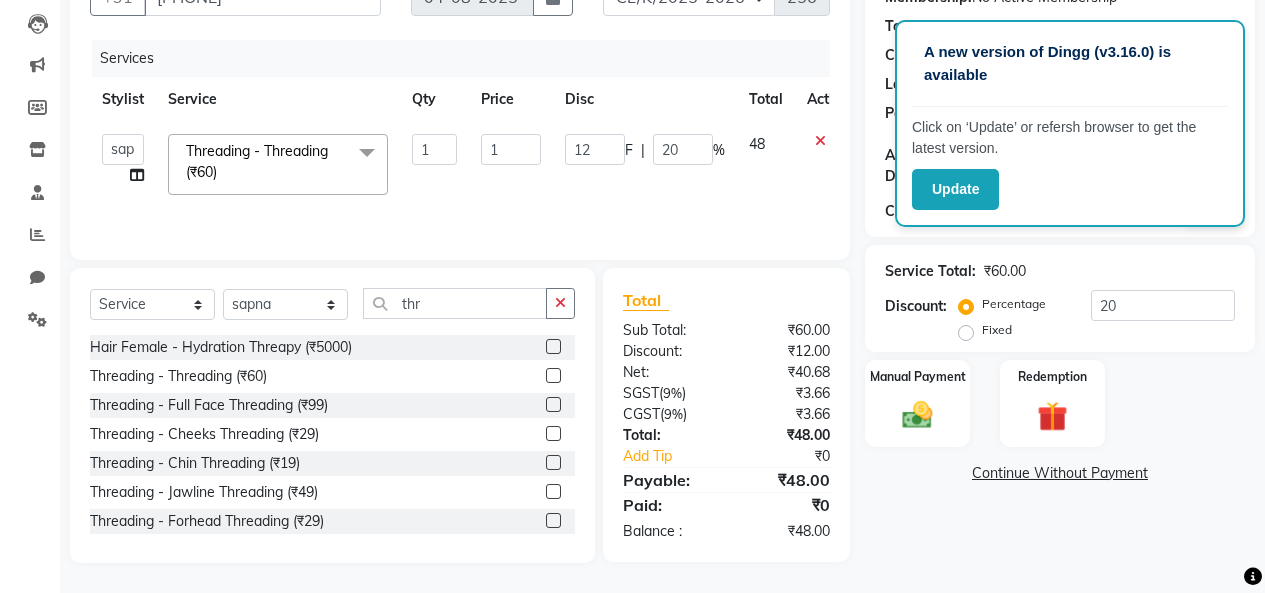 click on "12 F | 20 %" 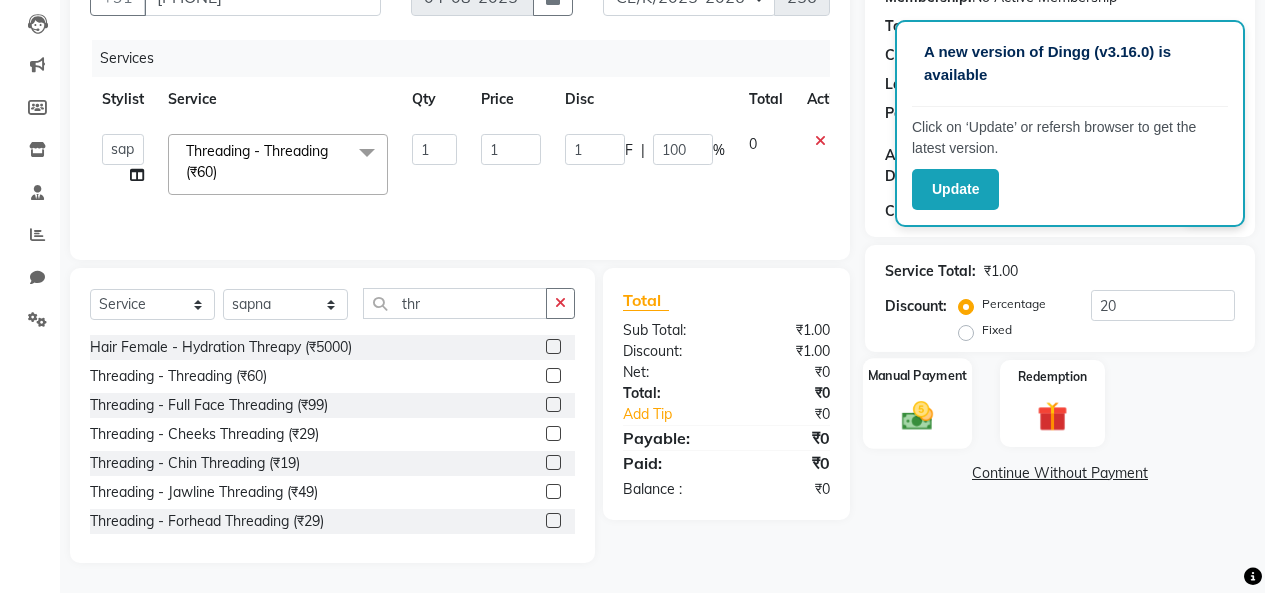 click on "Manual Payment" 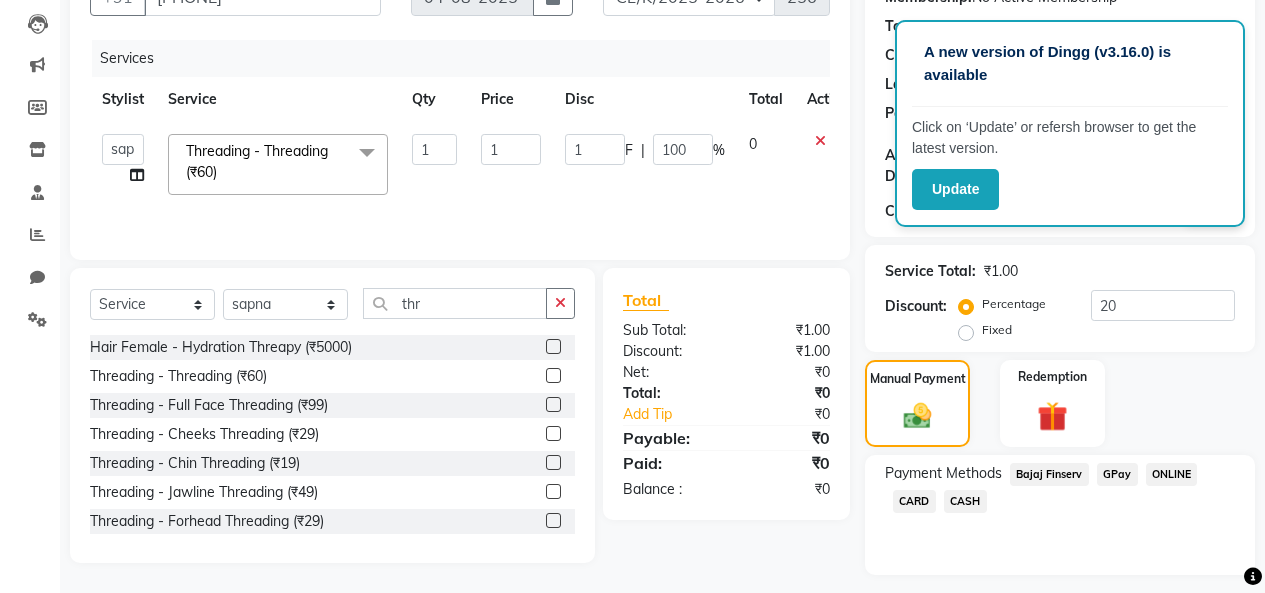 click on "CASH" 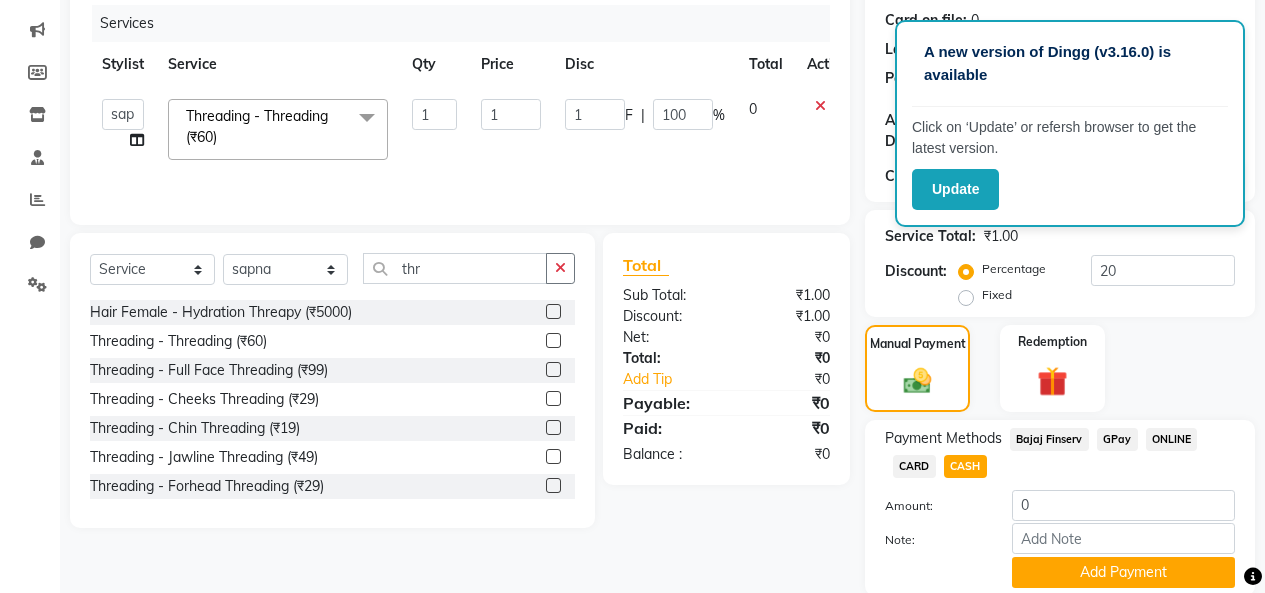 scroll, scrollTop: 328, scrollLeft: 0, axis: vertical 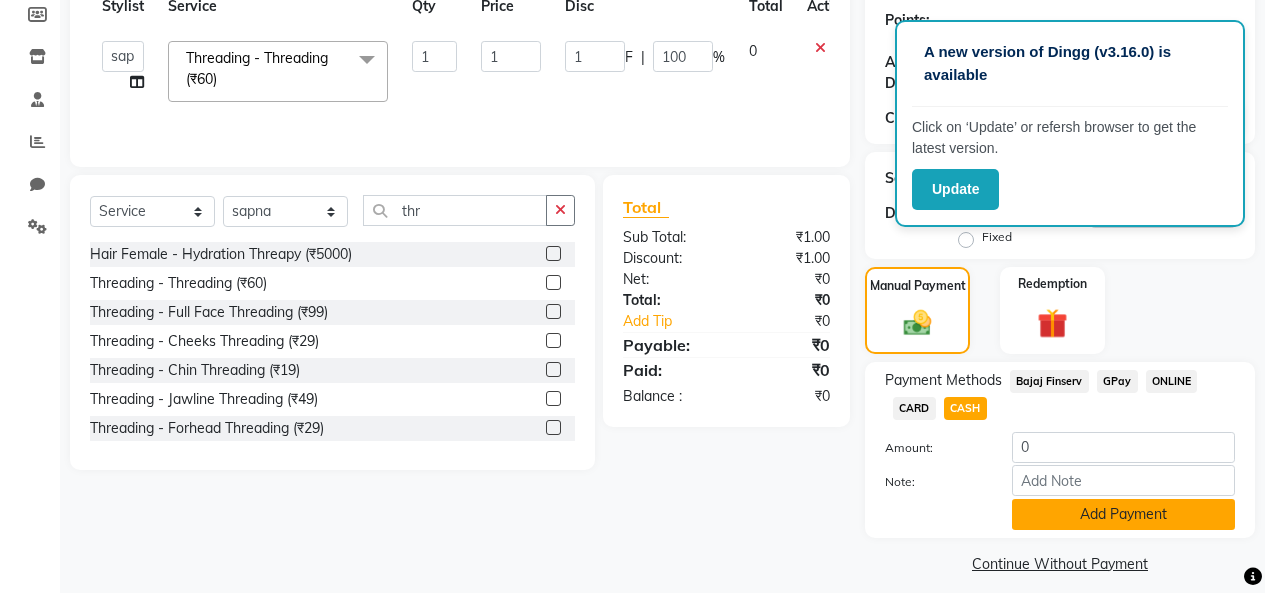 click on "Add Payment" 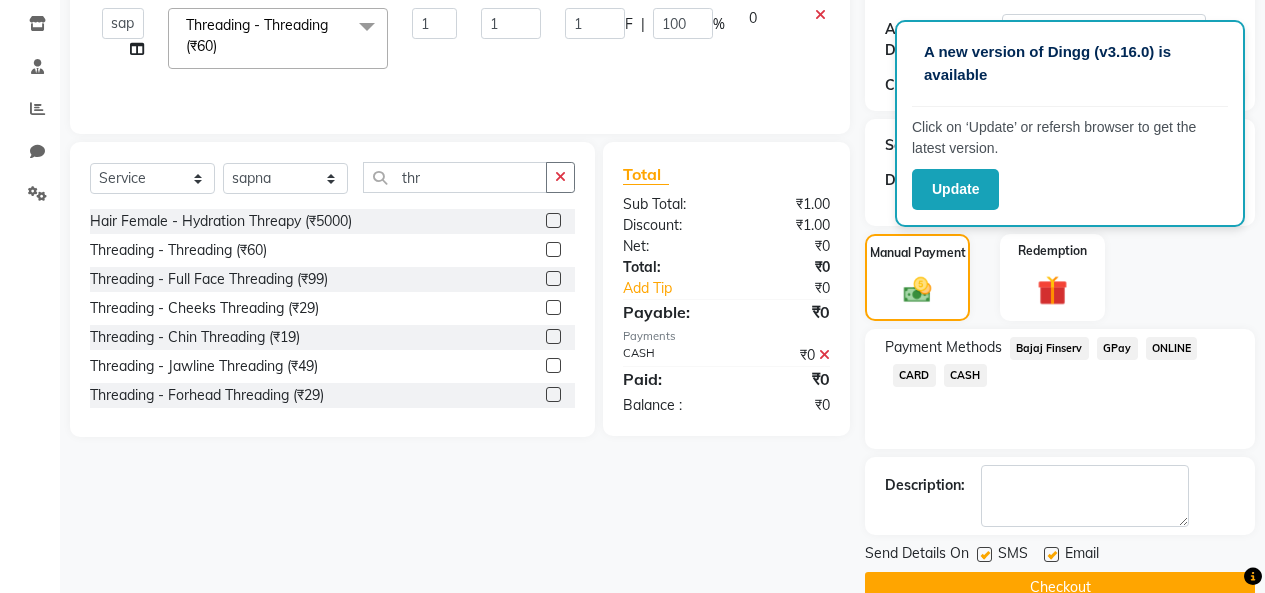 scroll, scrollTop: 385, scrollLeft: 0, axis: vertical 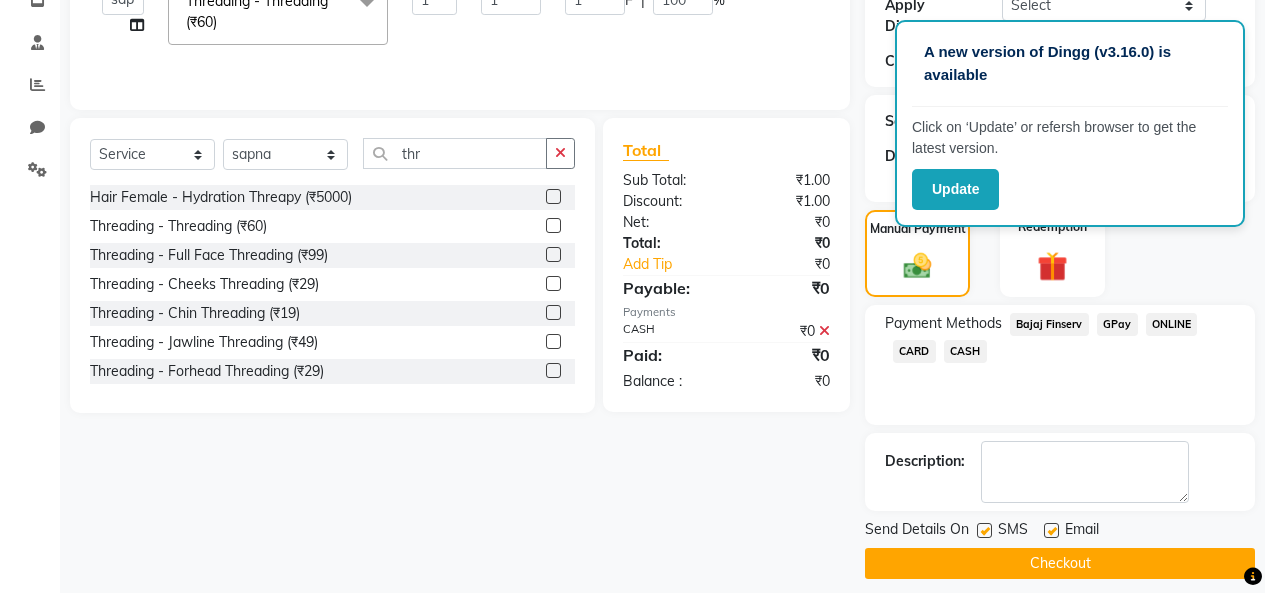 click on "GPay" 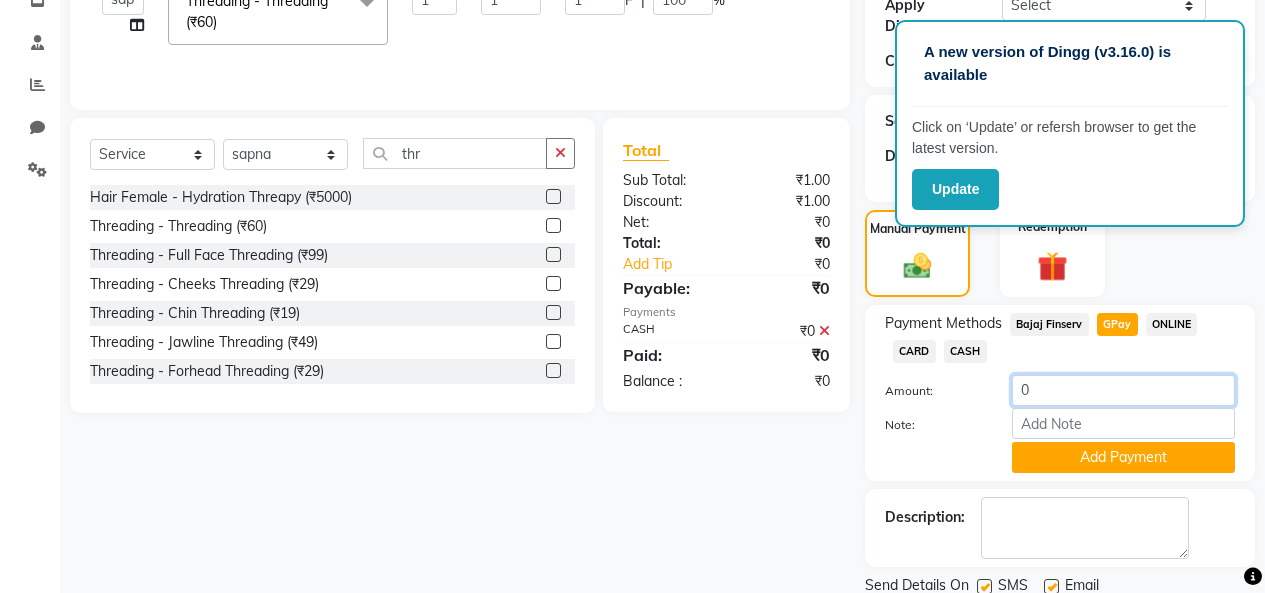 click on "0" 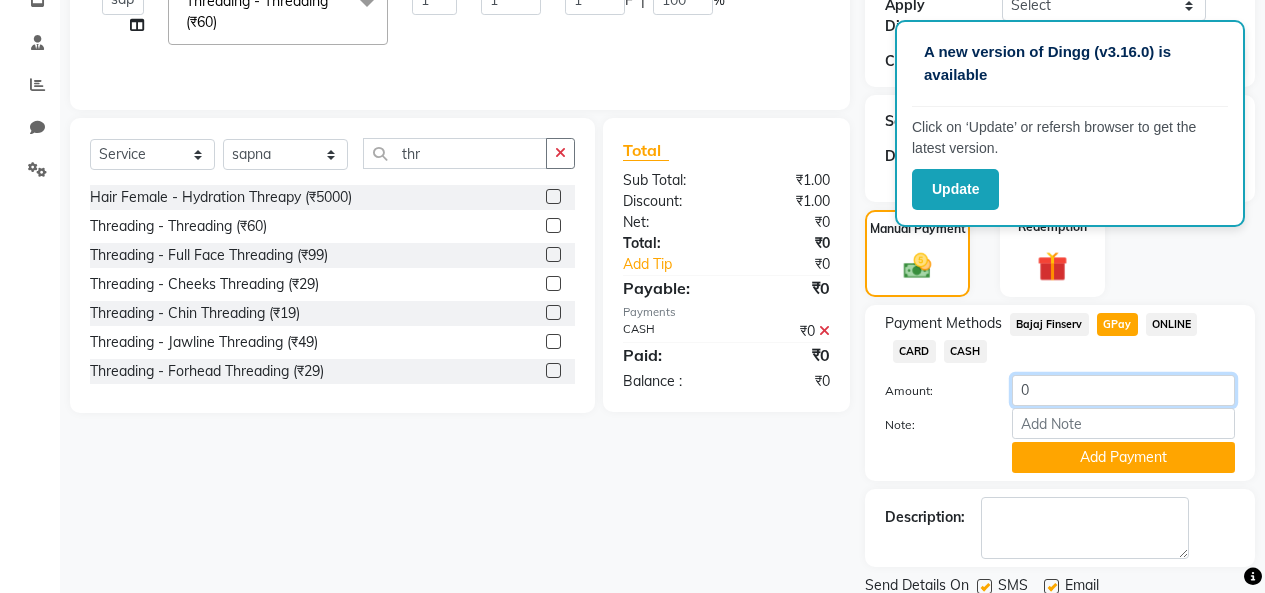 scroll, scrollTop: 441, scrollLeft: 0, axis: vertical 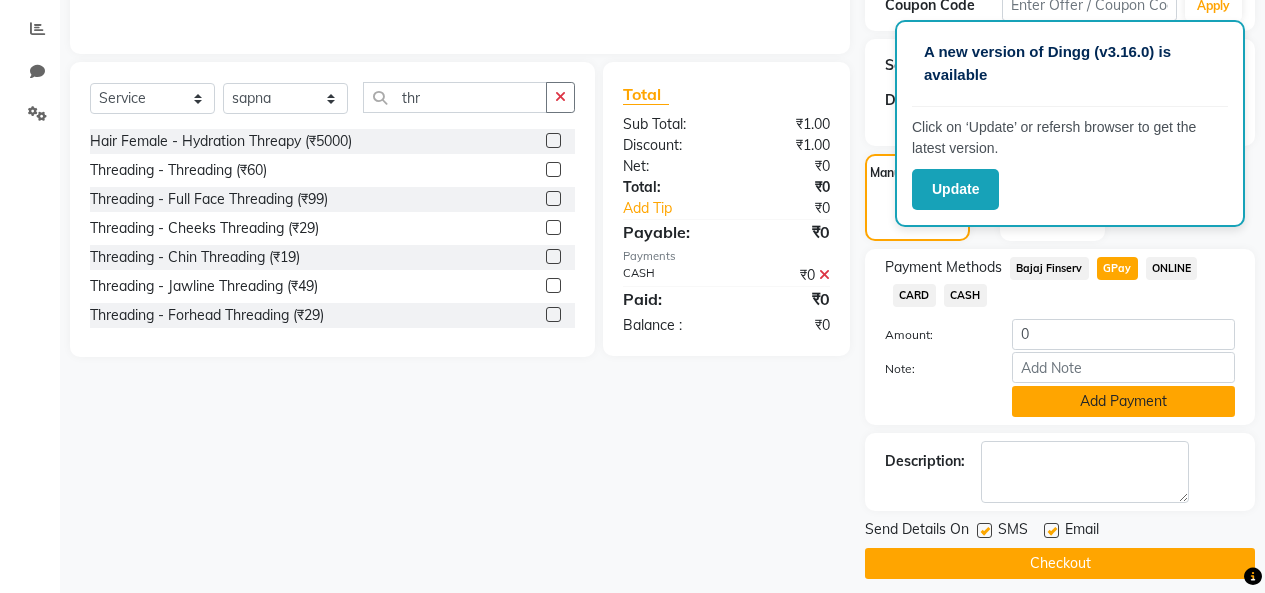 click on "Add Payment" 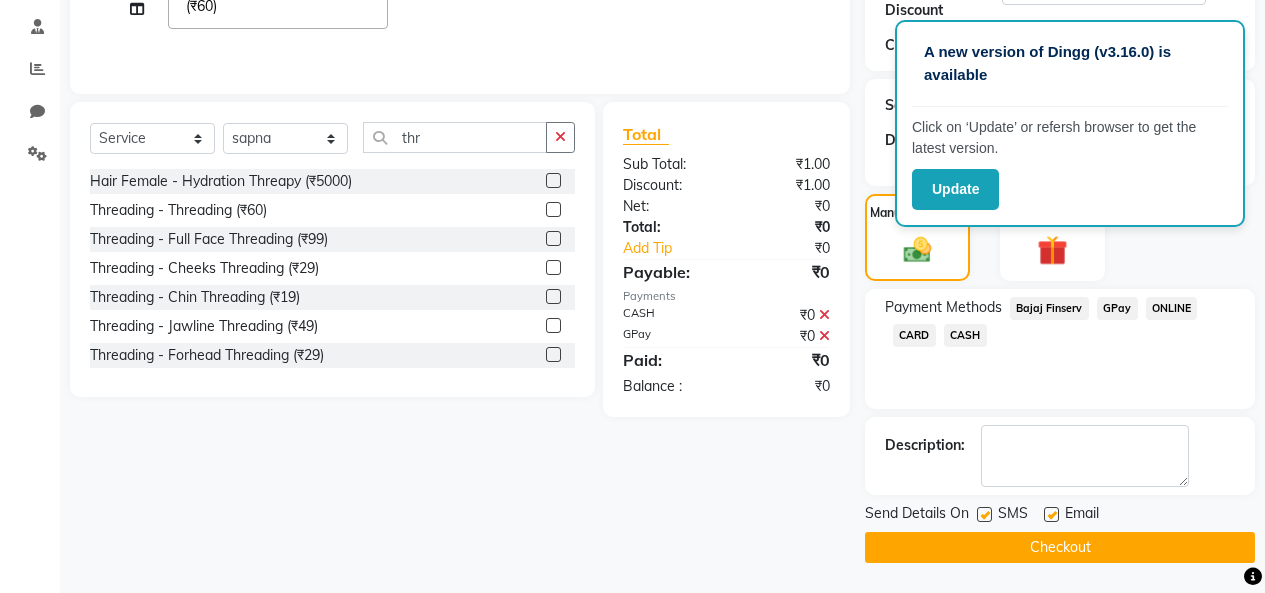 scroll, scrollTop: 385, scrollLeft: 0, axis: vertical 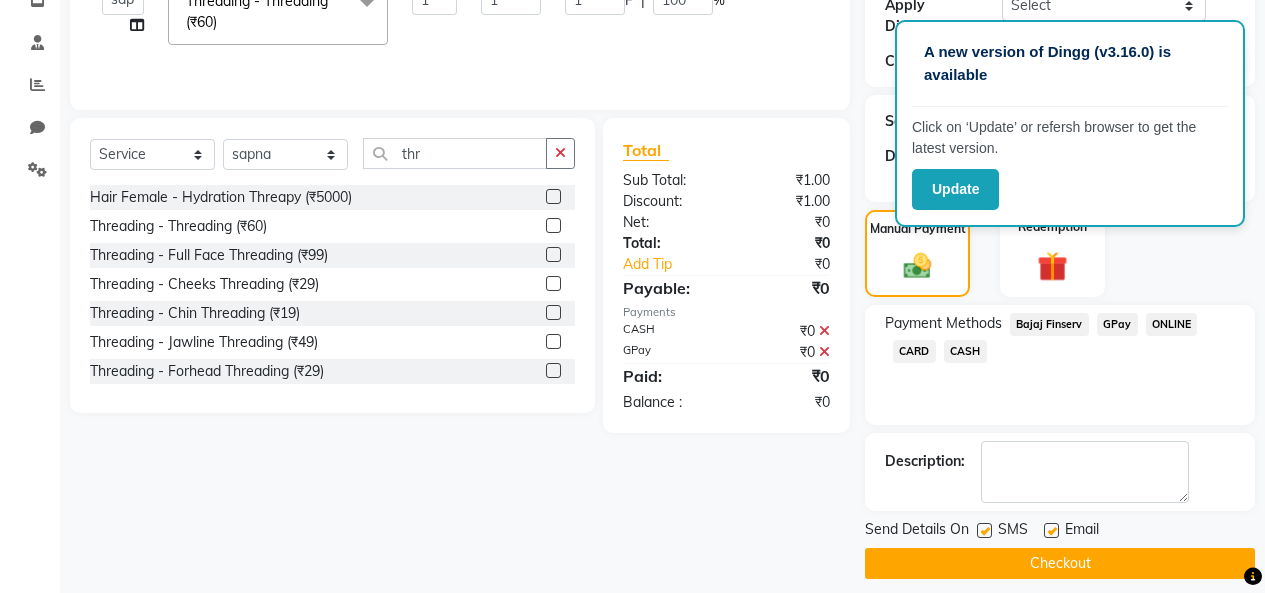 click on "Checkout" 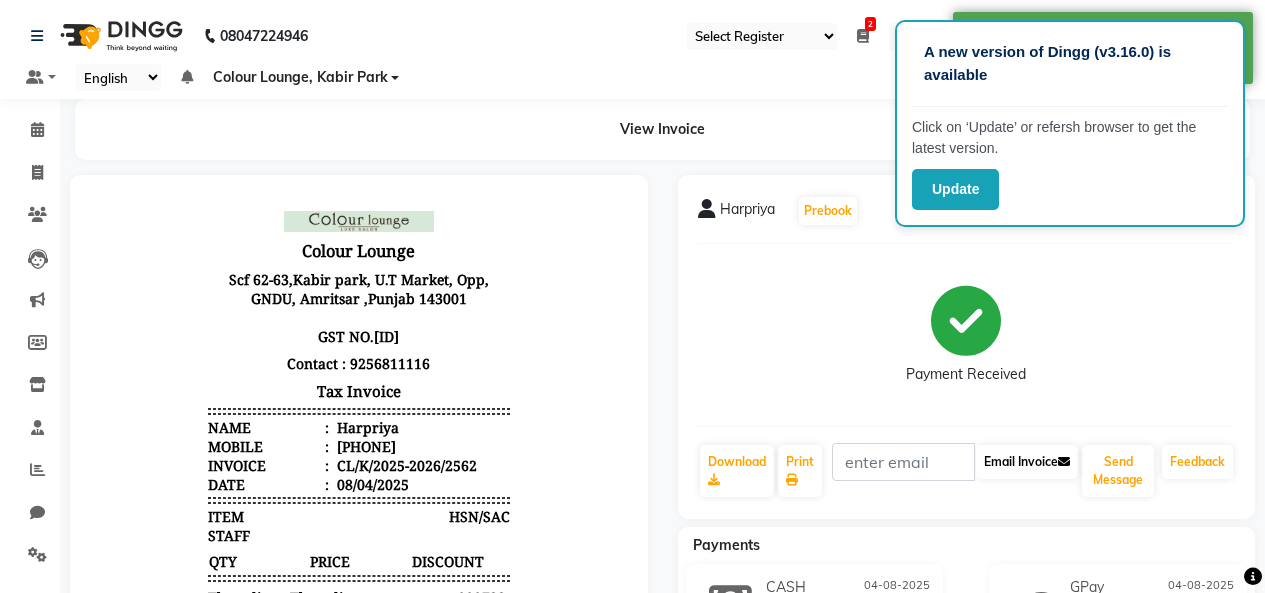 scroll, scrollTop: 0, scrollLeft: 0, axis: both 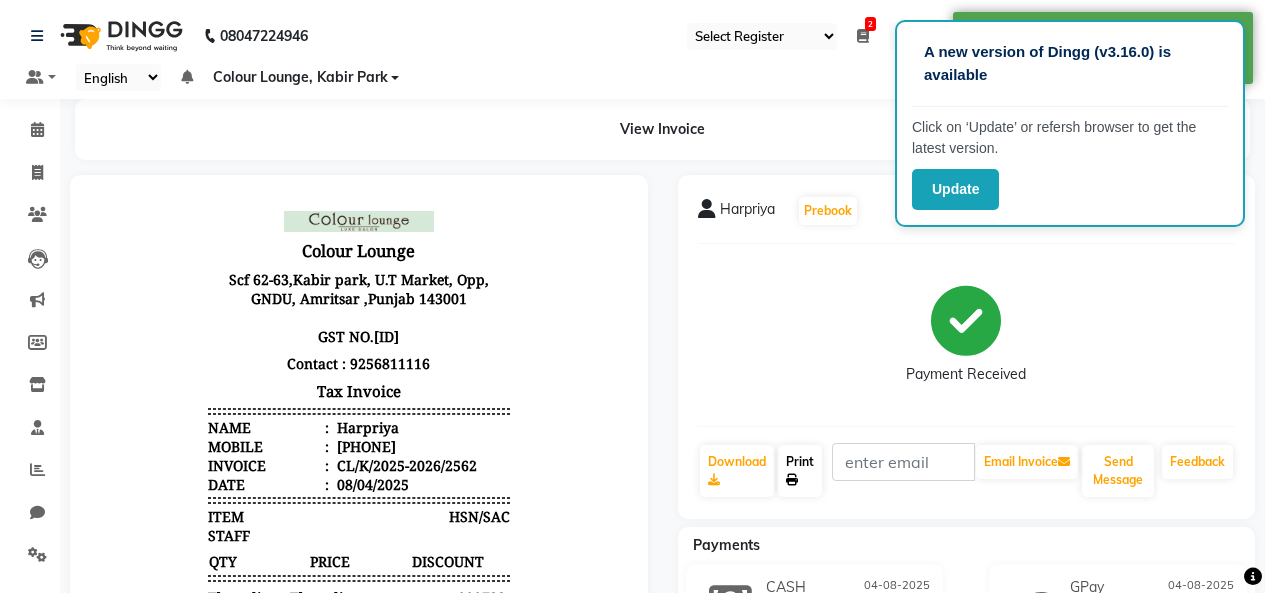 click on "Print" 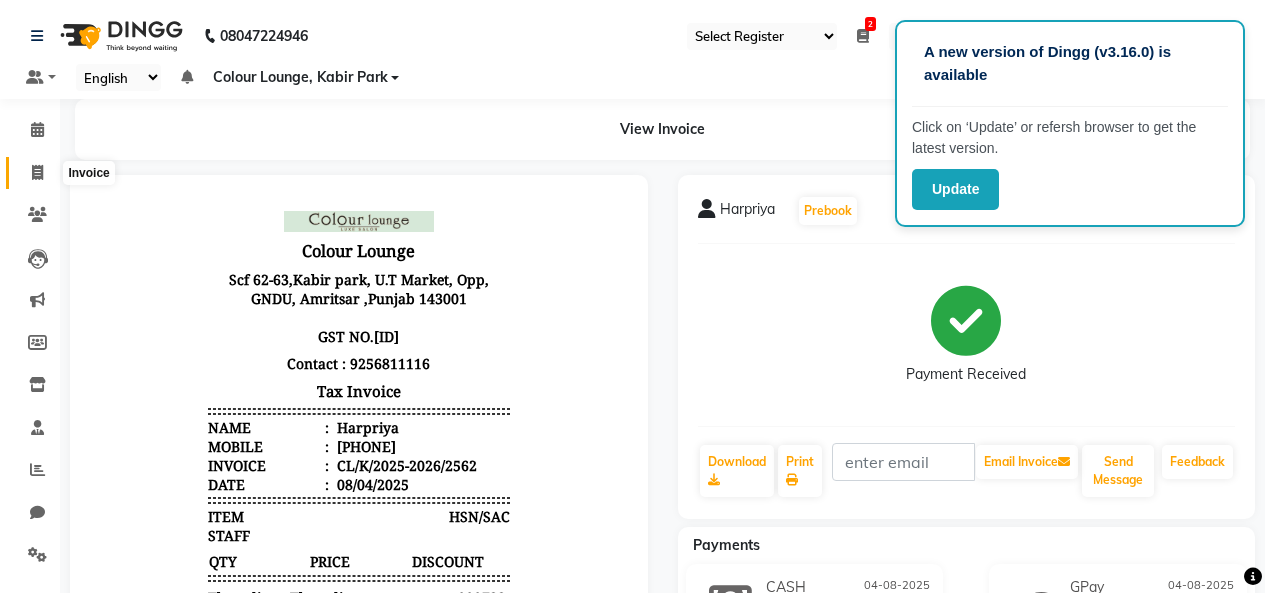 click 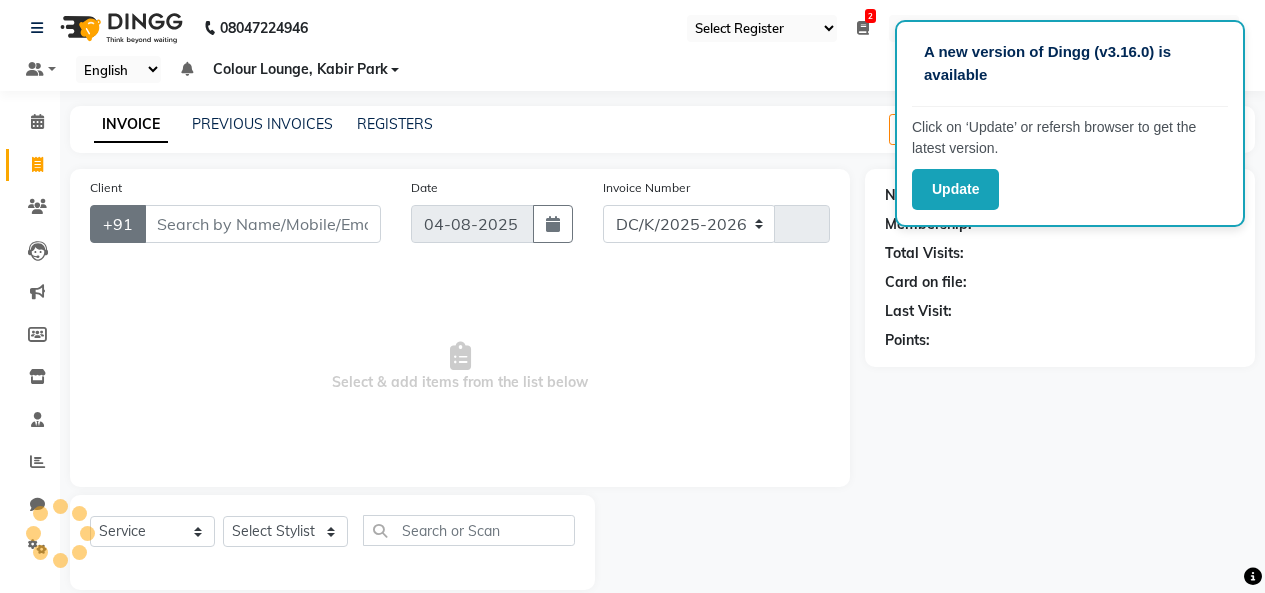 select on "8015" 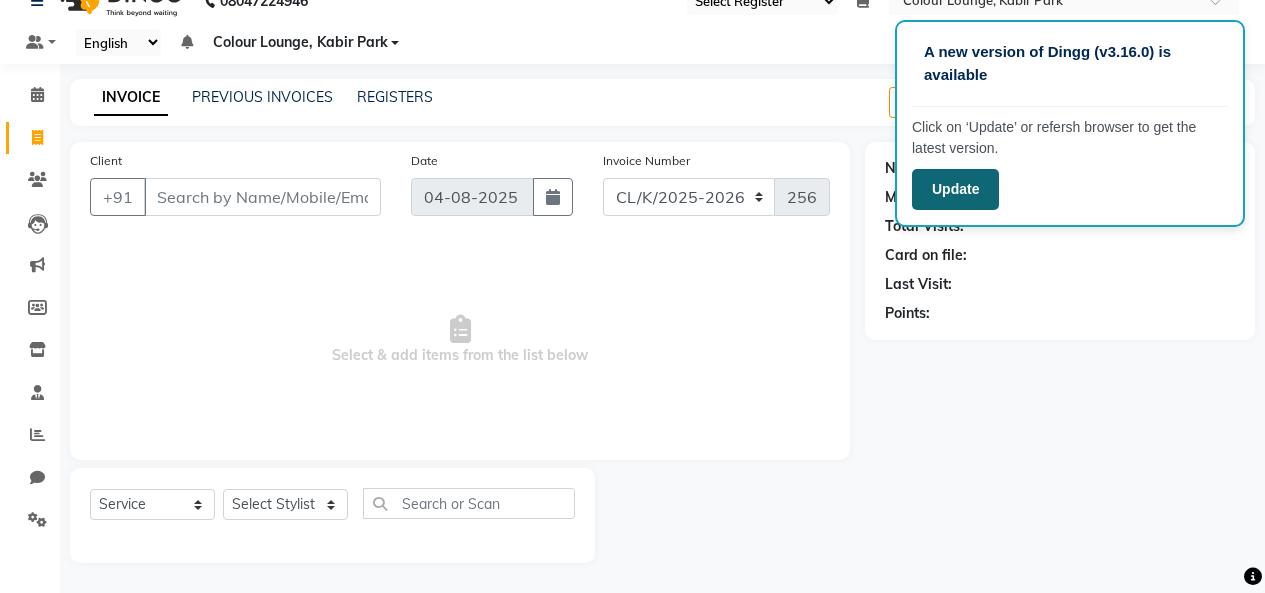 click on "Update" 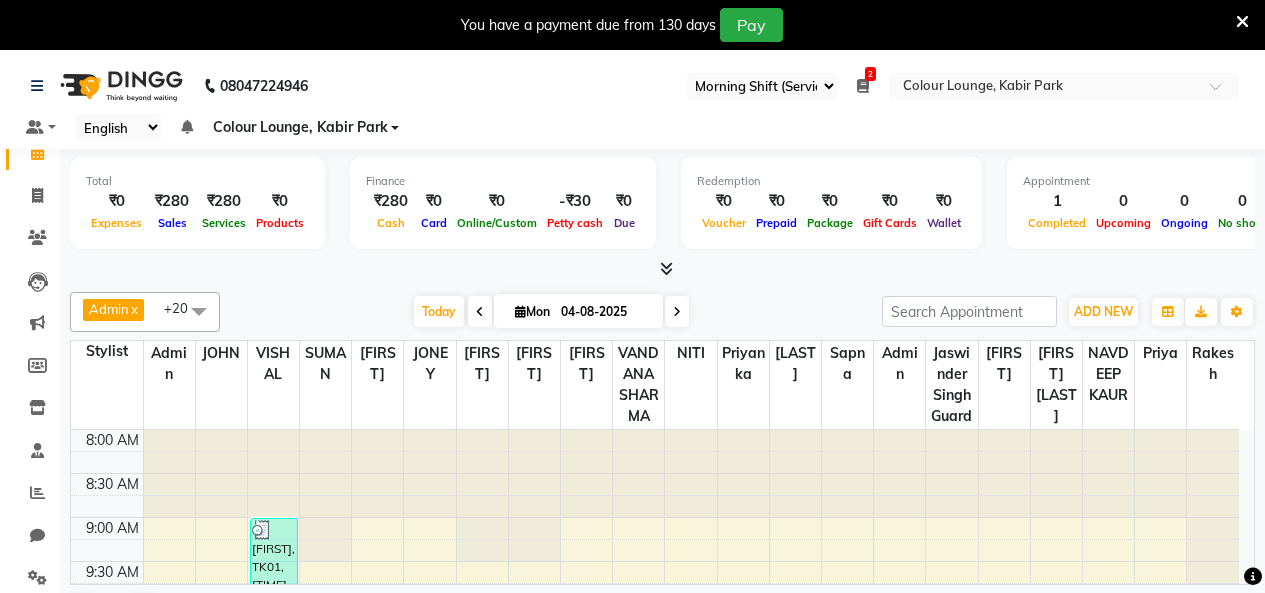 select on "75" 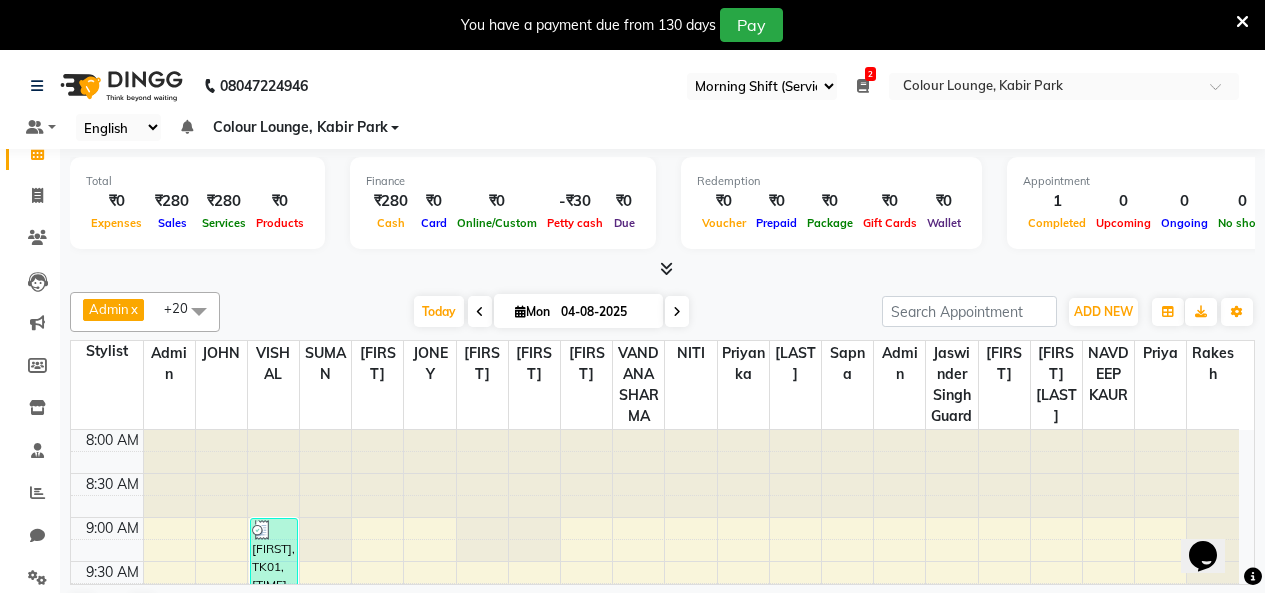 scroll, scrollTop: 0, scrollLeft: 0, axis: both 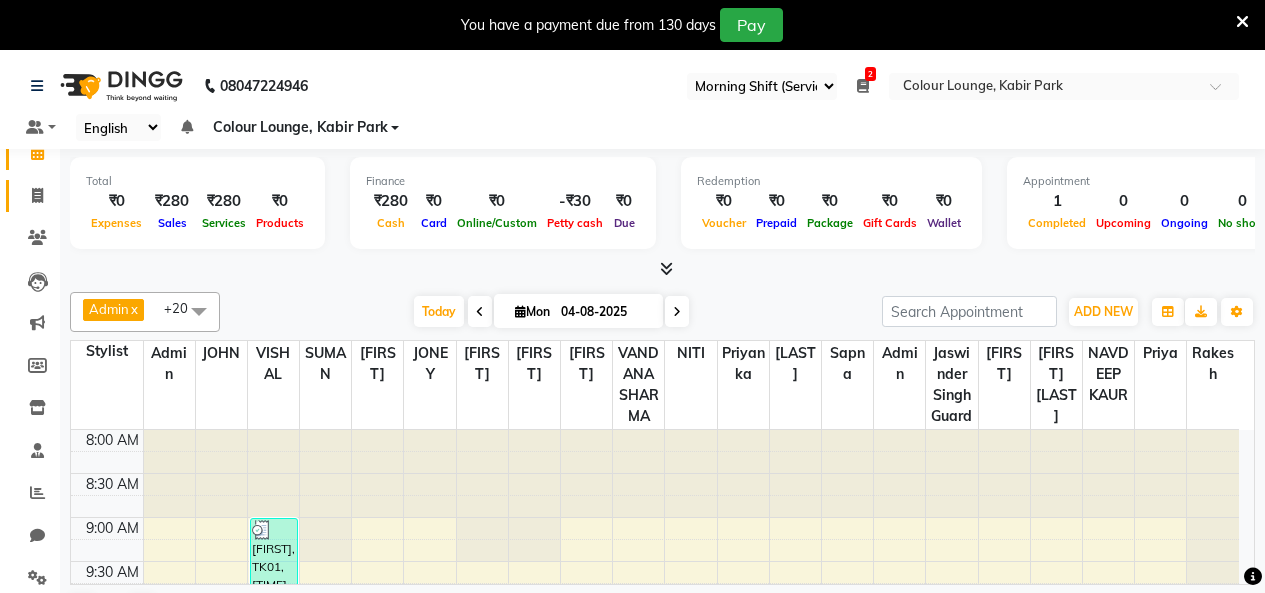 click 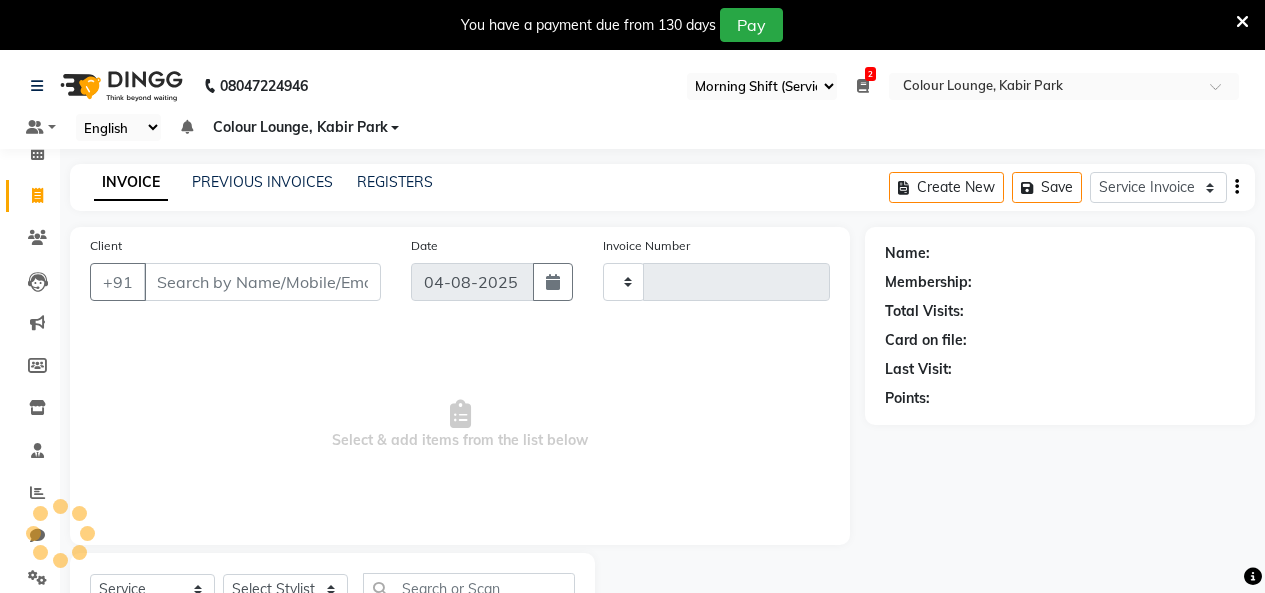type on "2560" 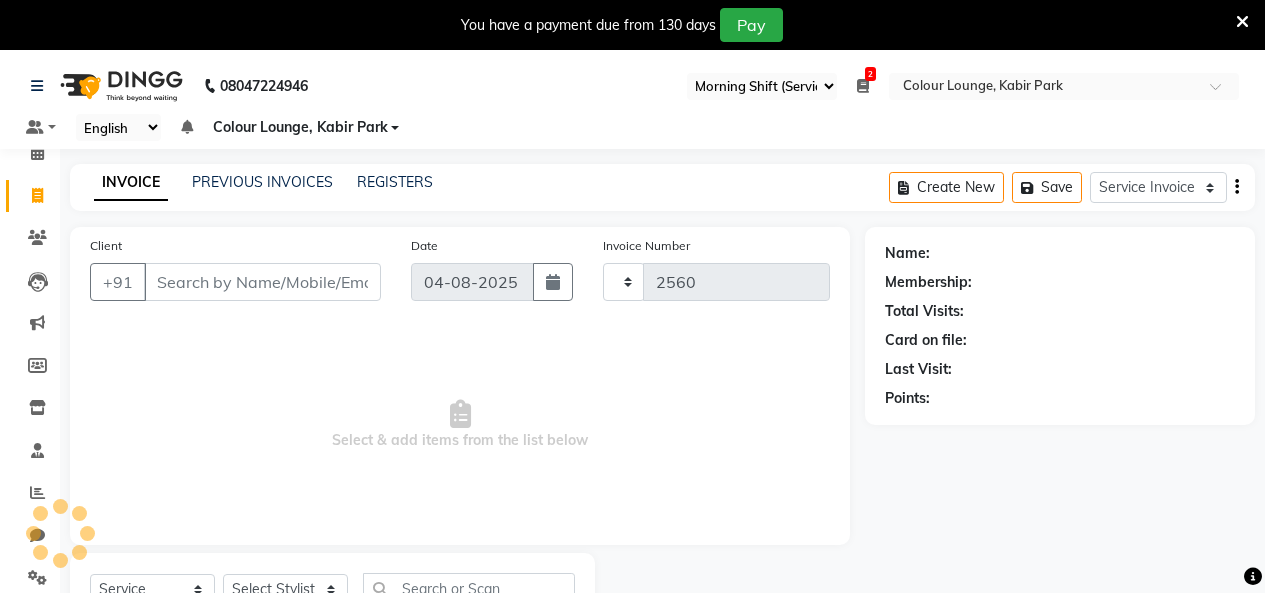 select on "8015" 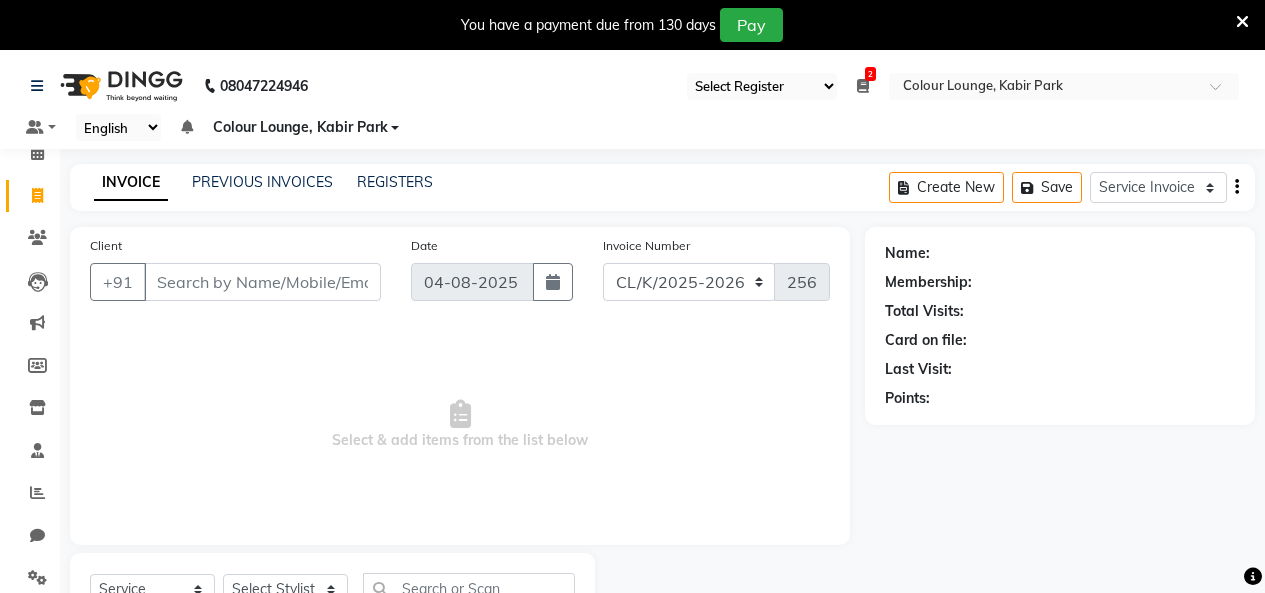 click on "Client" at bounding box center [262, 282] 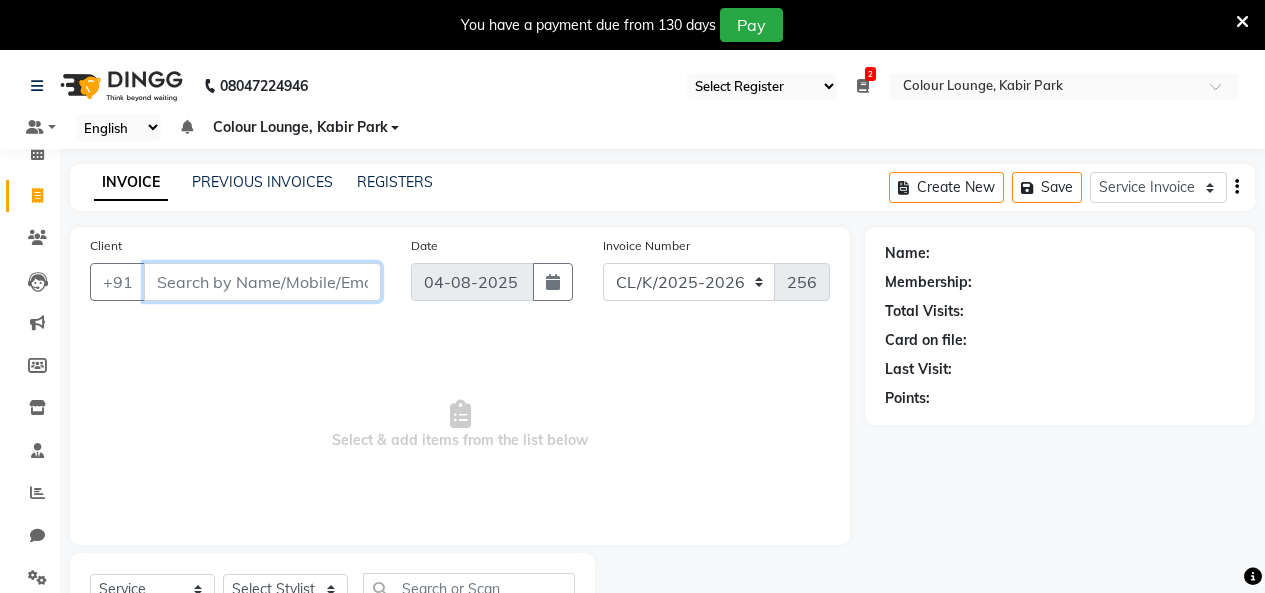 click on "Client" at bounding box center (262, 282) 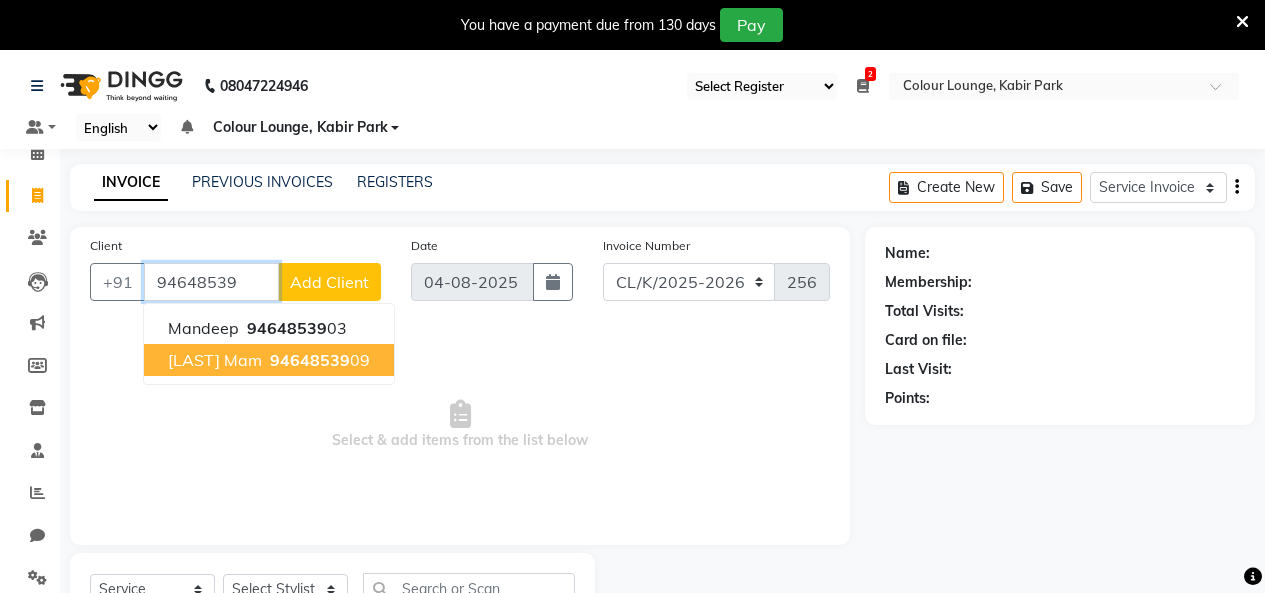 click on "Mandeep mam   94648539 09" at bounding box center (269, 360) 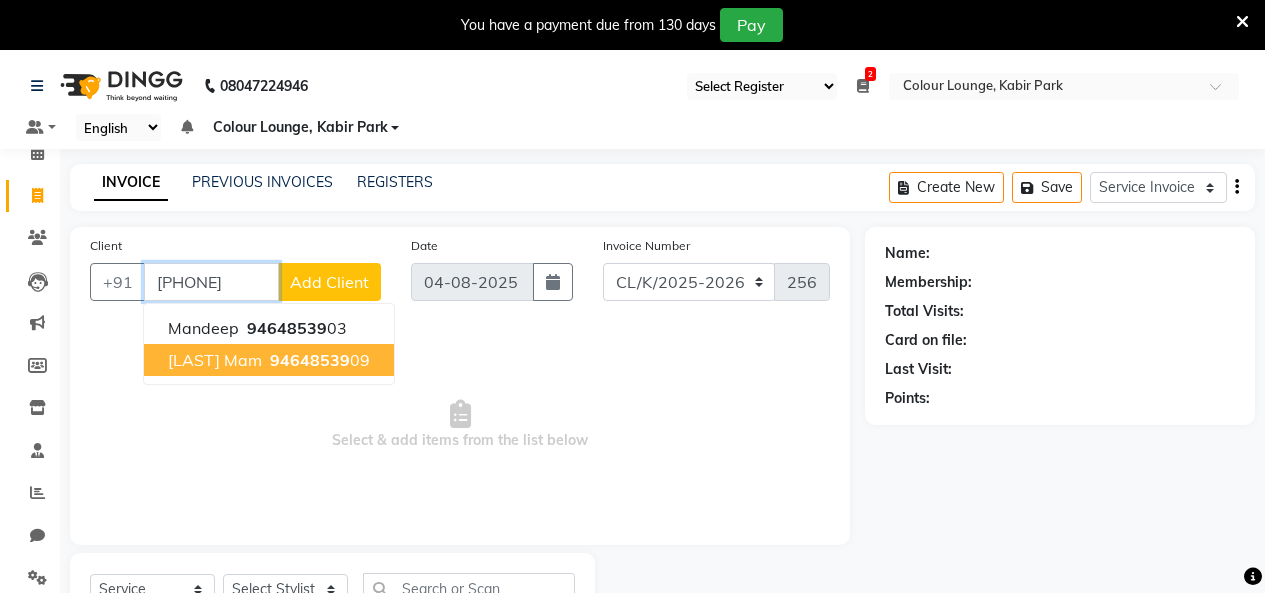 type on "9464853909" 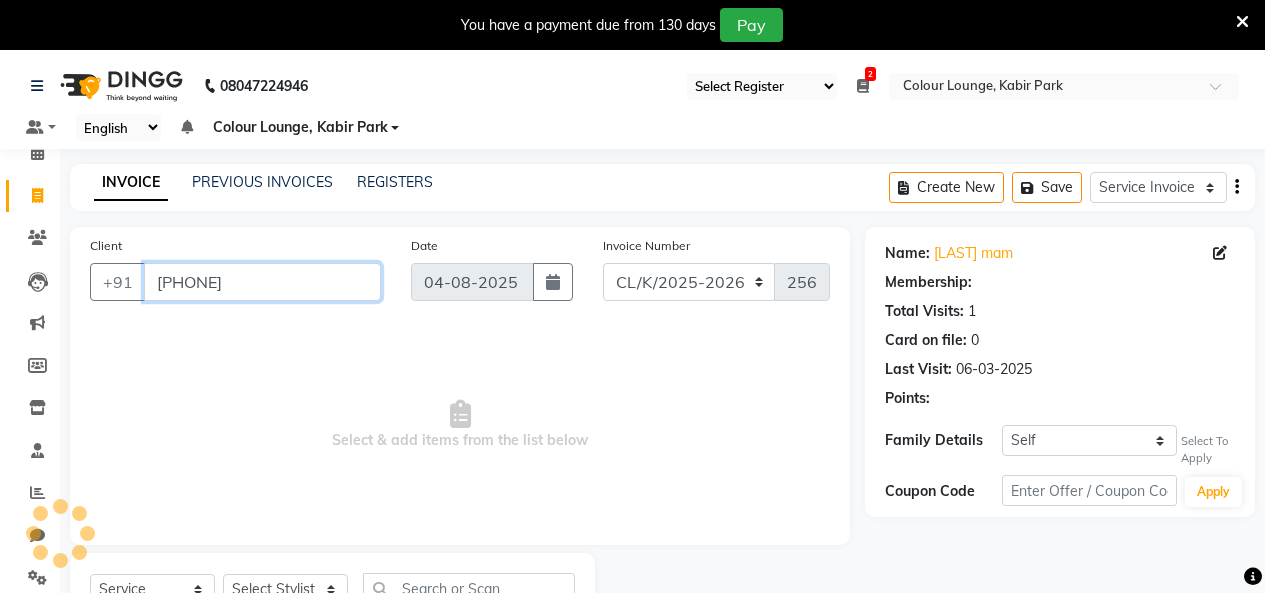 select on "1: Object" 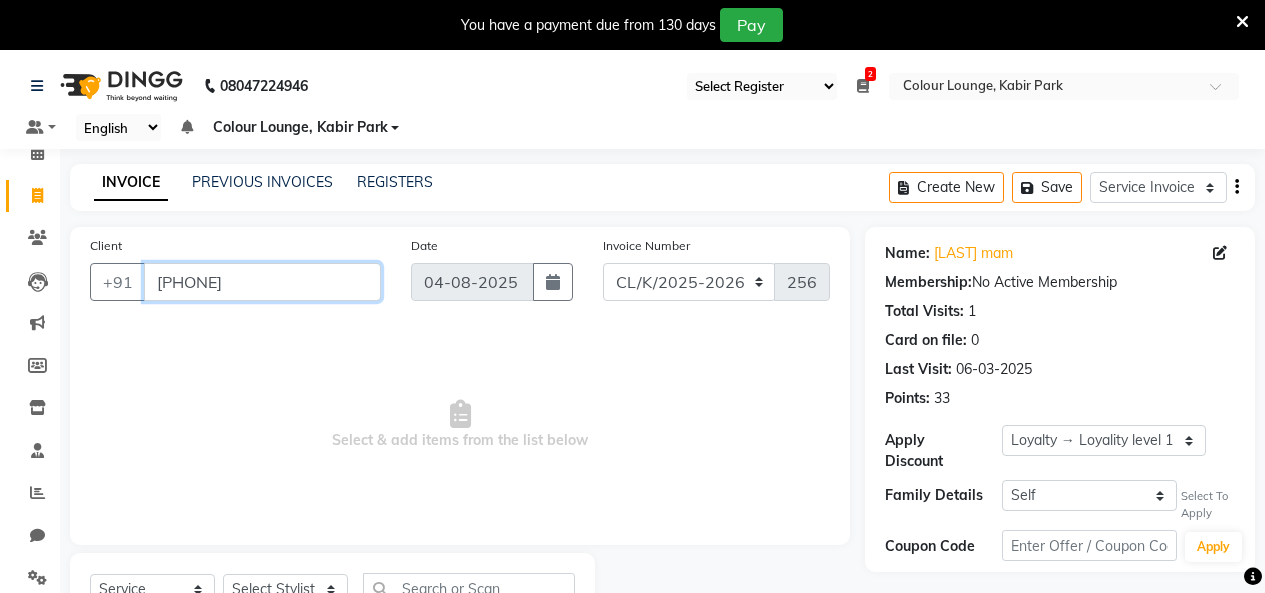 click on "9464853909" at bounding box center [262, 282] 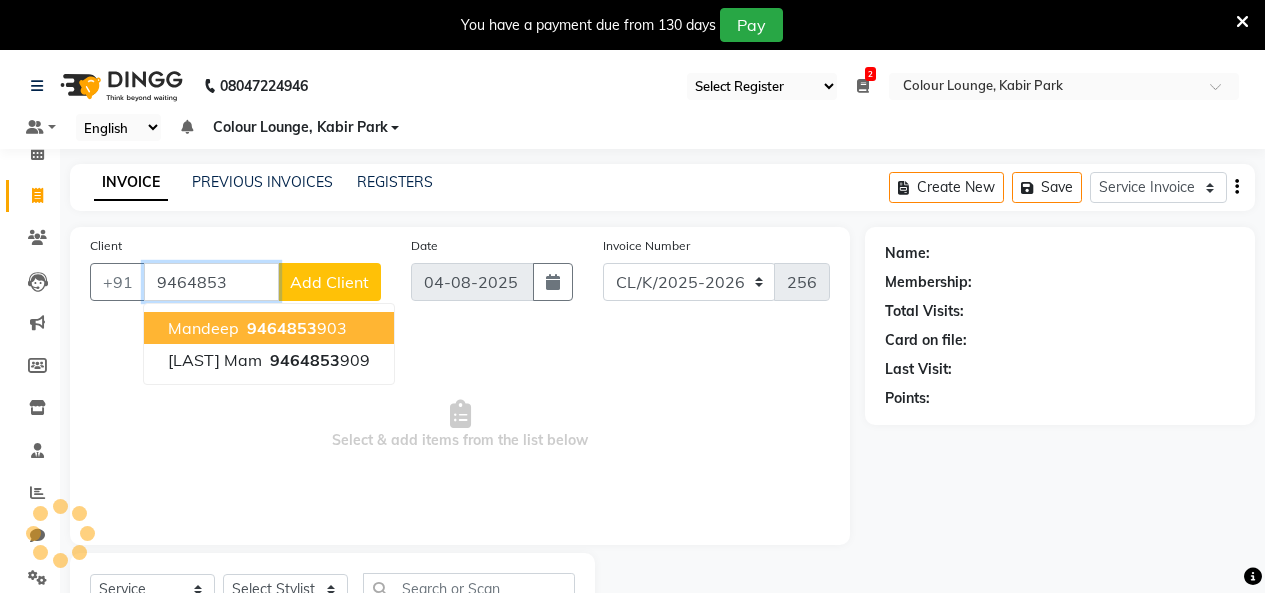 click on "9464853" at bounding box center [282, 328] 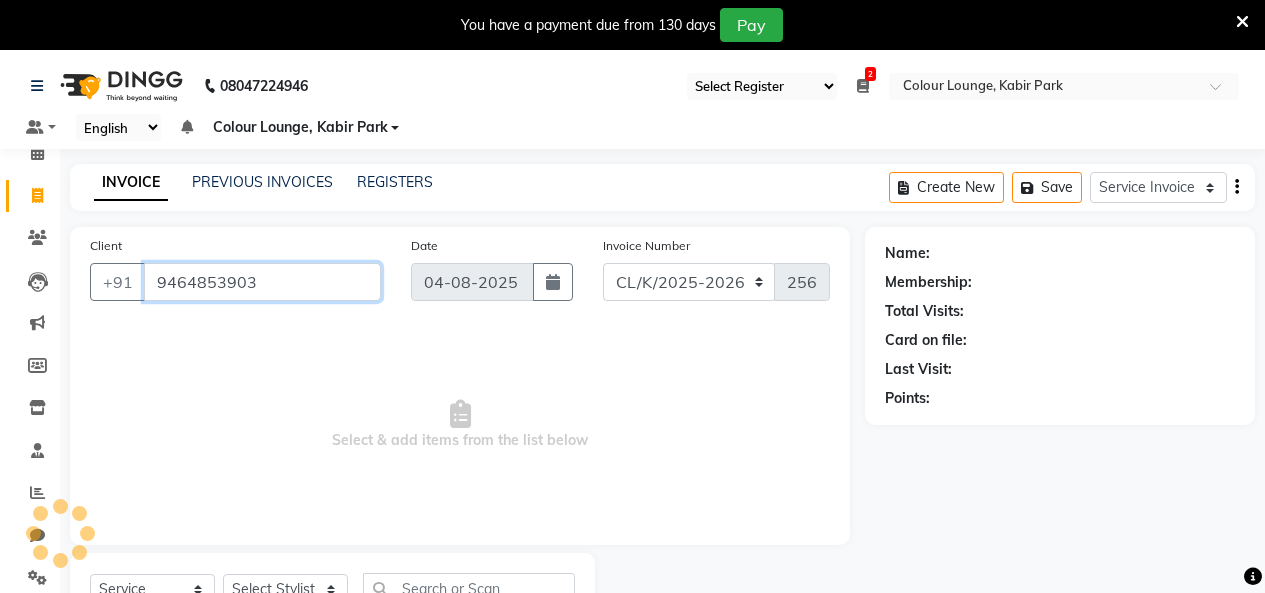 type on "9464853903" 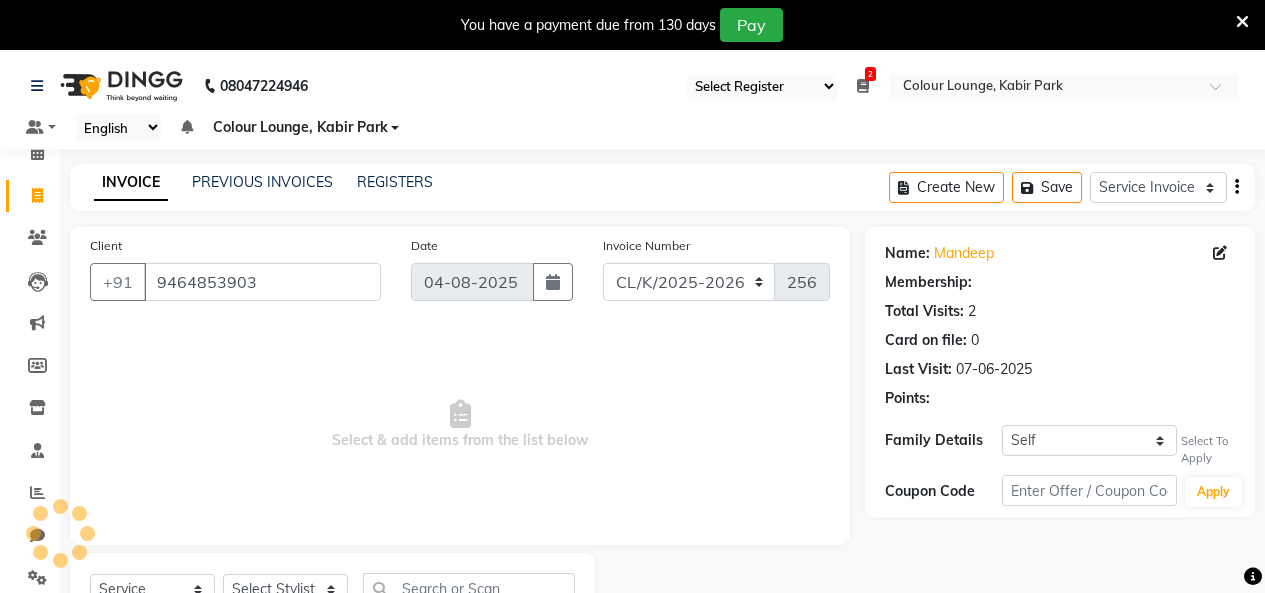 select on "1: Object" 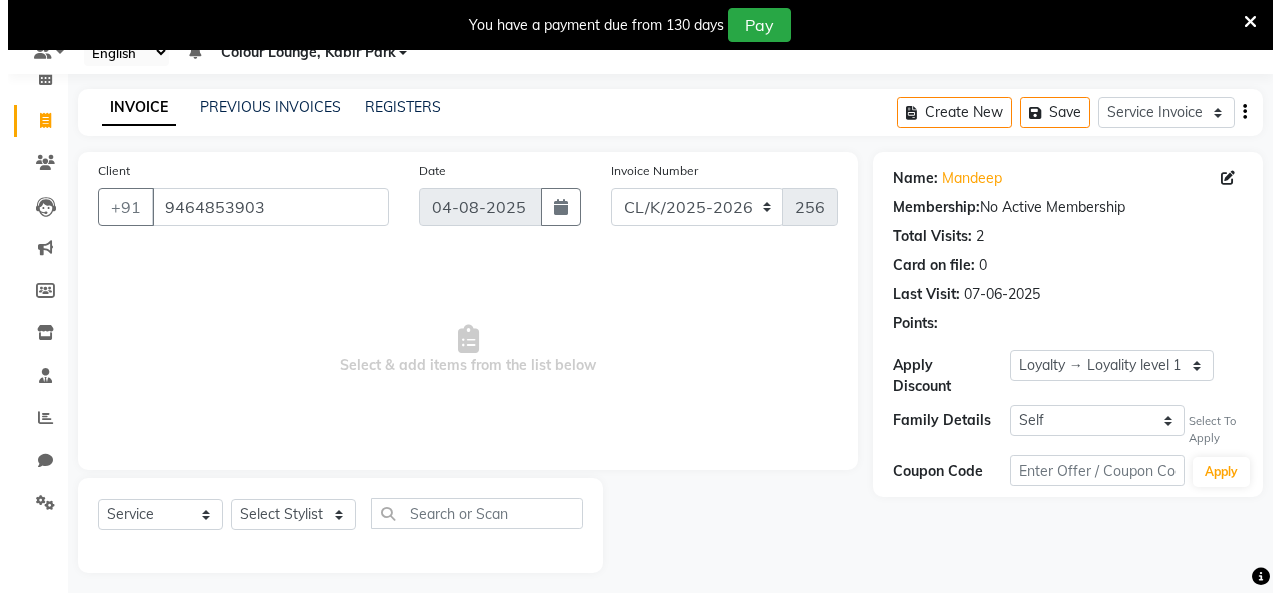 scroll, scrollTop: 85, scrollLeft: 0, axis: vertical 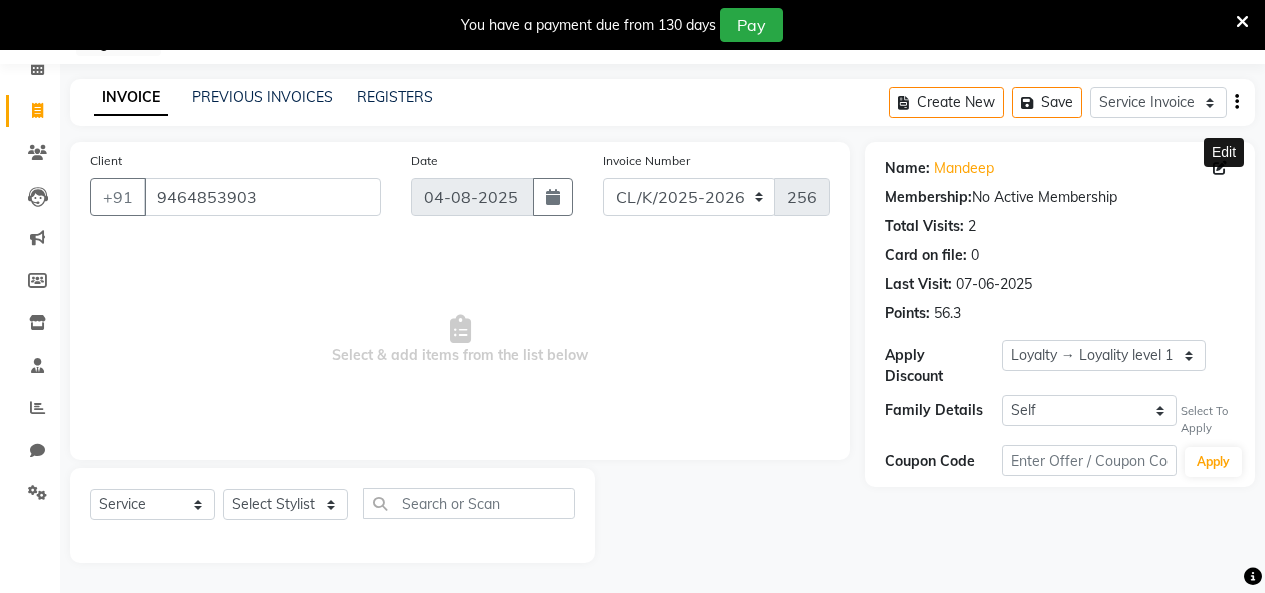 click 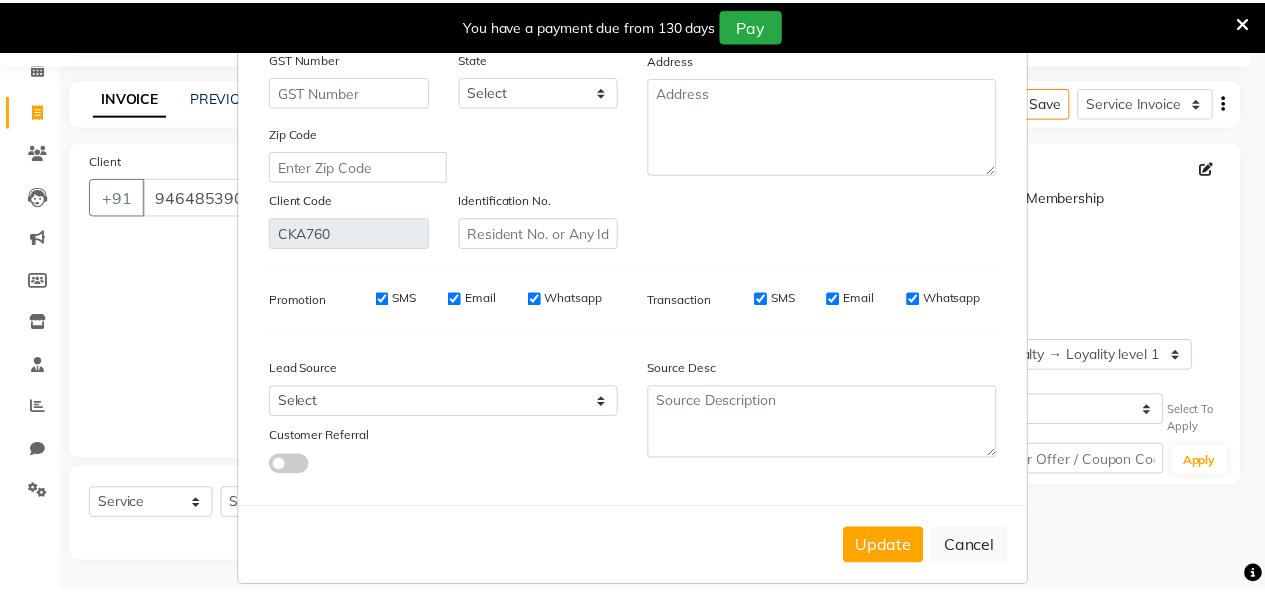 scroll, scrollTop: 294, scrollLeft: 0, axis: vertical 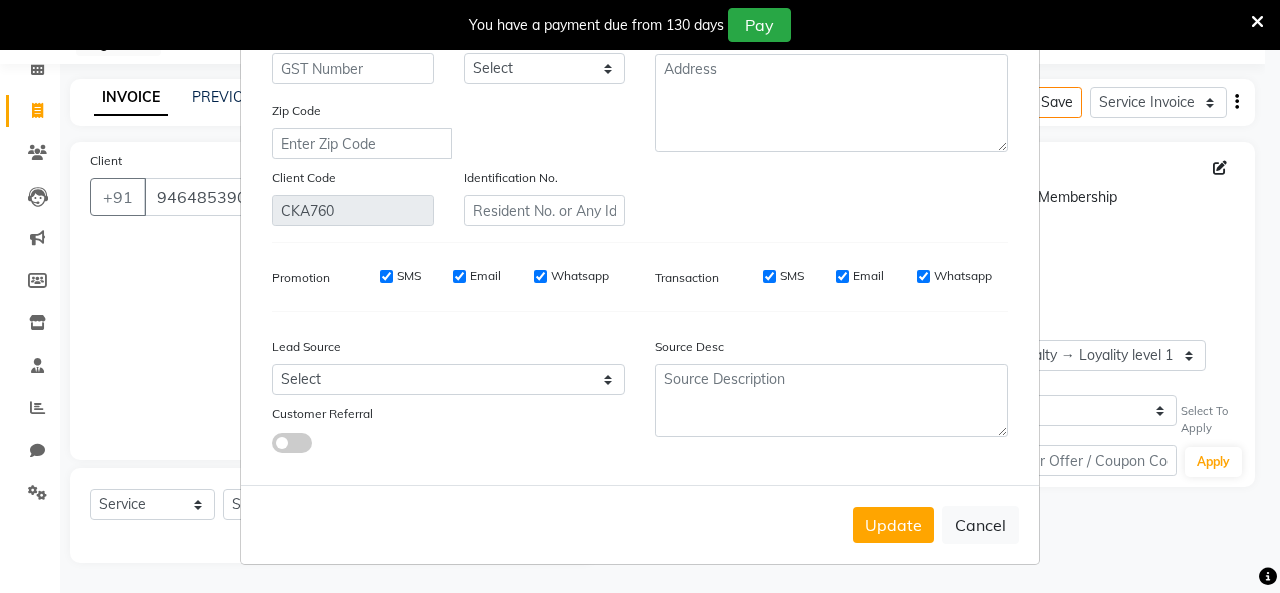 click on "Update" at bounding box center (893, 525) 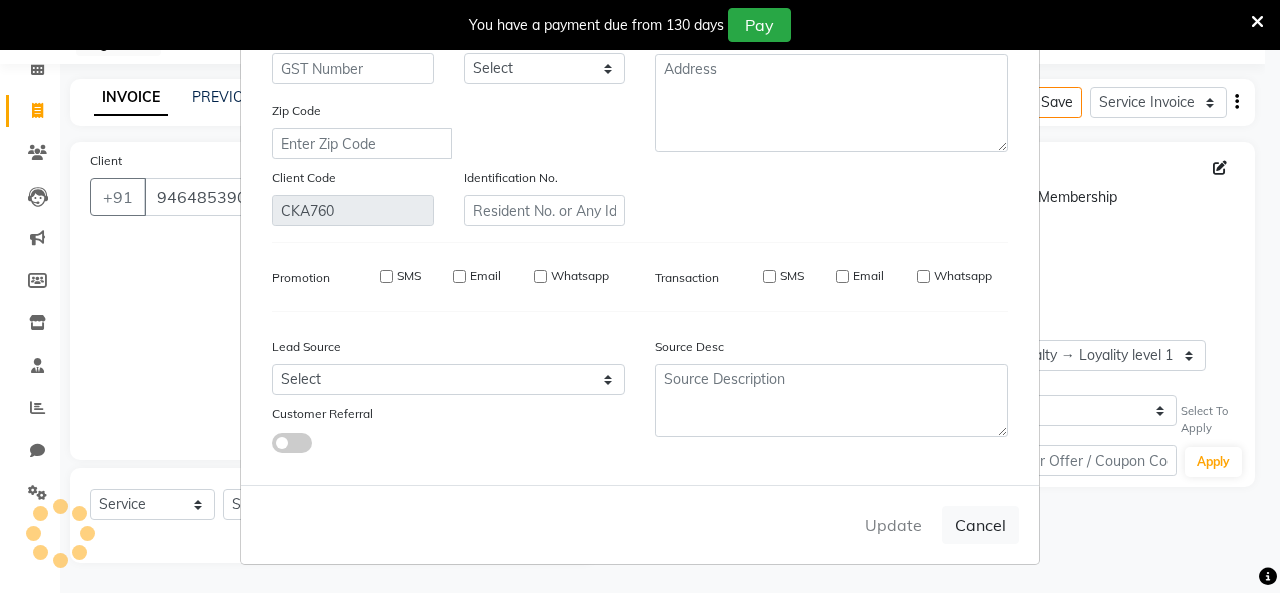 type 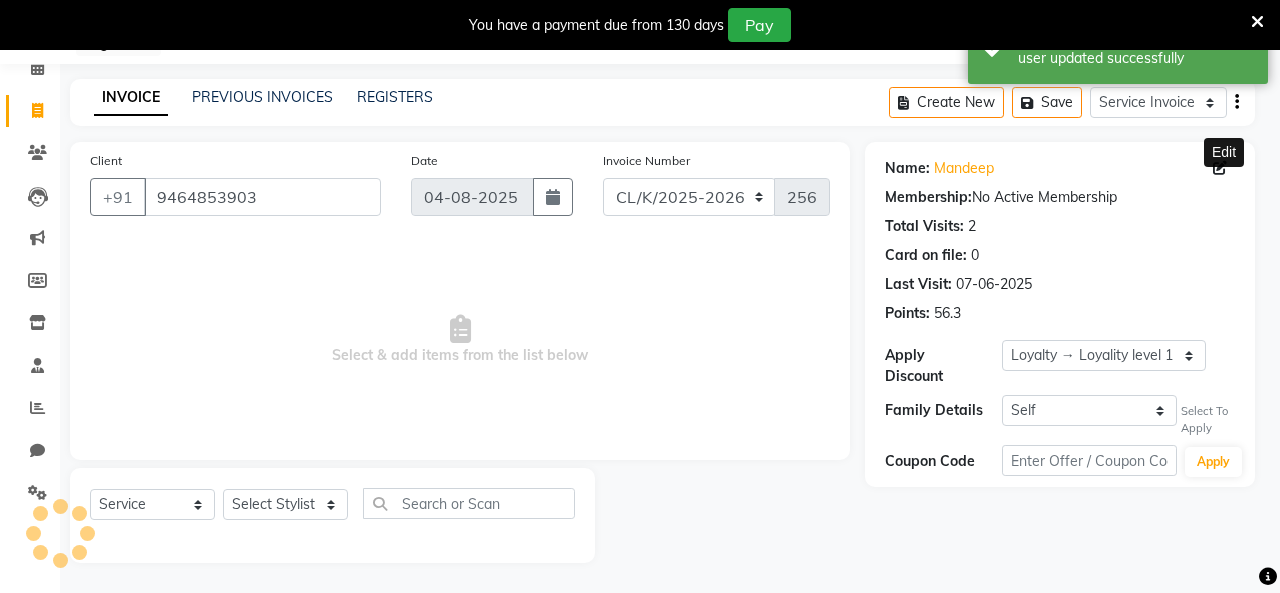 select on "1: Object" 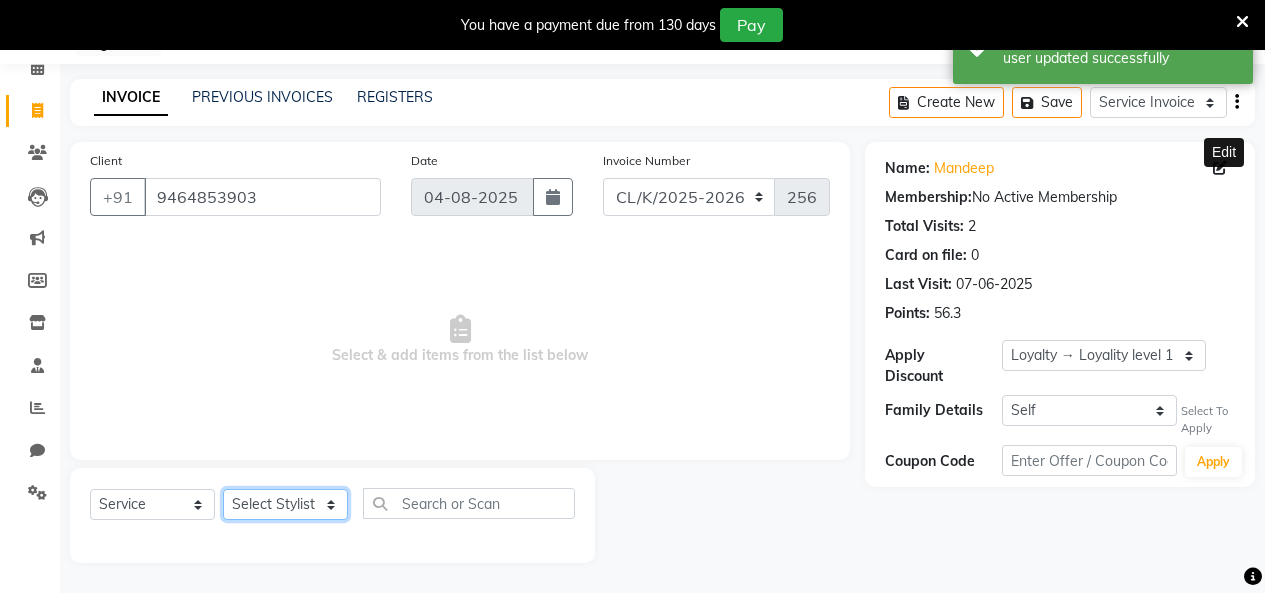 click on "Select Stylist Admin Admin AKHIL ANKUSH Colour Lounge, Kabir Park Colour Lounge, Kabir Park divyansh  Jaswinder singh guard JATIN JOHN JONEY LUXMI NAVDEEP KAUR NITI PARAMJIT PARAS KHATNAVLIA priya  priyanka  Rakesh sapna  SUMAN VANDANA SHARMA VISHAL" 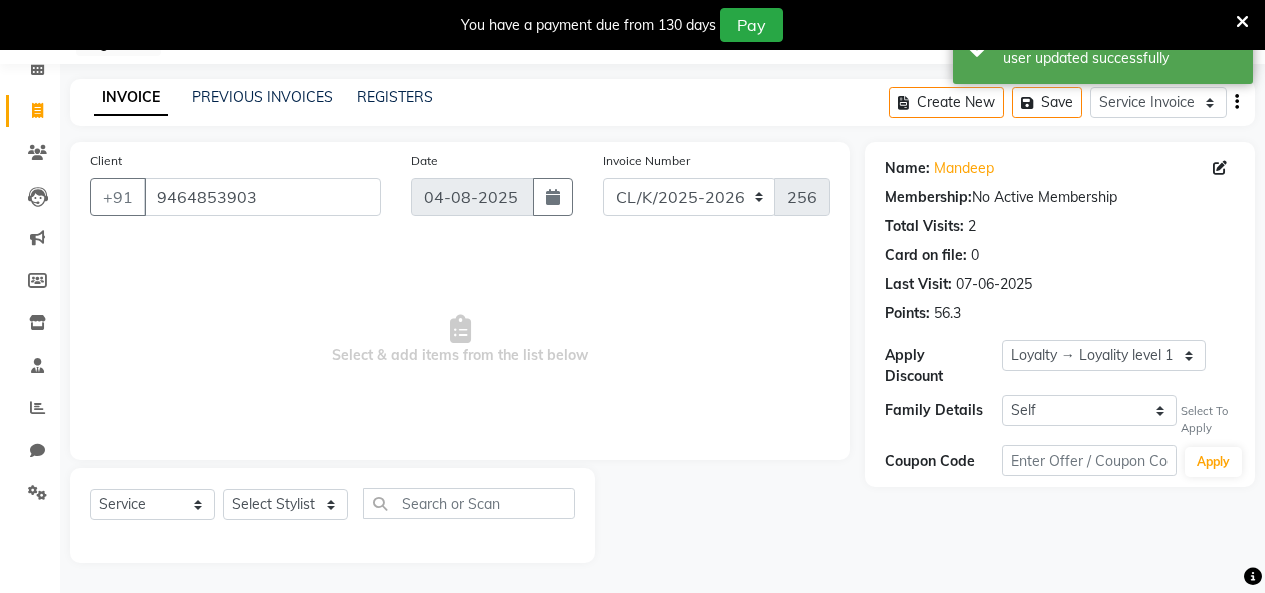 drag, startPoint x: 423, startPoint y: 324, endPoint x: 391, endPoint y: 452, distance: 131.93938 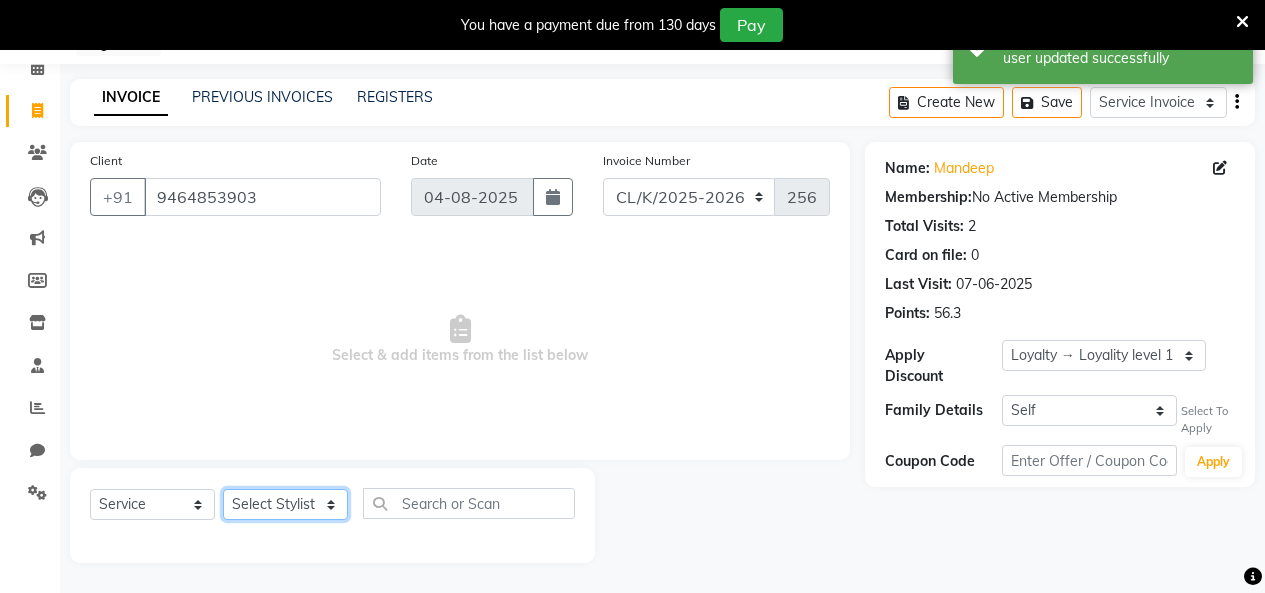 click on "Select Stylist Admin Admin AKHIL ANKUSH Colour Lounge, Kabir Park Colour Lounge, Kabir Park divyansh  Jaswinder singh guard JATIN JOHN JONEY LUXMI NAVDEEP KAUR NITI PARAMJIT PARAS KHATNAVLIA priya  priyanka  Rakesh sapna  SUMAN VANDANA SHARMA VISHAL" 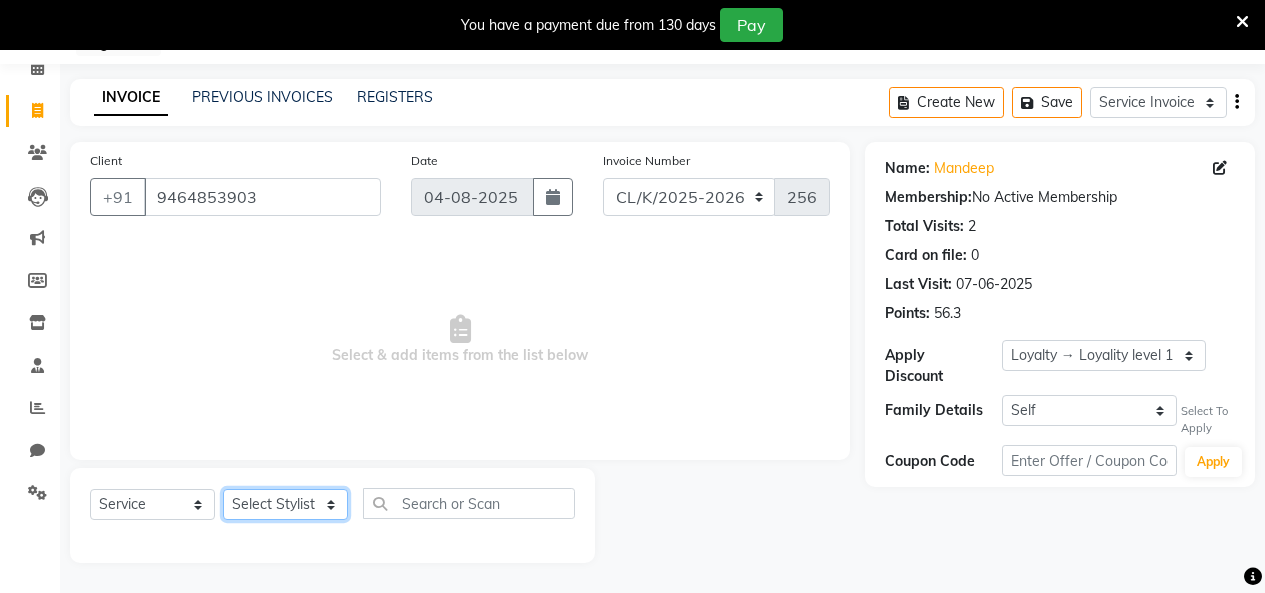select on "70123" 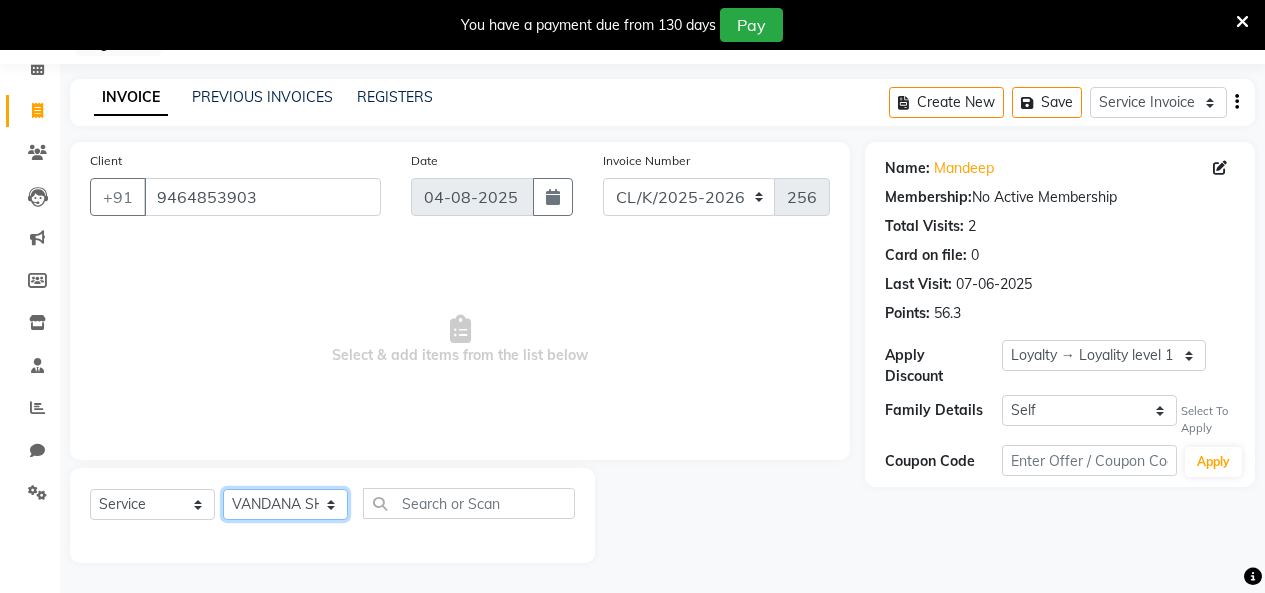 click on "Select Stylist Admin Admin AKHIL ANKUSH Colour Lounge, Kabir Park Colour Lounge, Kabir Park divyansh  Jaswinder singh guard JATIN JOHN JONEY LUXMI NAVDEEP KAUR NITI PARAMJIT PARAS KHATNAVLIA priya  priyanka  Rakesh sapna  SUMAN VANDANA SHARMA VISHAL" 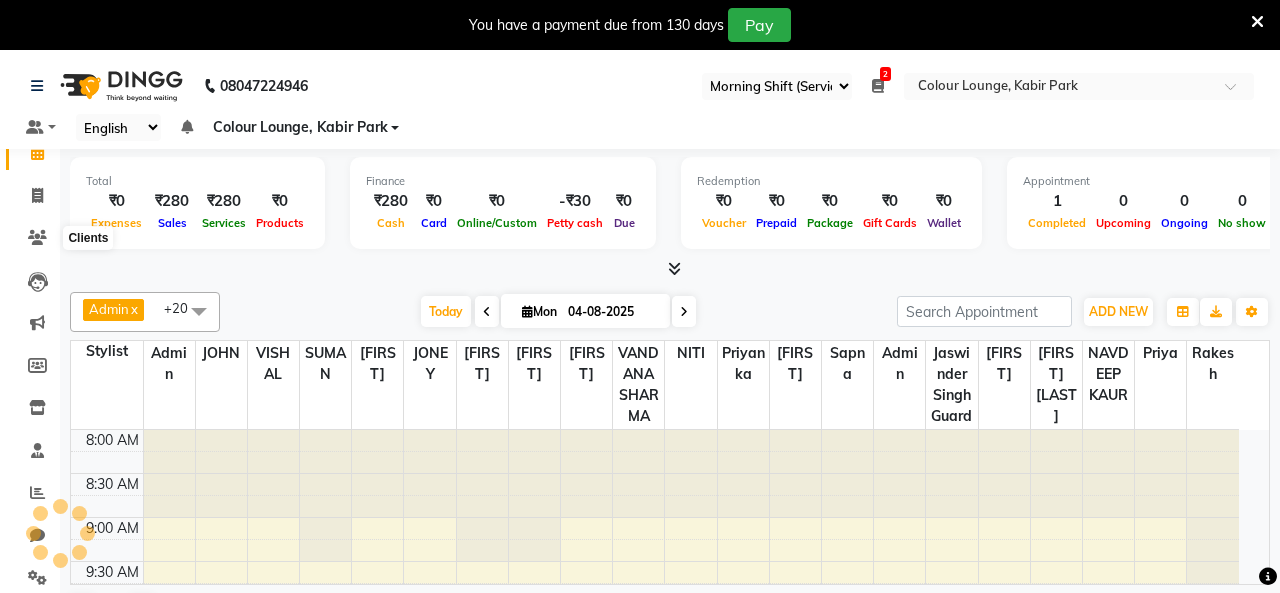 select on "75" 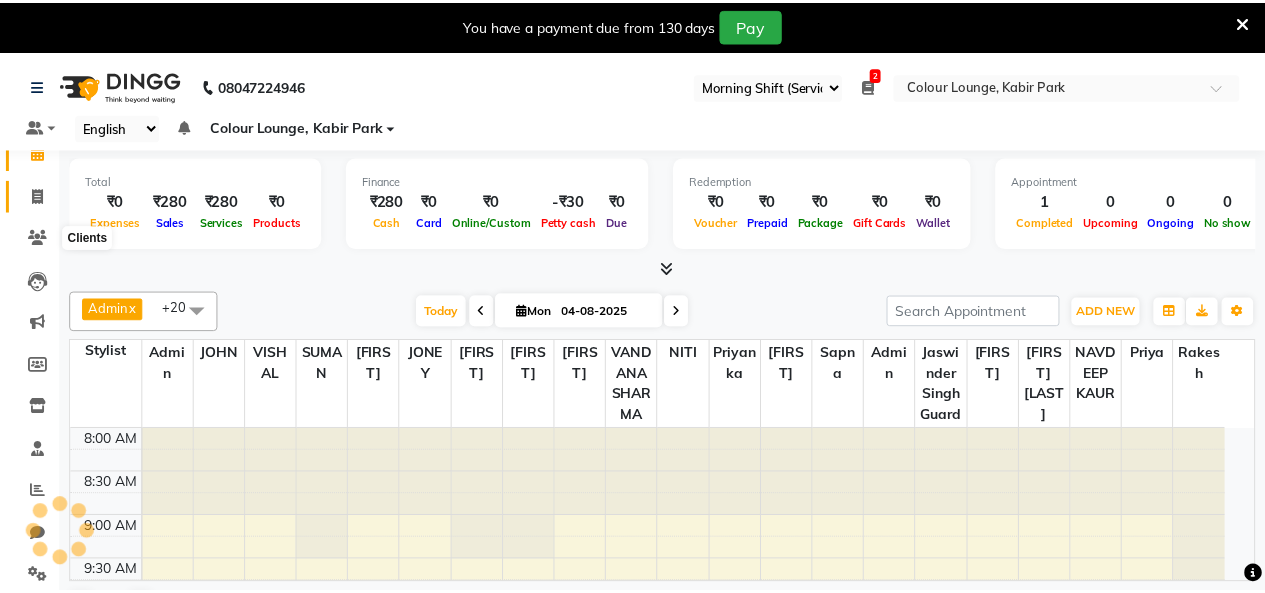scroll, scrollTop: 0, scrollLeft: 0, axis: both 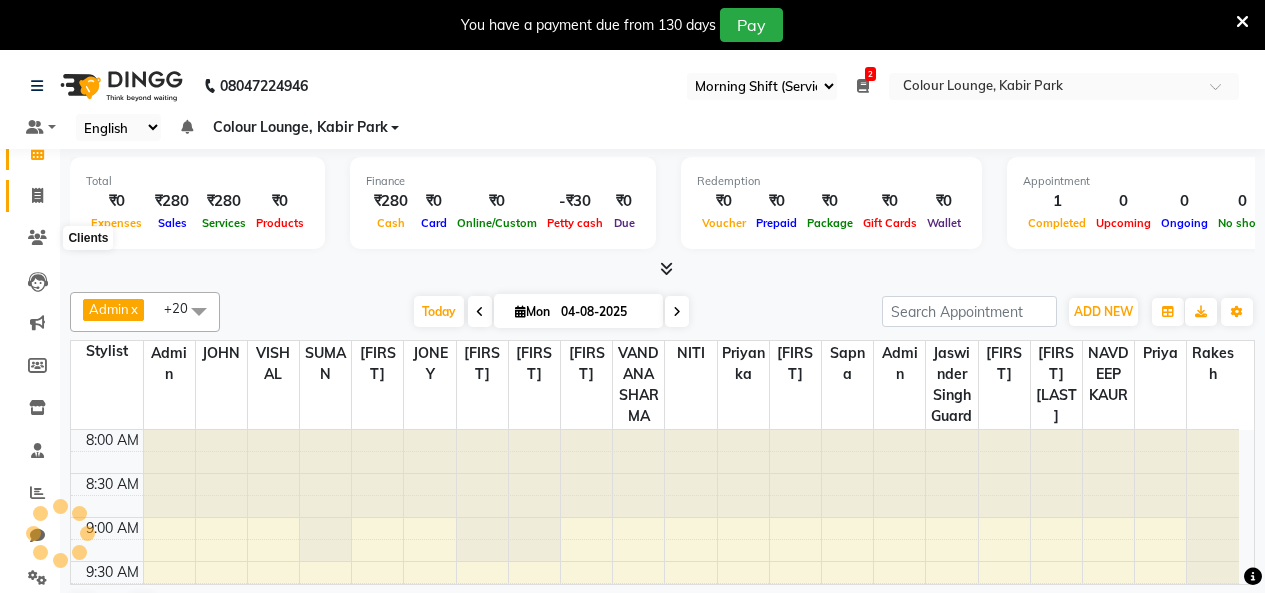 click 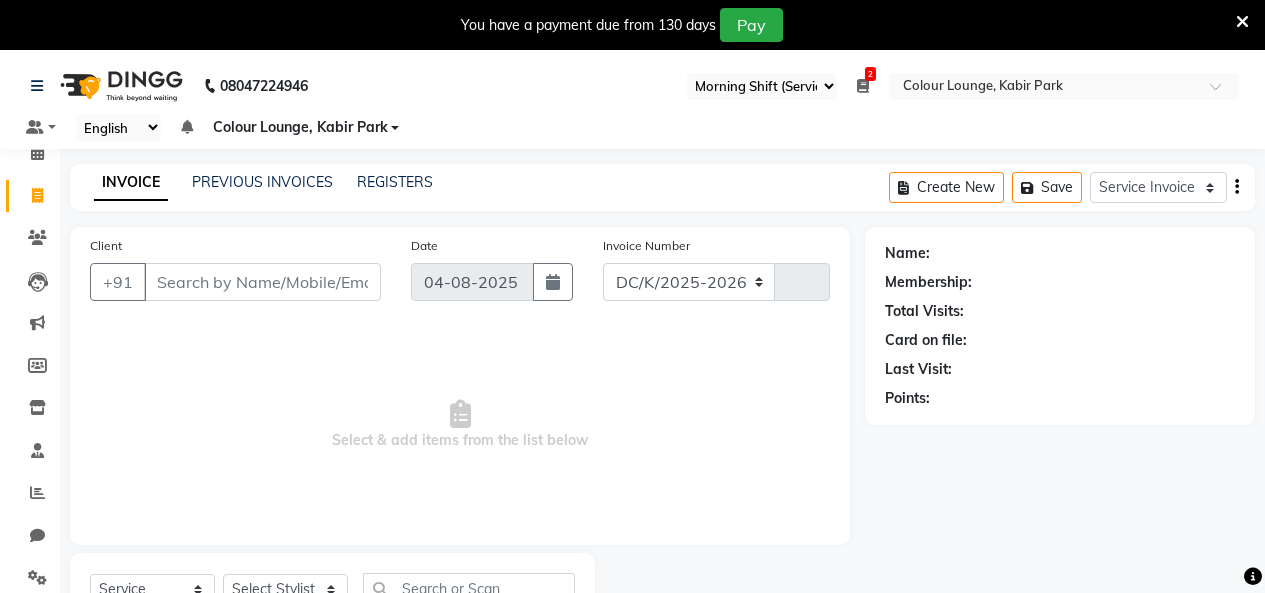 select on "8015" 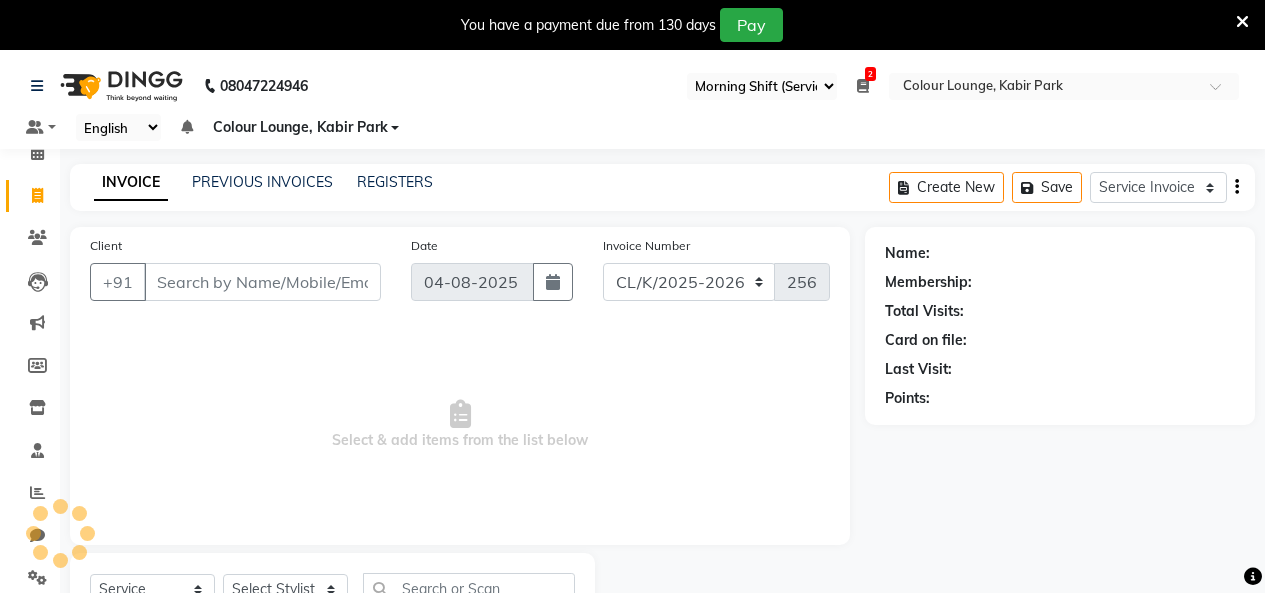 click on "Client" at bounding box center (262, 282) 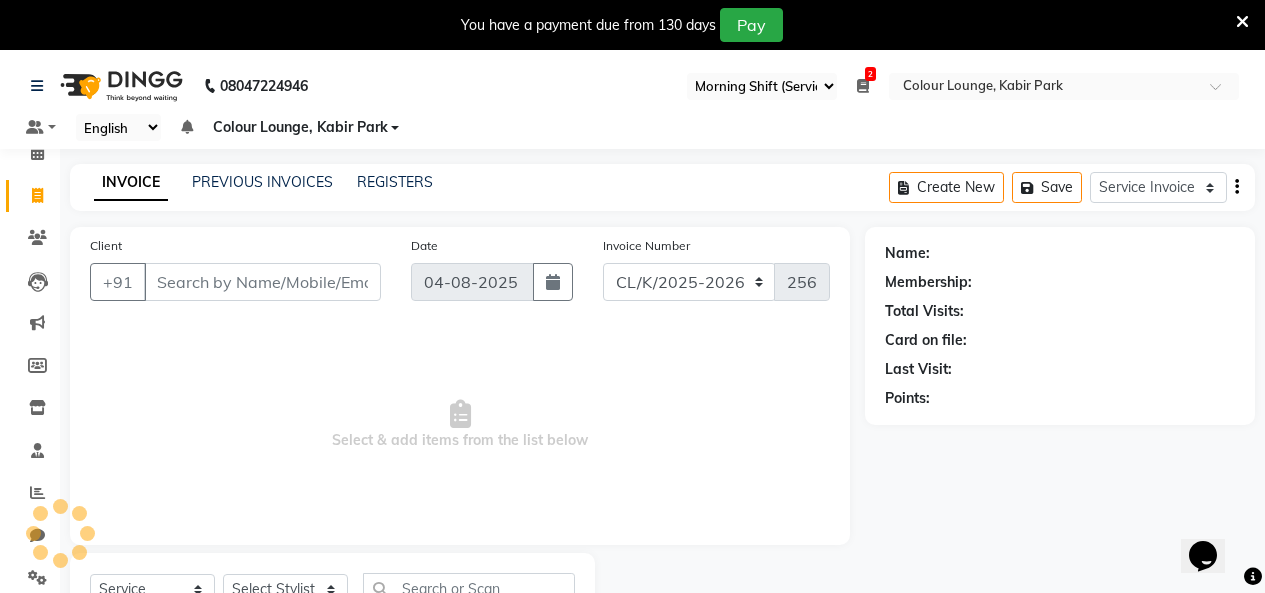 scroll, scrollTop: 0, scrollLeft: 0, axis: both 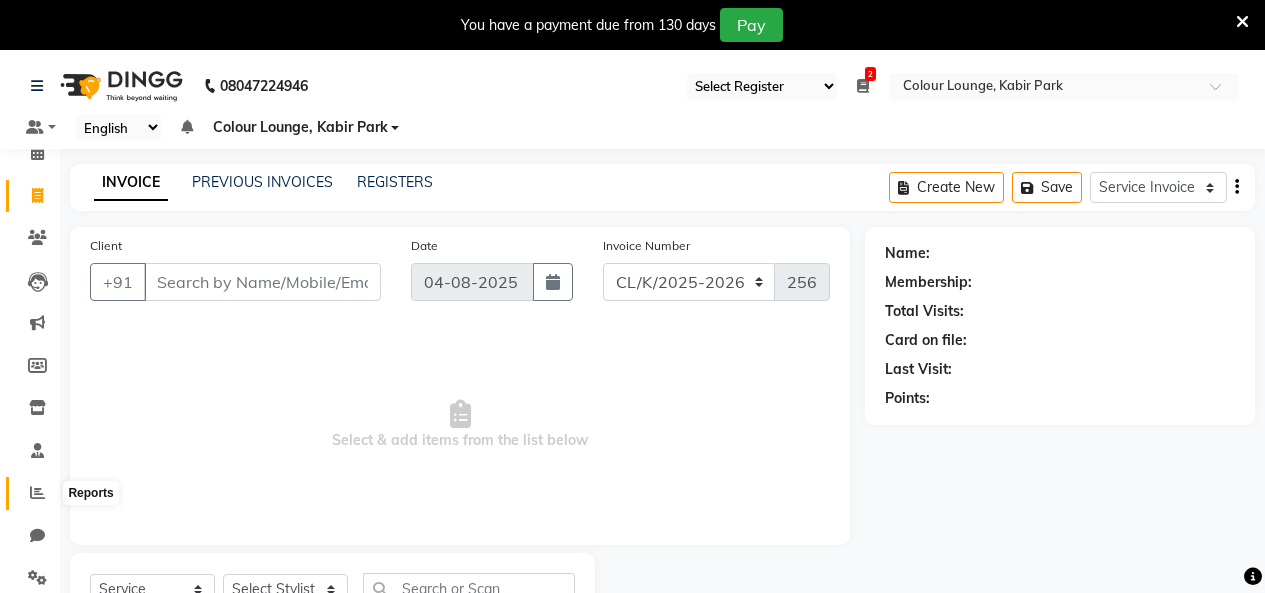click 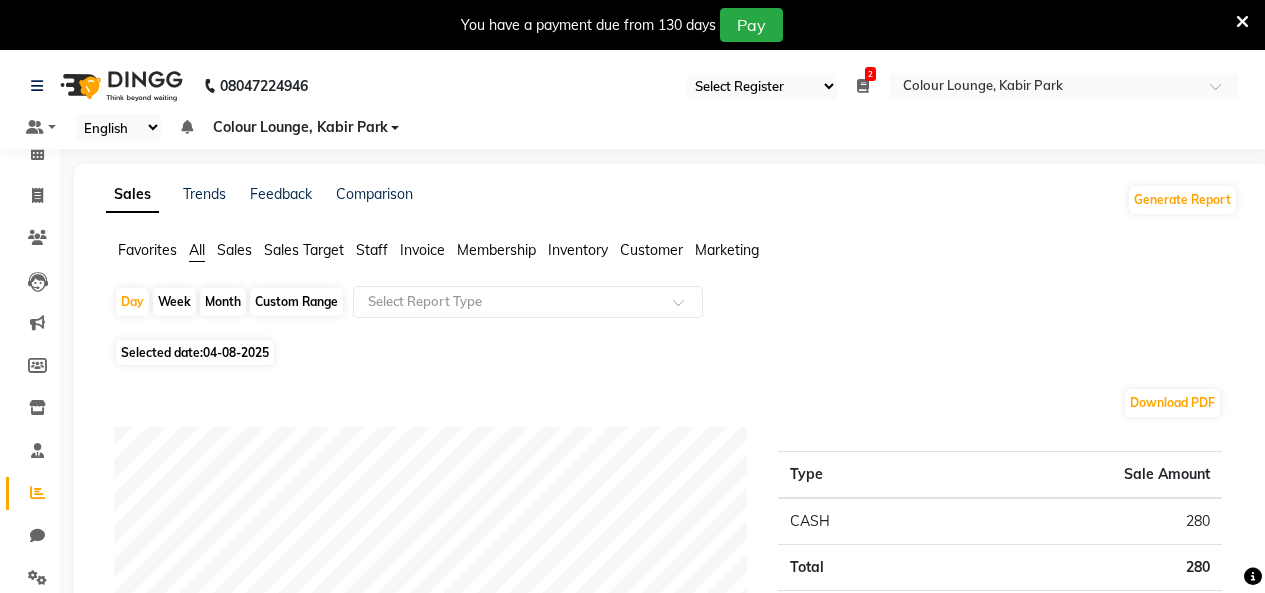 drag, startPoint x: 120, startPoint y: 244, endPoint x: 175, endPoint y: 260, distance: 57.280014 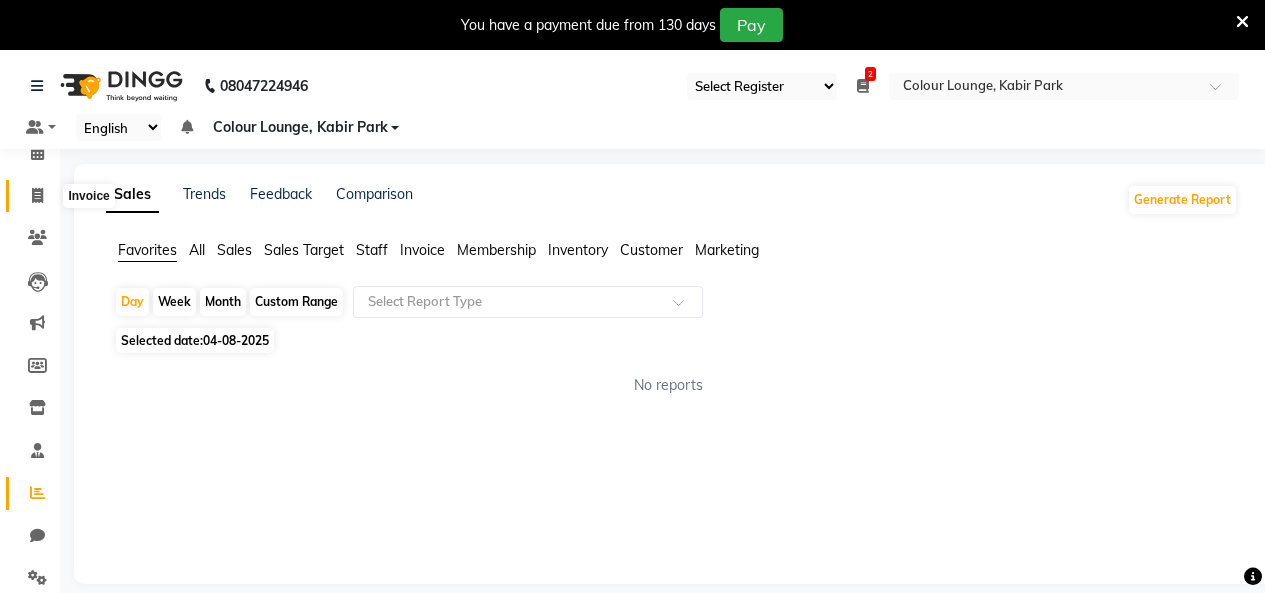 click 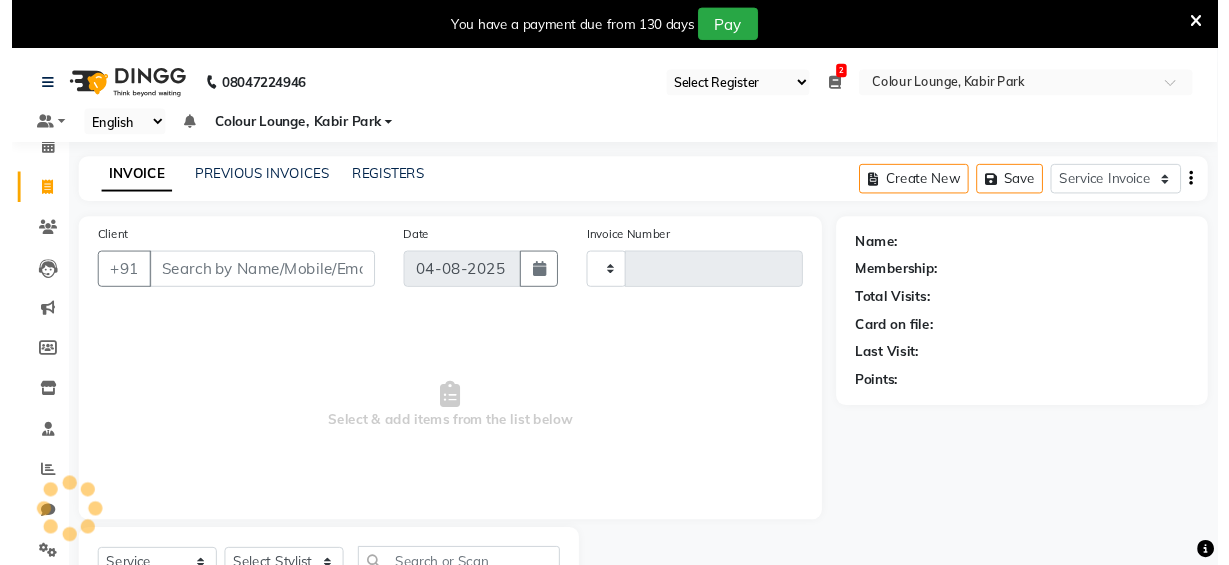 scroll, scrollTop: 85, scrollLeft: 0, axis: vertical 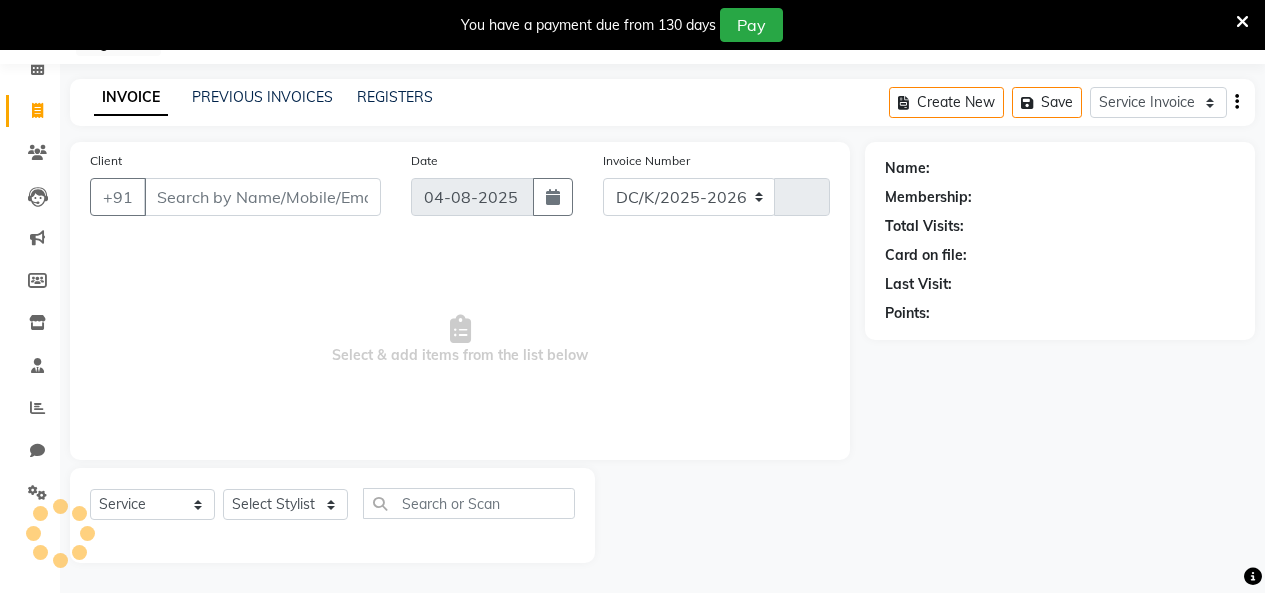 select on "8015" 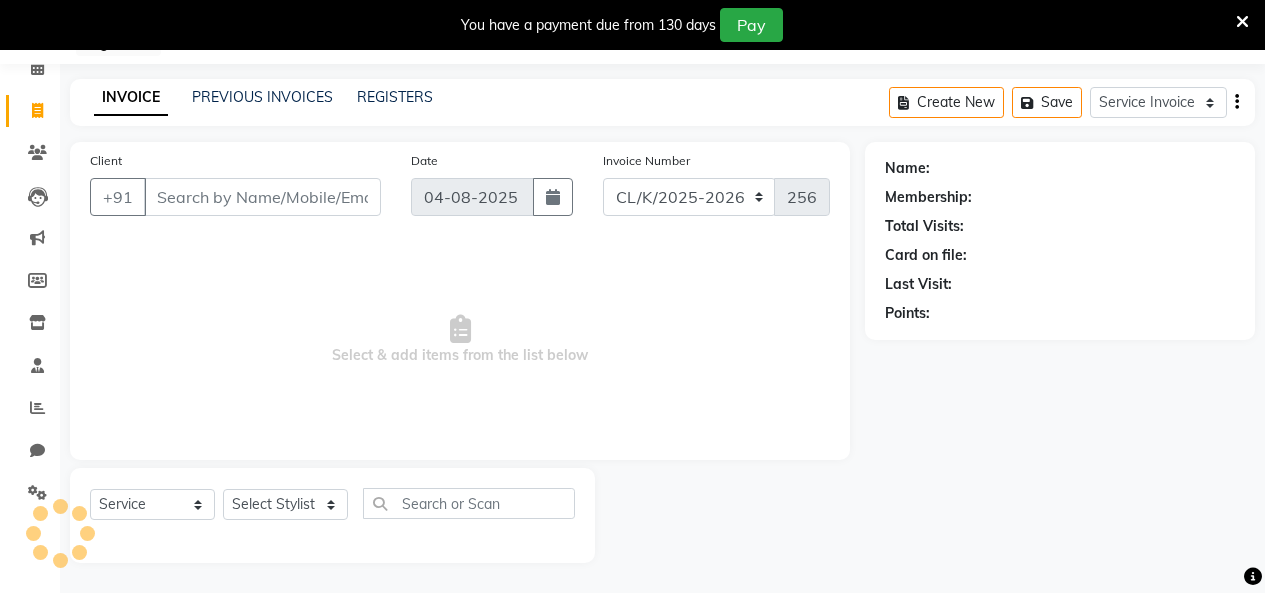 click on "Client" at bounding box center [262, 197] 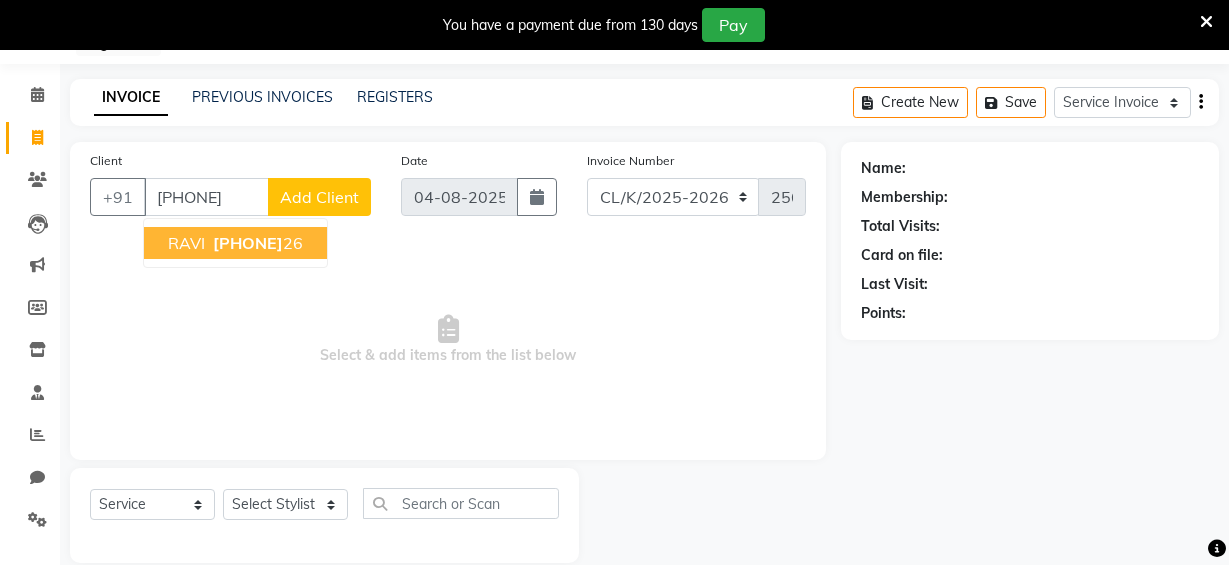 type on "98768022" 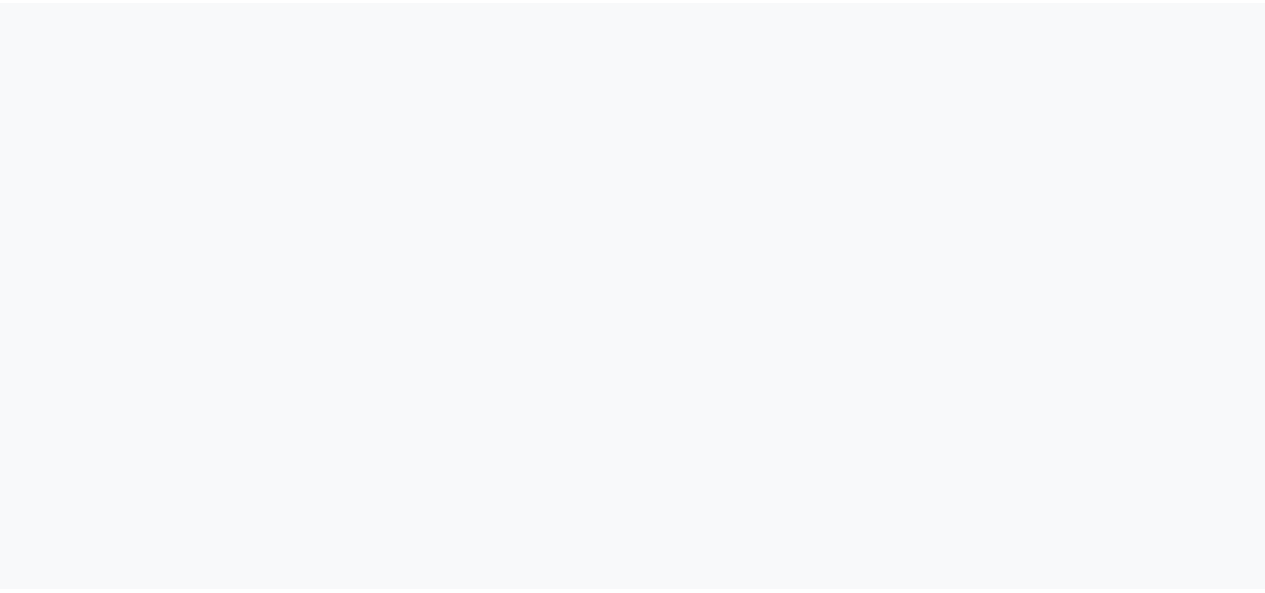 scroll, scrollTop: 0, scrollLeft: 0, axis: both 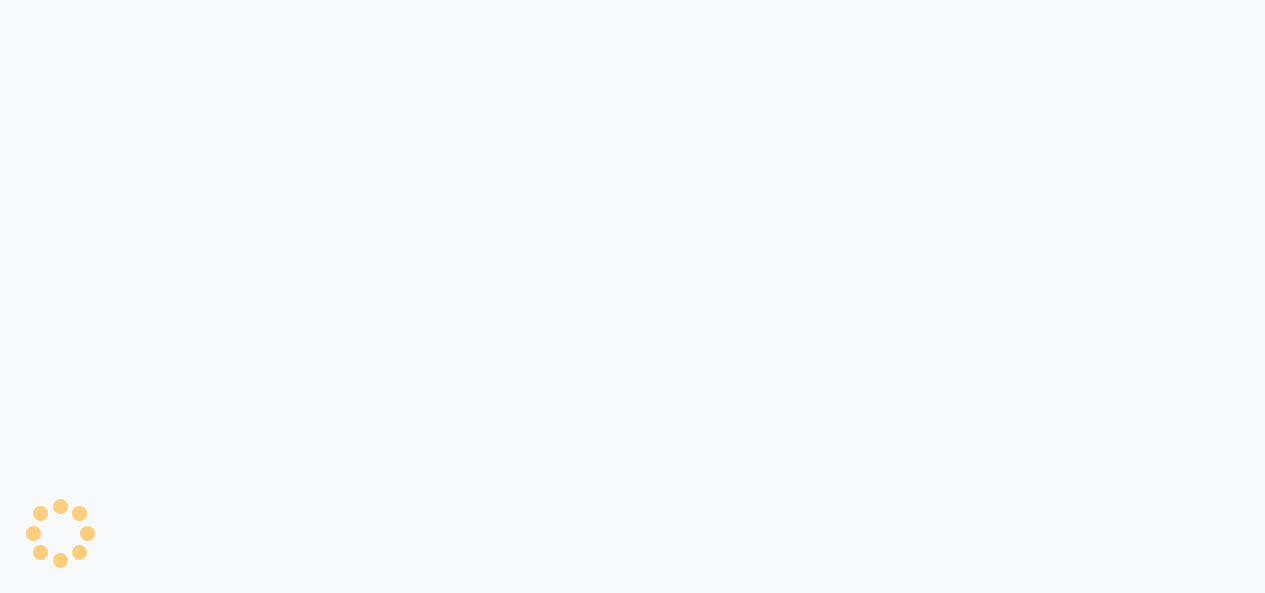 select on "75" 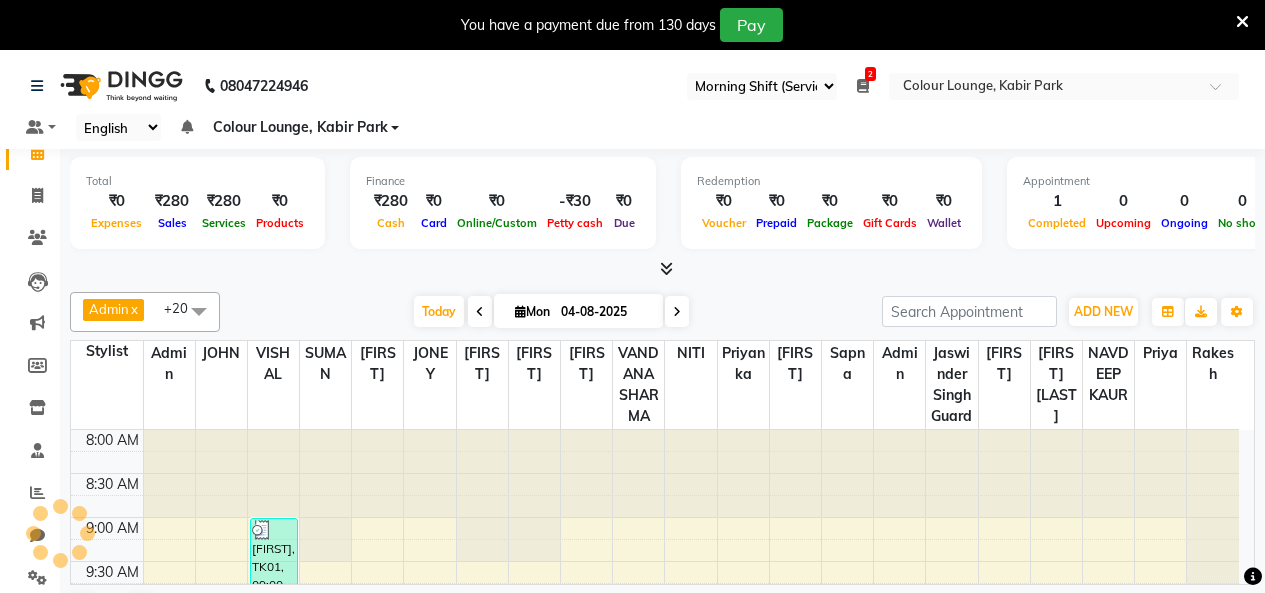 scroll, scrollTop: 0, scrollLeft: 0, axis: both 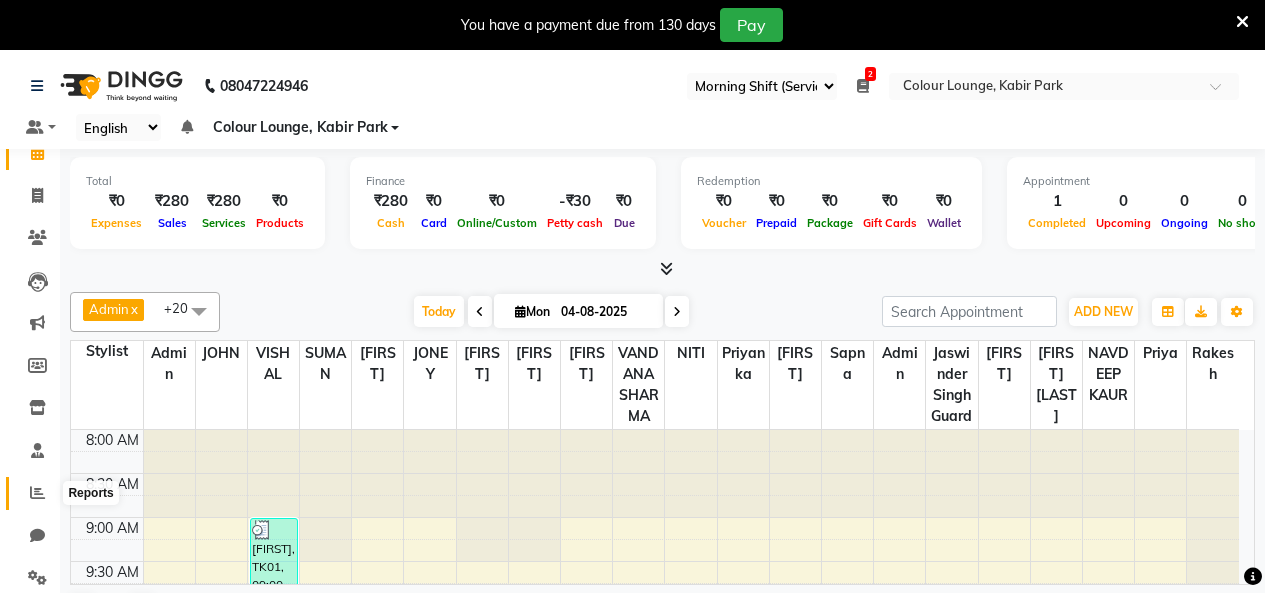 click 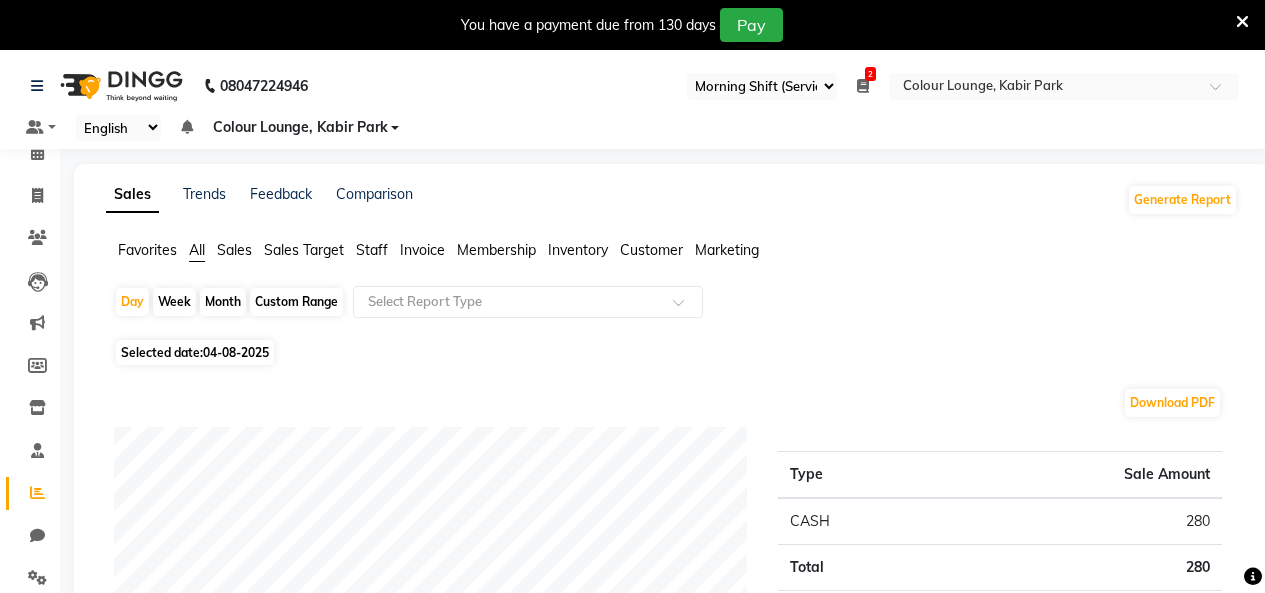 click on "Favorites" 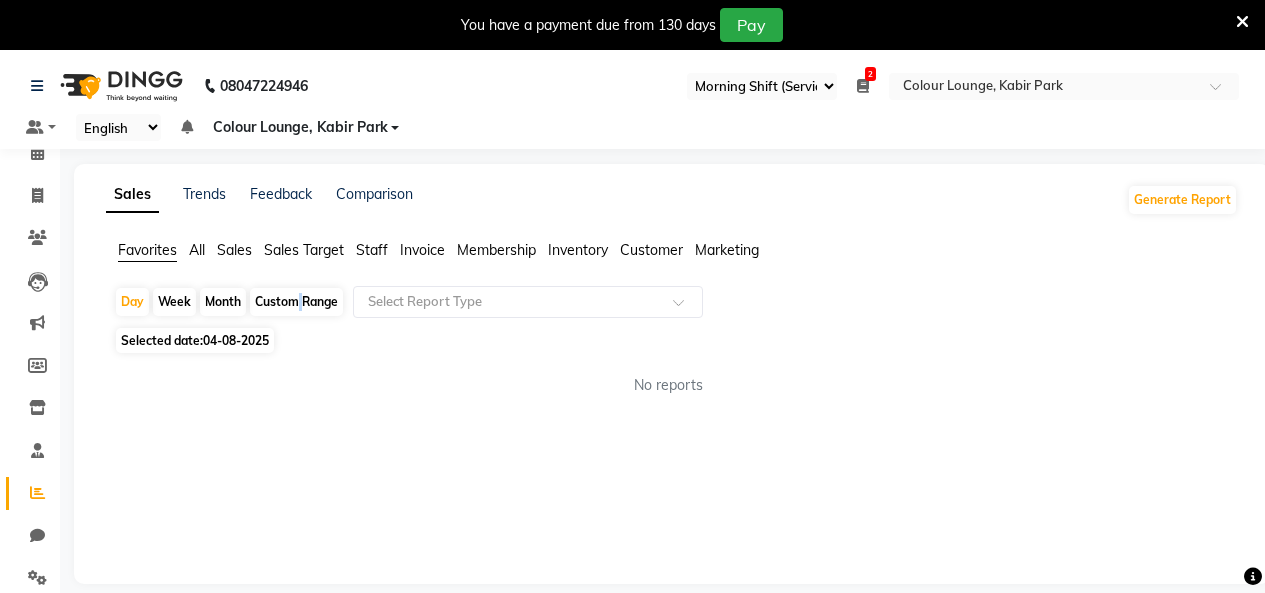 click on "Favorites All Sales Sales Target Staff Invoice Membership Inventory Customer Marketing  Day   Week   Month   Custom Range  Select Report Type Selected date:  04-08-2025  No reports ★ Mark as Favorite  Choose how you'd like to save "" report to favorites  Save to Personal Favorites:   Only you can see this report in your favorites tab. Share with Organization:   Everyone in your organization can see this report in their favorites tab.  Save to Favorites" 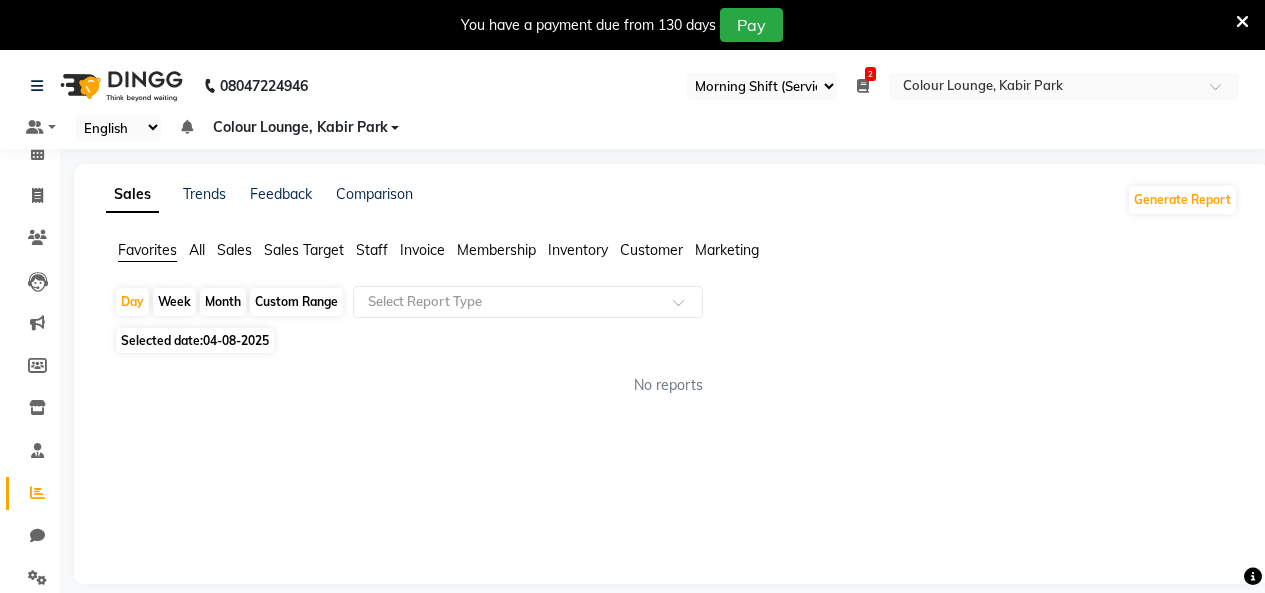 click on "Custom Range" 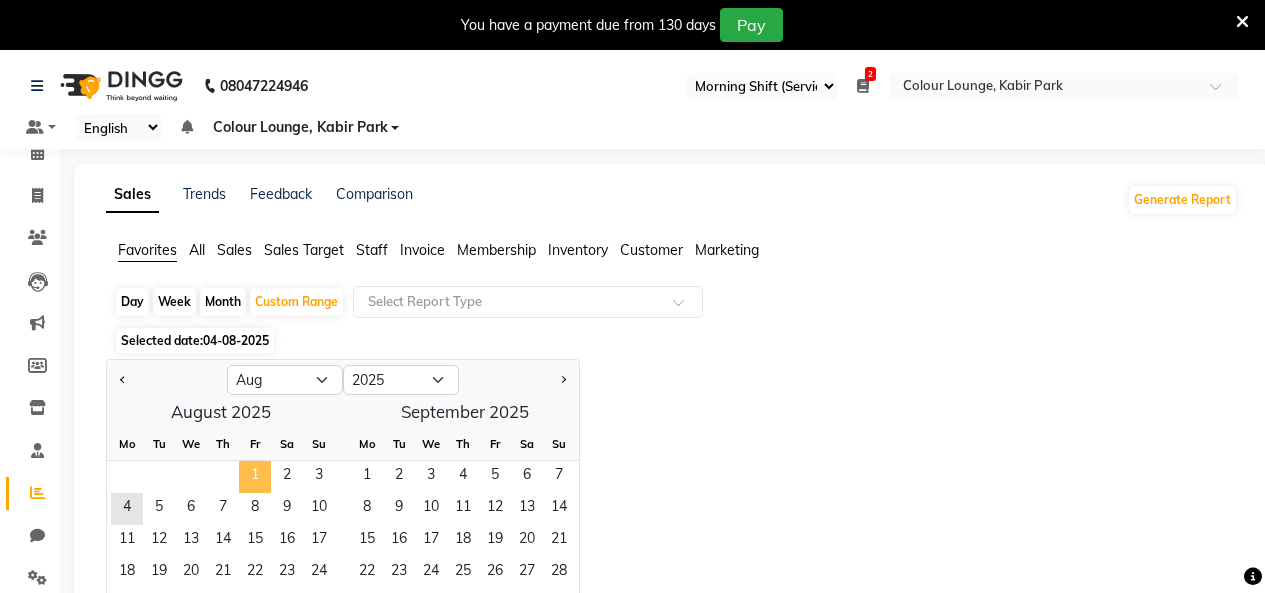 click on "1" 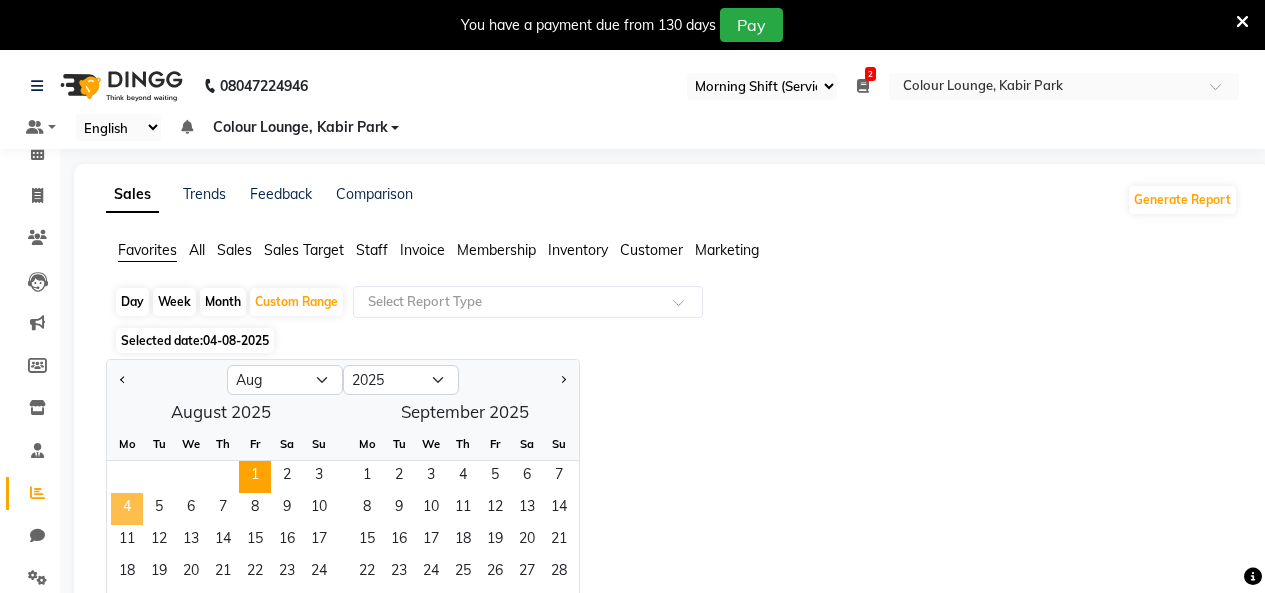 click on "4" 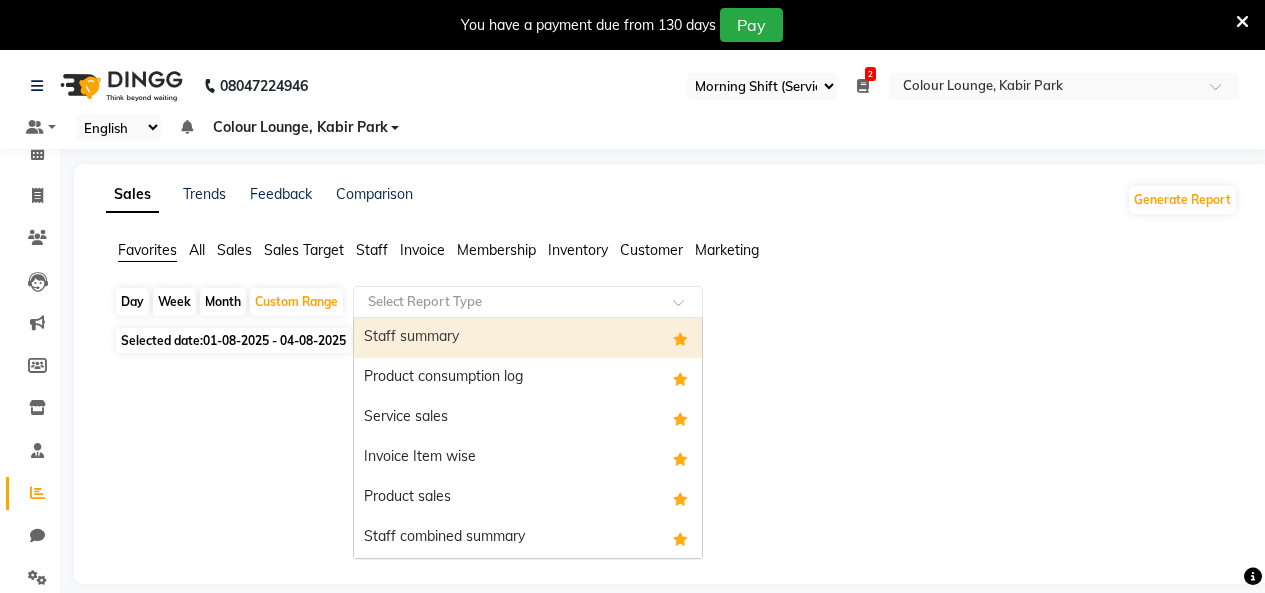 click 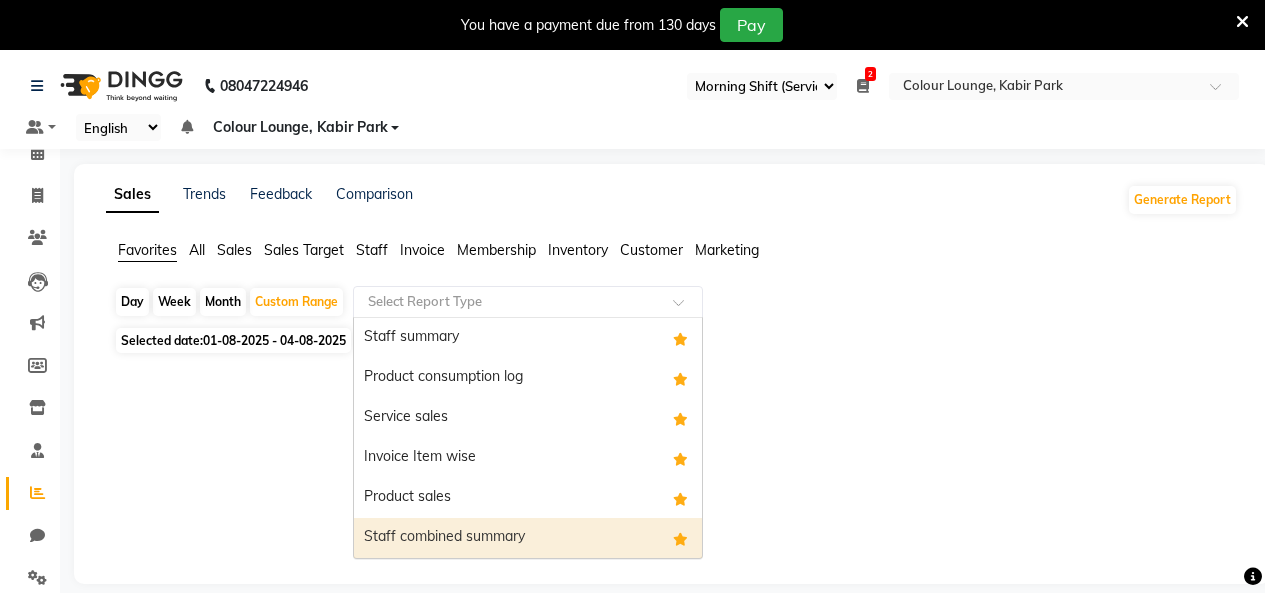 click on "Staff combined summary" at bounding box center (528, 538) 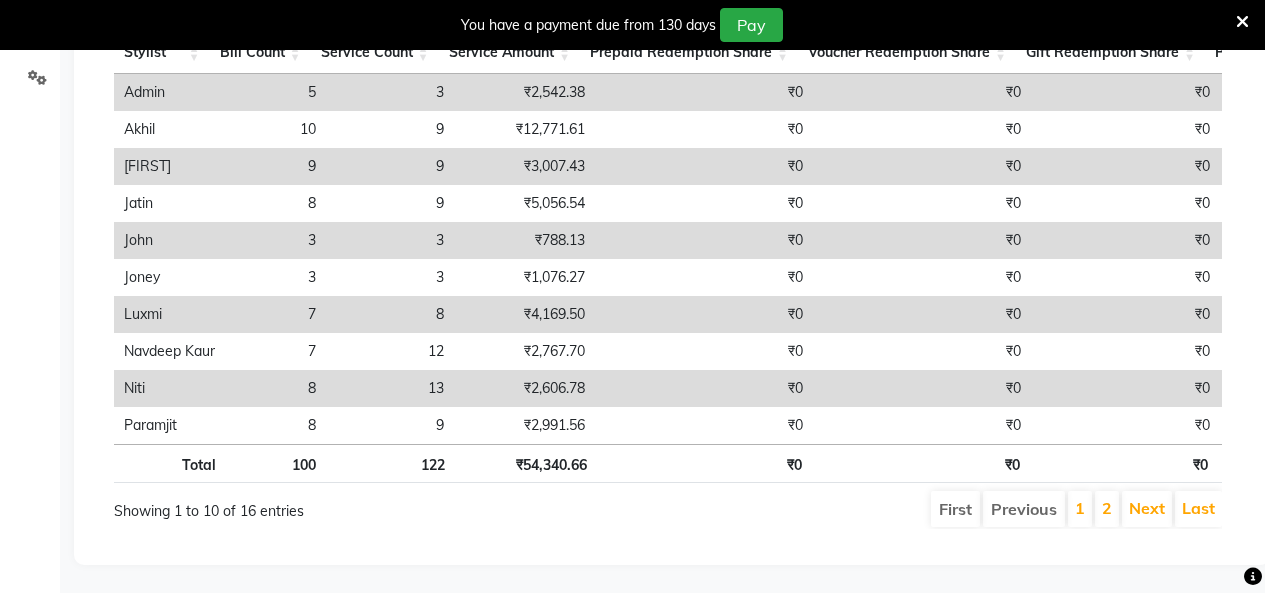 scroll, scrollTop: 0, scrollLeft: 0, axis: both 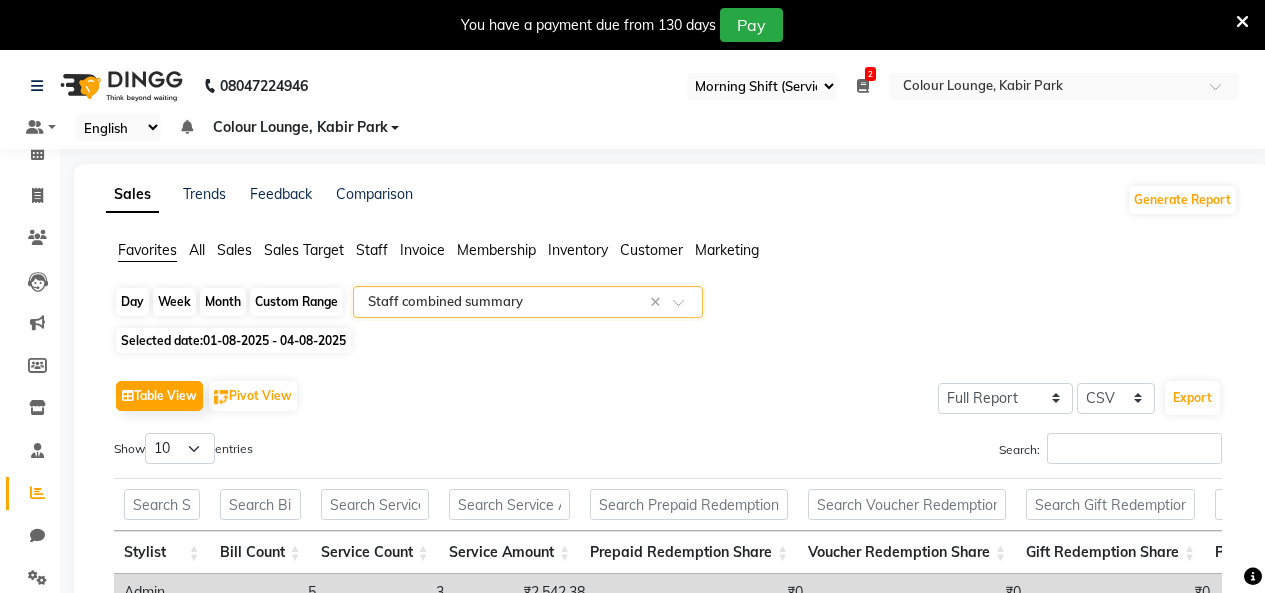 click on "Custom Range" 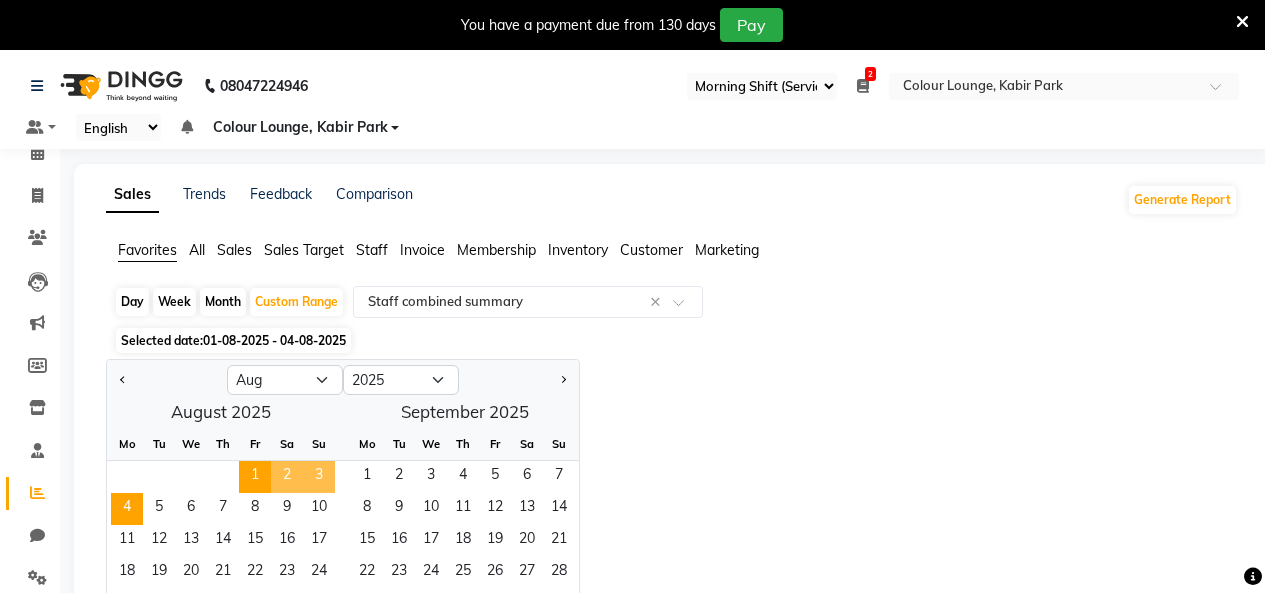 drag, startPoint x: 1050, startPoint y: 480, endPoint x: 1025, endPoint y: 472, distance: 26.24881 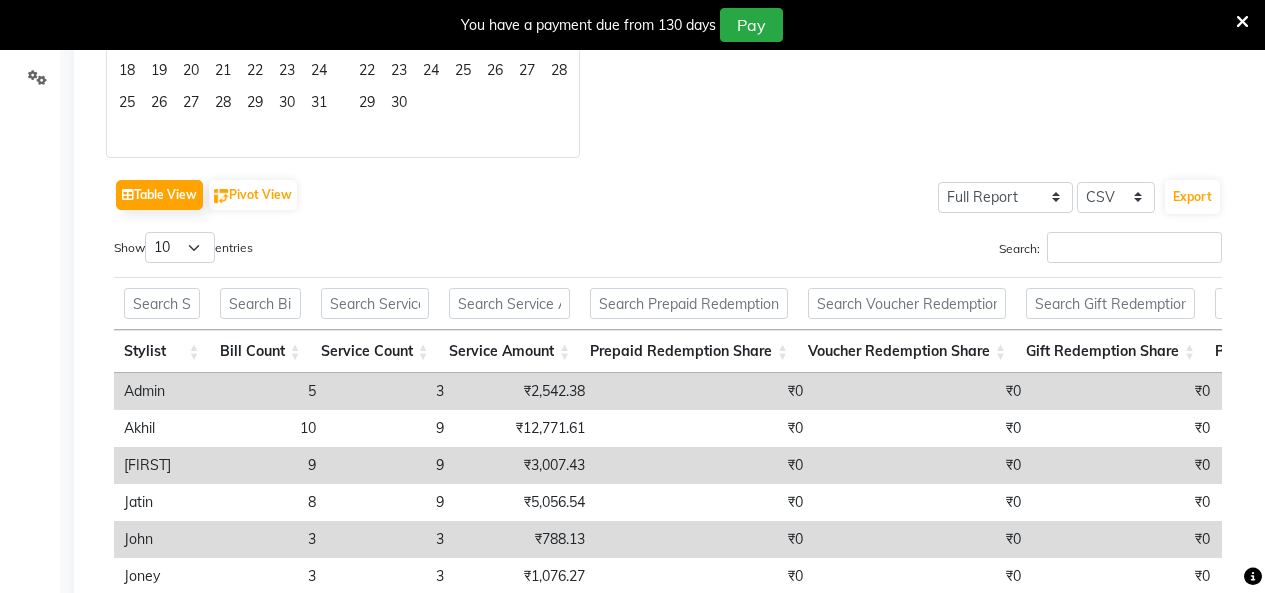 scroll, scrollTop: 600, scrollLeft: 0, axis: vertical 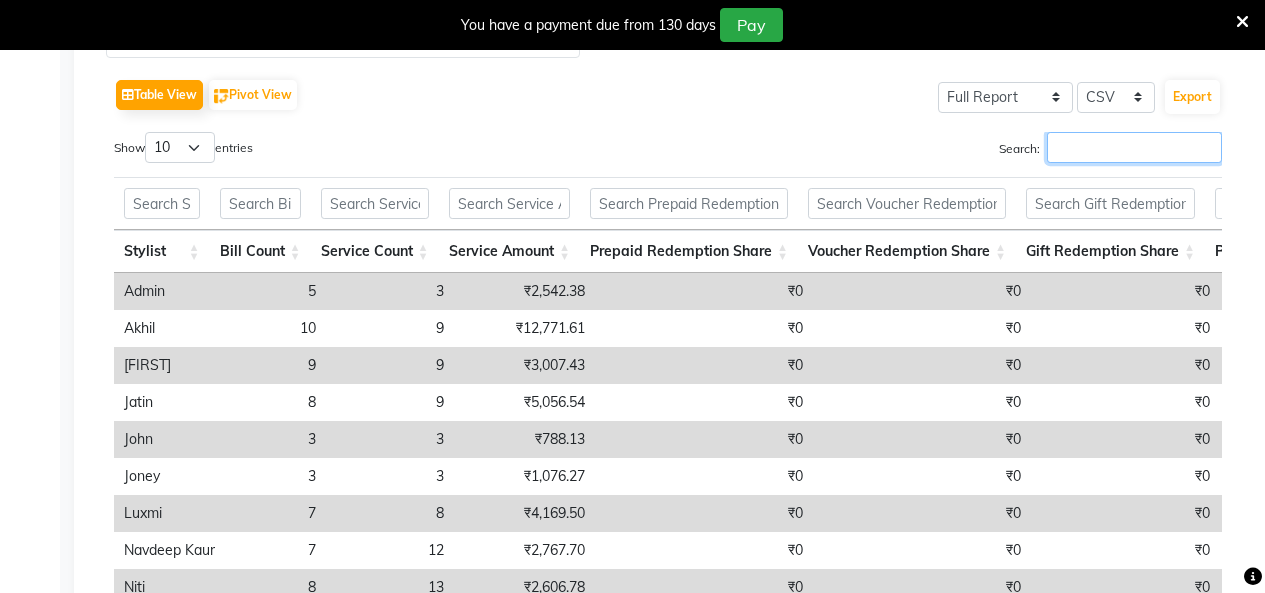 click on "Search:" at bounding box center [1134, 147] 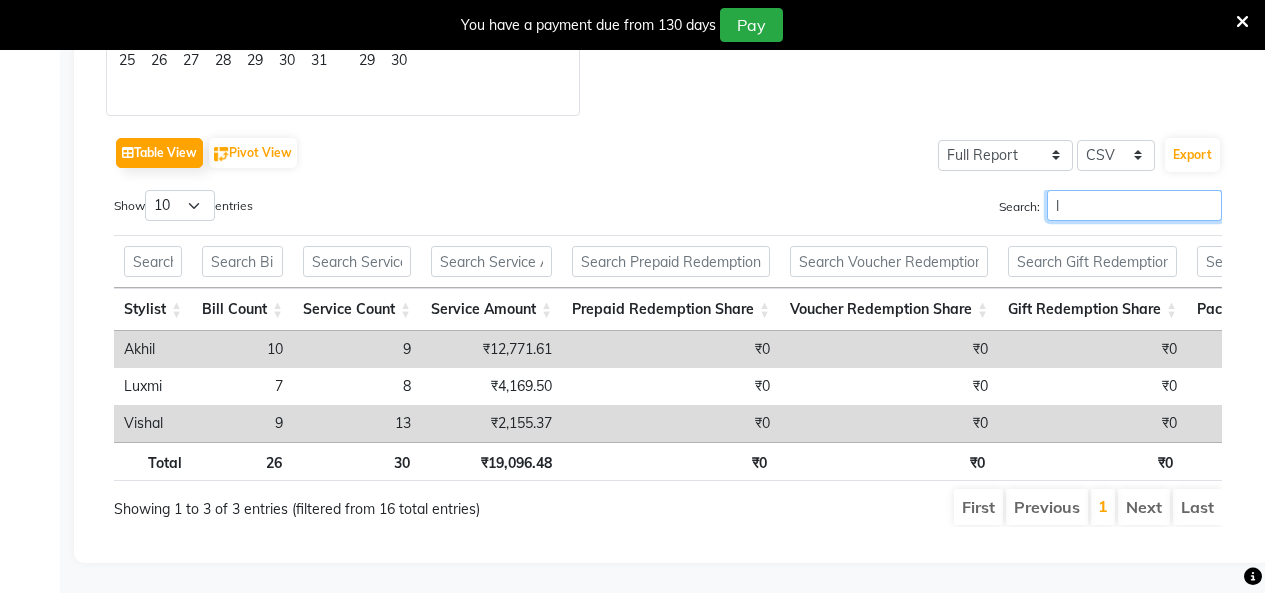 scroll, scrollTop: 572, scrollLeft: 0, axis: vertical 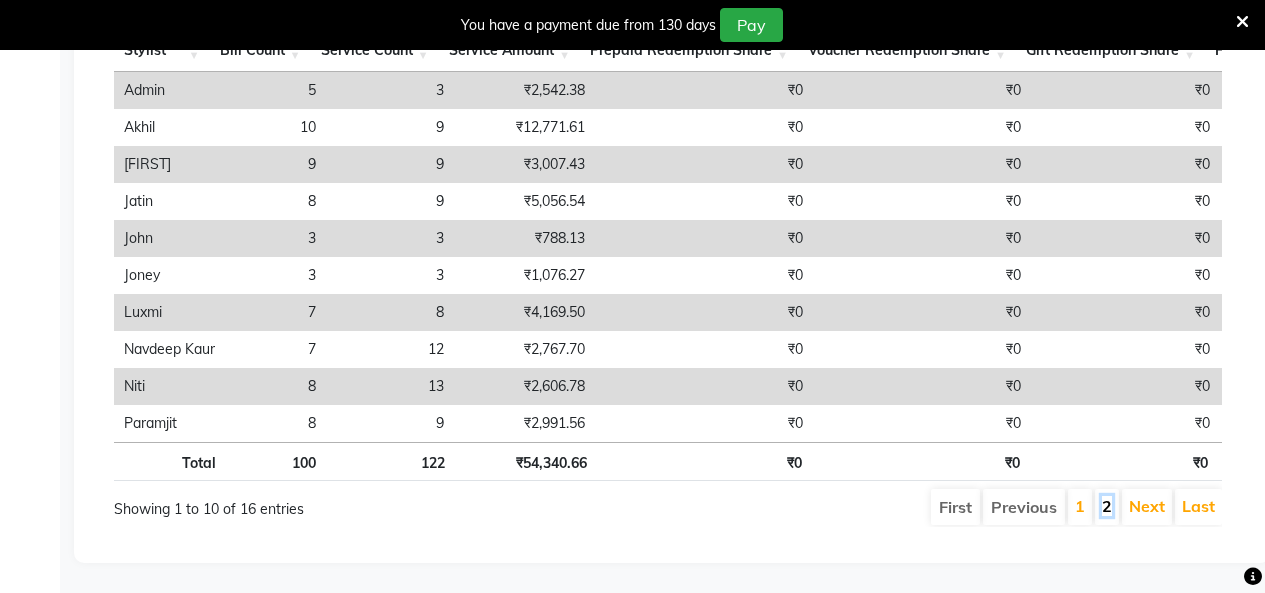 click on "2" at bounding box center (1107, 506) 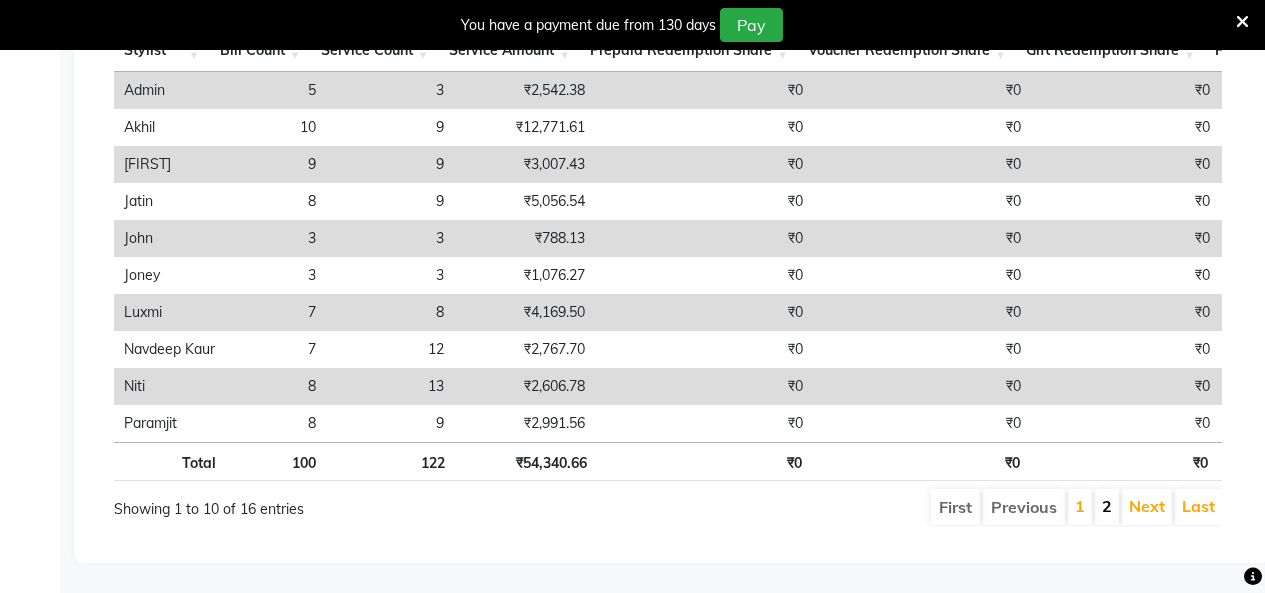 scroll, scrollTop: 683, scrollLeft: 0, axis: vertical 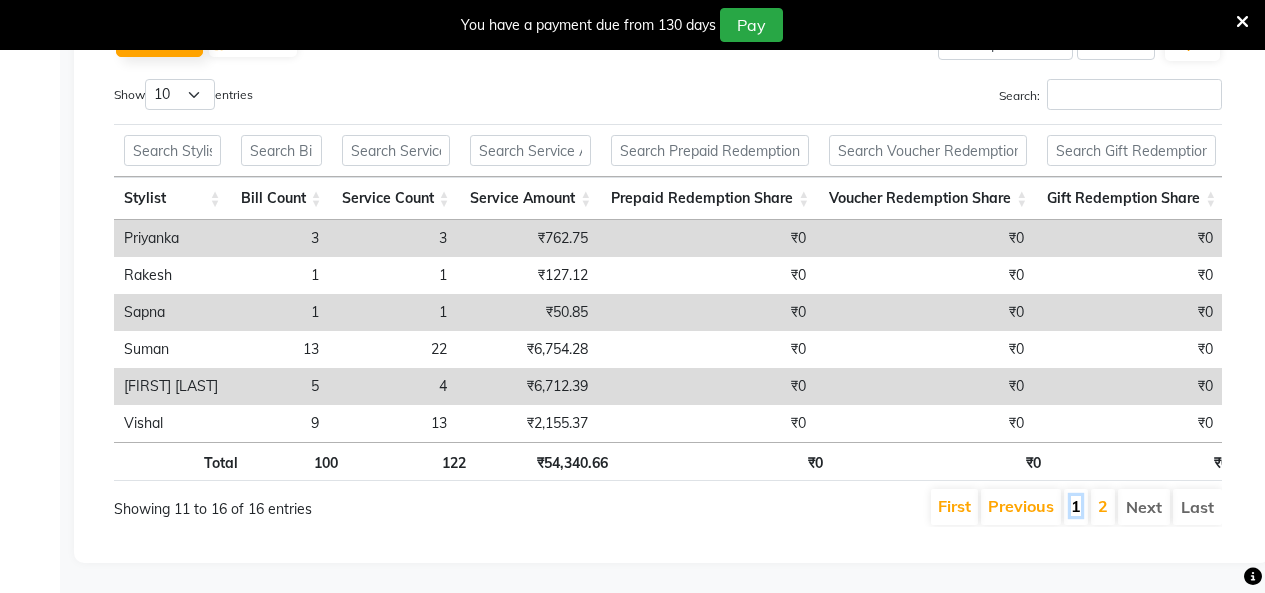 click on "1" at bounding box center [1076, 506] 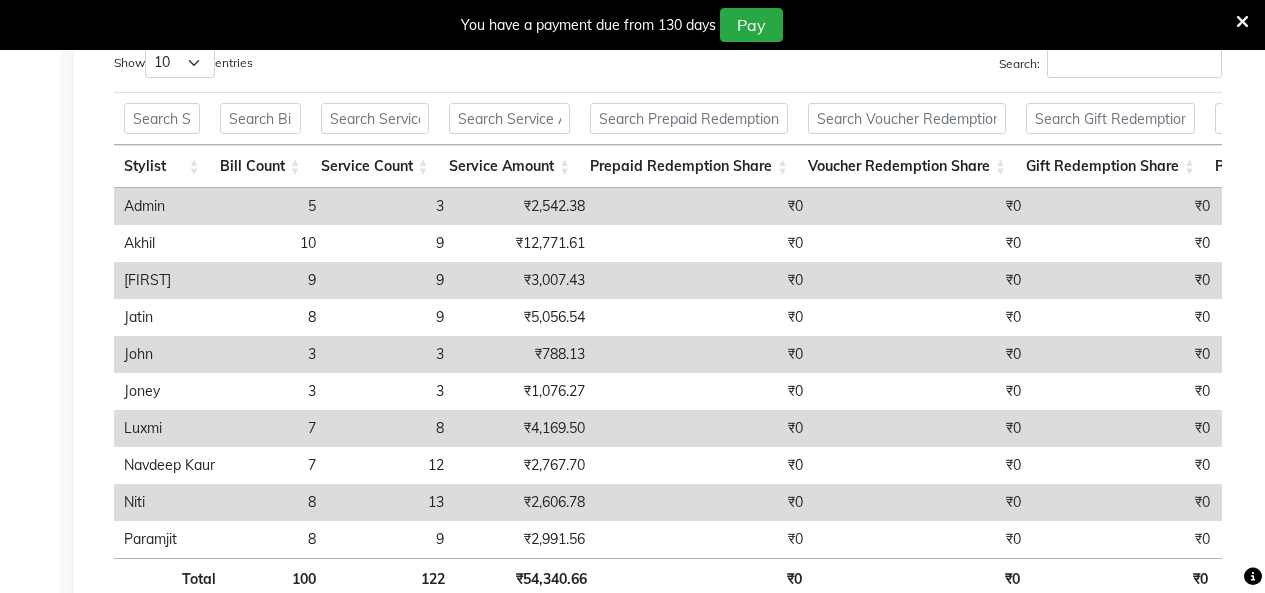 scroll, scrollTop: 831, scrollLeft: 0, axis: vertical 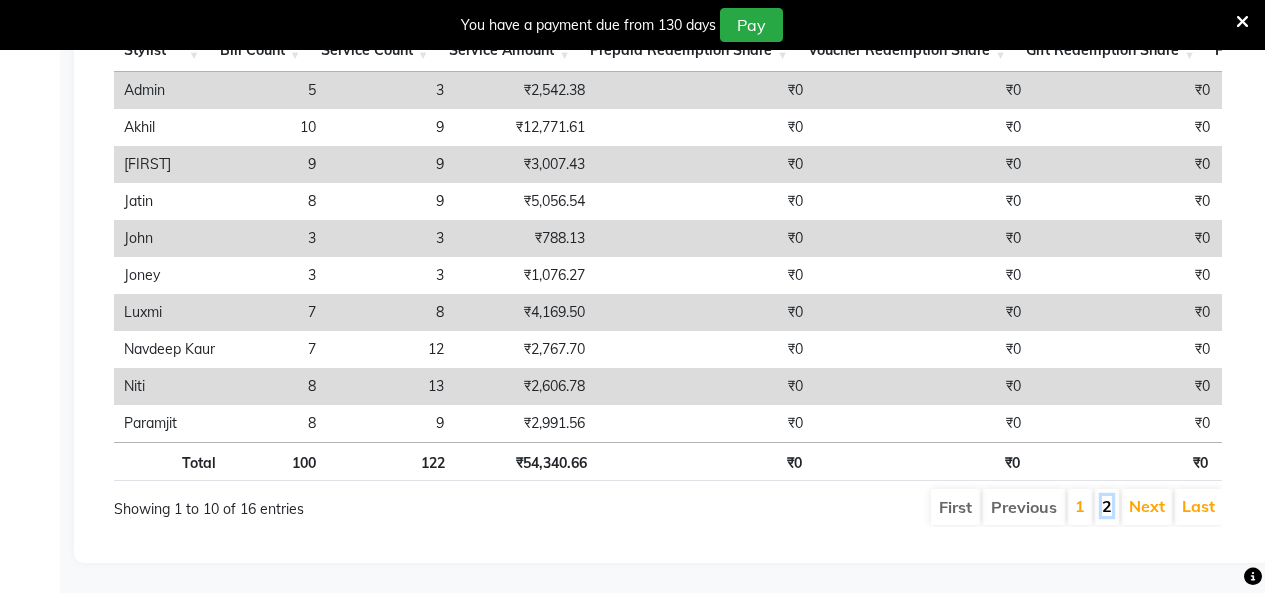 click on "2" at bounding box center [1107, 506] 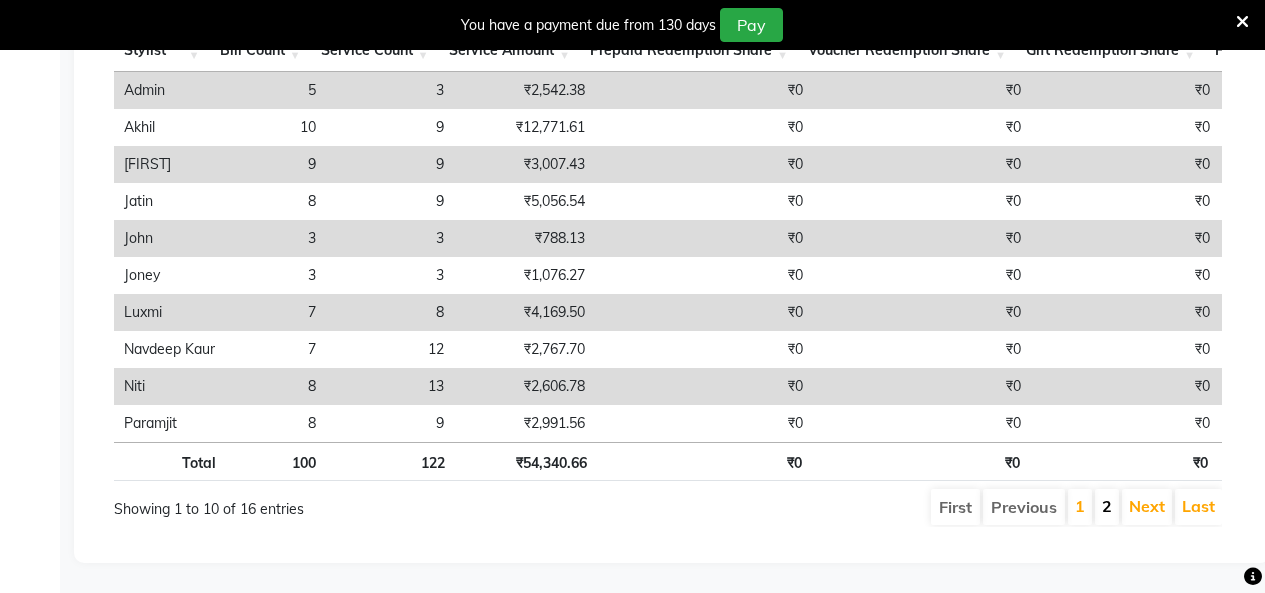 scroll, scrollTop: 683, scrollLeft: 0, axis: vertical 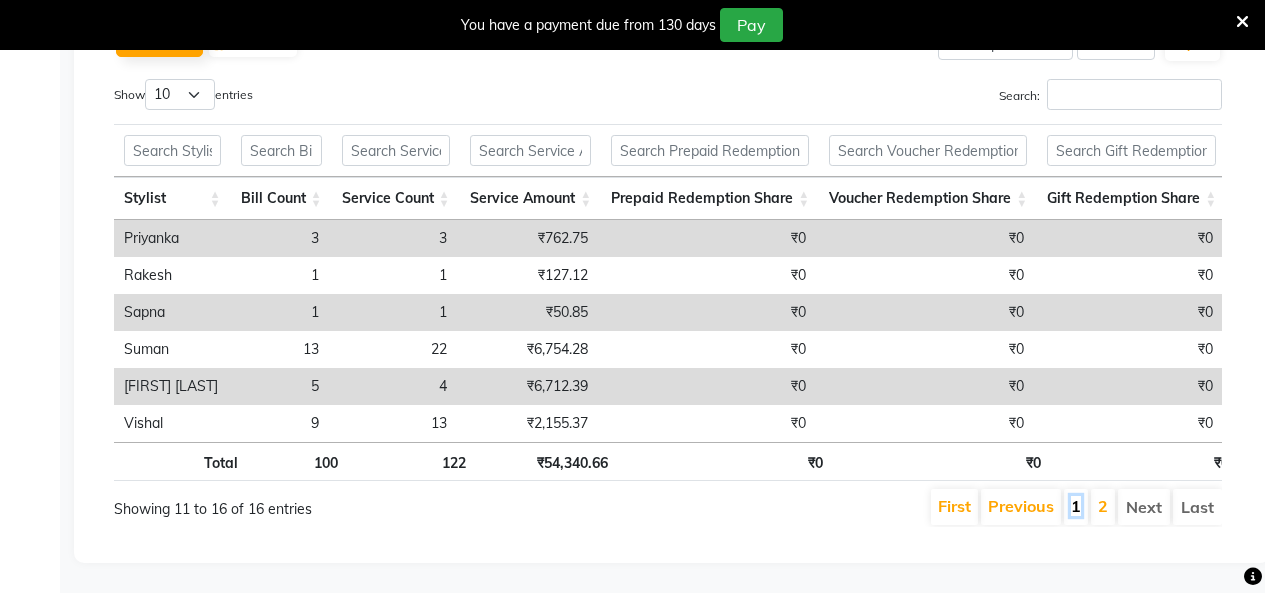 click on "1" at bounding box center (1076, 506) 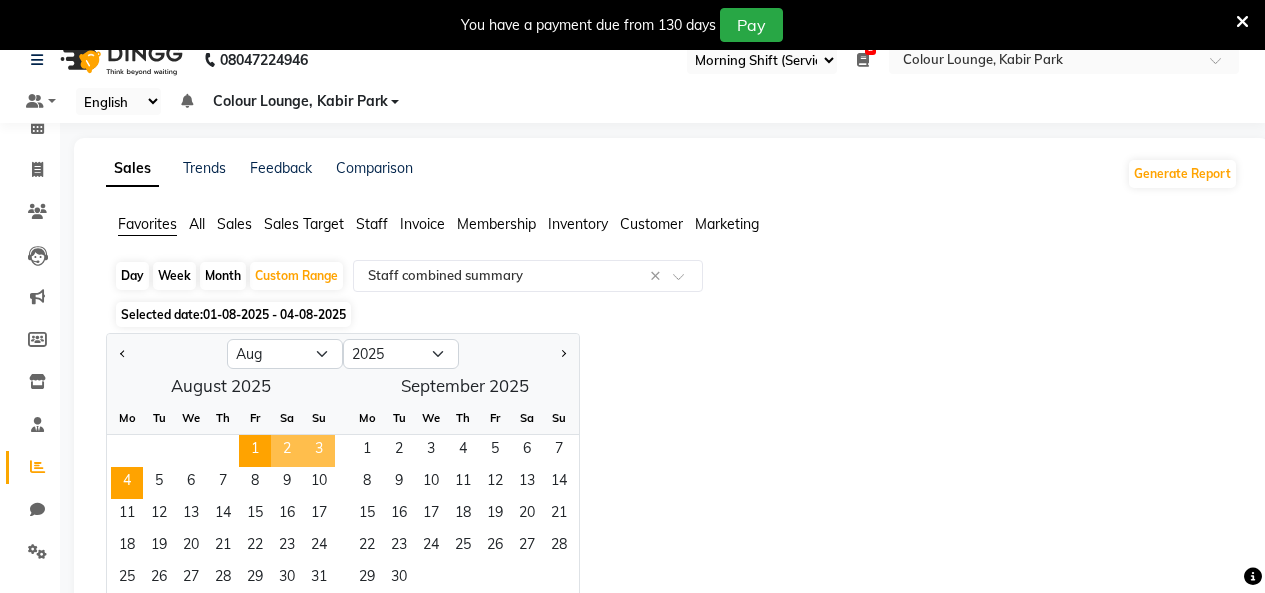 scroll, scrollTop: 0, scrollLeft: 0, axis: both 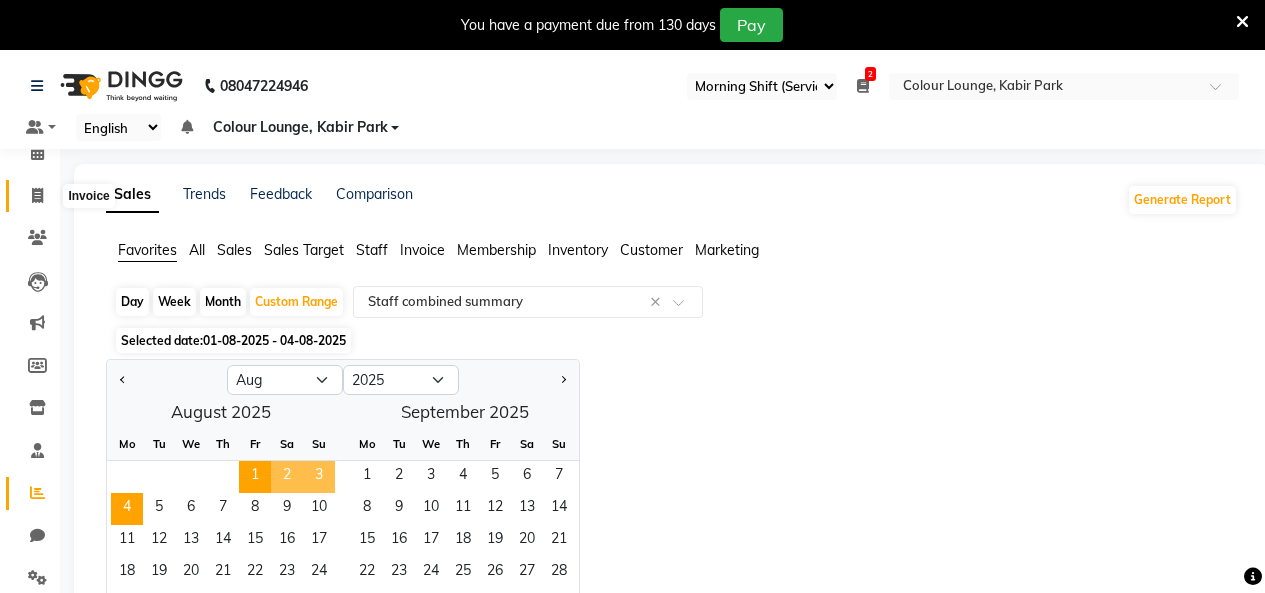 click 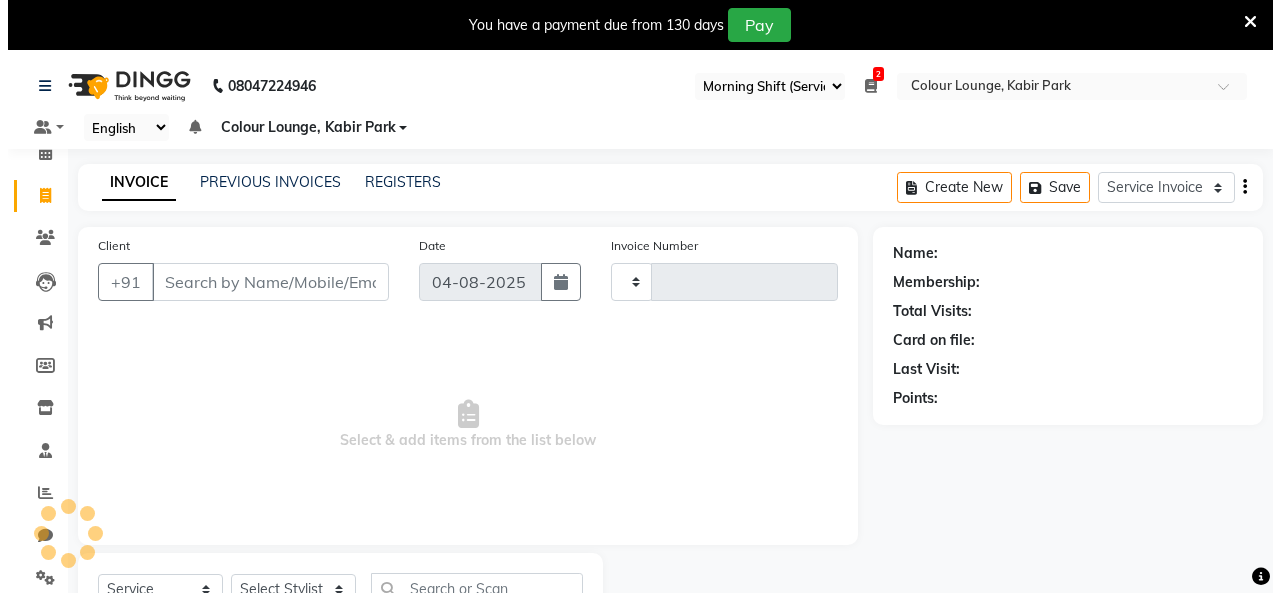 scroll, scrollTop: 85, scrollLeft: 0, axis: vertical 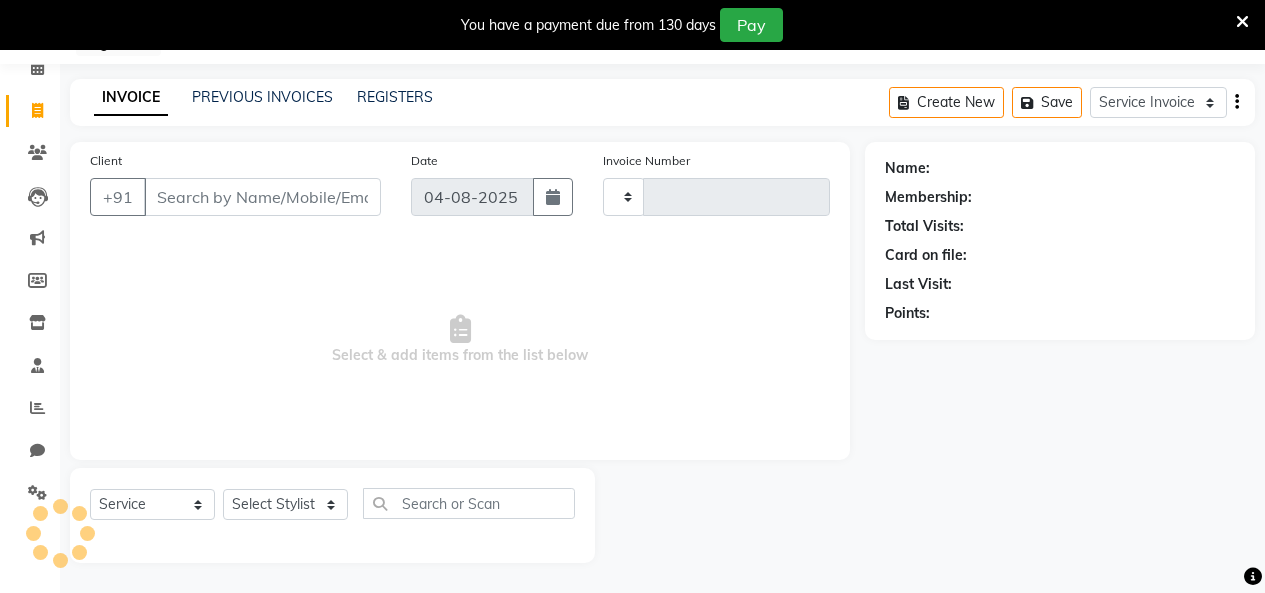 type on "2560" 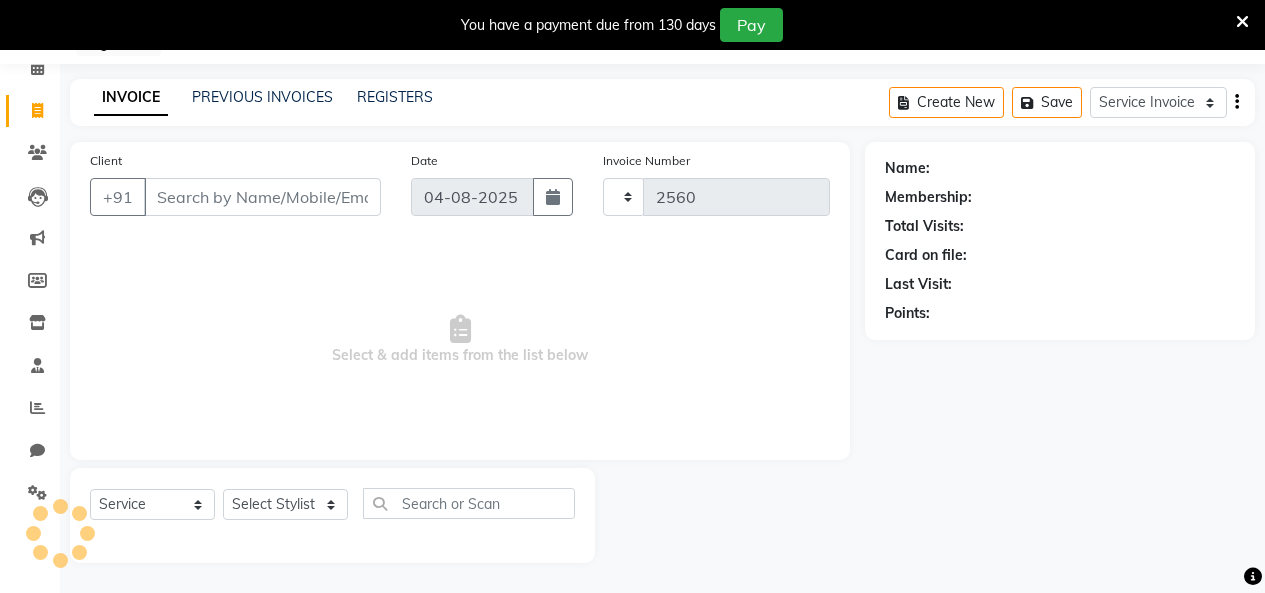 select on "8015" 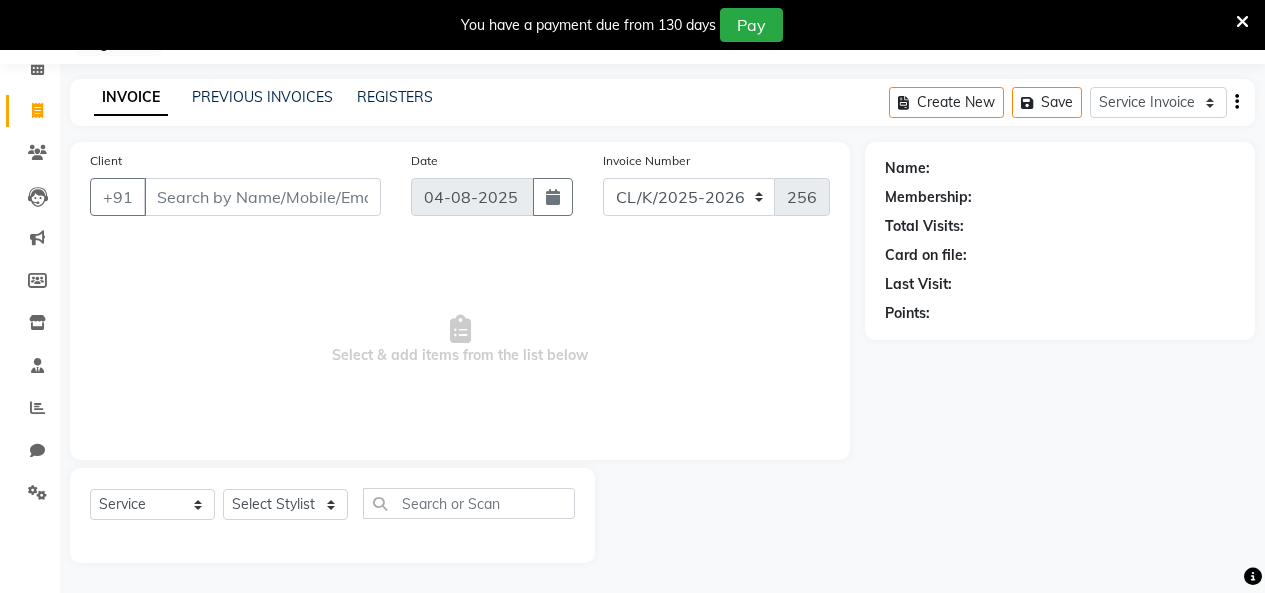 click on "Client +91" 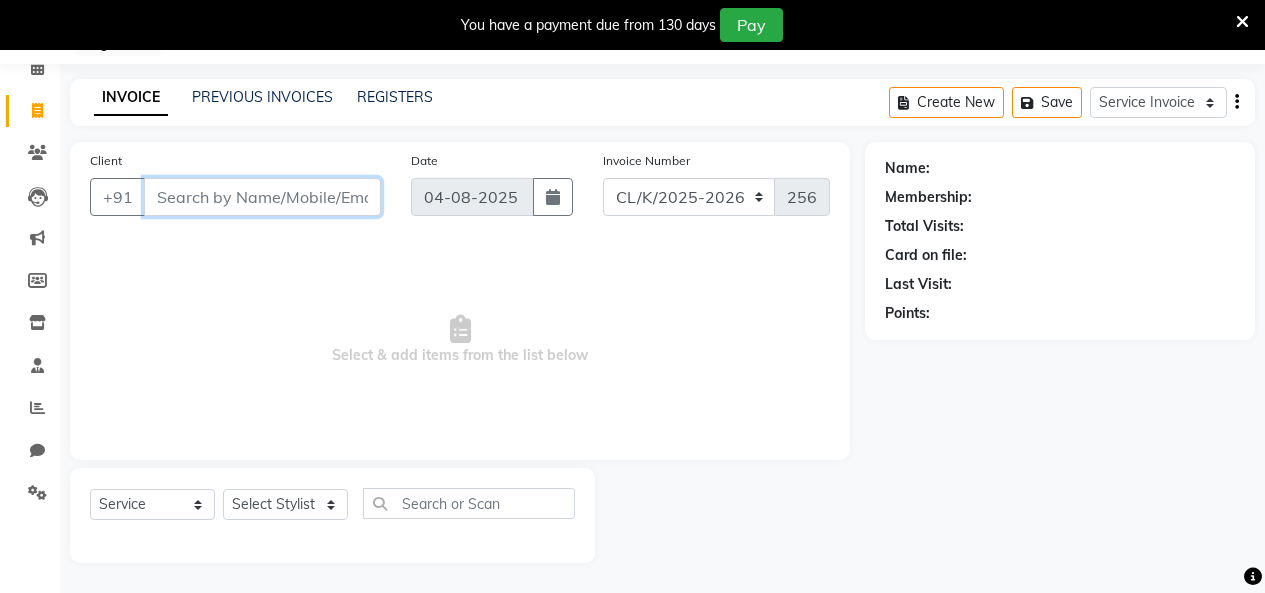 click on "Client" at bounding box center [262, 197] 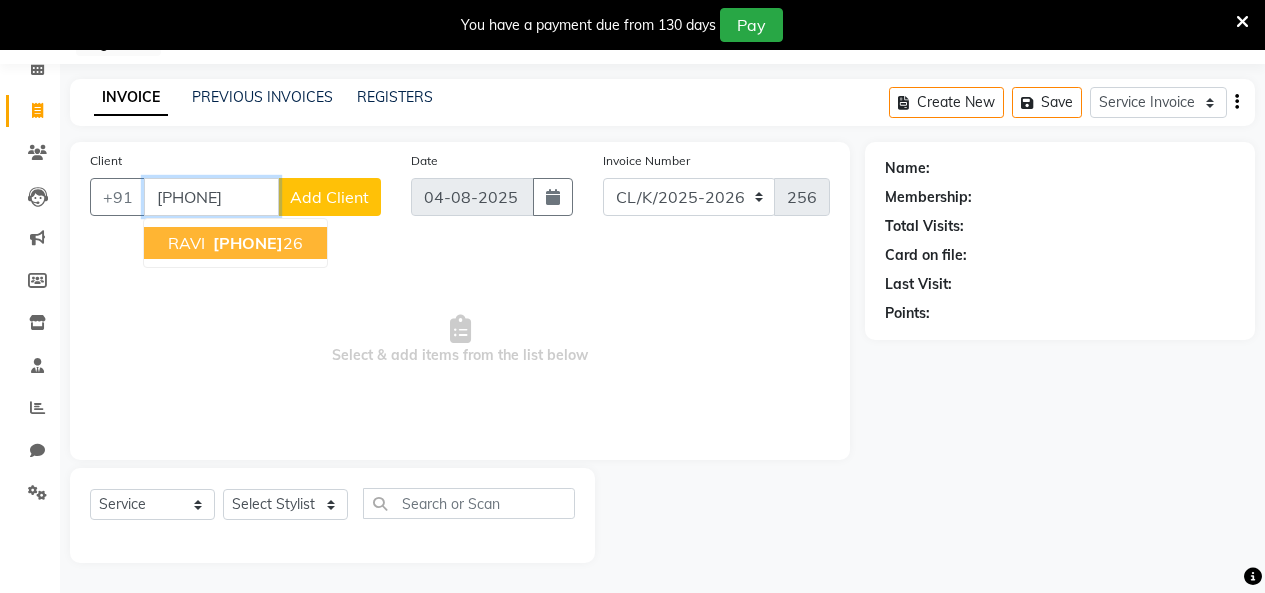 click on "98768022" at bounding box center (248, 243) 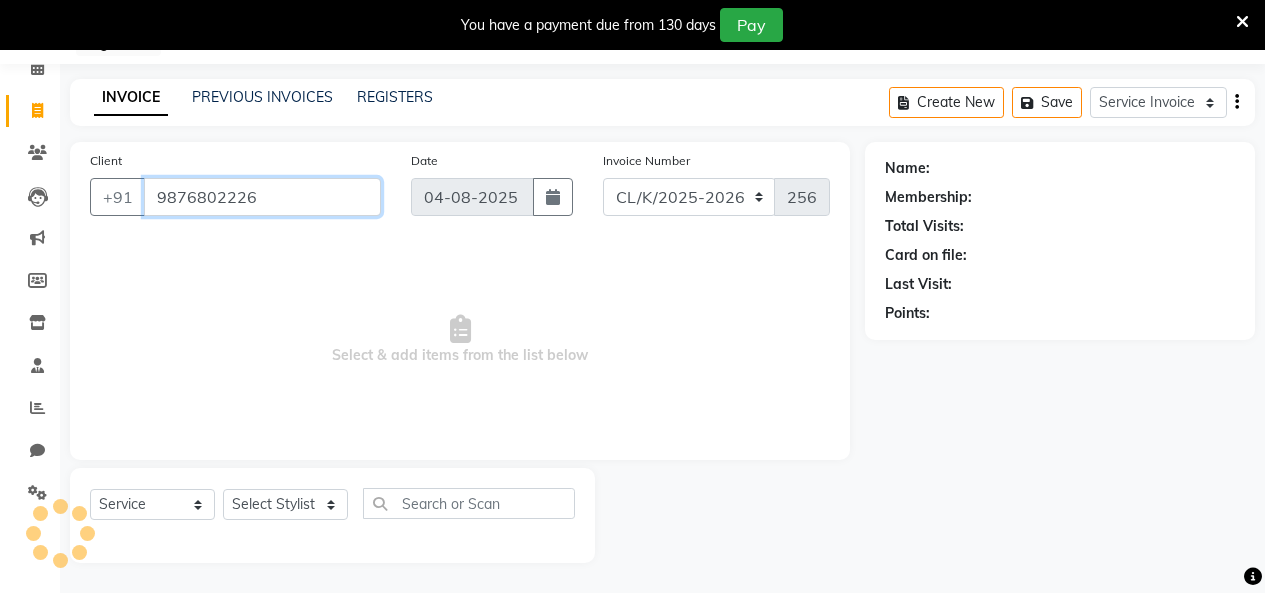 type on "9876802226" 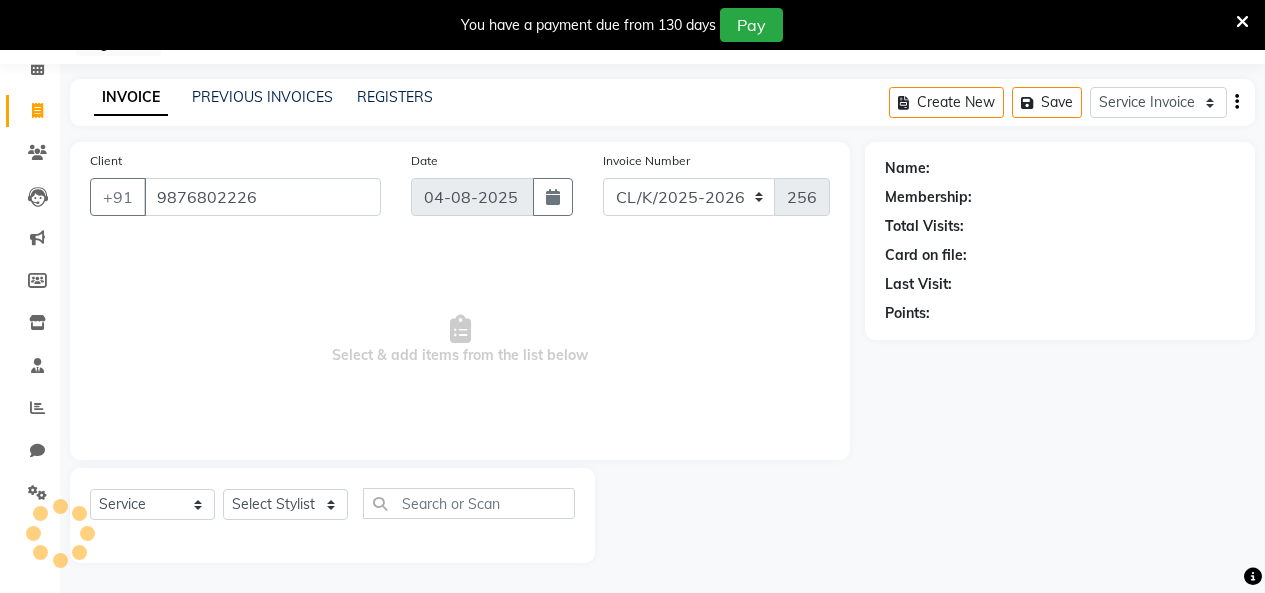 select on "1: Object" 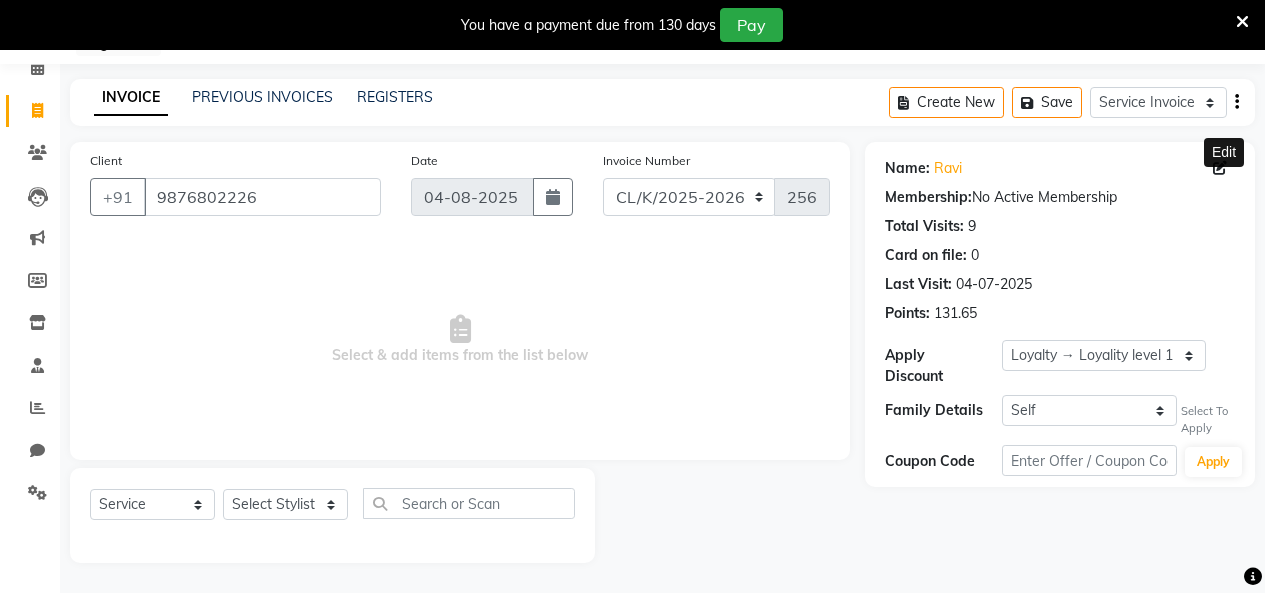 click 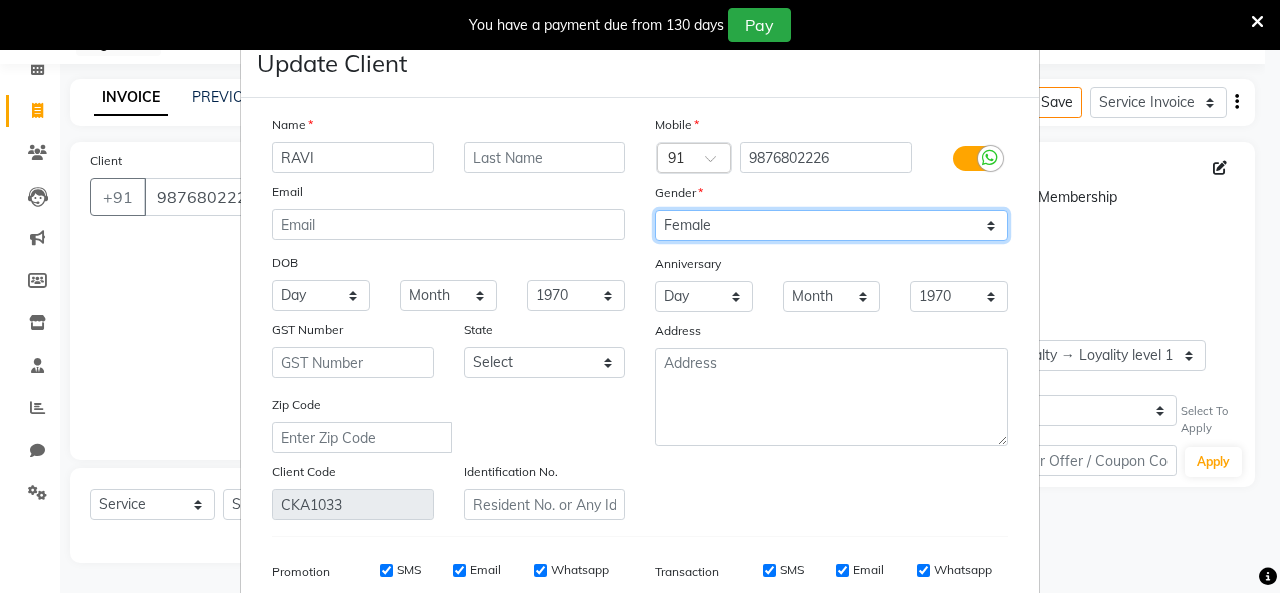 click on "Select Male Female Other Prefer Not To Say" at bounding box center [831, 225] 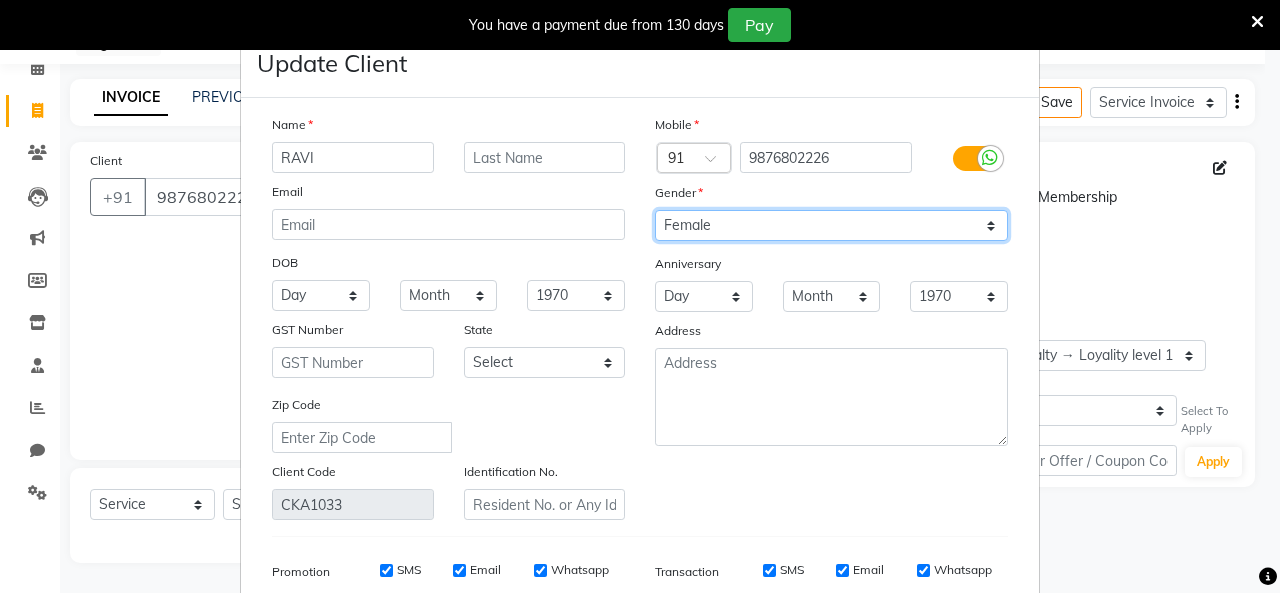select on "male" 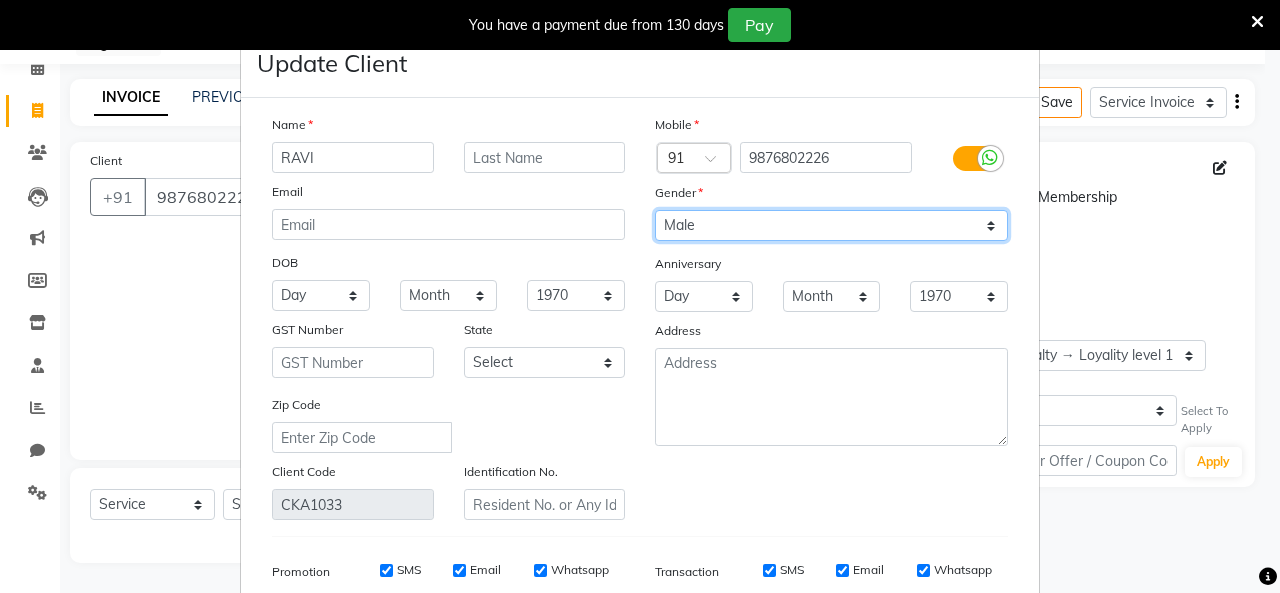 click on "Select Male Female Other Prefer Not To Say" at bounding box center [831, 225] 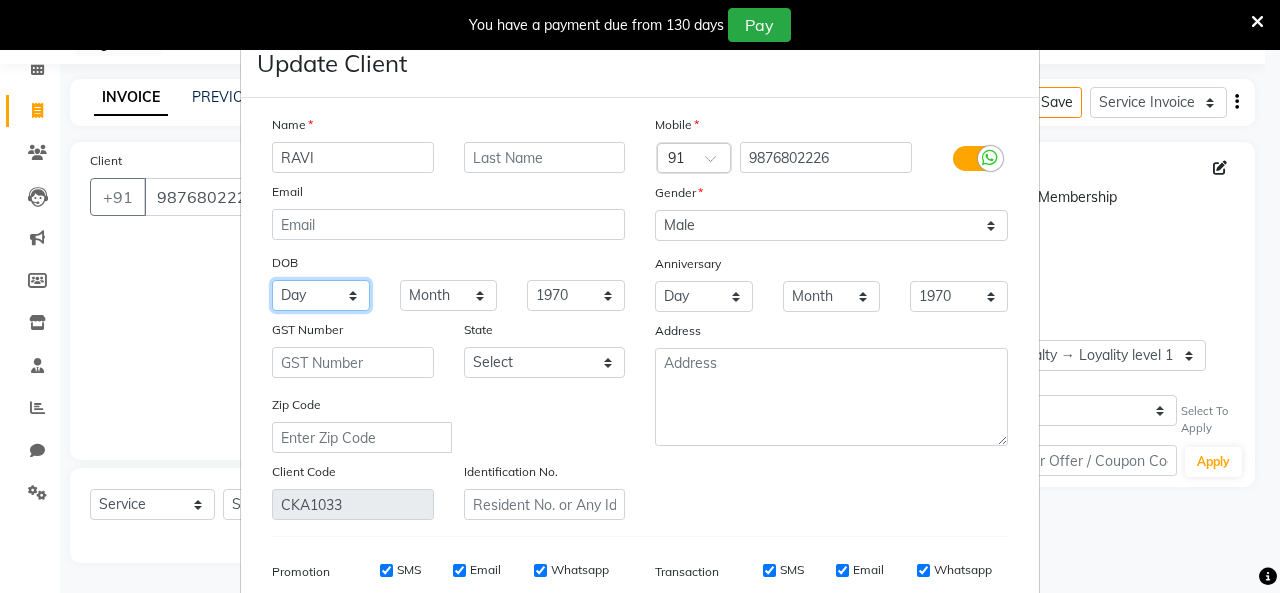 click on "Day 01 02 03 04 05 06 07 08 09 10 11 12 13 14 15 16 17 18 19 20 21 22 23 24 25 26 27 28 29 30 31" at bounding box center [321, 295] 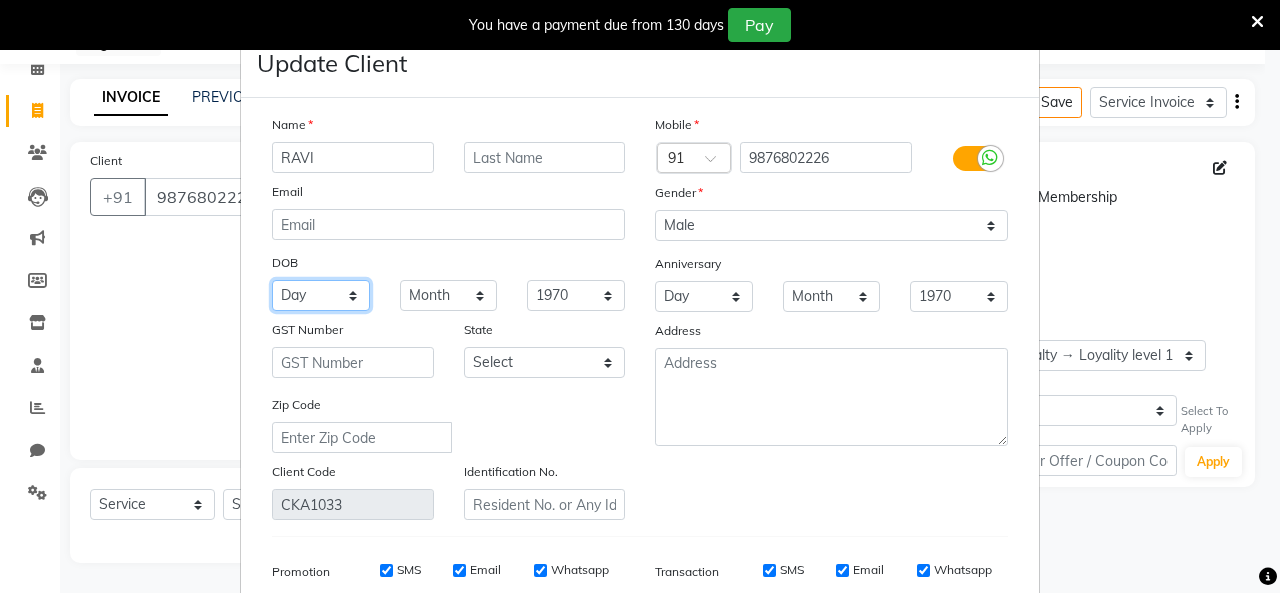 select on "30" 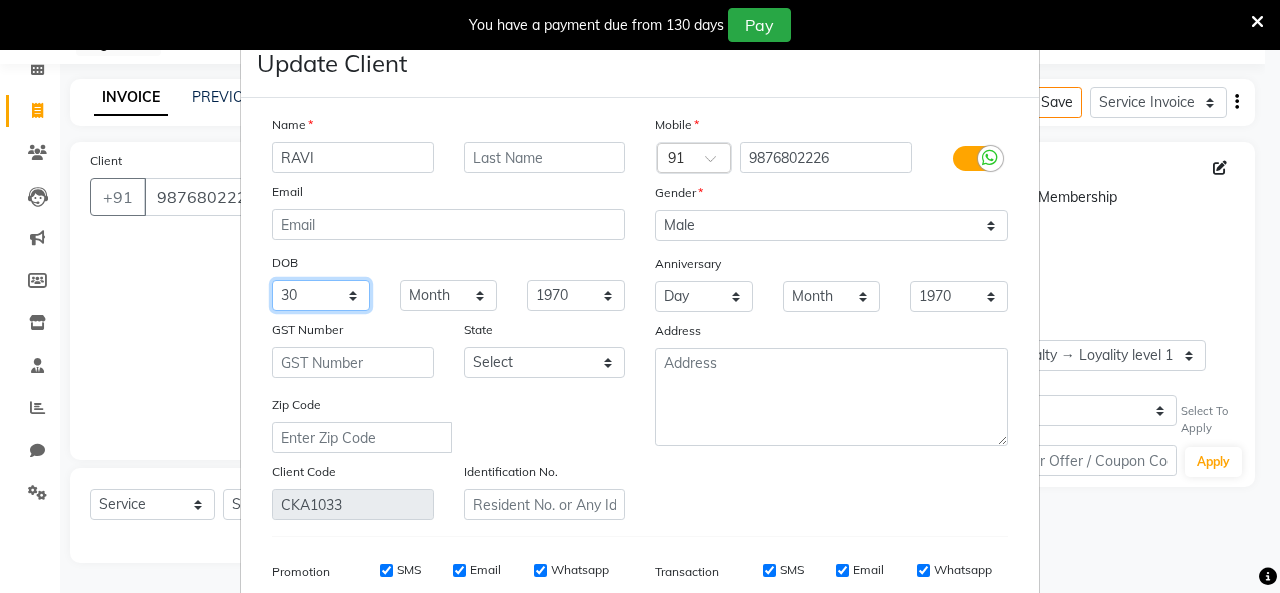 click on "Day 01 02 03 04 05 06 07 08 09 10 11 12 13 14 15 16 17 18 19 20 21 22 23 24 25 26 27 28 29 30 31" at bounding box center (321, 295) 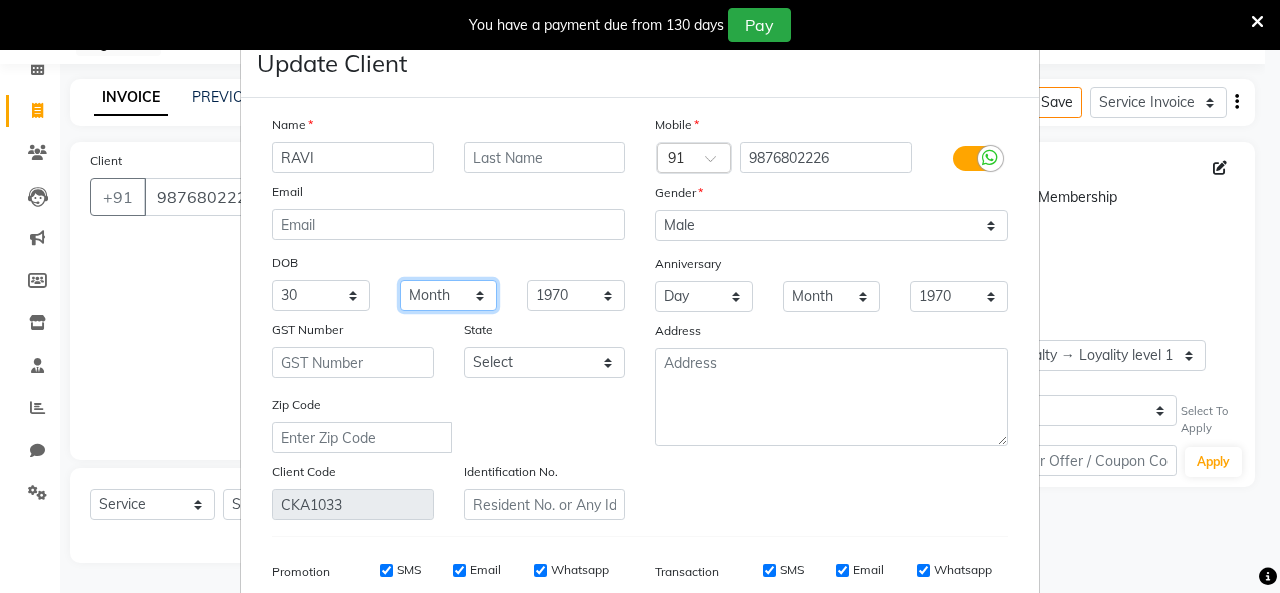 click on "Month January February March April May June July August September October November December" at bounding box center (449, 295) 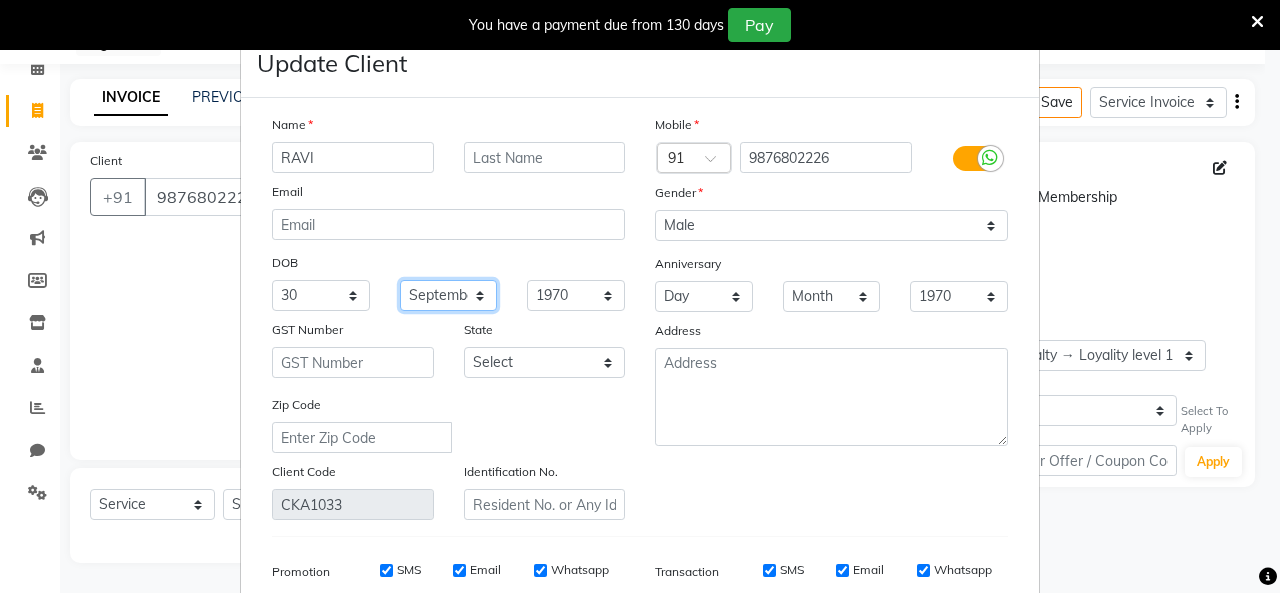 click on "Month January February March April May June July August September October November December" at bounding box center [449, 295] 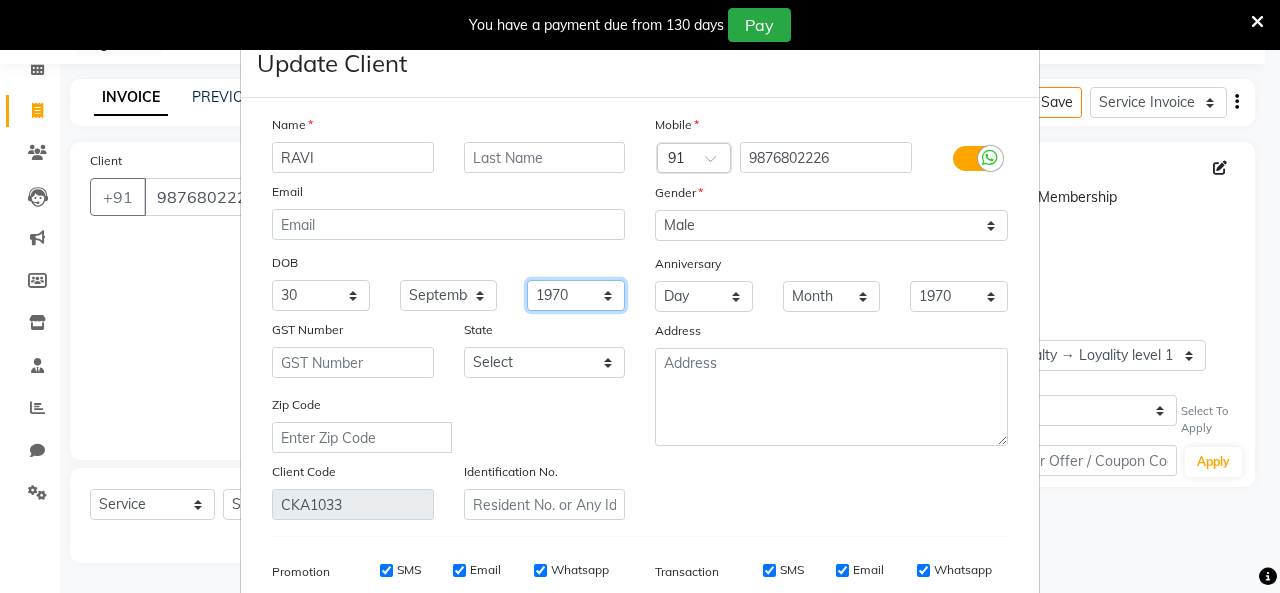 click on "1940 1941 1942 1943 1944 1945 1946 1947 1948 1949 1950 1951 1952 1953 1954 1955 1956 1957 1958 1959 1960 1961 1962 1963 1964 1965 1966 1967 1968 1969 1970 1971 1972 1973 1974 1975 1976 1977 1978 1979 1980 1981 1982 1983 1984 1985 1986 1987 1988 1989 1990 1991 1992 1993 1994 1995 1996 1997 1998 1999 2000 2001 2002 2003 2004 2005 2006 2007 2008 2009 2010 2011 2012 2013 2014 2015 2016 2017 2018 2019 2020 2021 2022 2023 2024" at bounding box center [576, 295] 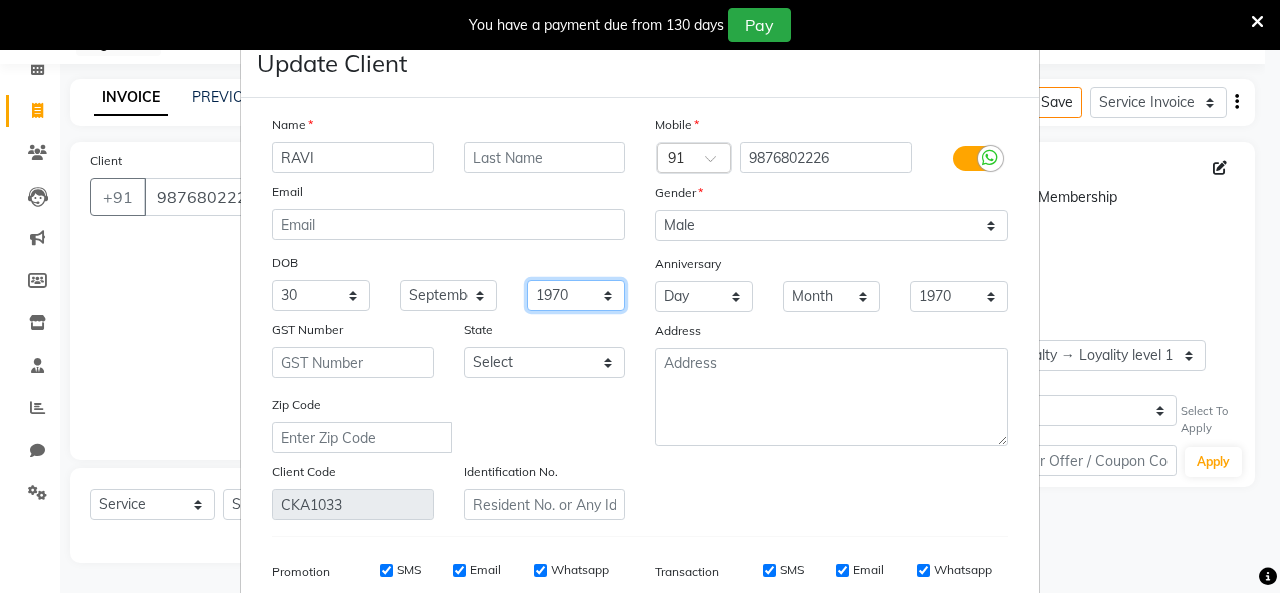 select on "1992" 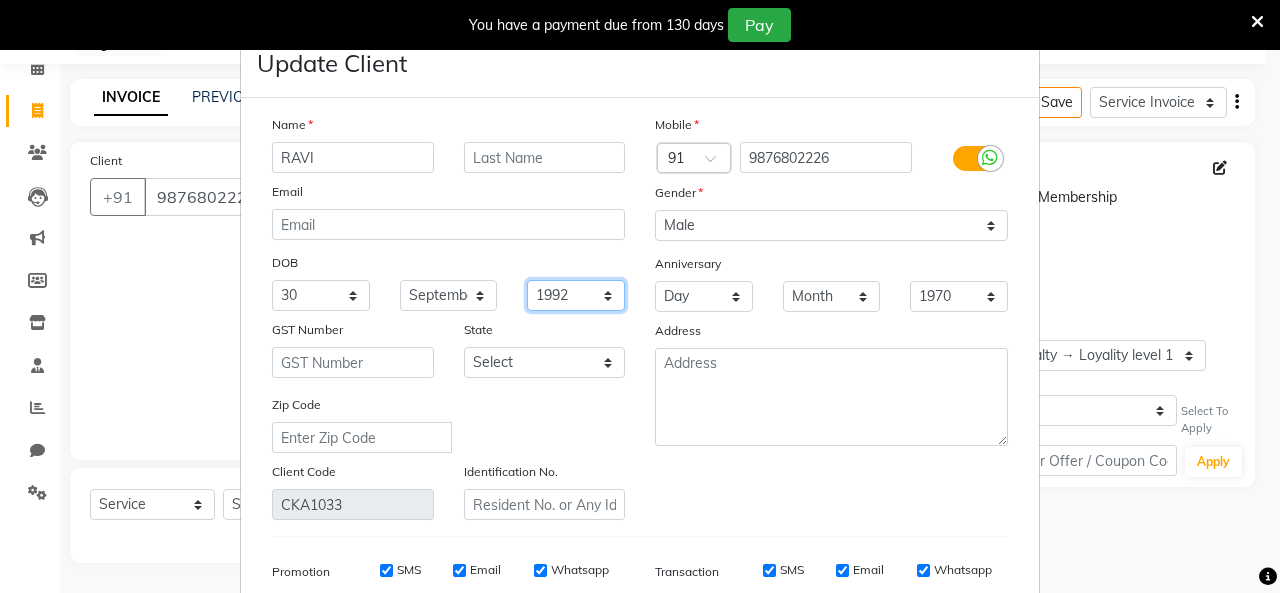 click on "1940 1941 1942 1943 1944 1945 1946 1947 1948 1949 1950 1951 1952 1953 1954 1955 1956 1957 1958 1959 1960 1961 1962 1963 1964 1965 1966 1967 1968 1969 1970 1971 1972 1973 1974 1975 1976 1977 1978 1979 1980 1981 1982 1983 1984 1985 1986 1987 1988 1989 1990 1991 1992 1993 1994 1995 1996 1997 1998 1999 2000 2001 2002 2003 2004 2005 2006 2007 2008 2009 2010 2011 2012 2013 2014 2015 2016 2017 2018 2019 2020 2021 2022 2023 2024" at bounding box center (576, 295) 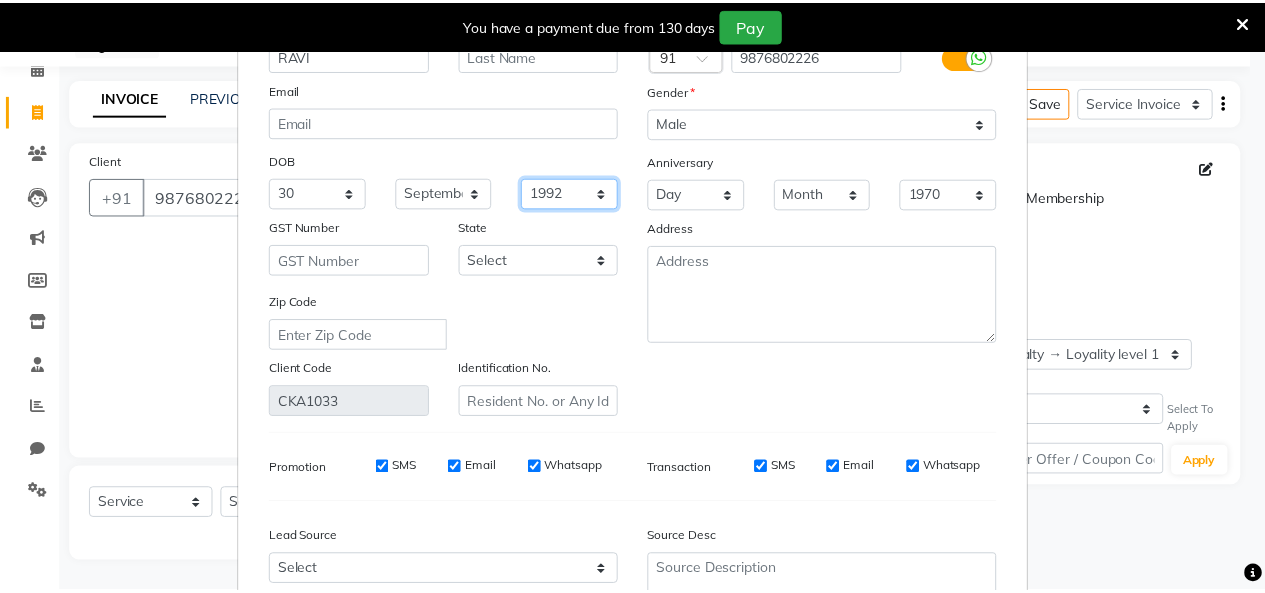 scroll, scrollTop: 294, scrollLeft: 0, axis: vertical 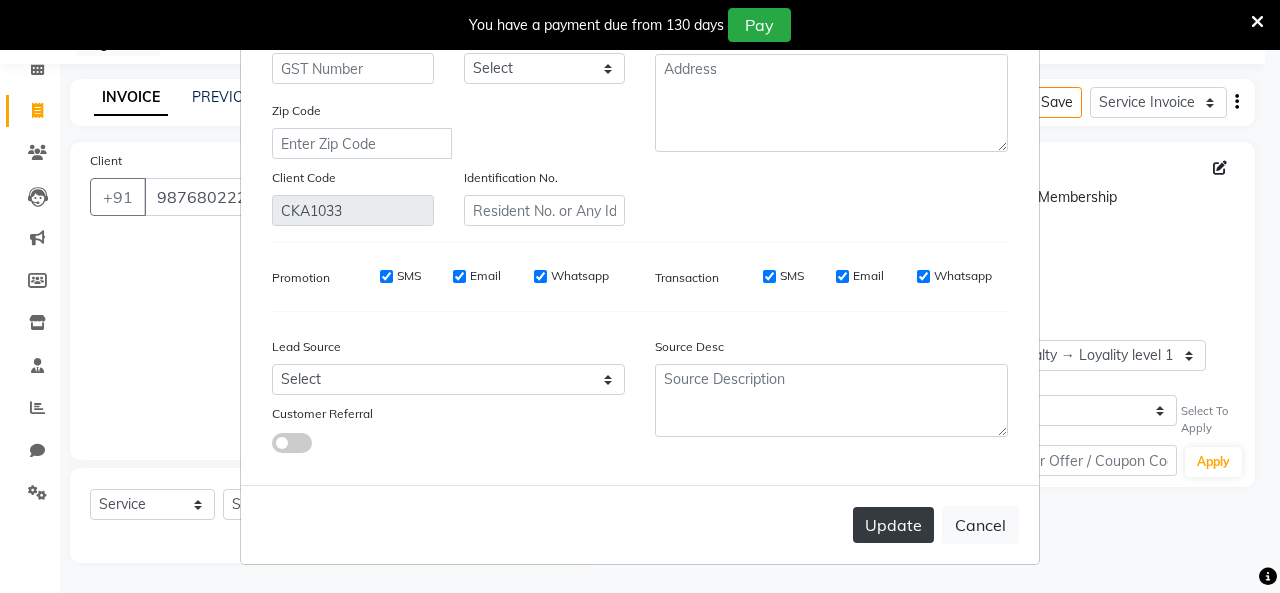 click on "Update" at bounding box center (893, 525) 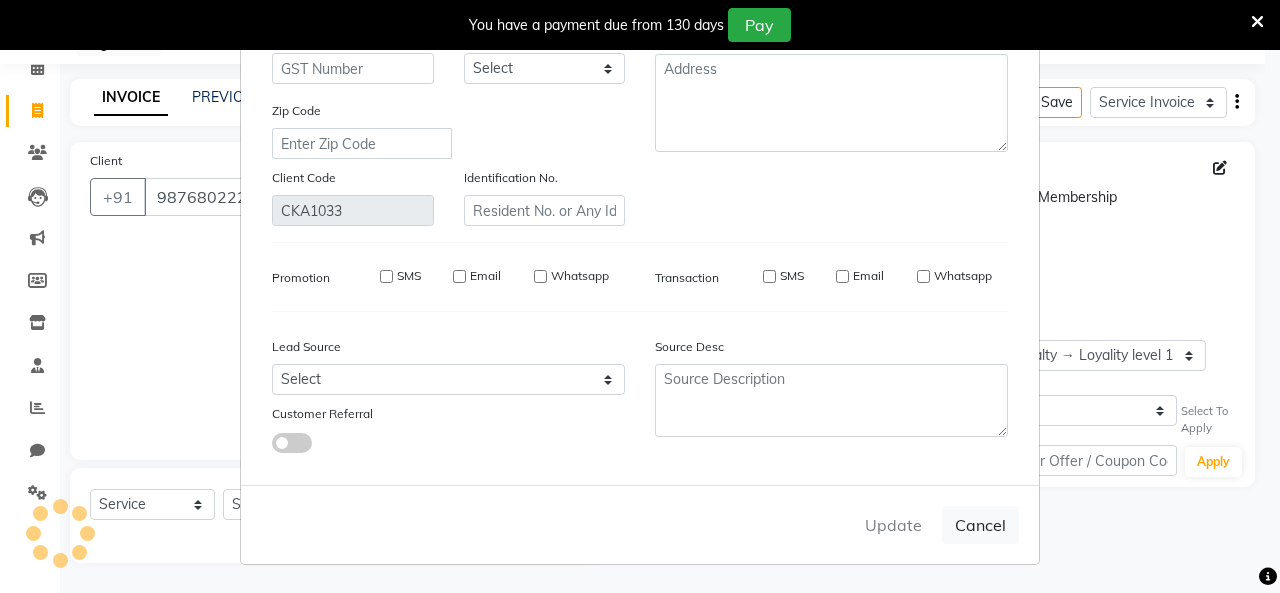 type 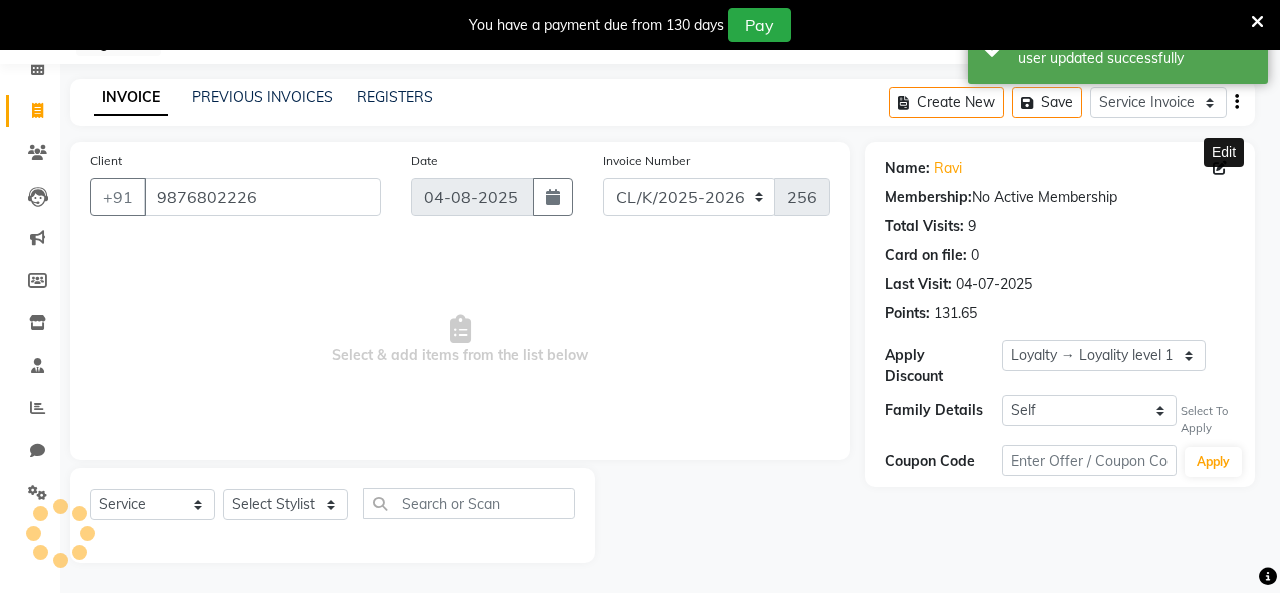 select on "1: Object" 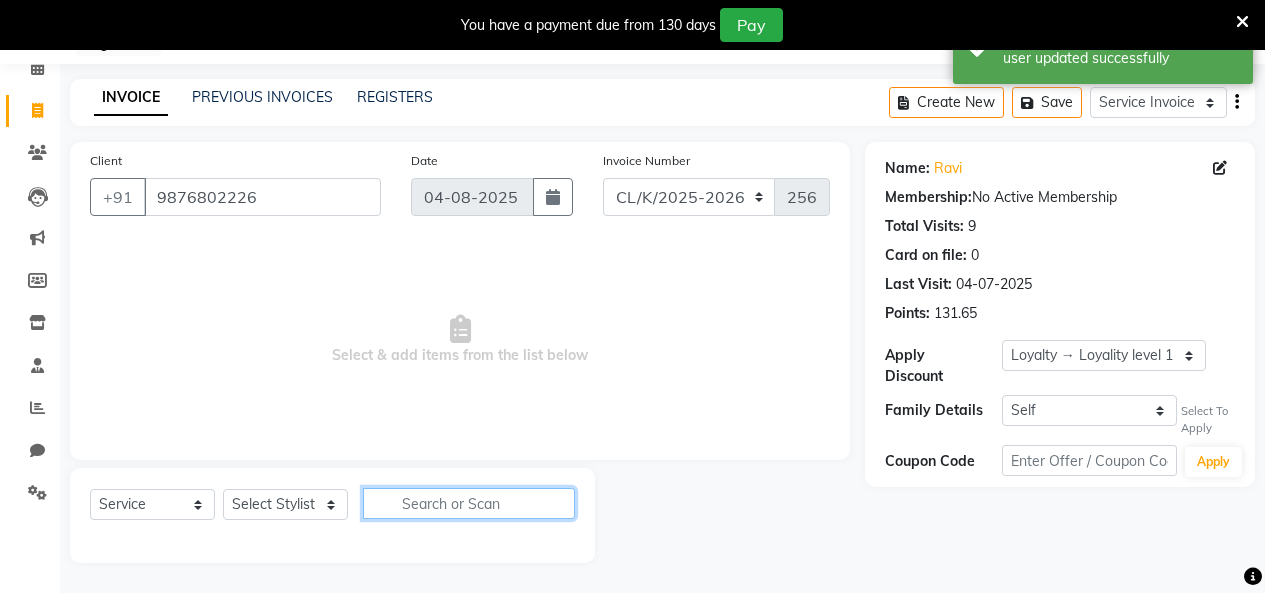 click 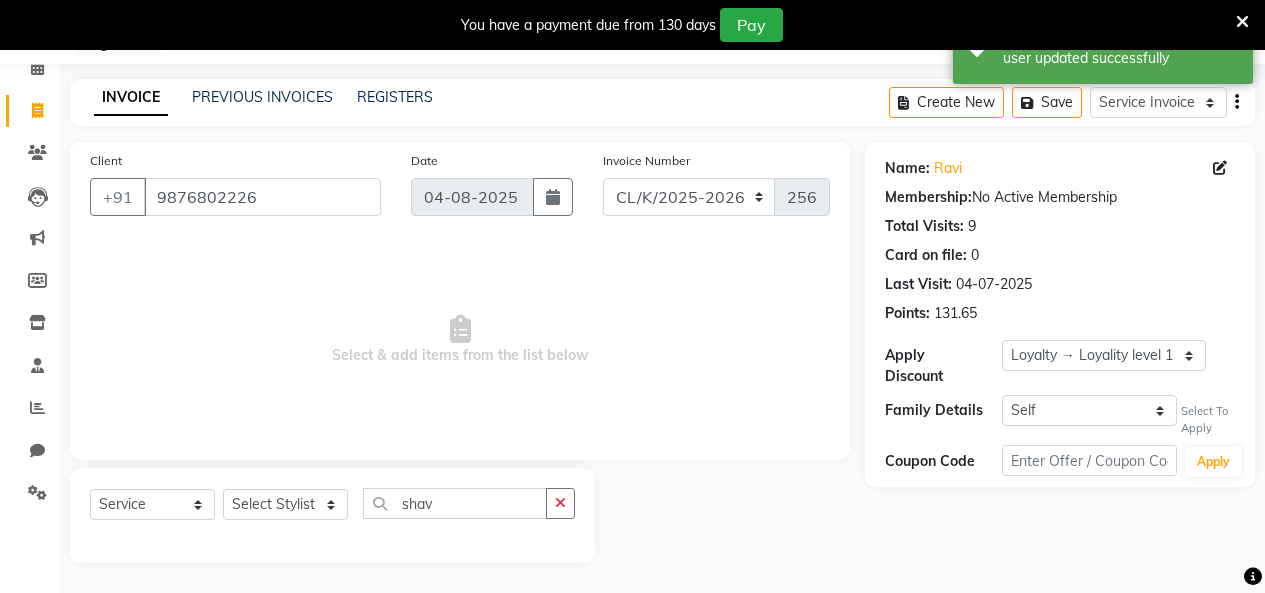 click on "Select  Service  Membership  Package Voucher Prepaid Gift Card  Select Stylist Admin Admin AKHIL ANKUSH Colour Lounge, Kabir Park Colour Lounge, Kabir Park divyansh  Jaswinder singh guard JATIN JOHN JONEY LUXMI NAVDEEP KAUR NITI PARAMJIT PARAS KHATNAVLIA priya  priyanka  Rakesh sapna  SUMAN VANDANA SHARMA VISHAL shav" 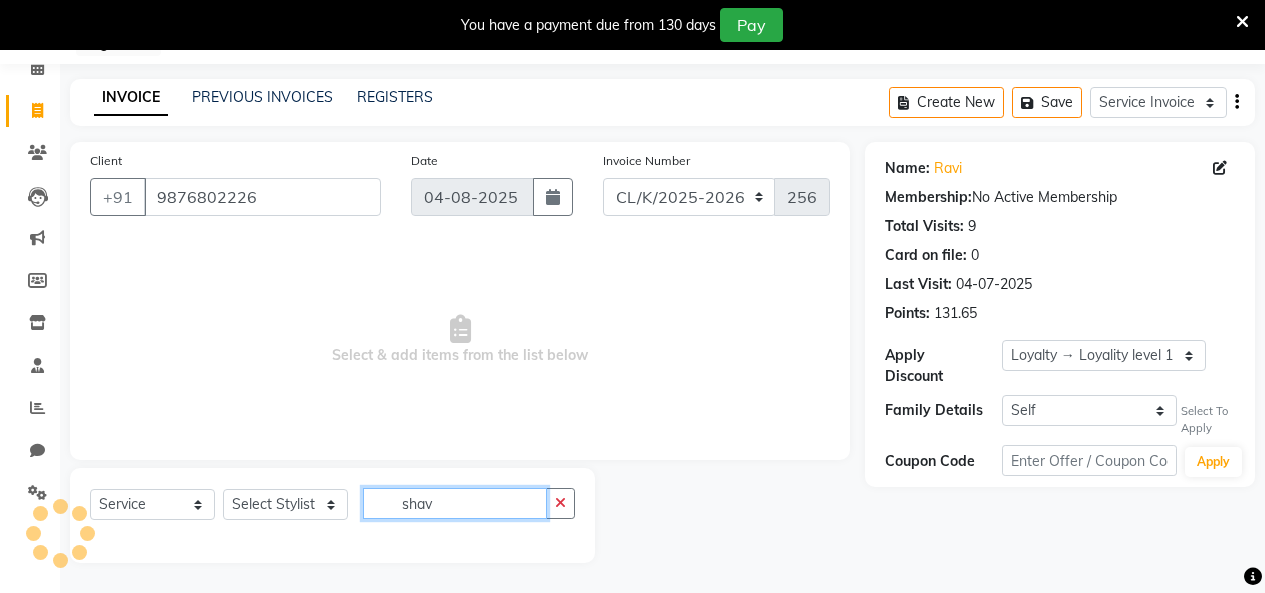 click on "shav" 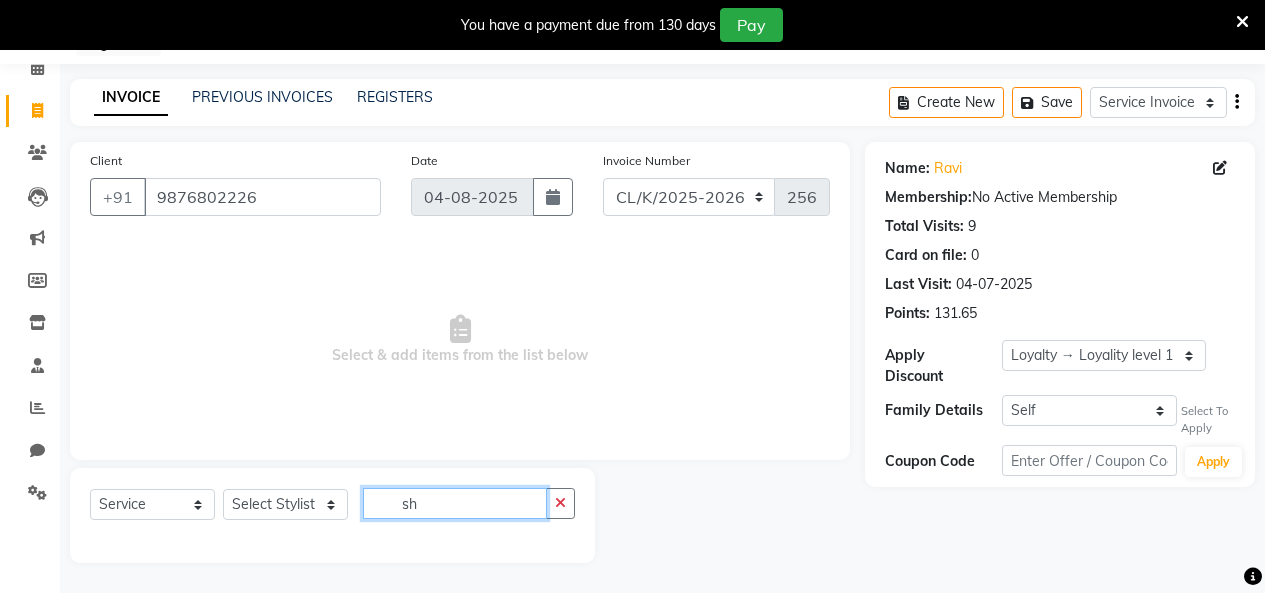 type on "s" 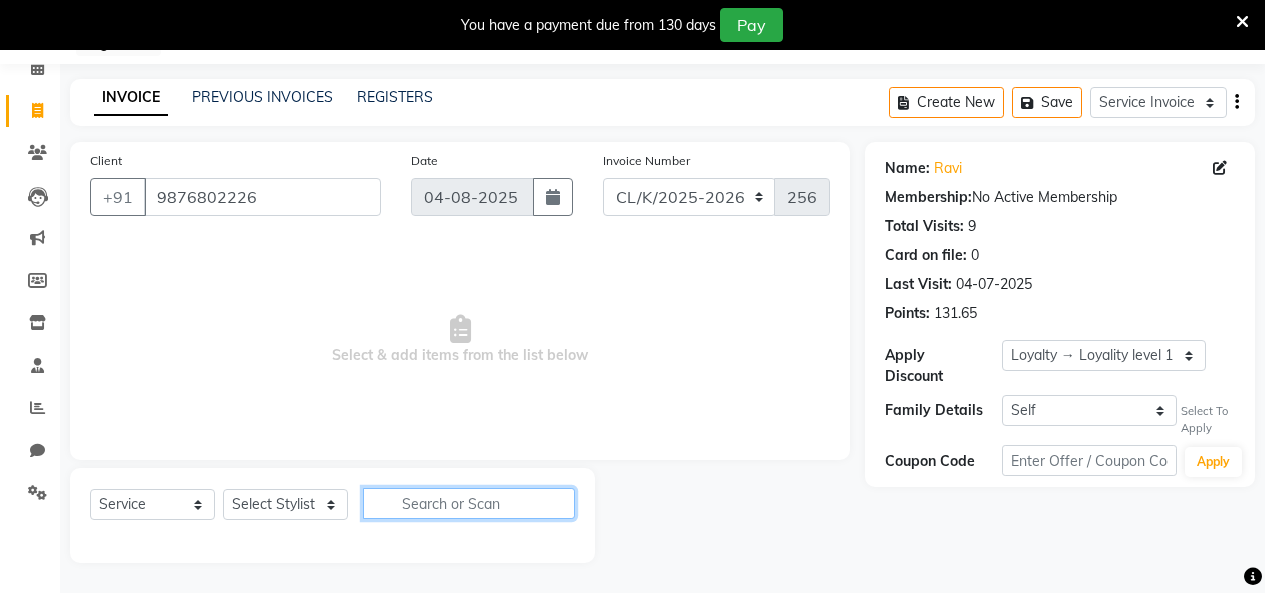 type 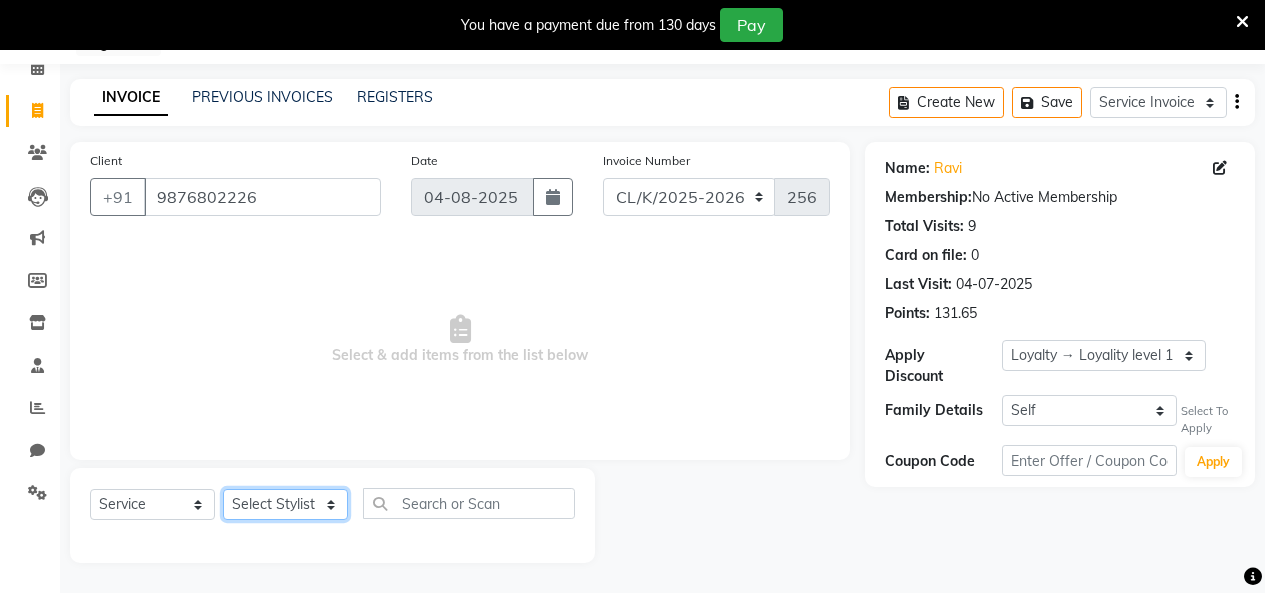 click on "Select Stylist Admin Admin AKHIL ANKUSH Colour Lounge, Kabir Park Colour Lounge, Kabir Park divyansh  Jaswinder singh guard JATIN JOHN JONEY LUXMI NAVDEEP KAUR NITI PARAMJIT PARAS KHATNAVLIA priya  priyanka  Rakesh sapna  SUMAN VANDANA SHARMA VISHAL" 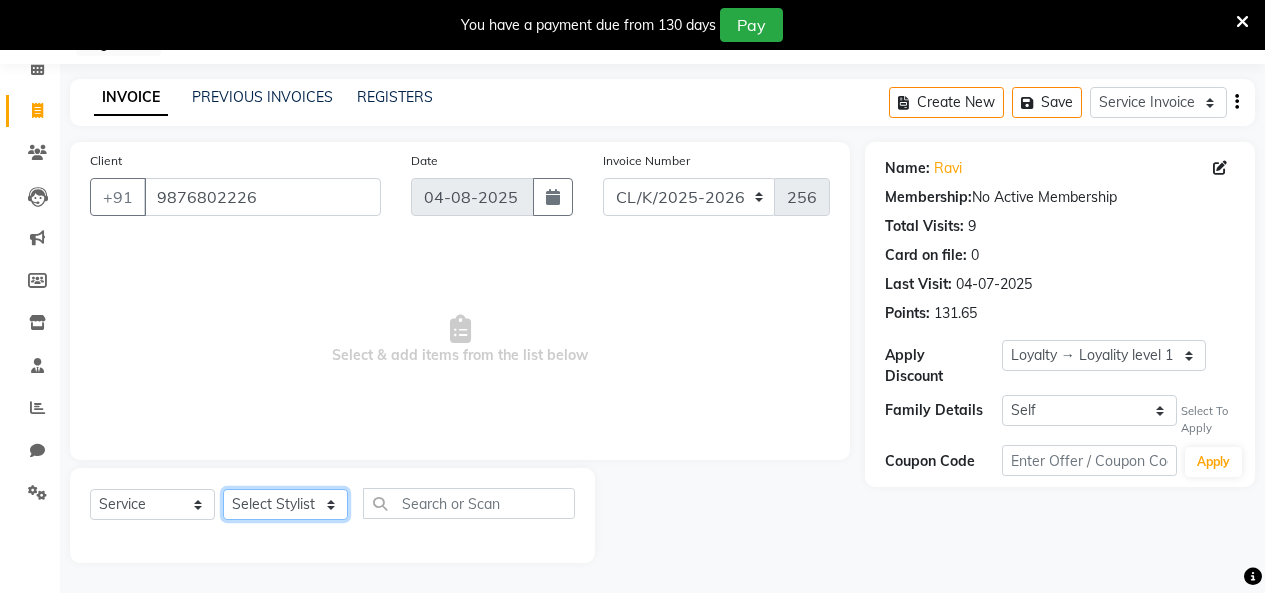 select on "70130" 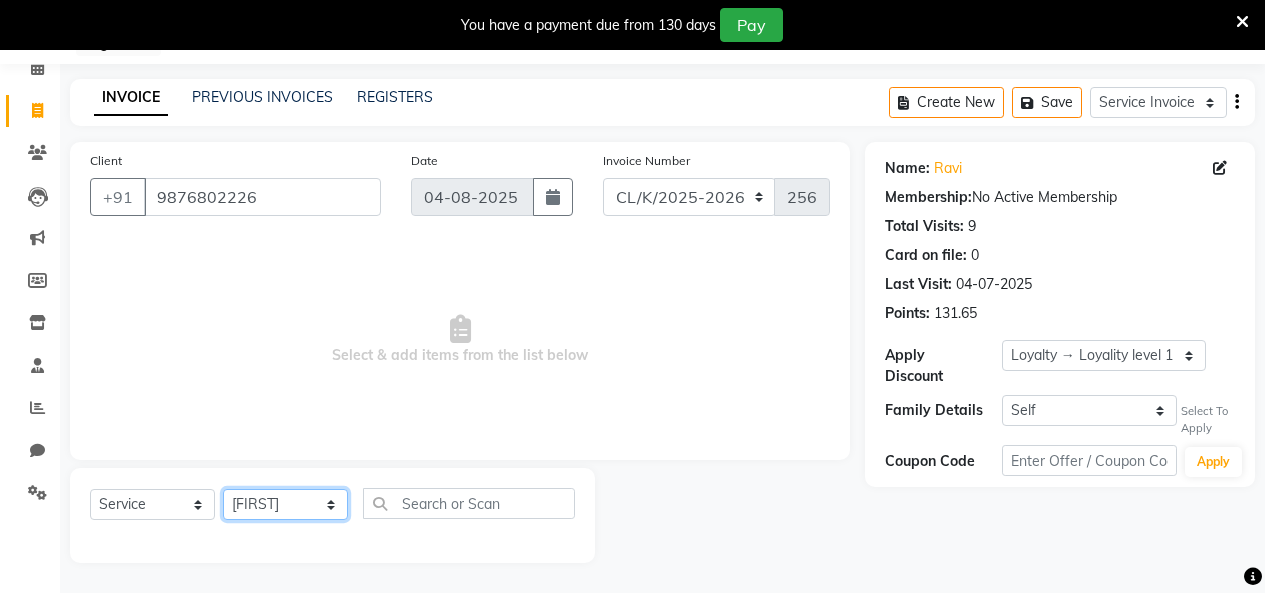 click on "Select Stylist Admin Admin AKHIL ANKUSH Colour Lounge, Kabir Park Colour Lounge, Kabir Park divyansh  Jaswinder singh guard JATIN JOHN JONEY LUXMI NAVDEEP KAUR NITI PARAMJIT PARAS KHATNAVLIA priya  priyanka  Rakesh sapna  SUMAN VANDANA SHARMA VISHAL" 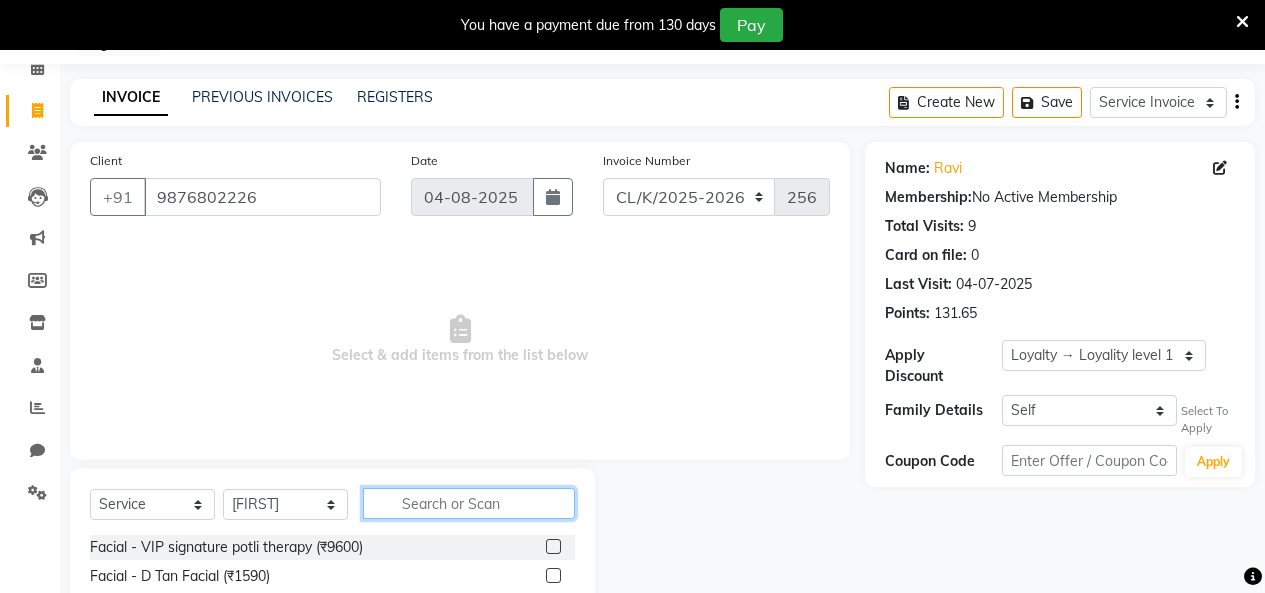 click 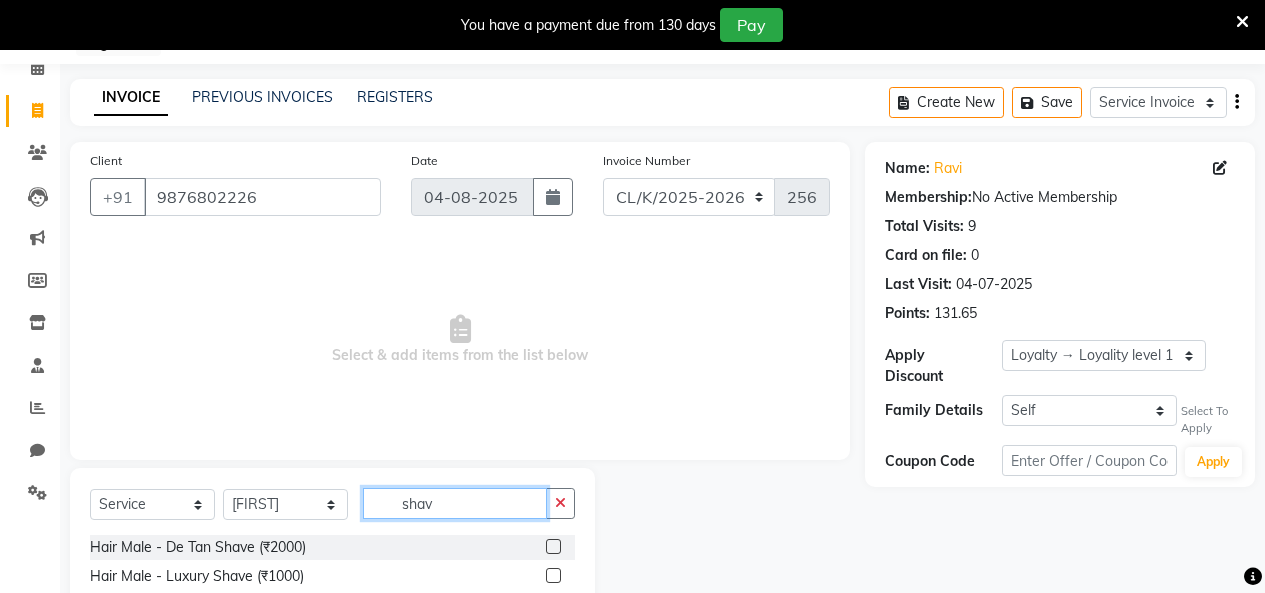 scroll, scrollTop: 172, scrollLeft: 0, axis: vertical 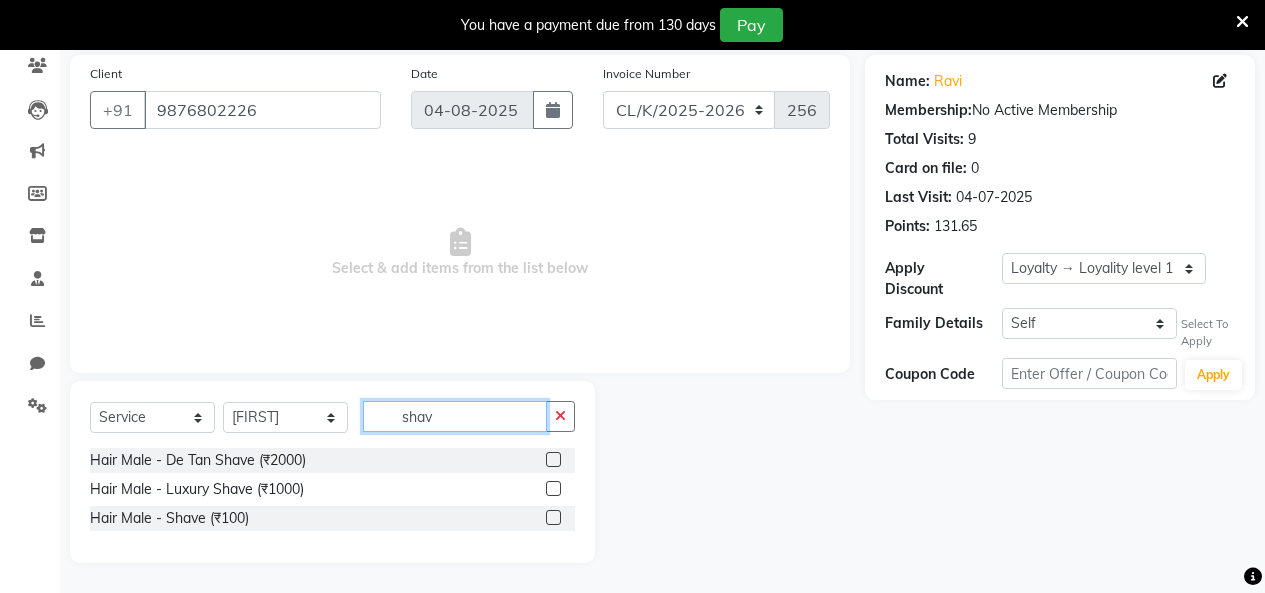 type on "shav" 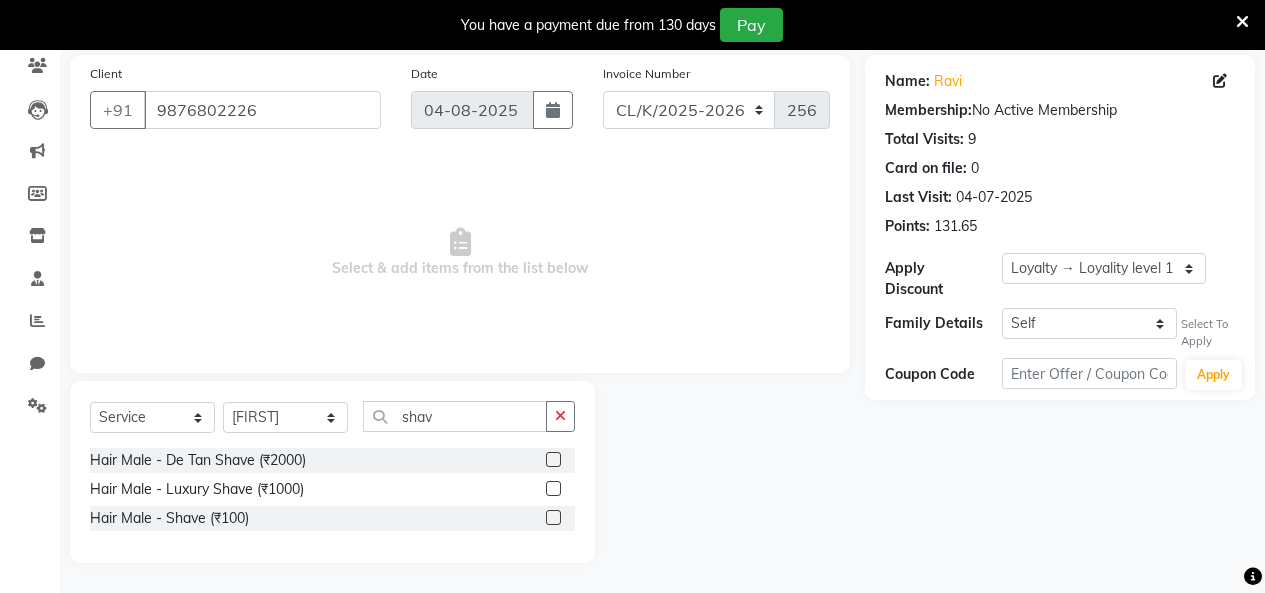 click on "Hair Male - Shave (₹100)" 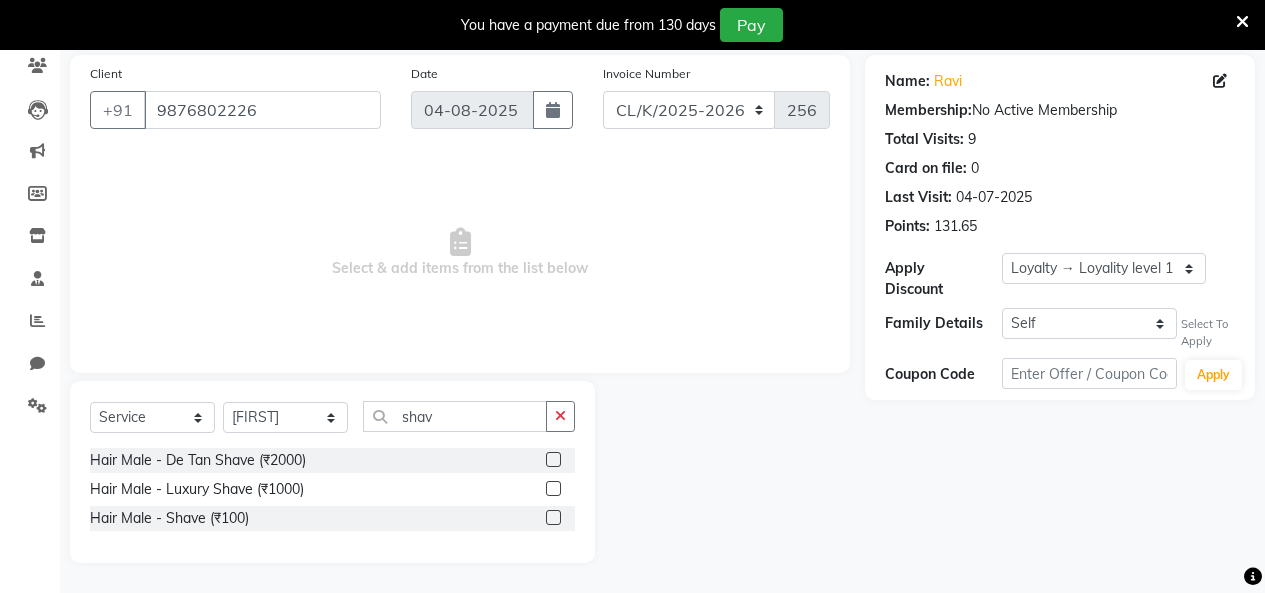 click 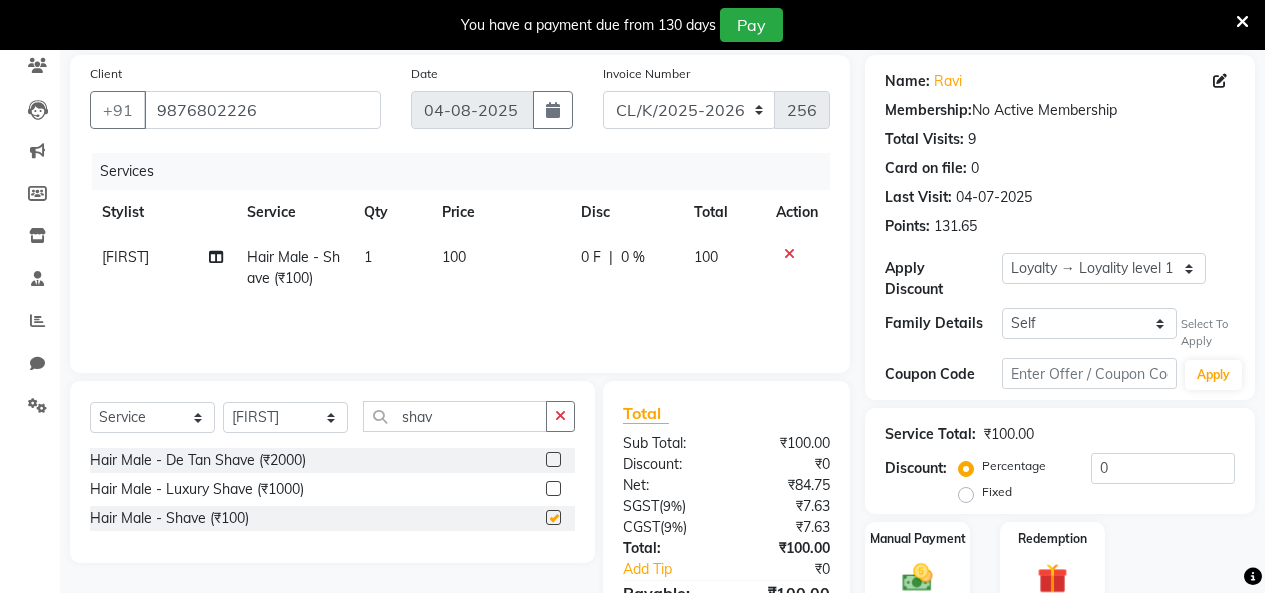 checkbox on "false" 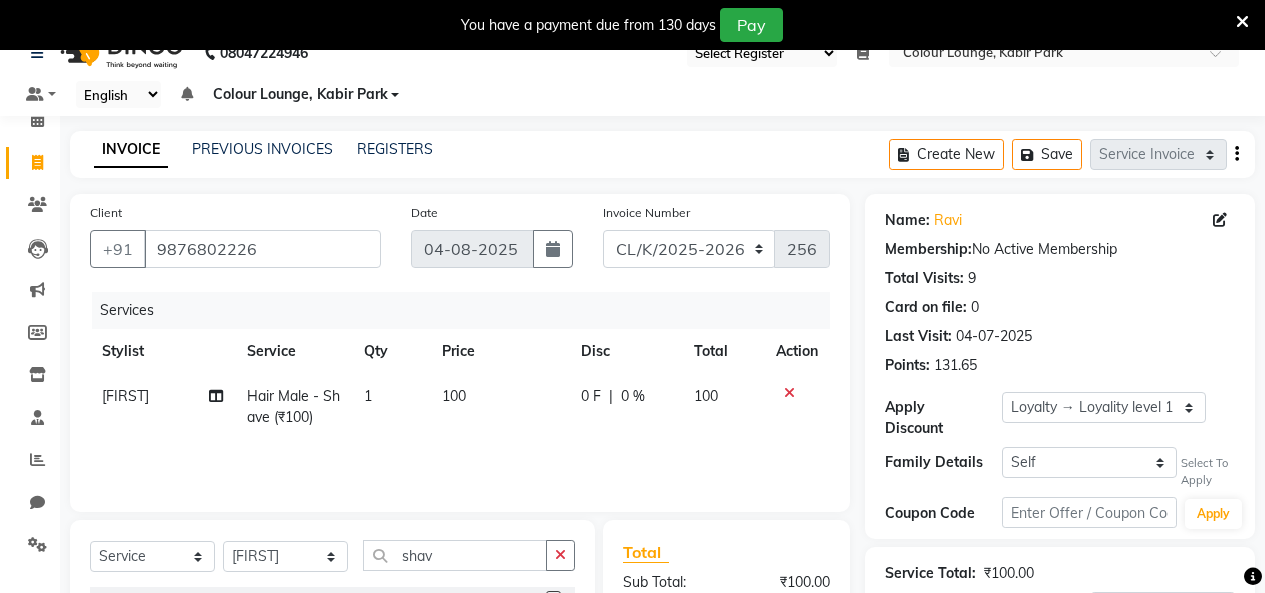scroll, scrollTop: 0, scrollLeft: 0, axis: both 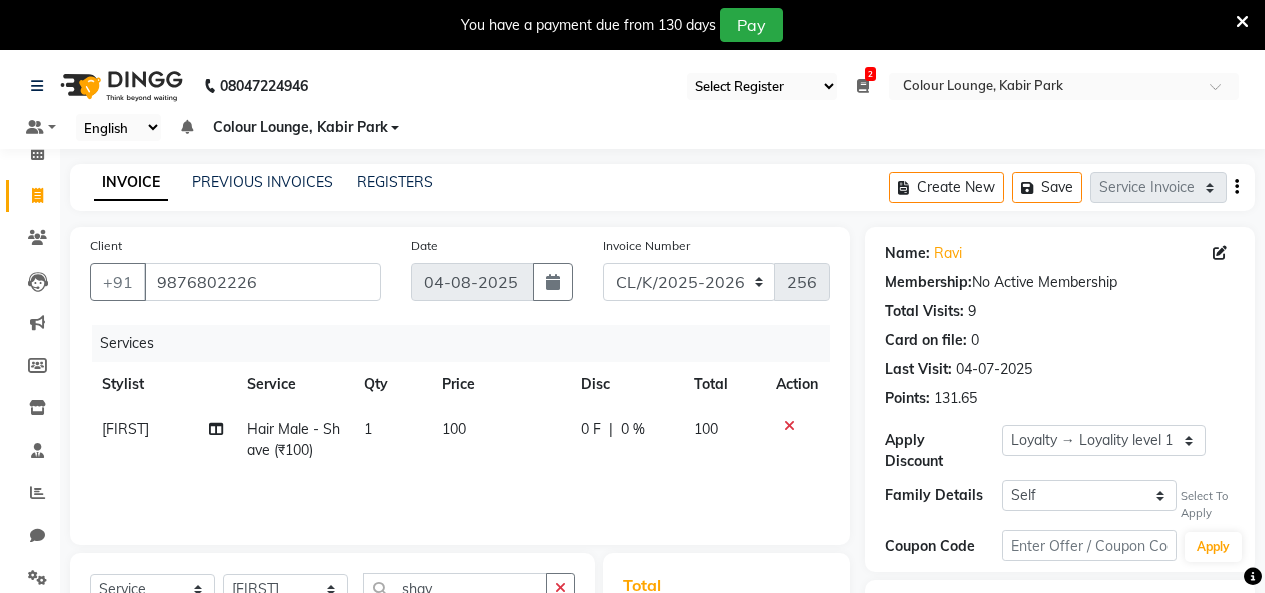 click on "[LAST]" 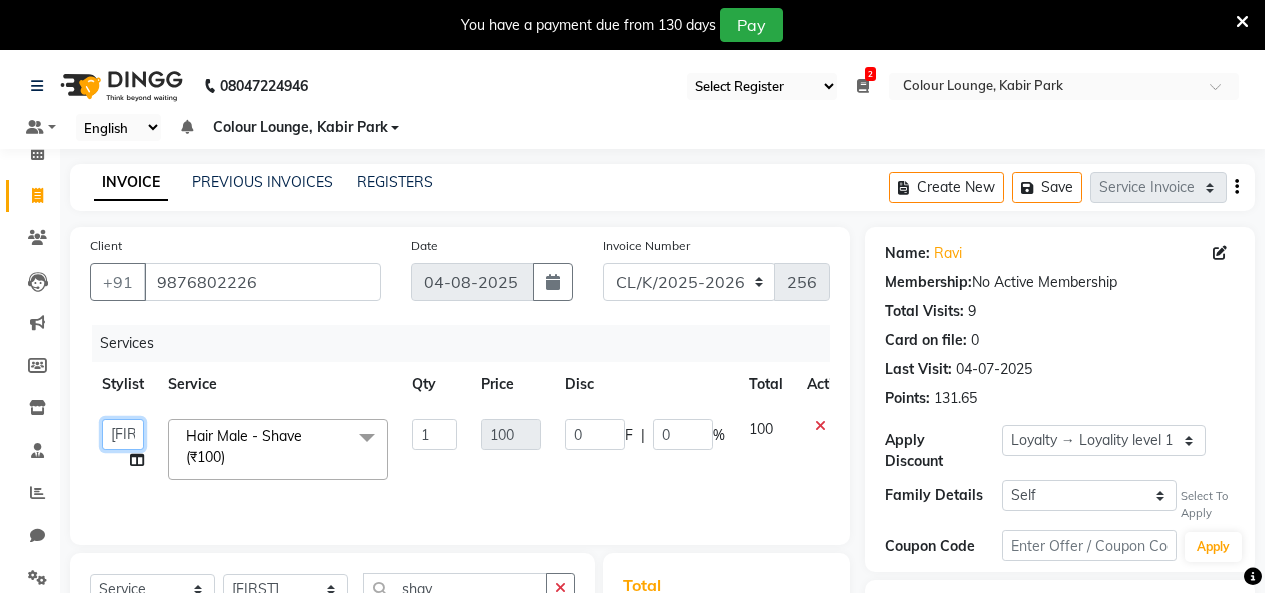 click on "Admin   Admin   AKHIL   ANKUSH   Colour Lounge, Kabir Park   Colour Lounge, Kabir Park   divyansh    Jaswinder singh guard   JATIN   JOHN   JONEY   LUXMI   NAVDEEP KAUR   NITI   PARAMJIT   PARAS KHATNAVLIA   priya    priyanka    Rakesh   sapna    SUMAN   VANDANA SHARMA   VISHAL" 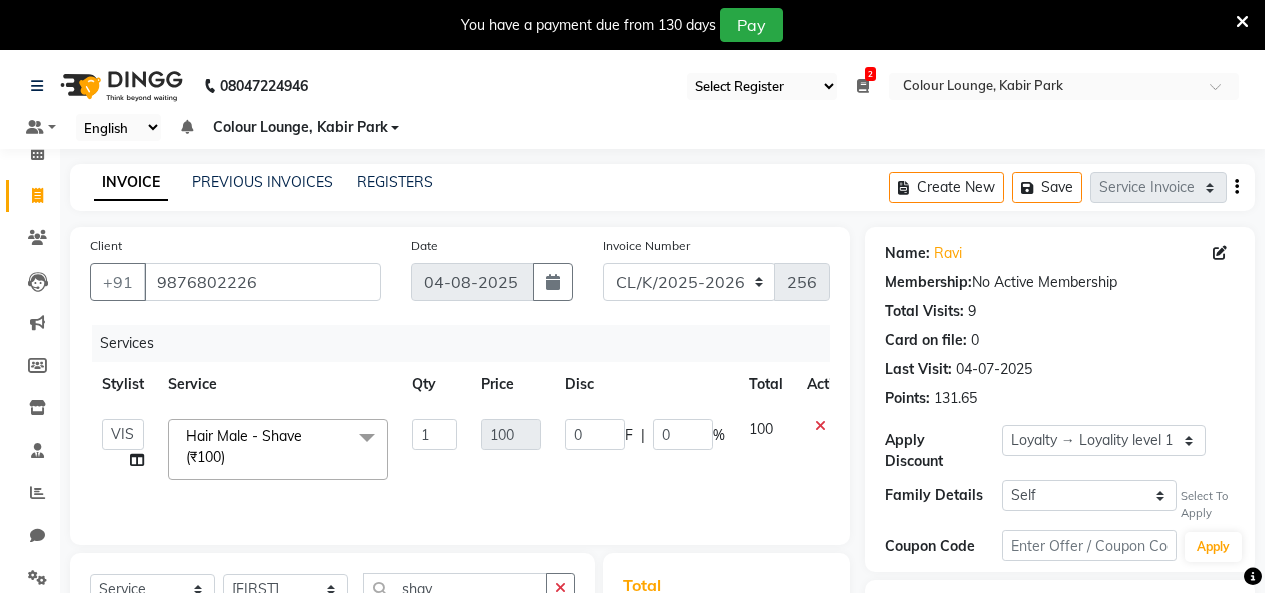 select on "70114" 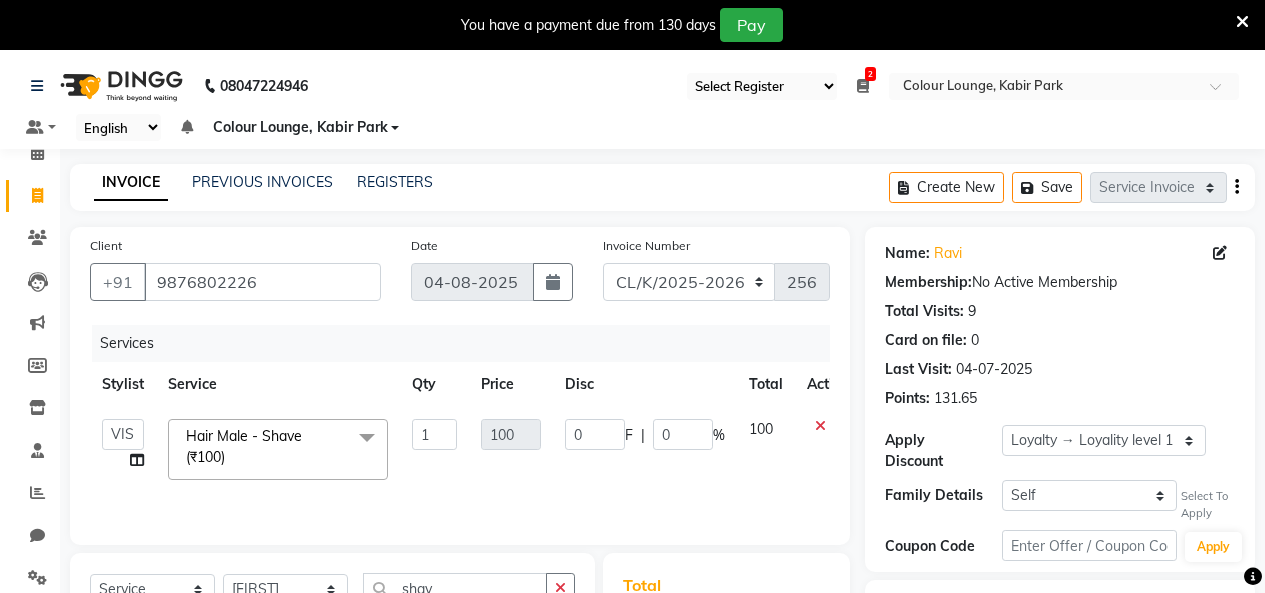 click on "Service" 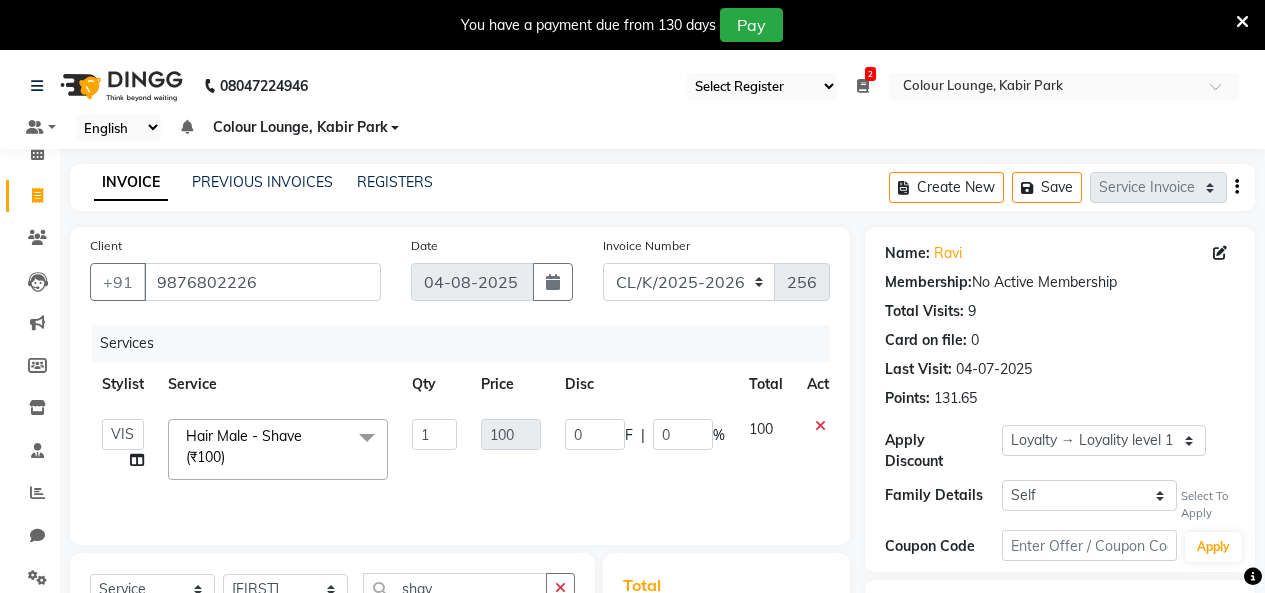 click on "Services Stylist Service Qty Price Disc Total Action  Admin   Admin   AKHIL   ANKUSH   Colour Lounge, Kabir Park   Colour Lounge, Kabir Park   divyansh    Jaswinder singh guard   JATIN   JOHN   JONEY   LUXMI   NAVDEEP KAUR   NITI   PARAMJIT   PARAS KHATNAVLIA   priya    priyanka    Rakesh   sapna    SUMAN   VANDANA SHARMA   VISHAL  Hair Male - Shave (₹100)  x Facial - VIP signature potli therapy Facial - D Tan Facial Facial - French Facial Facial - Glow Facial Facial - Dermasage Luxury Skin Treatment Facial - Algotherm Luxury Facial Facial - Vitamin C Retinol Facial Facial - Vip Signature Facial Facial - Organic Facial Facial - Vitamin C Whiteninig Brightening facial Facial - Nirvana Facial Facial - Bio Whitening Facial Facial - Organic Facial kp qu Facial - Organic Facial kp co Facial - Organic Facial kp ava Facial - Bio Whitening Facial pmt Facial - Bio Whitening Facial phy Facial - Bio Whitening Facial pmg Facial - Bio Whitening Facial Vit Facial - Vip Signature Facial Up Facial - Vip Signature Facial S" 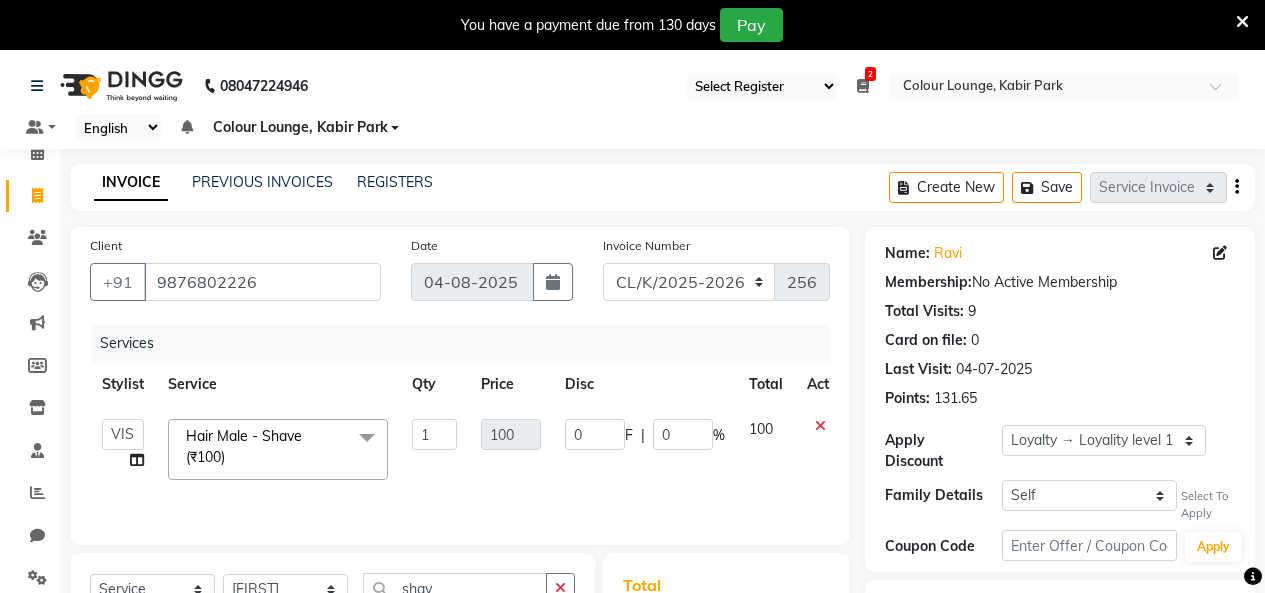 click on "1" 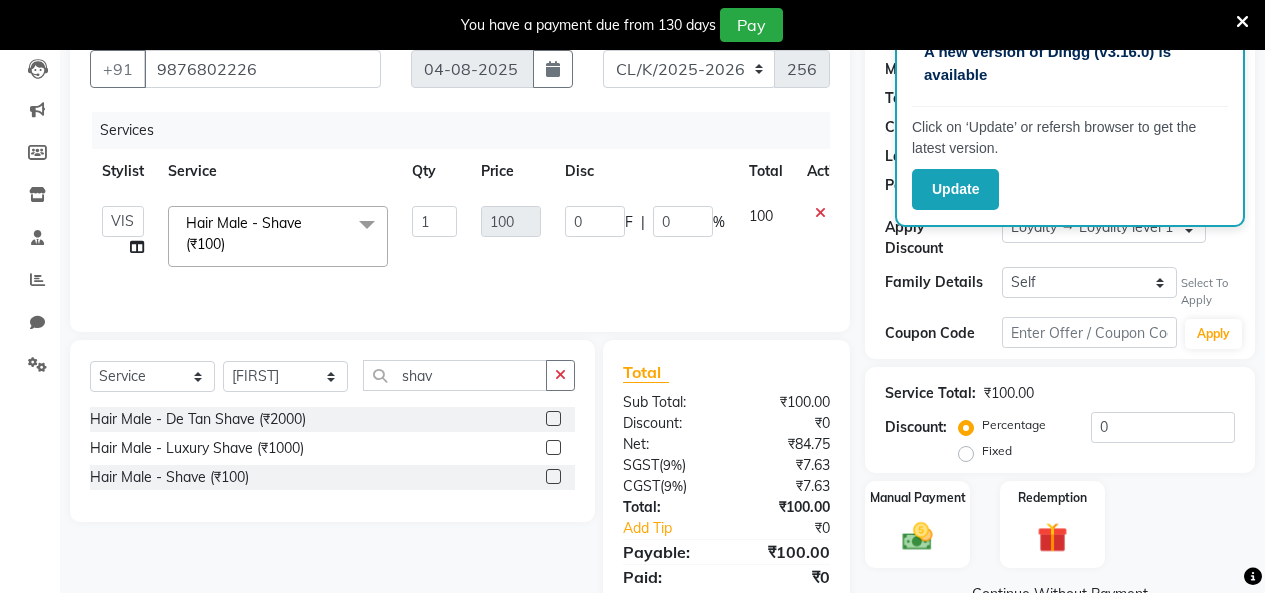 scroll, scrollTop: 284, scrollLeft: 0, axis: vertical 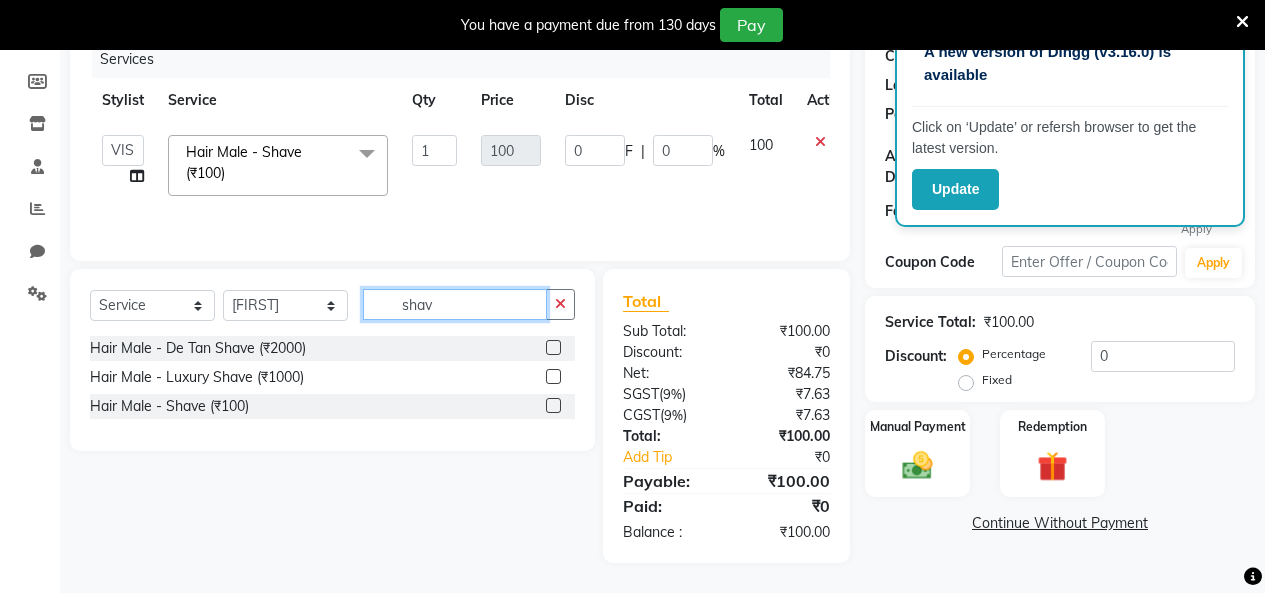 click on "shav" 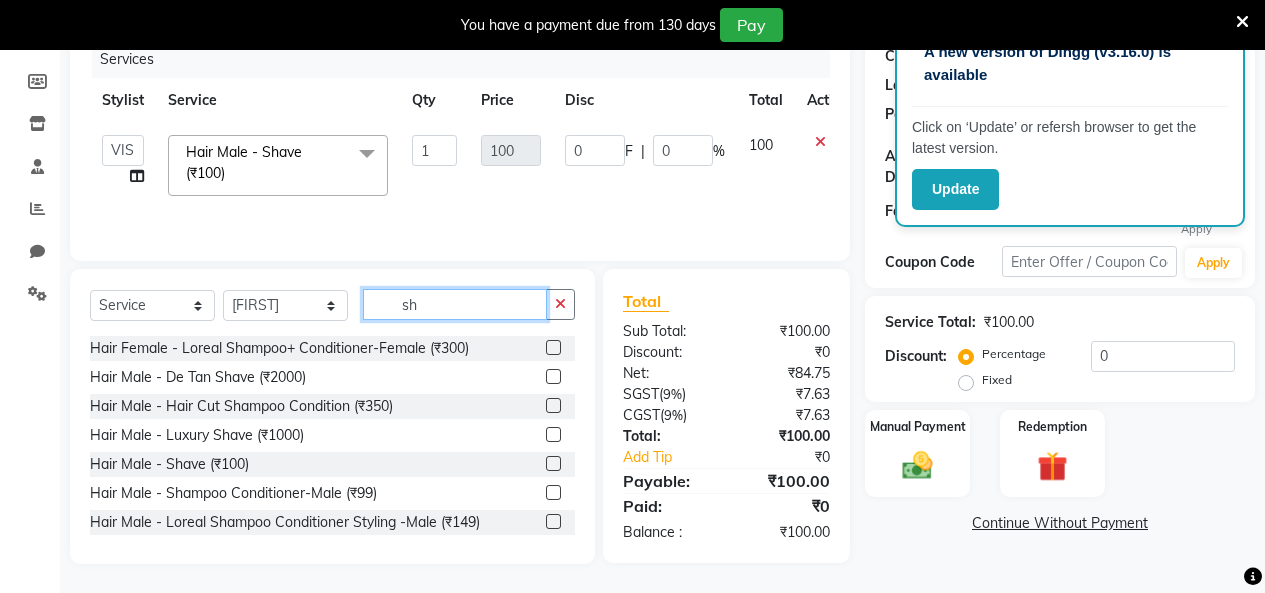 type on "s" 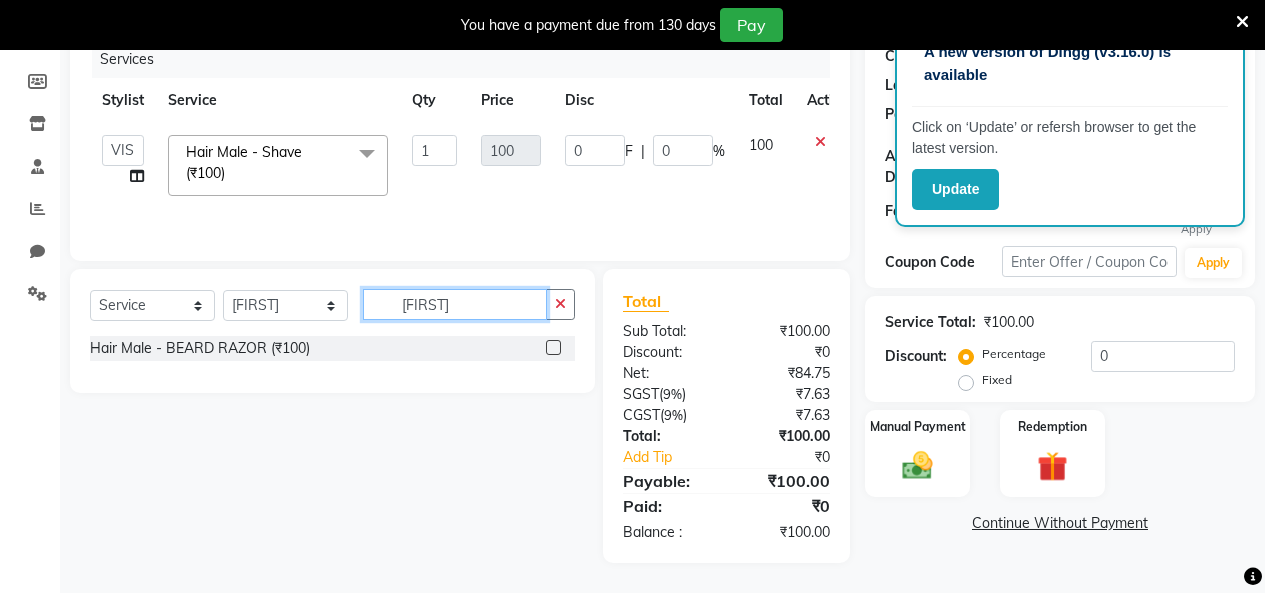 type on "raz" 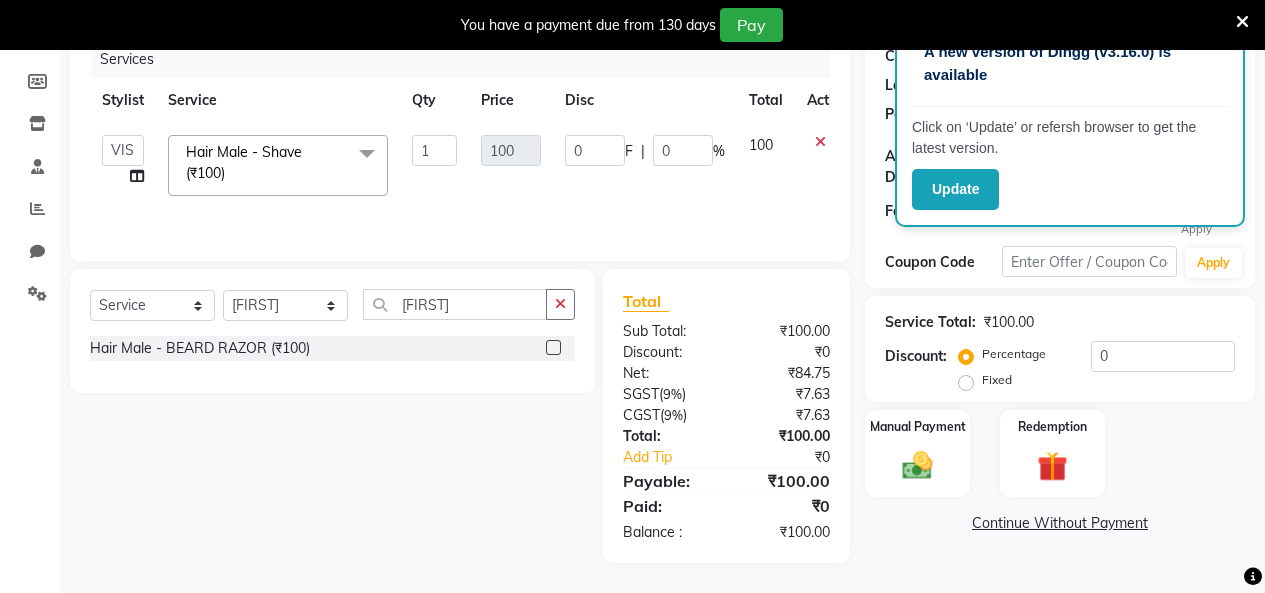 click 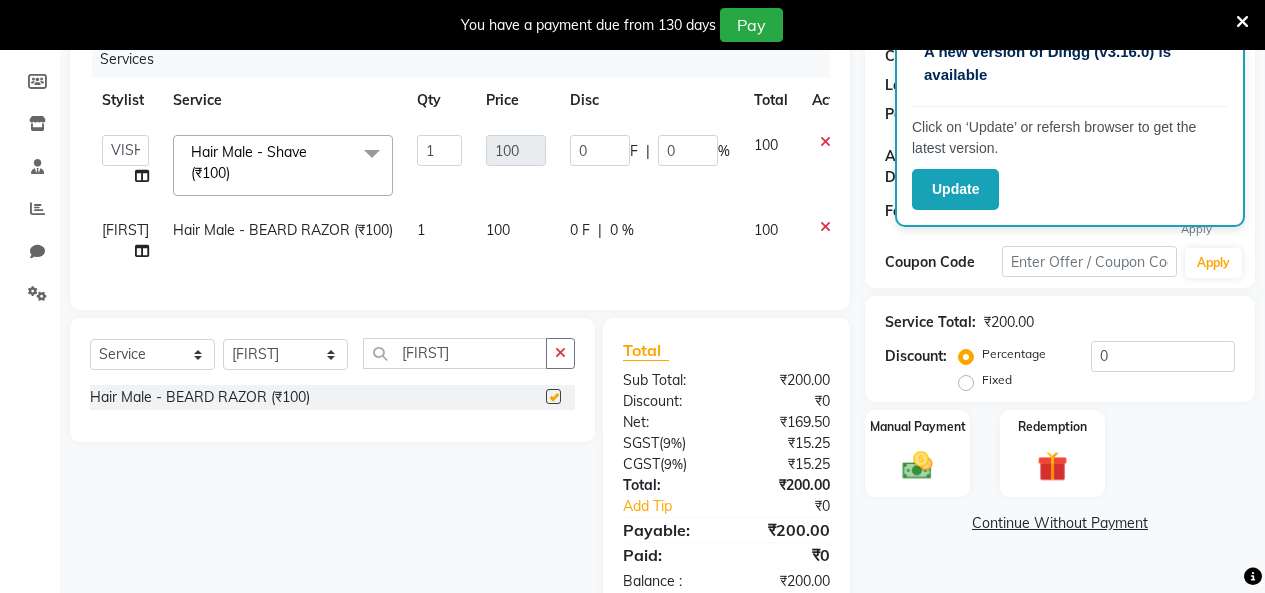 checkbox on "false" 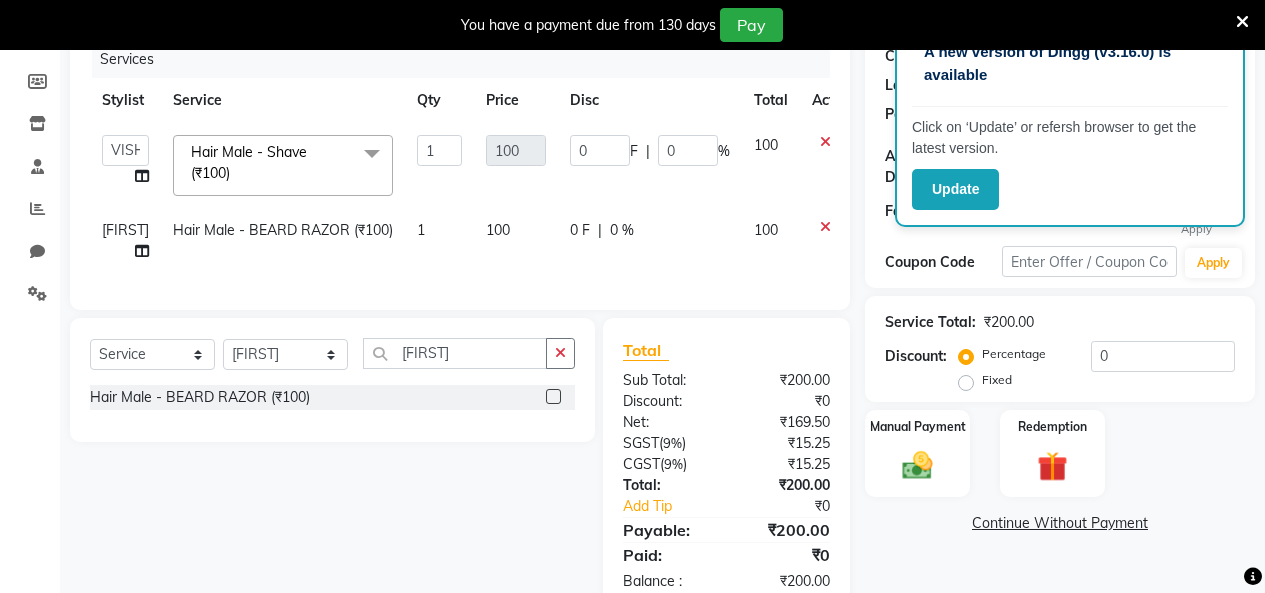 click on "[LAST]" 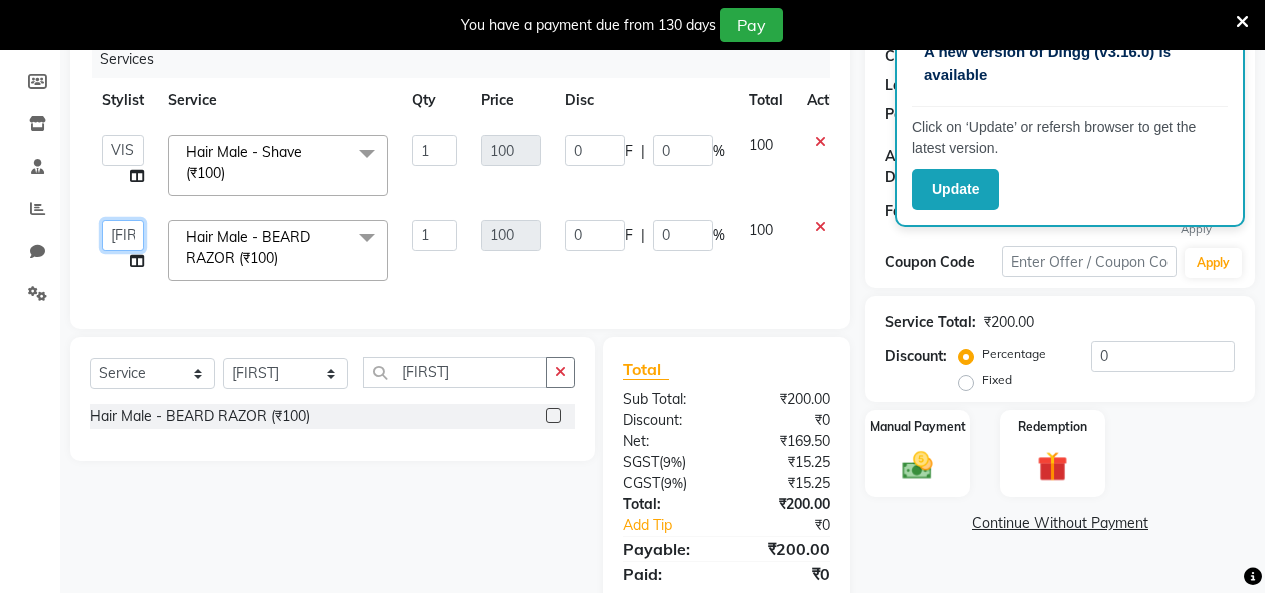 click on "Admin   Admin   AKHIL   ANKUSH   Colour Lounge, Kabir Park   Colour Lounge, Kabir Park   divyansh    Jaswinder singh guard   JATIN   JOHN   JONEY   LUXMI   NAVDEEP KAUR   NITI   PARAMJIT   PARAS KHATNAVLIA   priya    priyanka    Rakesh   sapna    SUMAN   VANDANA SHARMA   VISHAL" 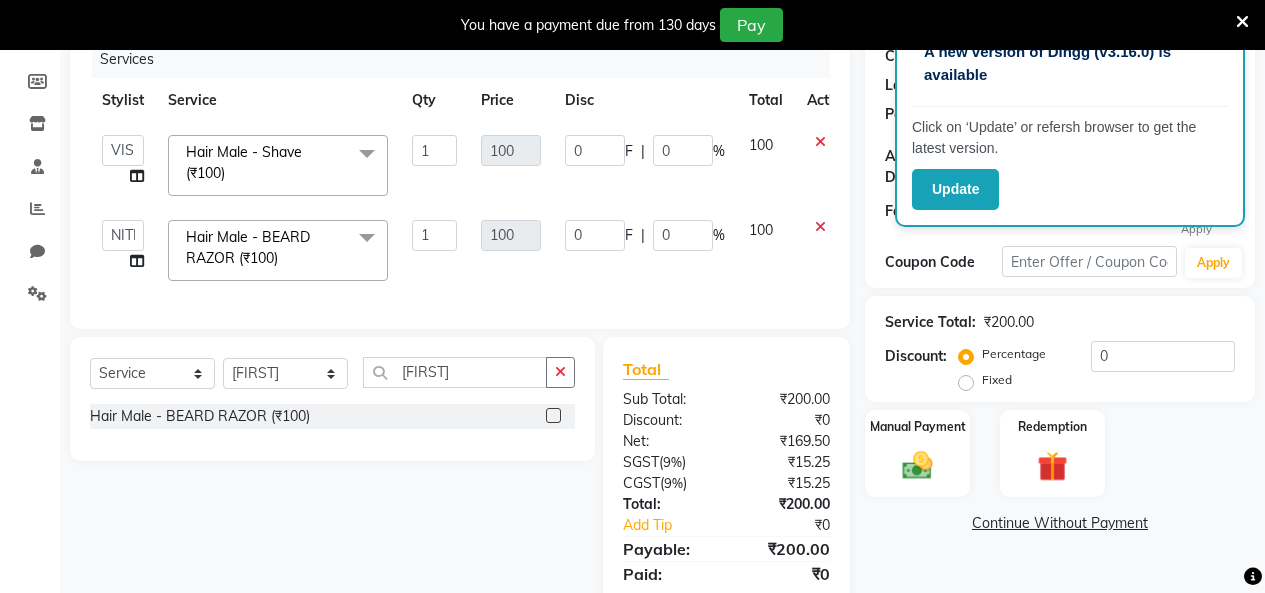 select on "70125" 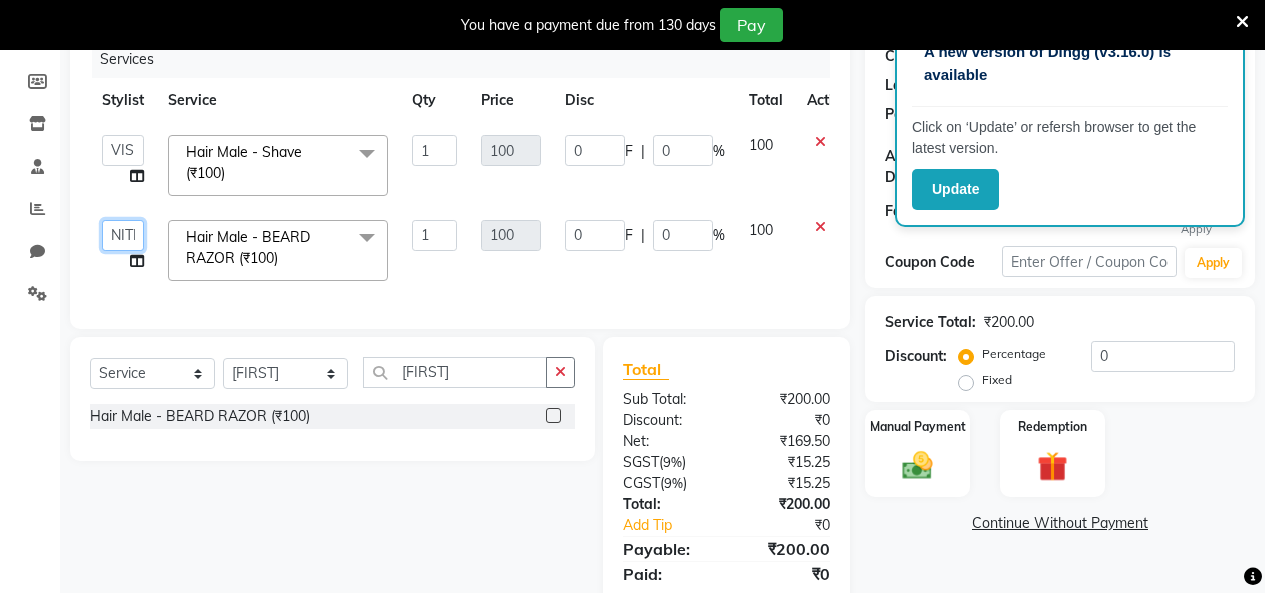 click on "Admin   Admin   AKHIL   ANKUSH   Colour Lounge, Kabir Park   Colour Lounge, Kabir Park   divyansh    Jaswinder singh guard   JATIN   JOHN   JONEY   LUXMI   NAVDEEP KAUR   NITI   PARAMJIT   PARAS KHATNAVLIA   priya    priyanka    Rakesh   sapna    SUMAN   VANDANA SHARMA   VISHAL" 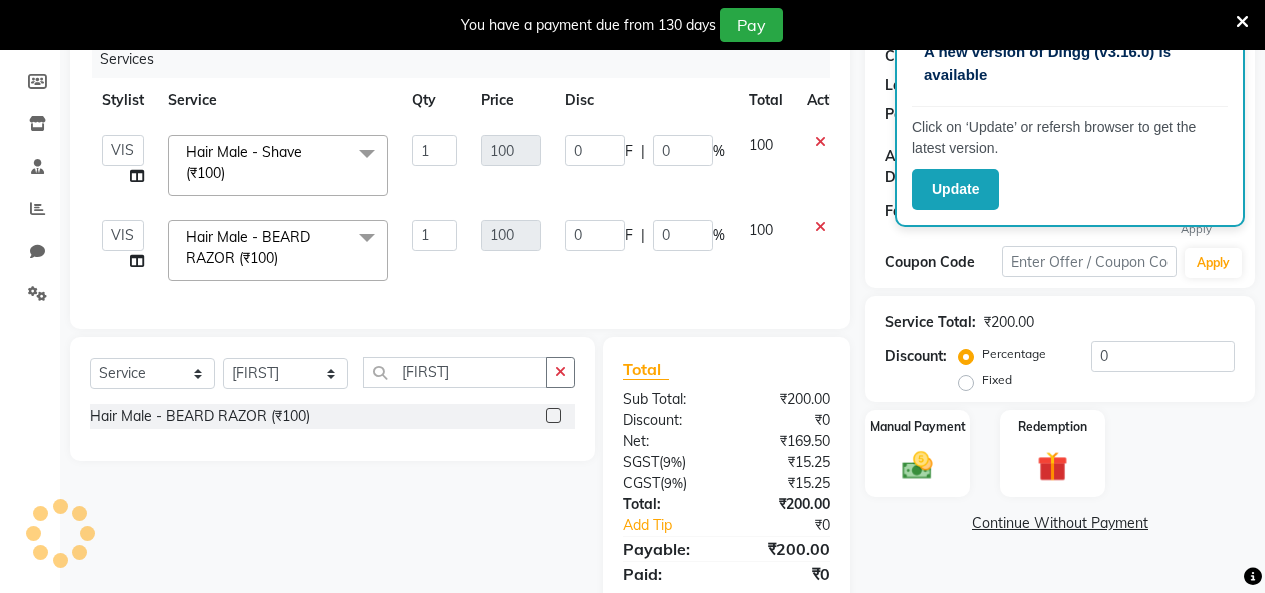 select on "70114" 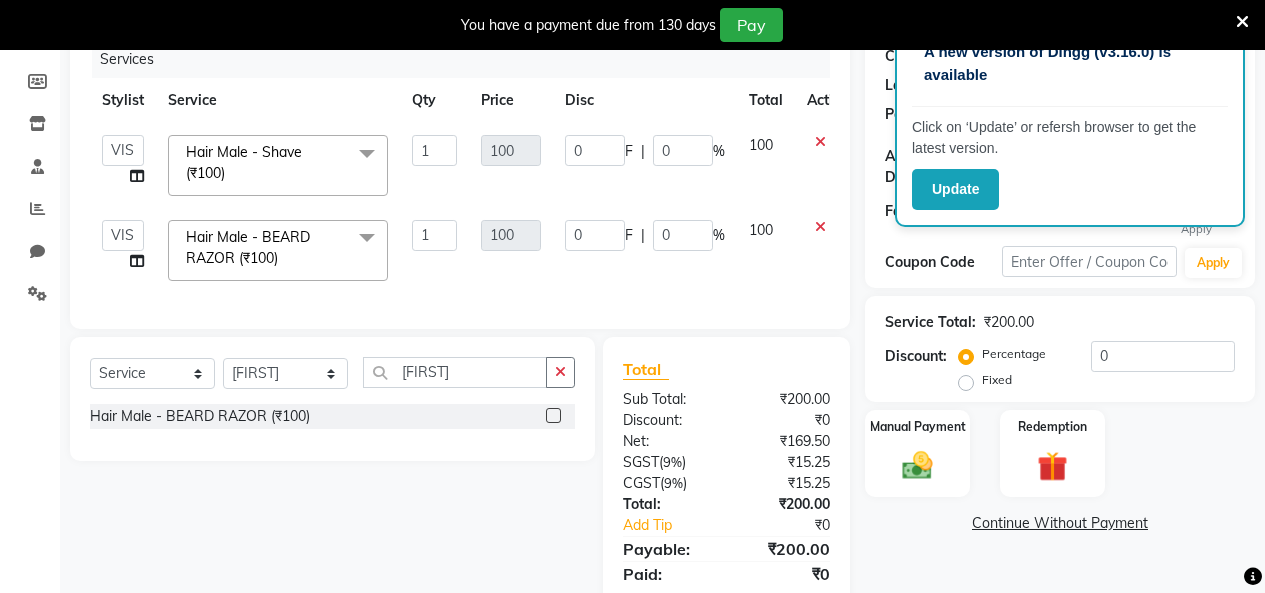 scroll, scrollTop: 0, scrollLeft: 0, axis: both 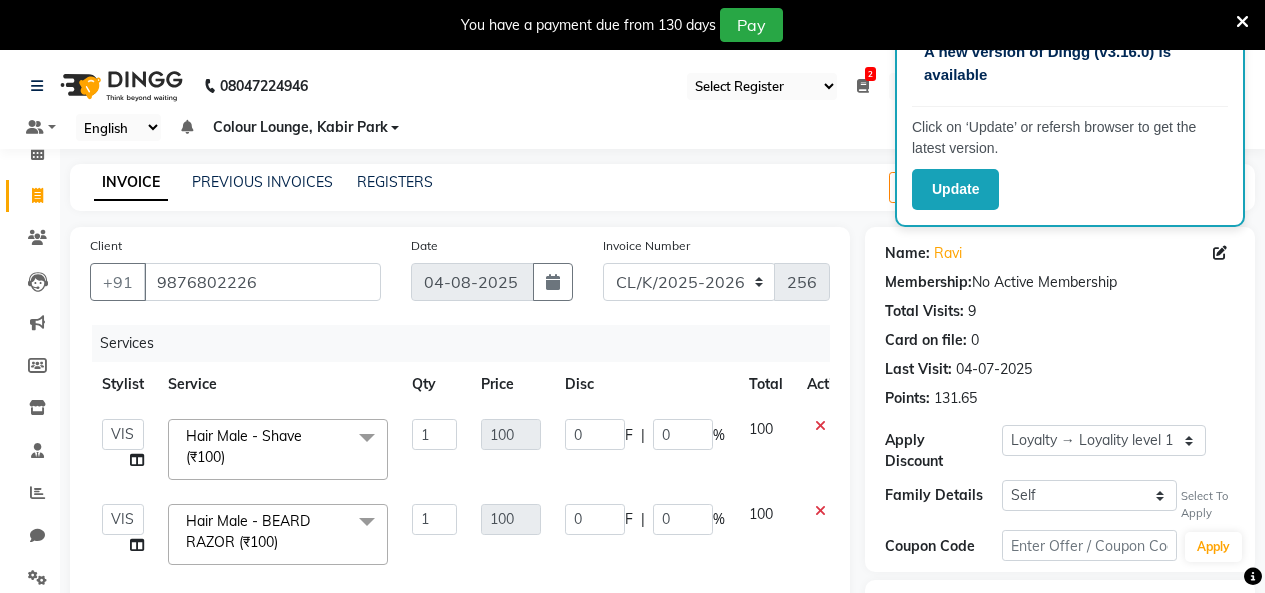 click on "Client +91 9876802226" 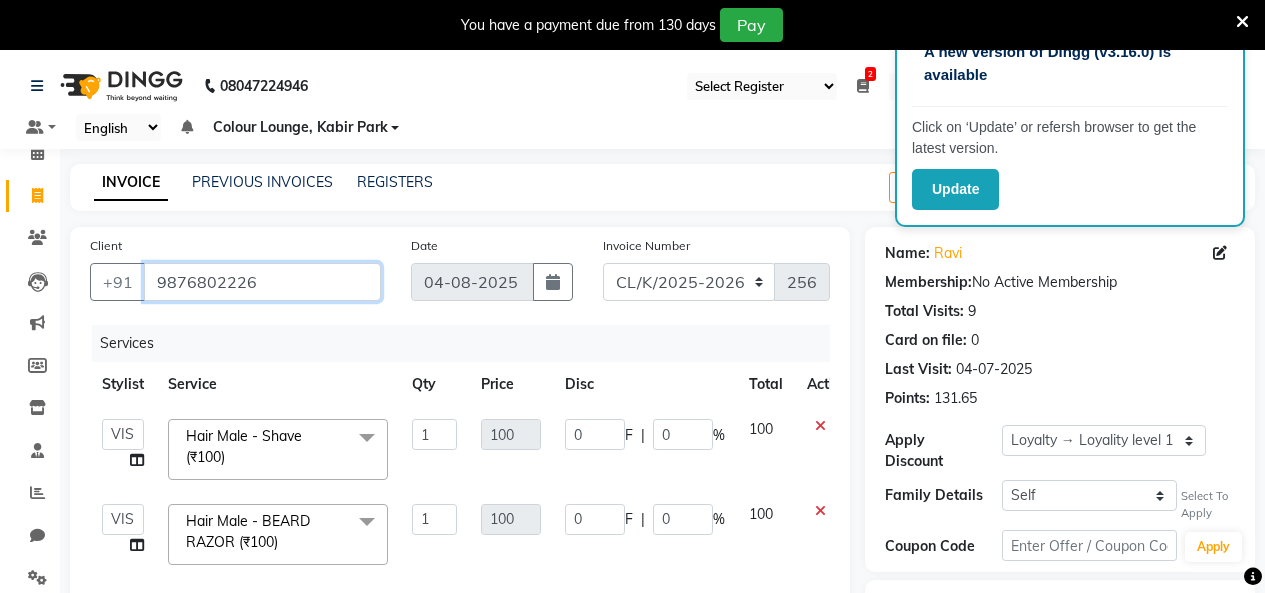 click on "9876802226" at bounding box center [262, 282] 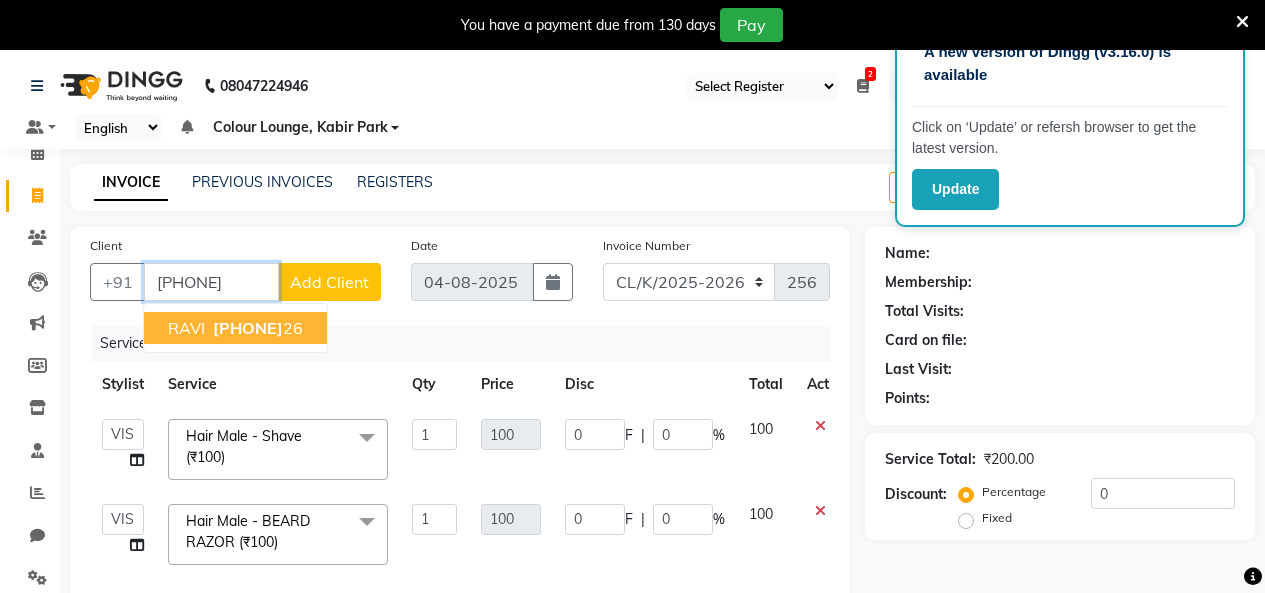 click on "98768022 26" at bounding box center (256, 328) 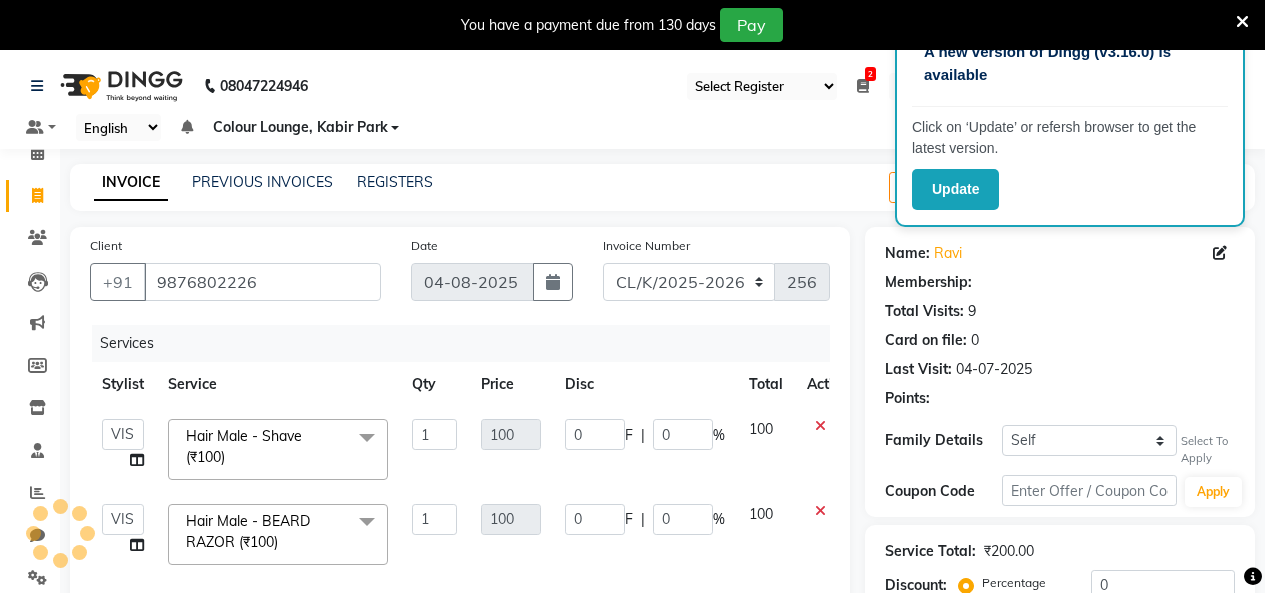 scroll, scrollTop: 367, scrollLeft: 0, axis: vertical 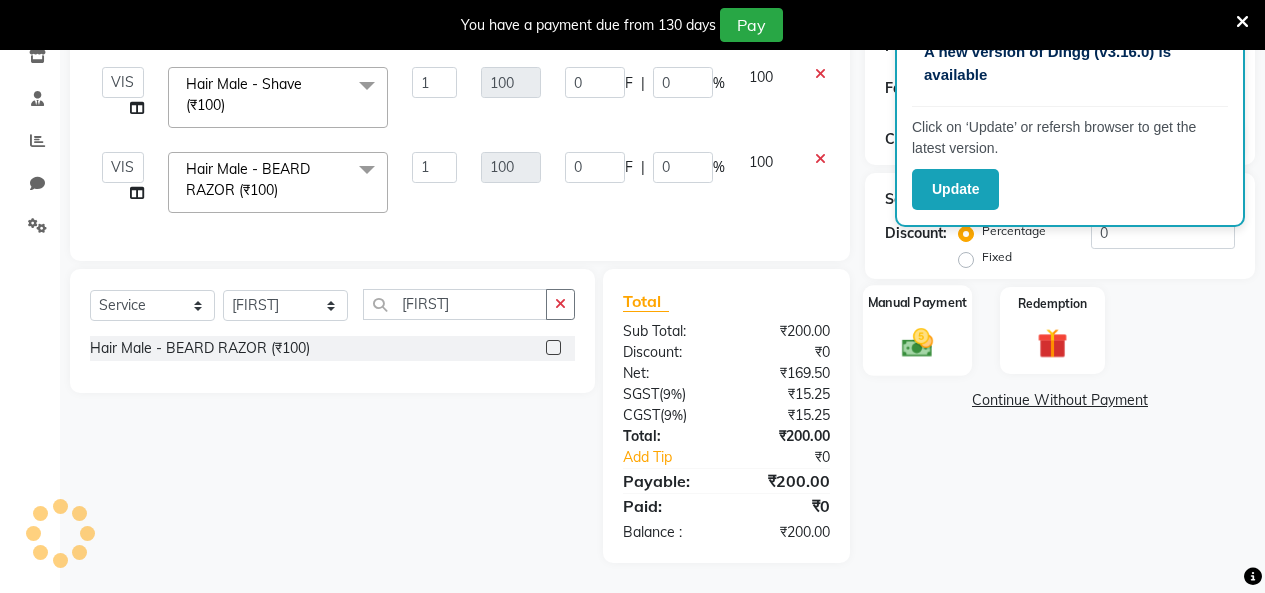 click on "Manual Payment" 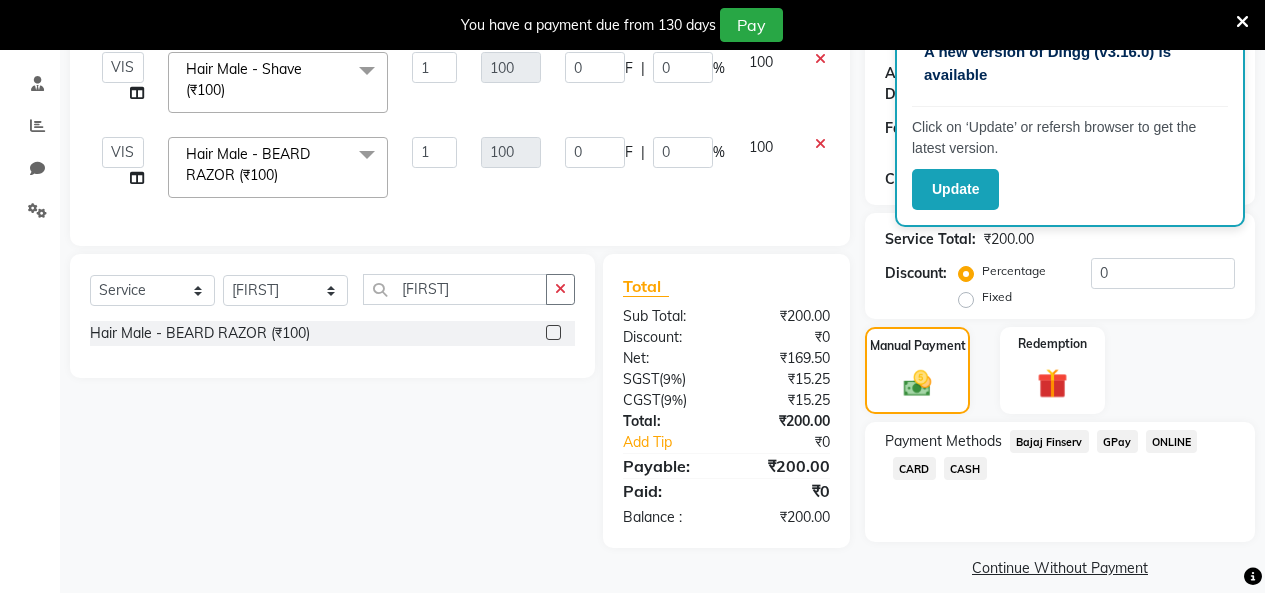 click on "CASH" 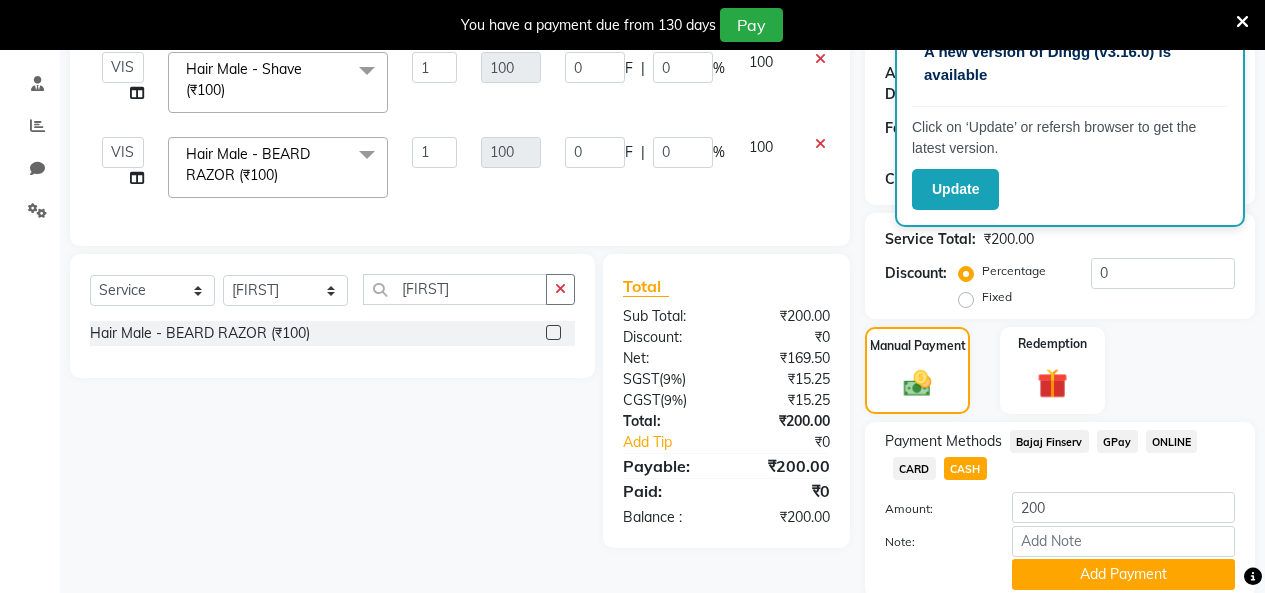 scroll, scrollTop: 427, scrollLeft: 0, axis: vertical 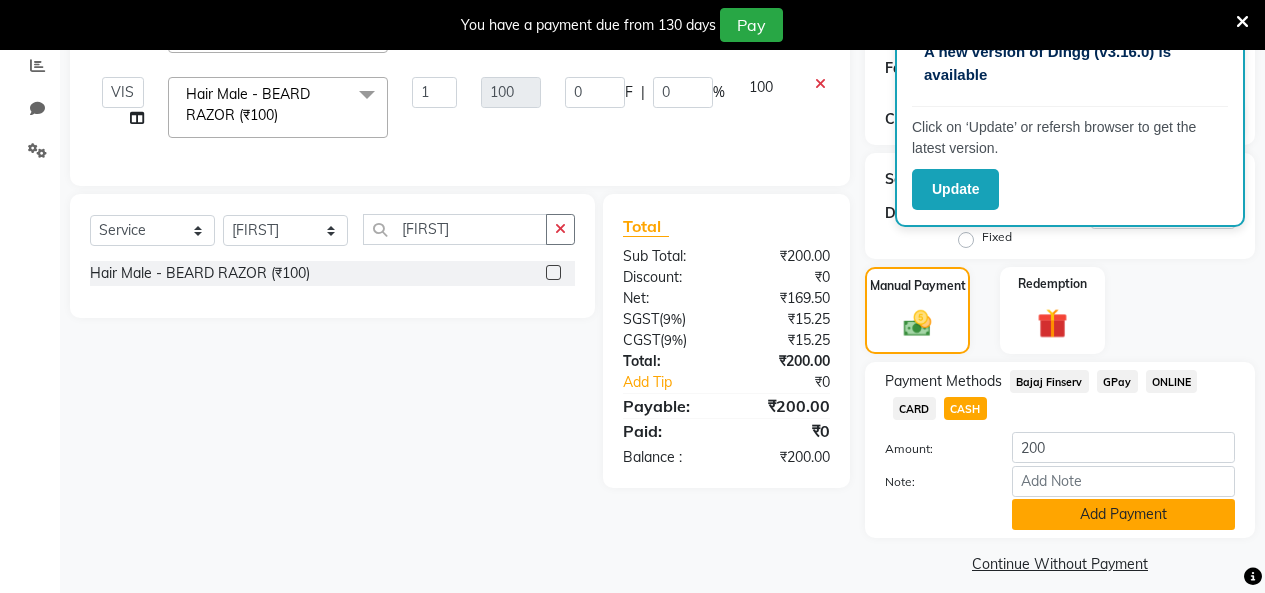 click on "Add Payment" 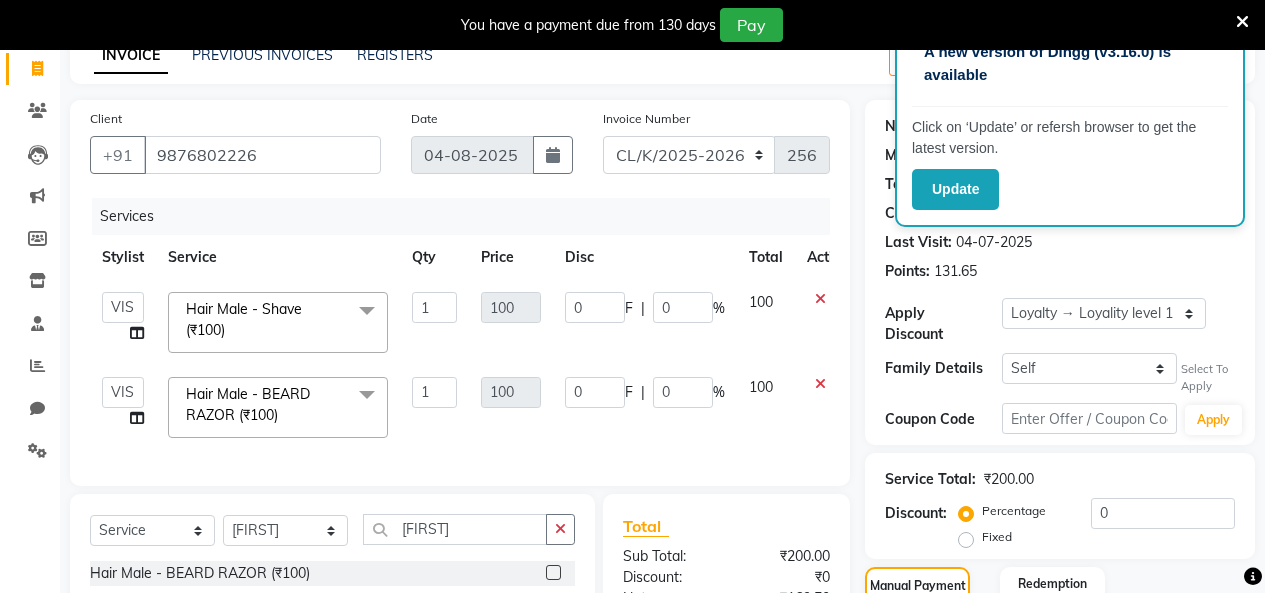scroll, scrollTop: 577, scrollLeft: 0, axis: vertical 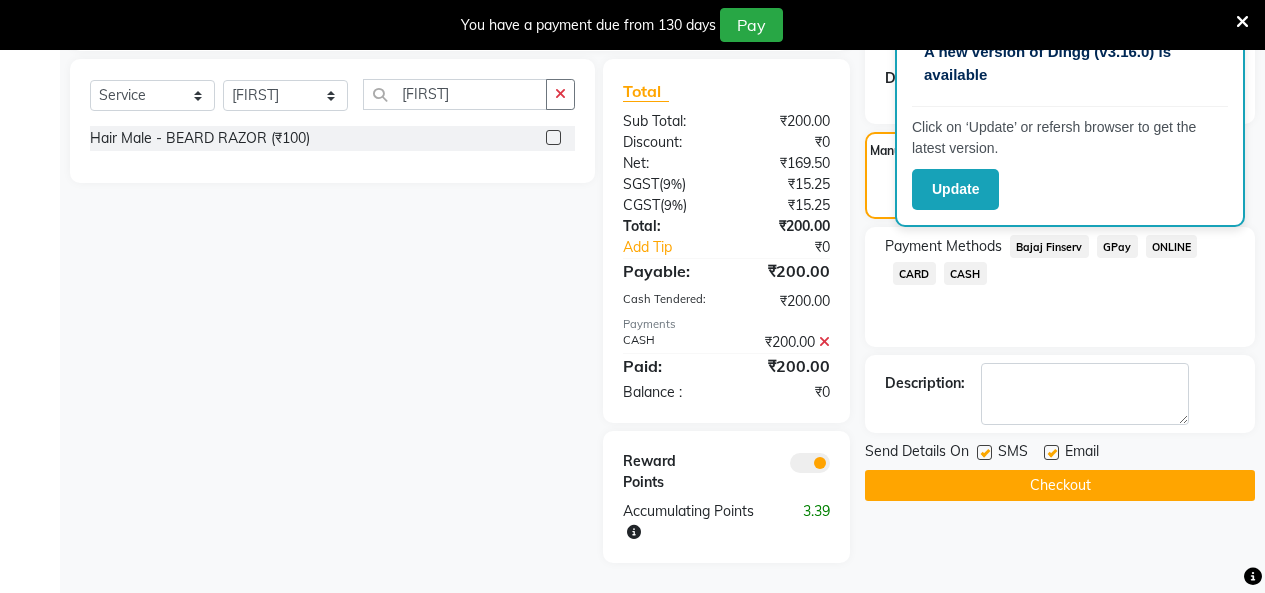 click on "Checkout" 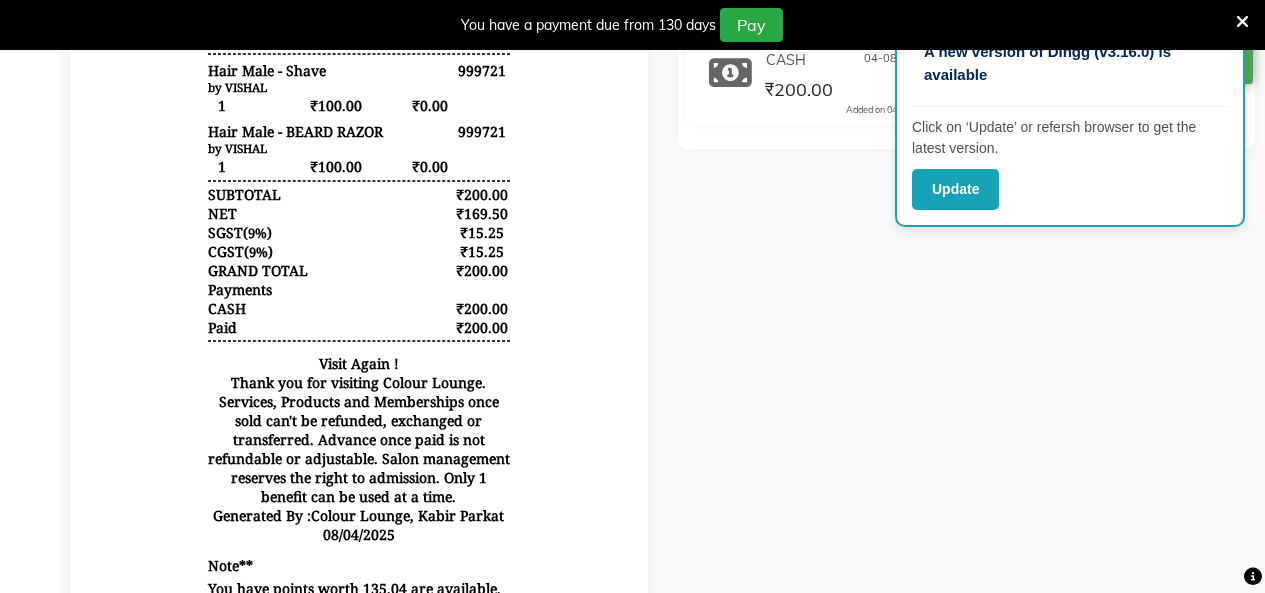 scroll, scrollTop: 277, scrollLeft: 0, axis: vertical 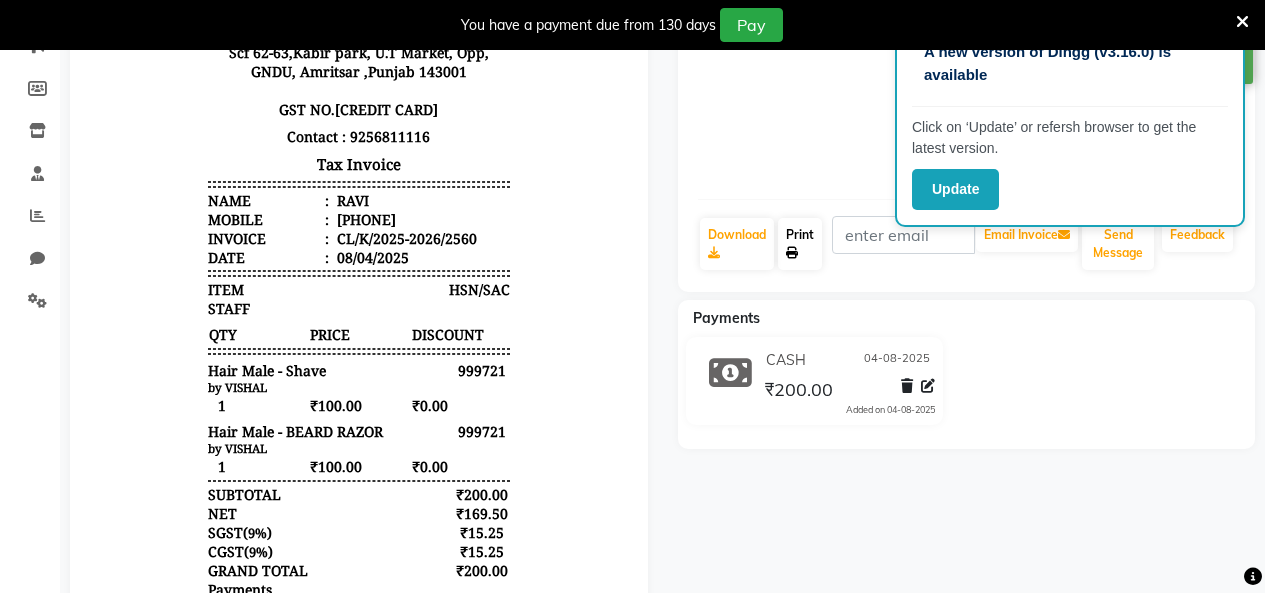 click on "Print" 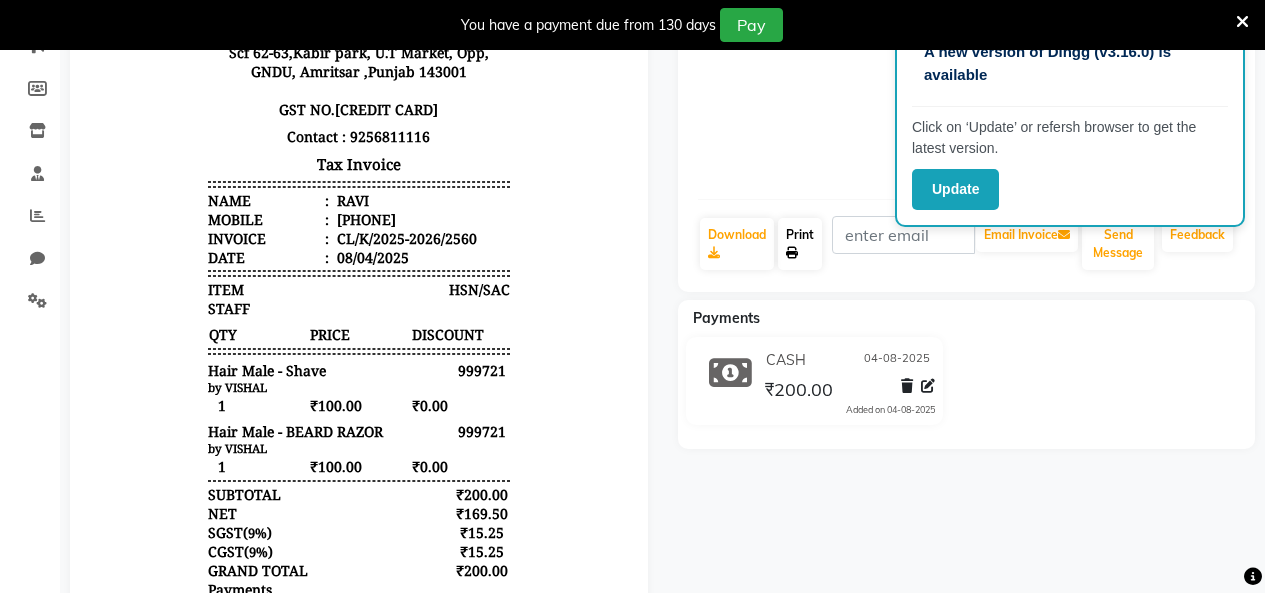 scroll, scrollTop: 0, scrollLeft: 0, axis: both 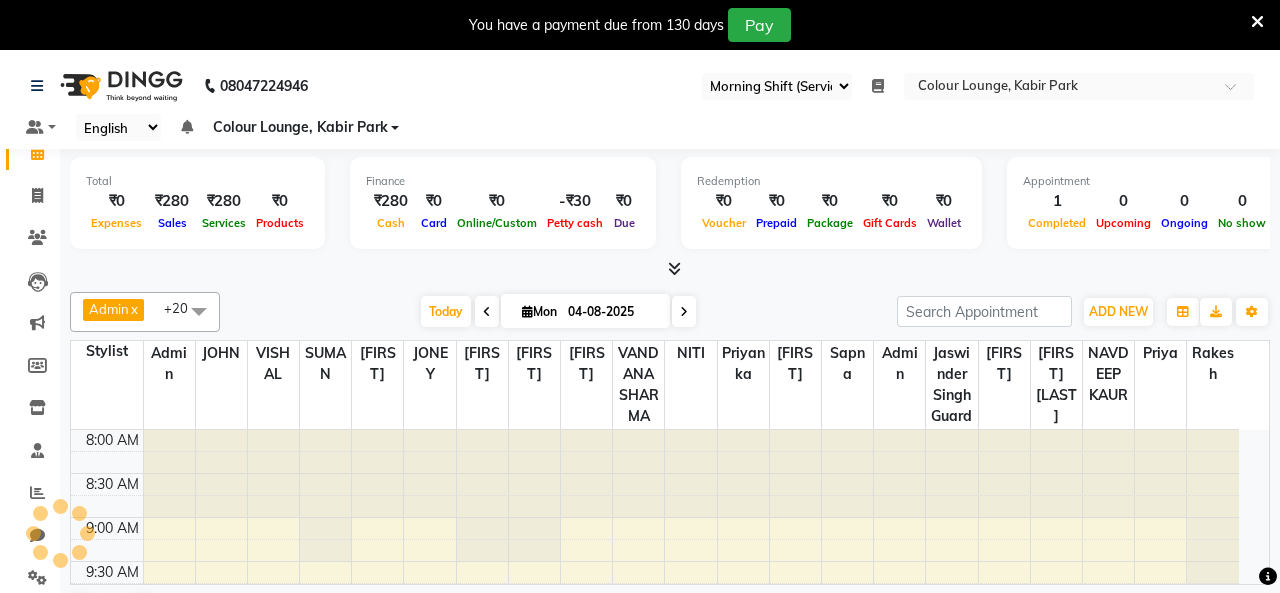 select on "75" 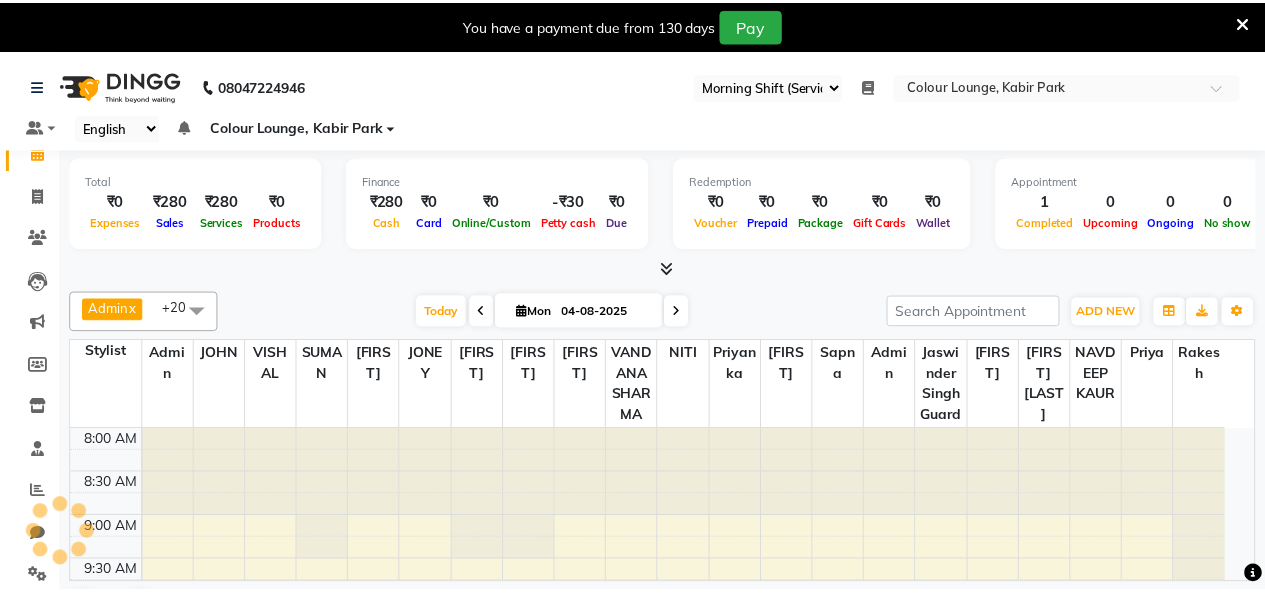scroll, scrollTop: 0, scrollLeft: 0, axis: both 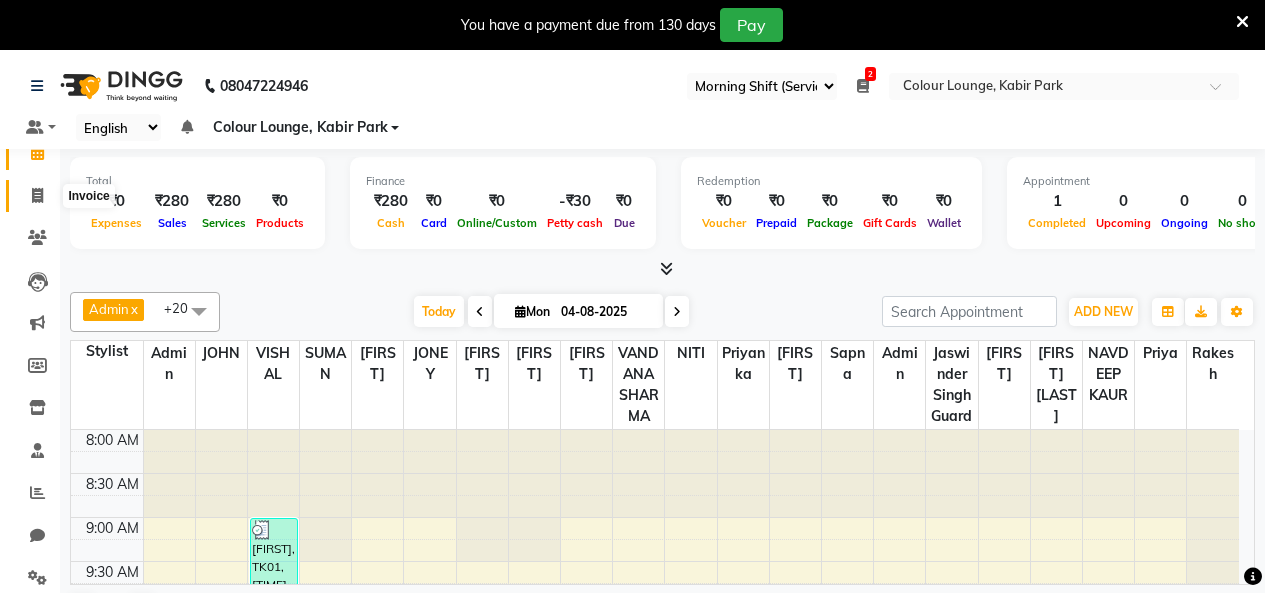 click 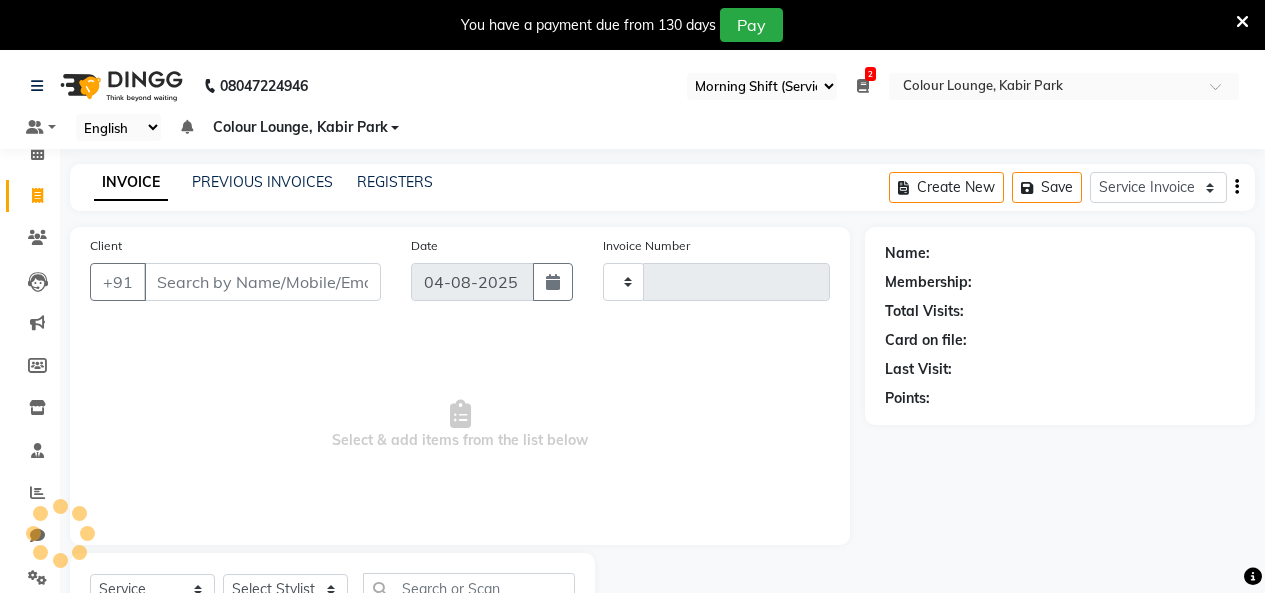 type on "2560" 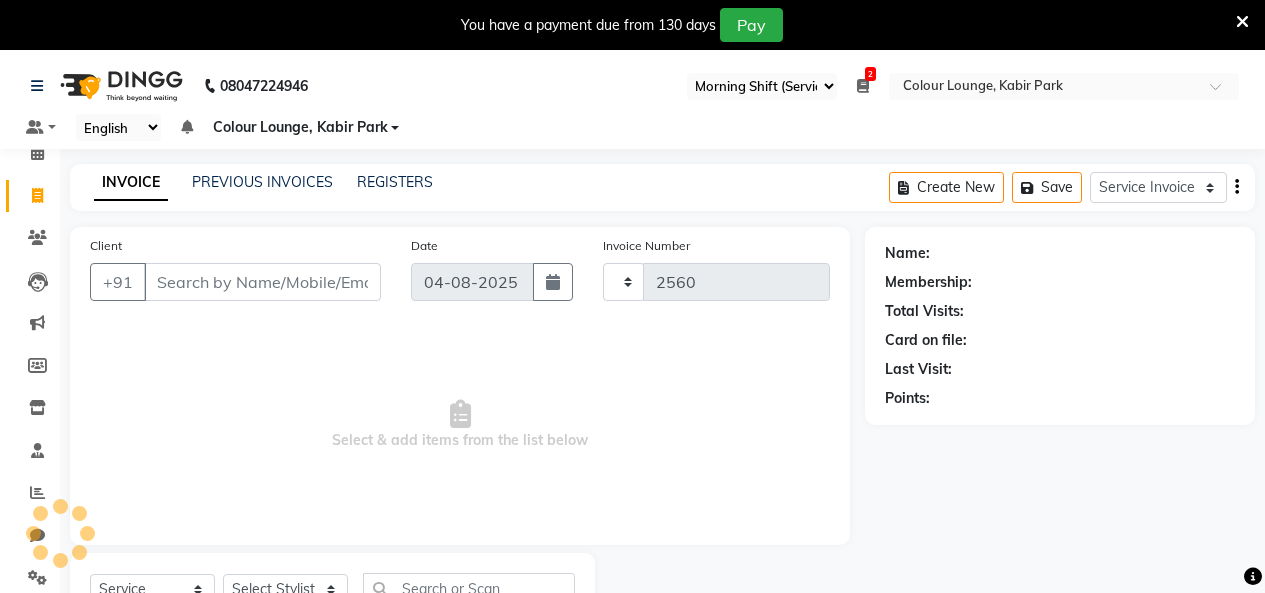 select on "8015" 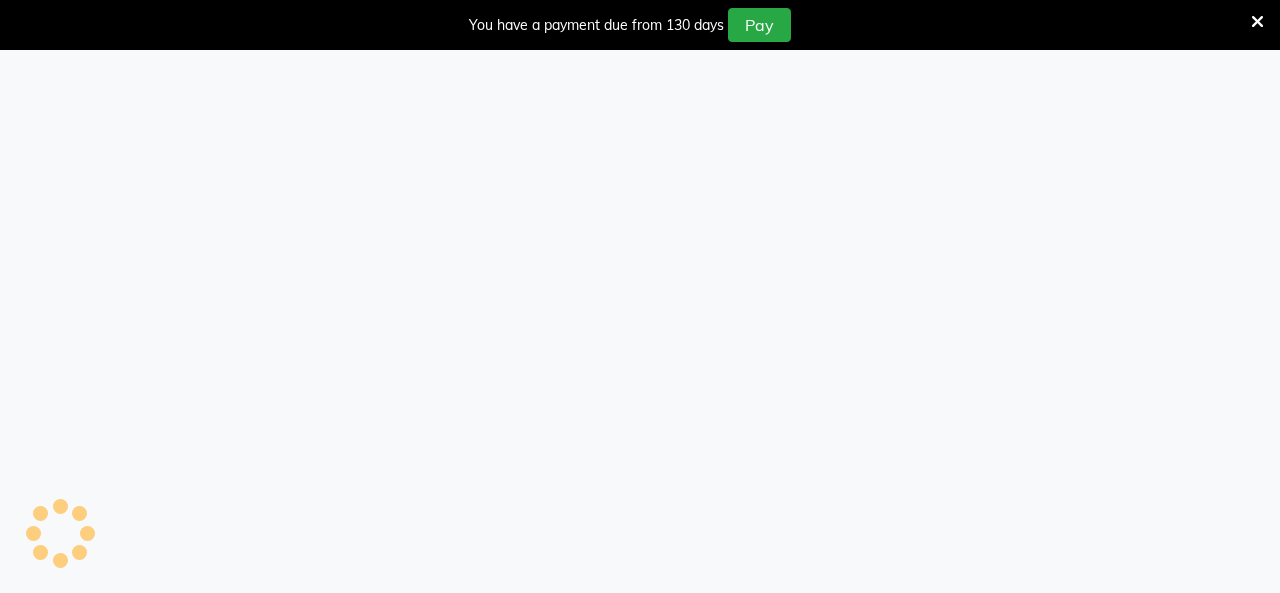 select on "75" 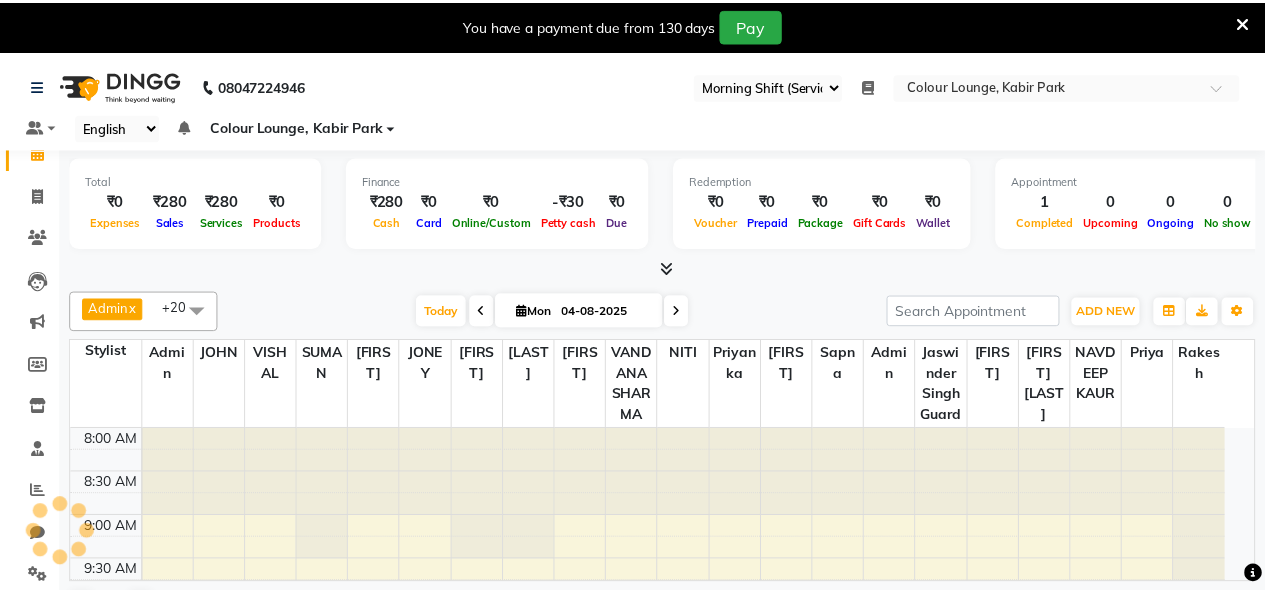 scroll, scrollTop: 0, scrollLeft: 0, axis: both 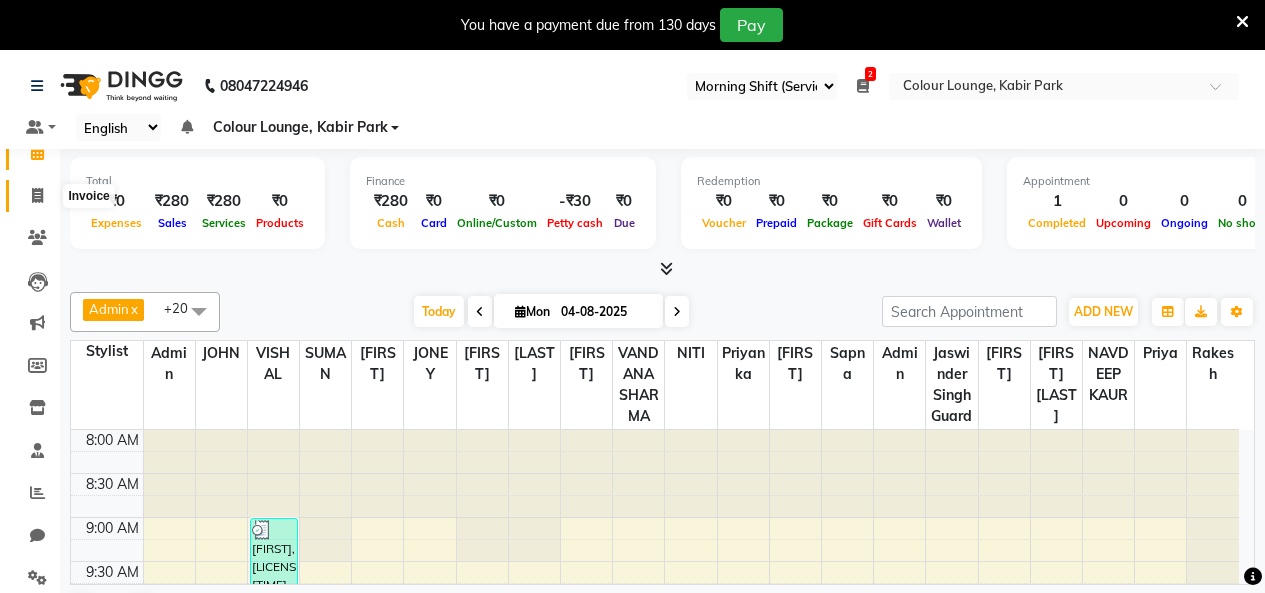 click 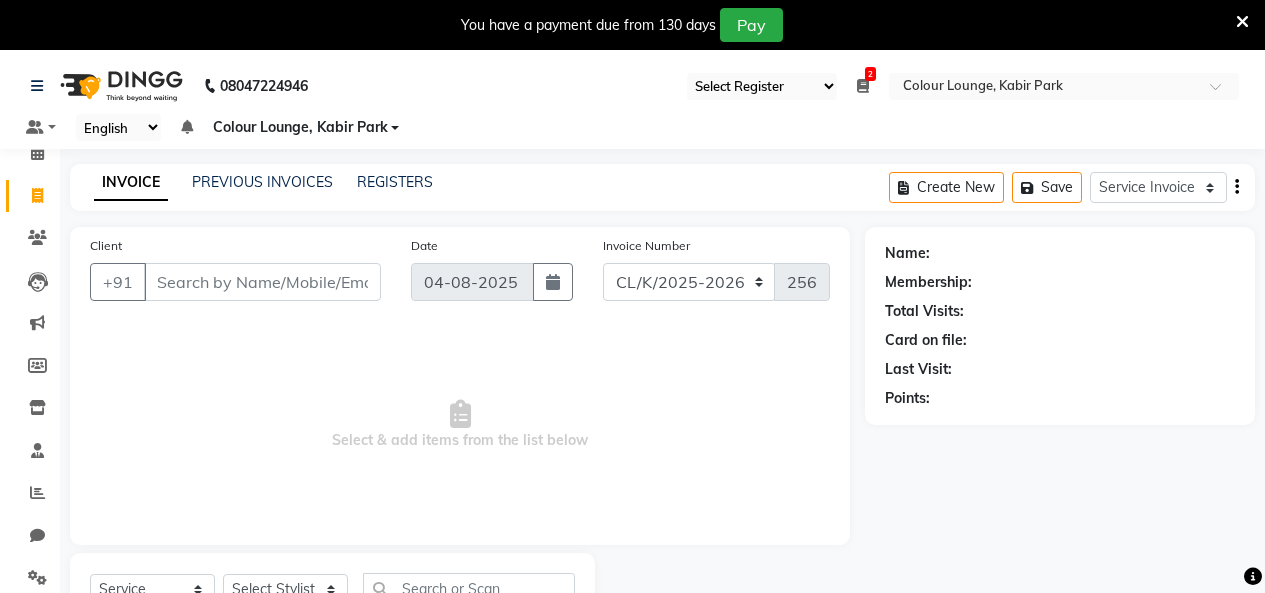 click on "Client" at bounding box center (262, 282) 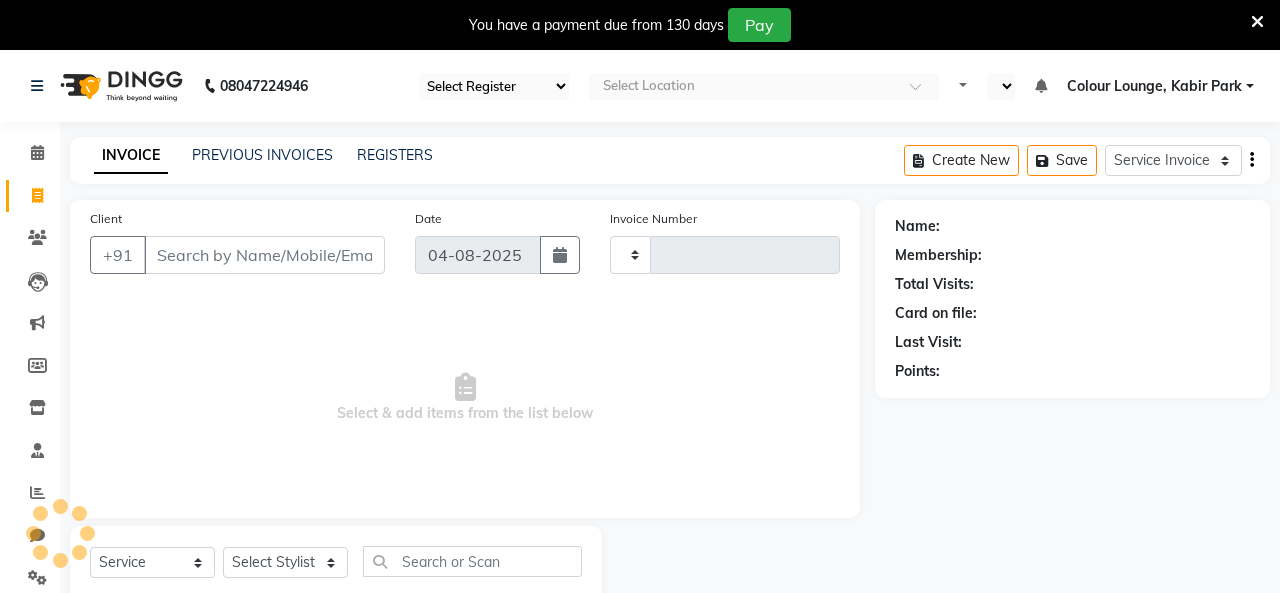 select on "service" 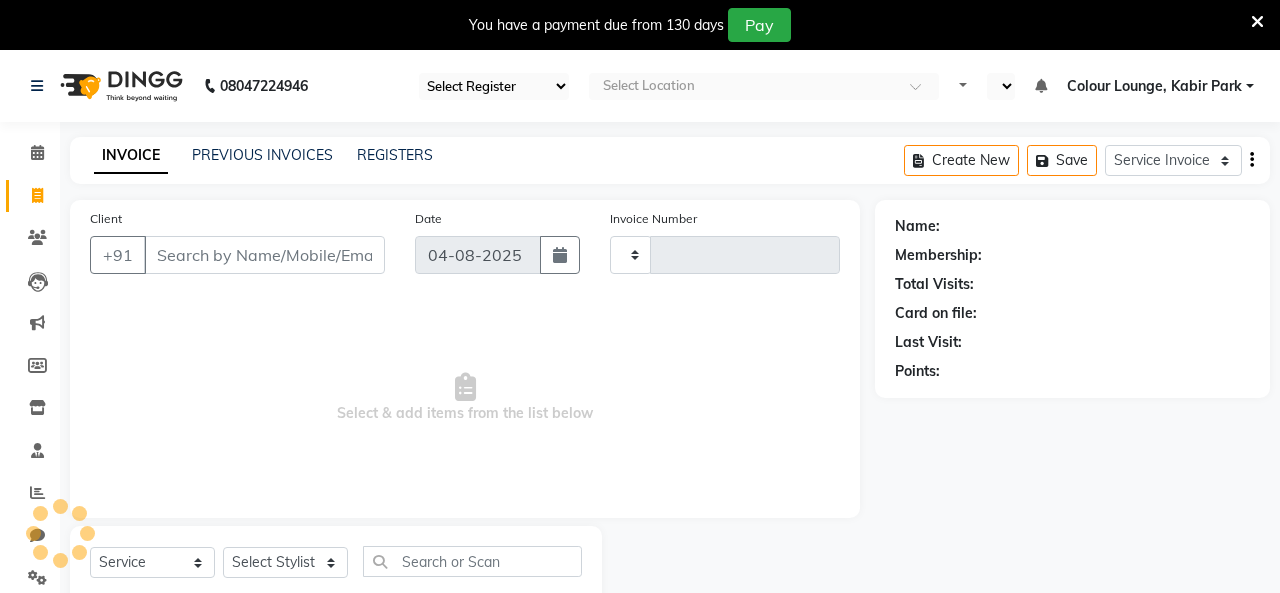 type on "2563" 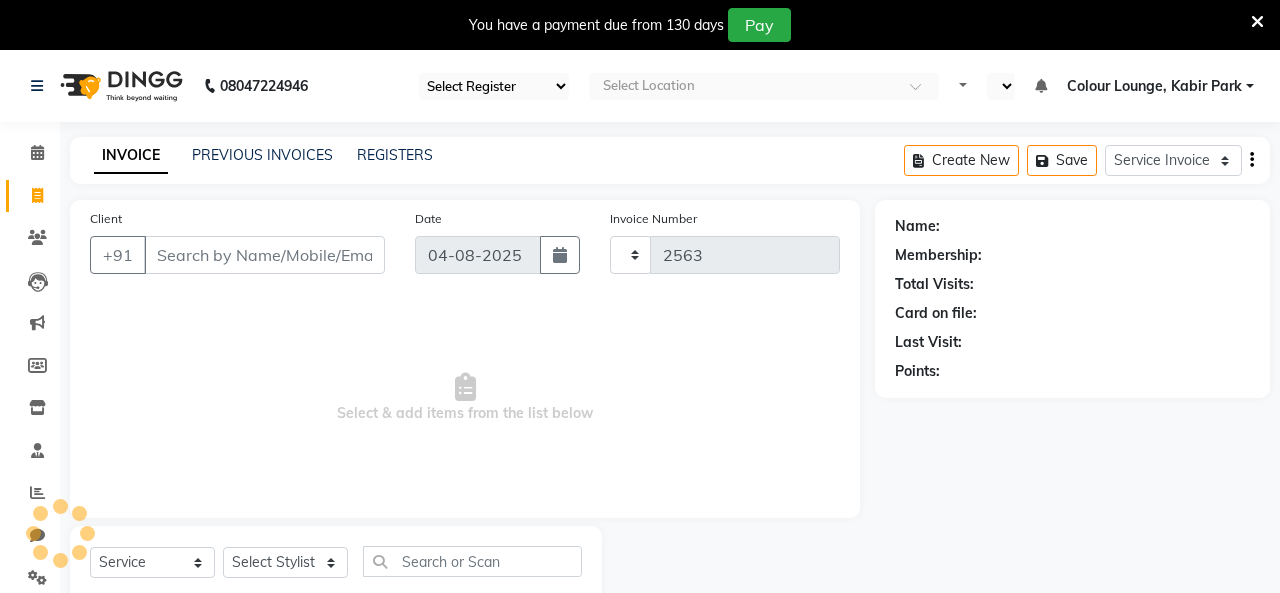 select on "75" 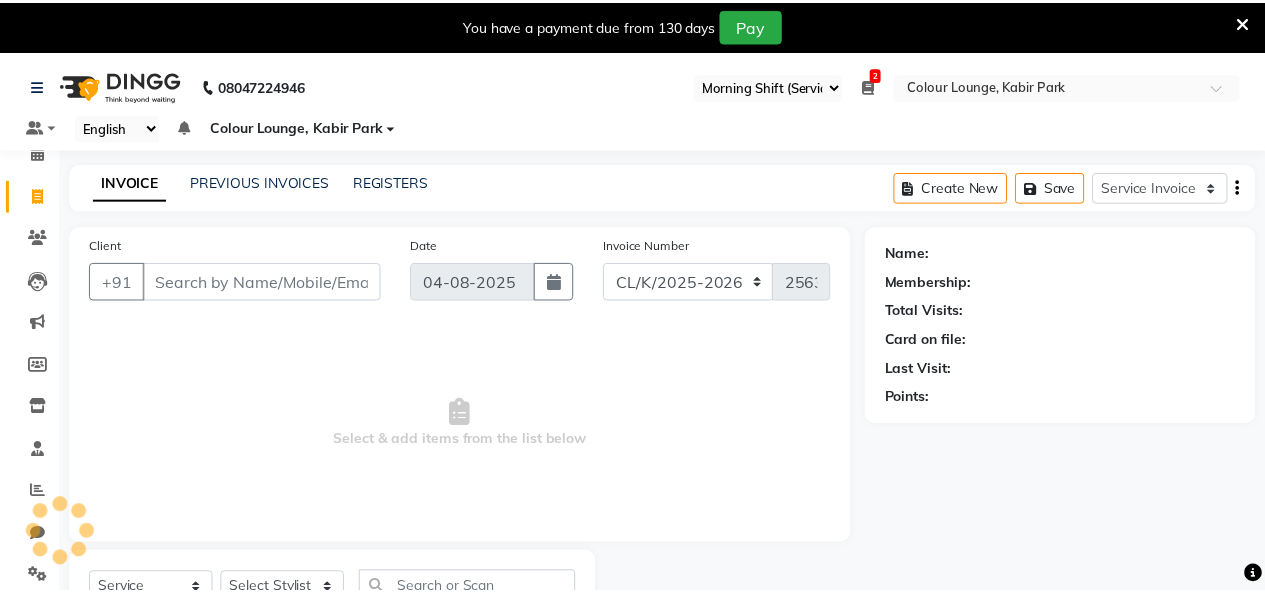 scroll, scrollTop: 0, scrollLeft: 0, axis: both 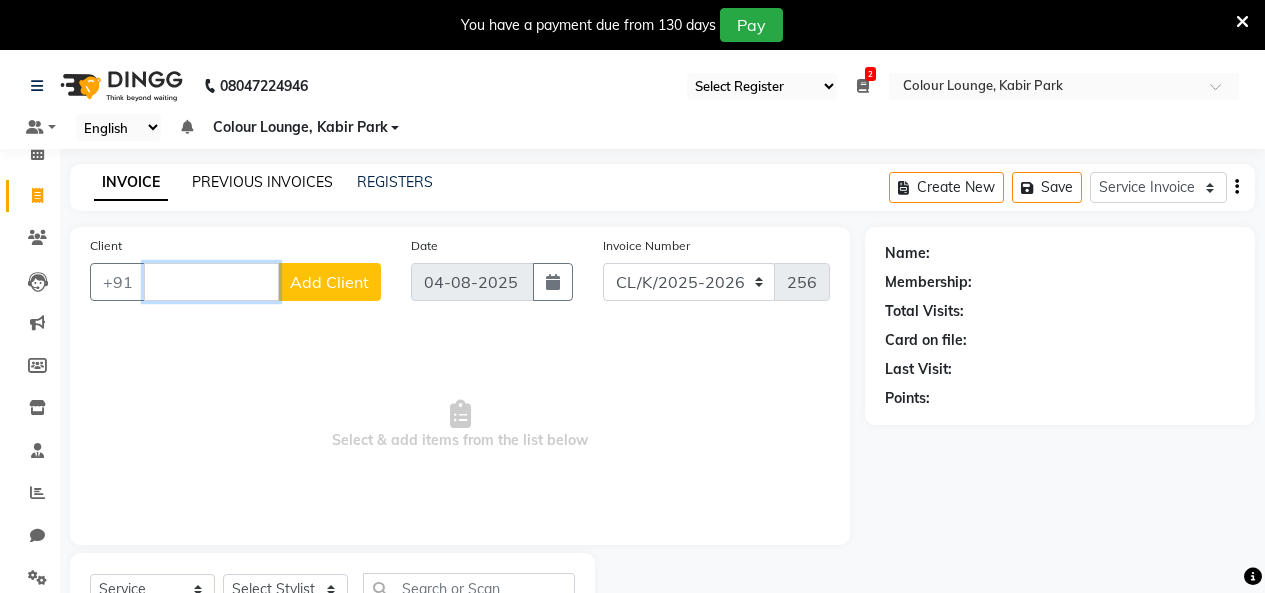 type 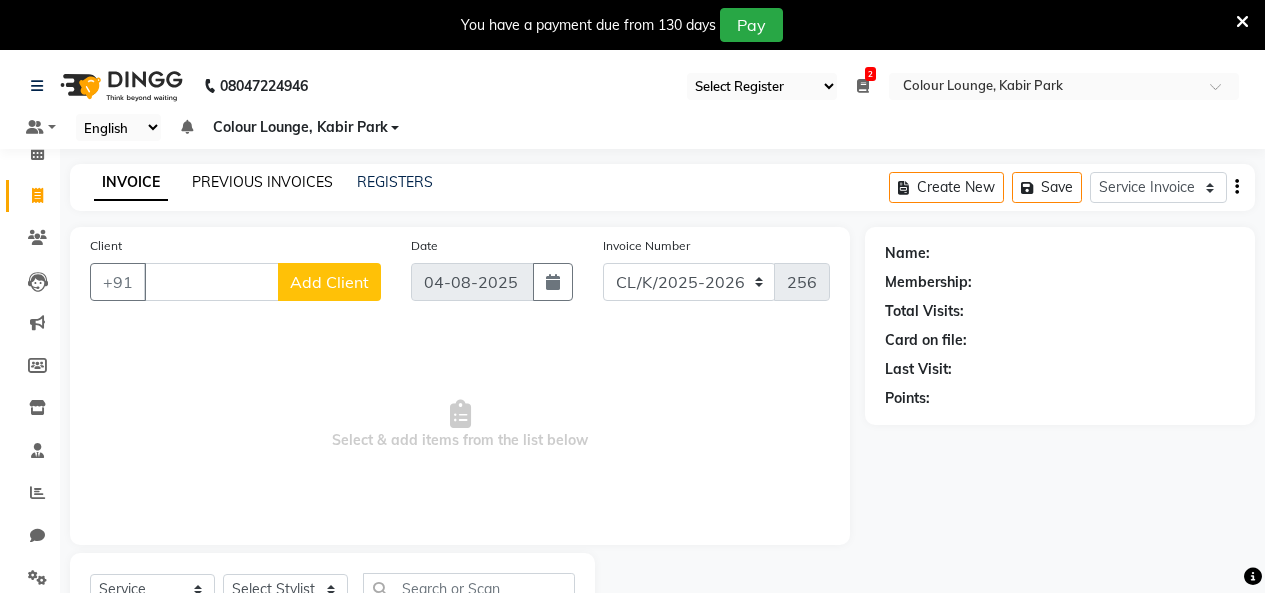 click on "PREVIOUS INVOICES" 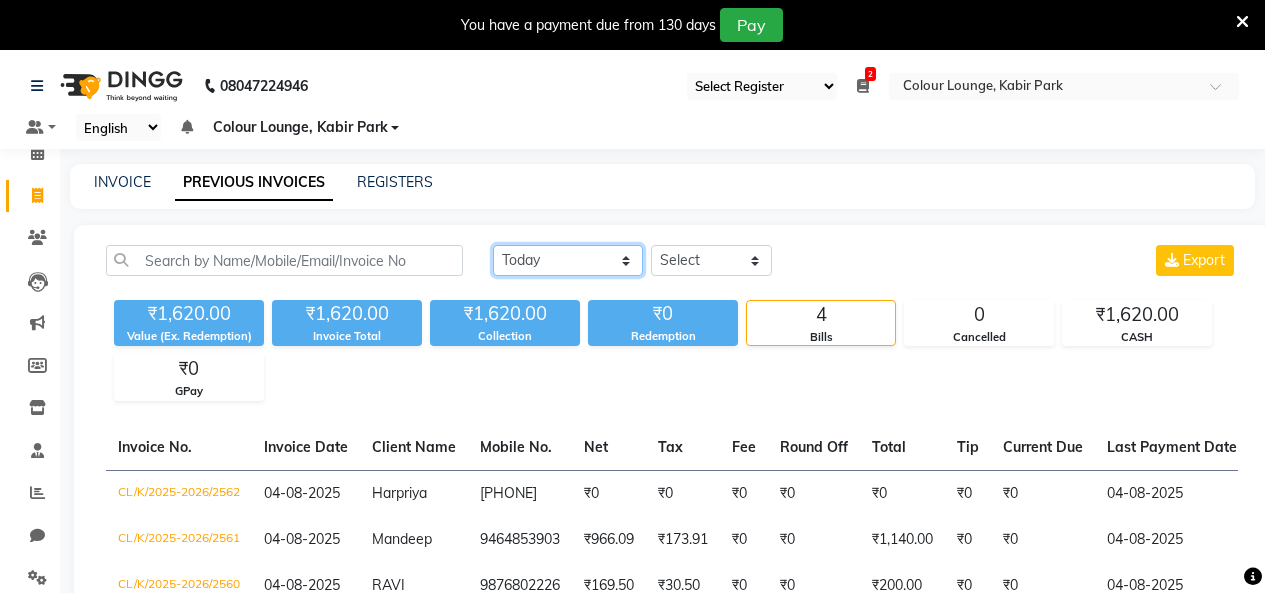 click on "Today Yesterday Custom Range" 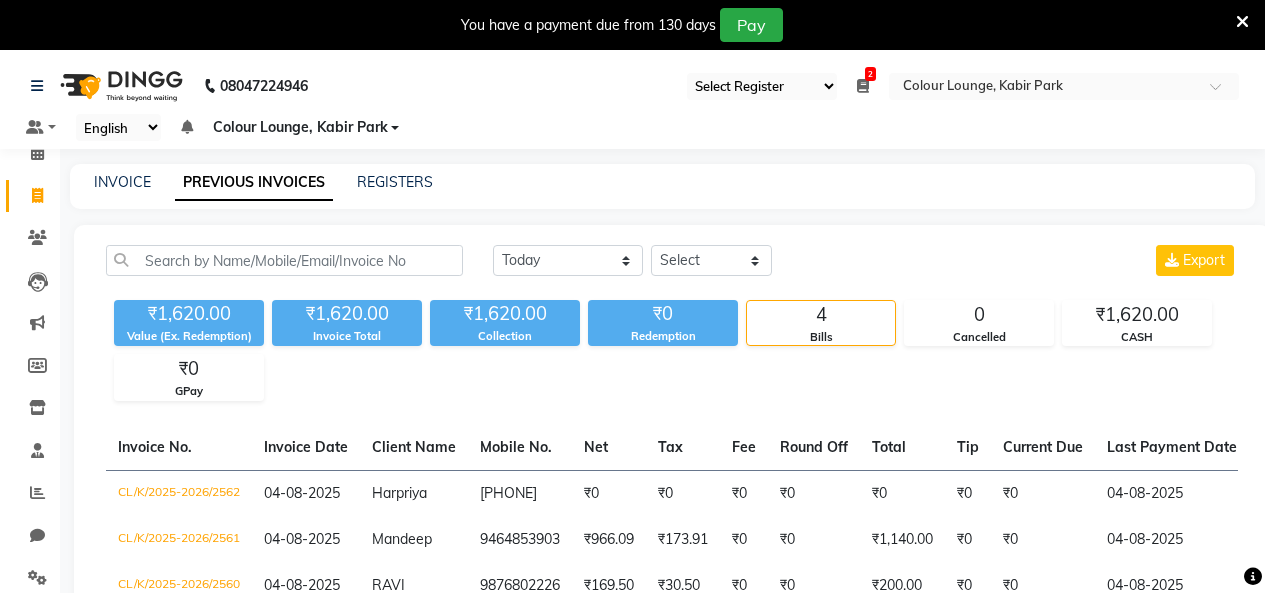 click on "PREVIOUS INVOICES" 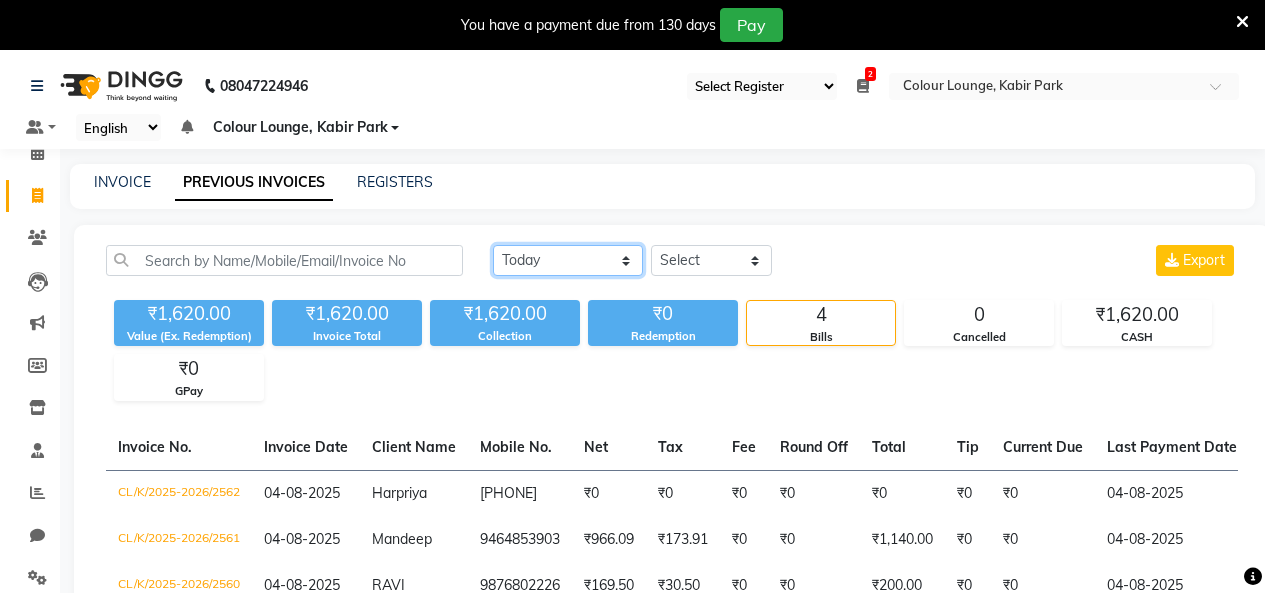 click on "Today Yesterday Custom Range" 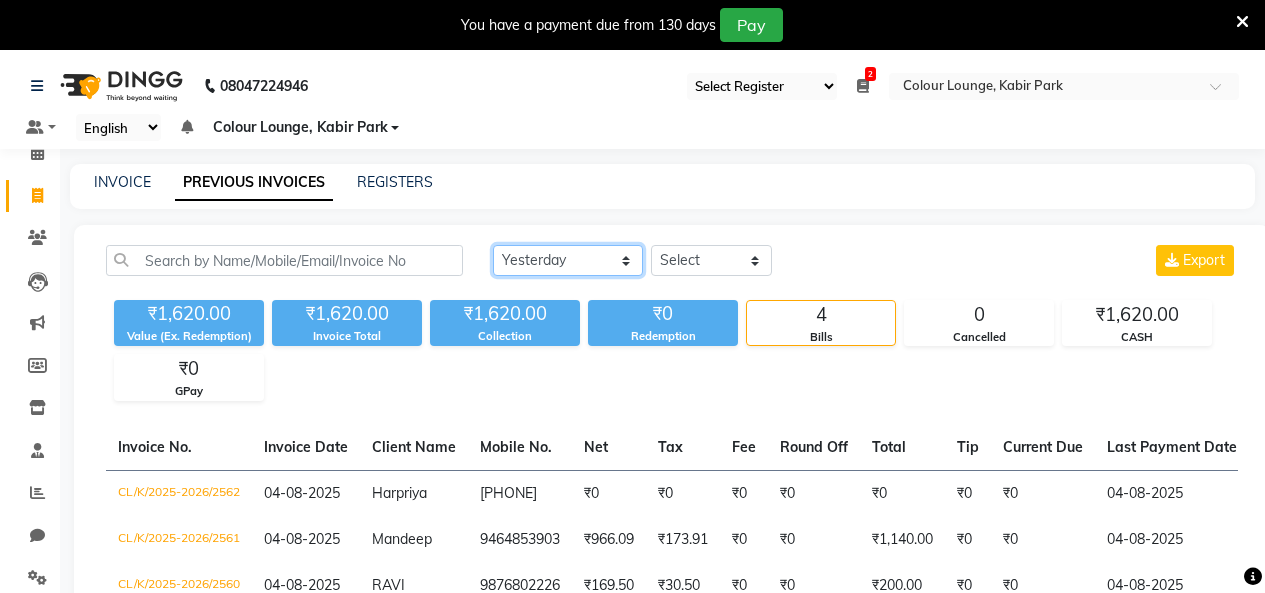 click on "Today Yesterday Custom Range" 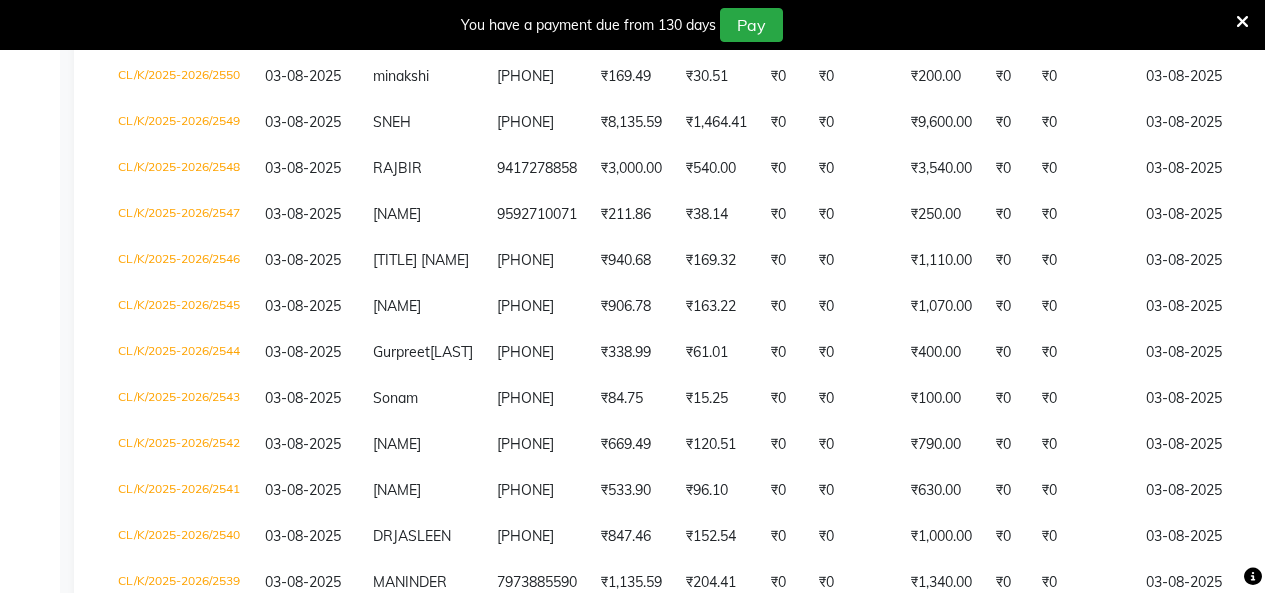 scroll, scrollTop: 1000, scrollLeft: 0, axis: vertical 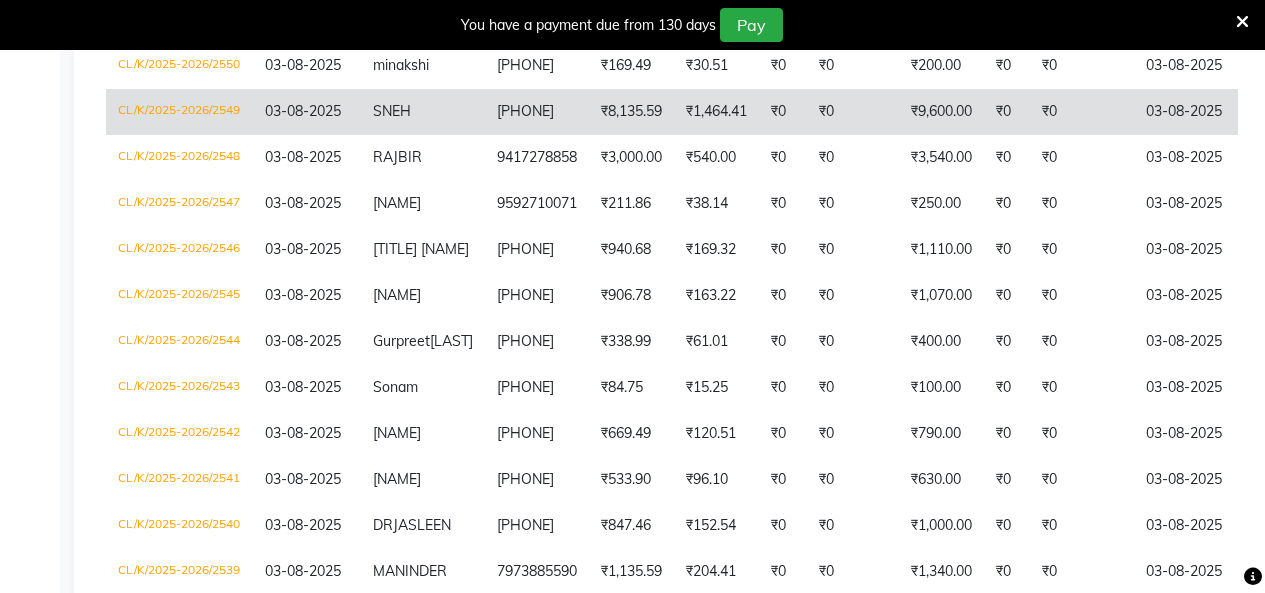 click on "₹9,600.00" 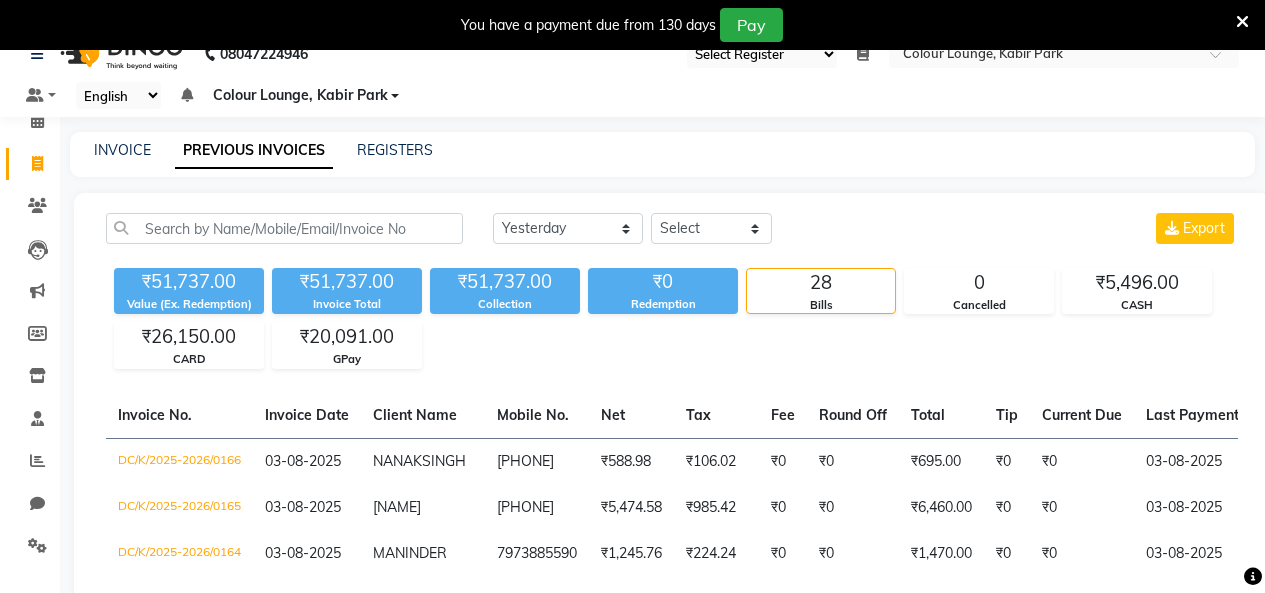 scroll, scrollTop: 0, scrollLeft: 0, axis: both 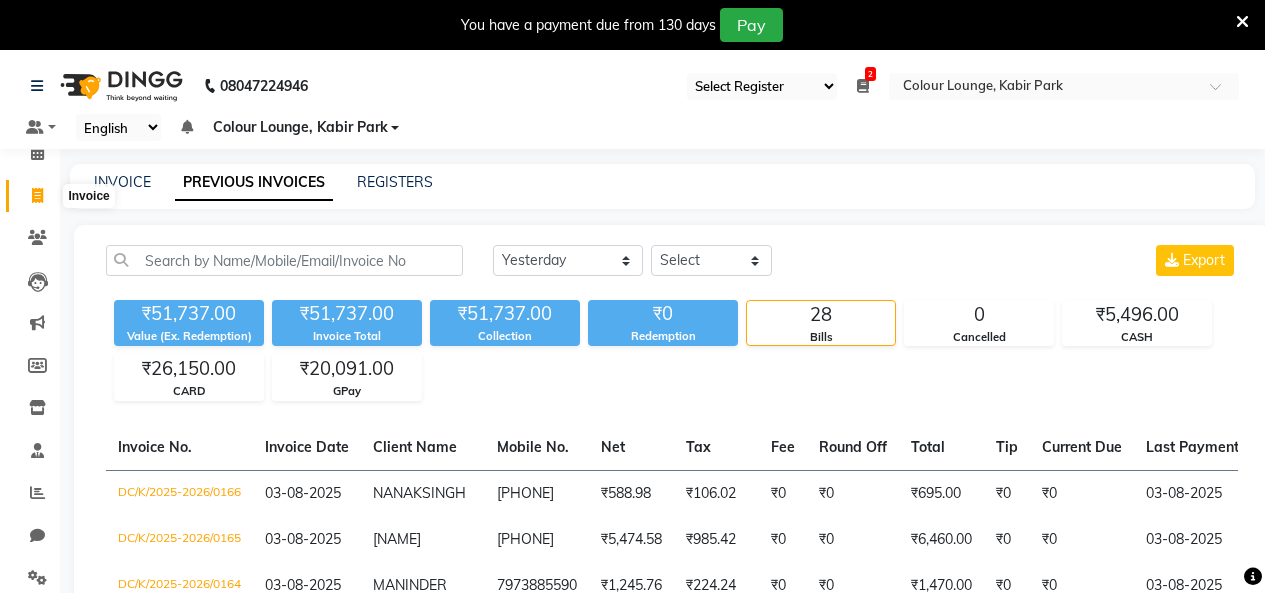 click 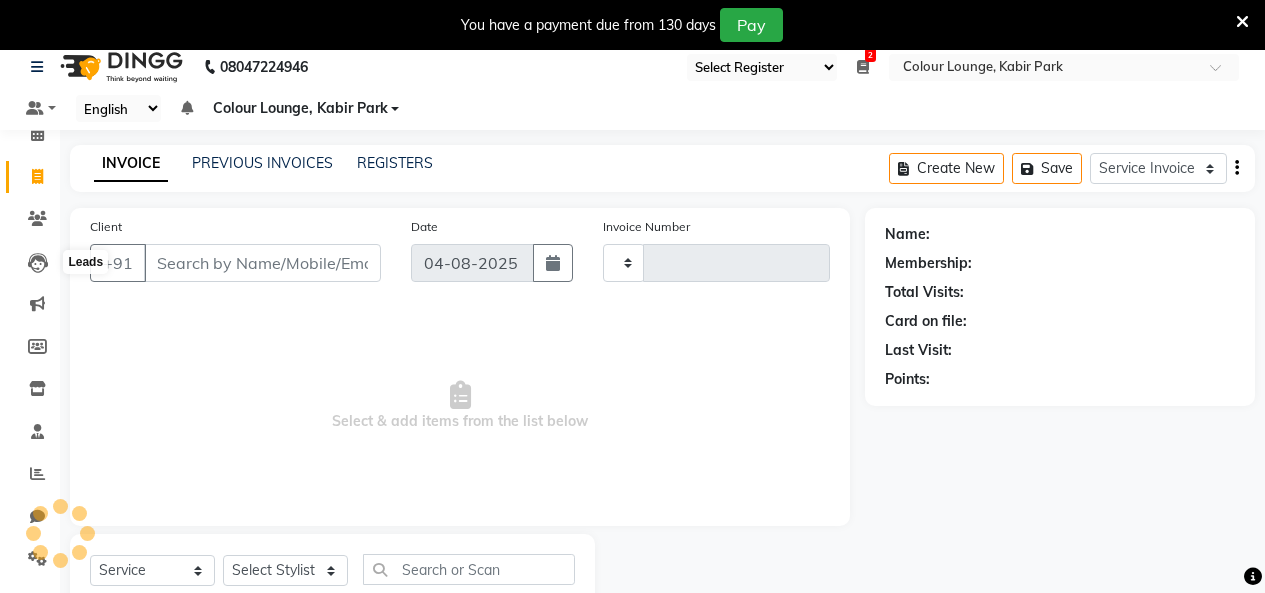 scroll, scrollTop: 85, scrollLeft: 0, axis: vertical 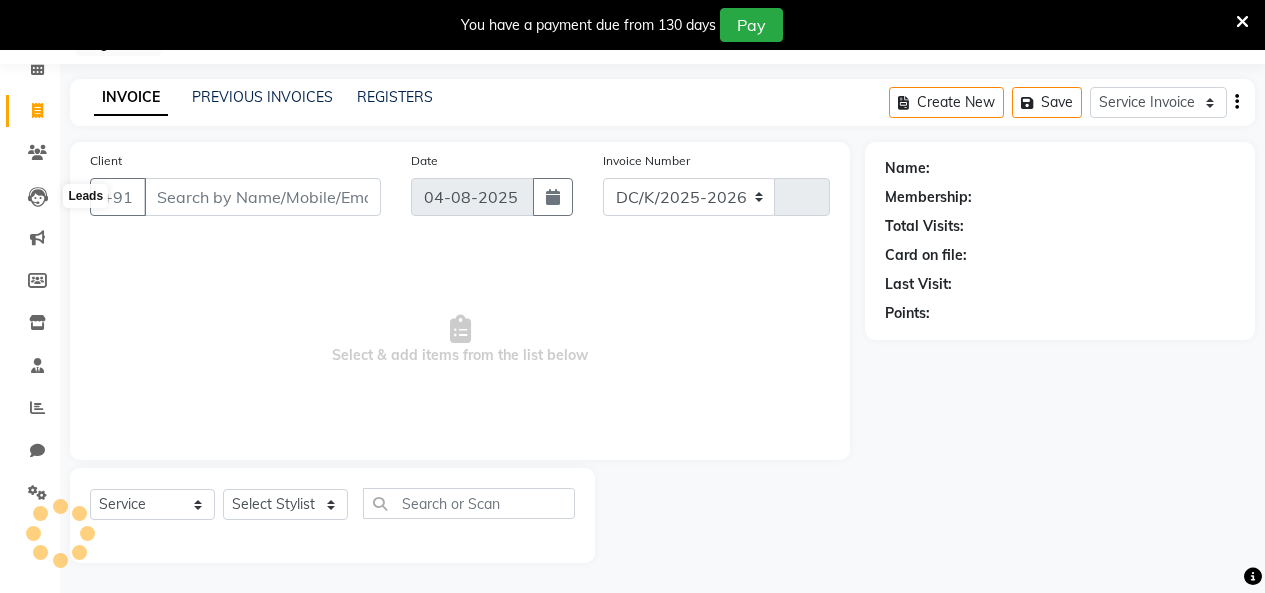select on "8015" 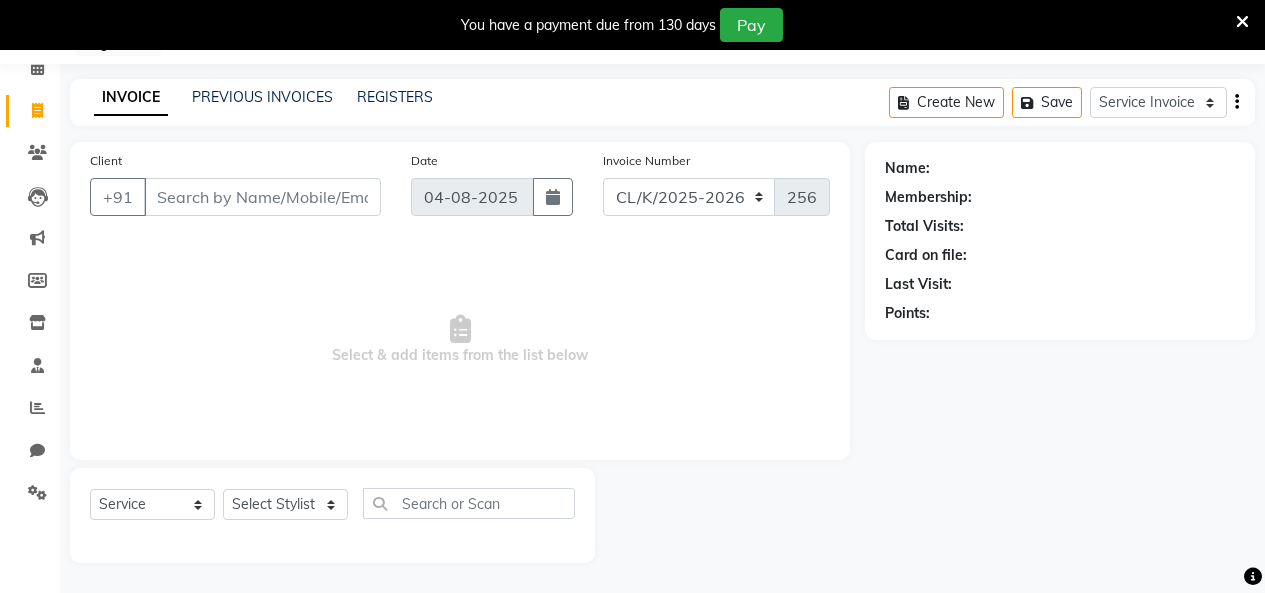 click on "Client" at bounding box center (262, 197) 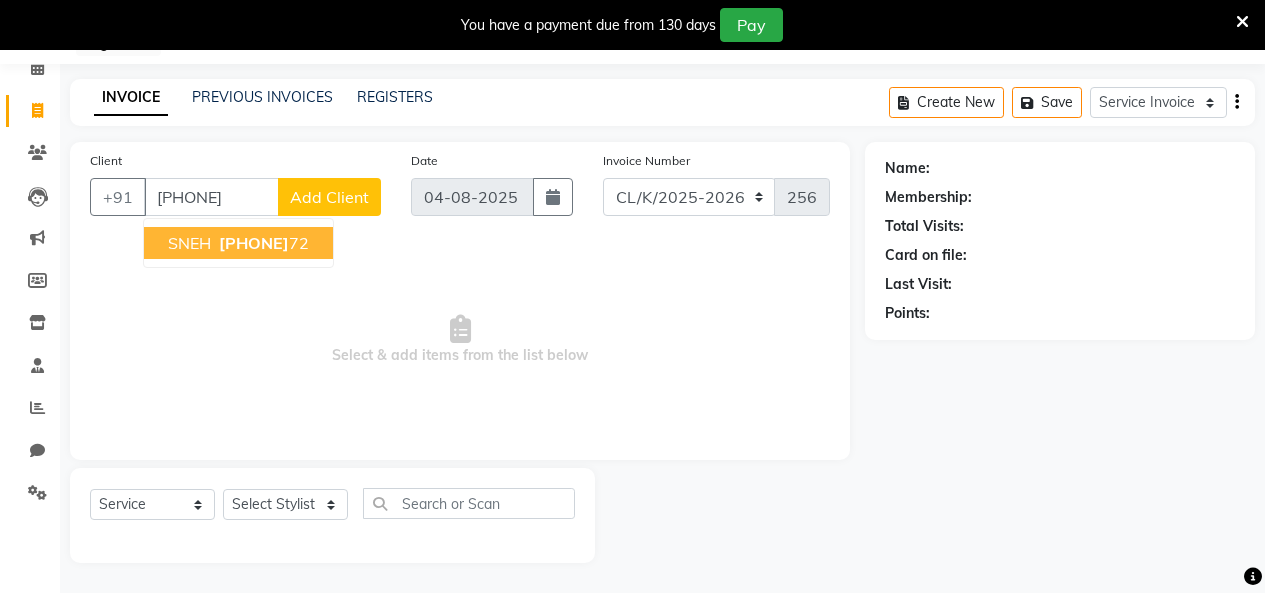 click on "84273728" at bounding box center (254, 243) 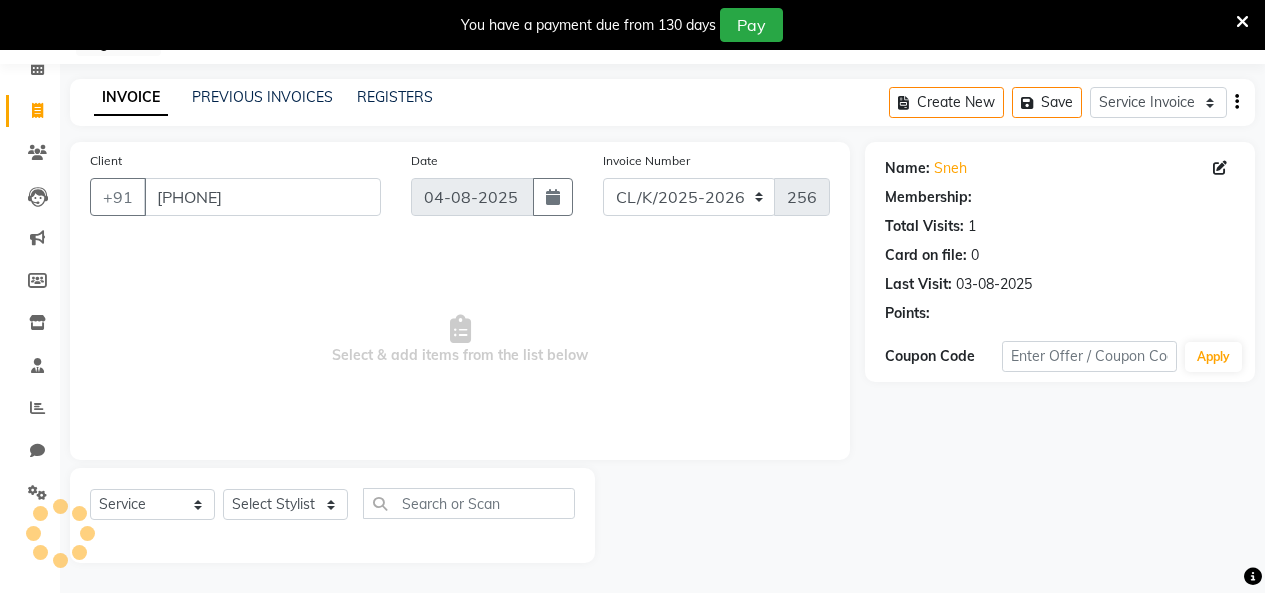 select on "1: Object" 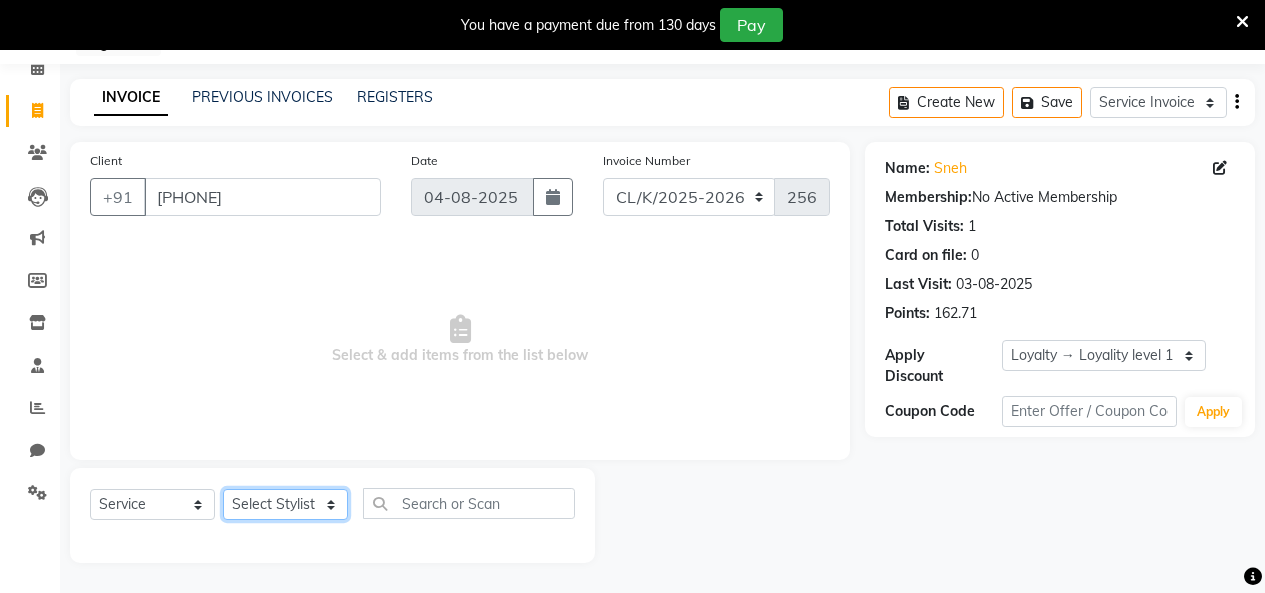 click on "Select Stylist Admin Admin AKHIL ANKUSH Colour Lounge, Kabir Park Colour Lounge, Kabir Park divyansh  Jaswinder singh guard JATIN JOHN JONEY LUXMI NAVDEEP KAUR NITI PARAMJIT PARAS KHATNAVLIA priya  priyanka  Rakesh sapna  SUMAN VANDANA SHARMA VISHAL" 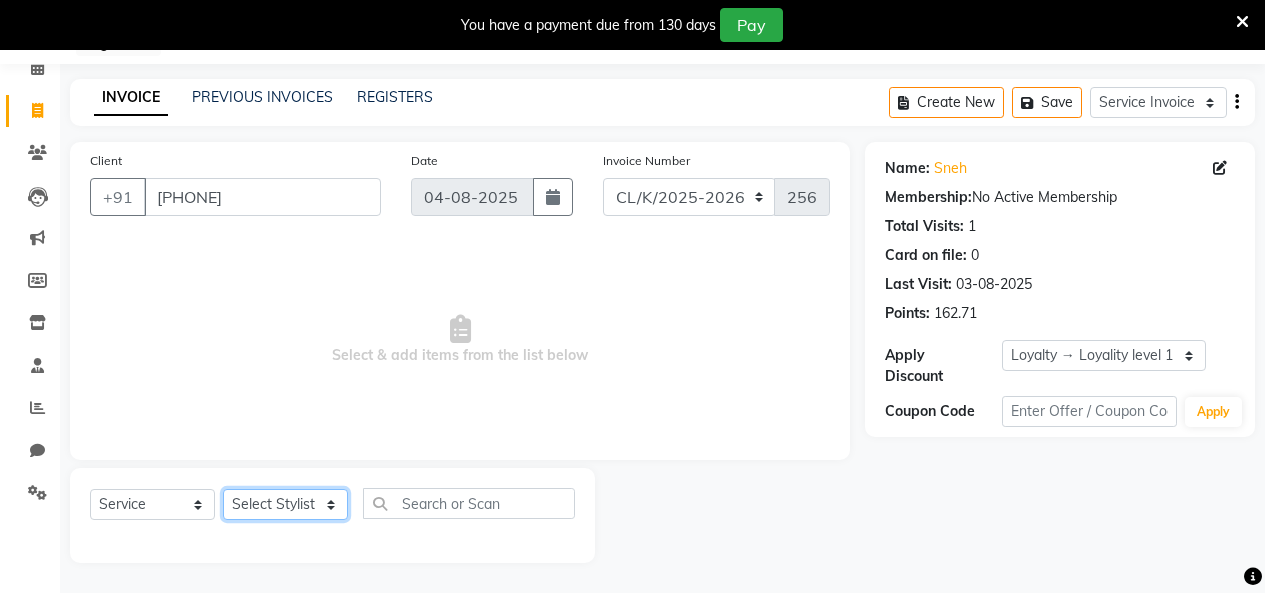 select on "82296" 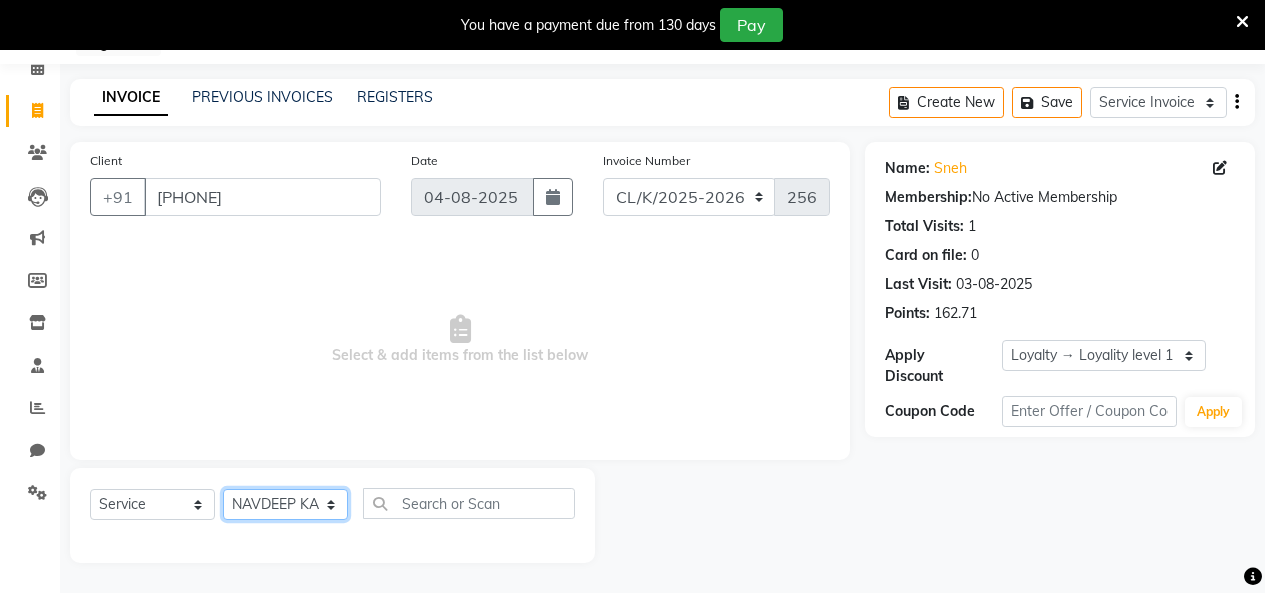 click on "Select Stylist Admin Admin AKHIL ANKUSH Colour Lounge, Kabir Park Colour Lounge, Kabir Park divyansh  Jaswinder singh guard JATIN JOHN JONEY LUXMI NAVDEEP KAUR NITI PARAMJIT PARAS KHATNAVLIA priya  priyanka  Rakesh sapna  SUMAN VANDANA SHARMA VISHAL" 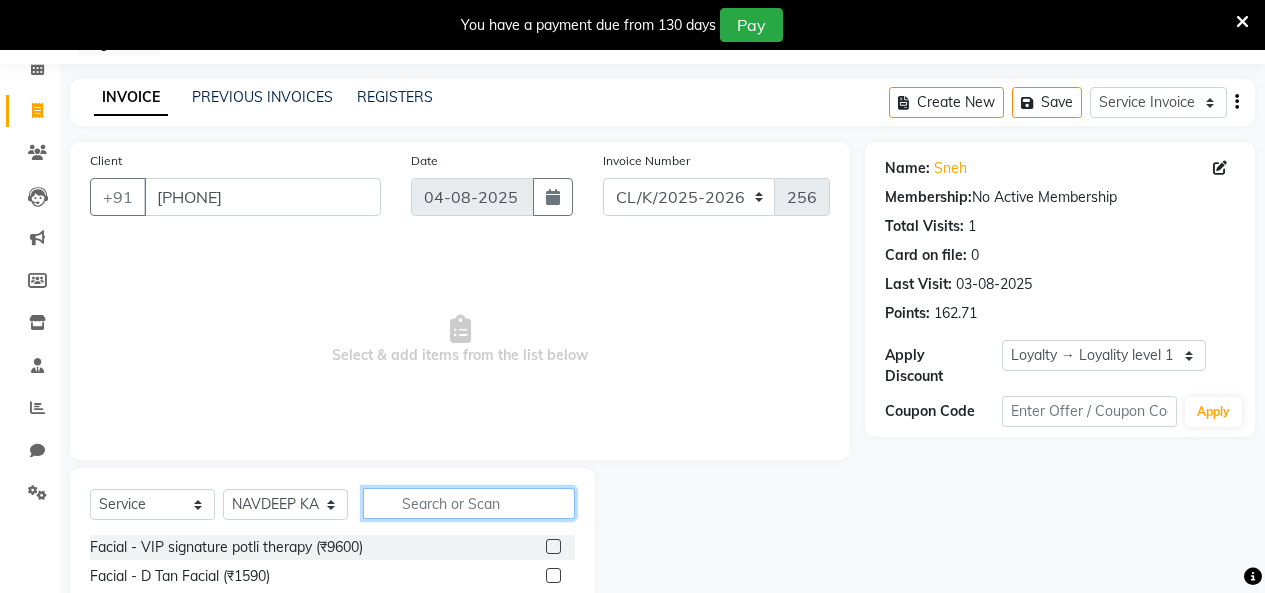 drag, startPoint x: 397, startPoint y: 510, endPoint x: 403, endPoint y: 499, distance: 12.529964 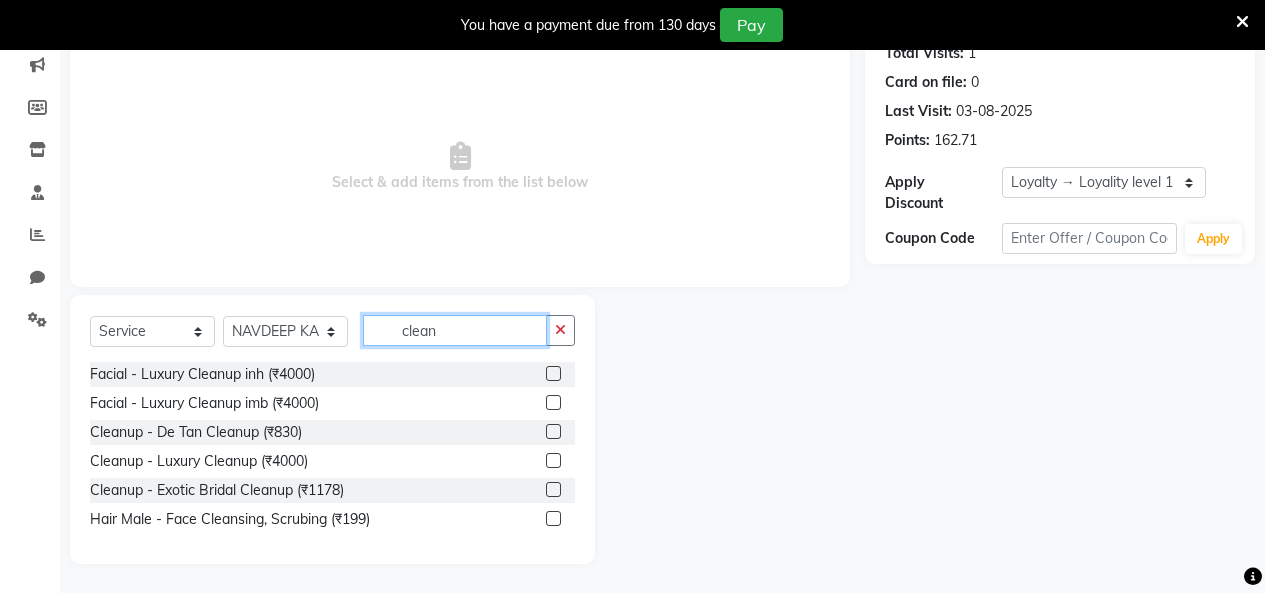 scroll, scrollTop: 259, scrollLeft: 0, axis: vertical 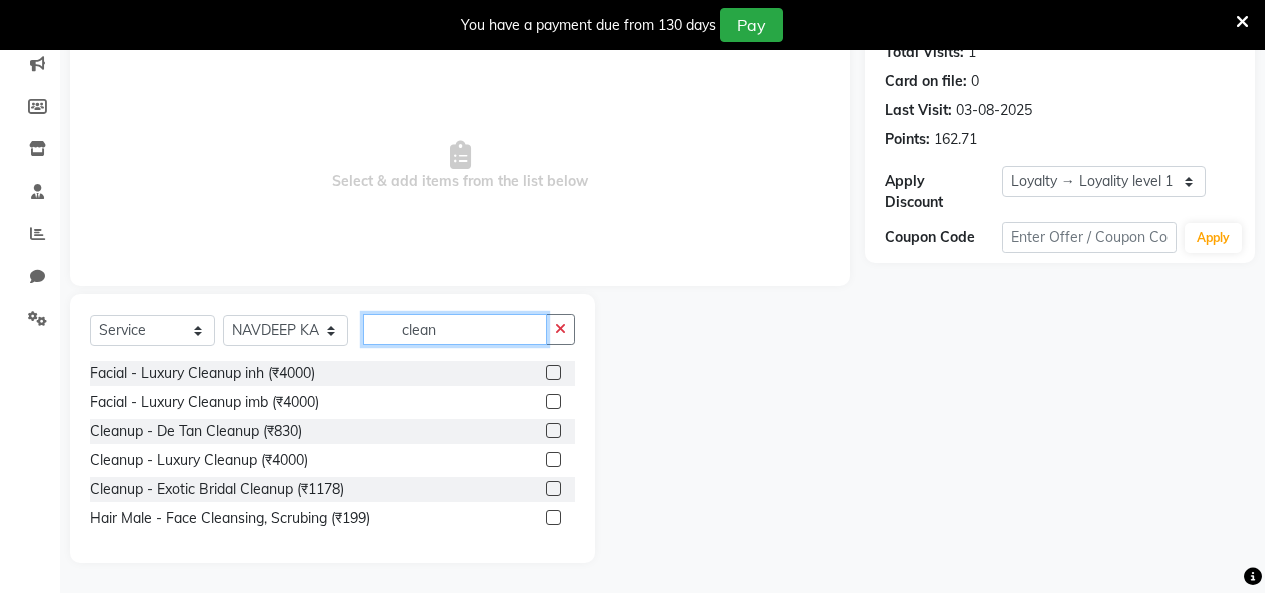 type on "clean" 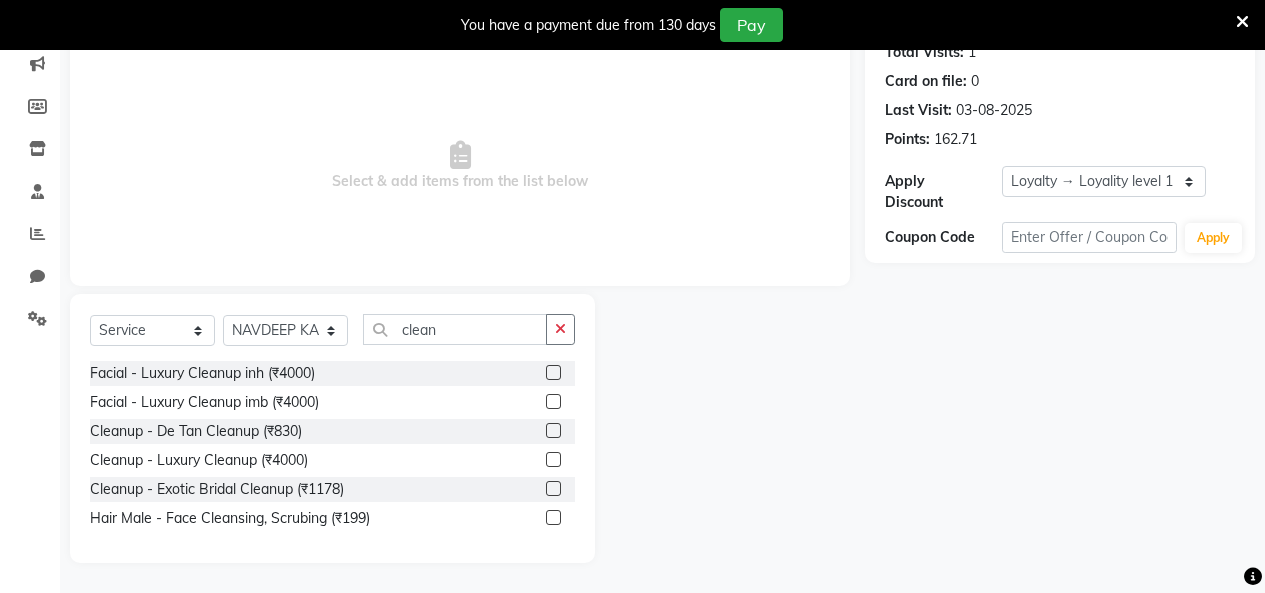 click 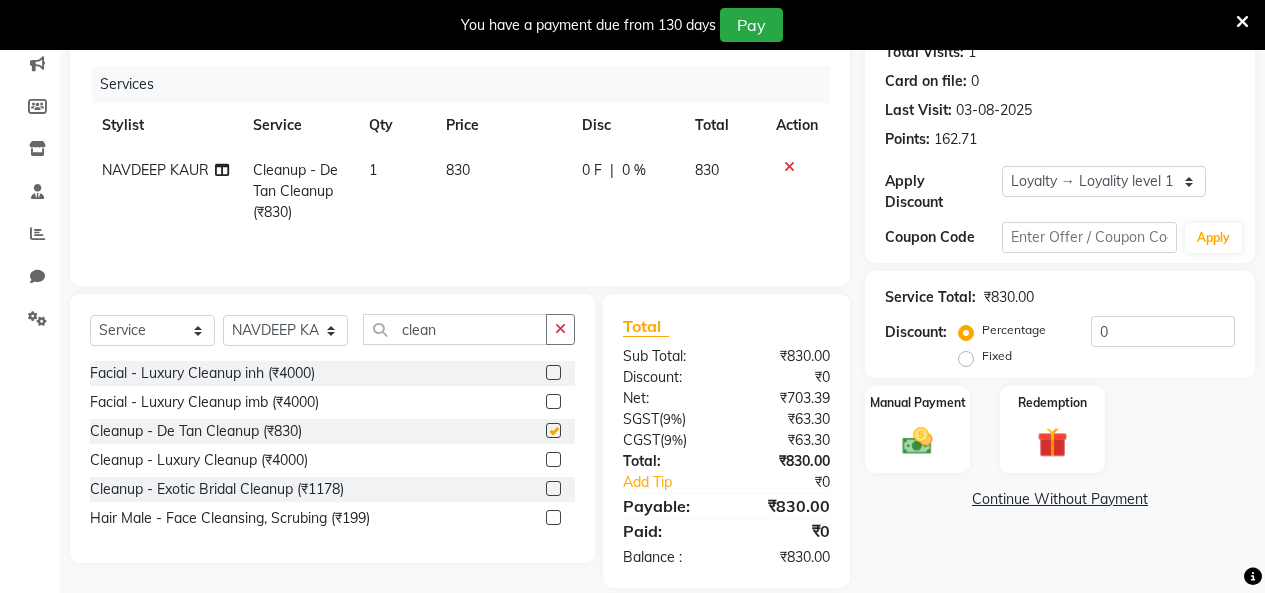 checkbox on "false" 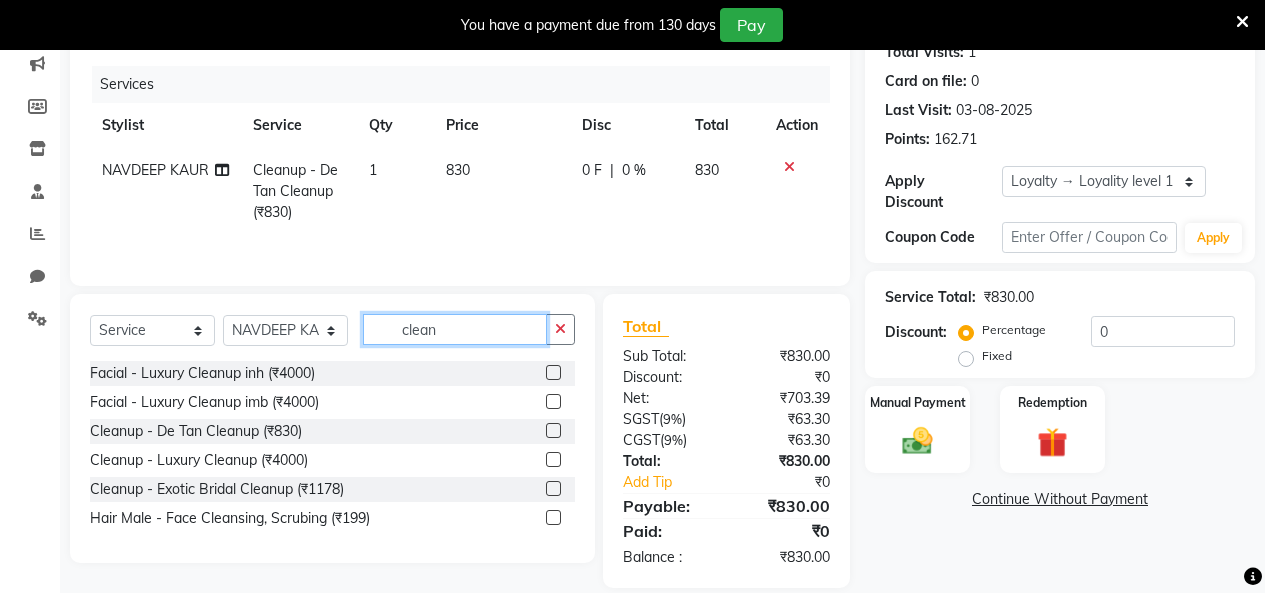 click on "clean" 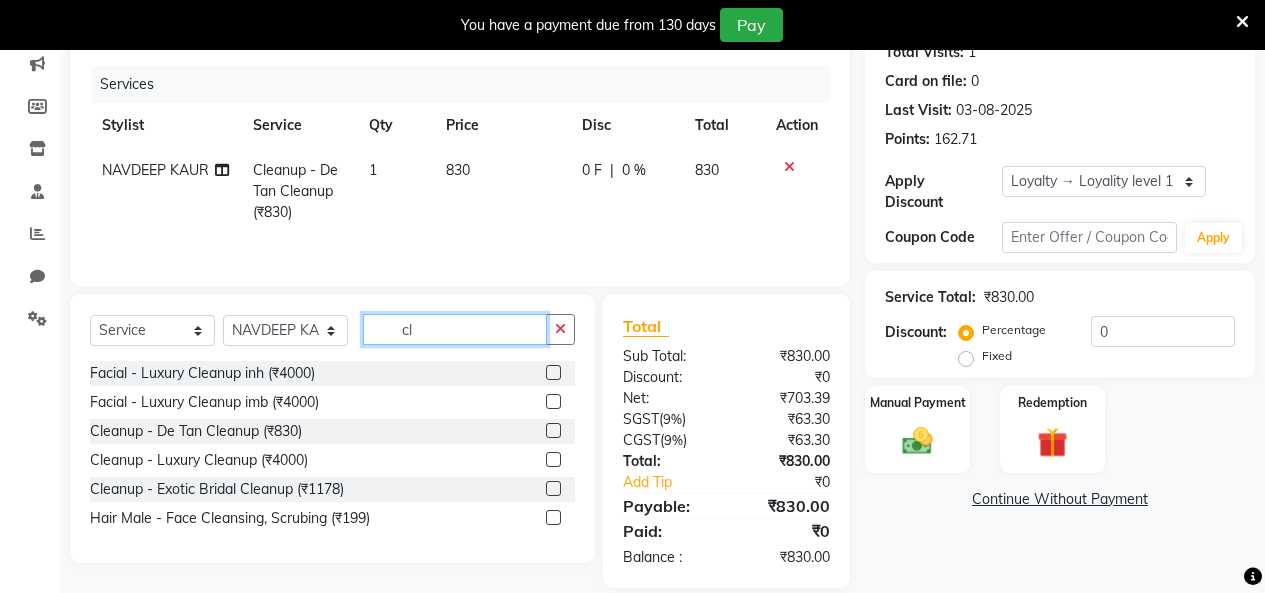 type on "c" 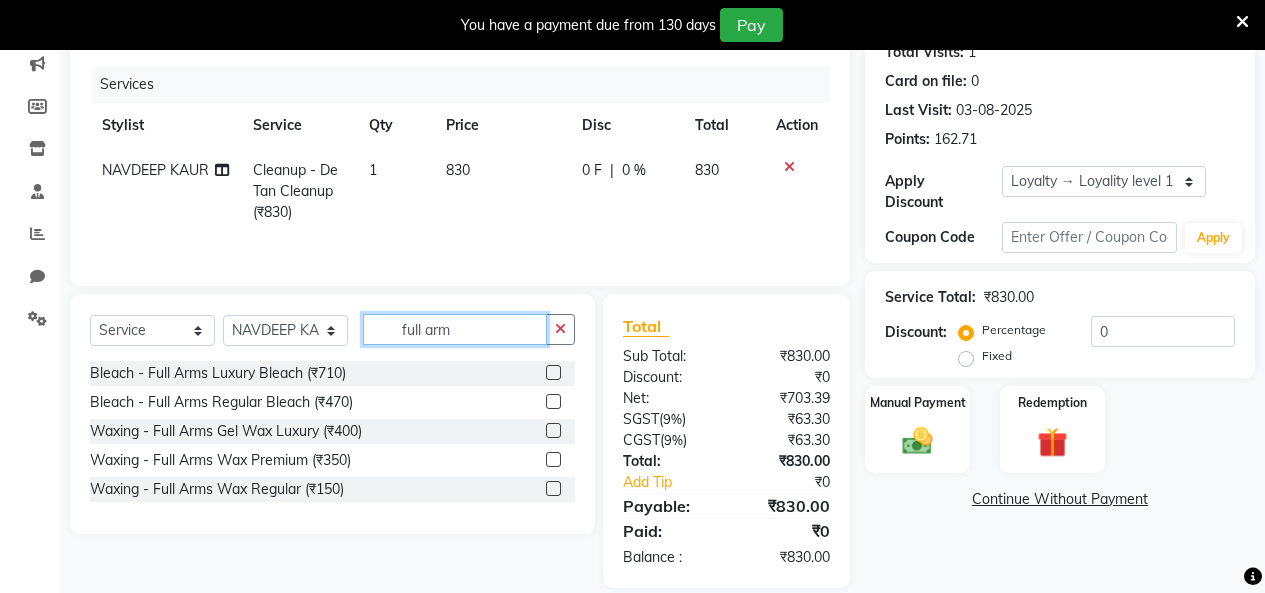 type on "full arm" 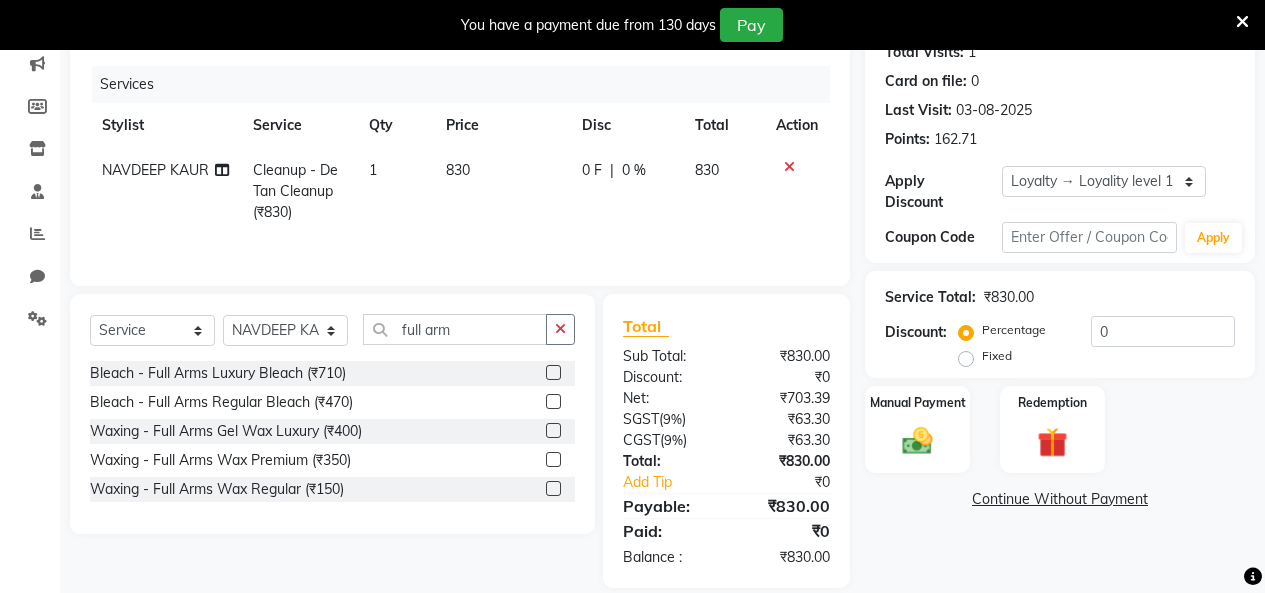 click 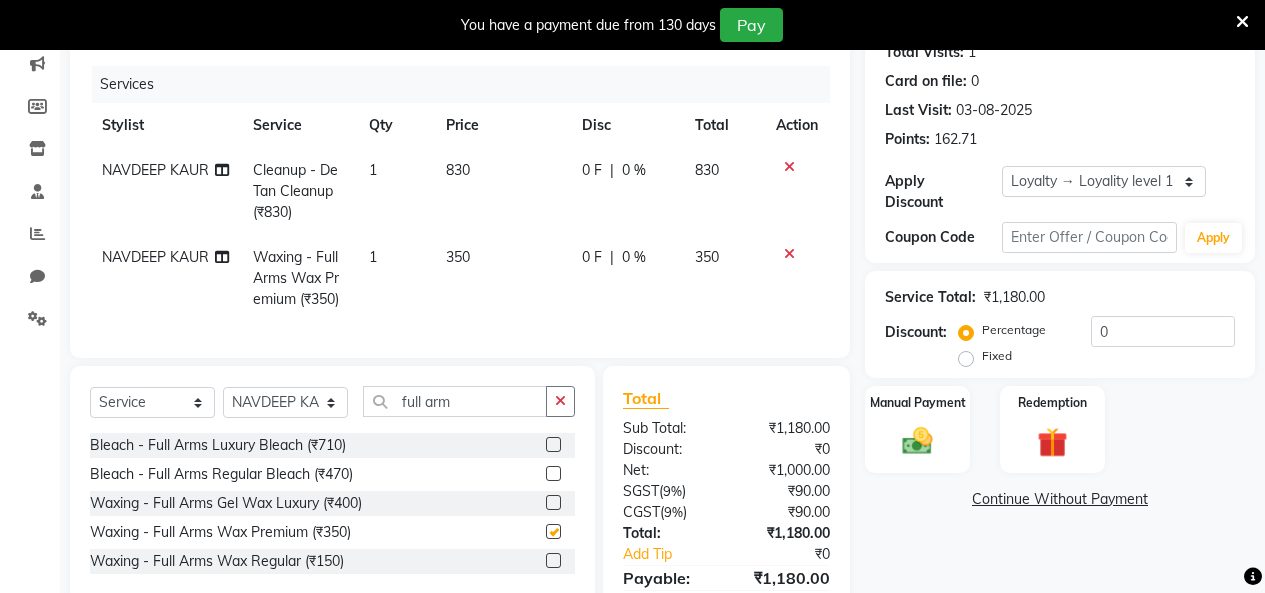 checkbox on "false" 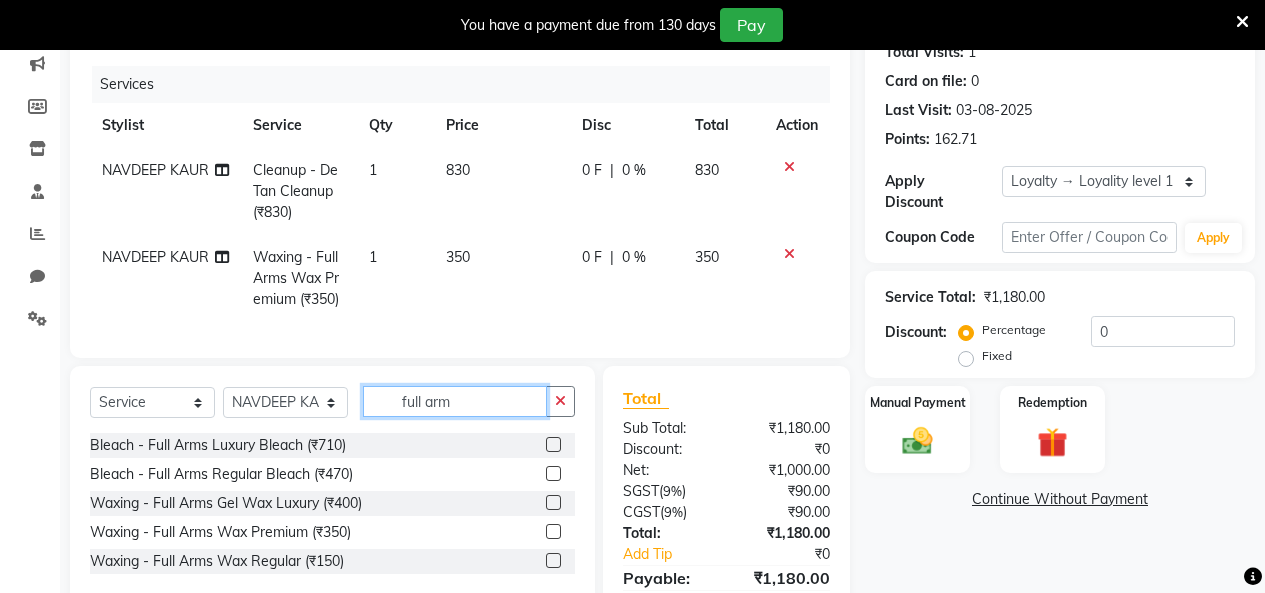 click on "full arm" 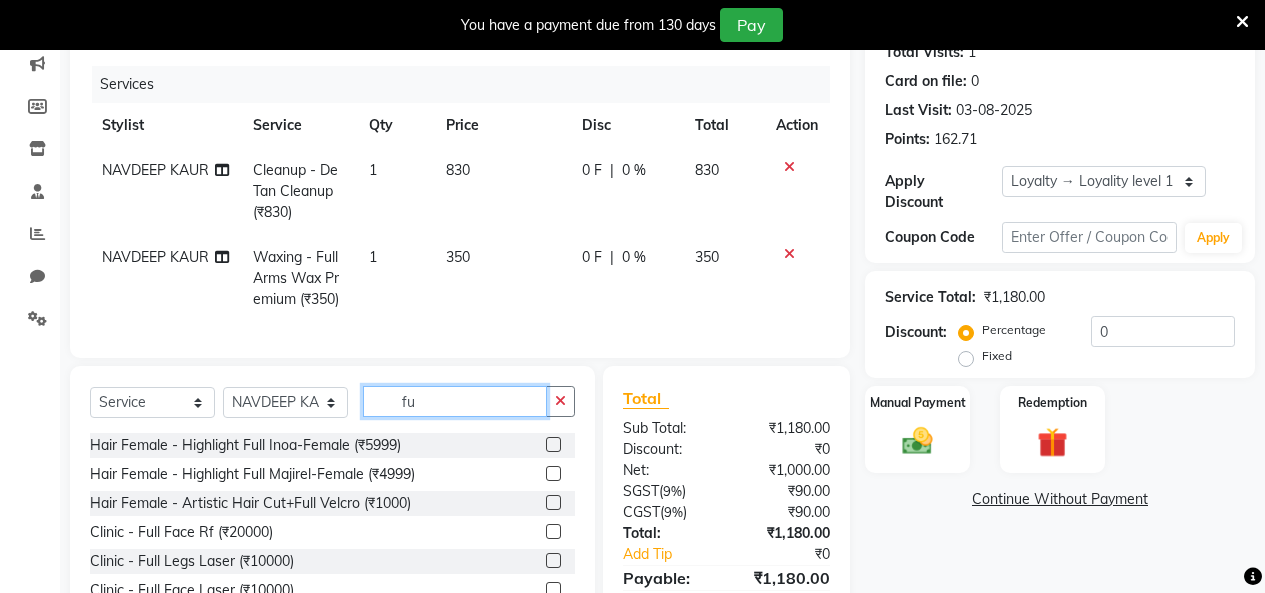 type on "f" 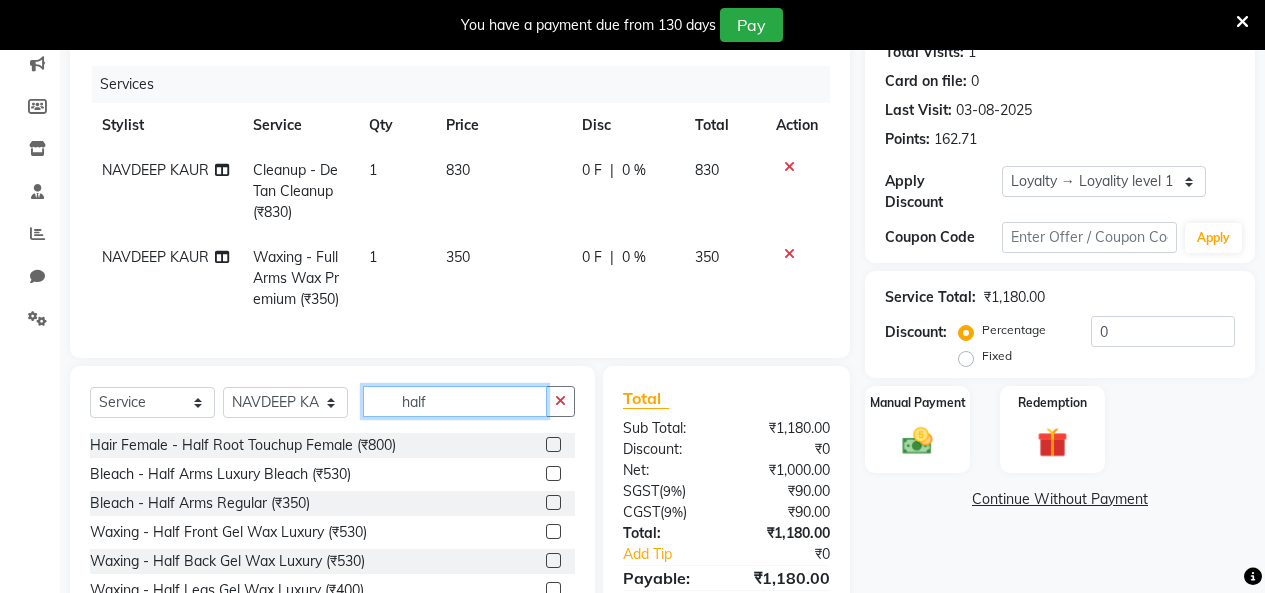 type on "half" 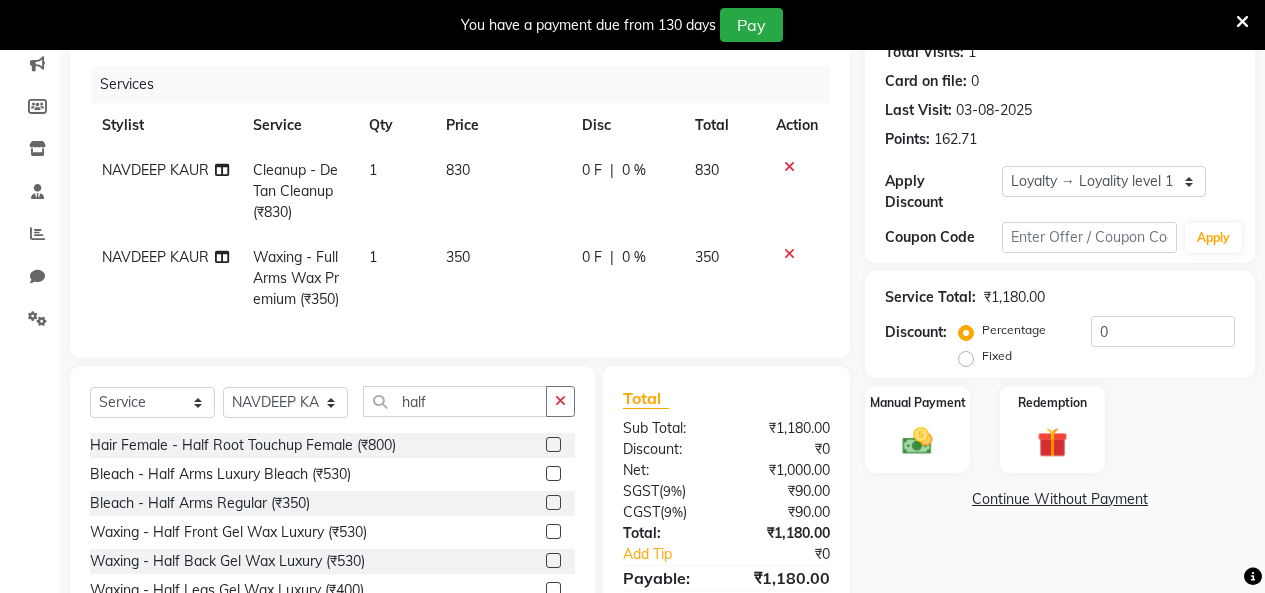 click 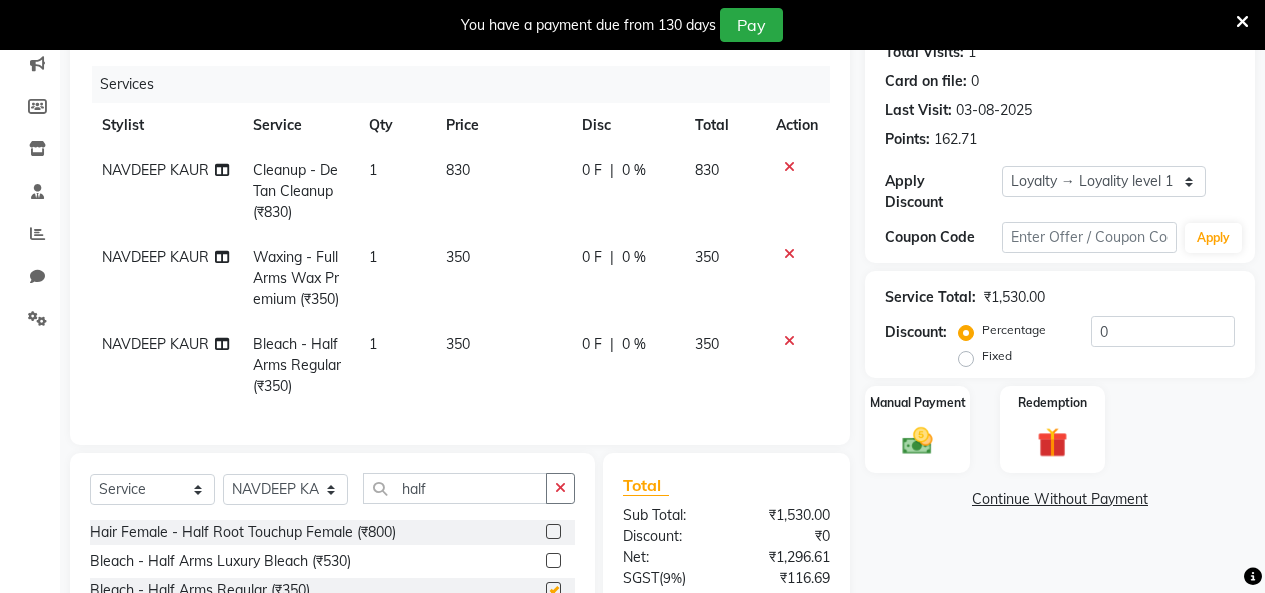 checkbox on "false" 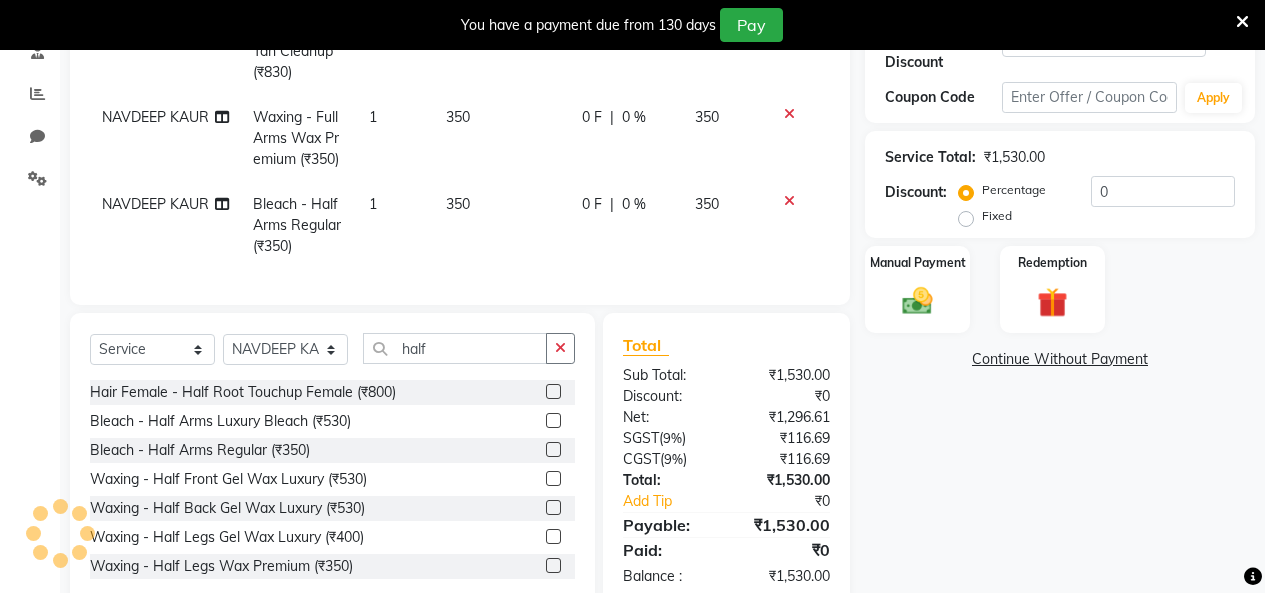 scroll, scrollTop: 459, scrollLeft: 0, axis: vertical 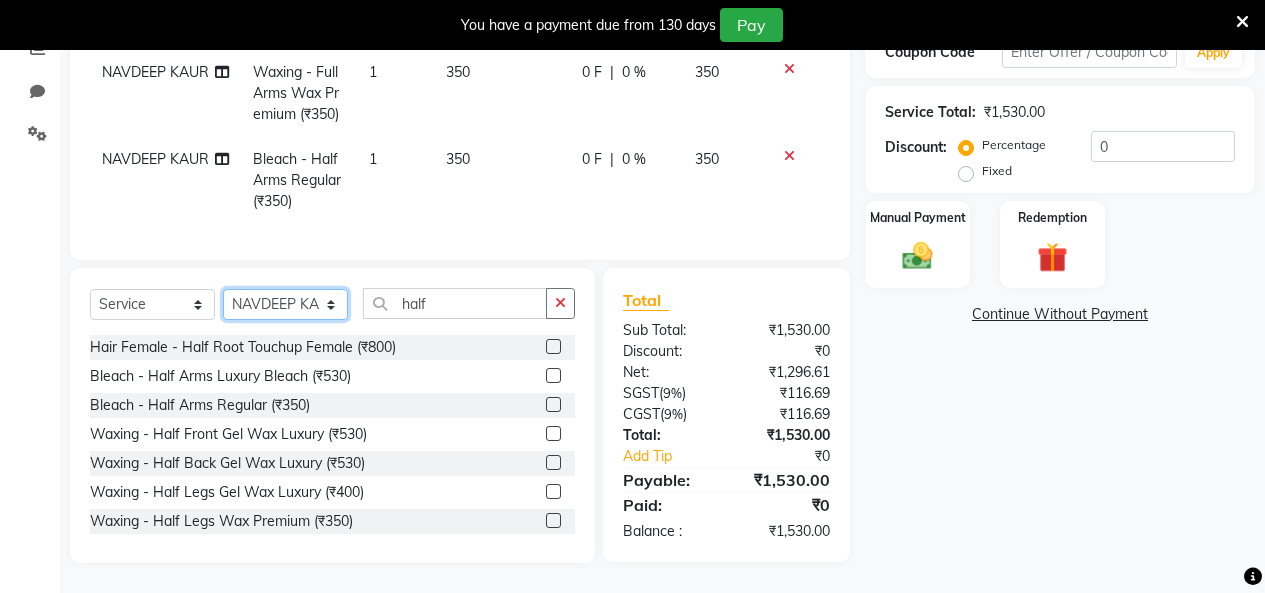 click on "Select Stylist Admin Admin AKHIL ANKUSH Colour Lounge, Kabir Park Colour Lounge, Kabir Park divyansh  Jaswinder singh guard JATIN JOHN JONEY LUXMI NAVDEEP KAUR NITI PARAMJIT PARAS KHATNAVLIA priya  priyanka  Rakesh sapna  SUMAN VANDANA SHARMA VISHAL" 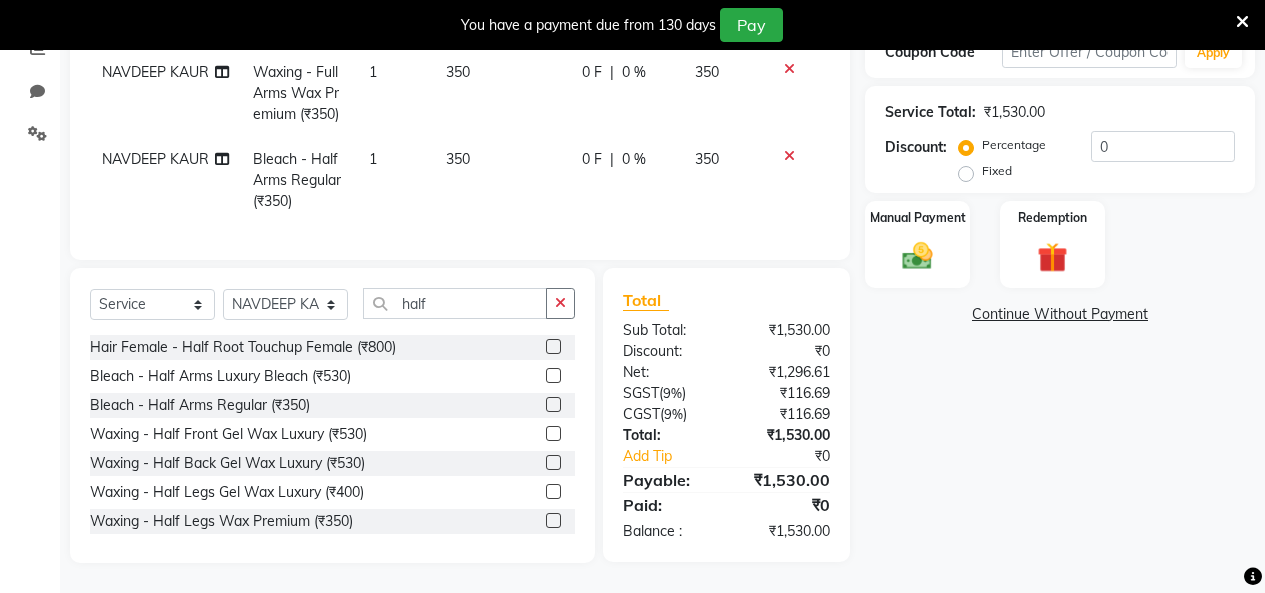 click on "0 F | 0 %" 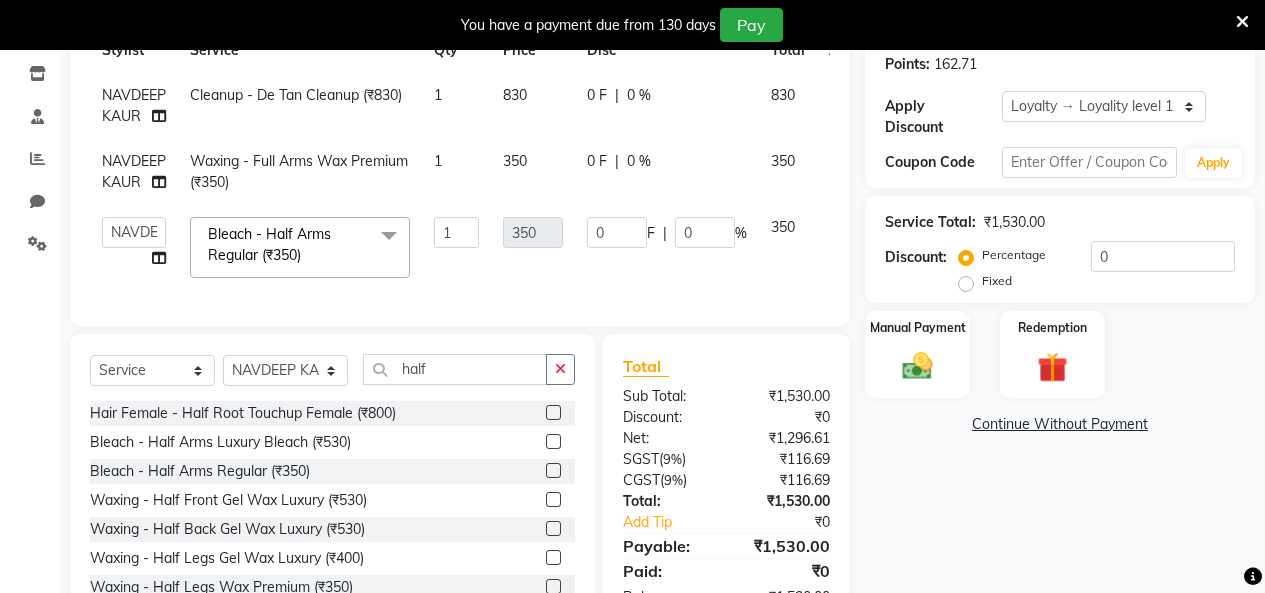 scroll, scrollTop: 300, scrollLeft: 0, axis: vertical 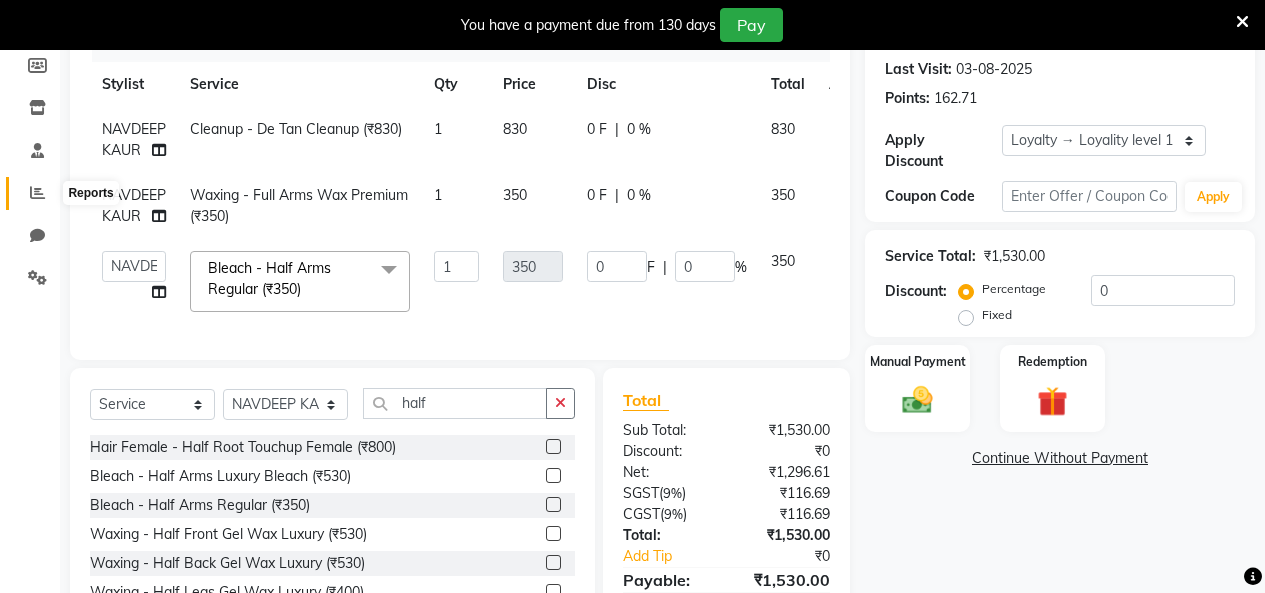 click 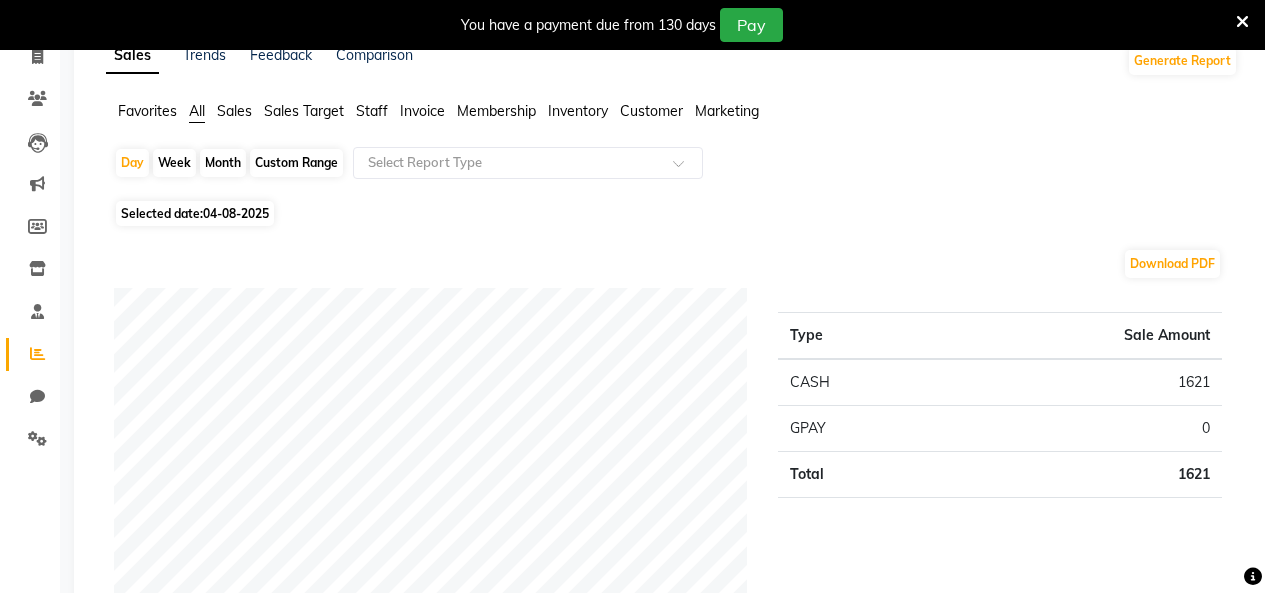 scroll, scrollTop: 0, scrollLeft: 0, axis: both 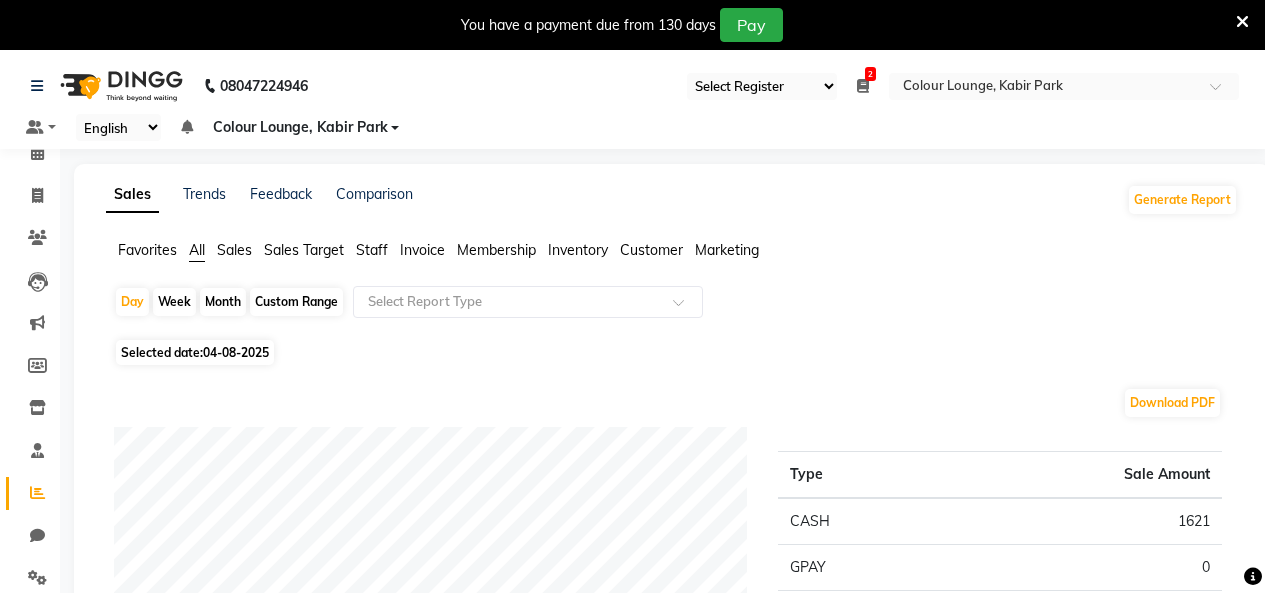 click on "Favorites All Sales Sales Target Staff Invoice Membership Inventory Customer Marketing" 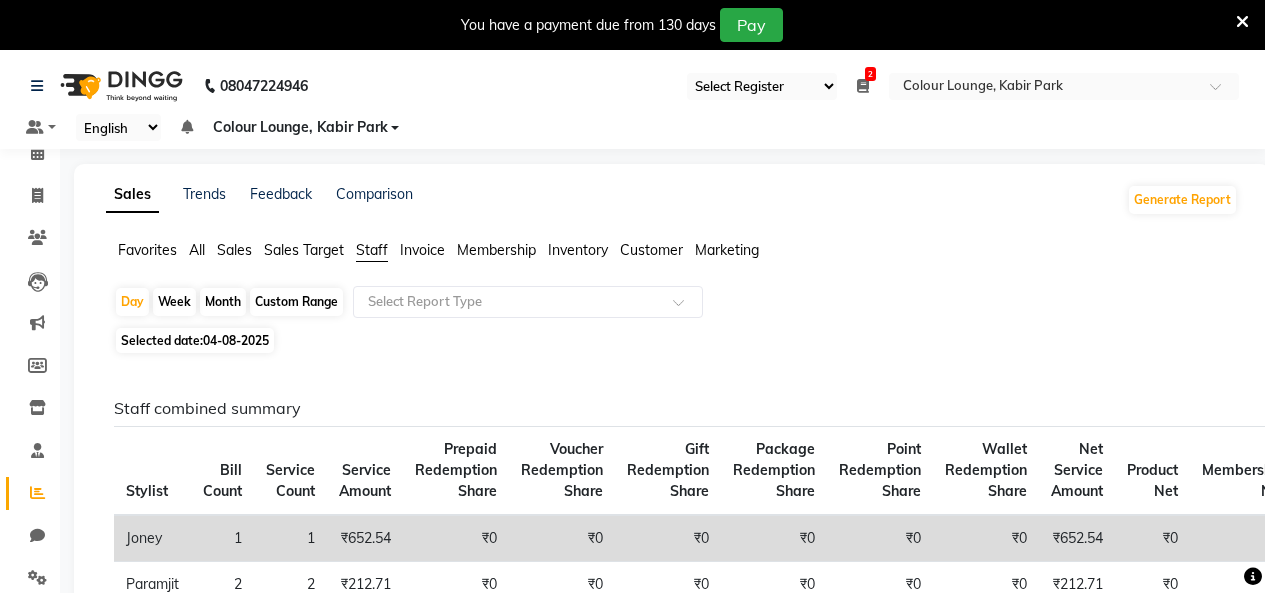 click on "Custom Range" 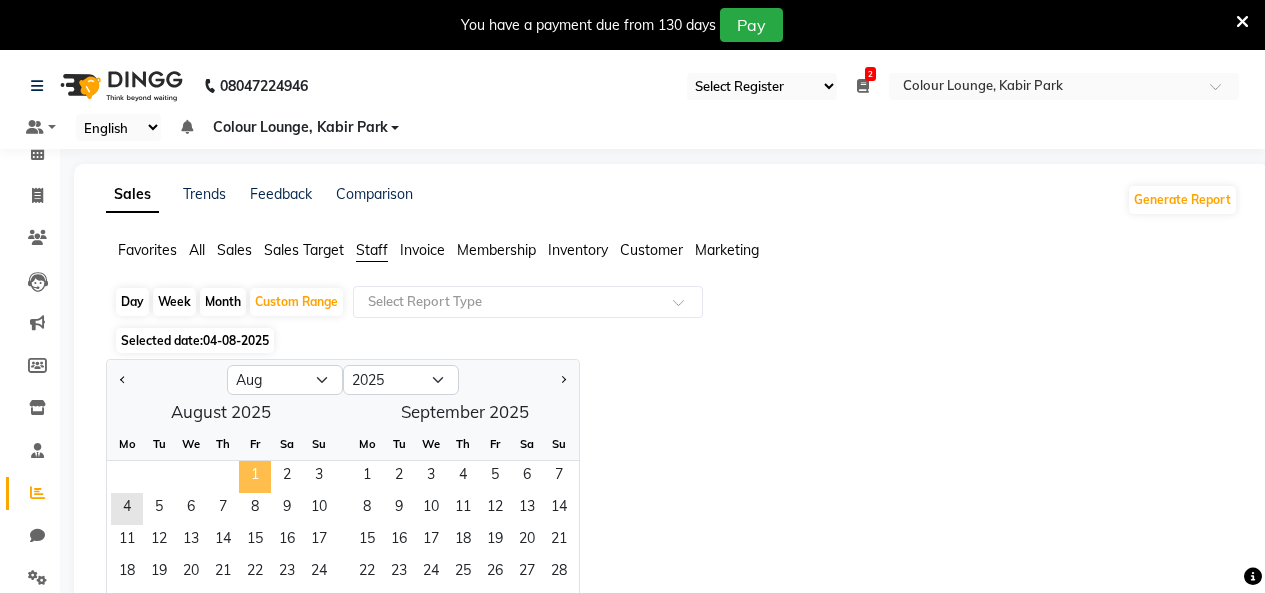 click on "1" 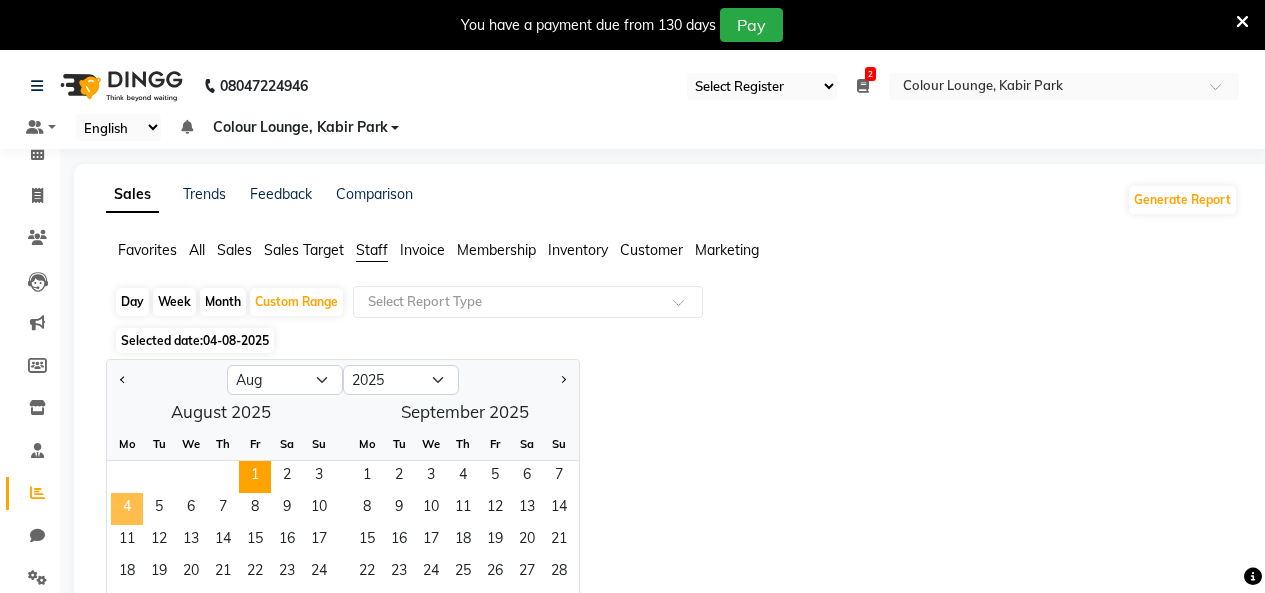 click on "4" 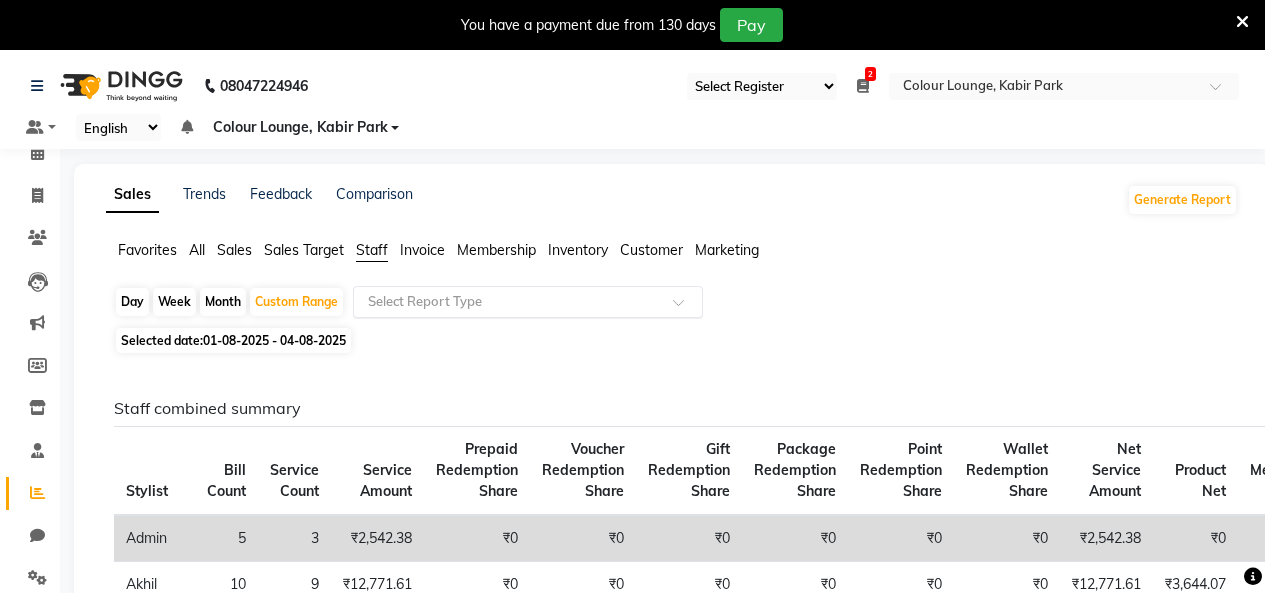 click 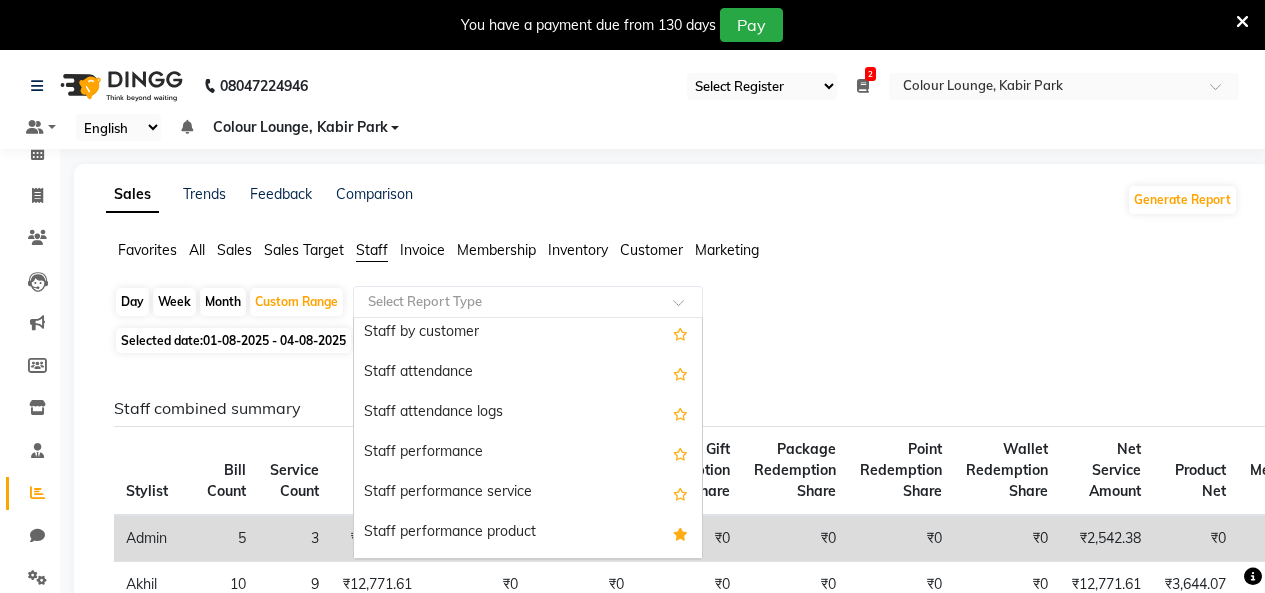 scroll, scrollTop: 160, scrollLeft: 0, axis: vertical 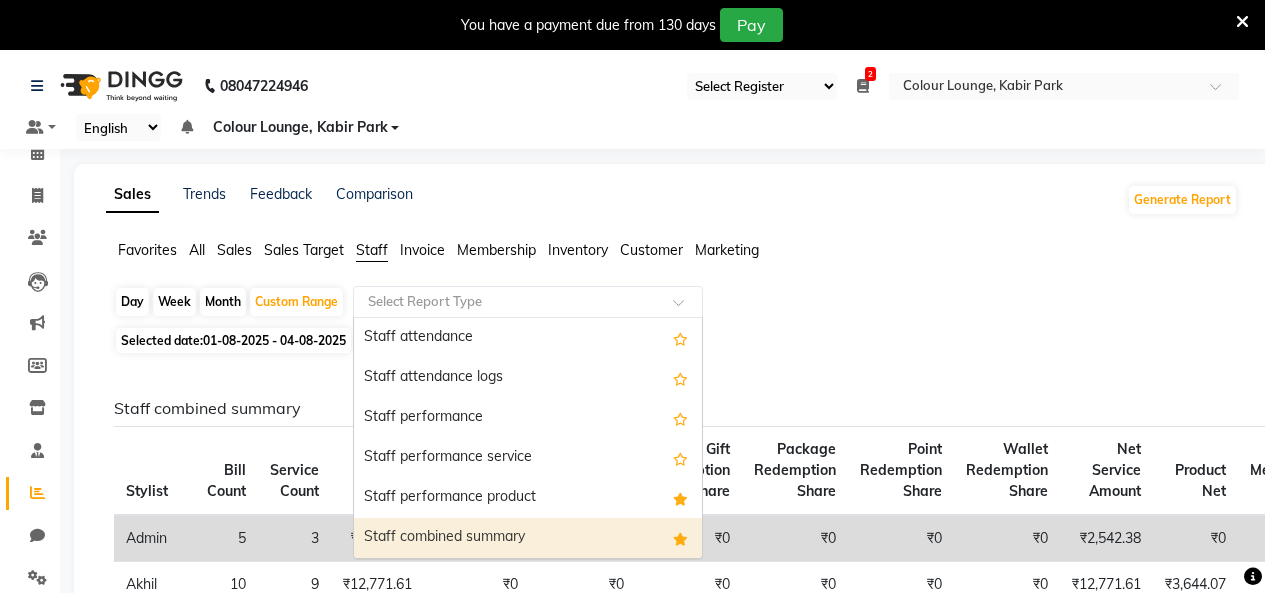 click on "Staff combined summary" at bounding box center [528, 538] 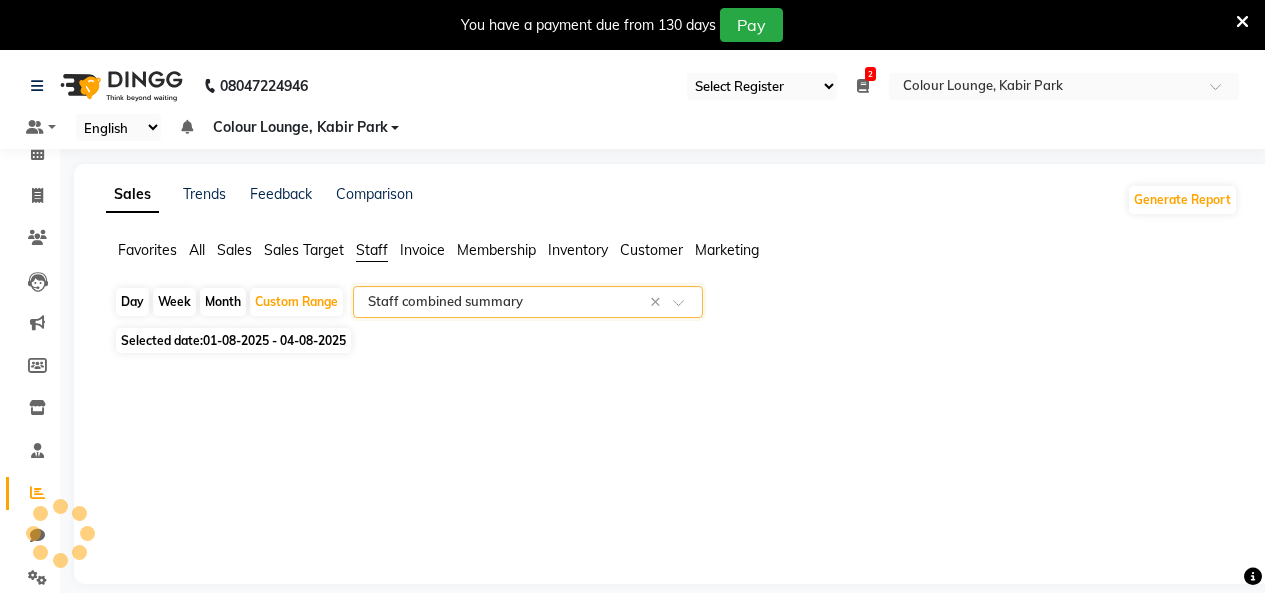 select on "full_report" 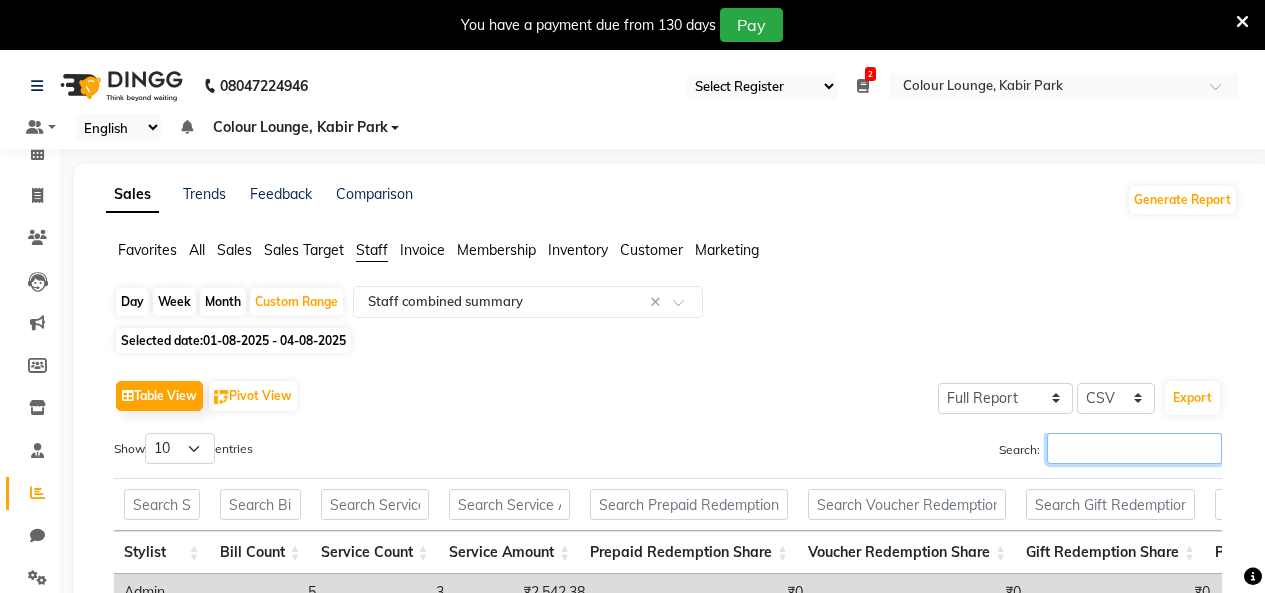 click on "Search:" at bounding box center (1134, 448) 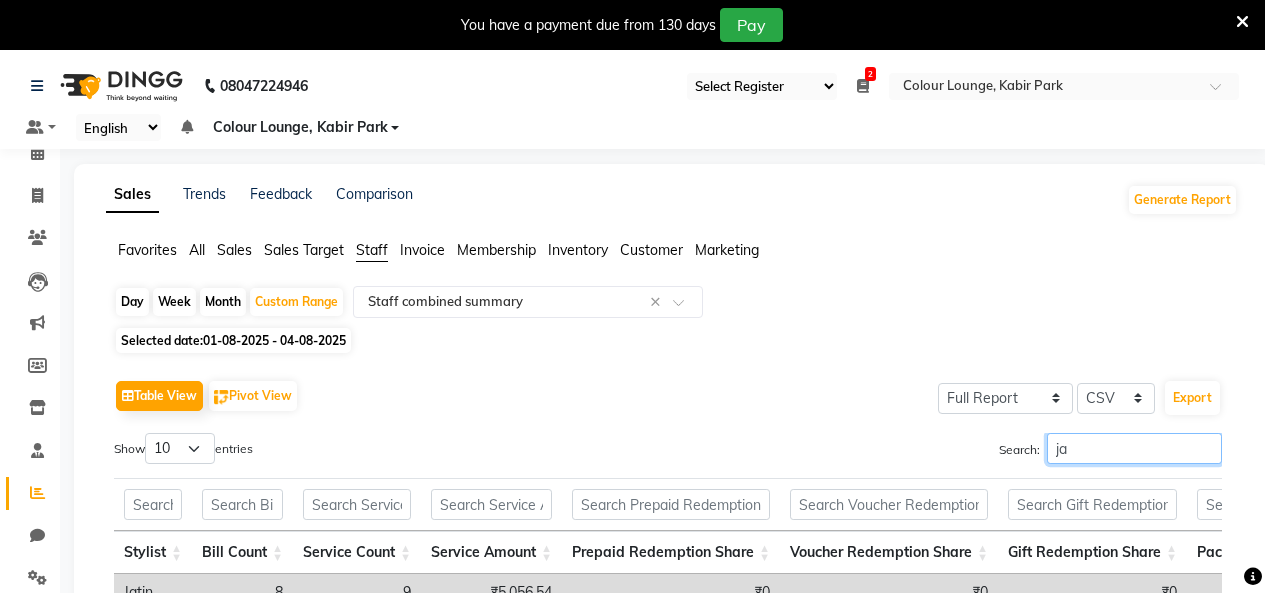 type on "jat" 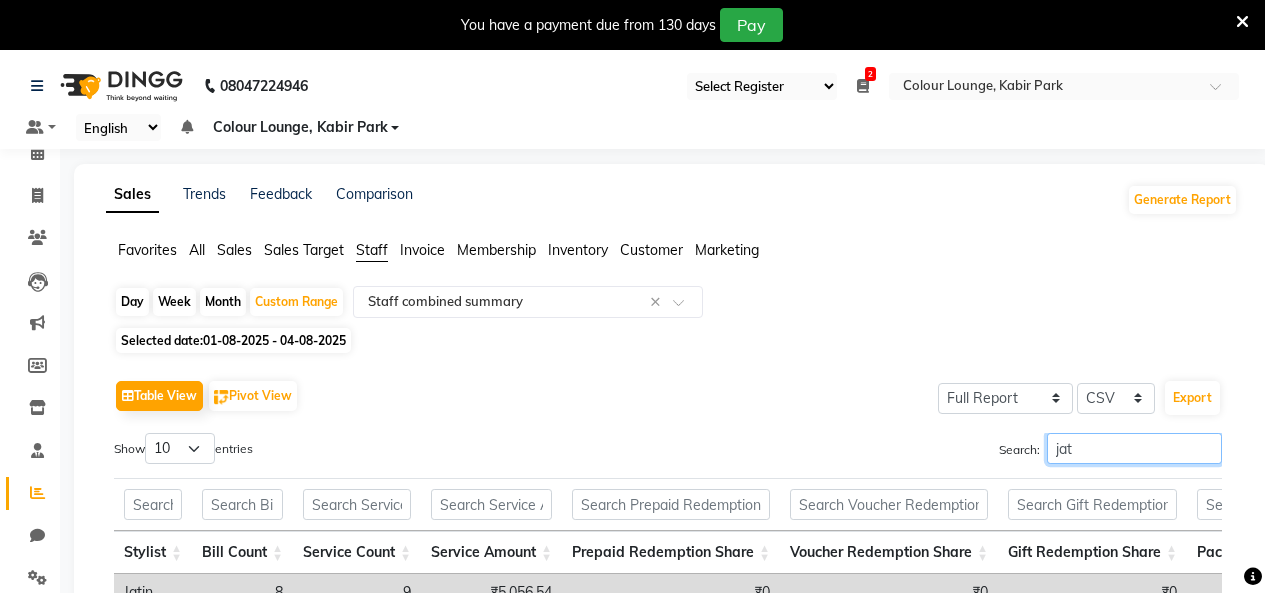 scroll, scrollTop: 199, scrollLeft: 0, axis: vertical 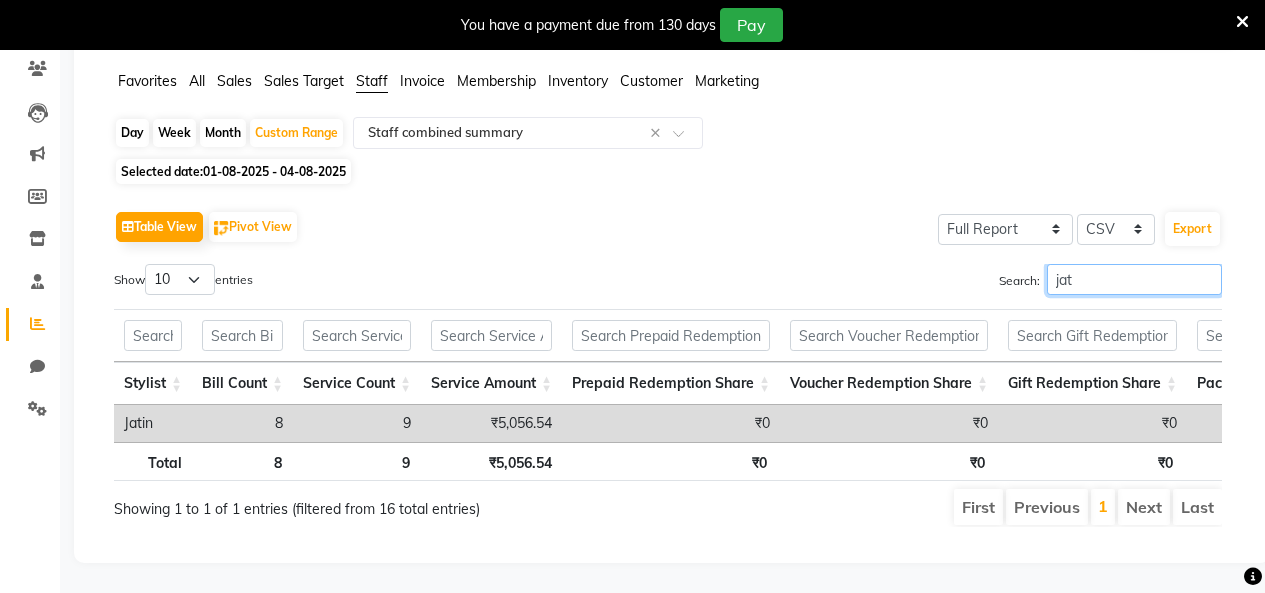 click on "jat" at bounding box center [1134, 279] 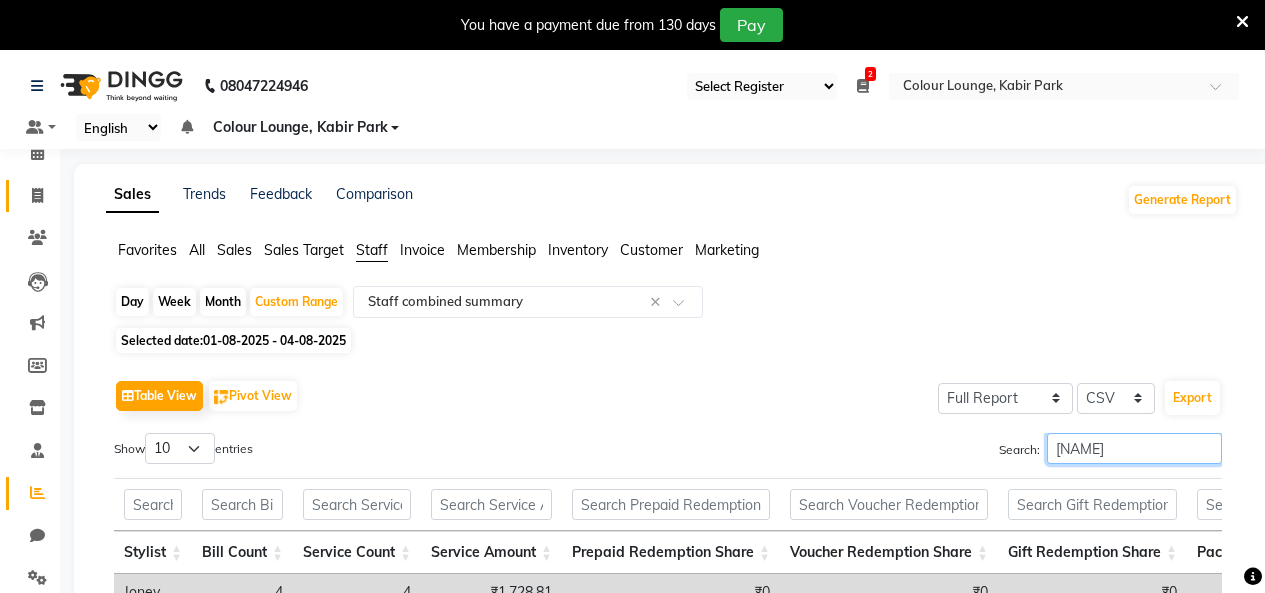 type on "jon" 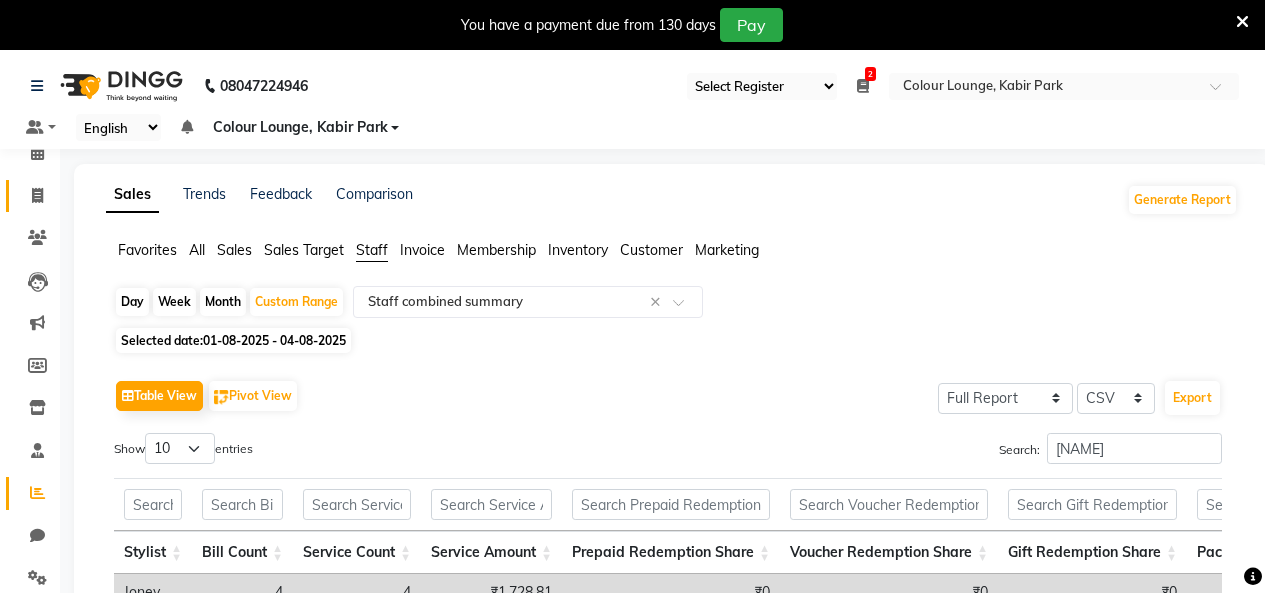 click on "Invoice" 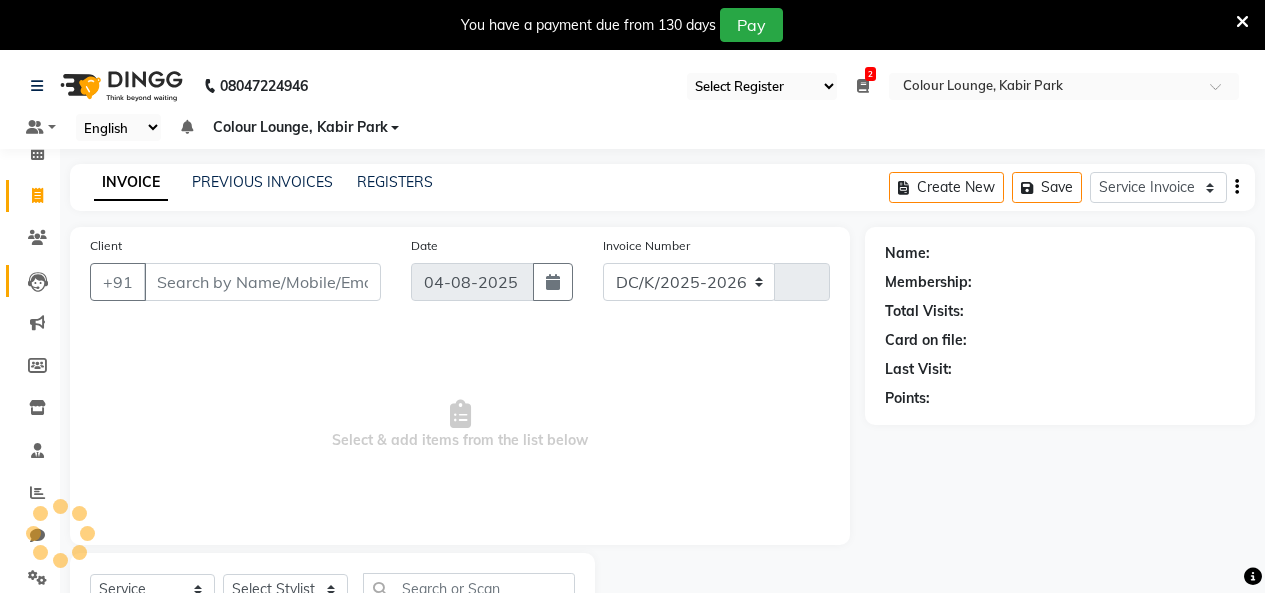 select on "8015" 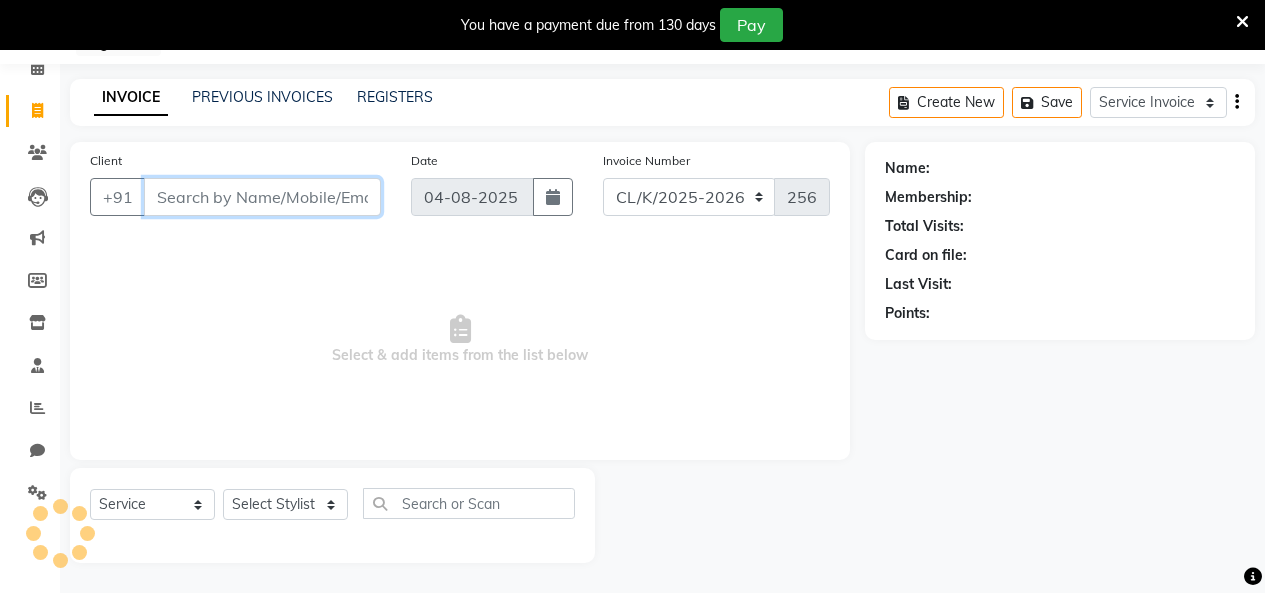 scroll, scrollTop: 0, scrollLeft: 0, axis: both 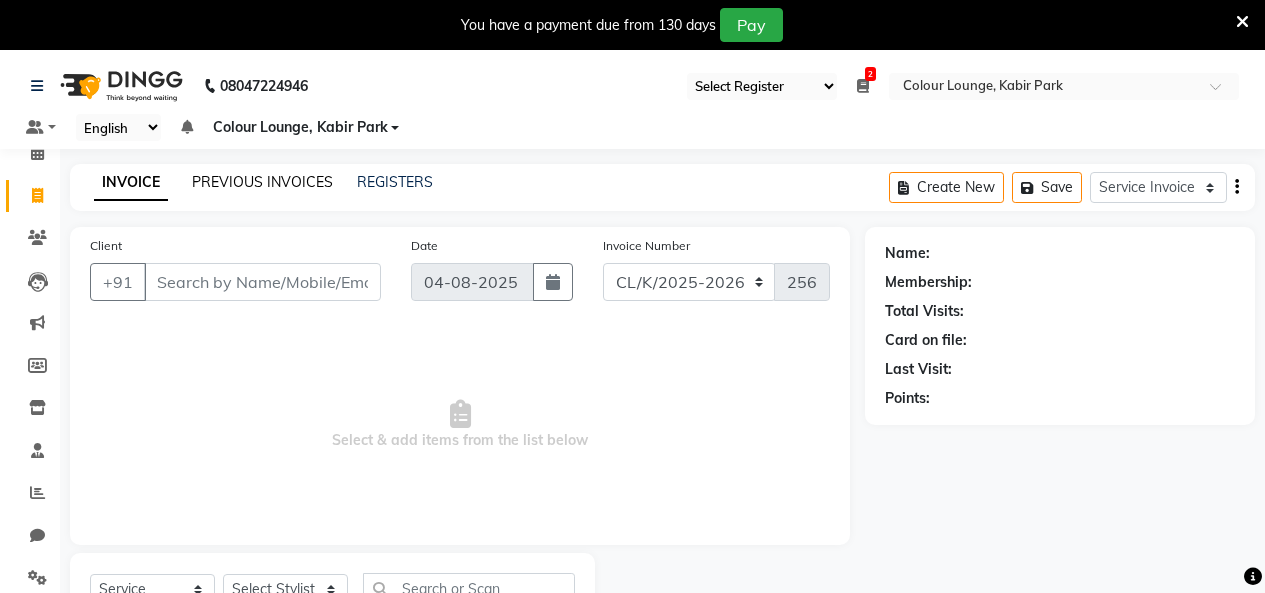 click on "PREVIOUS INVOICES" 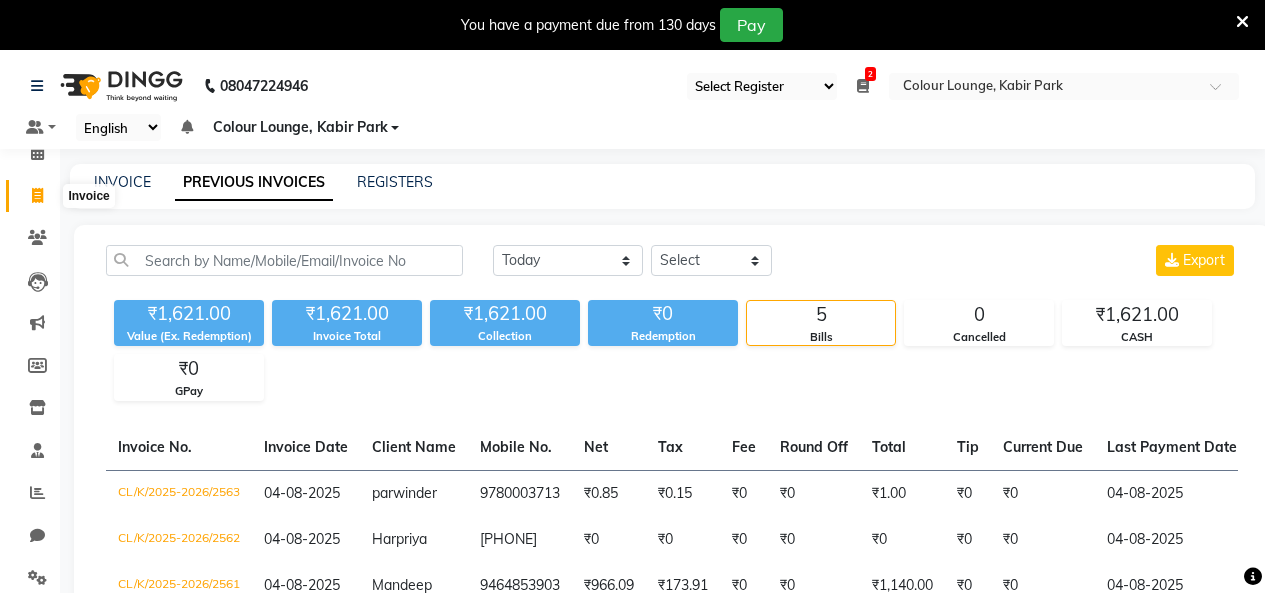 click 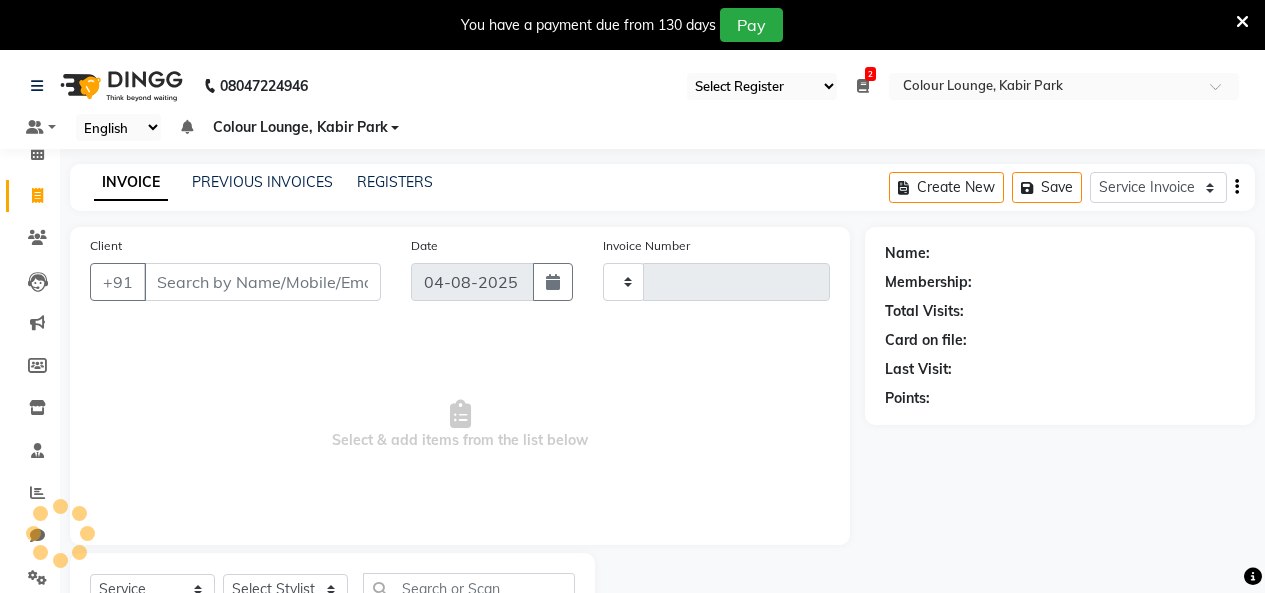 scroll, scrollTop: 85, scrollLeft: 0, axis: vertical 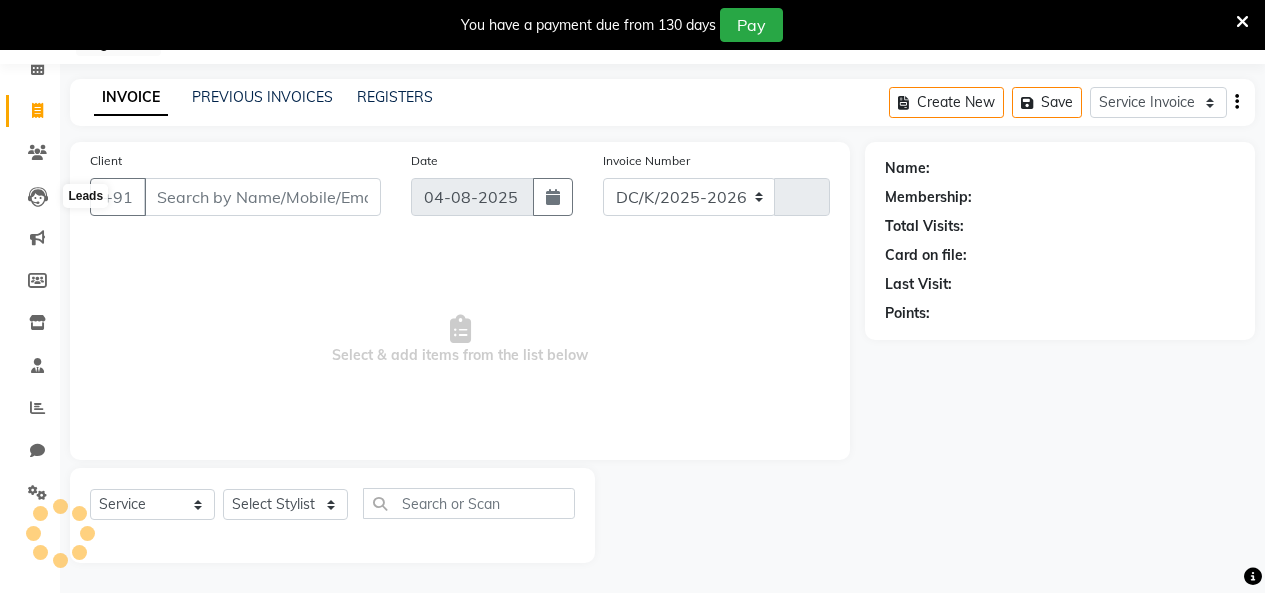 select on "8015" 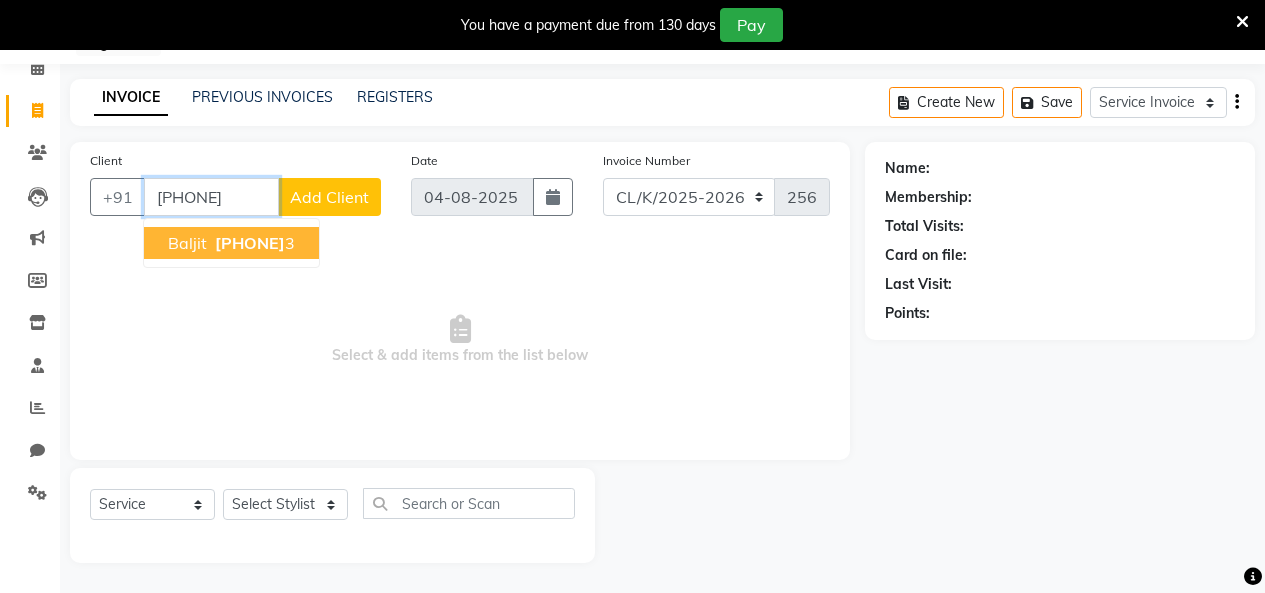 click on "628039046" at bounding box center (250, 243) 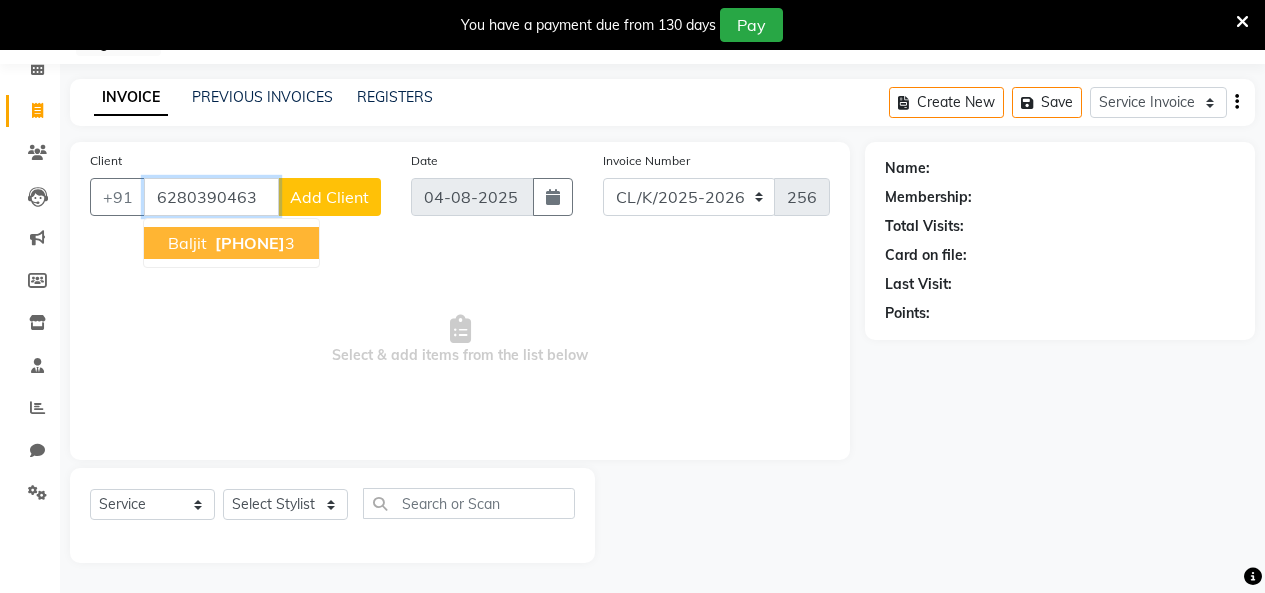 type on "6280390463" 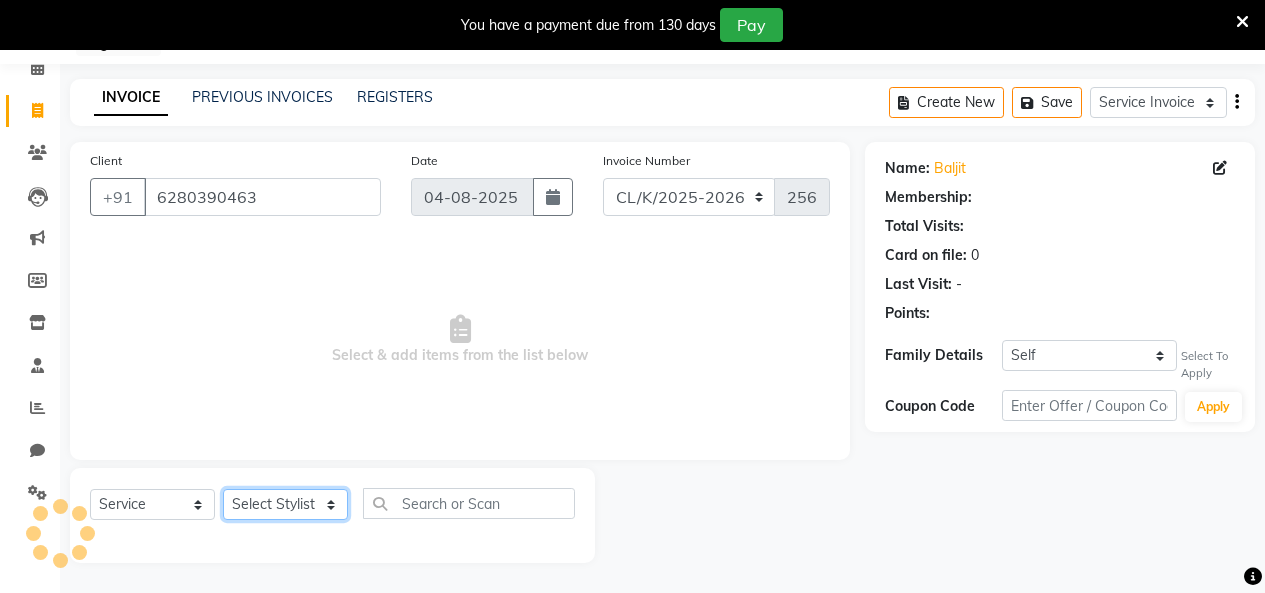 click on "Select Stylist Admin Admin AKHIL ANKUSH Colour Lounge, Kabir Park Colour Lounge, Kabir Park divyansh  Jaswinder singh guard JATIN JOHN JONEY LUXMI NAVDEEP KAUR NITI PARAMJIT PARAS KHATNAVLIA priya  priyanka  Rakesh sapna  SUMAN VANDANA SHARMA VISHAL" 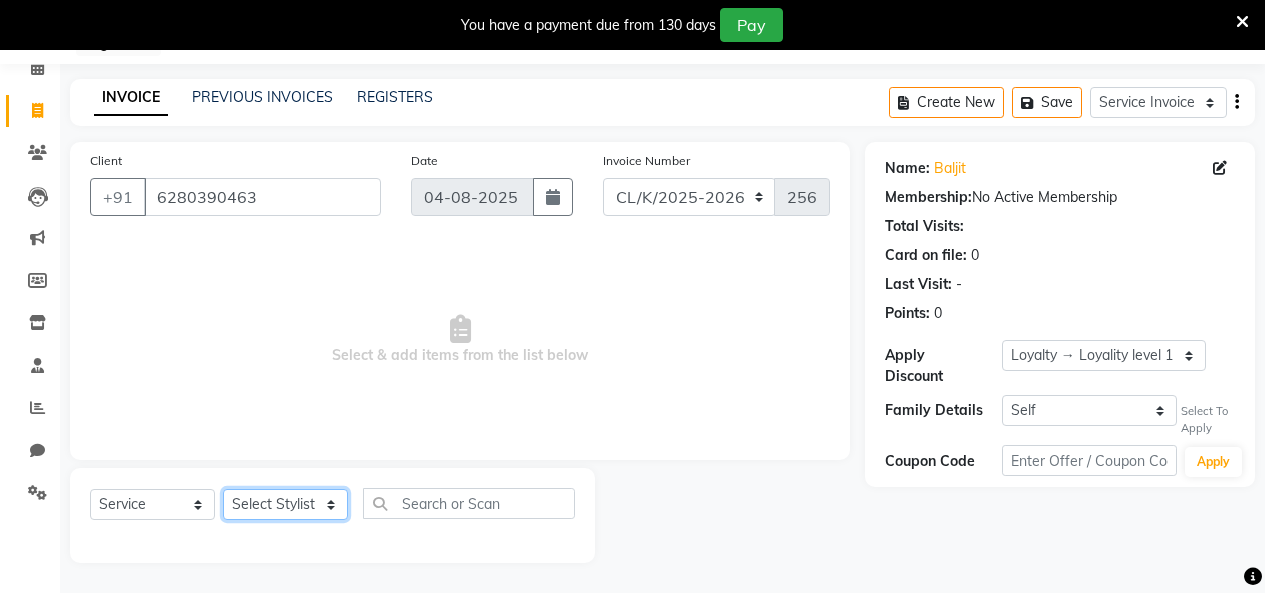 select on "70123" 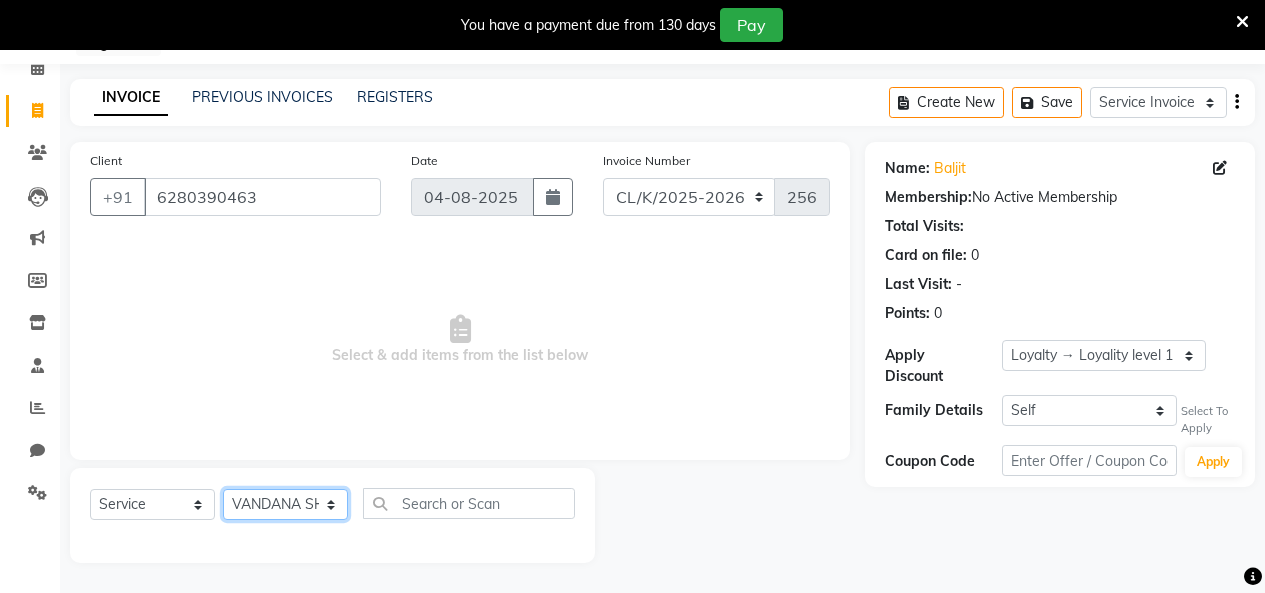click on "Select Stylist Admin Admin AKHIL ANKUSH Colour Lounge, Kabir Park Colour Lounge, Kabir Park divyansh  Jaswinder singh guard JATIN JOHN JONEY LUXMI NAVDEEP KAUR NITI PARAMJIT PARAS KHATNAVLIA priya  priyanka  Rakesh sapna  SUMAN VANDANA SHARMA VISHAL" 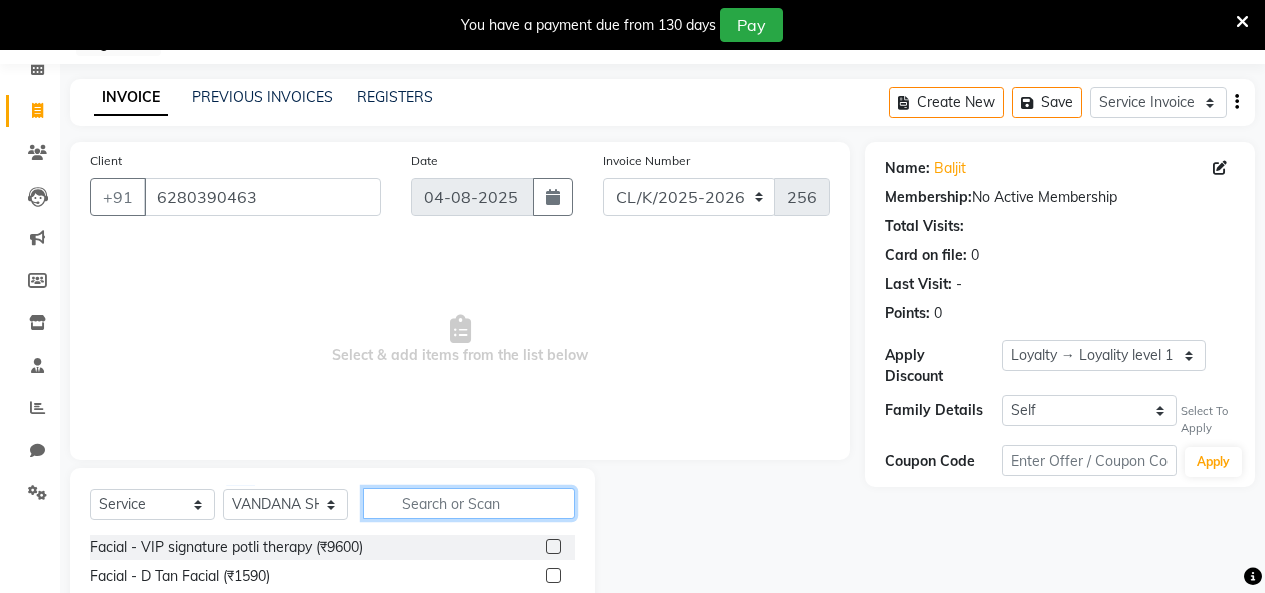 click 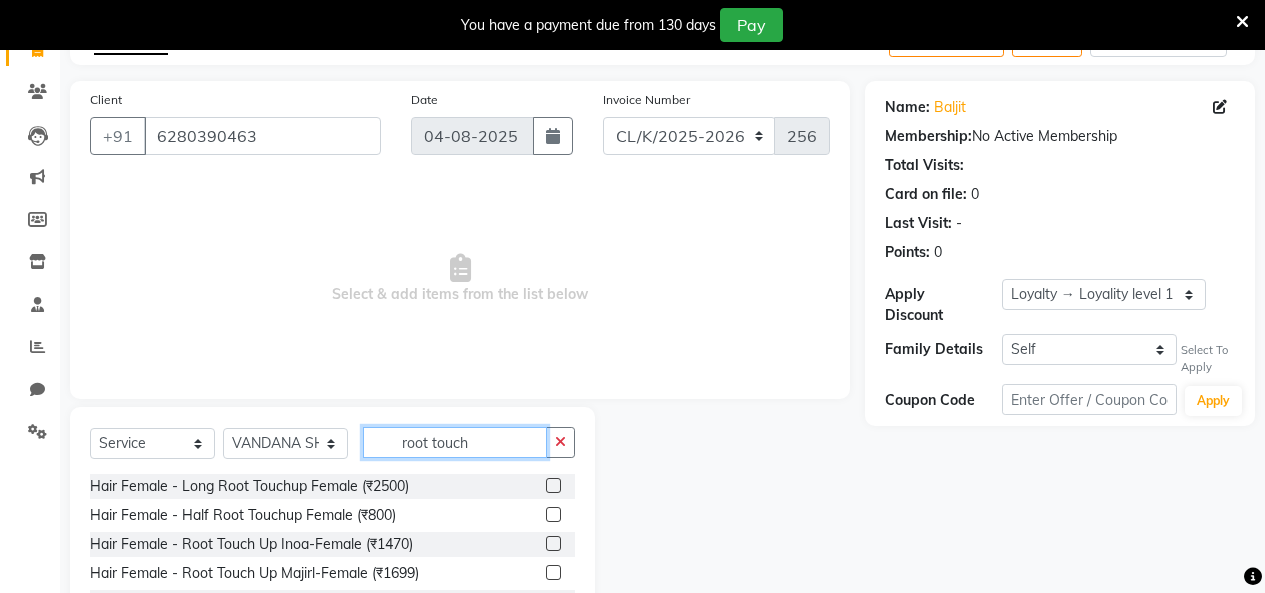 scroll, scrollTop: 230, scrollLeft: 0, axis: vertical 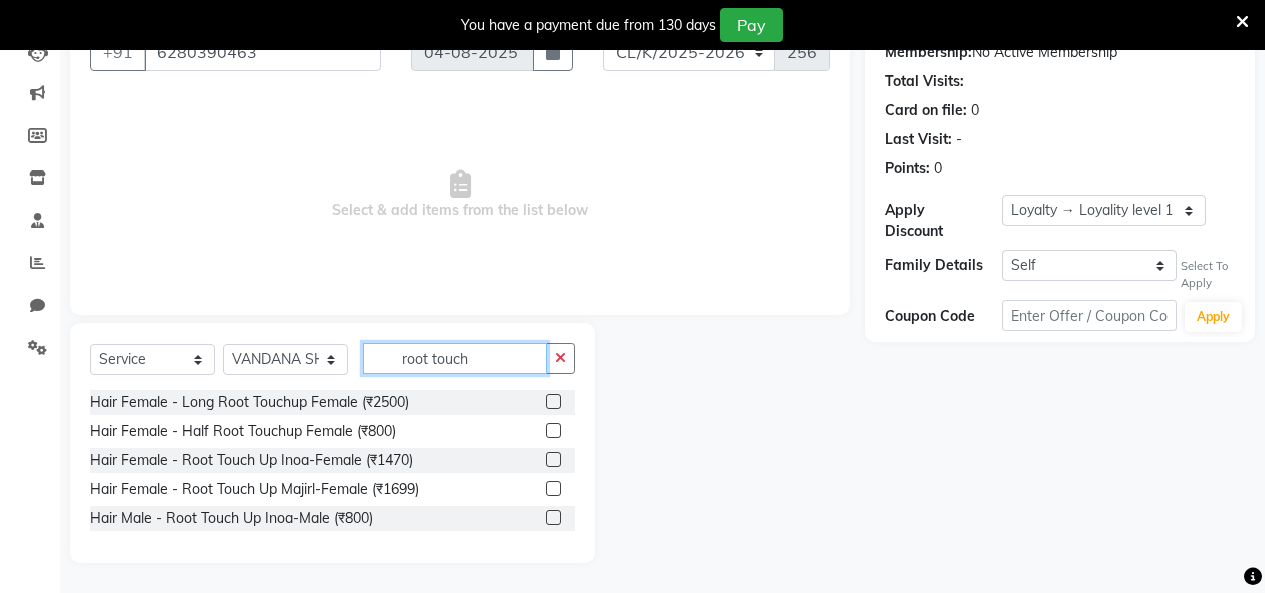 type on "root touch" 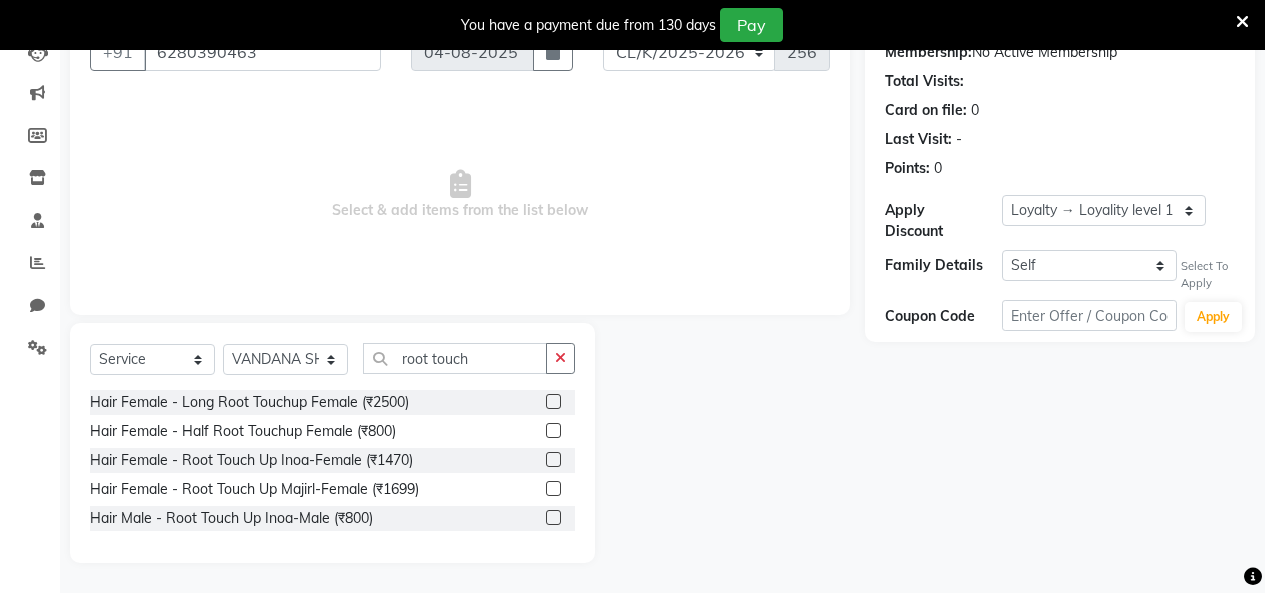 click 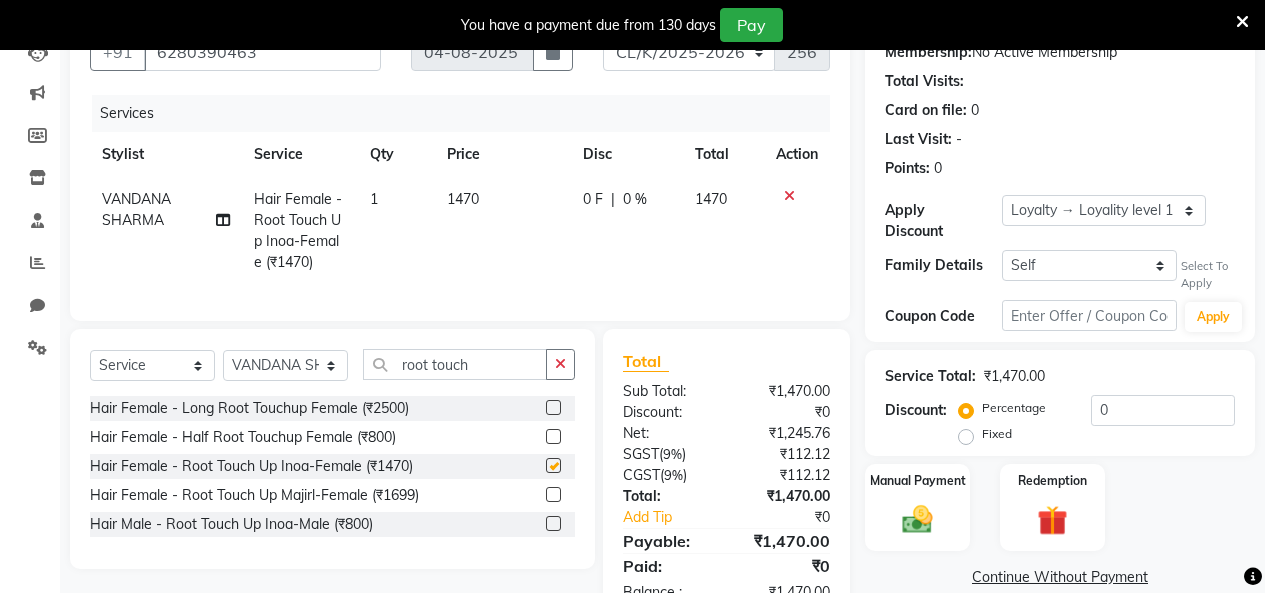 checkbox on "false" 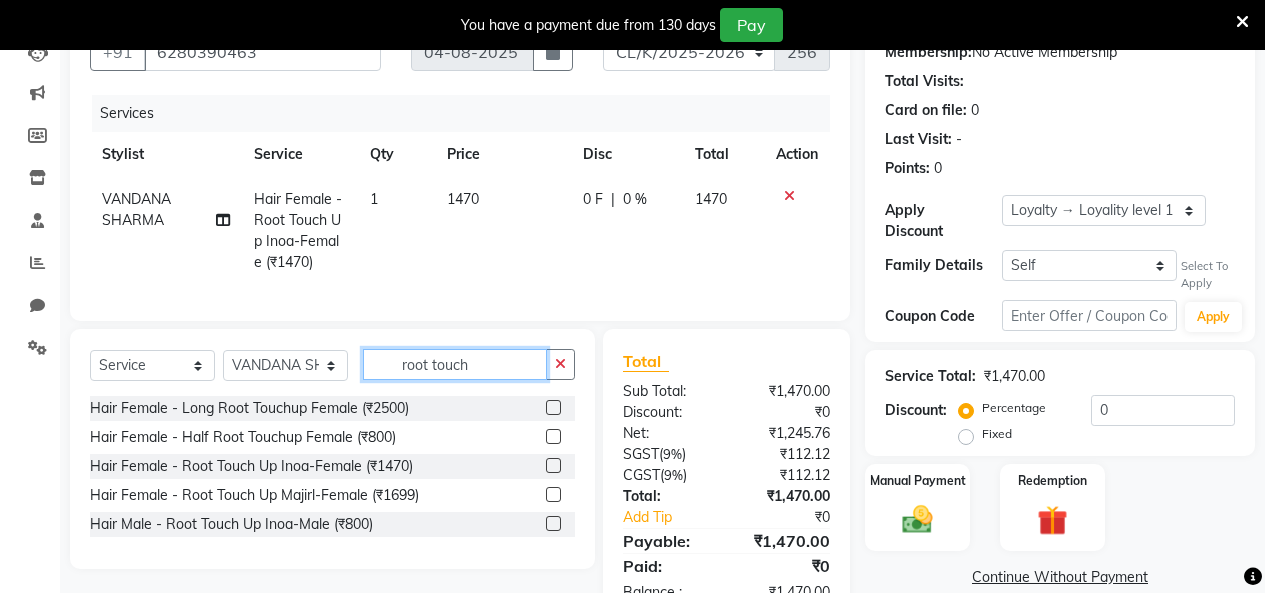 drag, startPoint x: 486, startPoint y: 381, endPoint x: 343, endPoint y: 398, distance: 144.00694 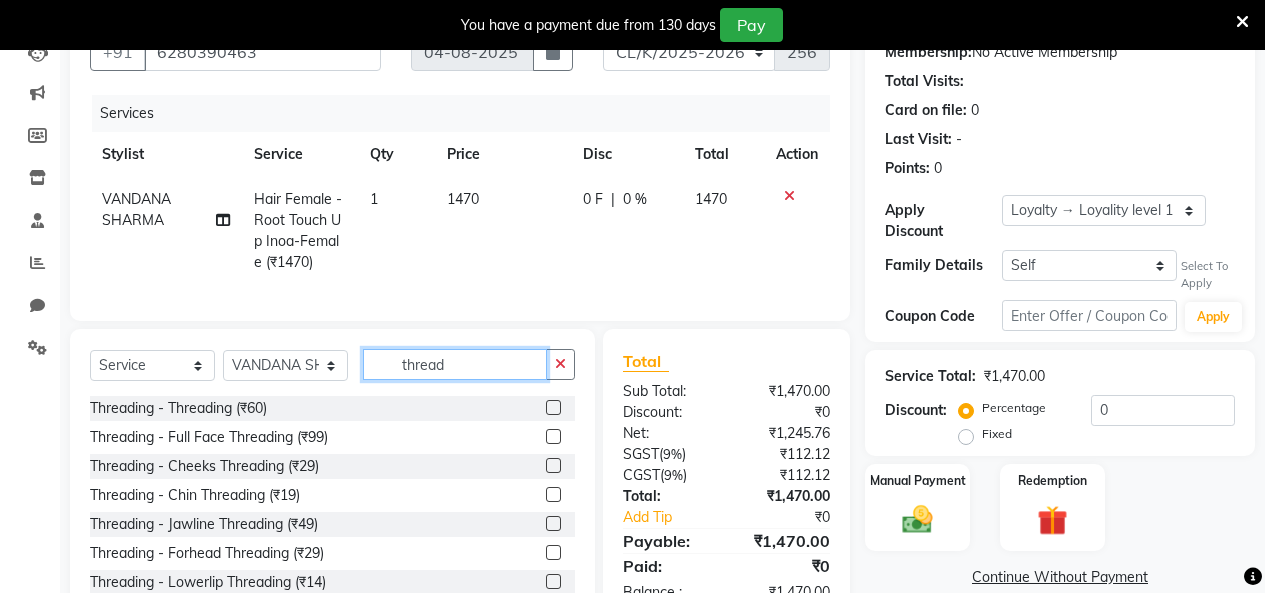 type on "thread" 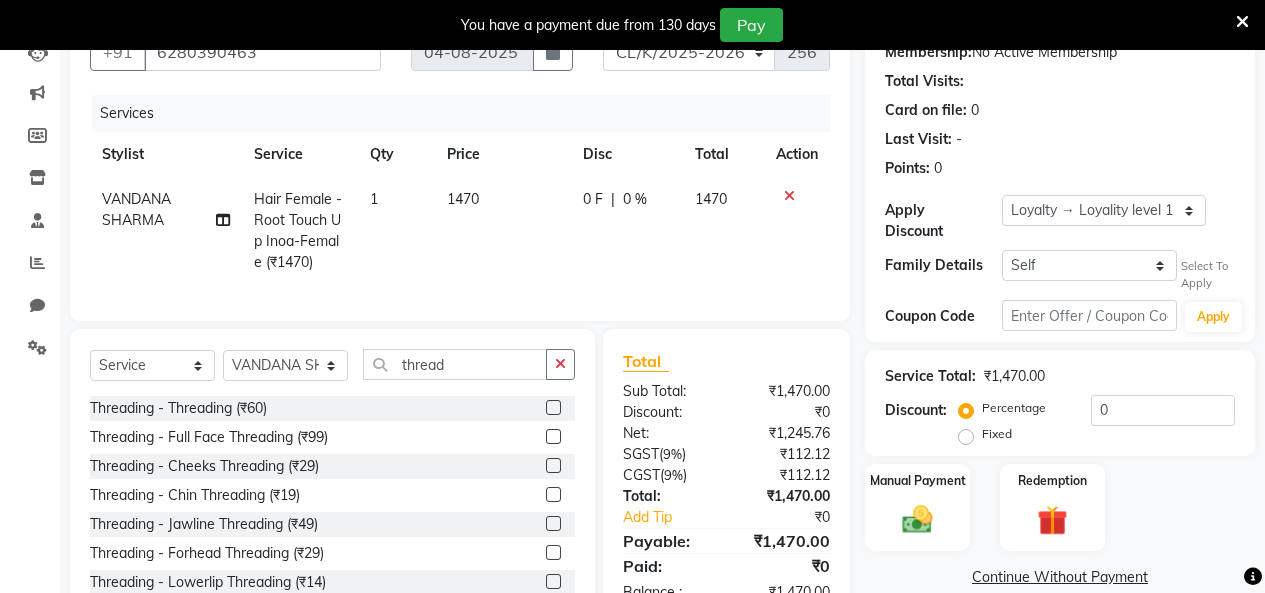 click 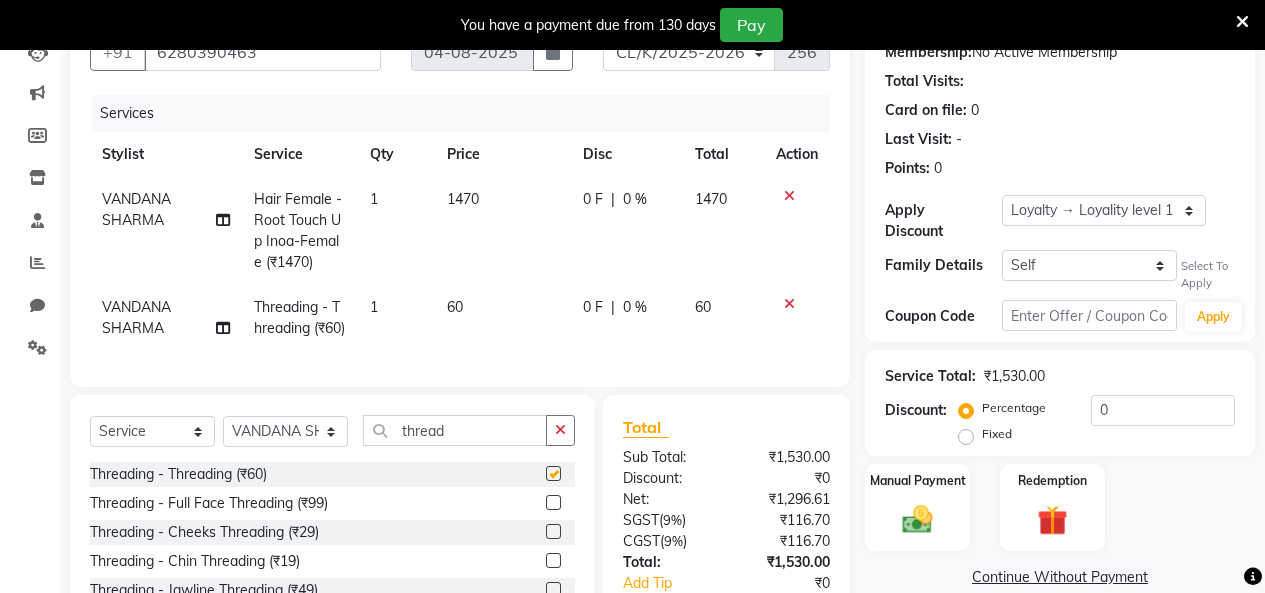 checkbox on "false" 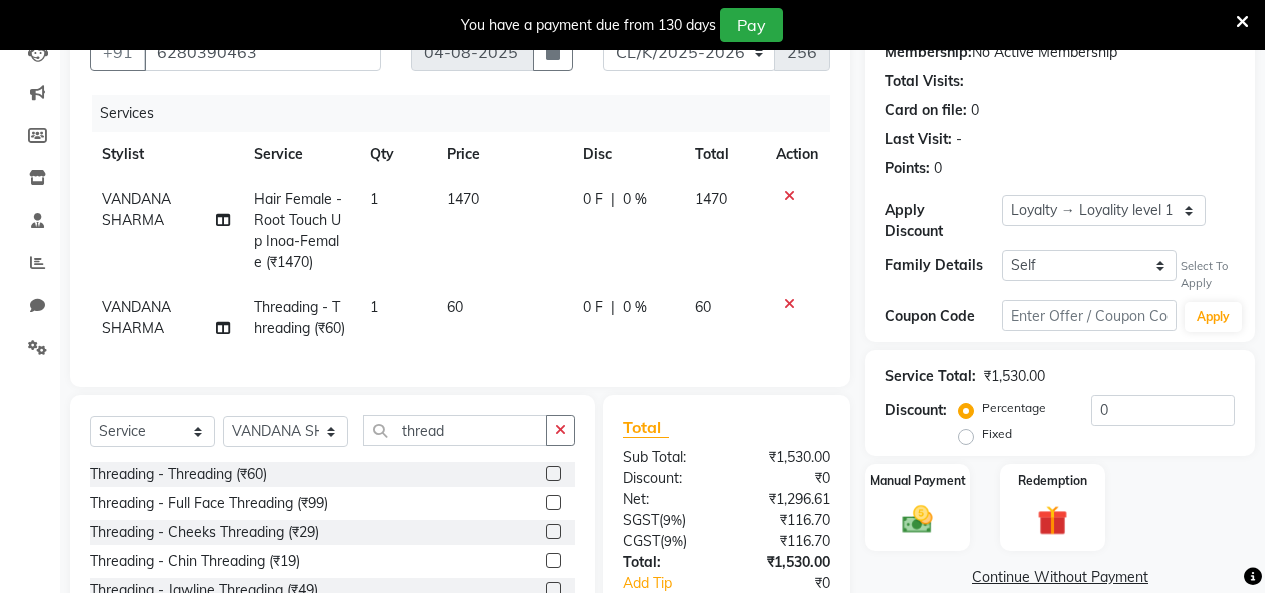click on "VANDANA SHARMA" 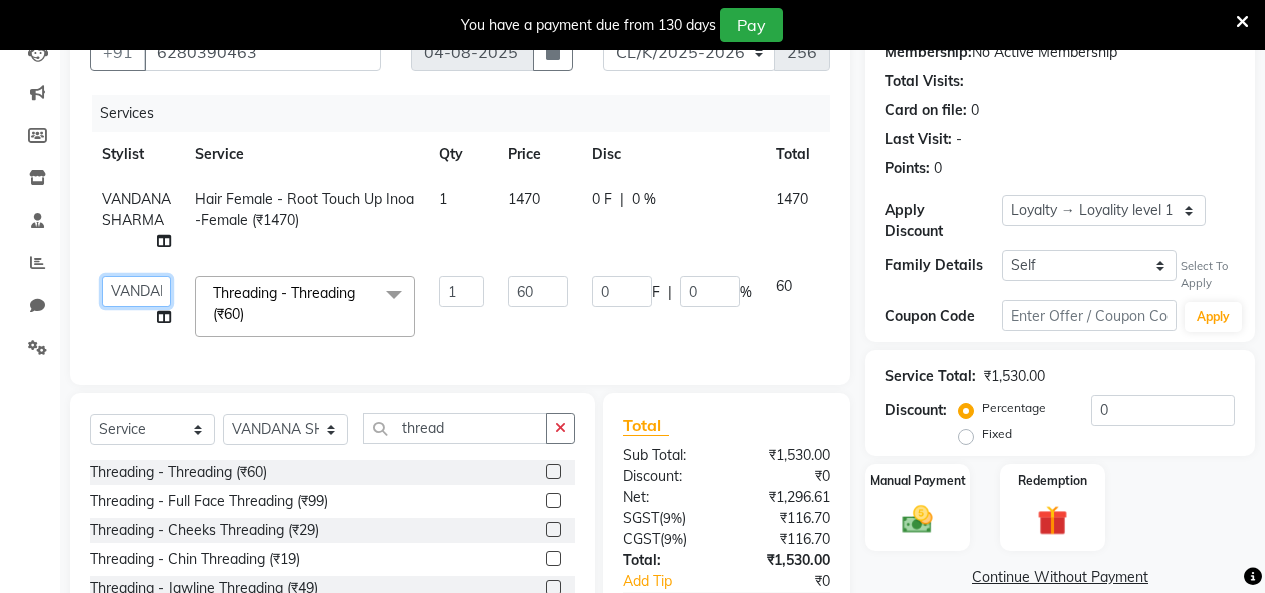click on "Admin   Admin   AKHIL   ANKUSH   Colour Lounge, Kabir Park   Colour Lounge, Kabir Park   divyansh    Jaswinder singh guard   JATIN   JOHN   JONEY   LUXMI   NAVDEEP KAUR   NITI   PARAMJIT   PARAS KHATNAVLIA   priya    priyanka    Rakesh   sapna    SUMAN   VANDANA SHARMA   VISHAL" 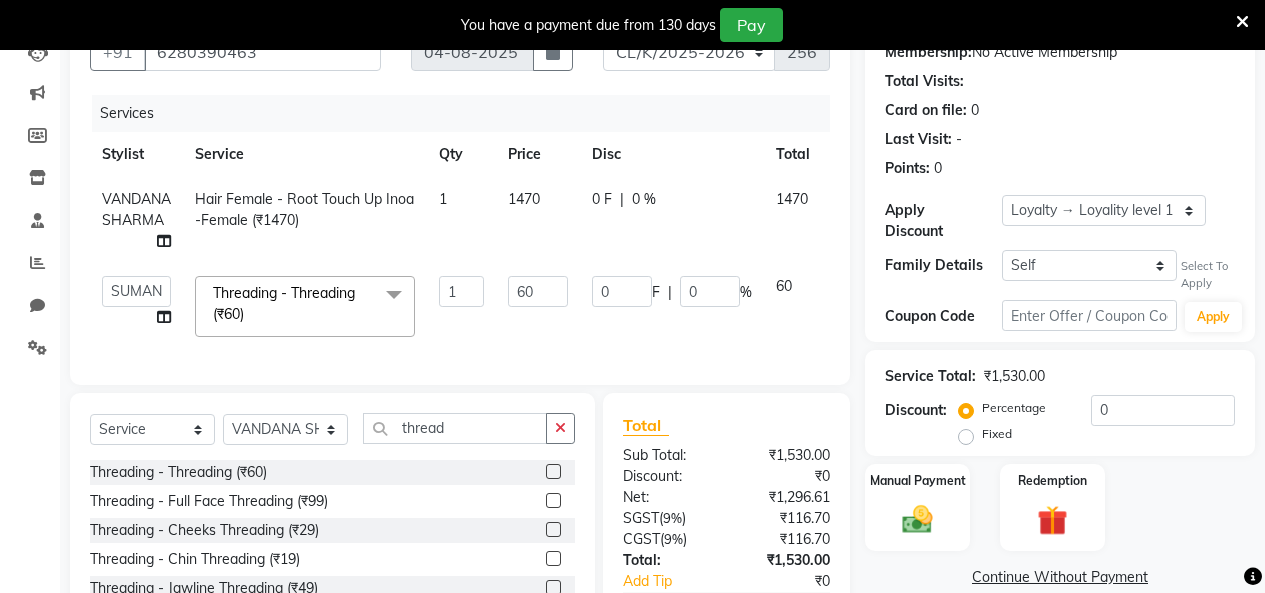 select on "70115" 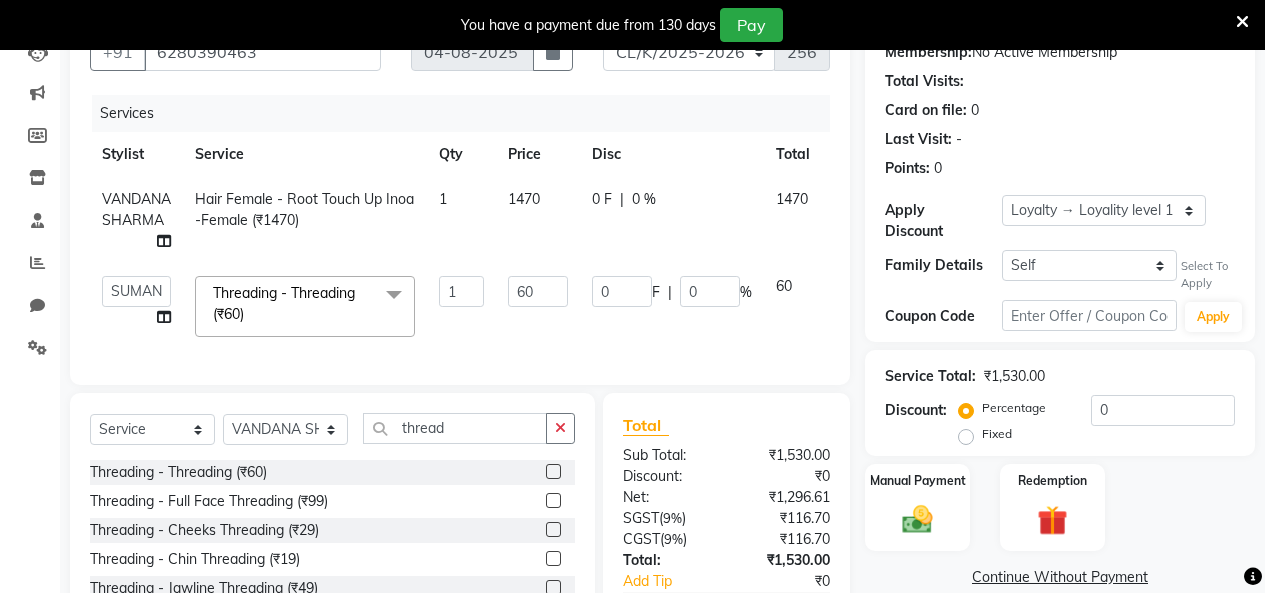 click on "0 F | 0 %" 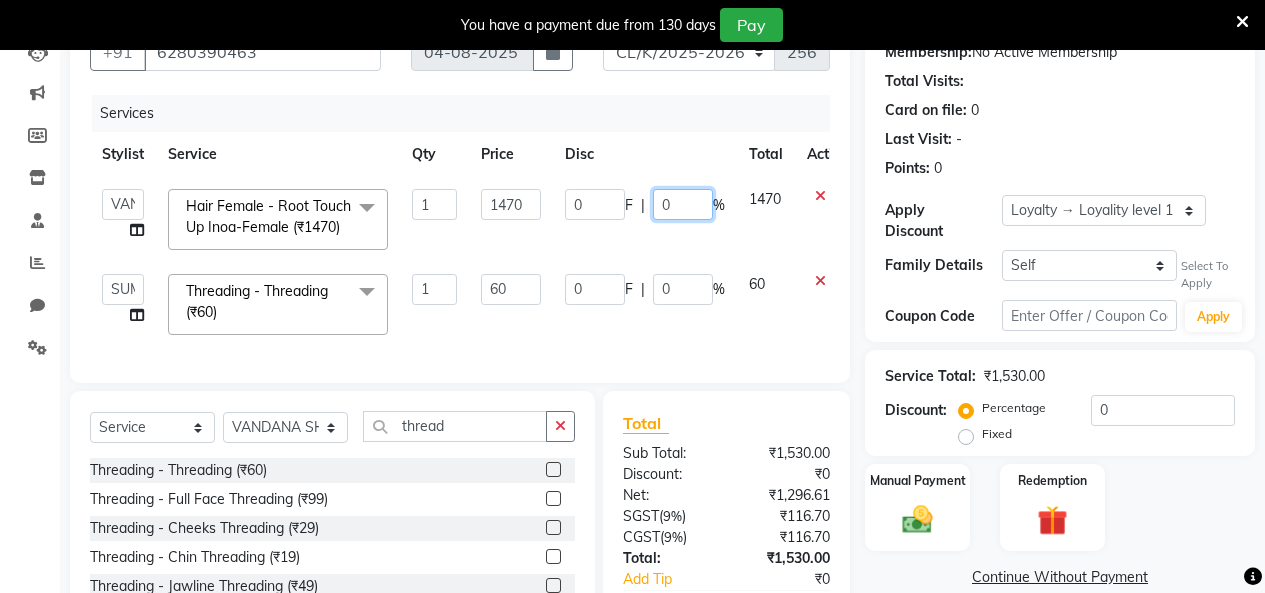 click on "Admin   Admin   AKHIL   ANKUSH   Colour Lounge, Kabir Park   Colour Lounge, Kabir Park   divyansh    Jaswinder singh guard   JATIN   JOHN   JONEY   LUXMI   NAVDEEP KAUR   NITI   PARAMJIT   PARAS KHATNAVLIA   priya    priyanka    Rakesh   sapna    SUMAN   VANDANA SHARMA   VISHAL  Hair Female - Root Touch Up Inoa-Female (₹1470)  x Facial - VIP signature potli therapy (₹9600) Facial - D Tan Facial (₹1590) Facial - French Facial (₹1770) Facial - Glow Facial (₹2500) Facial - Dermasage Luxury Skin Treatment (₹8000) Facial - Algotherm Luxury Facial (₹10000) Facial - Vitamin C Retinol Facial (₹6000) Facial - Vip Signature Facial (₹7000) Facial - Organic Facial (₹2359) Facial - Vitamin C Whiteninig Brightening facial (₹5000) Facial - Nirvana Facial (₹2712) Facial - Bio Whitening Facial (₹2595) Facial - Organic Facial kp qu (₹2000) Facial - Organic Facial kp co (₹2000) Facial - Organic Facial kp ava (₹2000) Facial - Bio Whitening Facial pmt (₹2590) Facial - Glow Facial pmt (₹2500)" 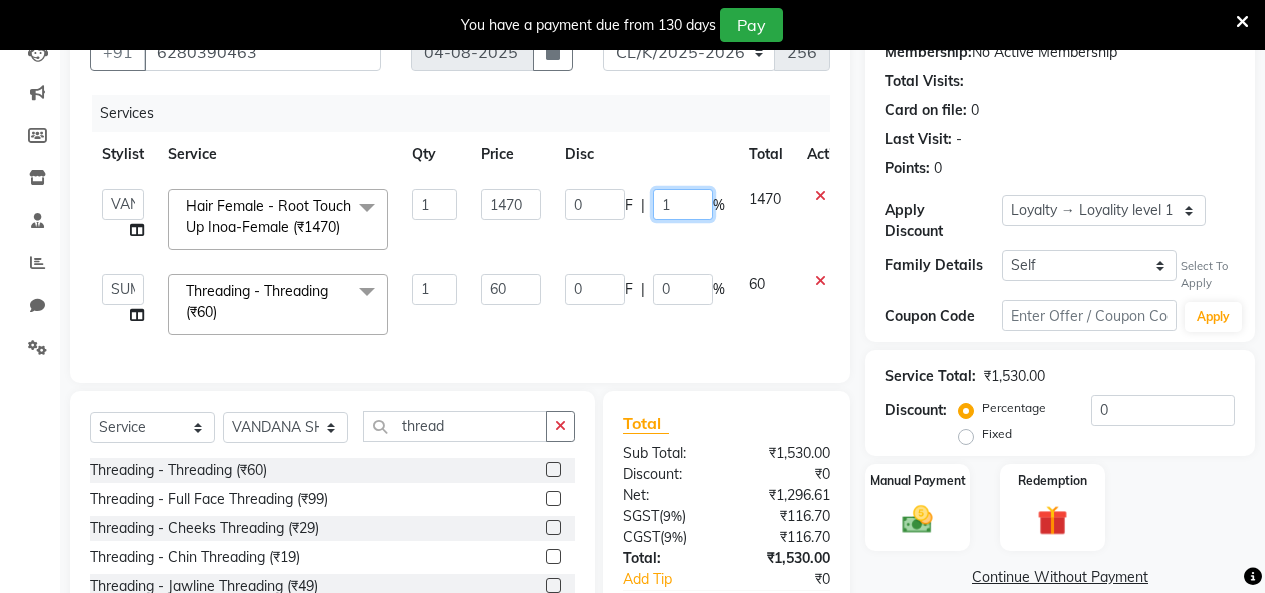 type on "10" 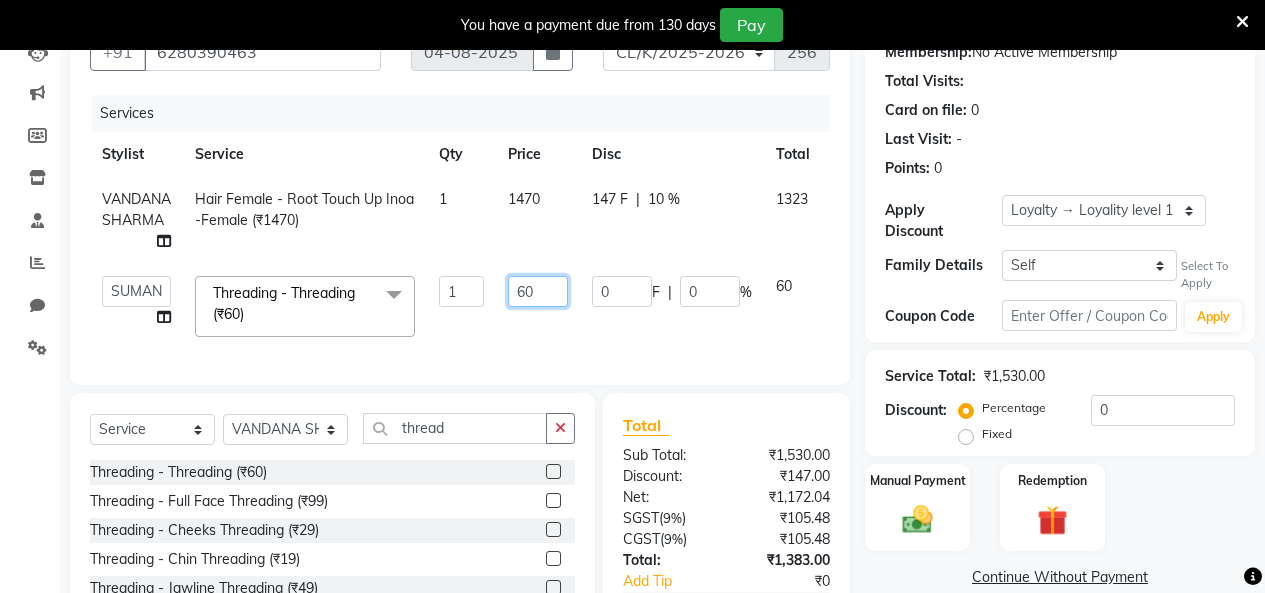 click on "60" 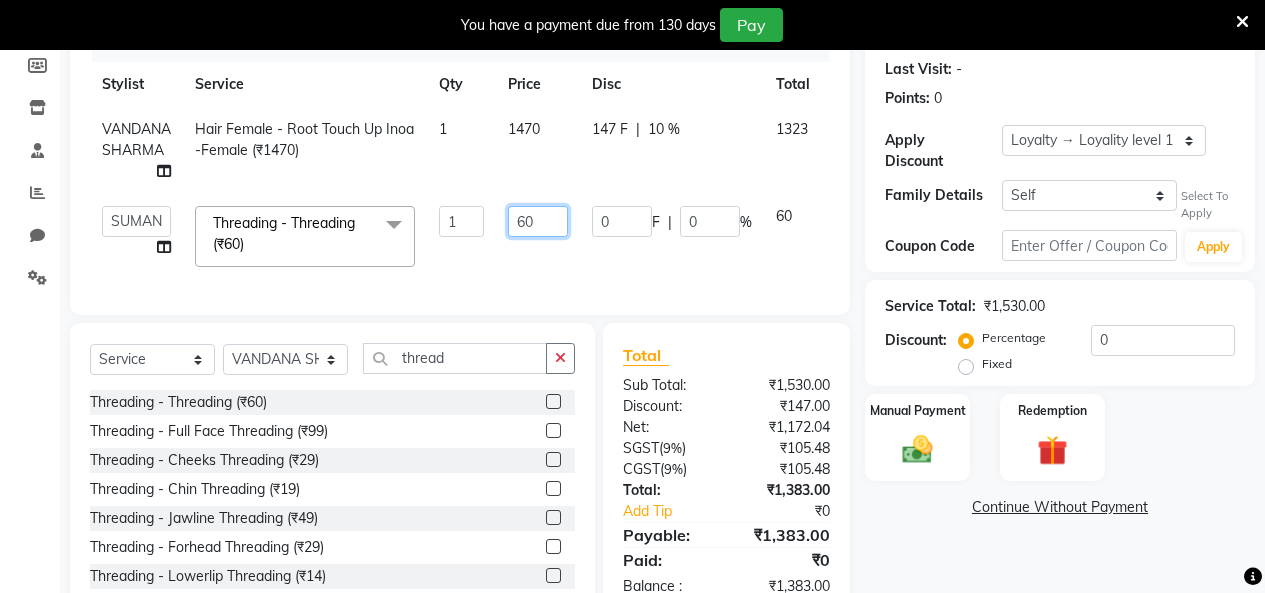 scroll, scrollTop: 370, scrollLeft: 0, axis: vertical 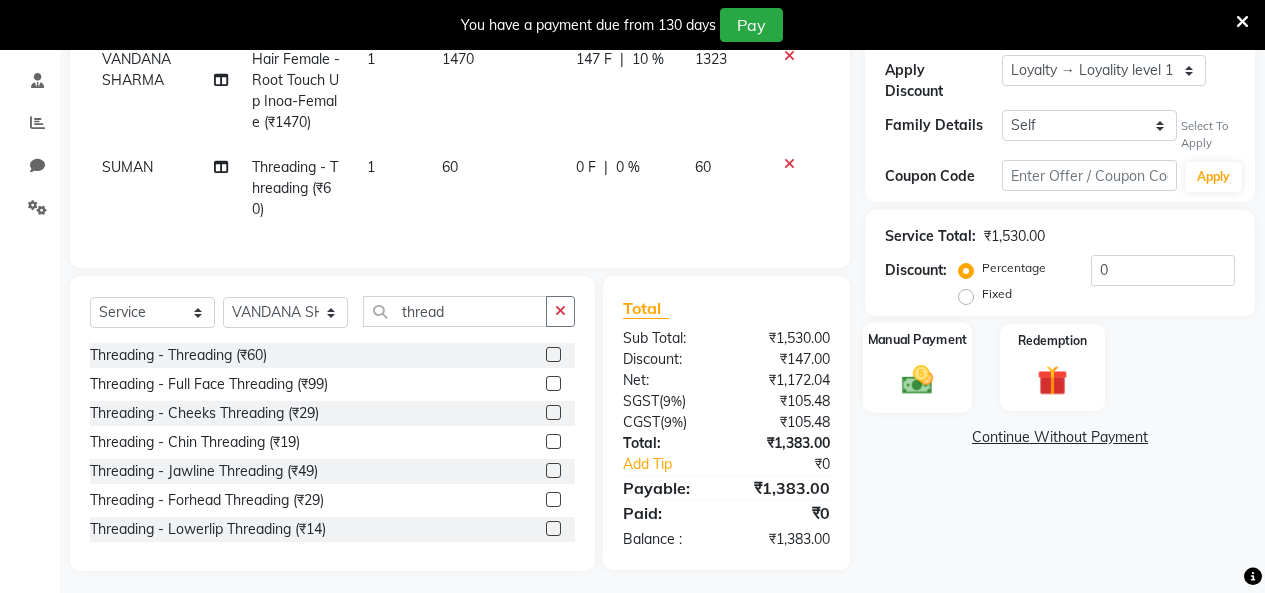 click 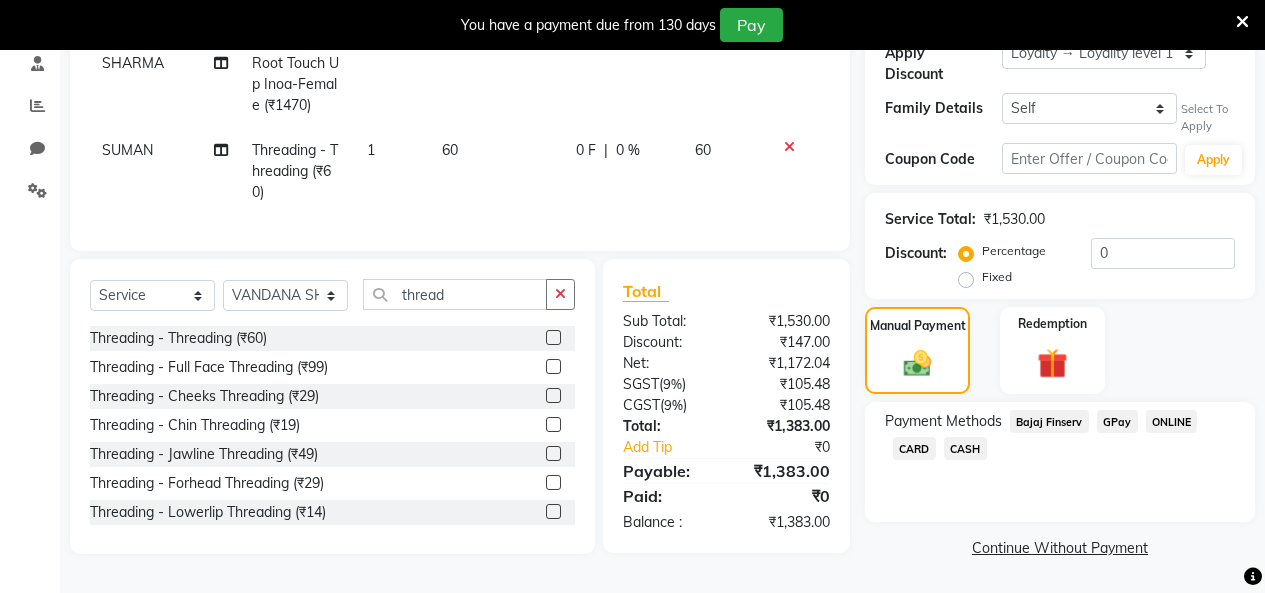 scroll, scrollTop: 393, scrollLeft: 0, axis: vertical 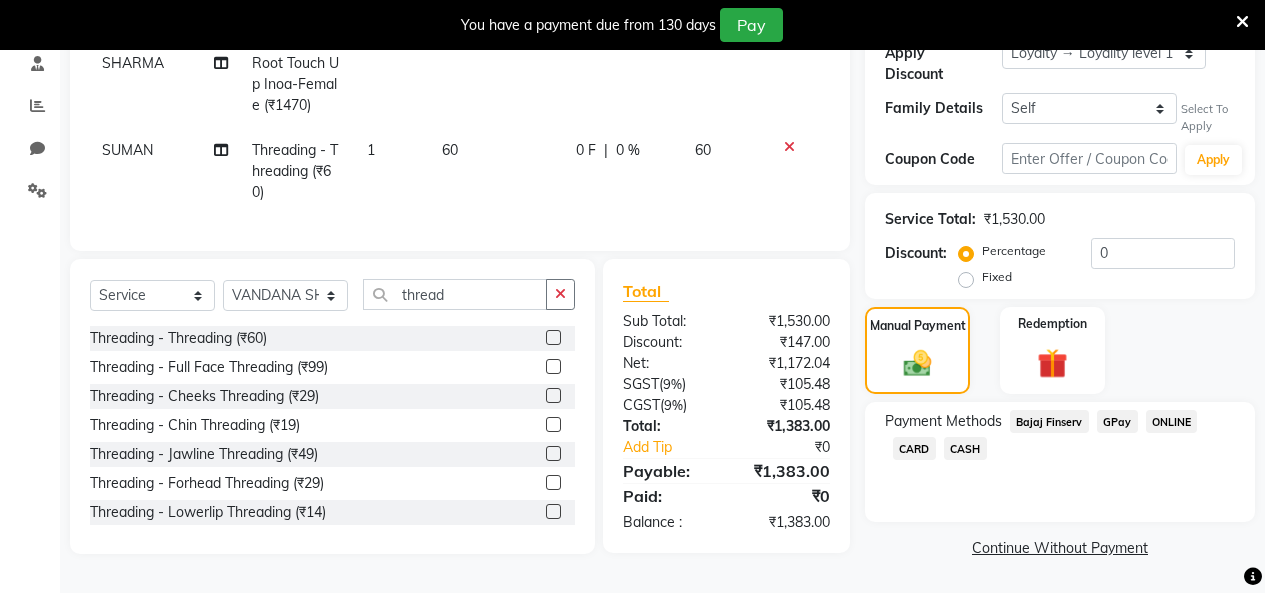click on "CASH" 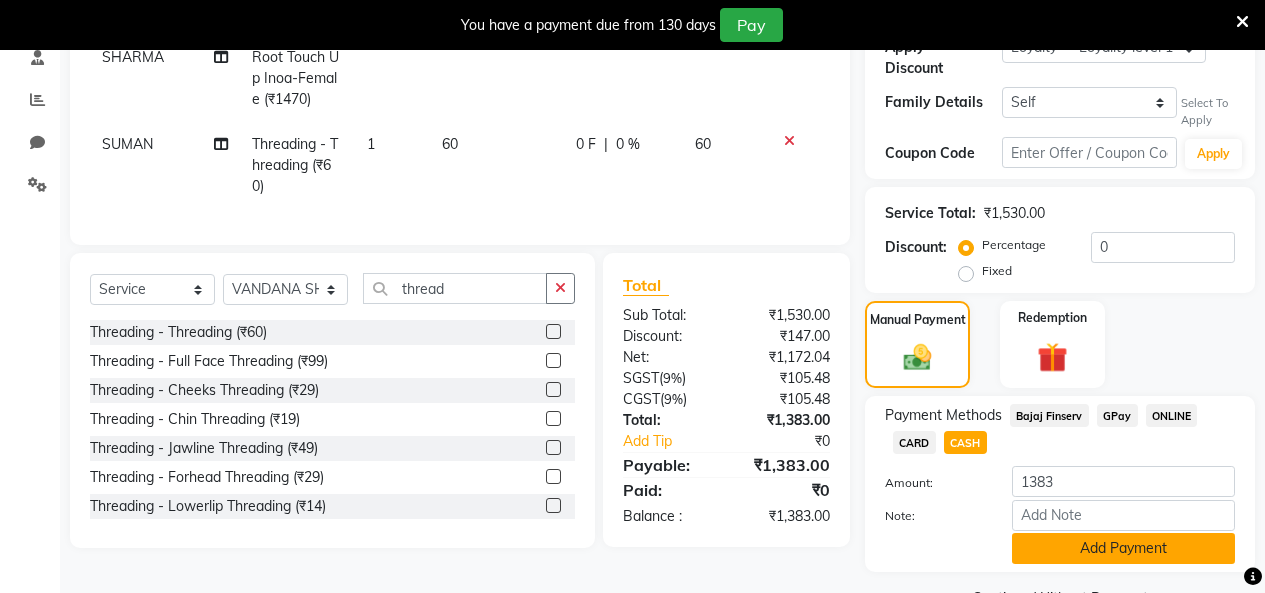 click on "Add Payment" 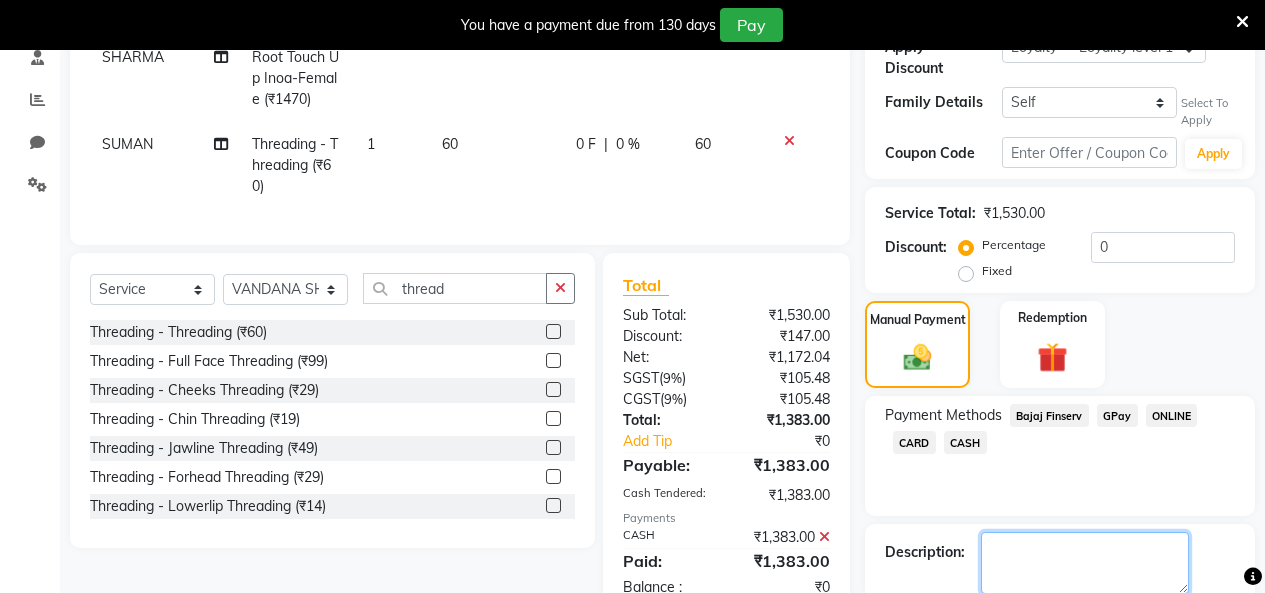 click 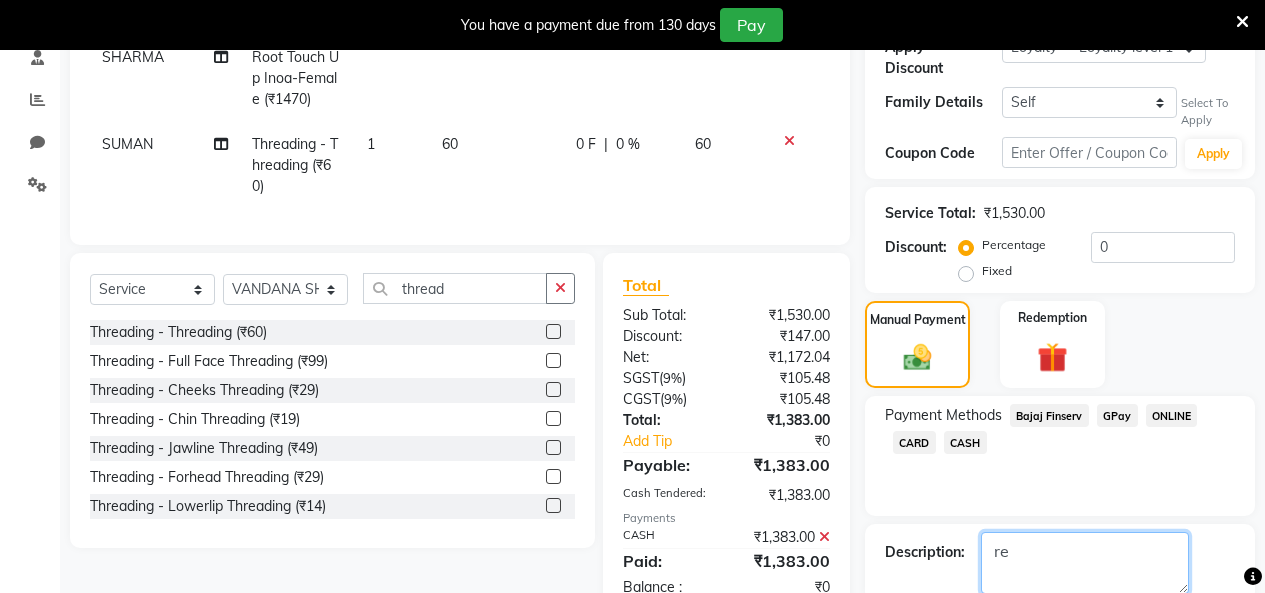 type on "r" 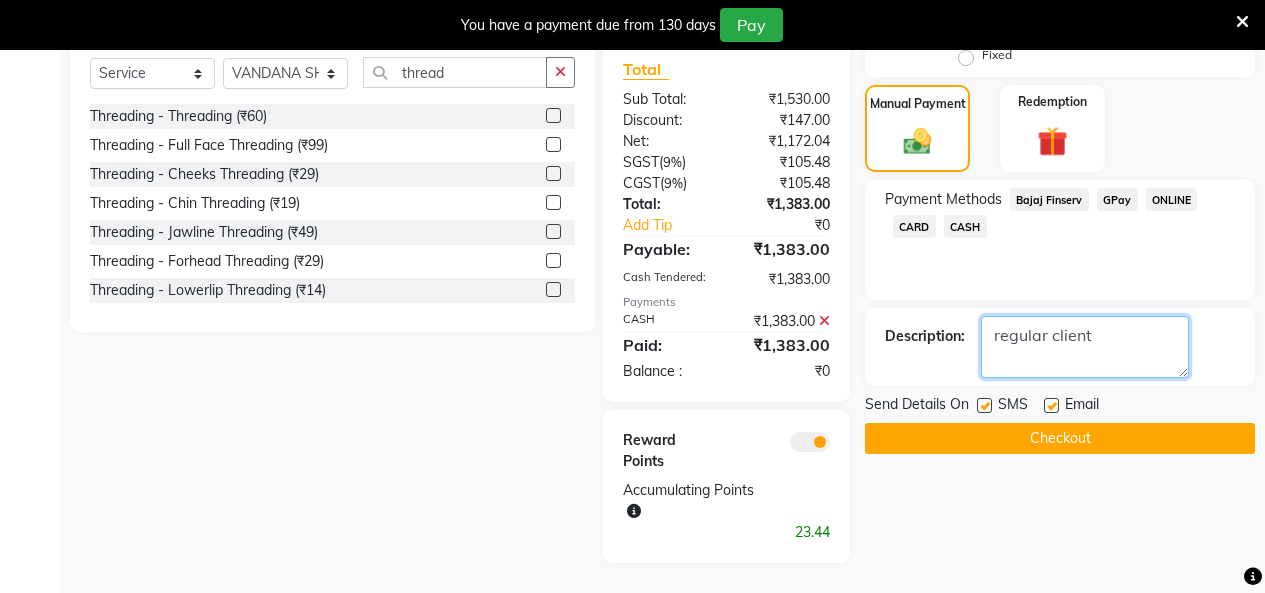 scroll, scrollTop: 624, scrollLeft: 0, axis: vertical 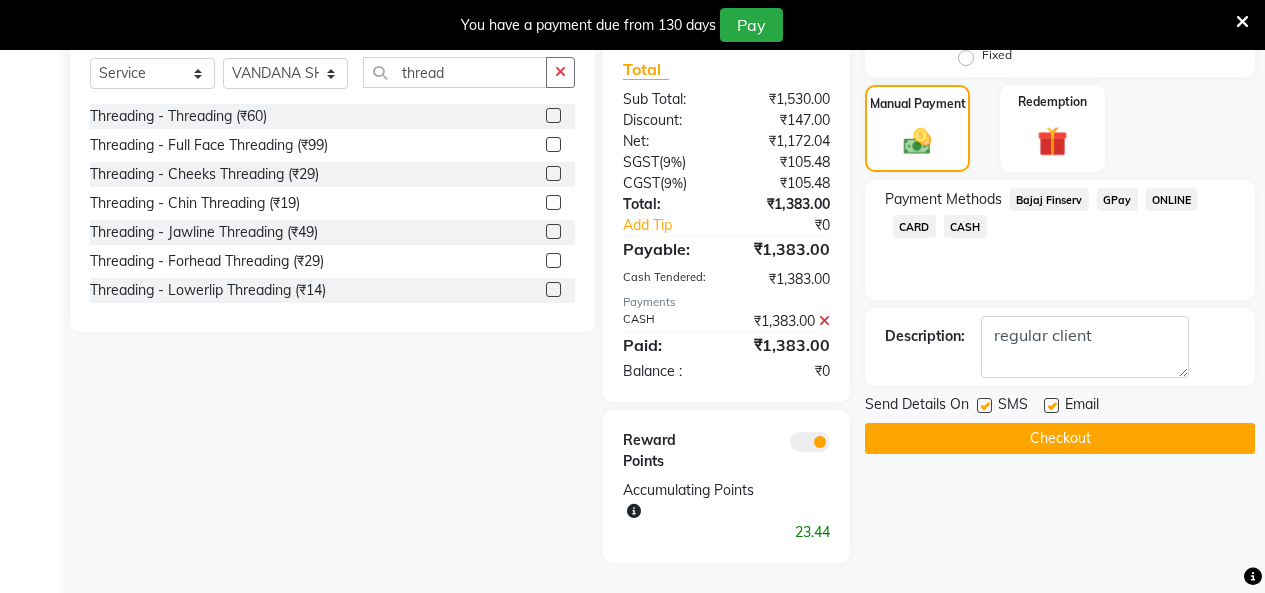 click on "Checkout" 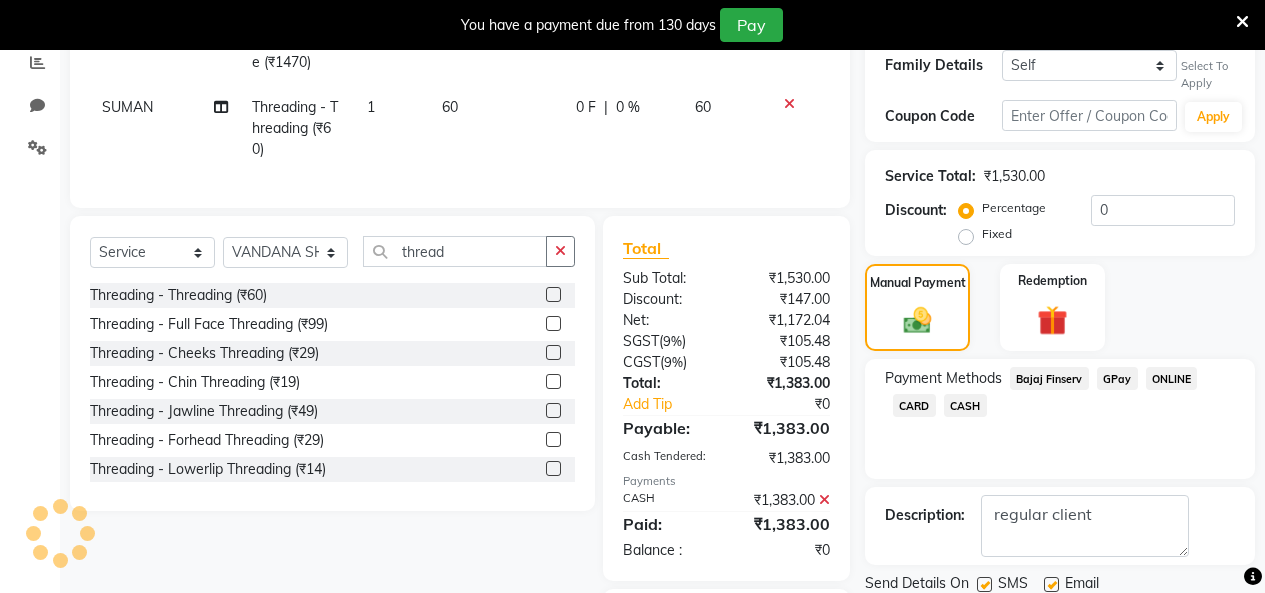 scroll, scrollTop: 224, scrollLeft: 0, axis: vertical 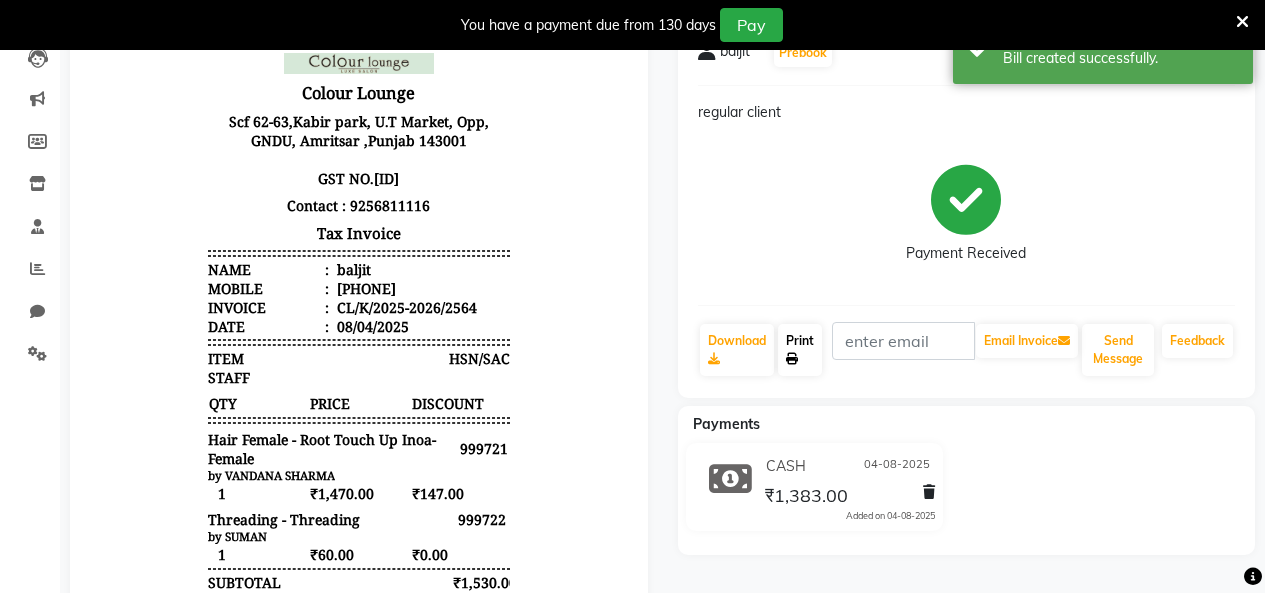 click on "Print" 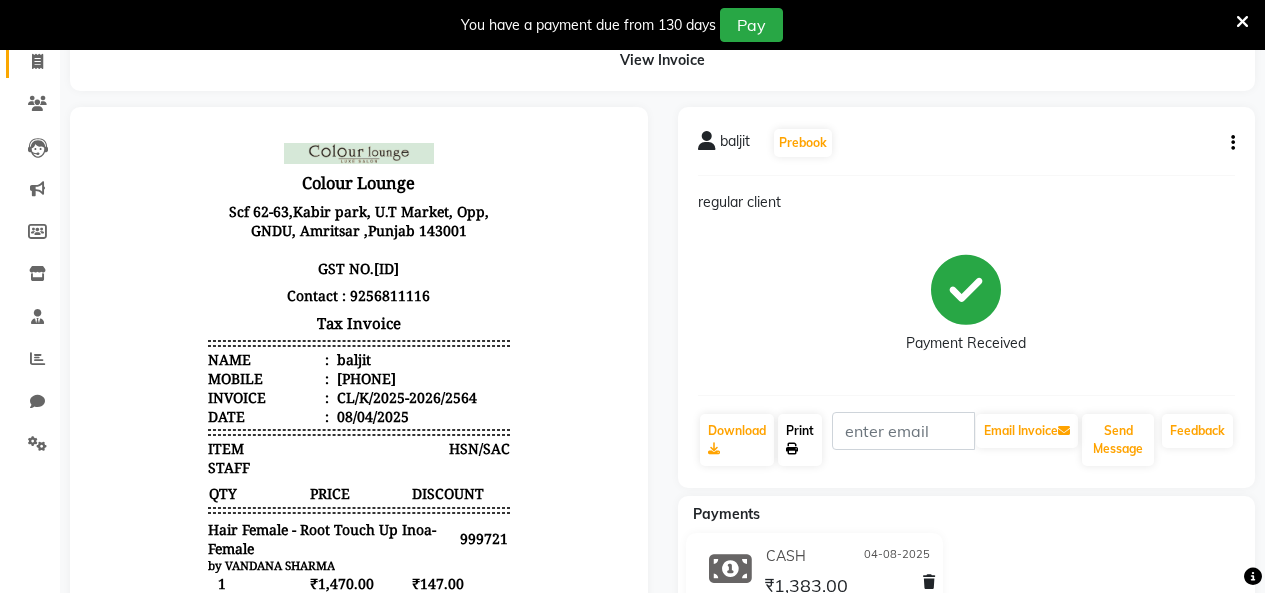scroll, scrollTop: 0, scrollLeft: 0, axis: both 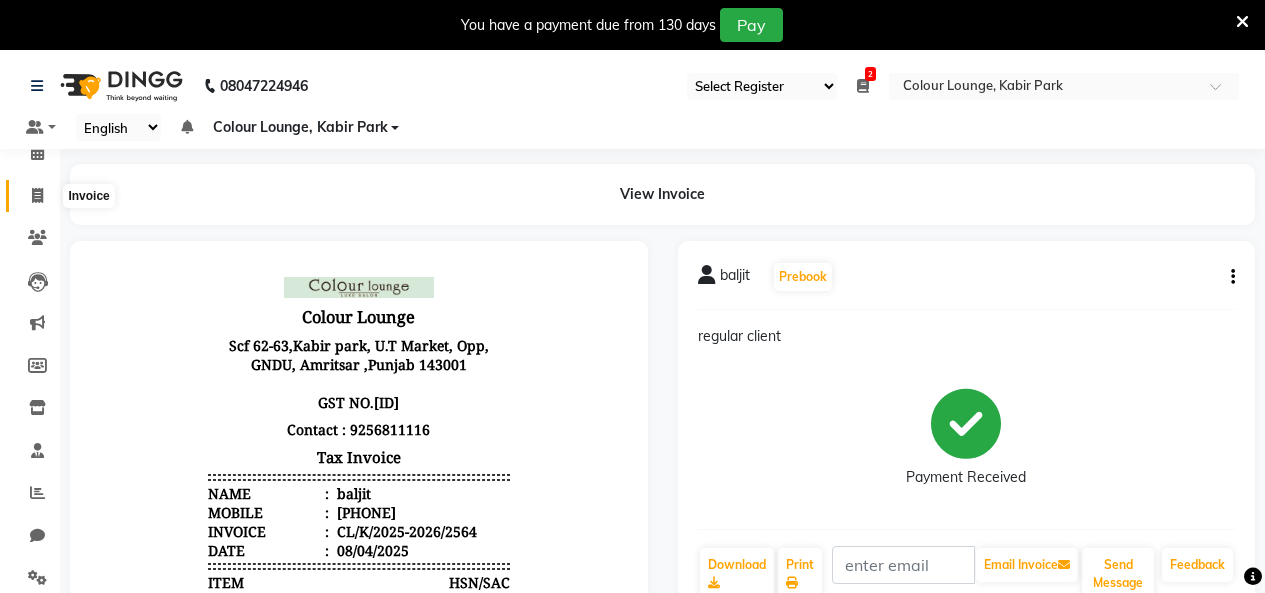 click 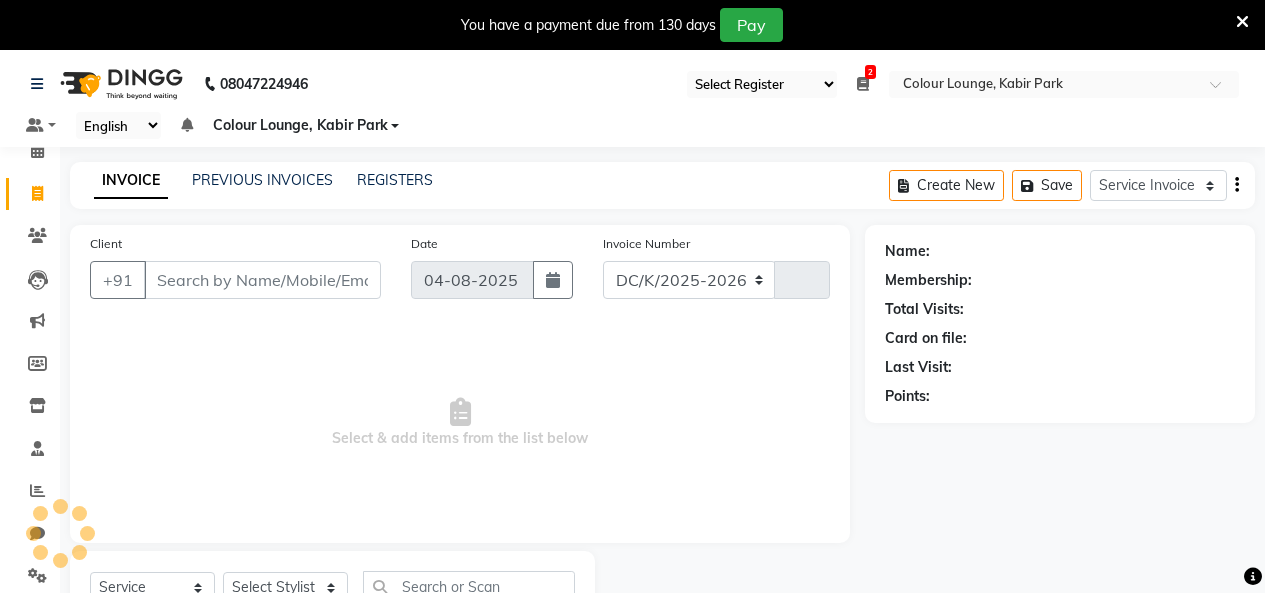 select on "8015" 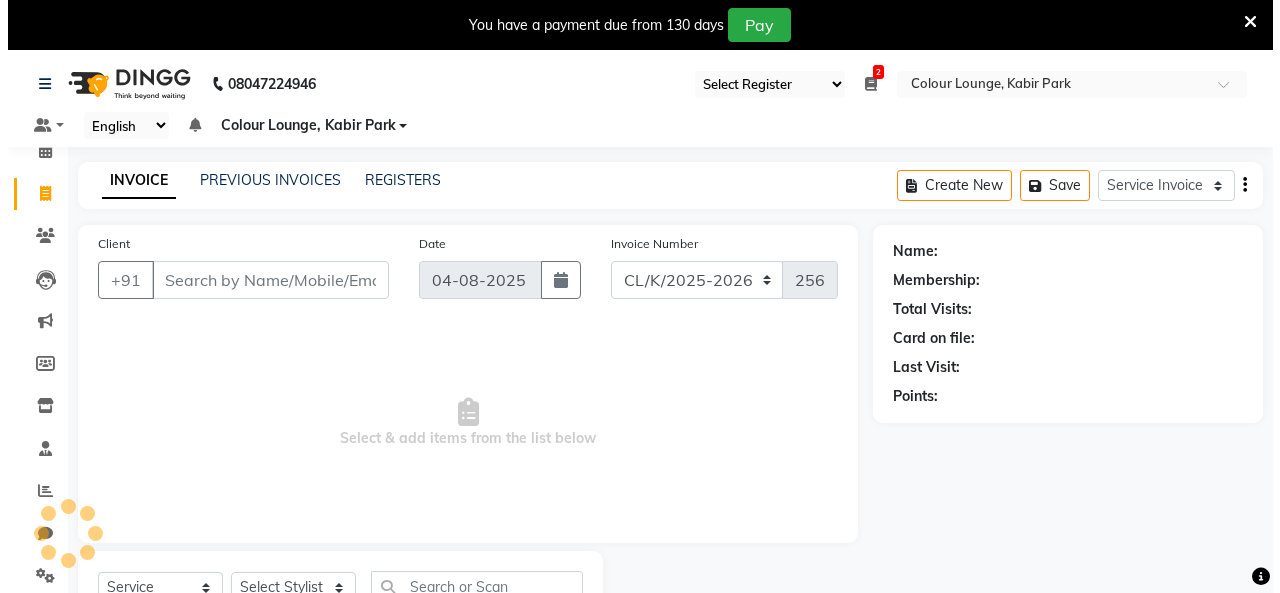 scroll, scrollTop: 85, scrollLeft: 0, axis: vertical 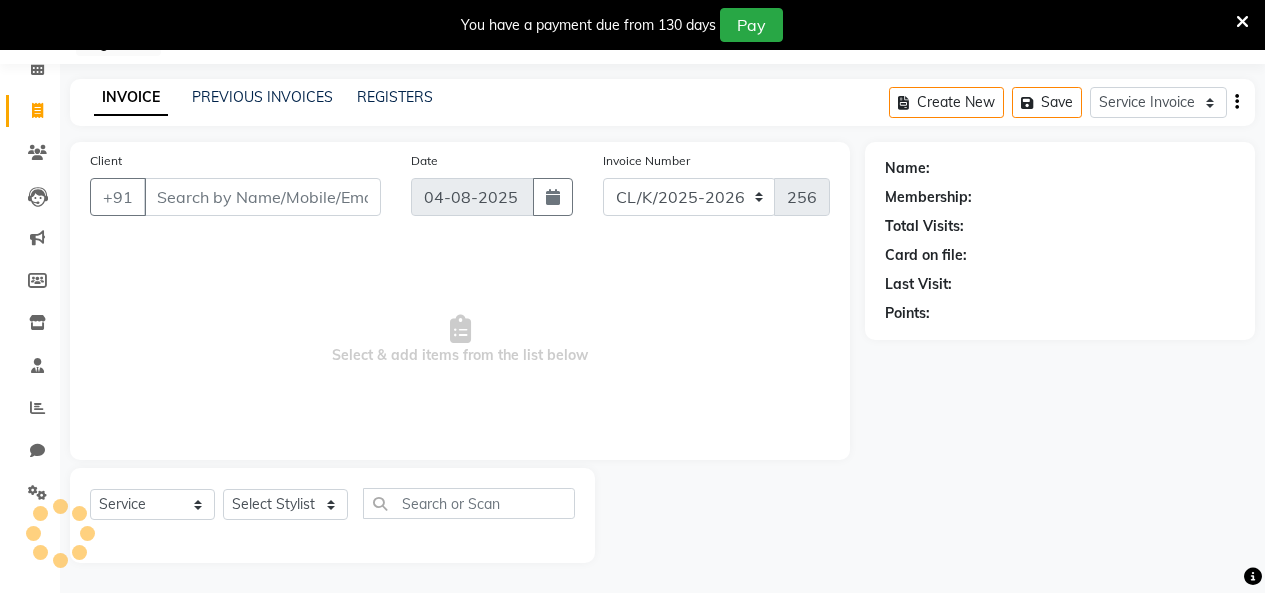 type on "9" 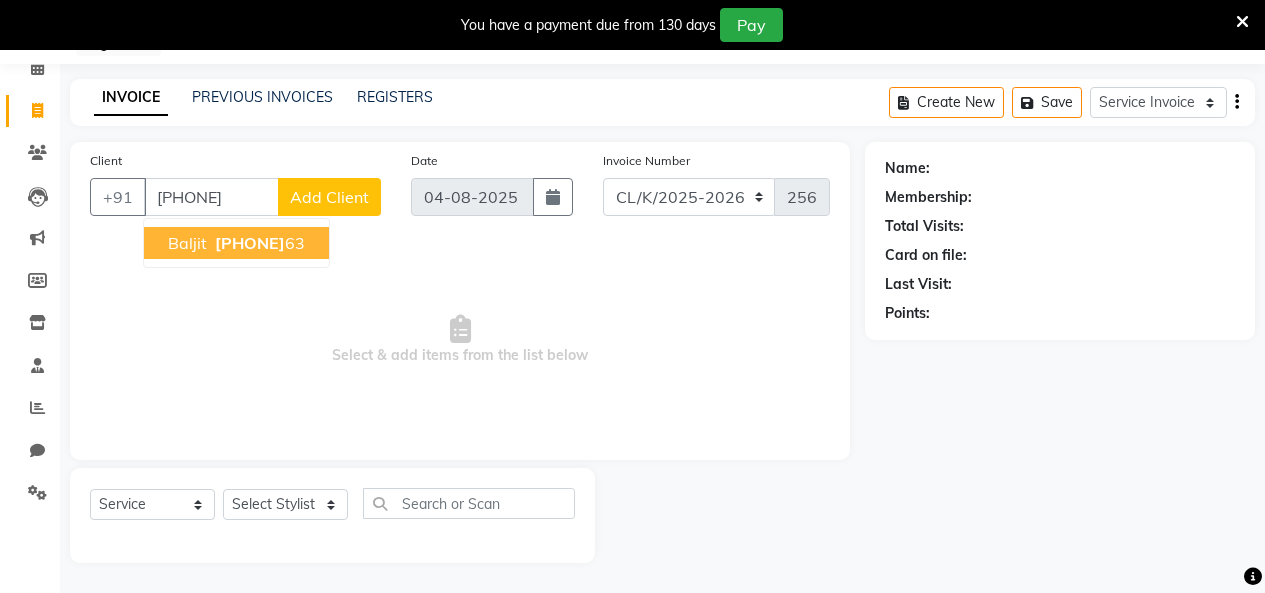 click on "62803904" at bounding box center (250, 243) 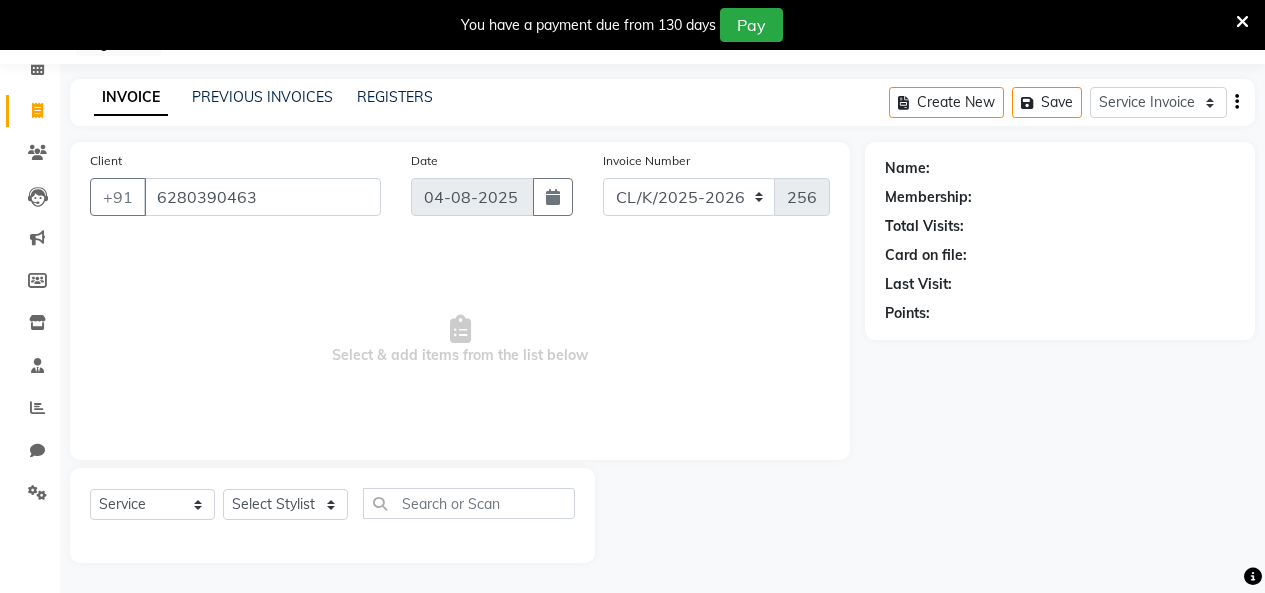 type on "6280390463" 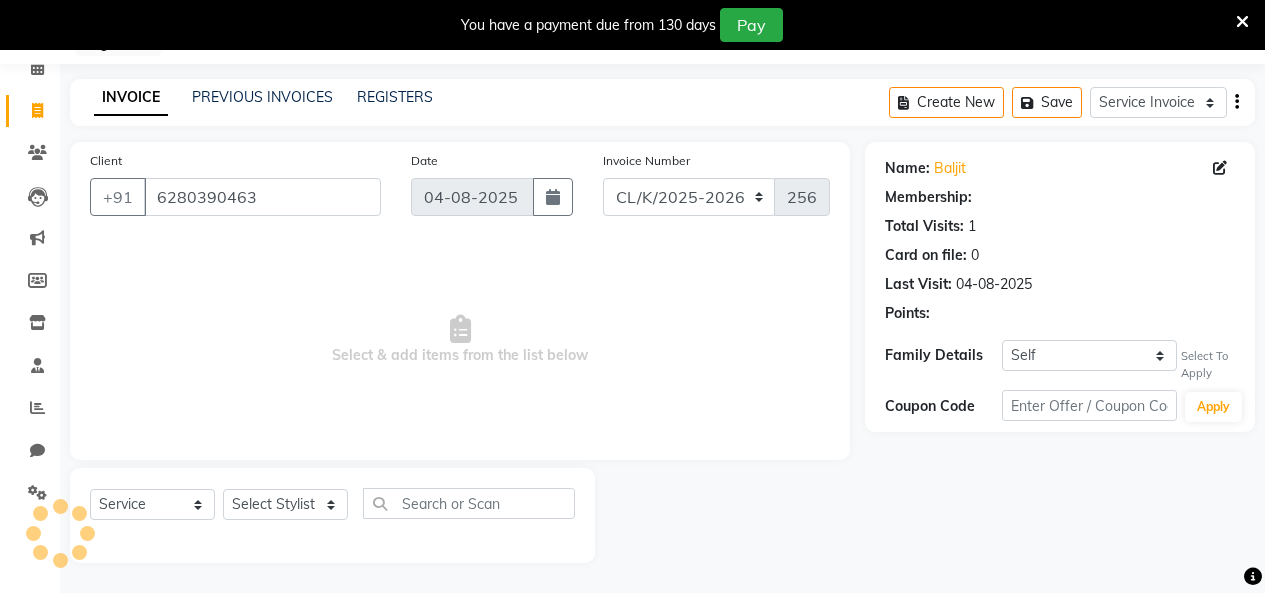 select on "1: Object" 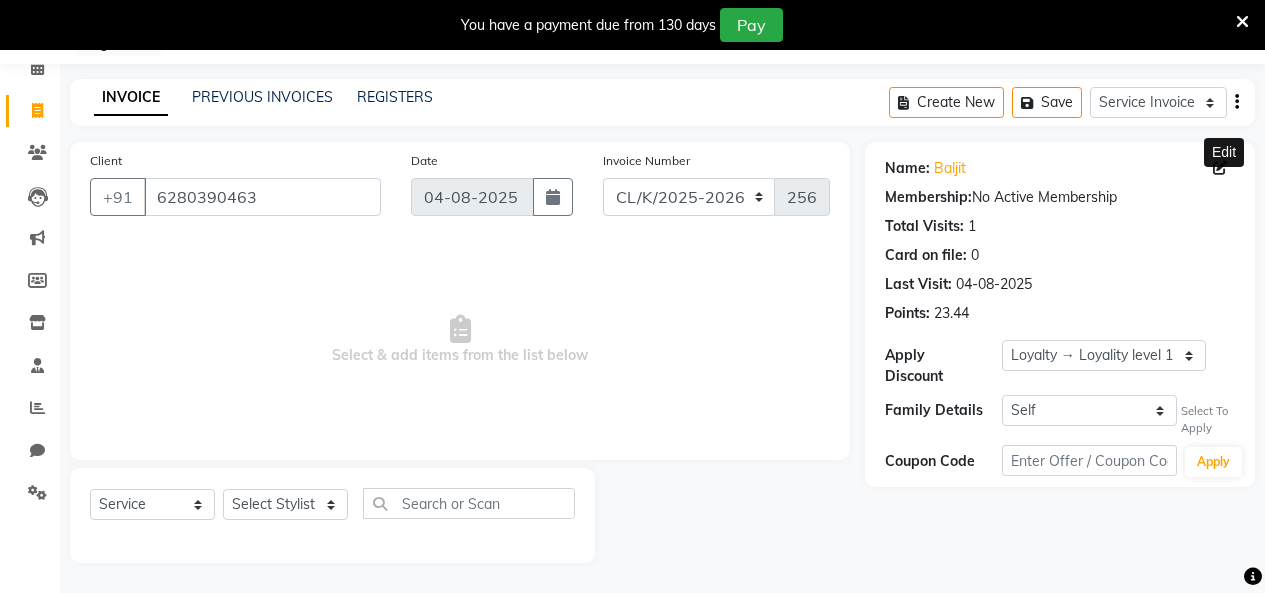 click 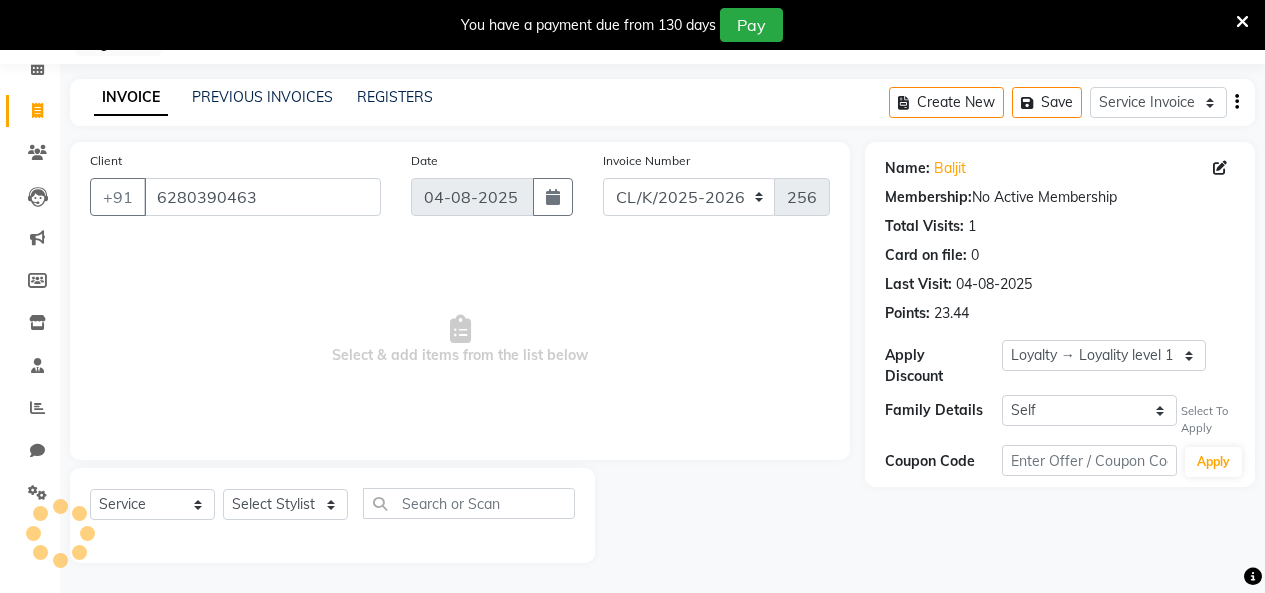 select on "male" 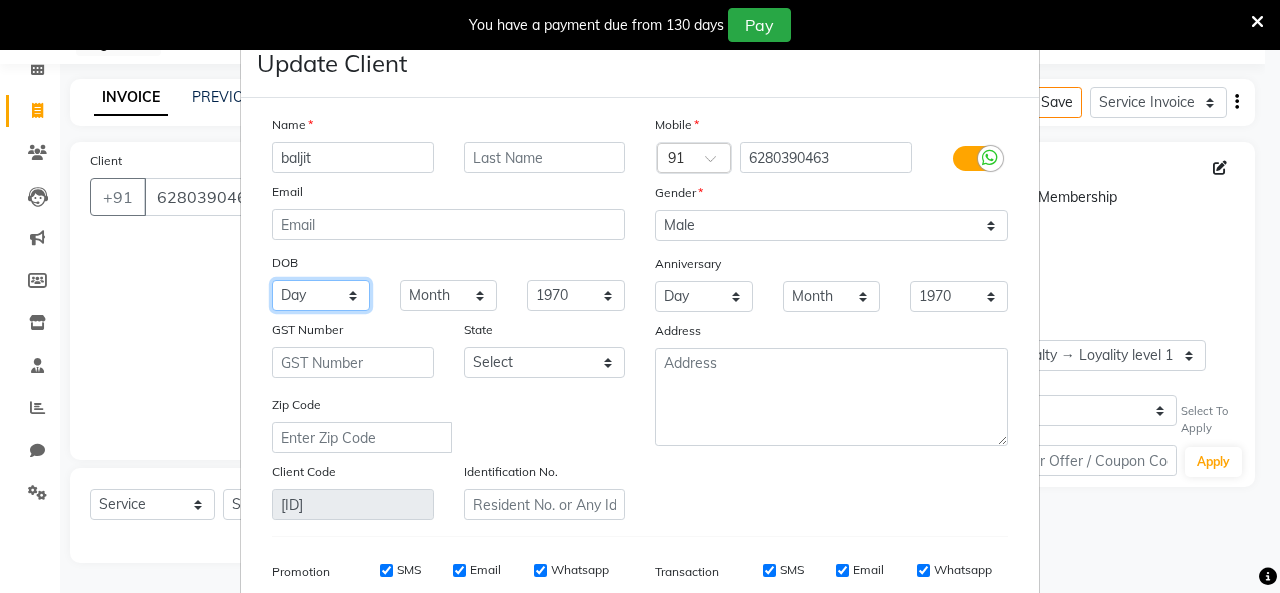 click on "Day 01 02 03 04 05 06 07 08 09 10 11 12 13 14 15 16 17 18 19 20 21 22 23 24 25 26 27 28 29 30 31" at bounding box center (321, 295) 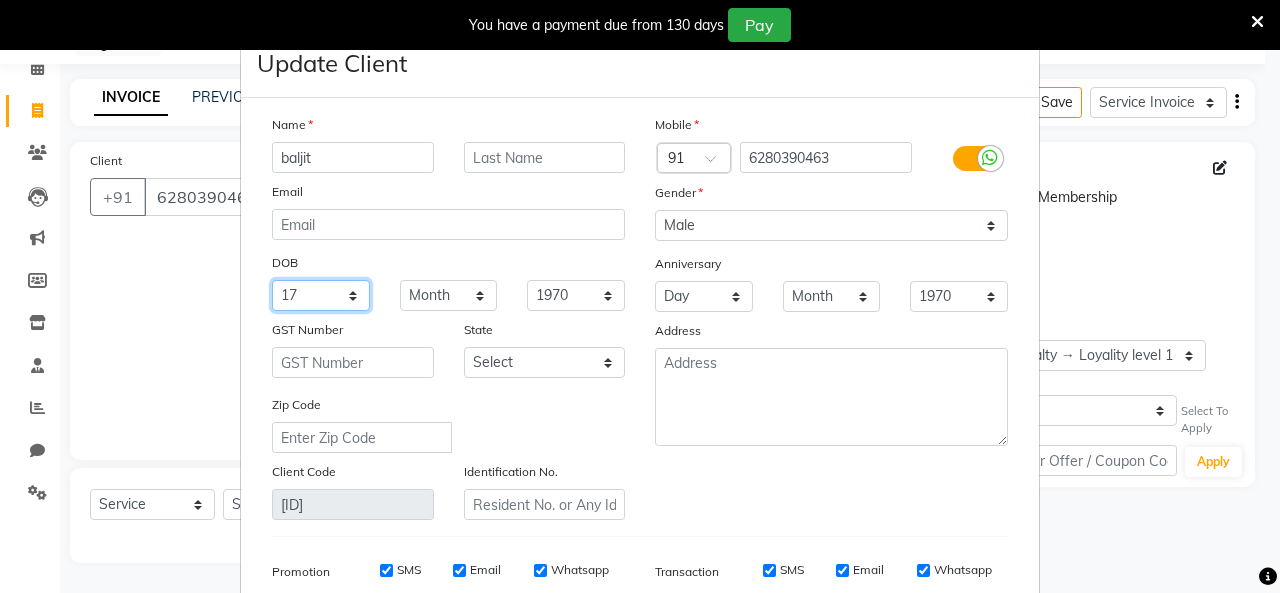 click on "Day 01 02 03 04 05 06 07 08 09 10 11 12 13 14 15 16 17 18 19 20 21 22 23 24 25 26 27 28 29 30 31" at bounding box center [321, 295] 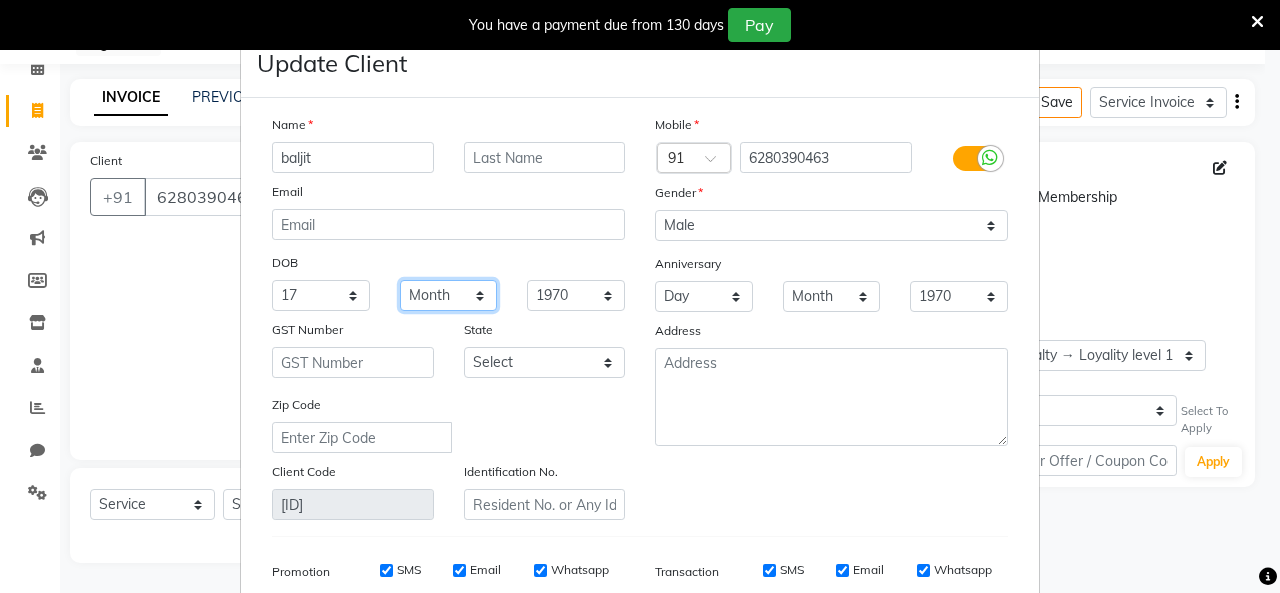 click on "Month January February March April May June July August September October November December" at bounding box center [449, 295] 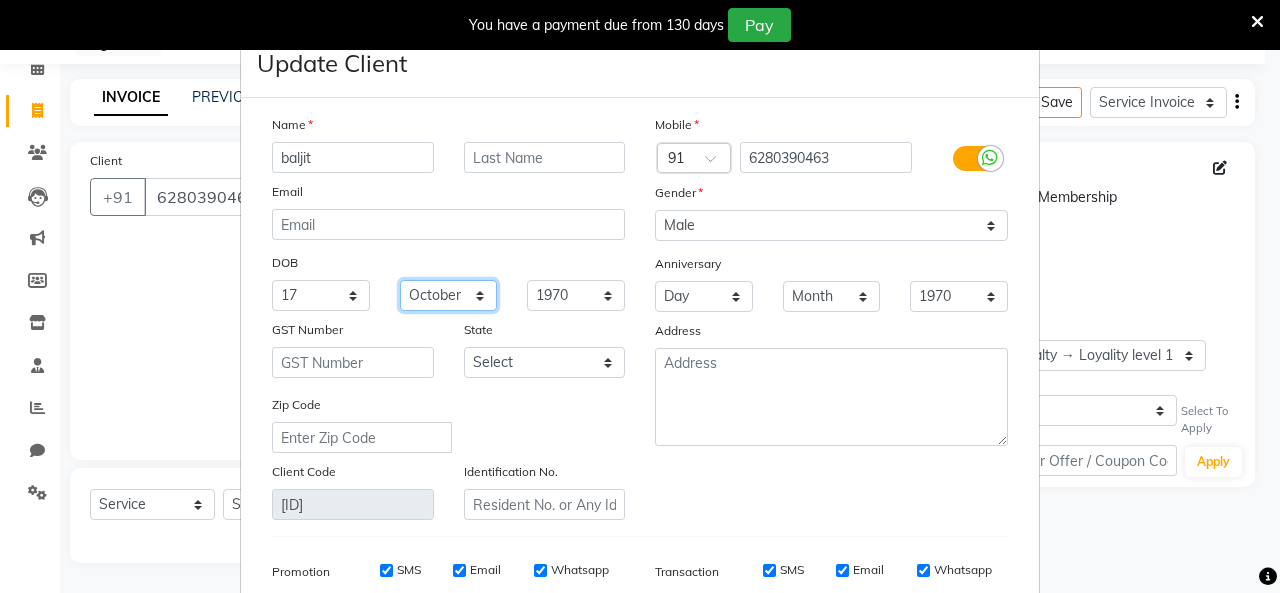 click on "Month January February March April May June July August September October November December" at bounding box center (449, 295) 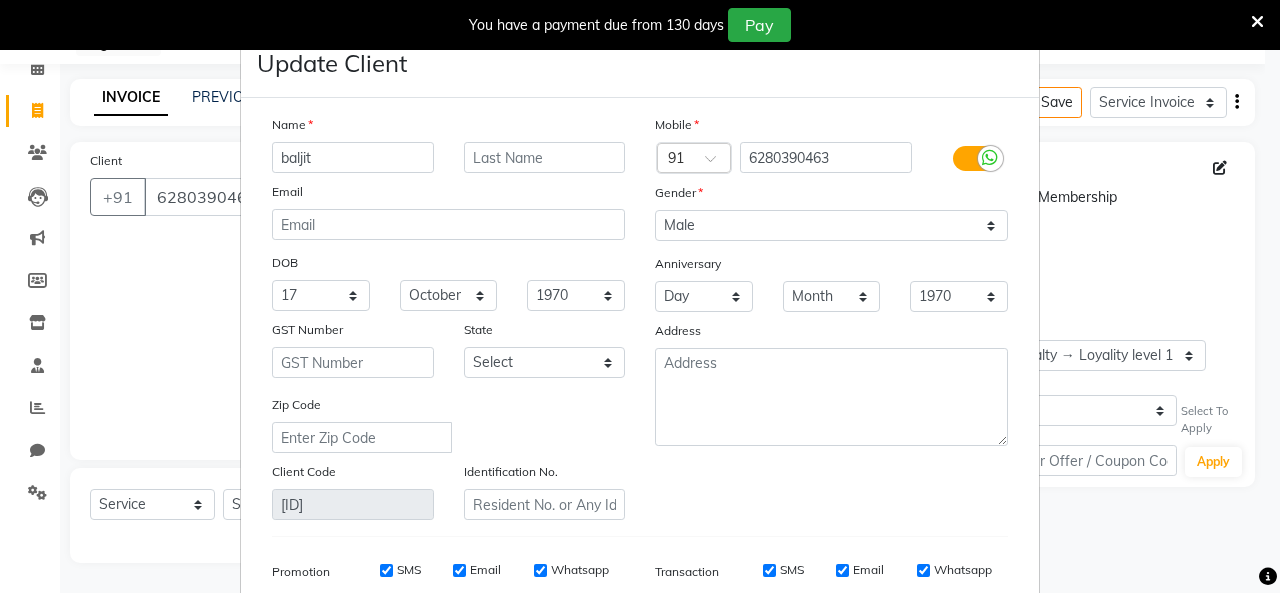 drag, startPoint x: 537, startPoint y: 273, endPoint x: 544, endPoint y: 287, distance: 15.652476 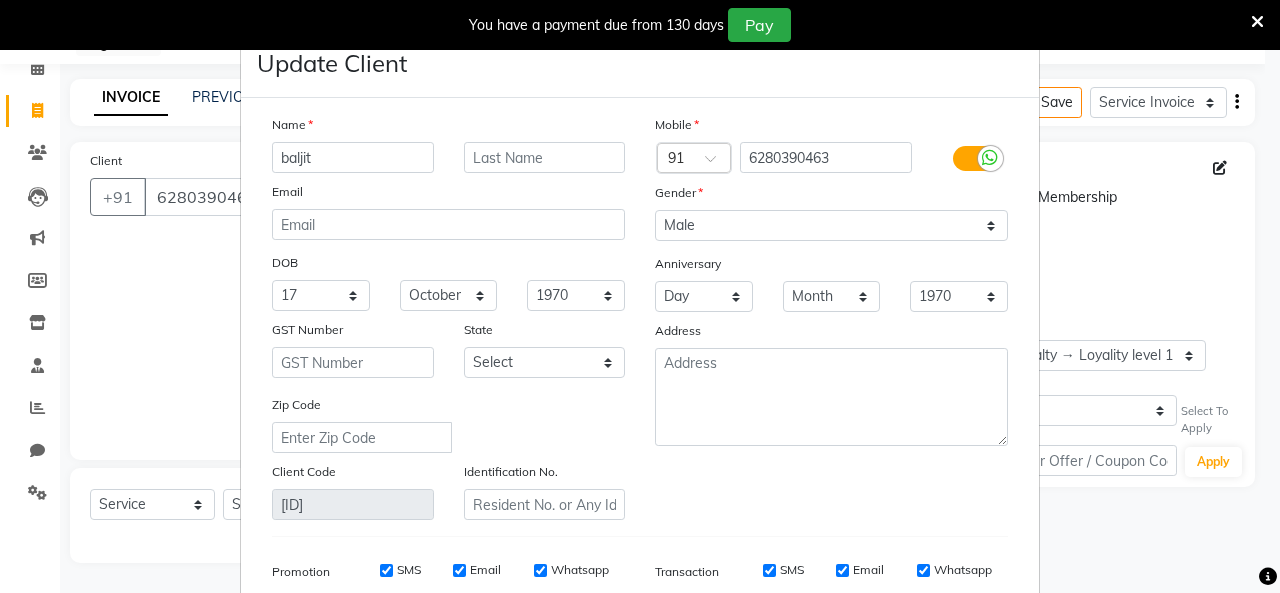click on "DOB" at bounding box center [448, 264] 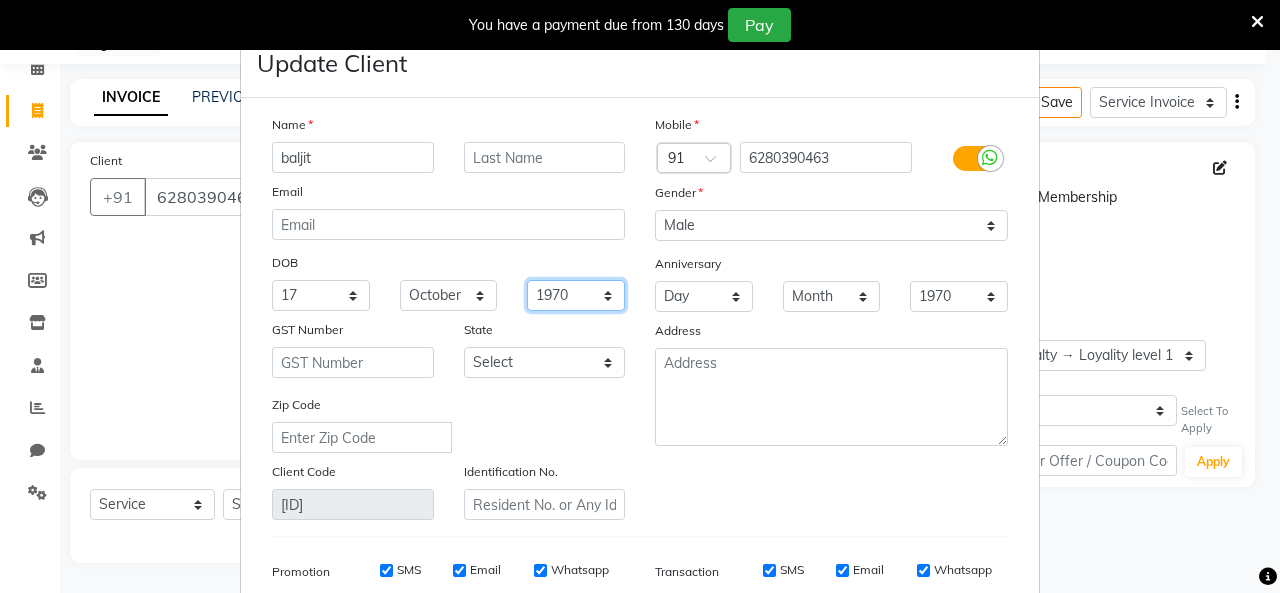 click on "1940 1941 1942 1943 1944 1945 1946 1947 1948 1949 1950 1951 1952 1953 1954 1955 1956 1957 1958 1959 1960 1961 1962 1963 1964 1965 1966 1967 1968 1969 1970 1971 1972 1973 1974 1975 1976 1977 1978 1979 1980 1981 1982 1983 1984 1985 1986 1987 1988 1989 1990 1991 1992 1993 1994 1995 1996 1997 1998 1999 2000 2001 2002 2003 2004 2005 2006 2007 2008 2009 2010 2011 2012 2013 2014 2015 2016 2017 2018 2019 2020 2021 2022 2023 2024" at bounding box center [576, 295] 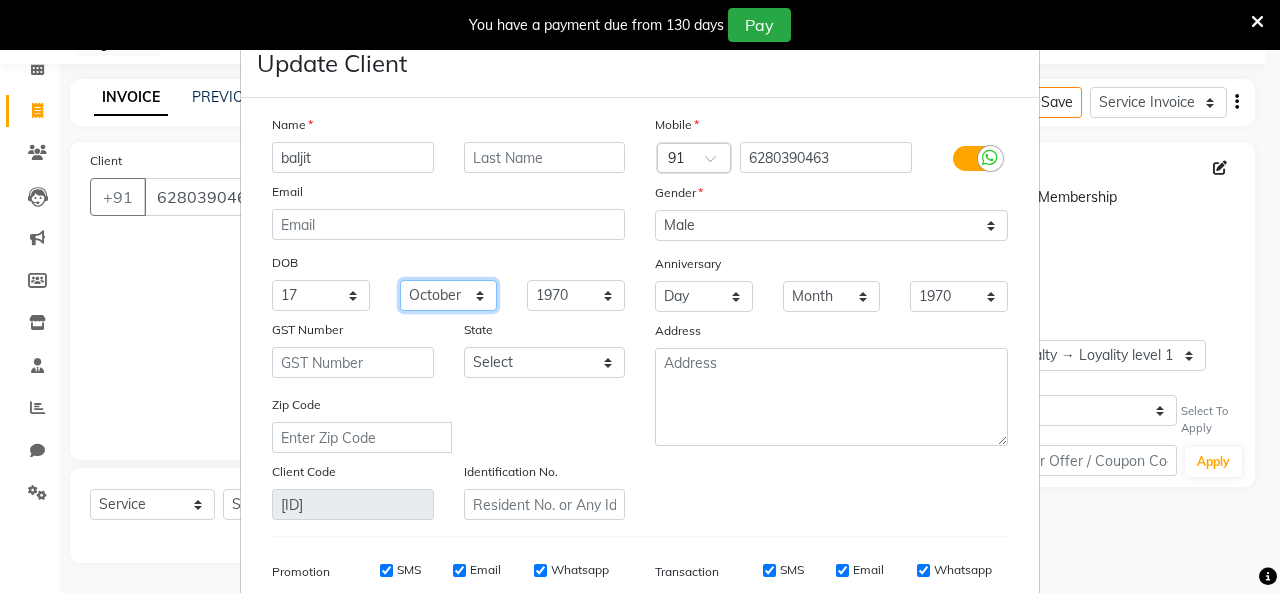 click on "Month January February March April May June July August September October November December" at bounding box center [449, 295] 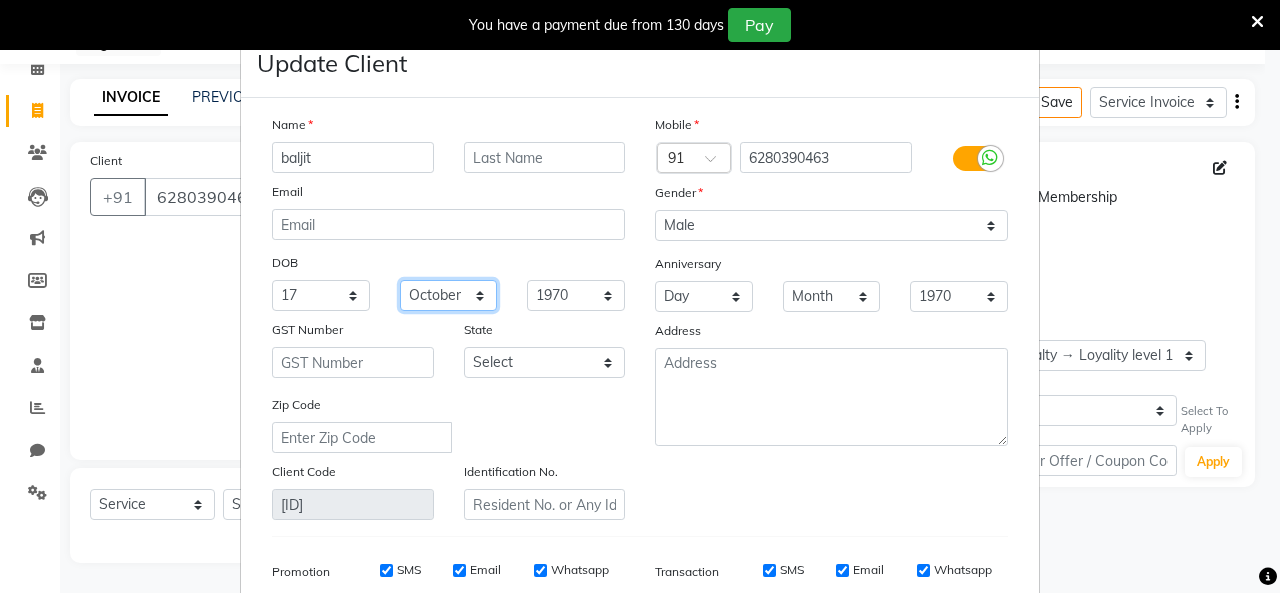 select on "09" 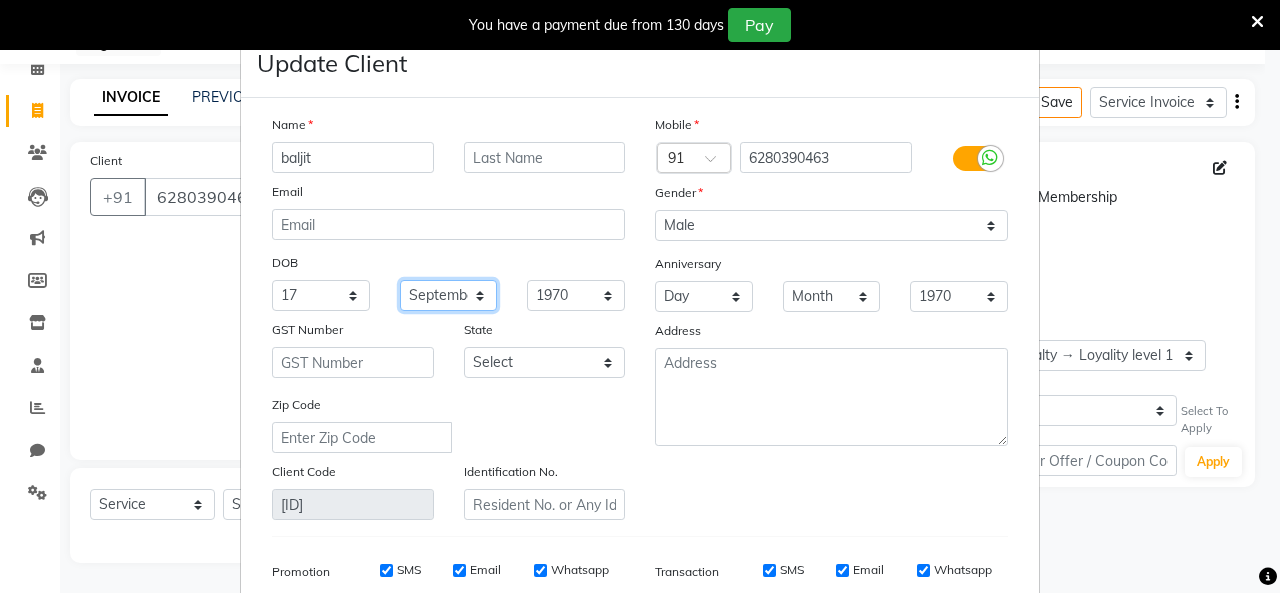 click on "Month January February March April May June July August September October November December" at bounding box center [449, 295] 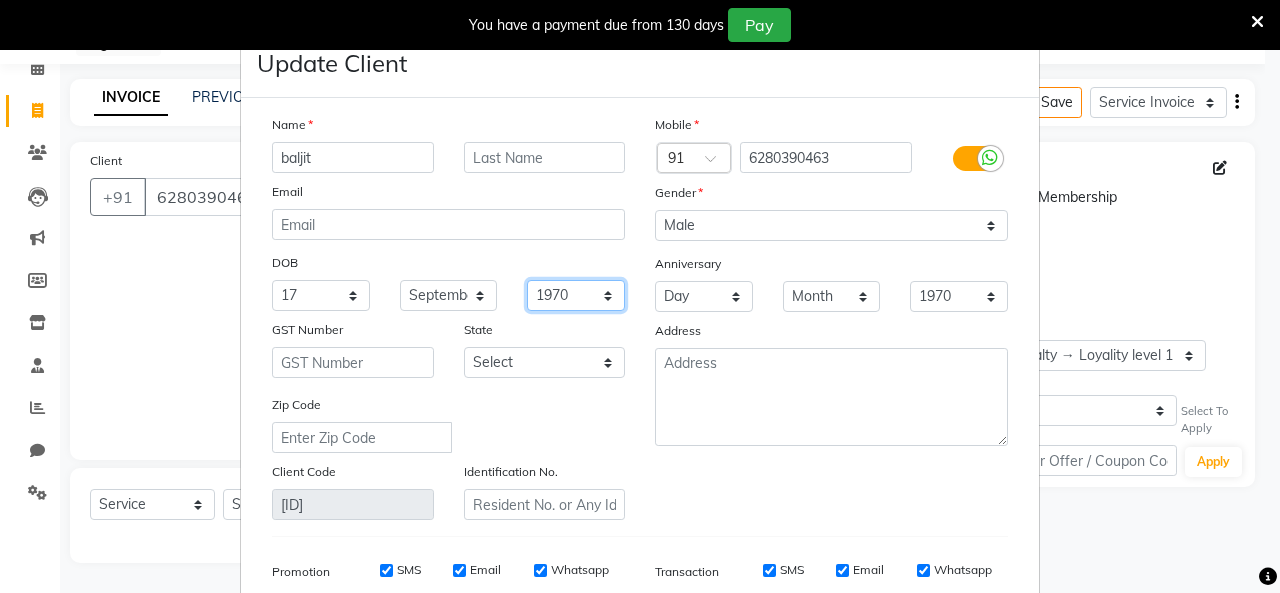 click on "1940 1941 1942 1943 1944 1945 1946 1947 1948 1949 1950 1951 1952 1953 1954 1955 1956 1957 1958 1959 1960 1961 1962 1963 1964 1965 1966 1967 1968 1969 1970 1971 1972 1973 1974 1975 1976 1977 1978 1979 1980 1981 1982 1983 1984 1985 1986 1987 1988 1989 1990 1991 1992 1993 1994 1995 1996 1997 1998 1999 2000 2001 2002 2003 2004 2005 2006 2007 2008 2009 2010 2011 2012 2013 2014 2015 2016 2017 2018 2019 2020 2021 2022 2023 2024" at bounding box center [576, 295] 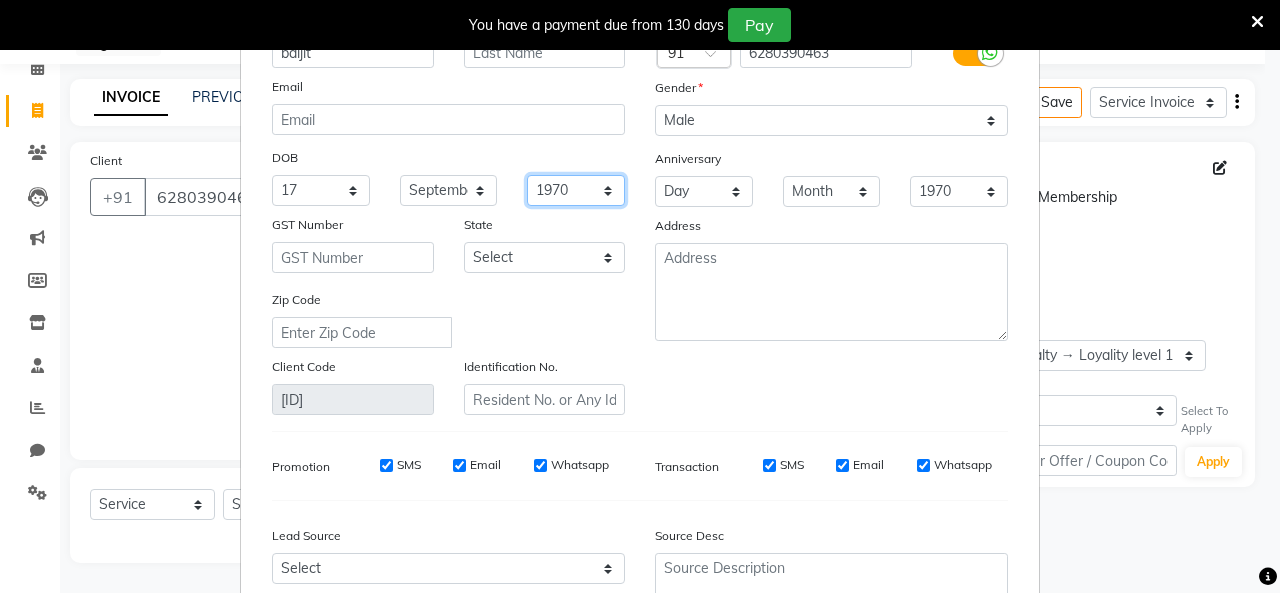 scroll, scrollTop: 94, scrollLeft: 0, axis: vertical 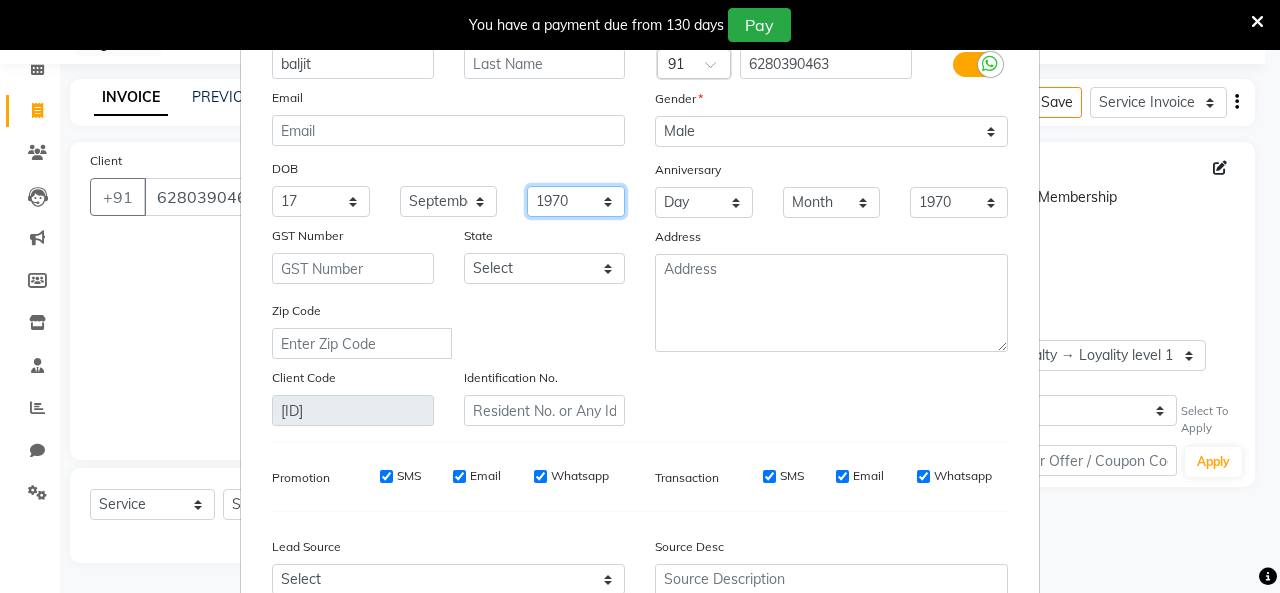 click on "1940 1941 1942 1943 1944 1945 1946 1947 1948 1949 1950 1951 1952 1953 1954 1955 1956 1957 1958 1959 1960 1961 1962 1963 1964 1965 1966 1967 1968 1969 1970 1971 1972 1973 1974 1975 1976 1977 1978 1979 1980 1981 1982 1983 1984 1985 1986 1987 1988 1989 1990 1991 1992 1993 1994 1995 1996 1997 1998 1999 2000 2001 2002 2003 2004 2005 2006 2007 2008 2009 2010 2011 2012 2013 2014 2015 2016 2017 2018 2019 2020 2021 2022 2023 2024" at bounding box center [576, 201] 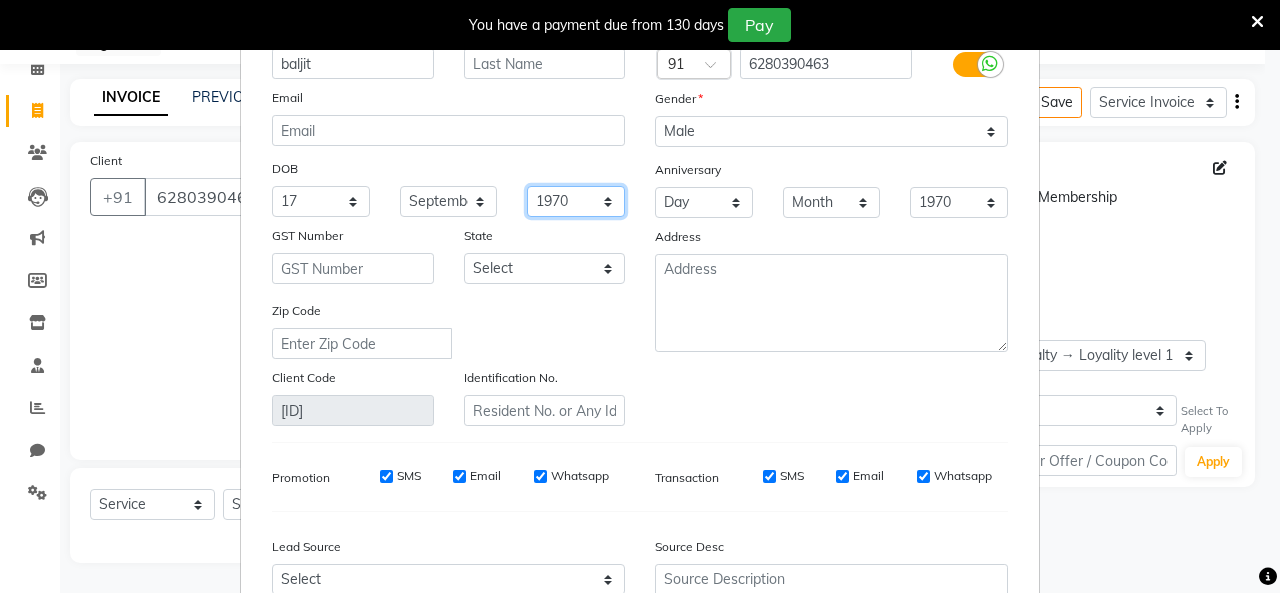 select on "1977" 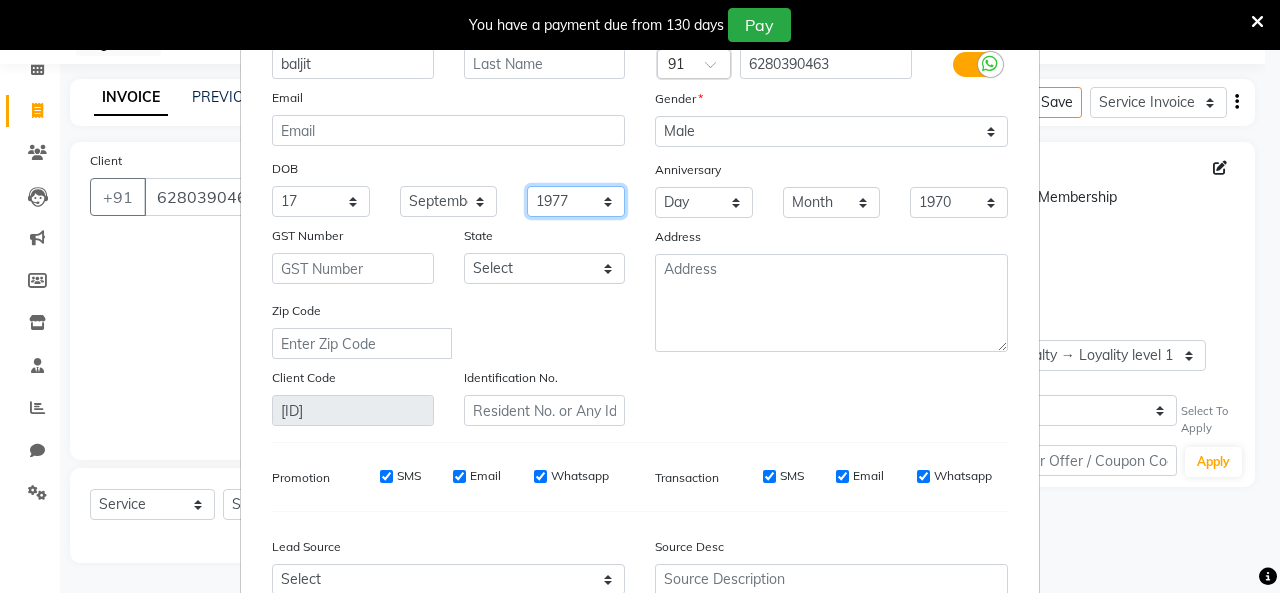 click on "1940 1941 1942 1943 1944 1945 1946 1947 1948 1949 1950 1951 1952 1953 1954 1955 1956 1957 1958 1959 1960 1961 1962 1963 1964 1965 1966 1967 1968 1969 1970 1971 1972 1973 1974 1975 1976 1977 1978 1979 1980 1981 1982 1983 1984 1985 1986 1987 1988 1989 1990 1991 1992 1993 1994 1995 1996 1997 1998 1999 2000 2001 2002 2003 2004 2005 2006 2007 2008 2009 2010 2011 2012 2013 2014 2015 2016 2017 2018 2019 2020 2021 2022 2023 2024" at bounding box center [576, 201] 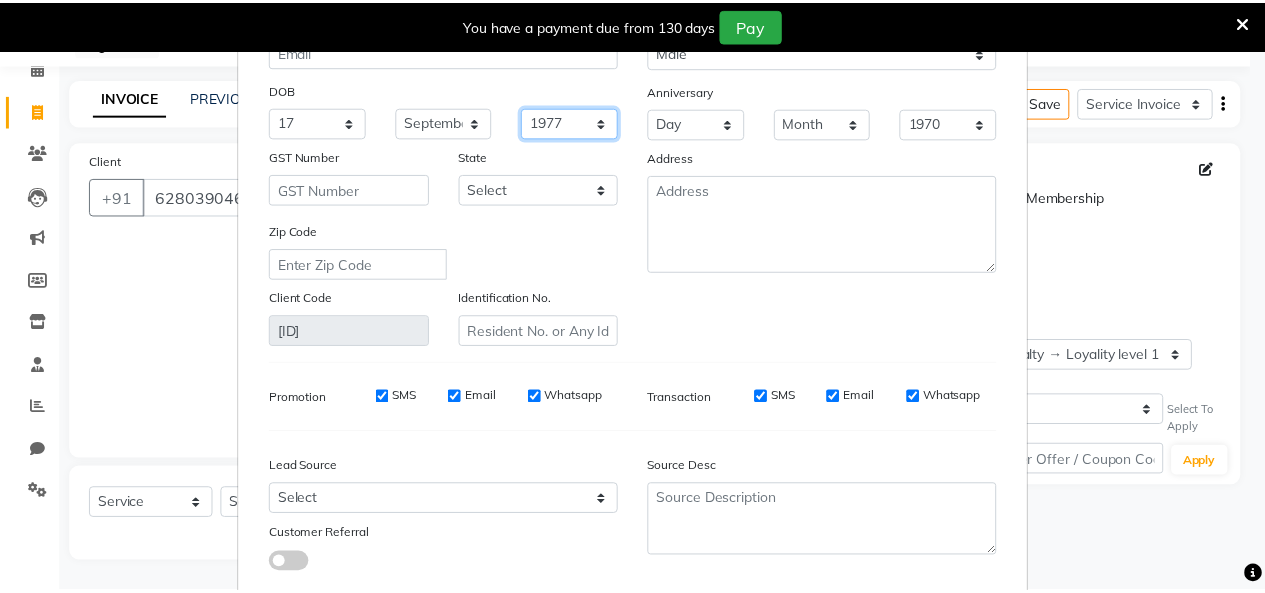 scroll, scrollTop: 294, scrollLeft: 0, axis: vertical 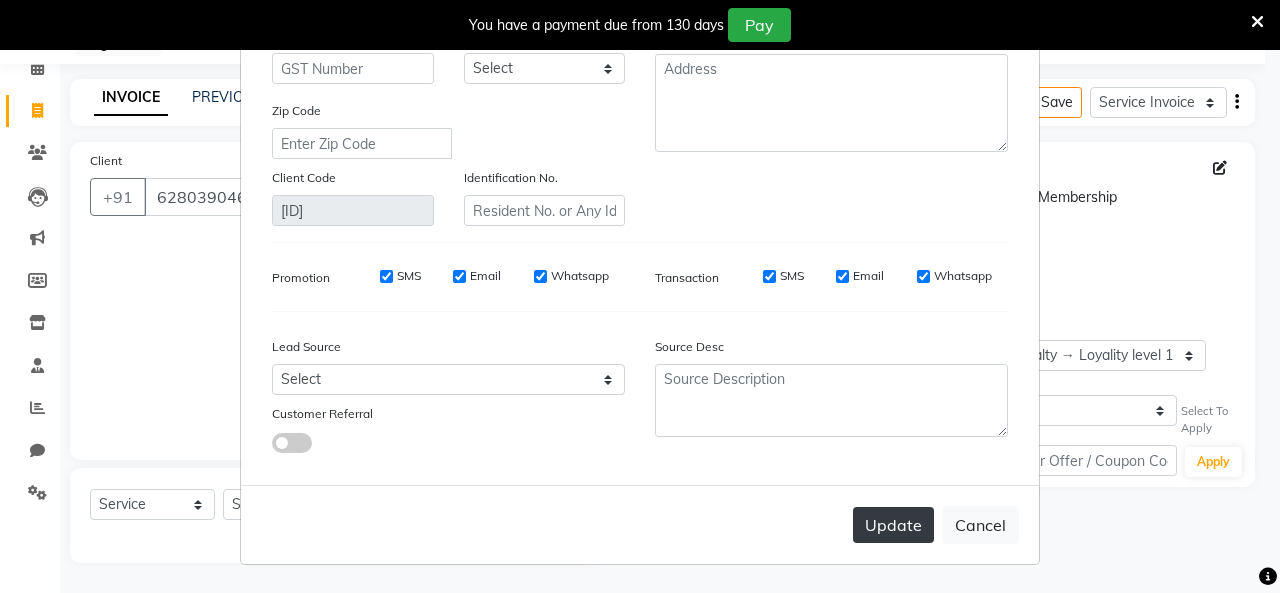click on "Update" at bounding box center [893, 525] 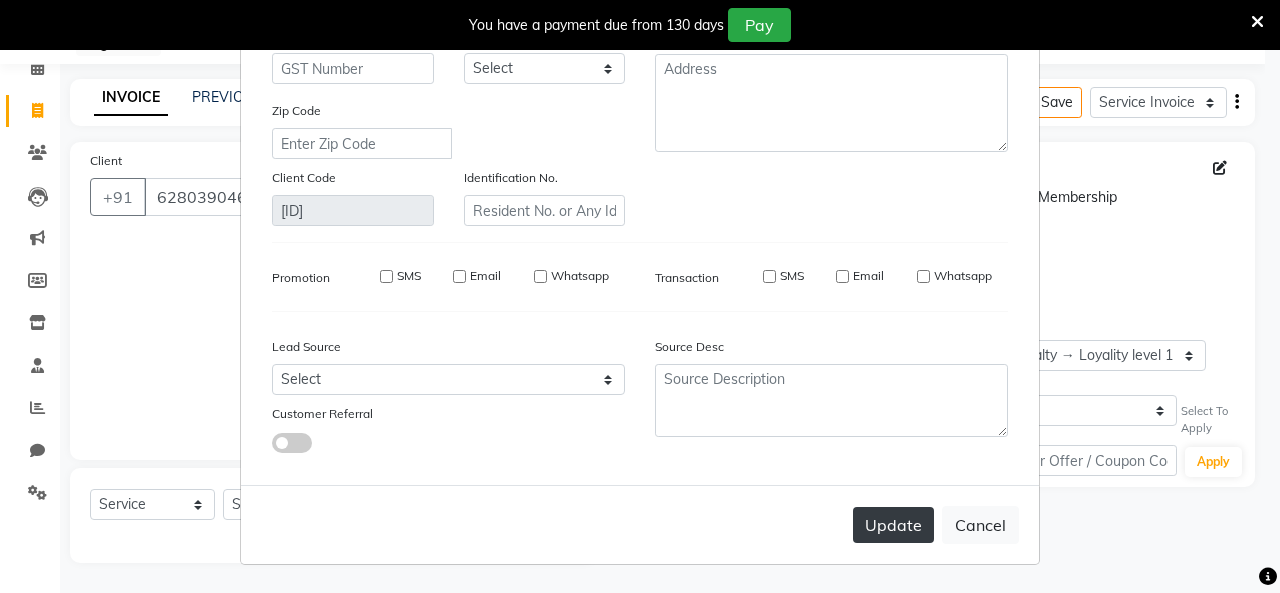type 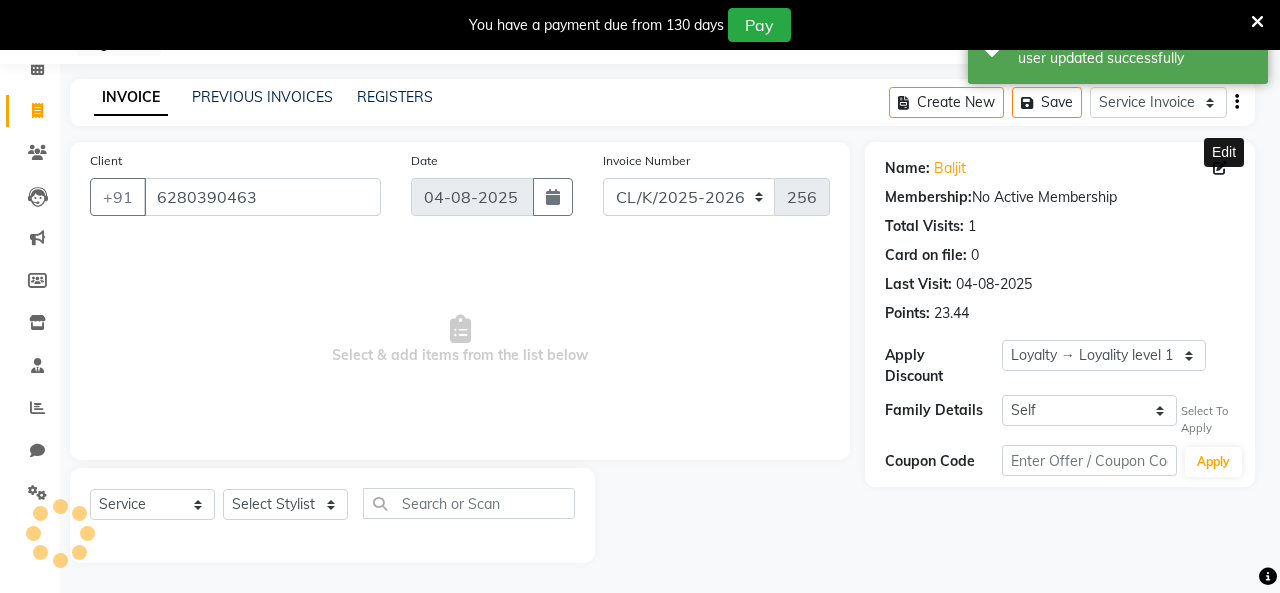 select on "1: Object" 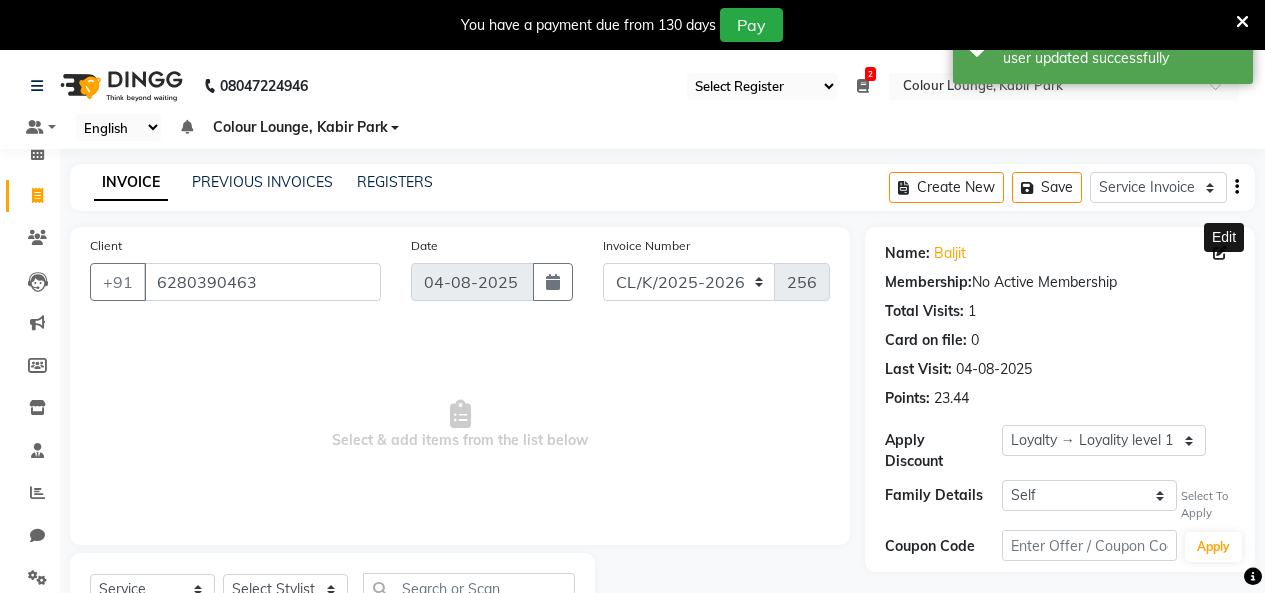 scroll, scrollTop: 85, scrollLeft: 0, axis: vertical 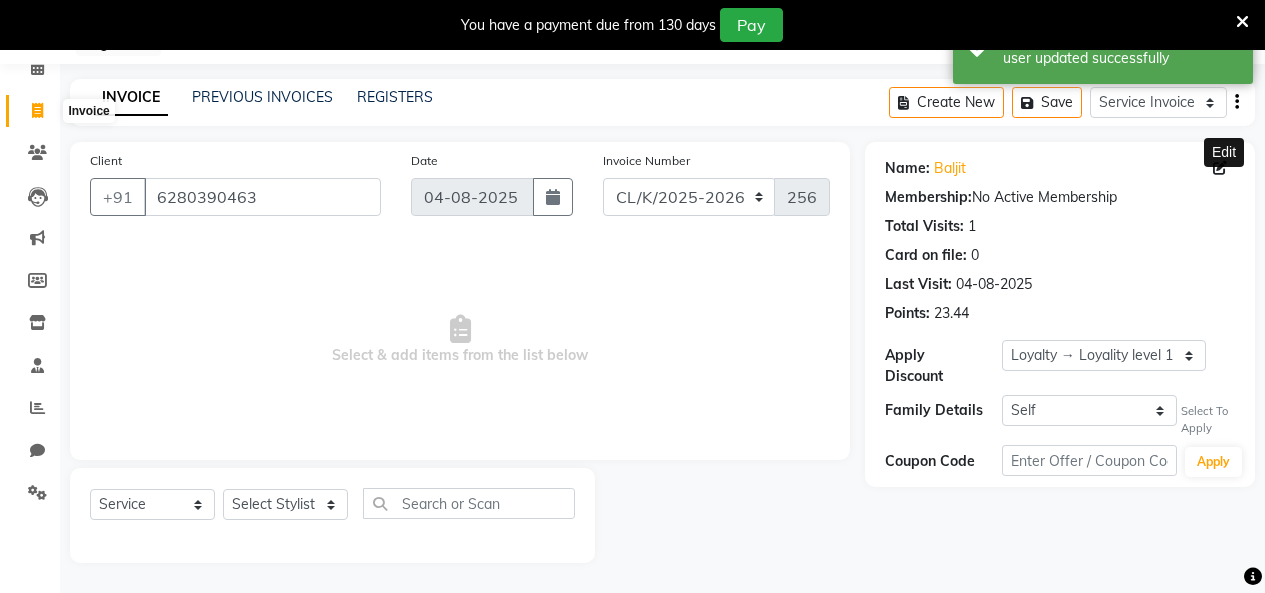click 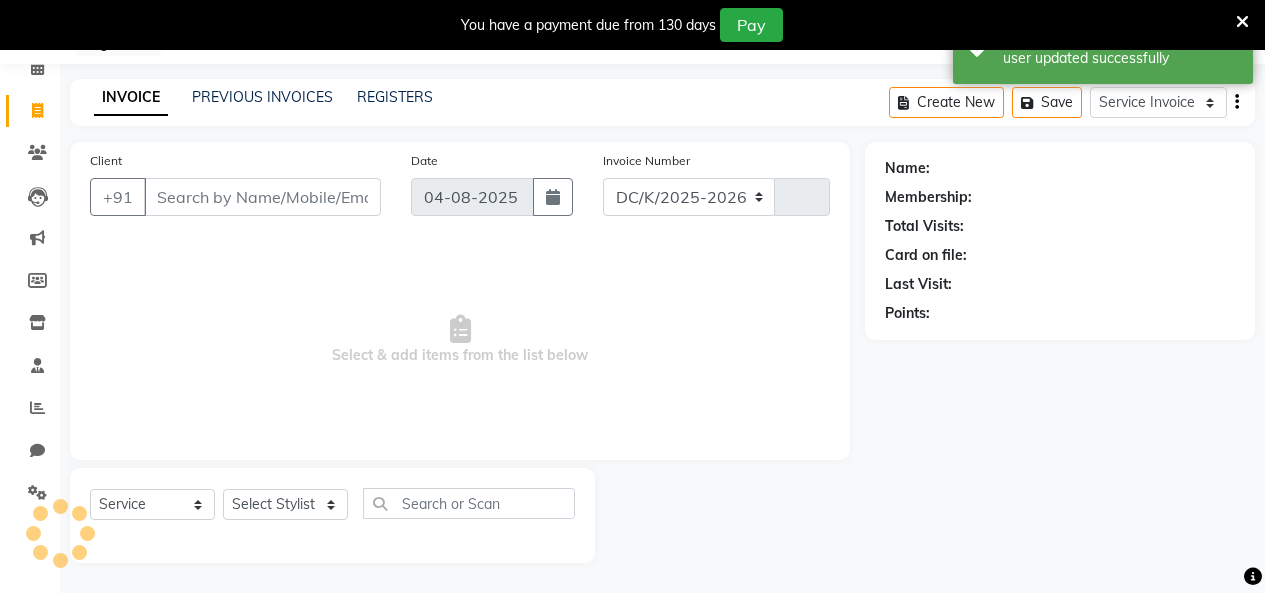 select on "8015" 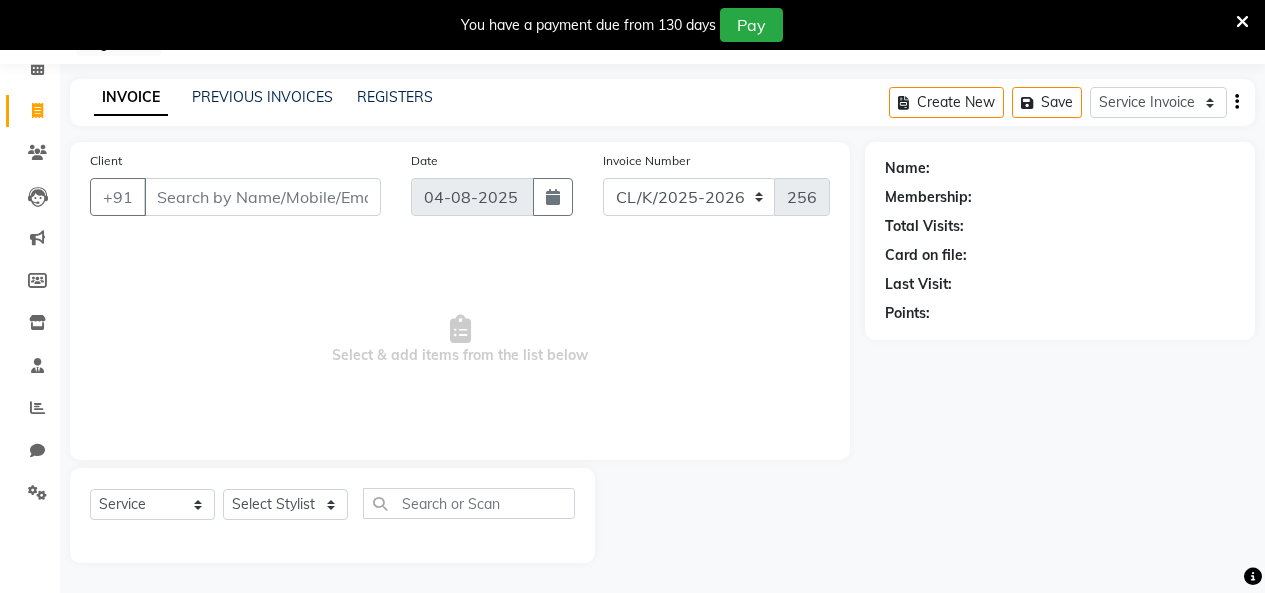 click on "08047224946 Select Register Evening Shift (Service) Morning Shift (Service) 2 Daily Open Registers nothing to show Select Location × Colour Lounge, Kabir Park Default Panel My Panel English ENGLISH Español العربية मराठी हिंदी ગુજરાતી தமிழ் 中文 Notifications nothing to show Colour Lounge, Kabir Park Manage Profile Change Password Sign out  Version:3.16.0" 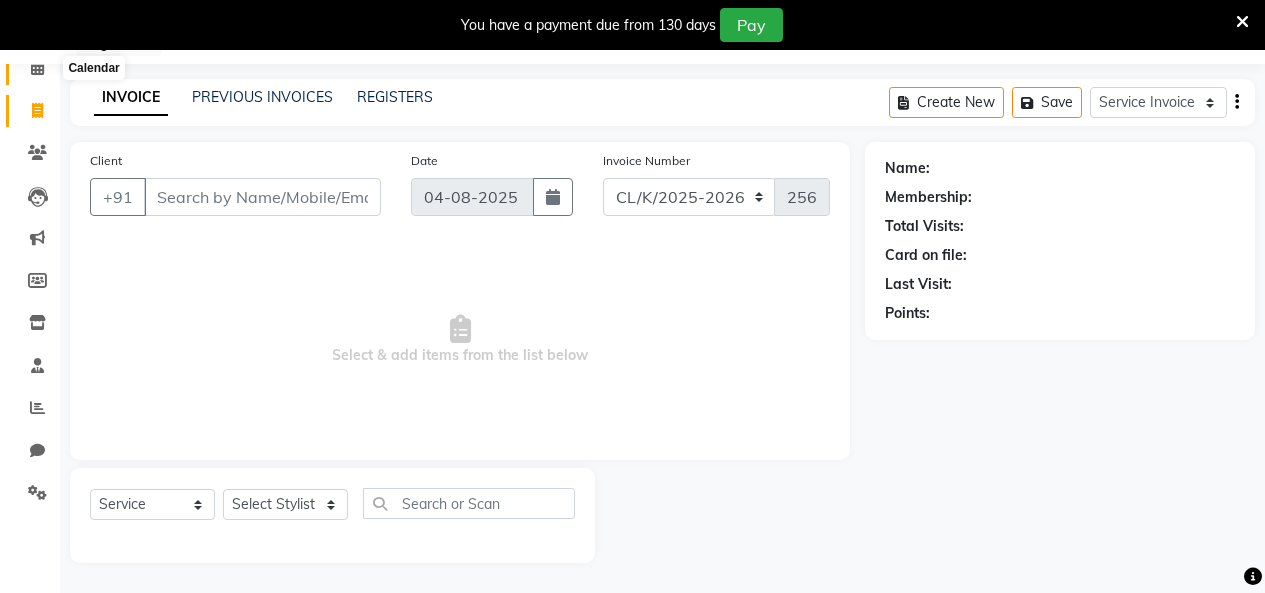 click 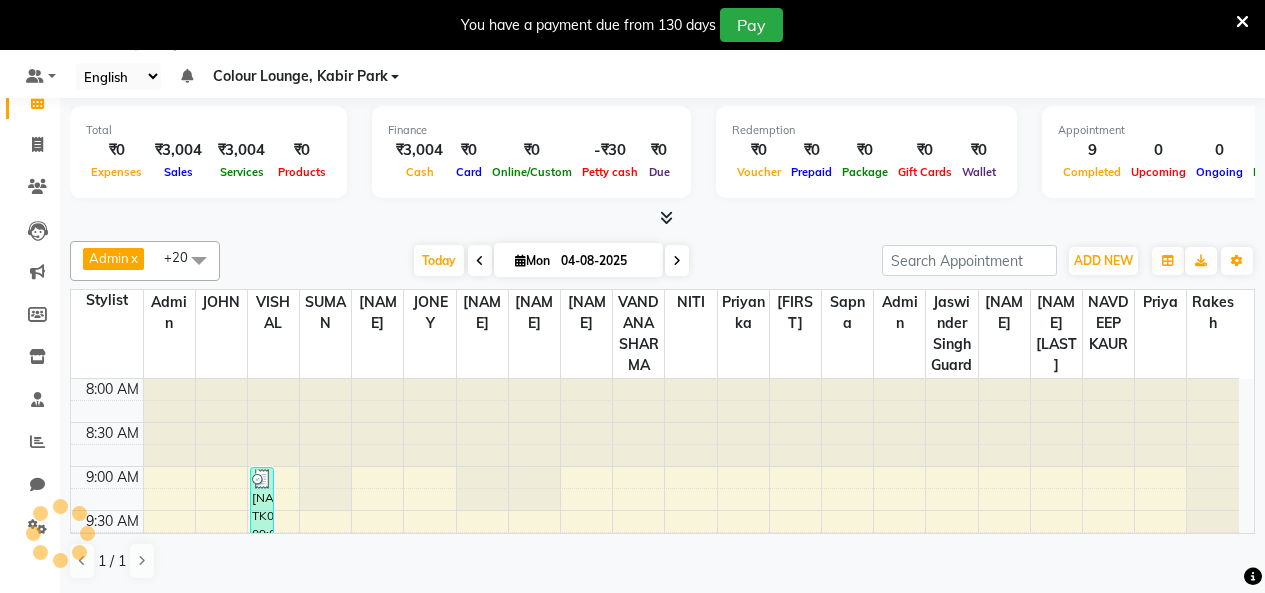 scroll, scrollTop: 50, scrollLeft: 0, axis: vertical 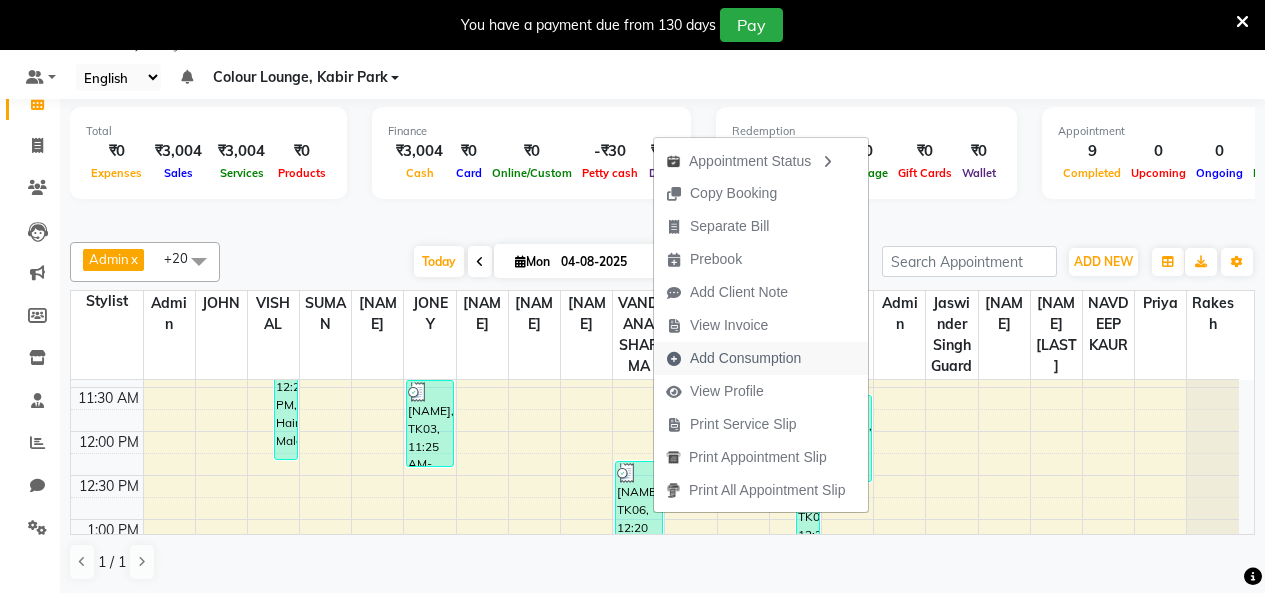 click on "Add Consumption" at bounding box center (745, 358) 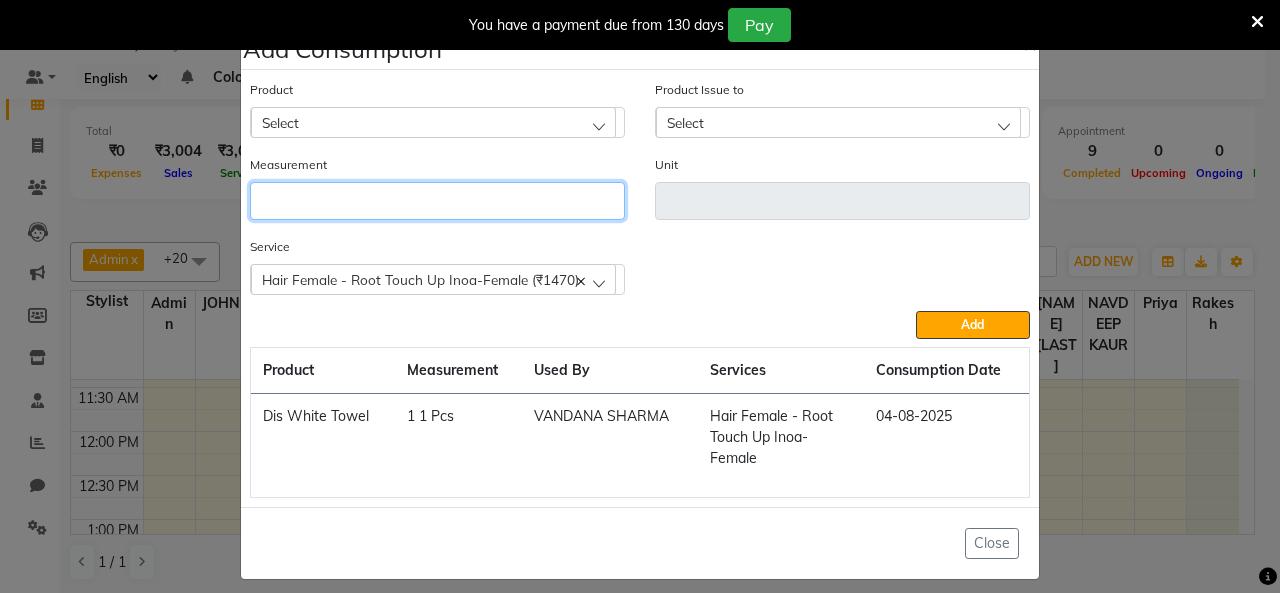 click 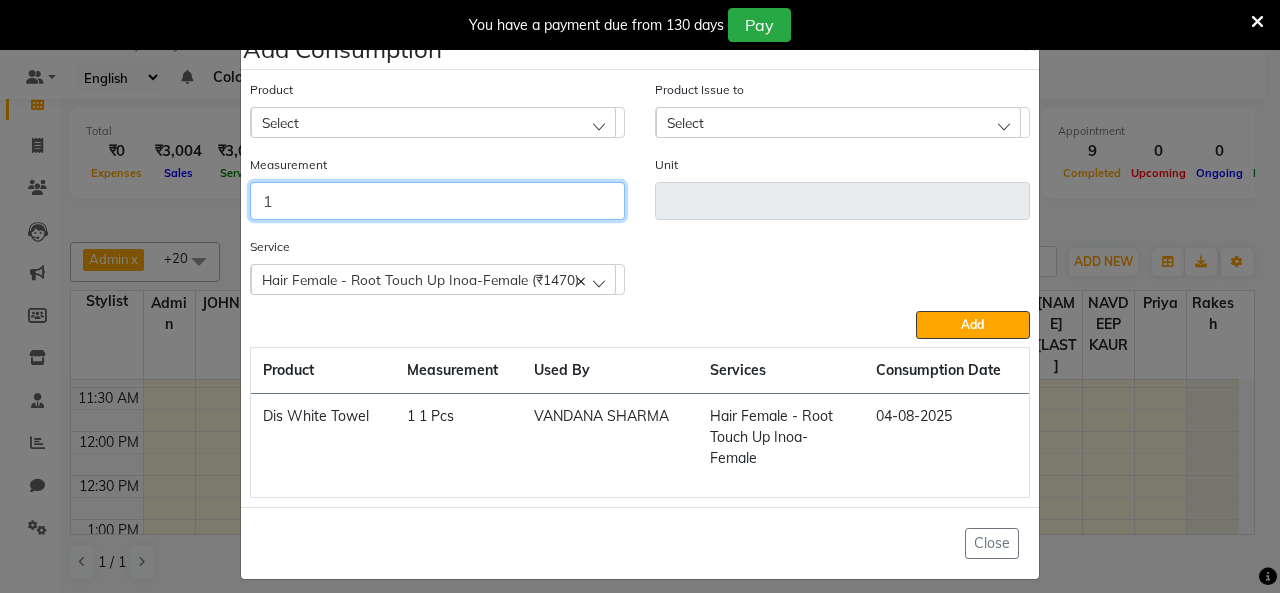 type on "1" 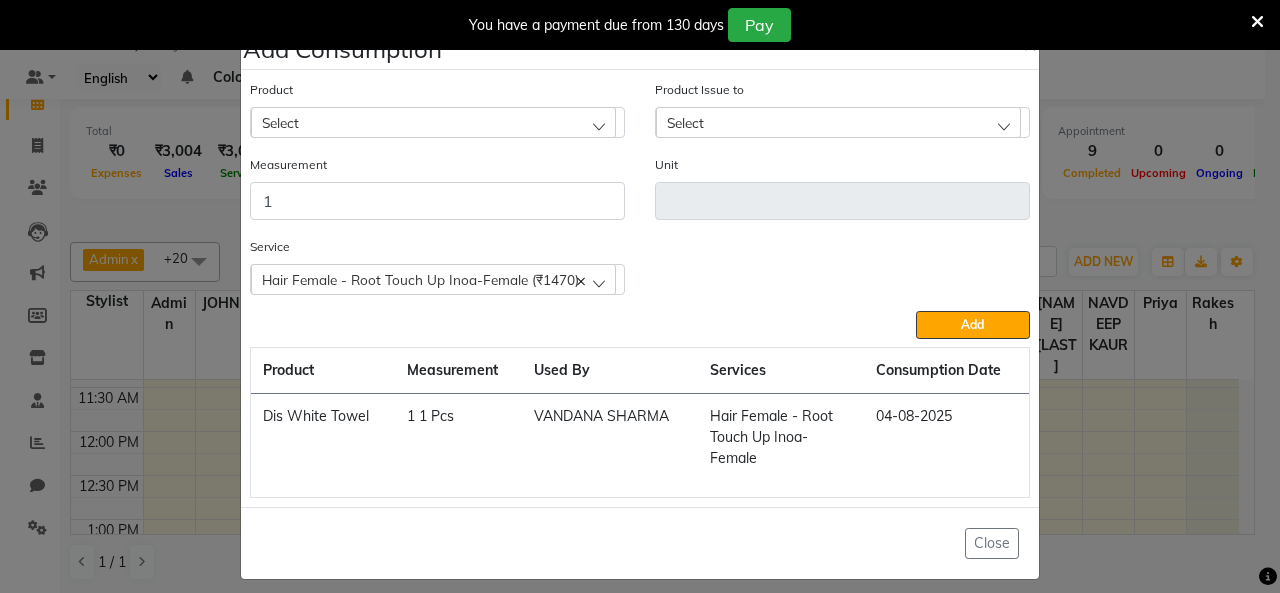 click on "Select" 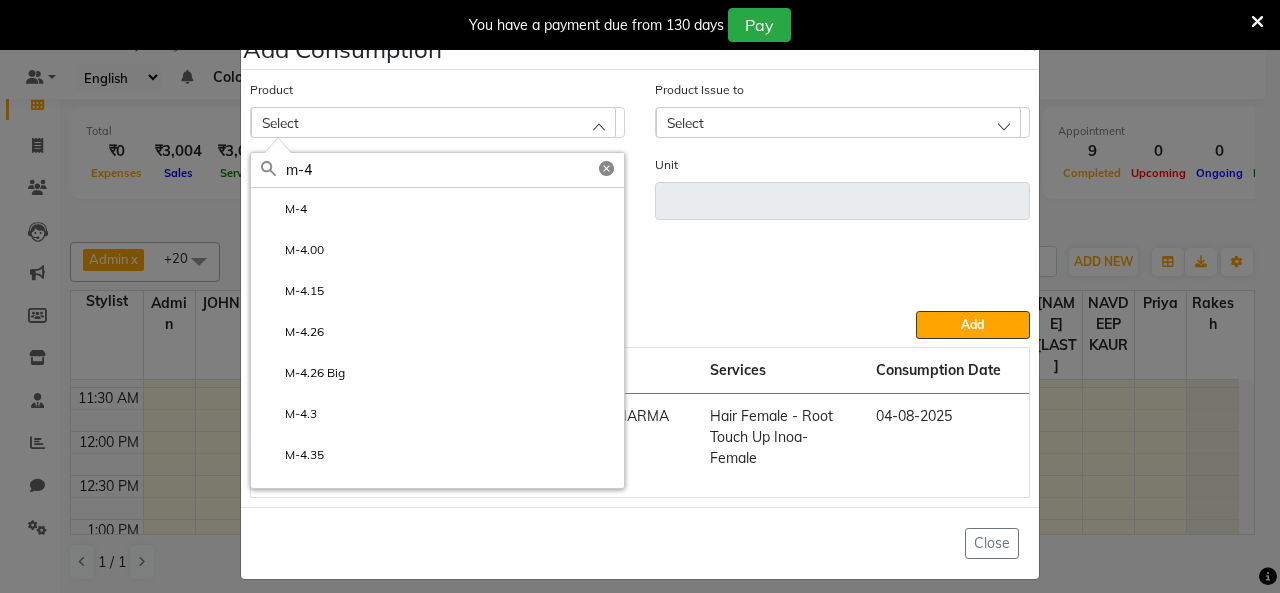 type on "m-4" 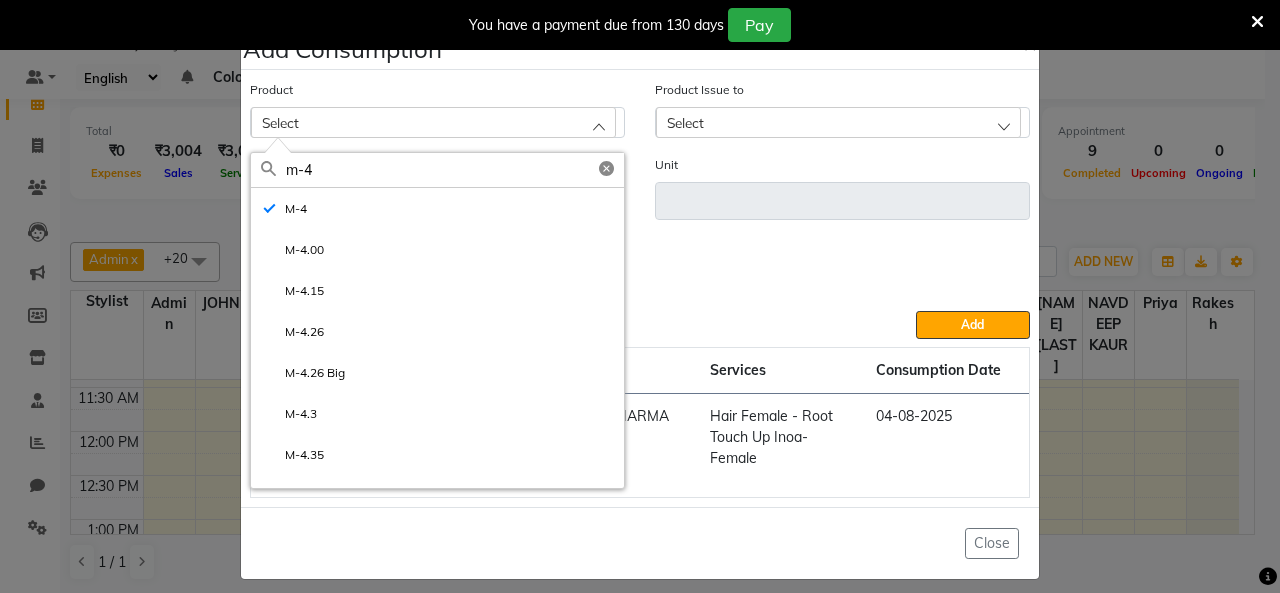 type on "1 Pcs" 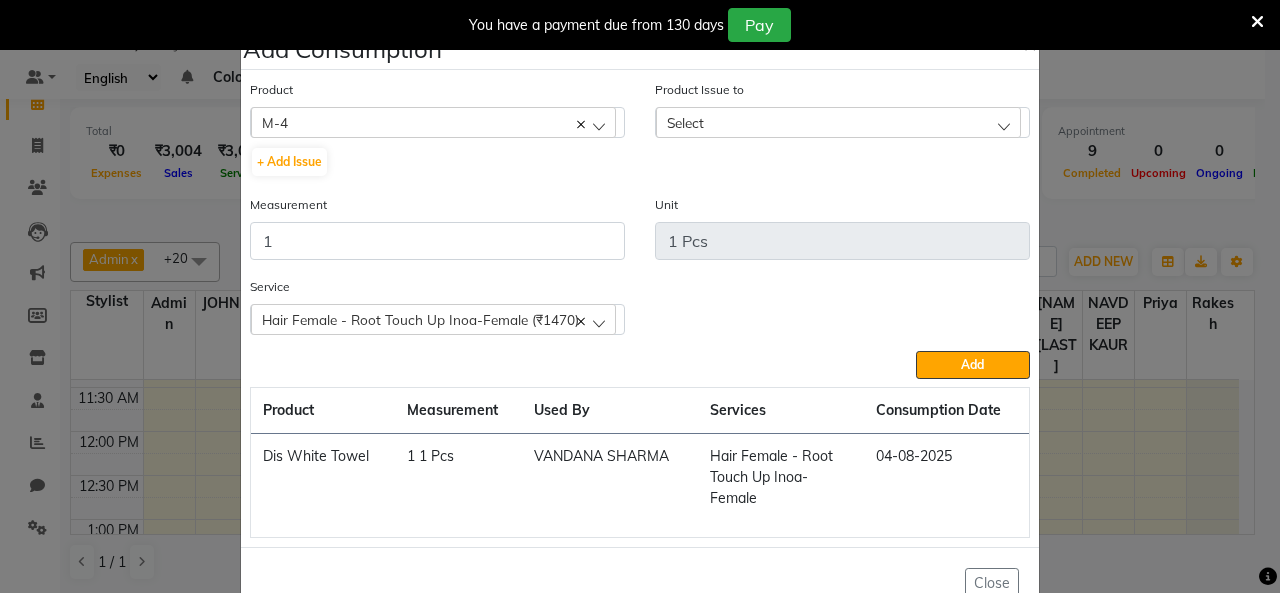 click on "Select" 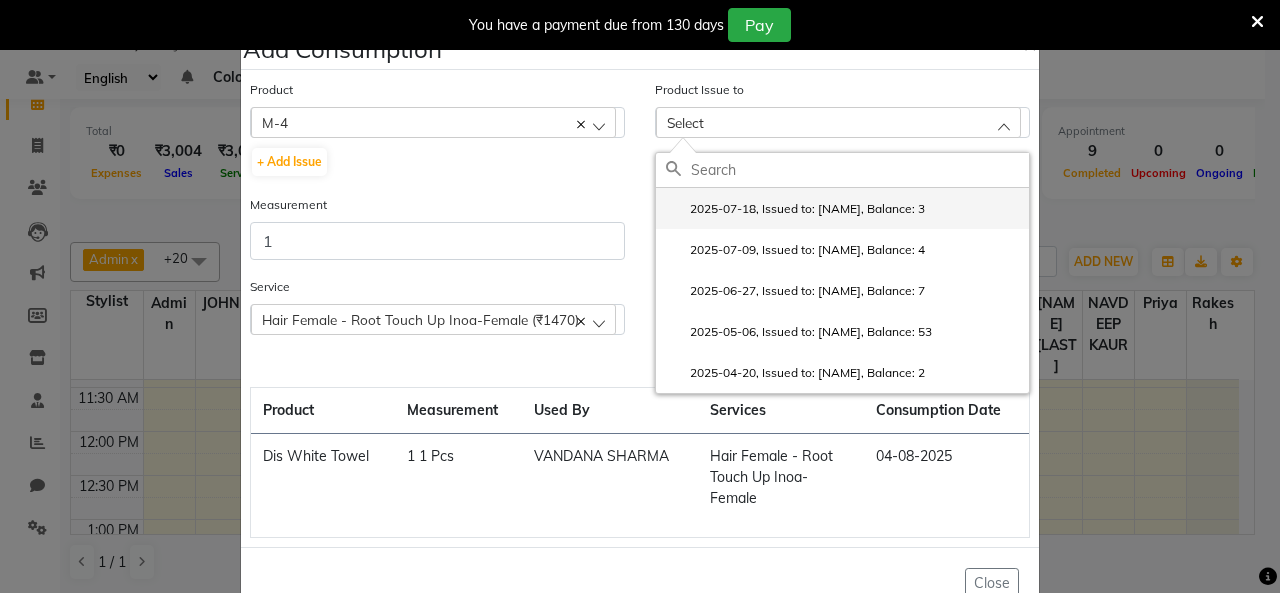 click on "2025-07-18, Issued to: PARAS KHATNAVLIA, Balance: 3" 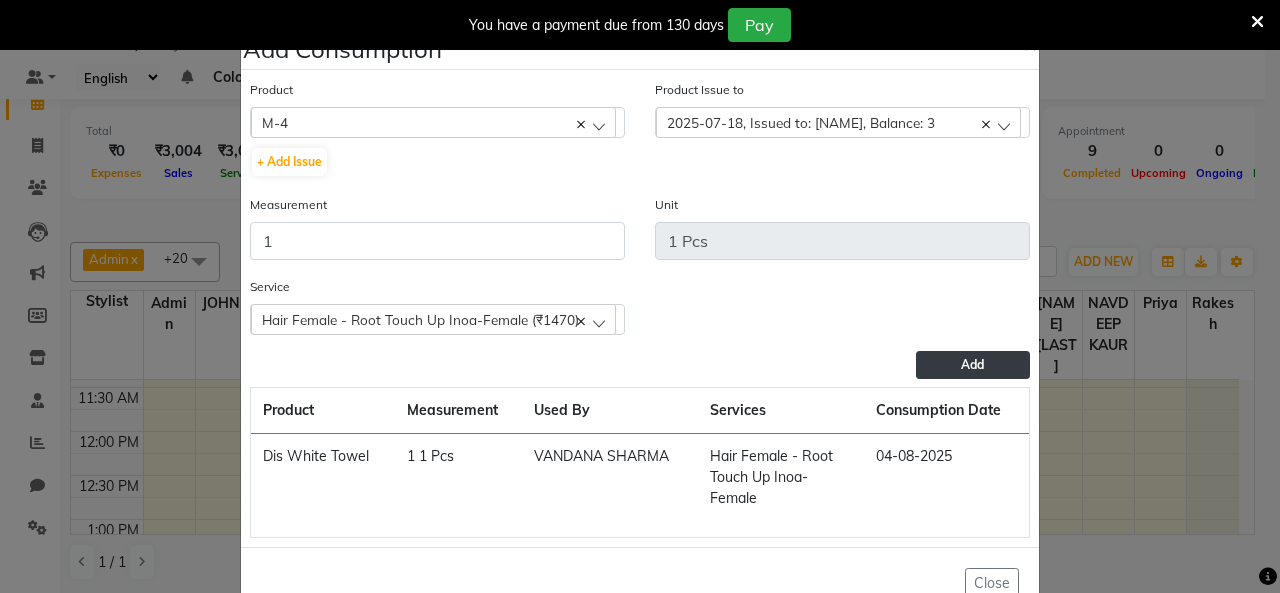 click on "Add" 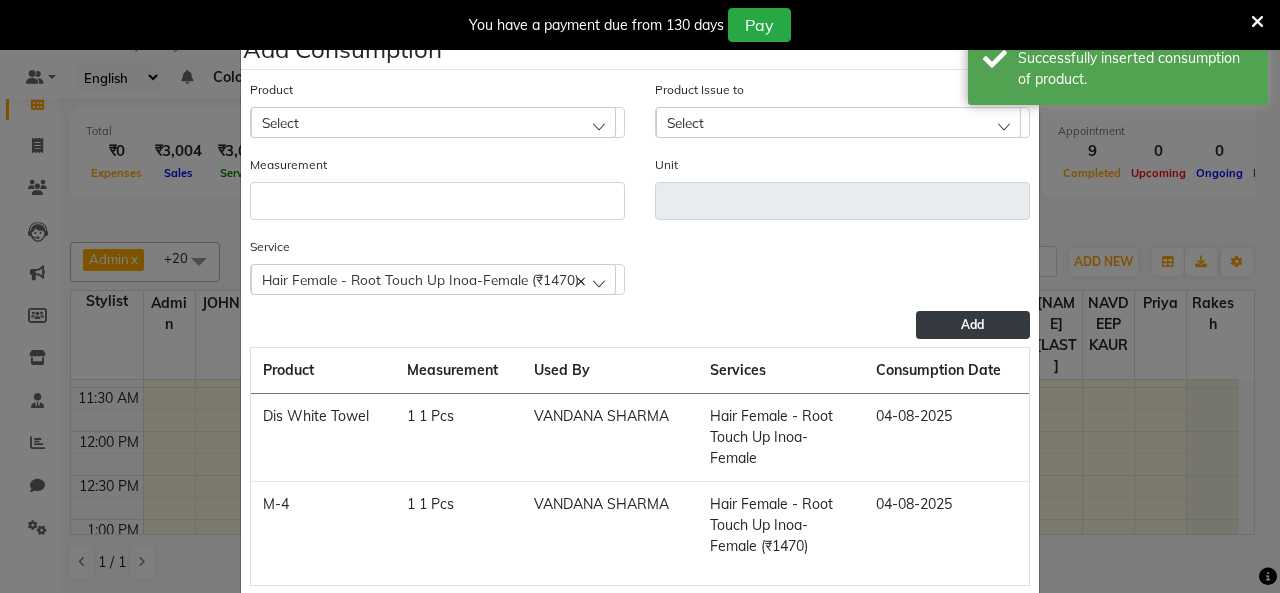 click on "Select" 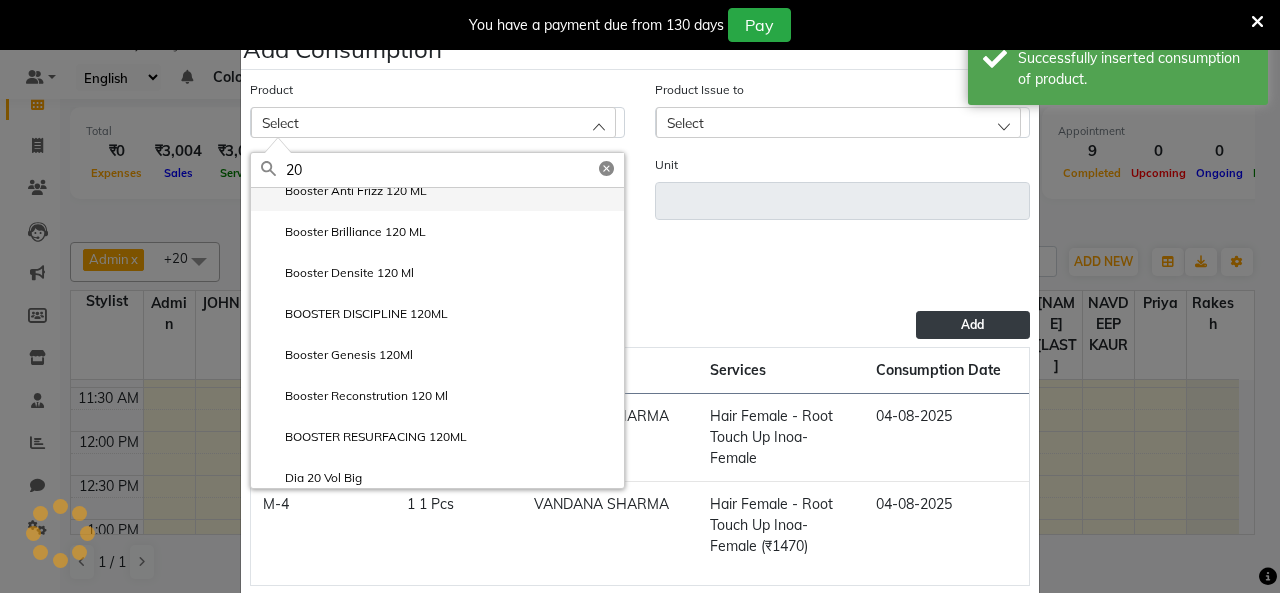 scroll, scrollTop: 300, scrollLeft: 0, axis: vertical 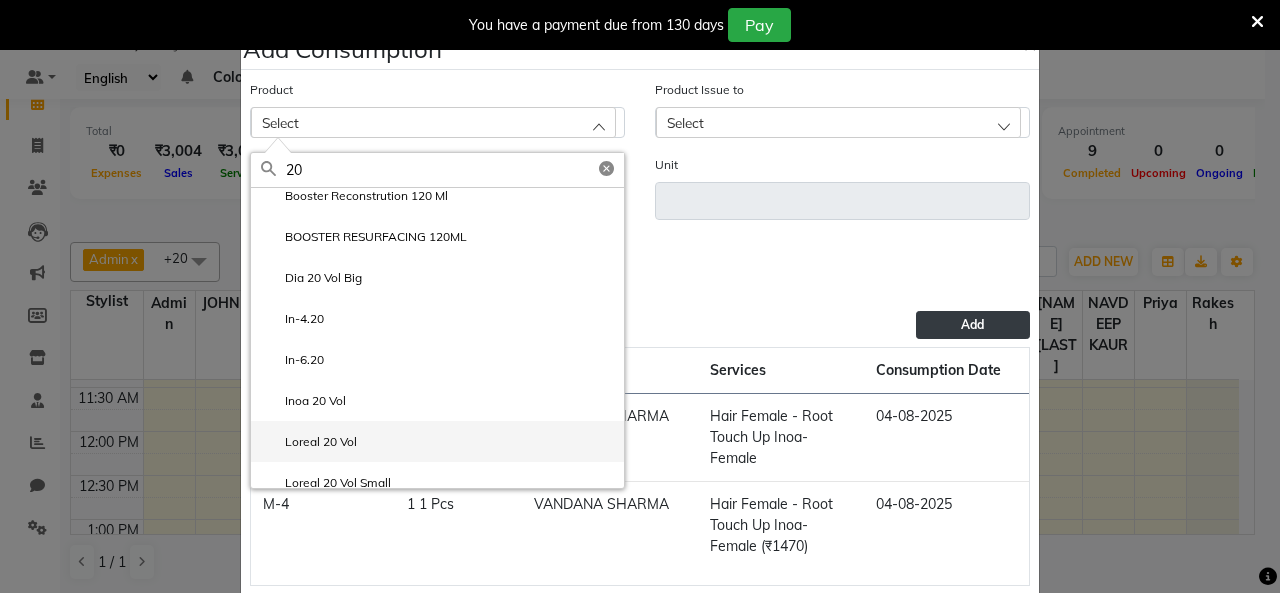 type on "20" 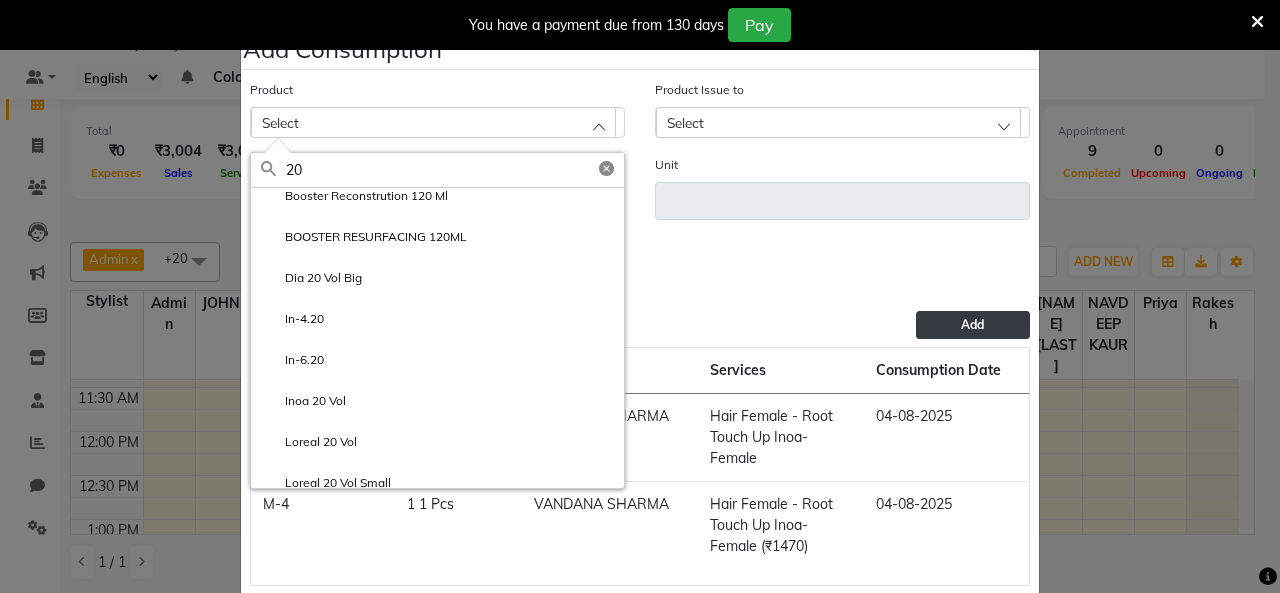 drag, startPoint x: 337, startPoint y: 434, endPoint x: 348, endPoint y: 431, distance: 11.401754 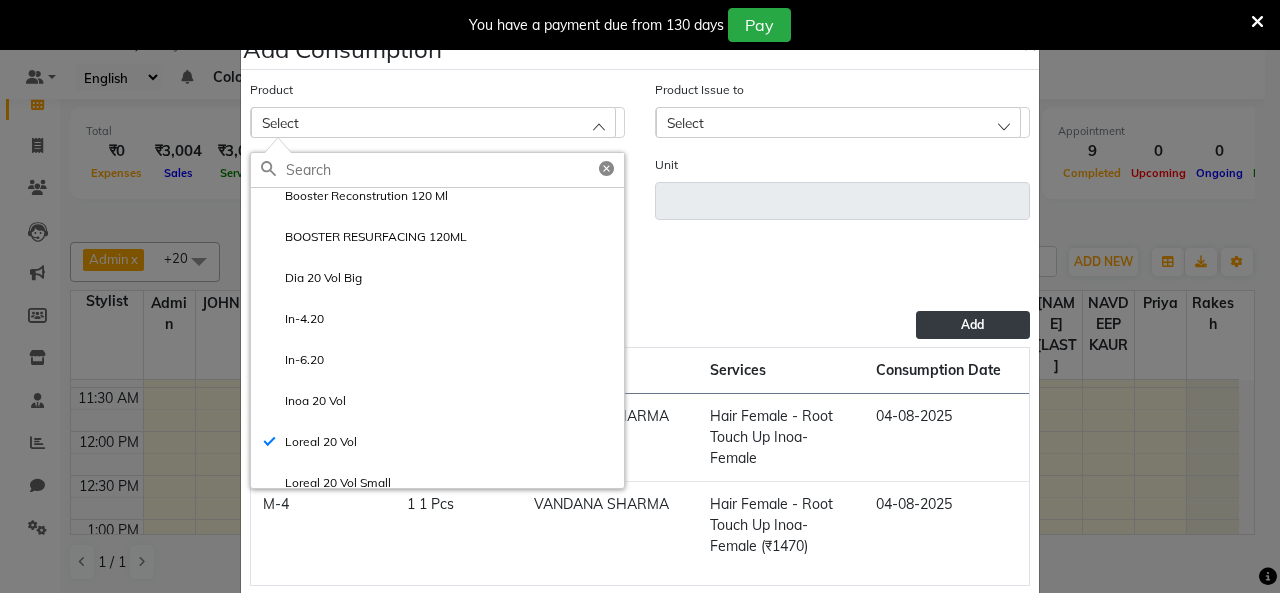 type on "ML" 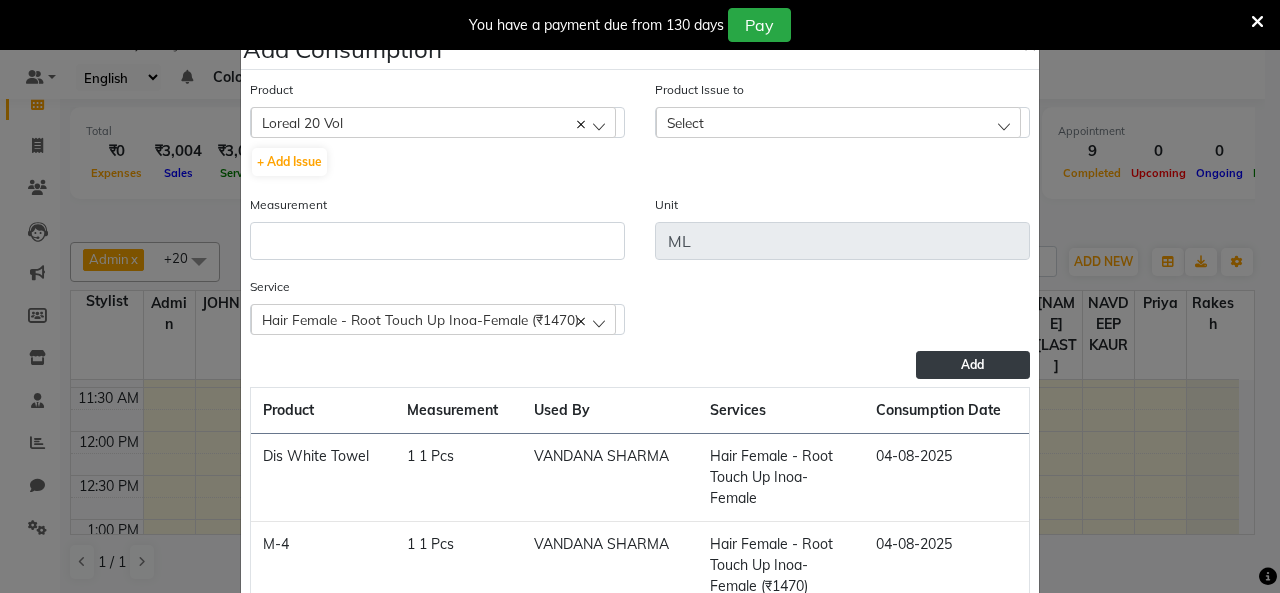 drag, startPoint x: 740, startPoint y: 115, endPoint x: 711, endPoint y: 156, distance: 50.219517 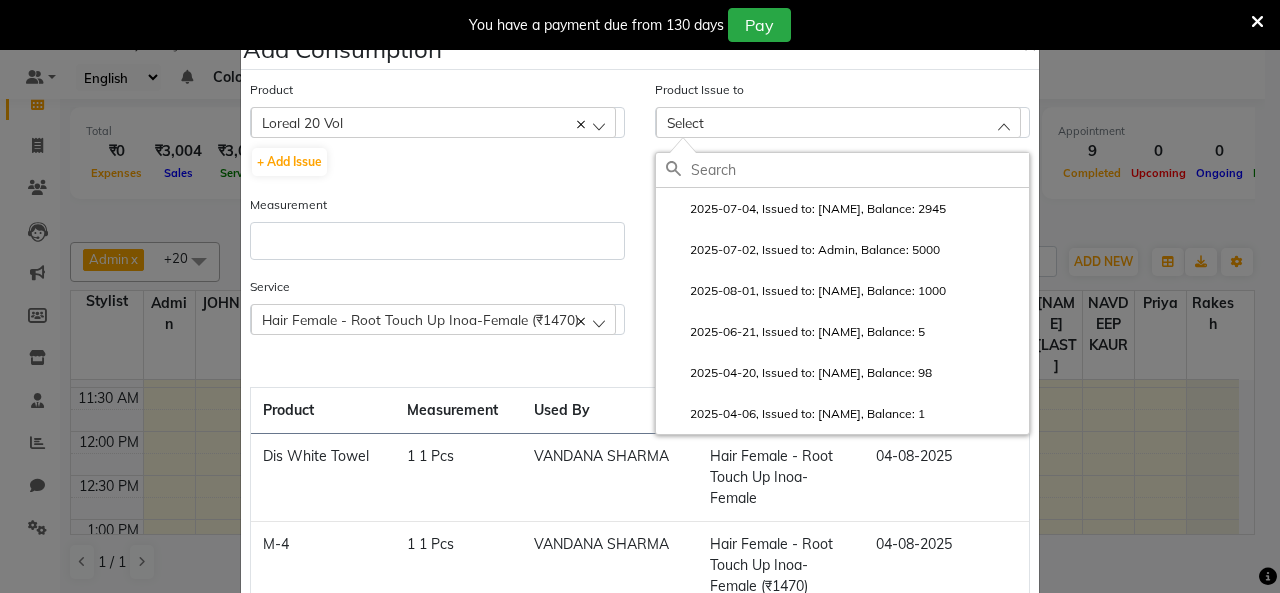 click on "2025-07-04, Issued to: AKHIL, Balance: 2945" 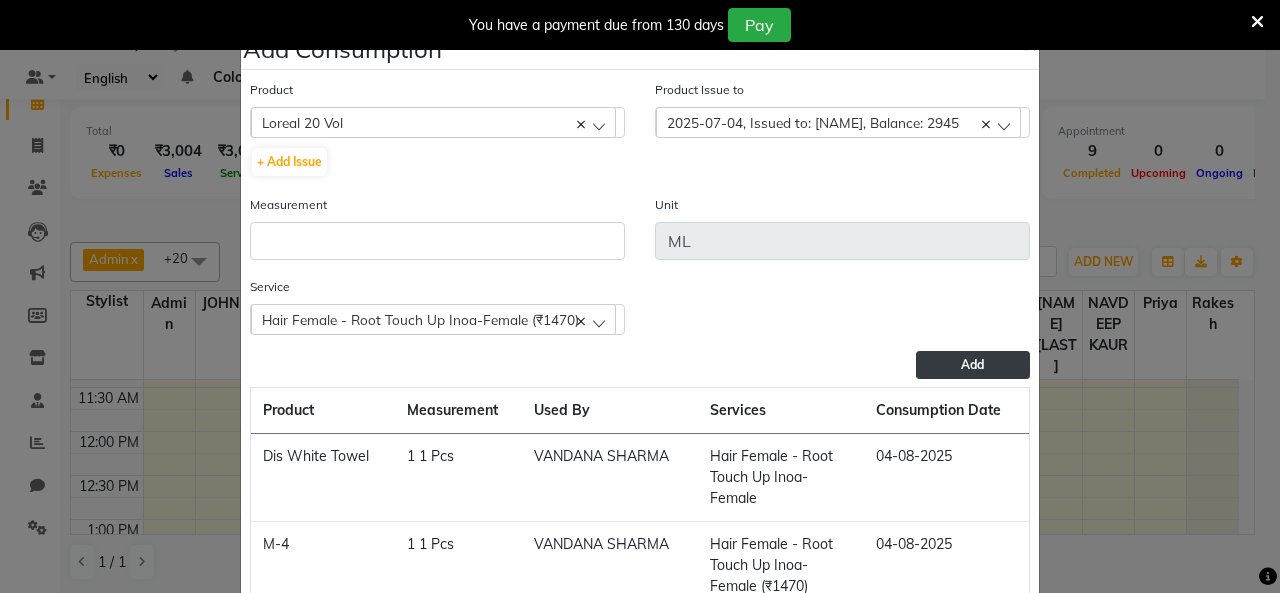 drag, startPoint x: 481, startPoint y: 188, endPoint x: 459, endPoint y: 228, distance: 45.65085 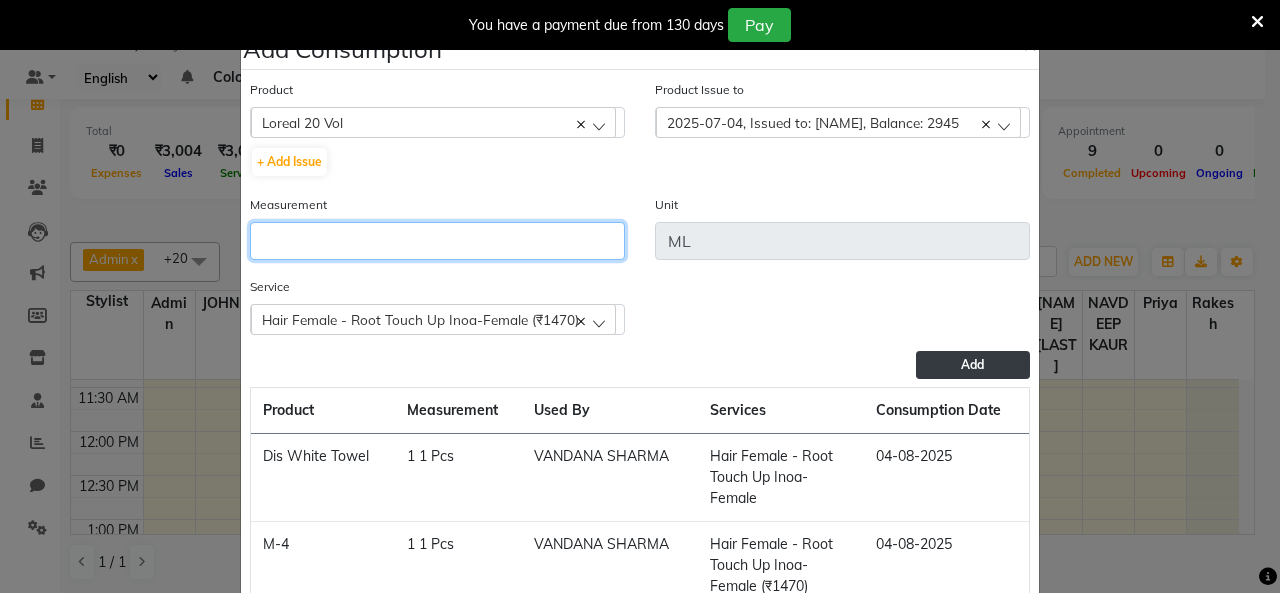 click 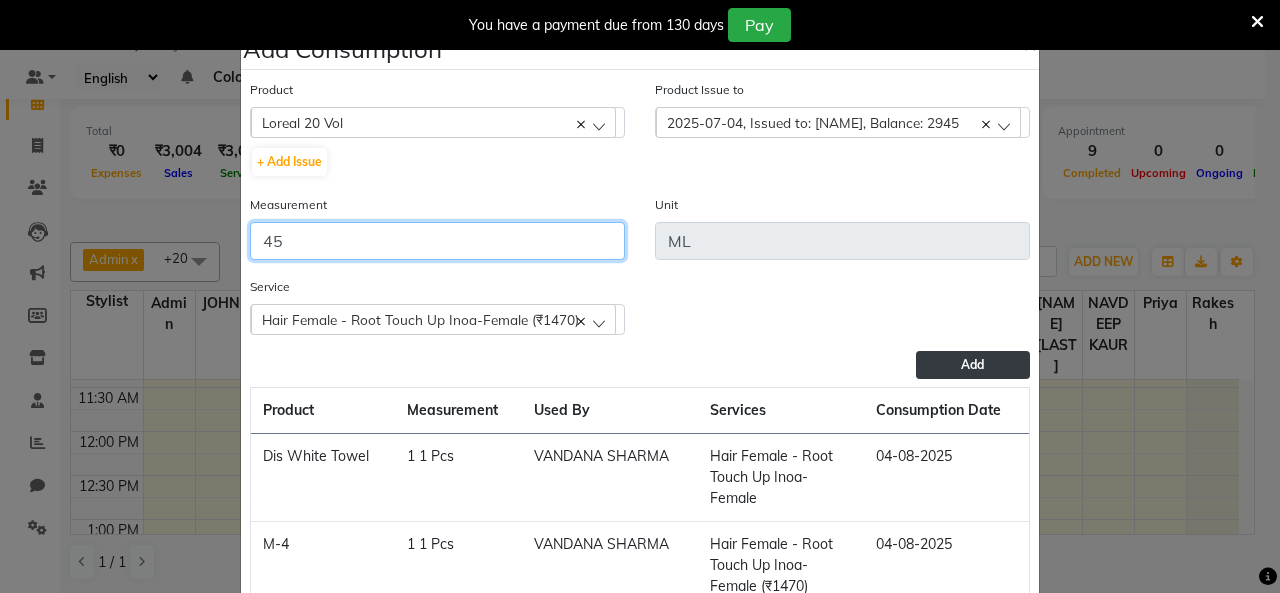 type on "45" 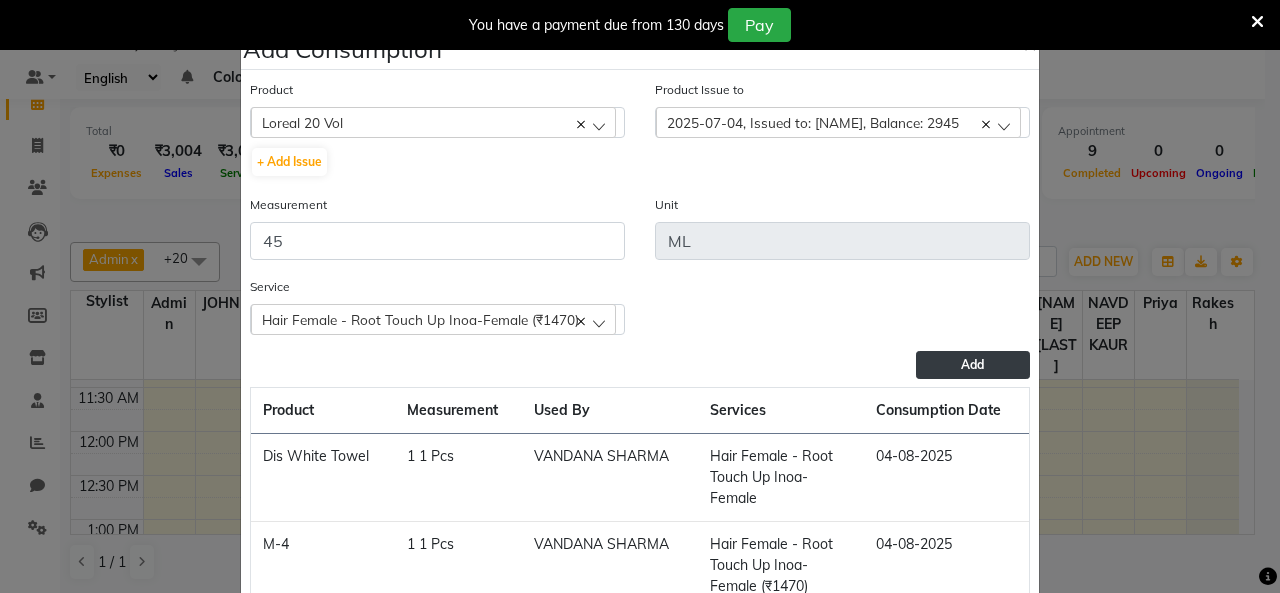 click on "Add" 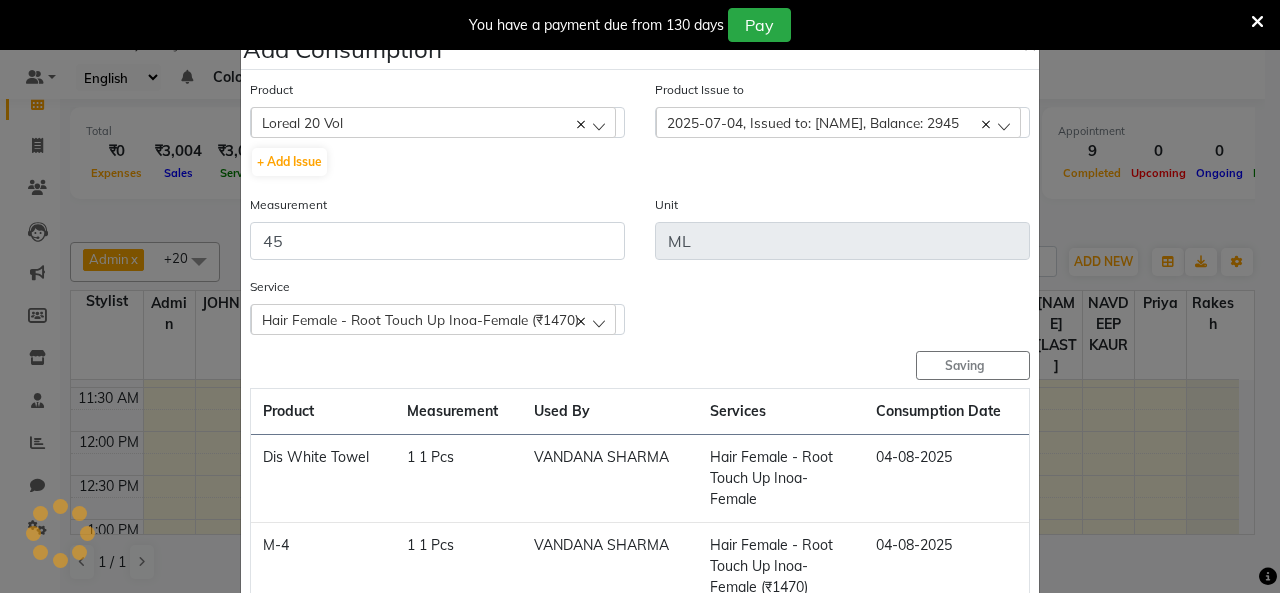 type 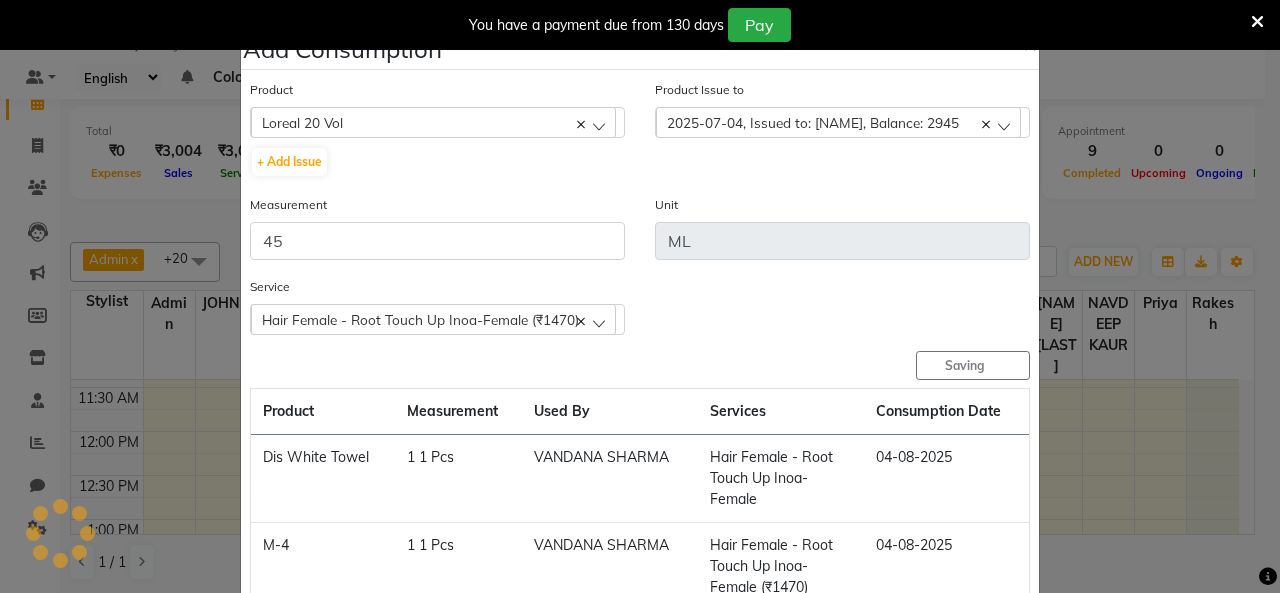 type 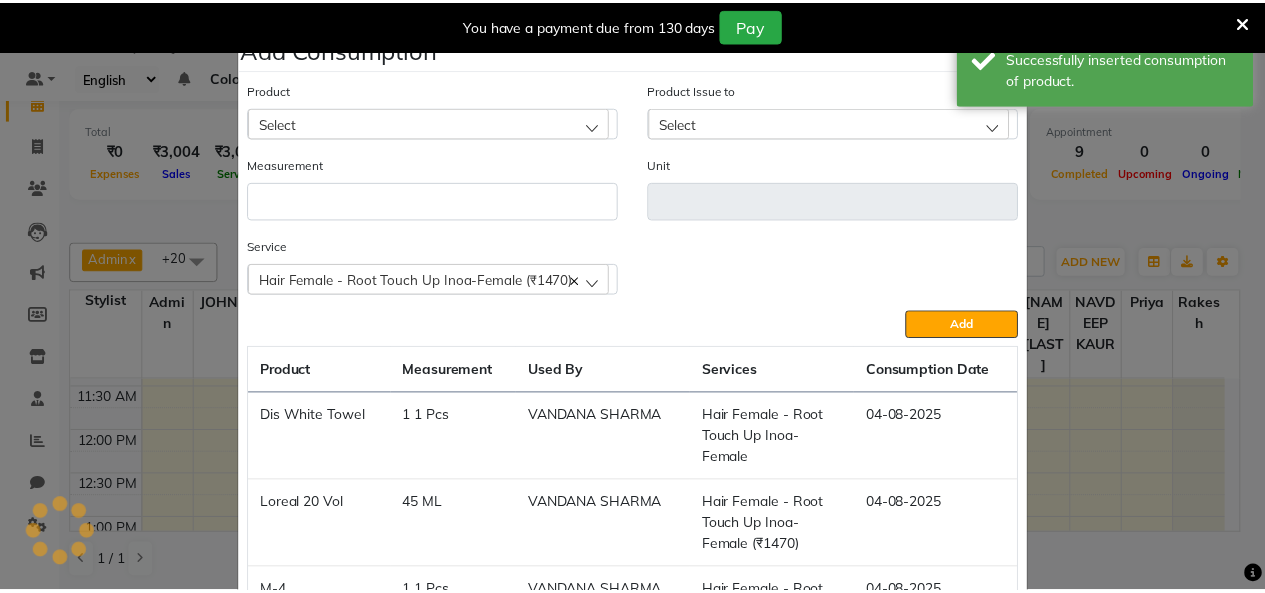 scroll, scrollTop: 191, scrollLeft: 0, axis: vertical 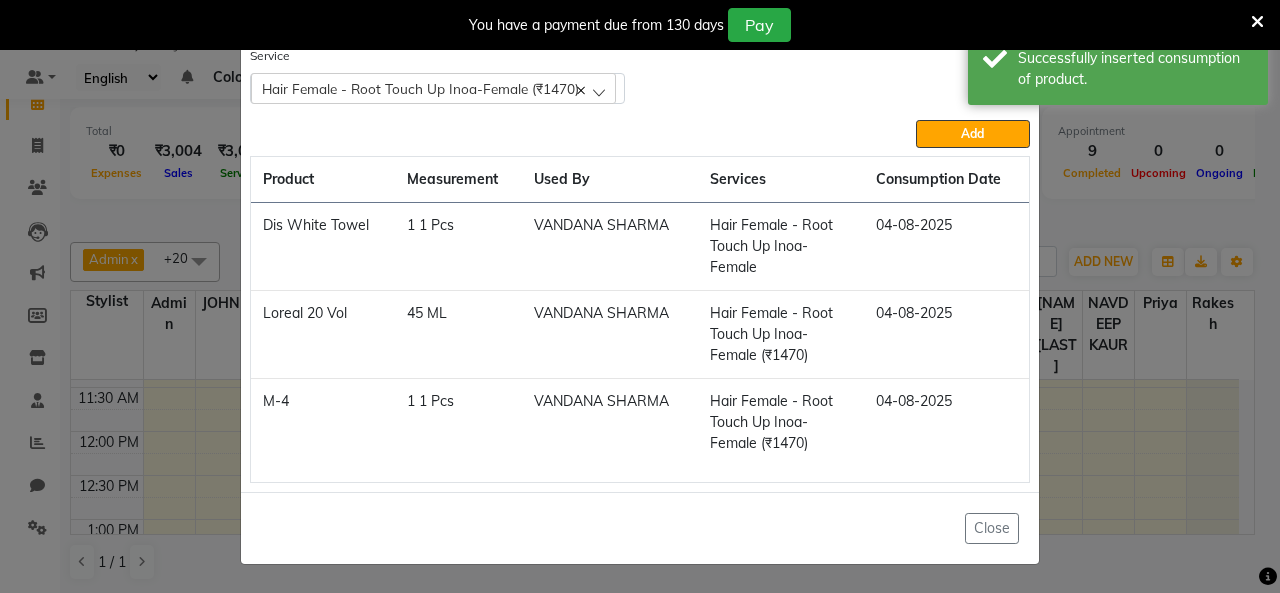 click on "Close" 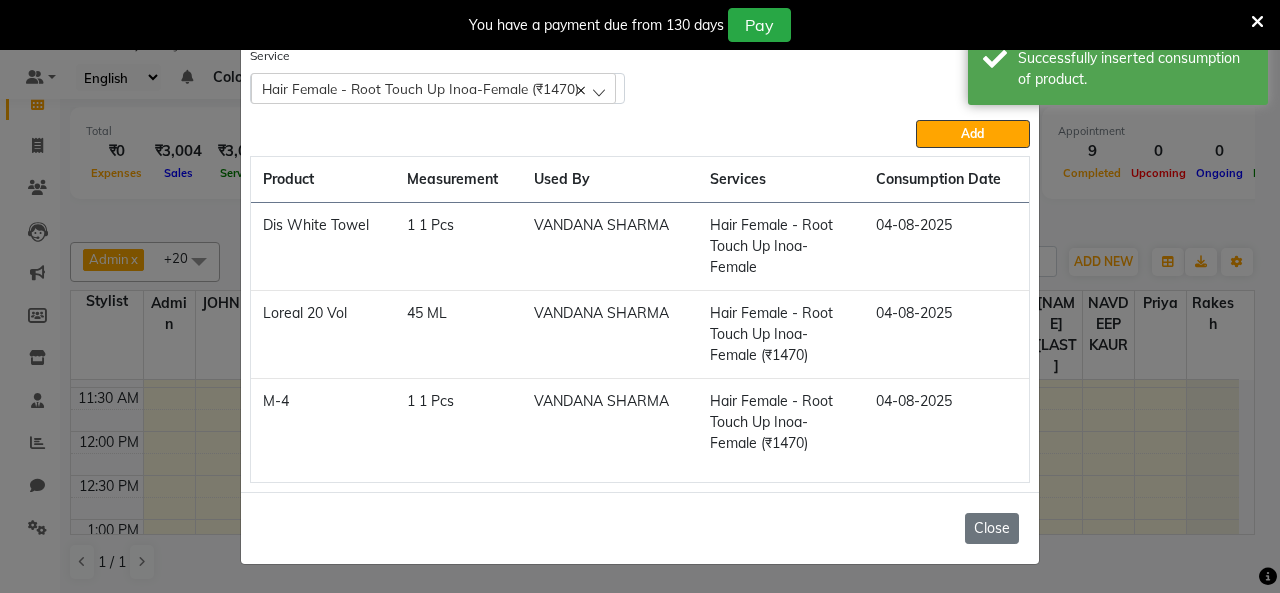 click on "Close" 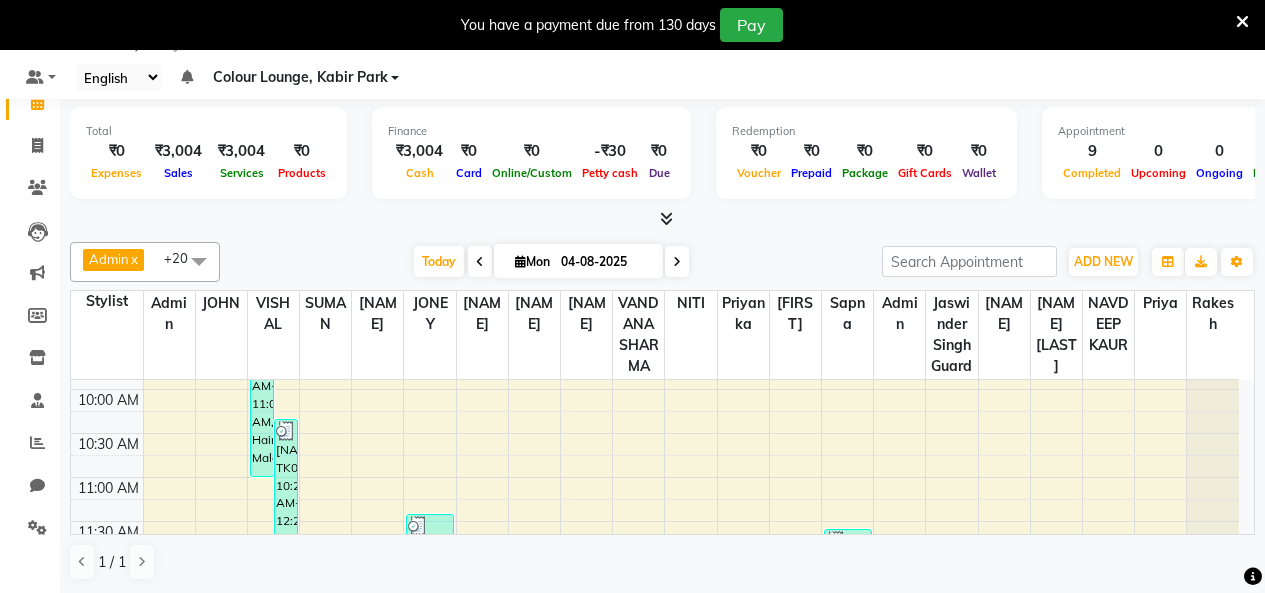 scroll, scrollTop: 200, scrollLeft: 0, axis: vertical 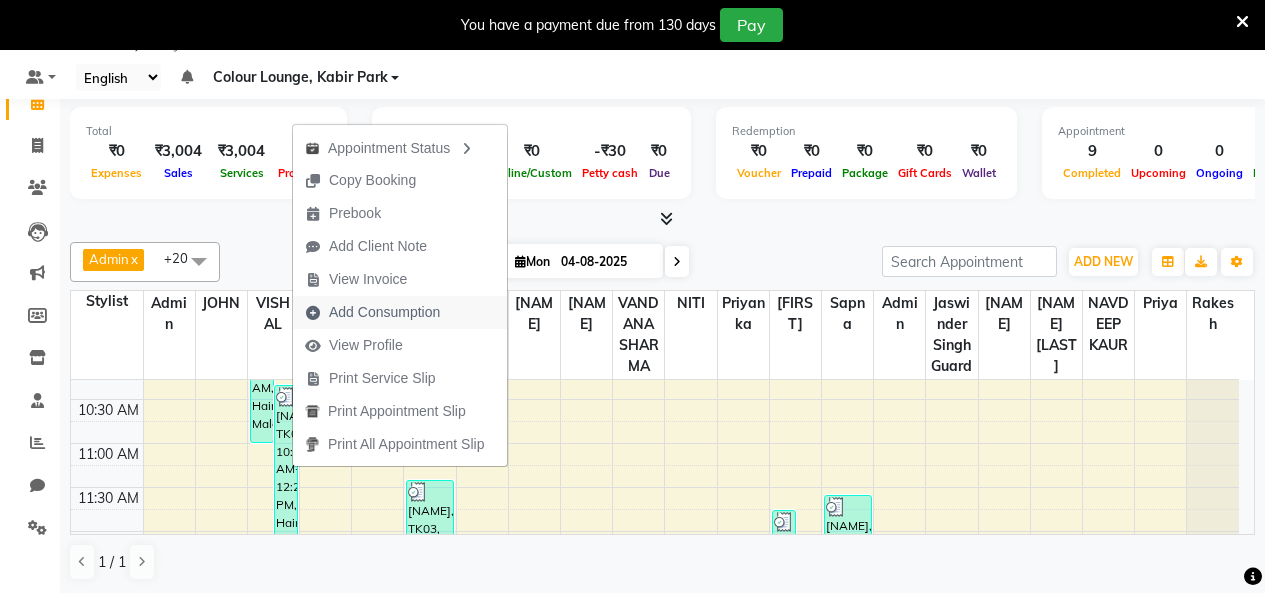 click on "Add Consumption" at bounding box center [384, 312] 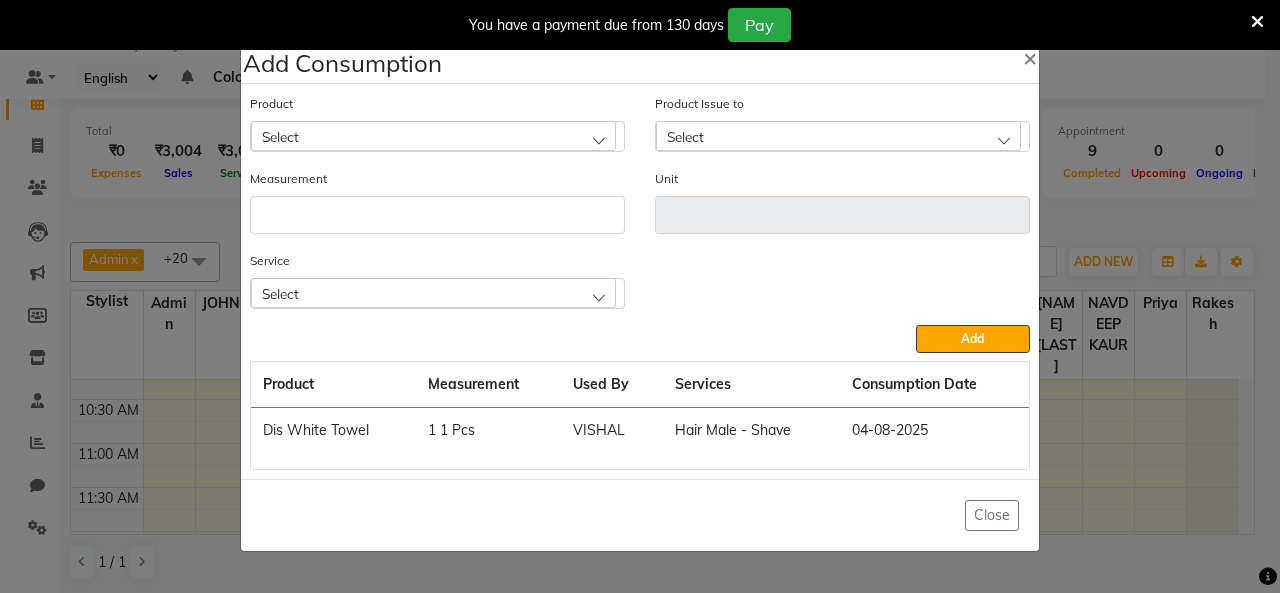click on "Product Select" 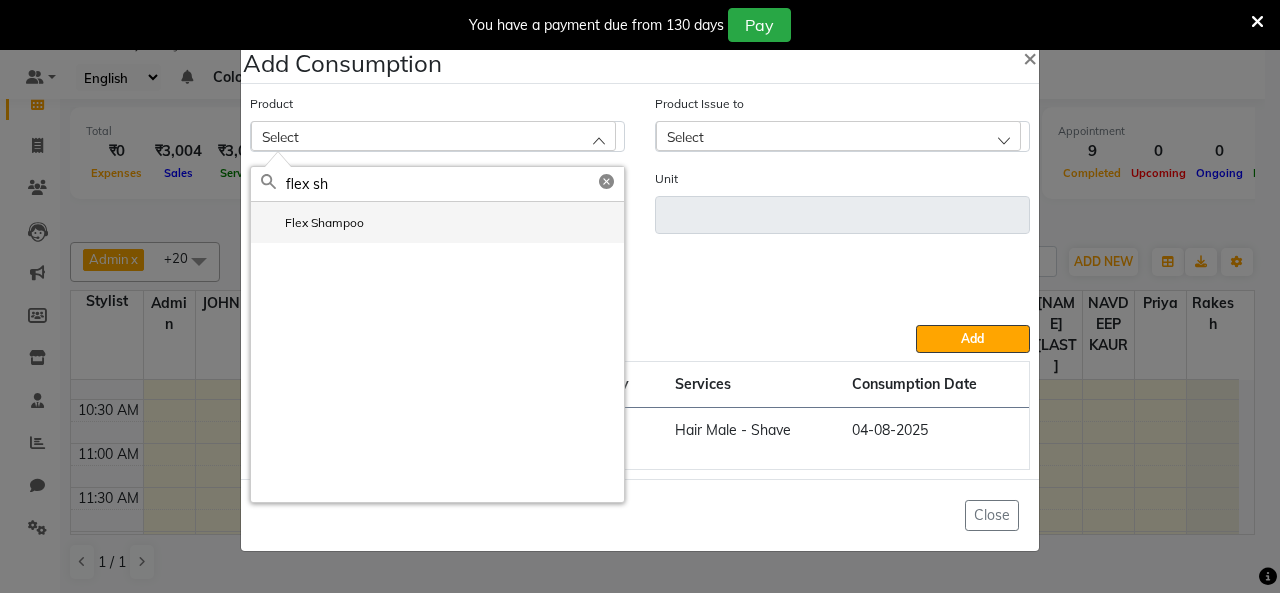 type on "flex sh" 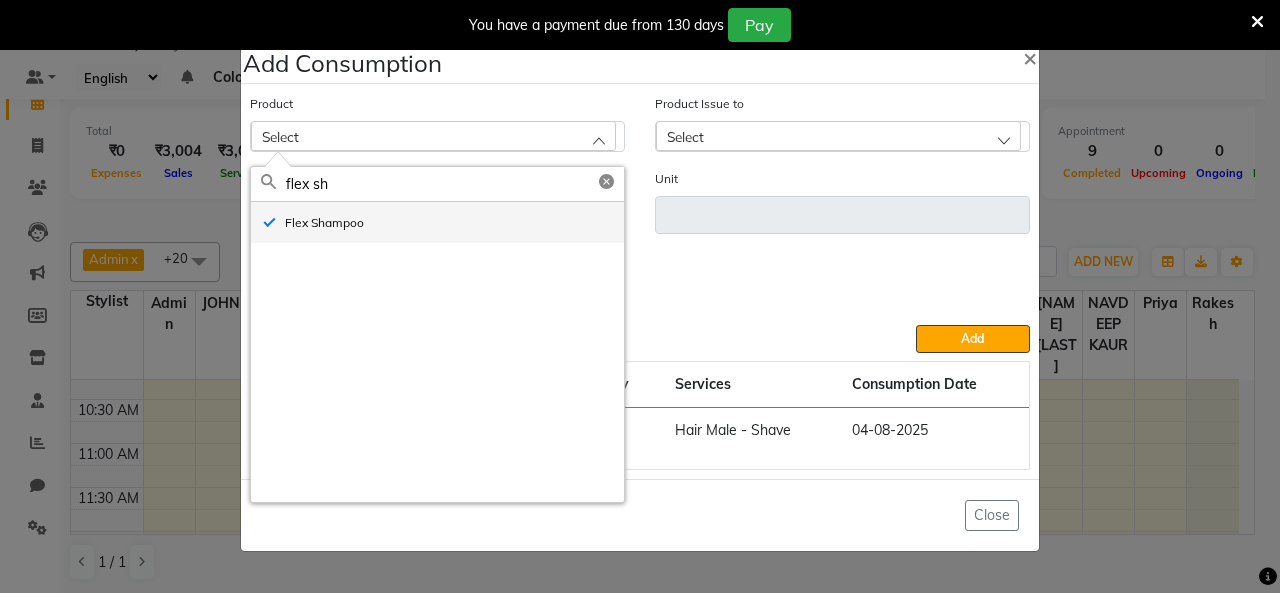type on "ml" 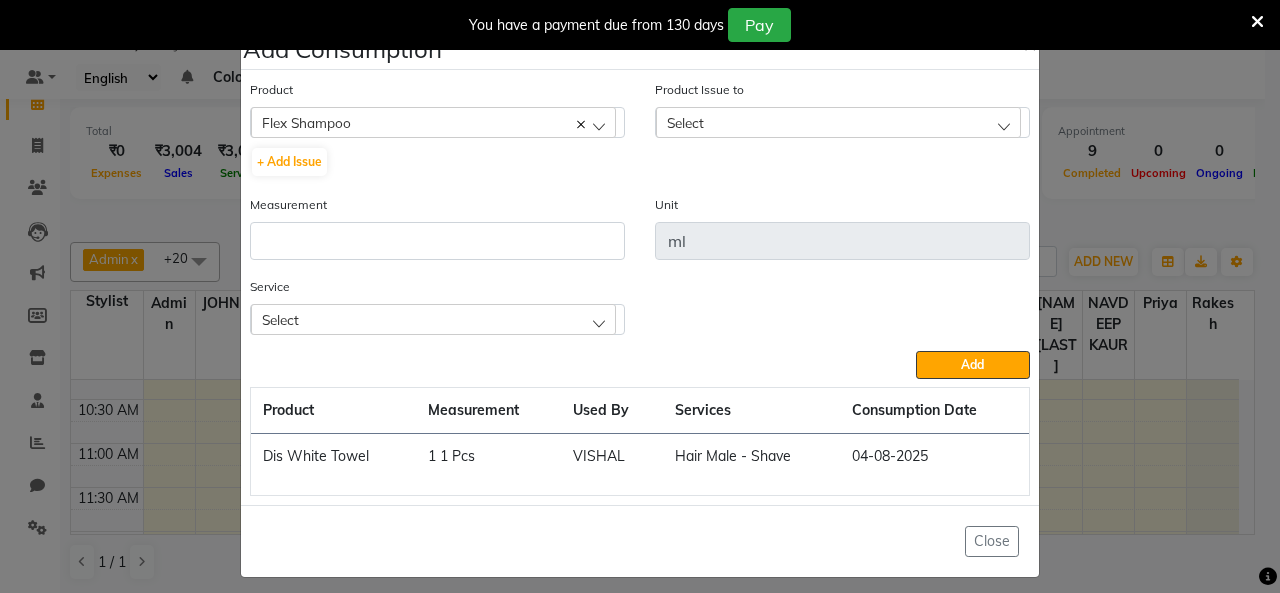 click on "Select" 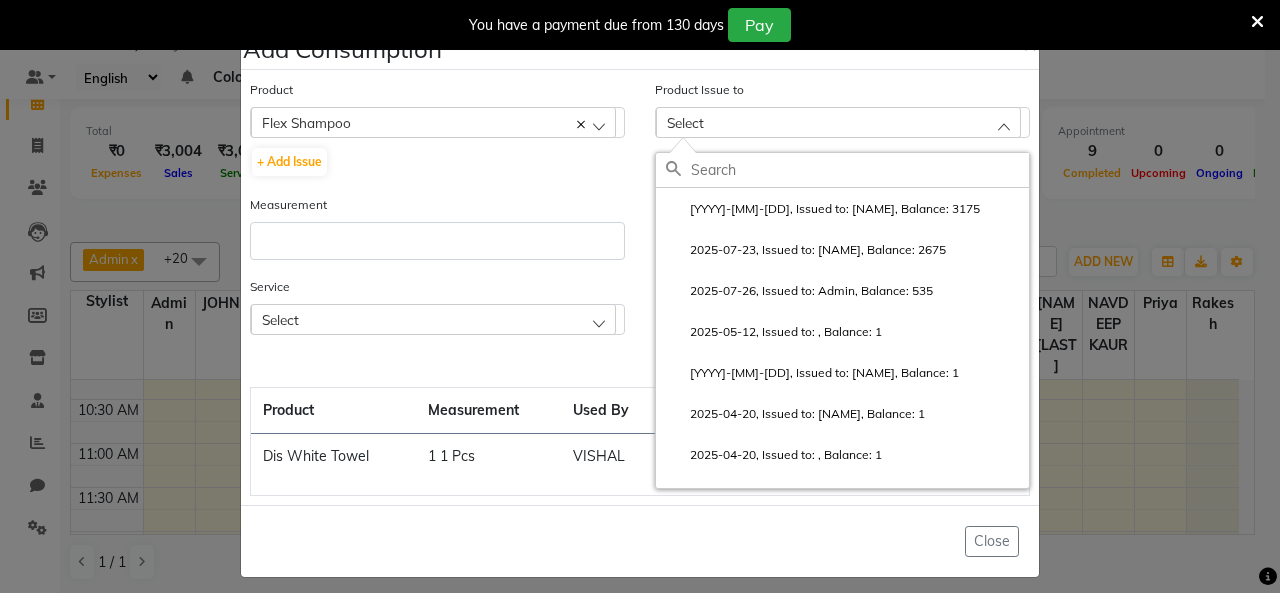 click on "2025-07-01, Issued to: AKHIL, Balance: 3175" 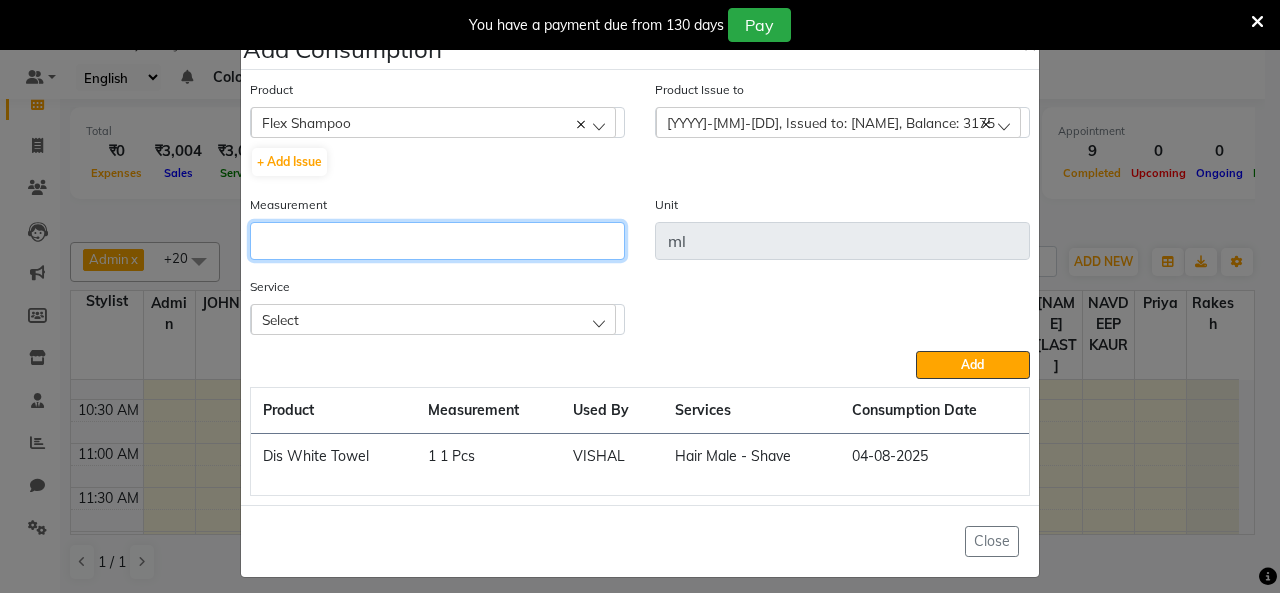 click 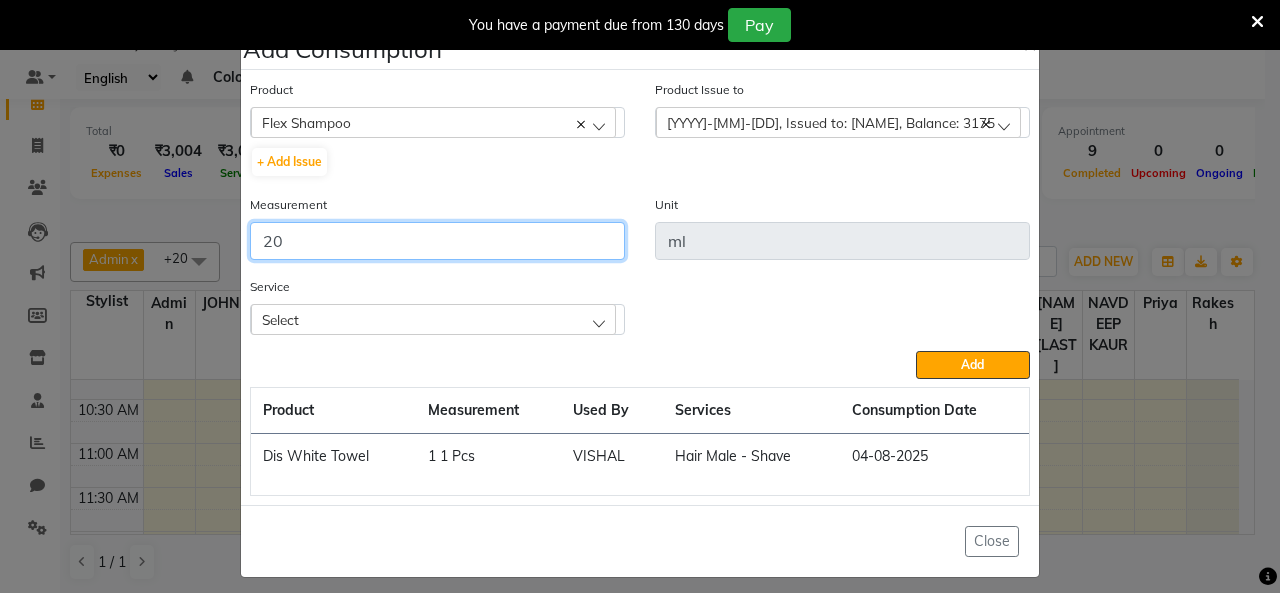 type on "2" 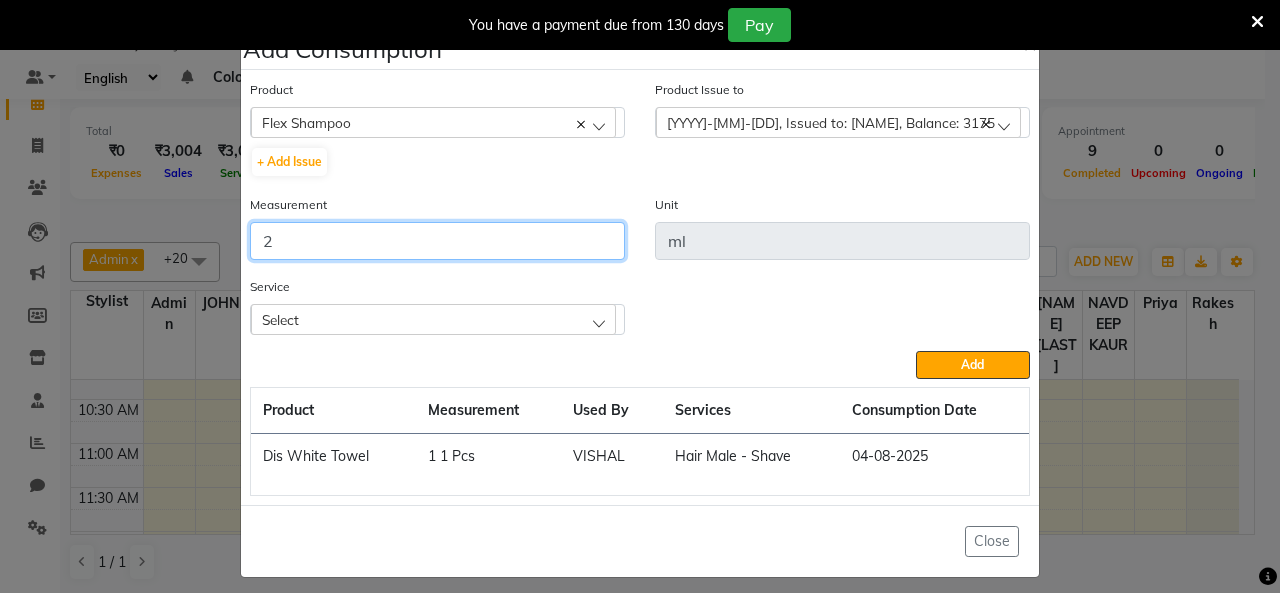 type 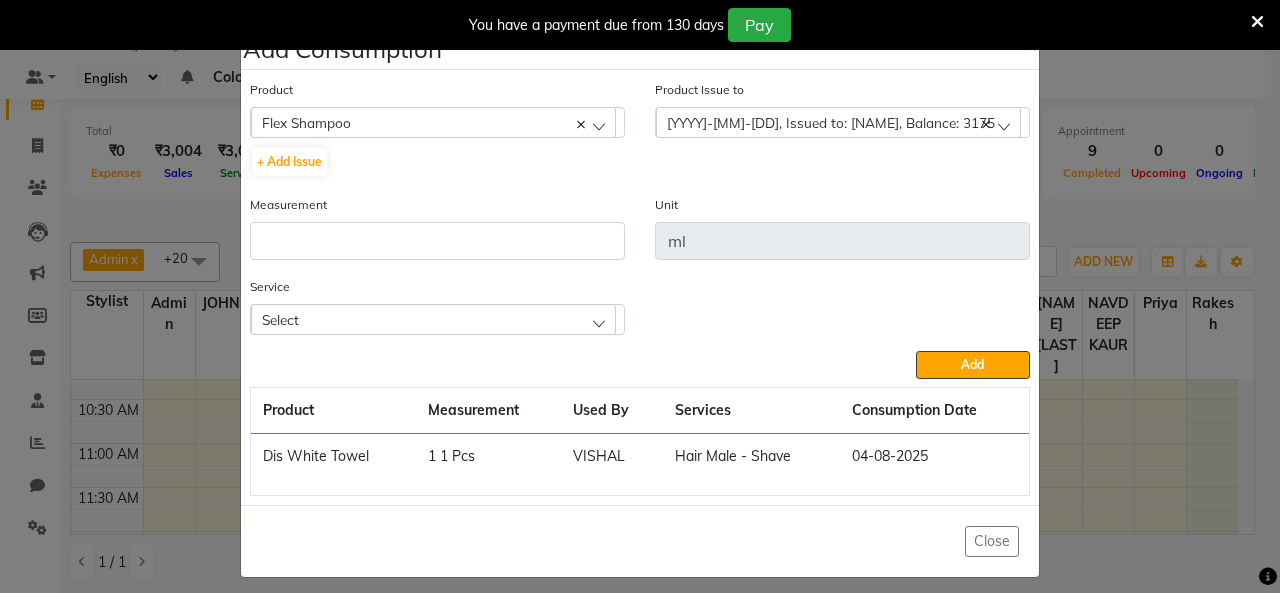 click on "Flex Shampoo" 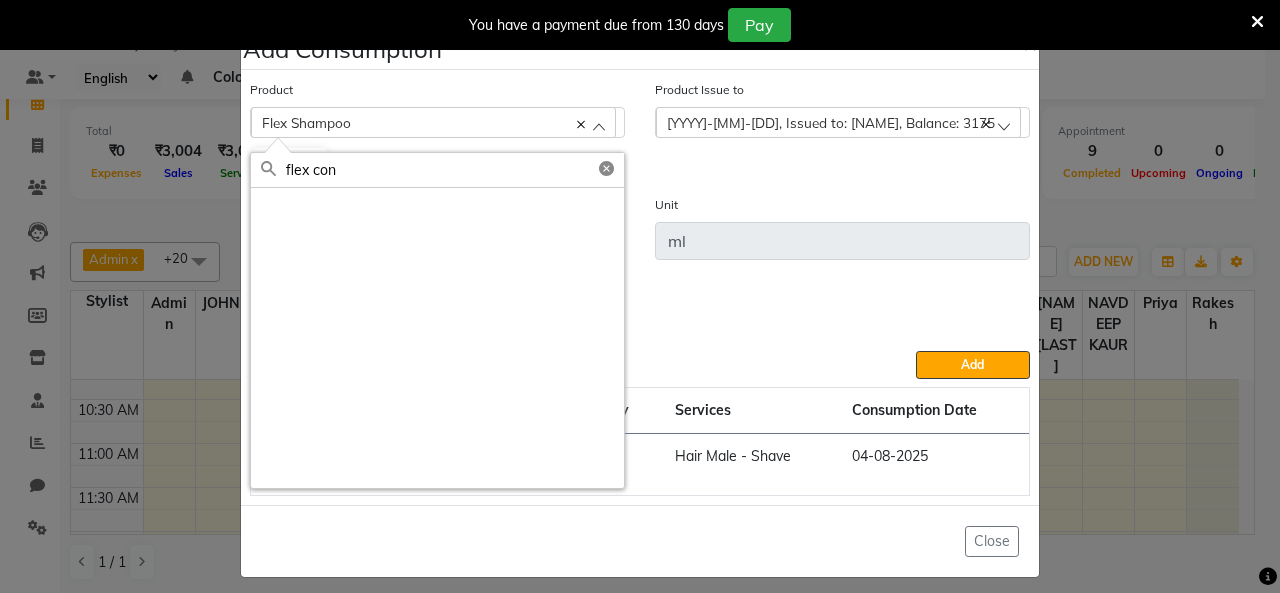click 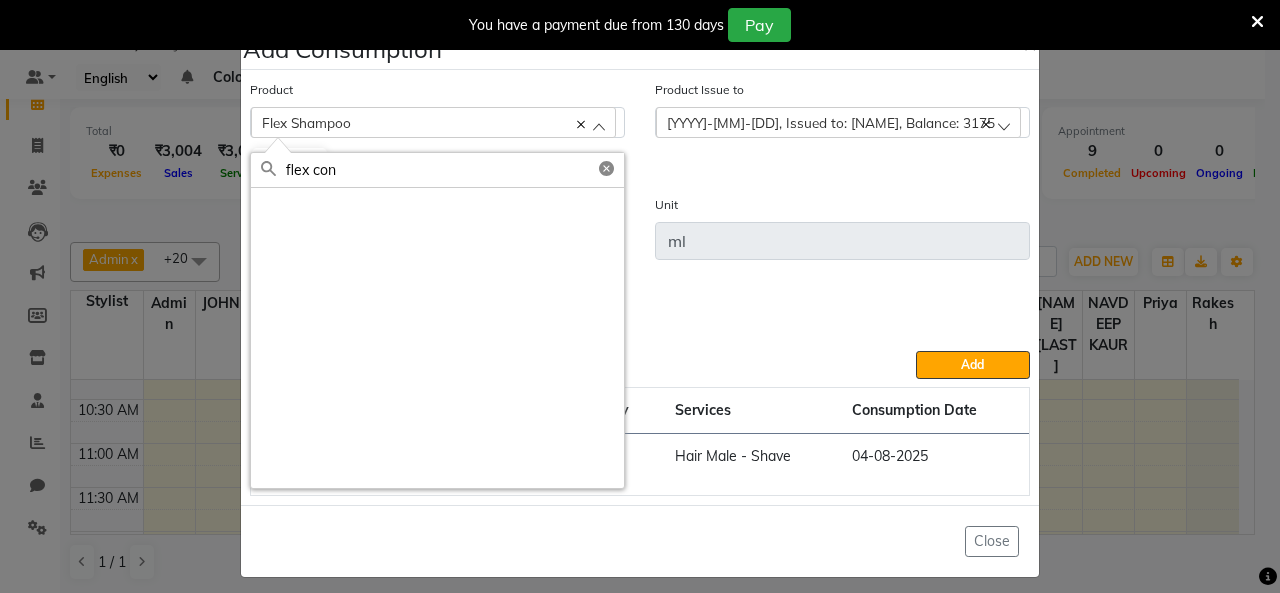 click on "flex con" 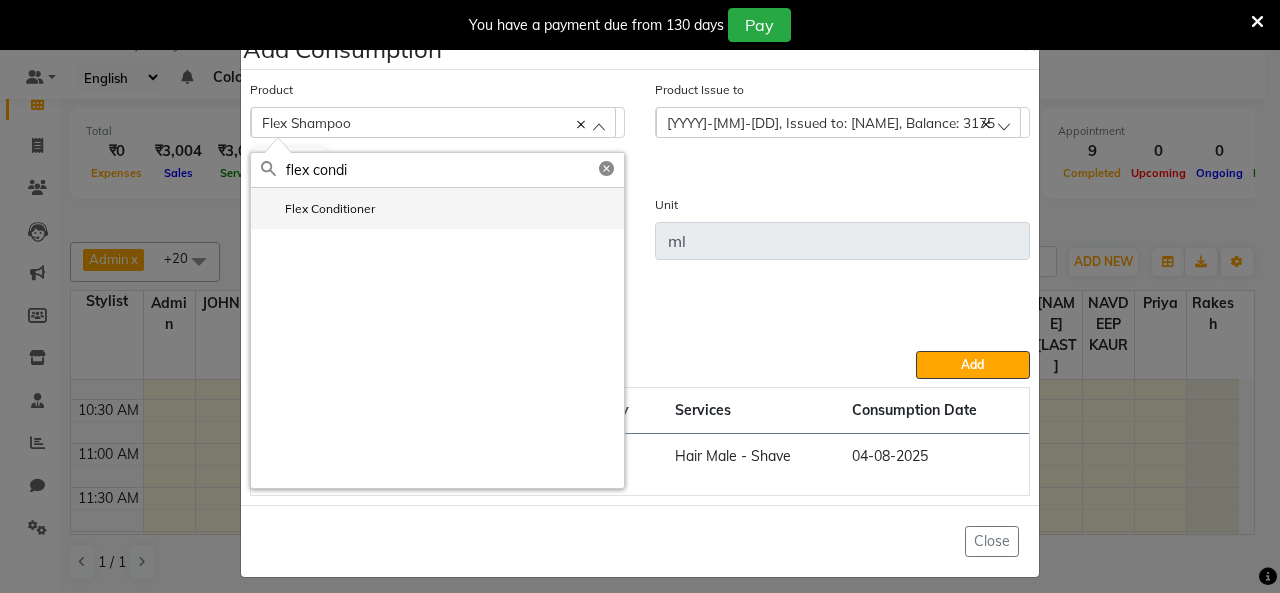 type on "flex condi" 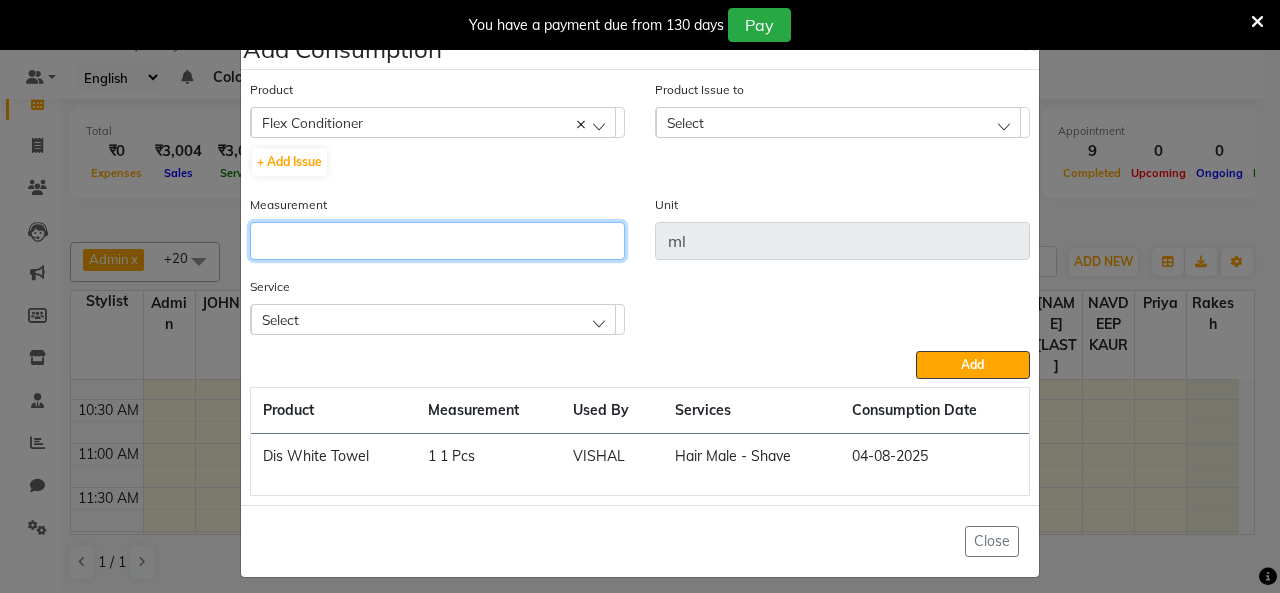 click 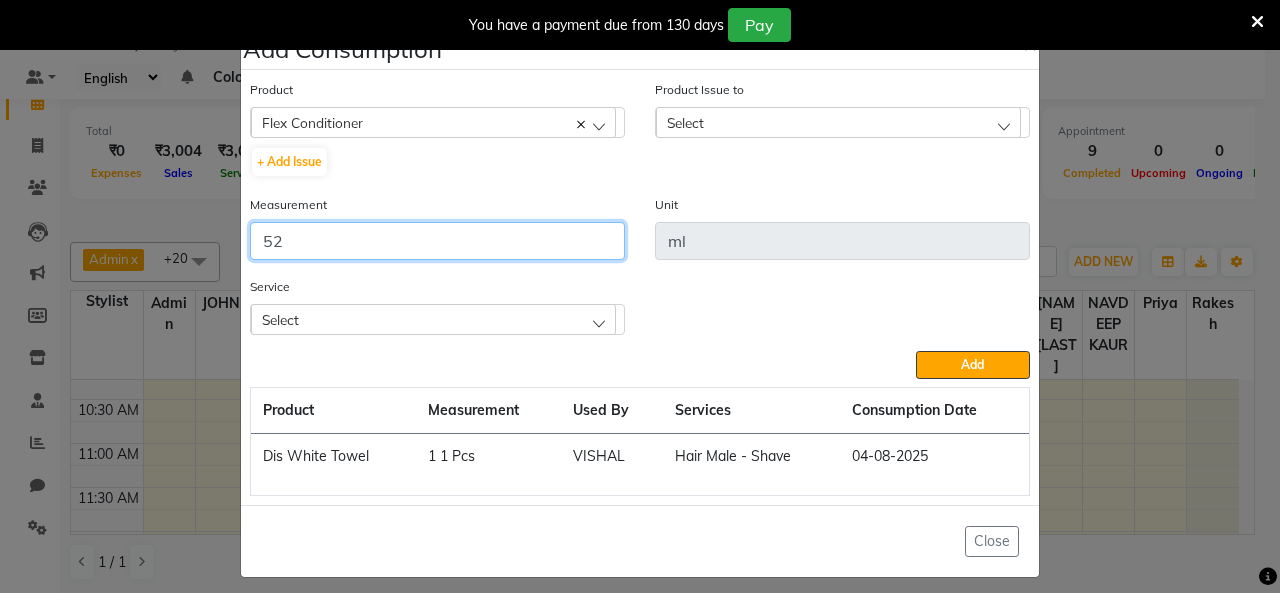 type on "5" 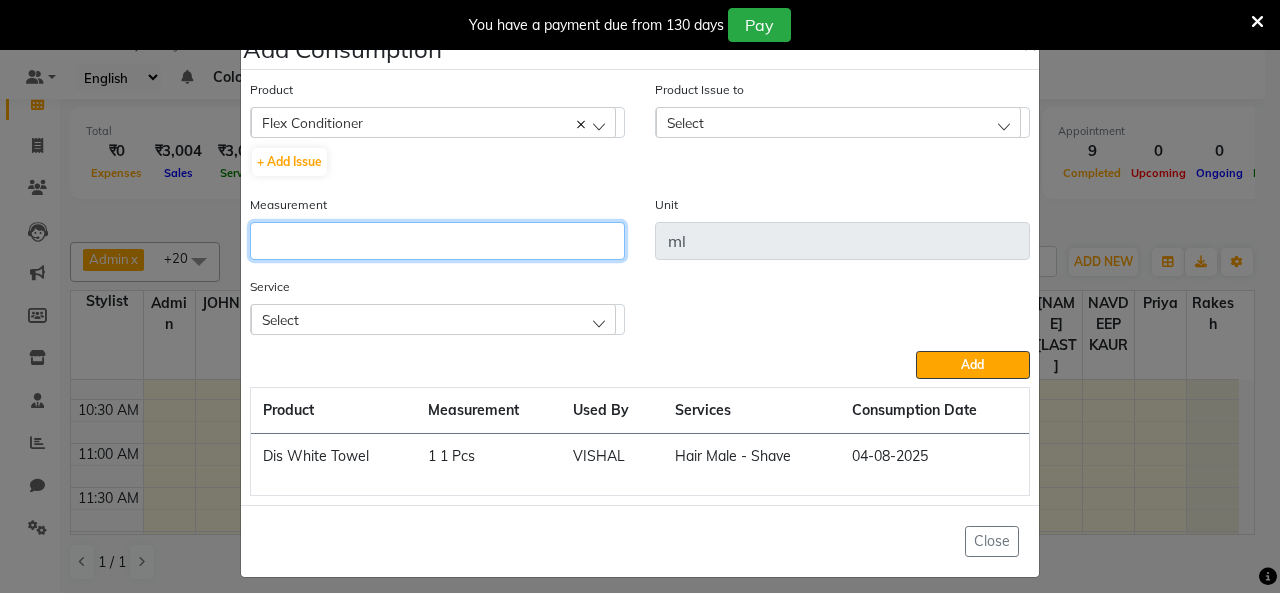 type on "2" 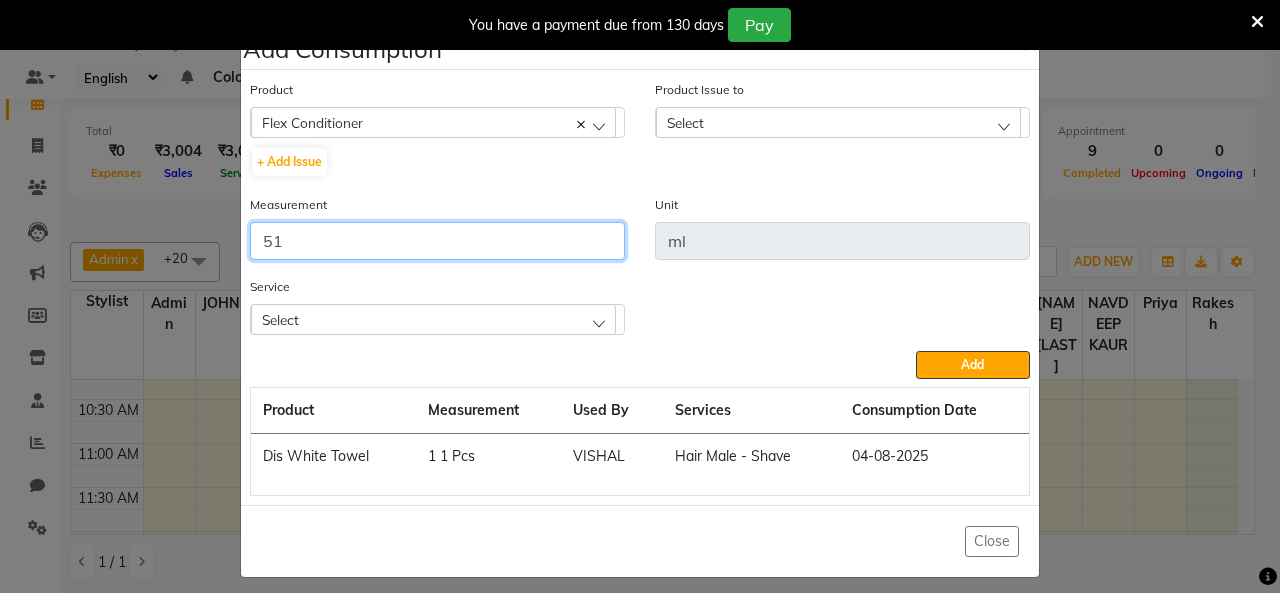 type on "5" 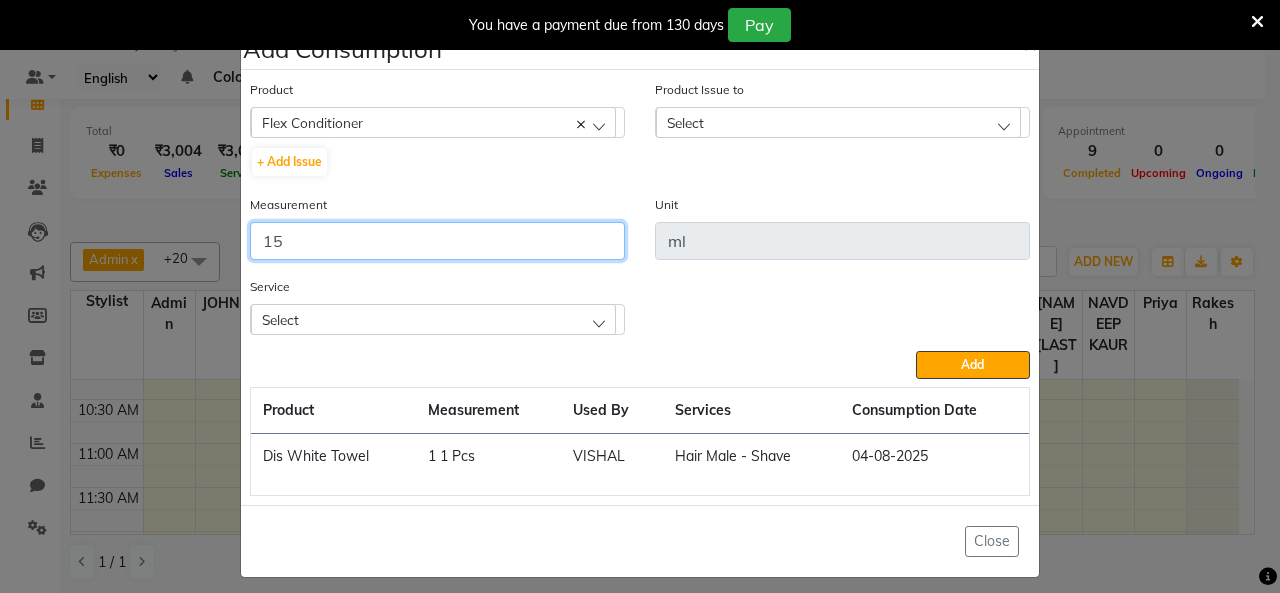 type on "15" 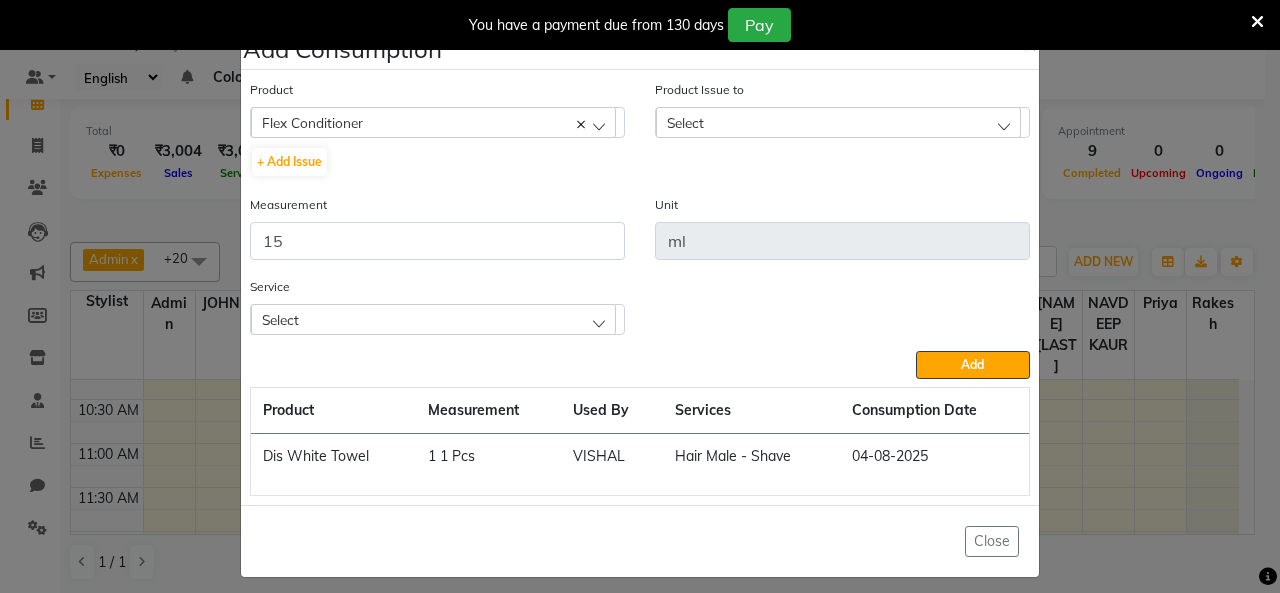 click on "Select" 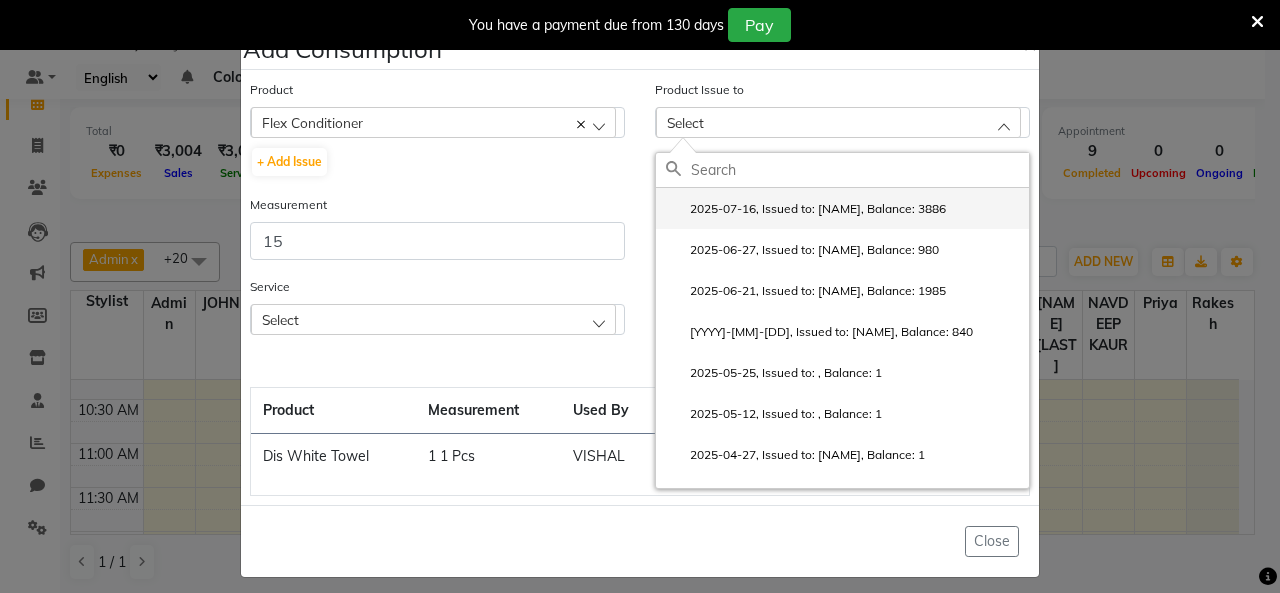 click on "2025-07-16, Issued to: JOHN, Balance: 3886" 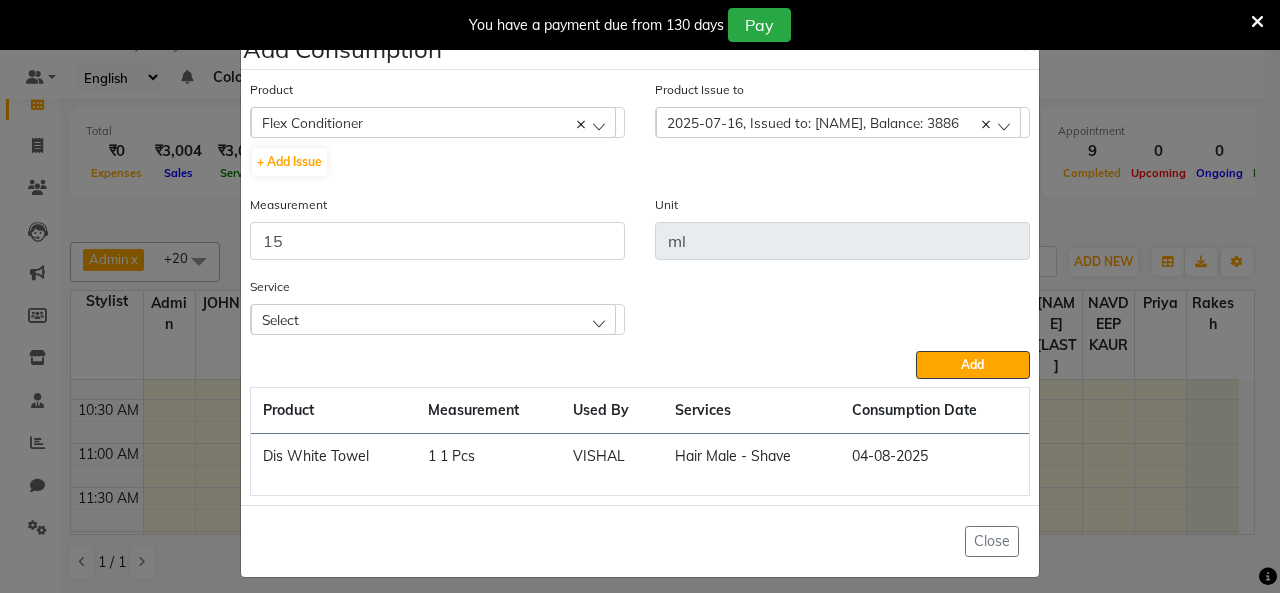 click on "Close" 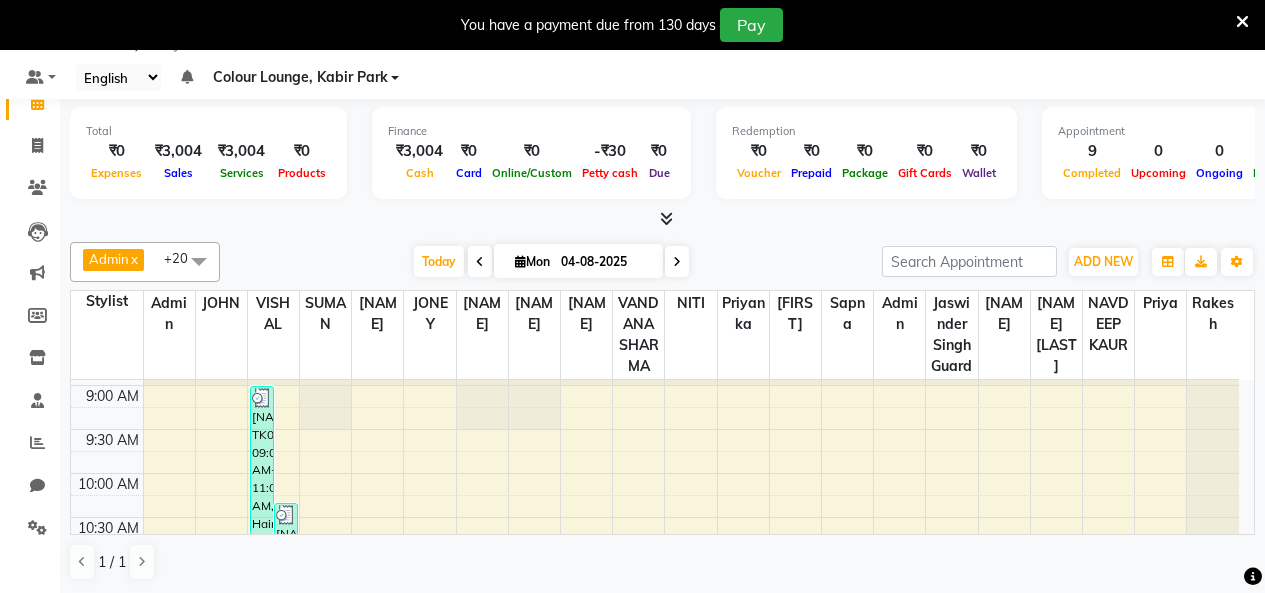 scroll, scrollTop: 0, scrollLeft: 0, axis: both 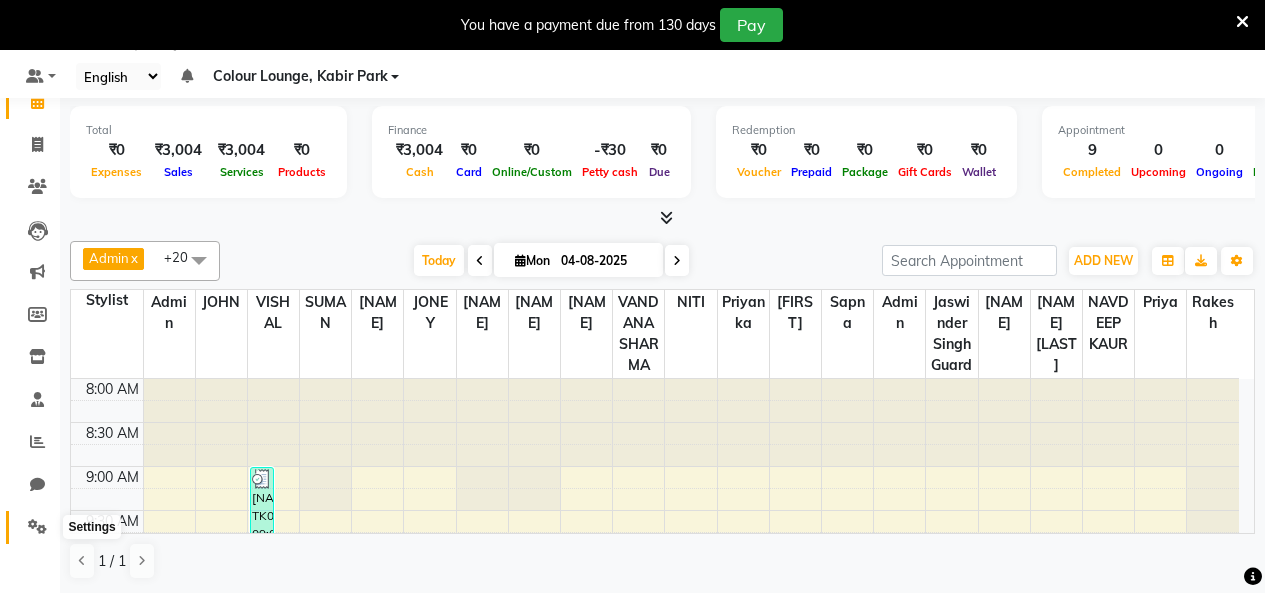 click 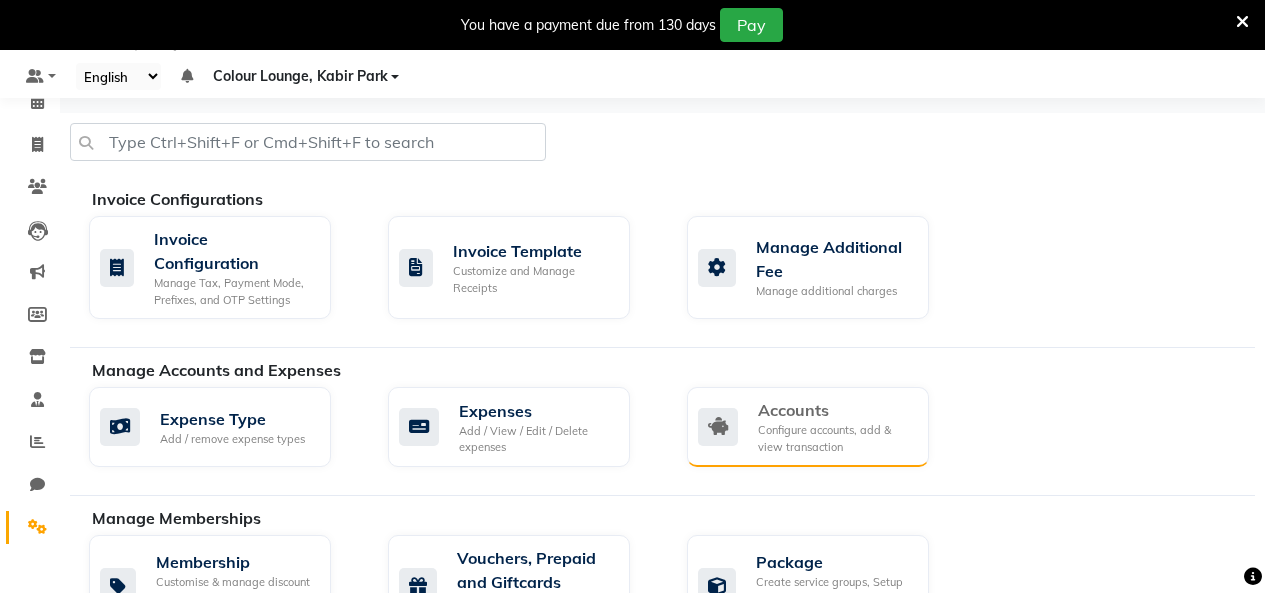 click on "Configure accounts, add & view transaction" 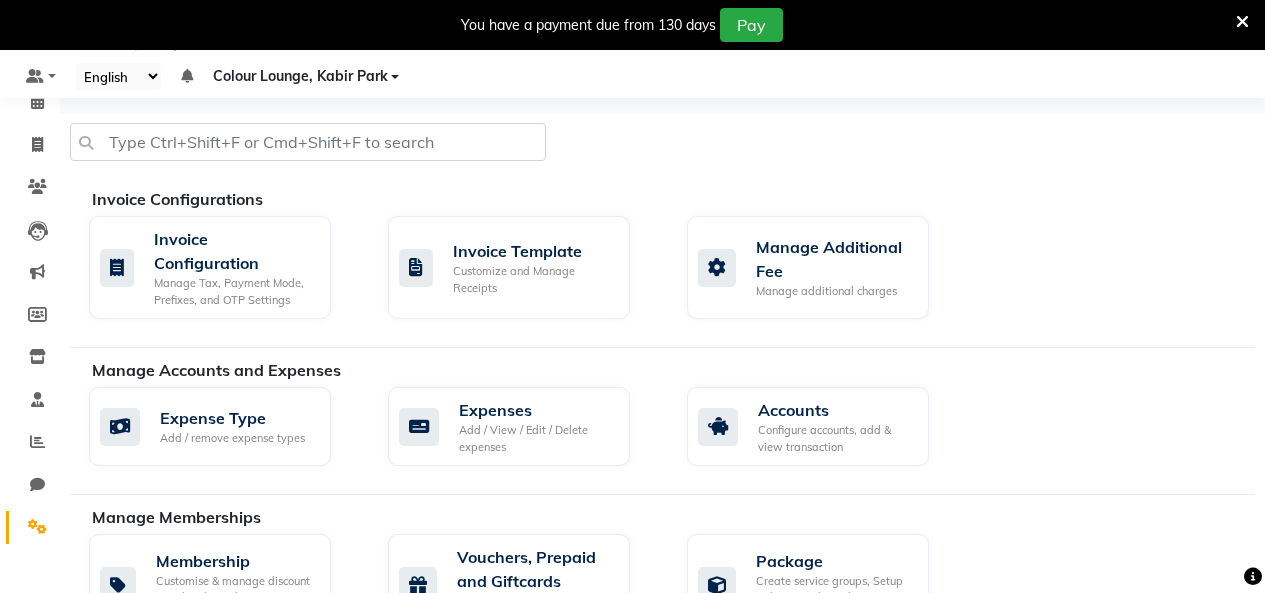 scroll, scrollTop: 50, scrollLeft: 0, axis: vertical 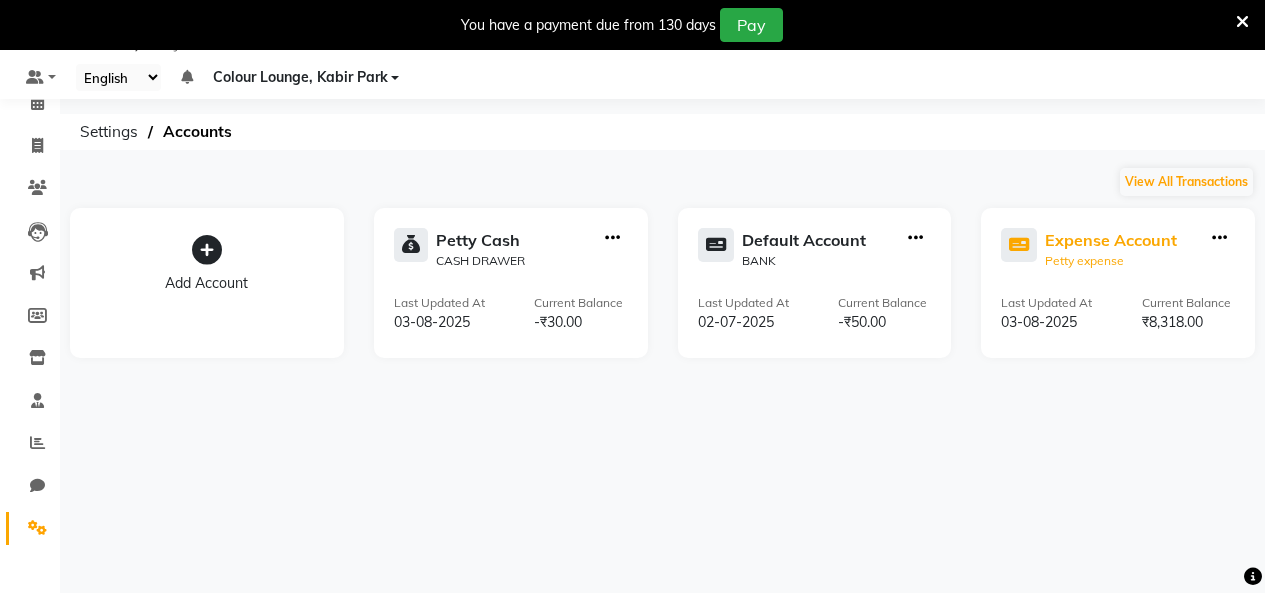 click on "Petty expense" 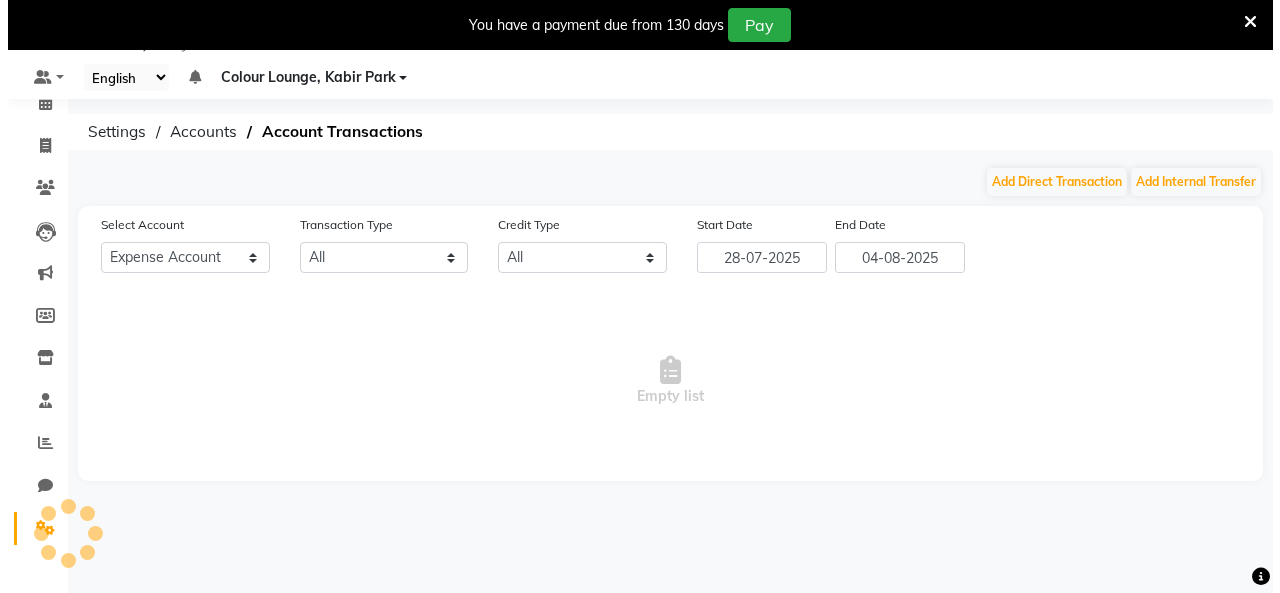 scroll, scrollTop: 51, scrollLeft: 0, axis: vertical 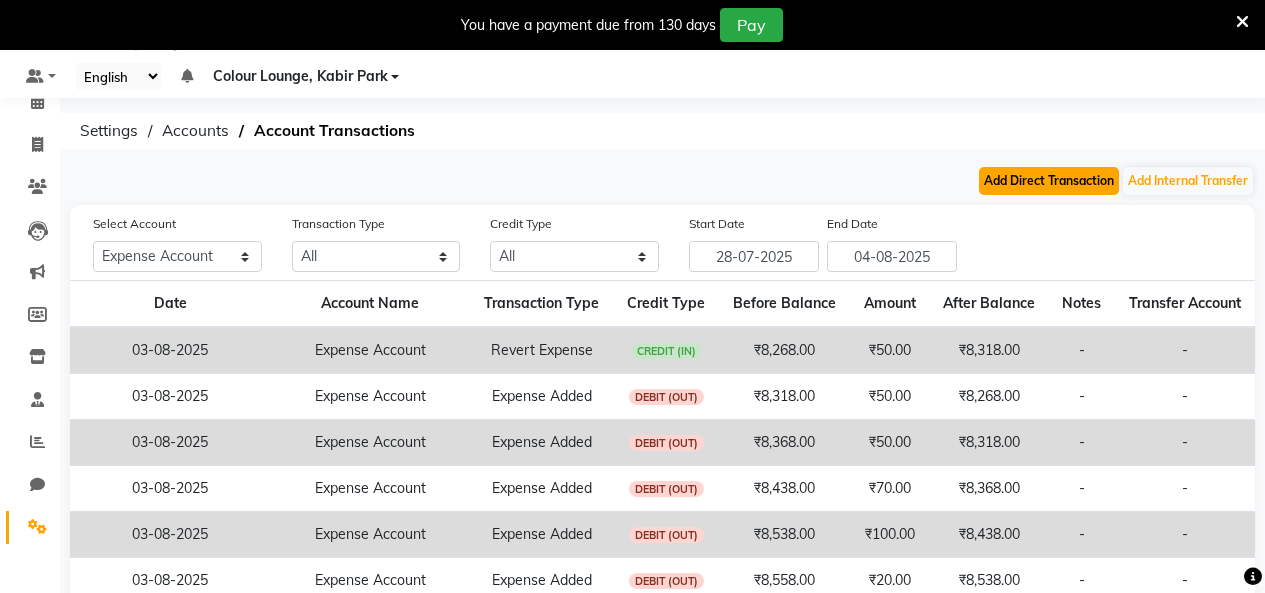 click on "Add Direct Transaction" 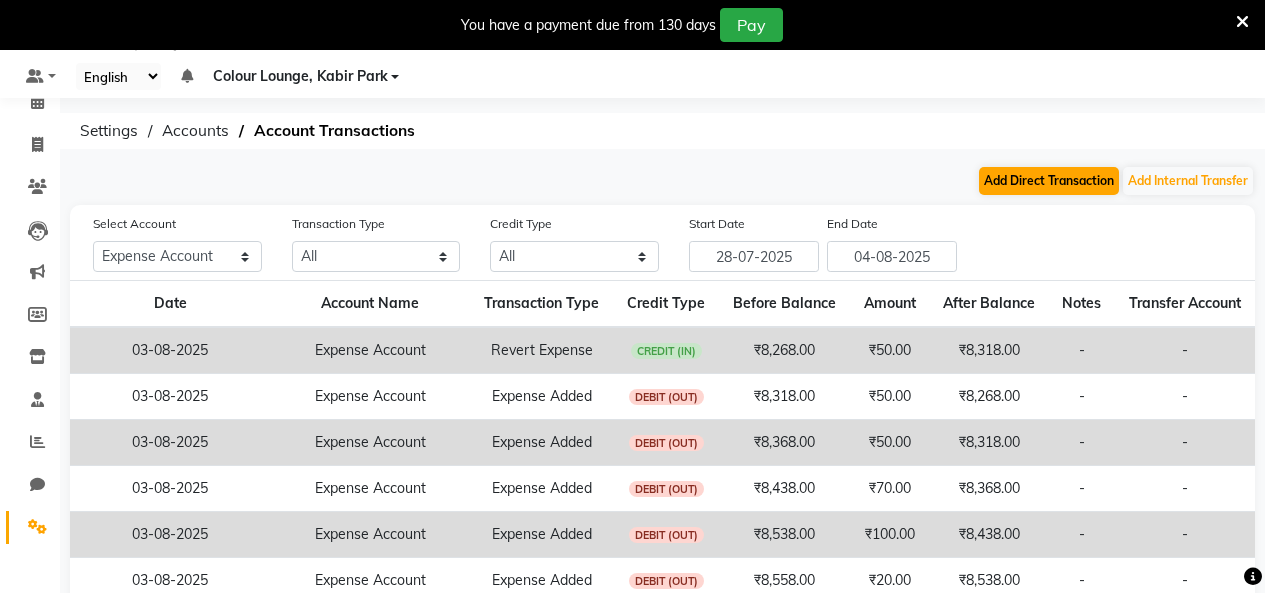 select on "direct" 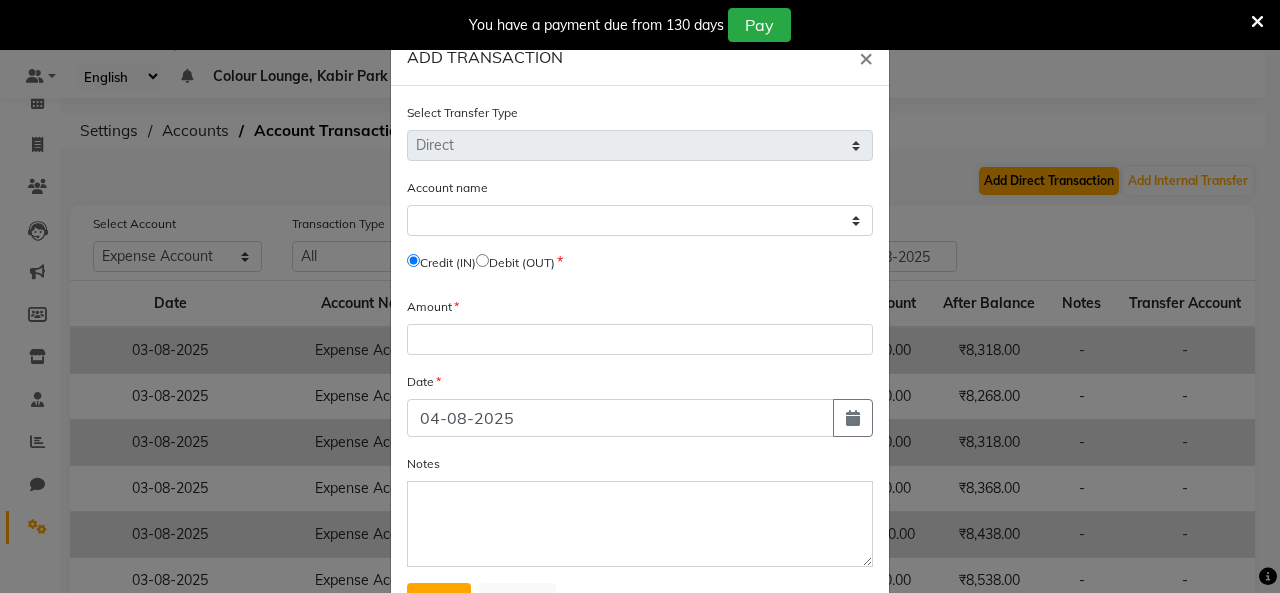select on "7254" 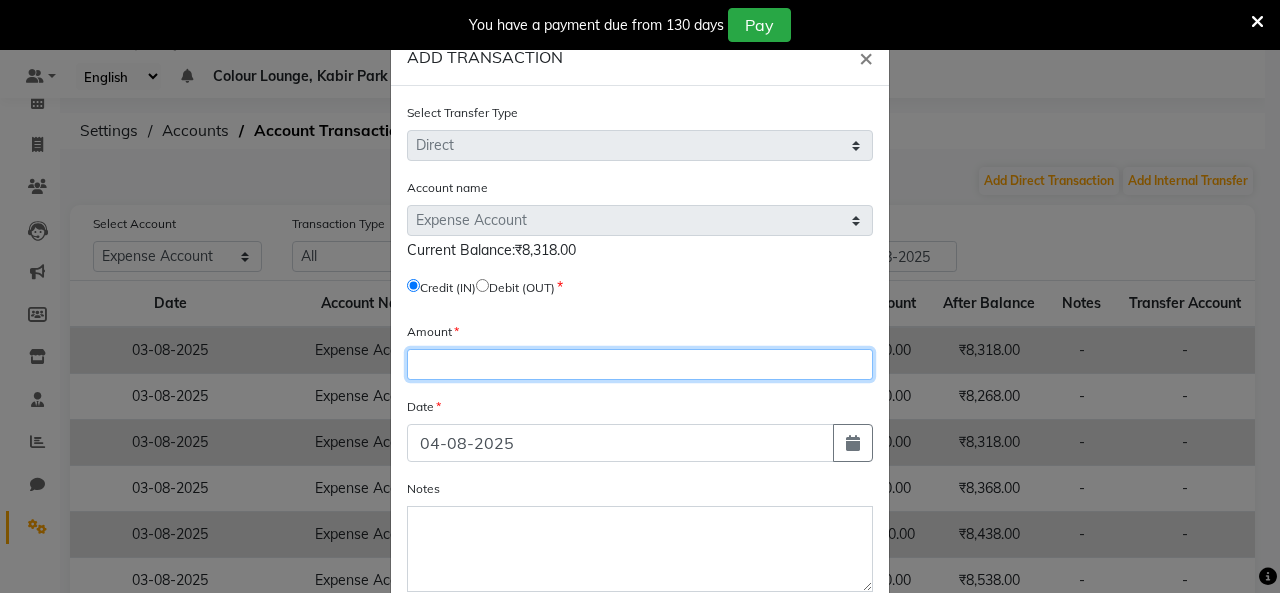 click 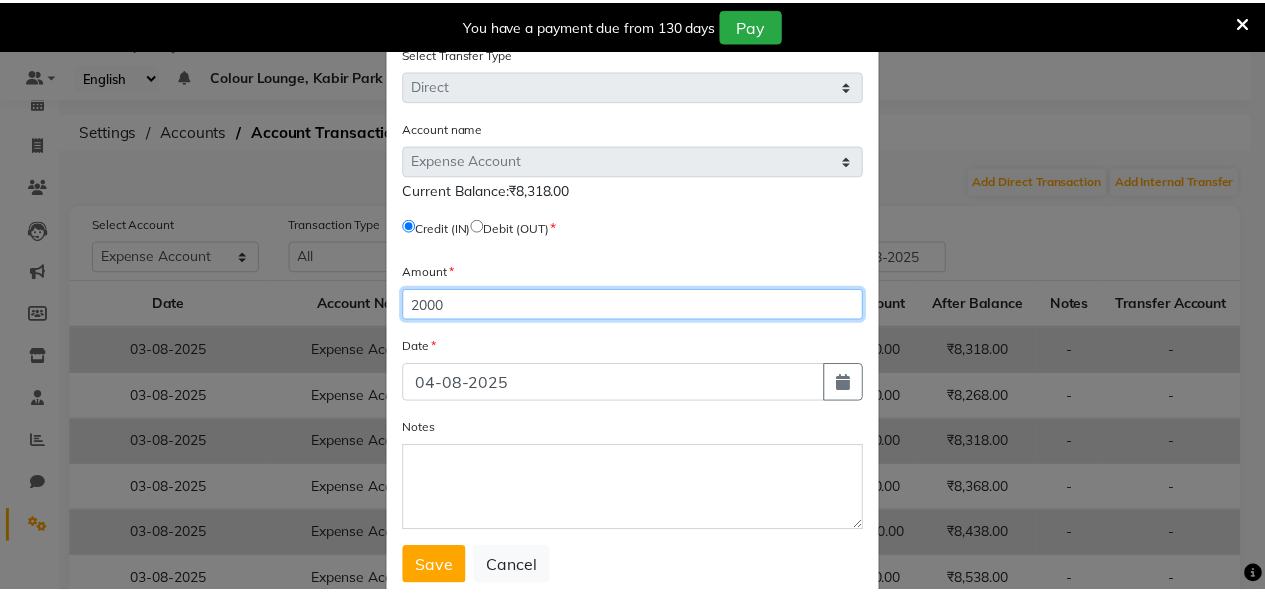 scroll, scrollTop: 114, scrollLeft: 0, axis: vertical 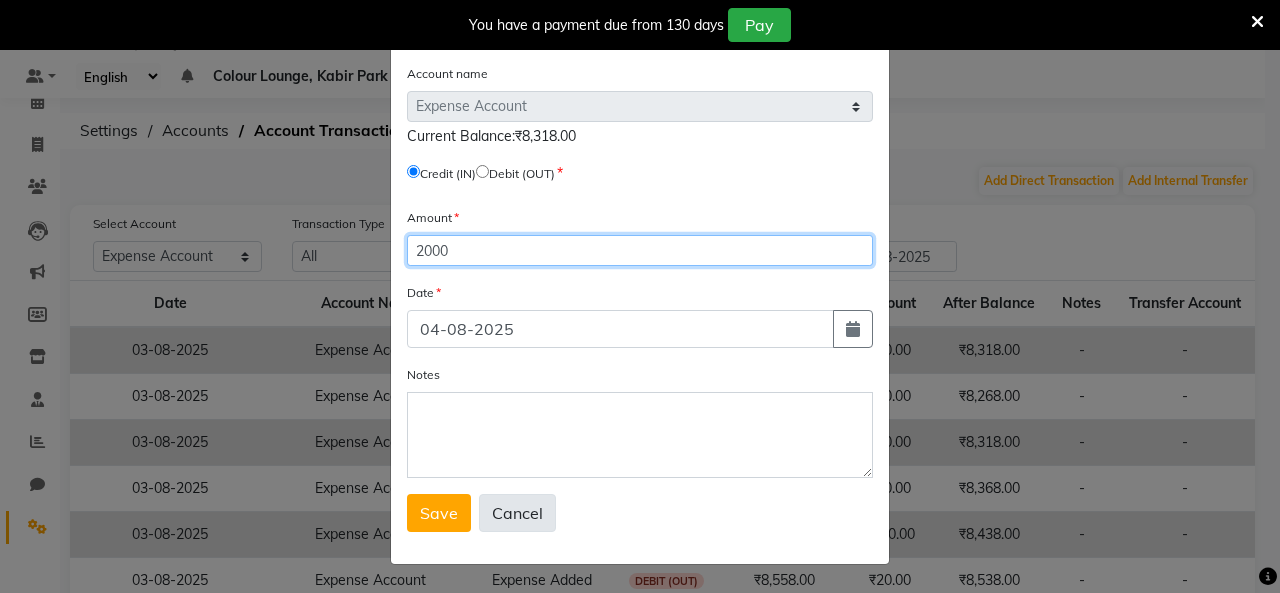 type on "2000" 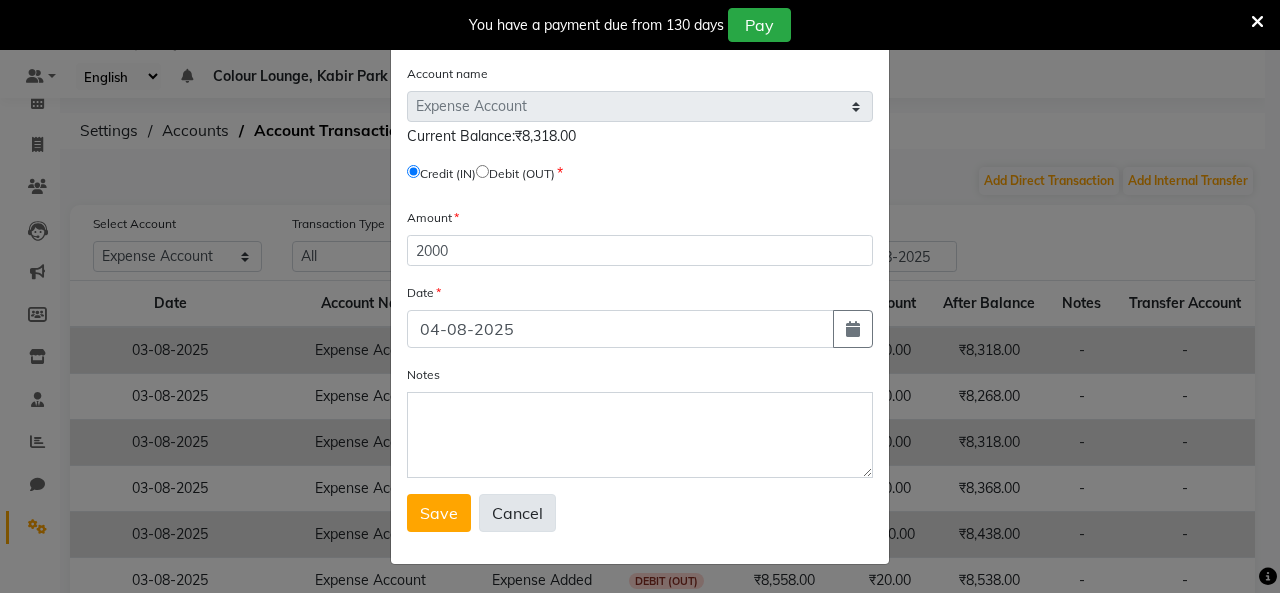 click on "Cancel" 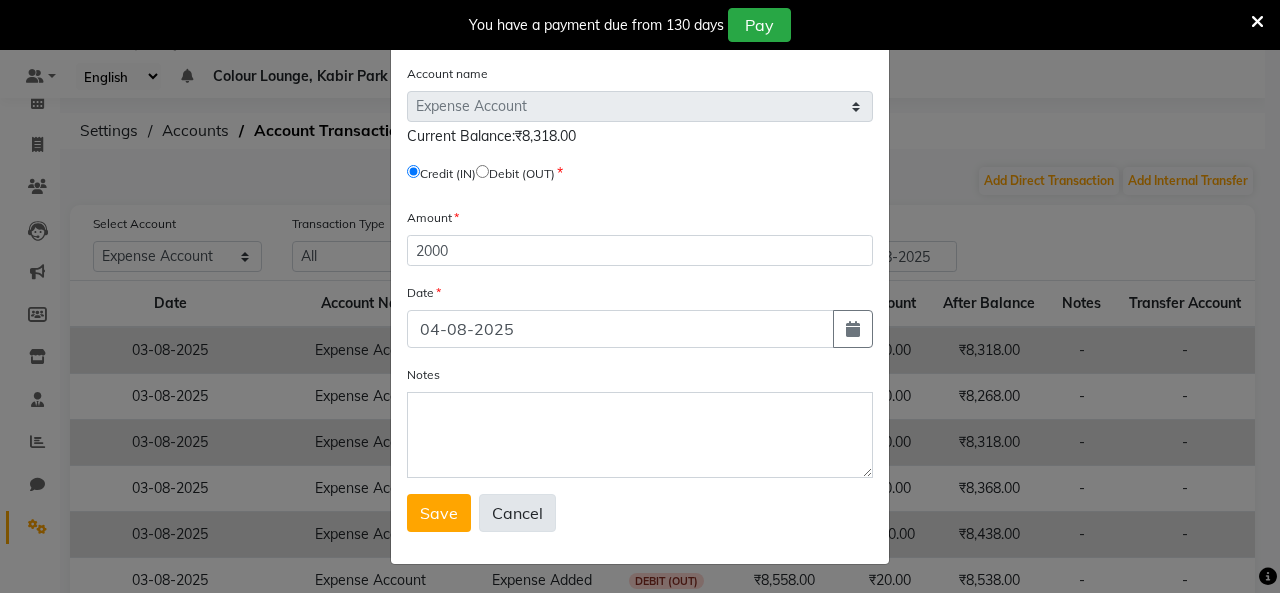 select 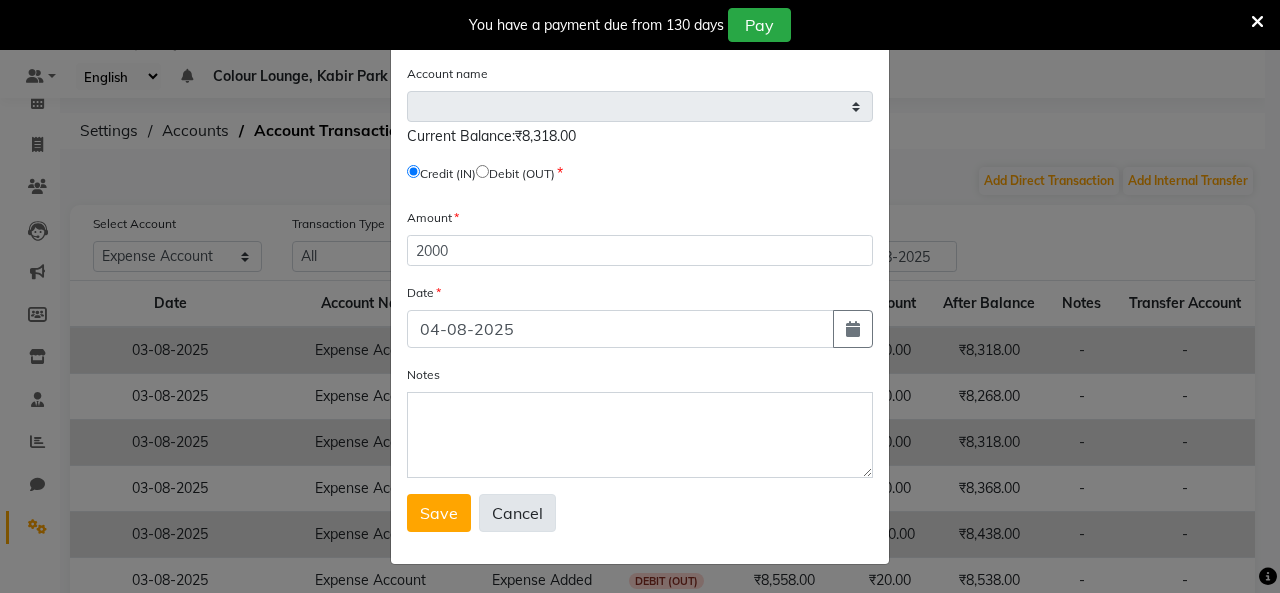 radio on "false" 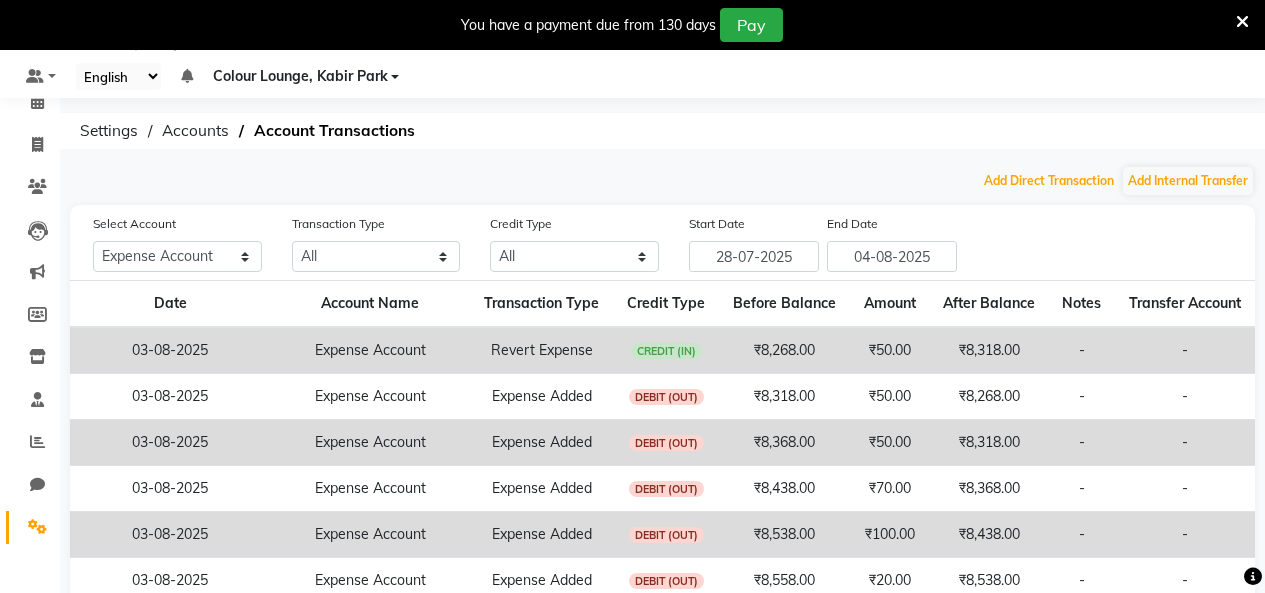 scroll, scrollTop: 0, scrollLeft: 0, axis: both 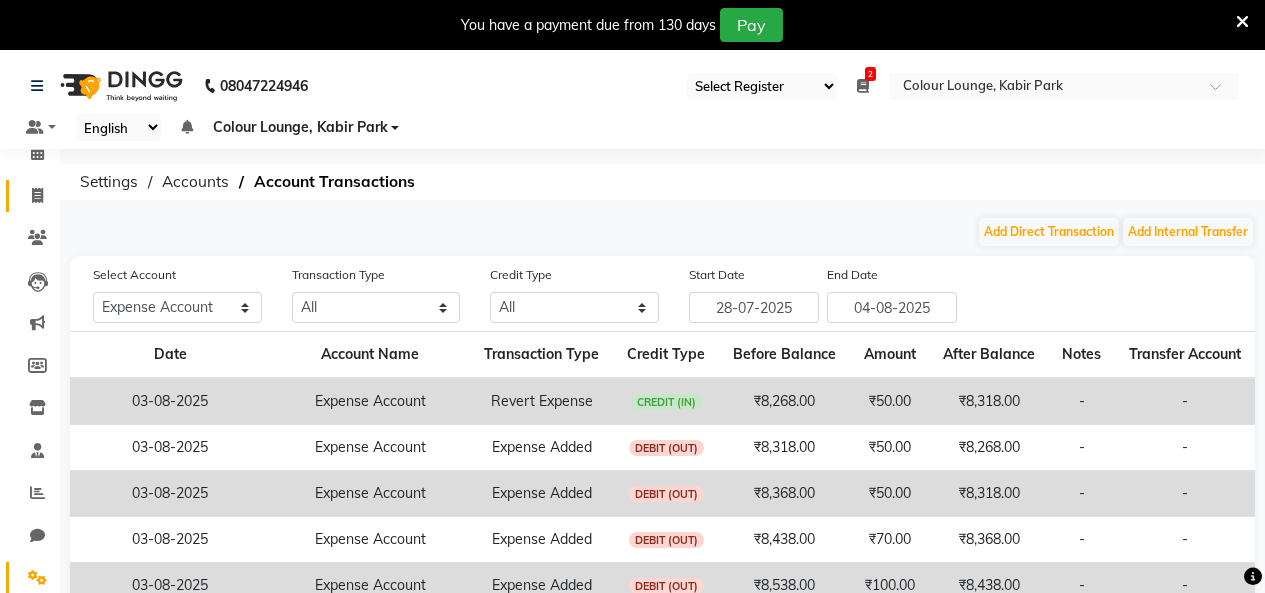 click on "Invoice" 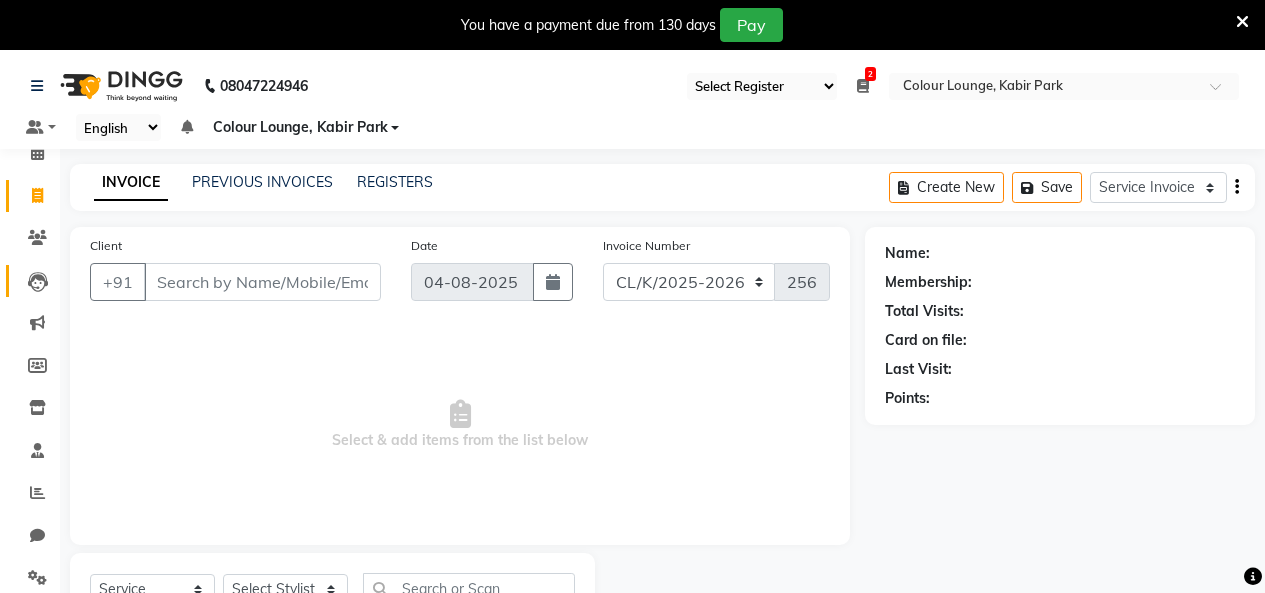 scroll, scrollTop: 85, scrollLeft: 0, axis: vertical 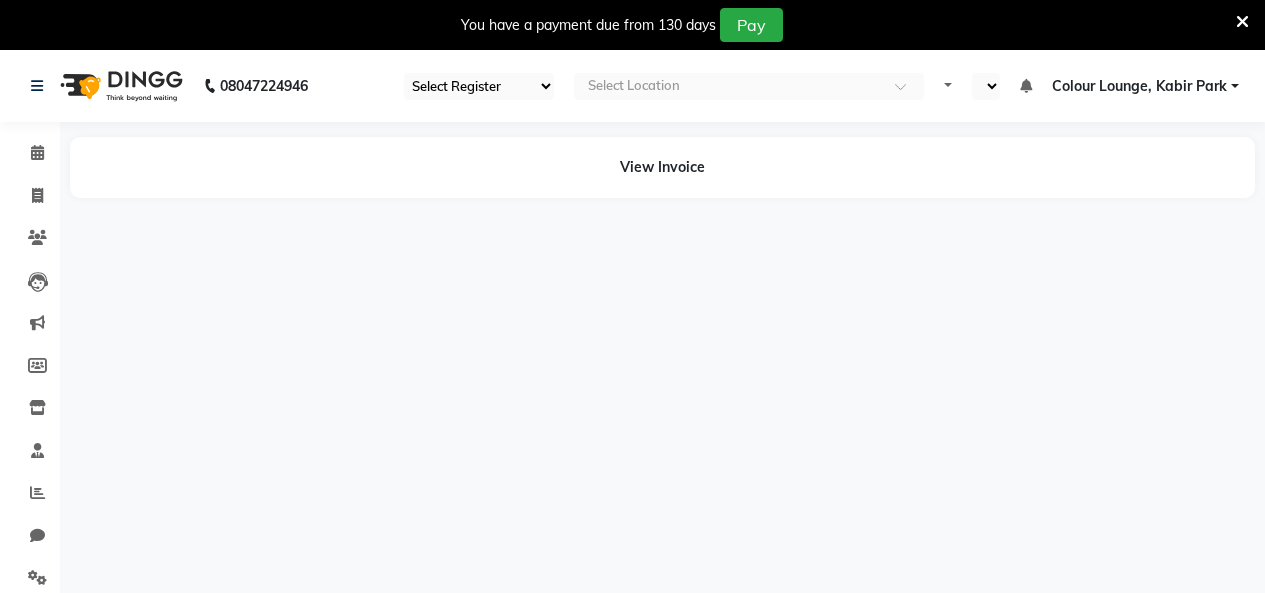 select on "75" 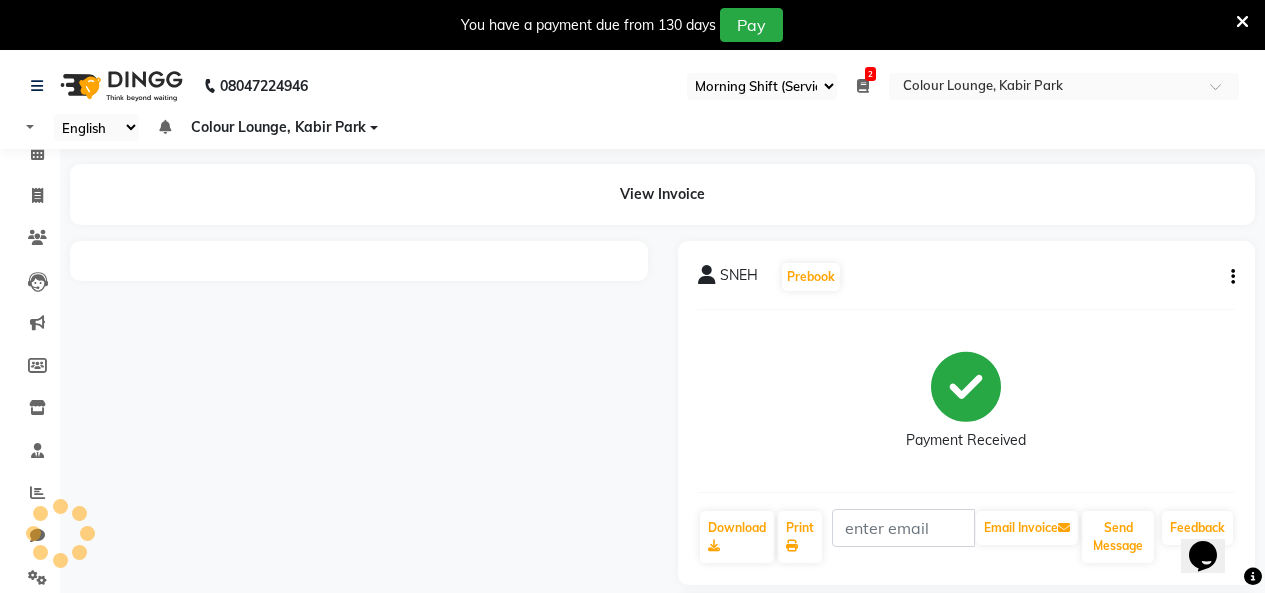 scroll, scrollTop: 0, scrollLeft: 0, axis: both 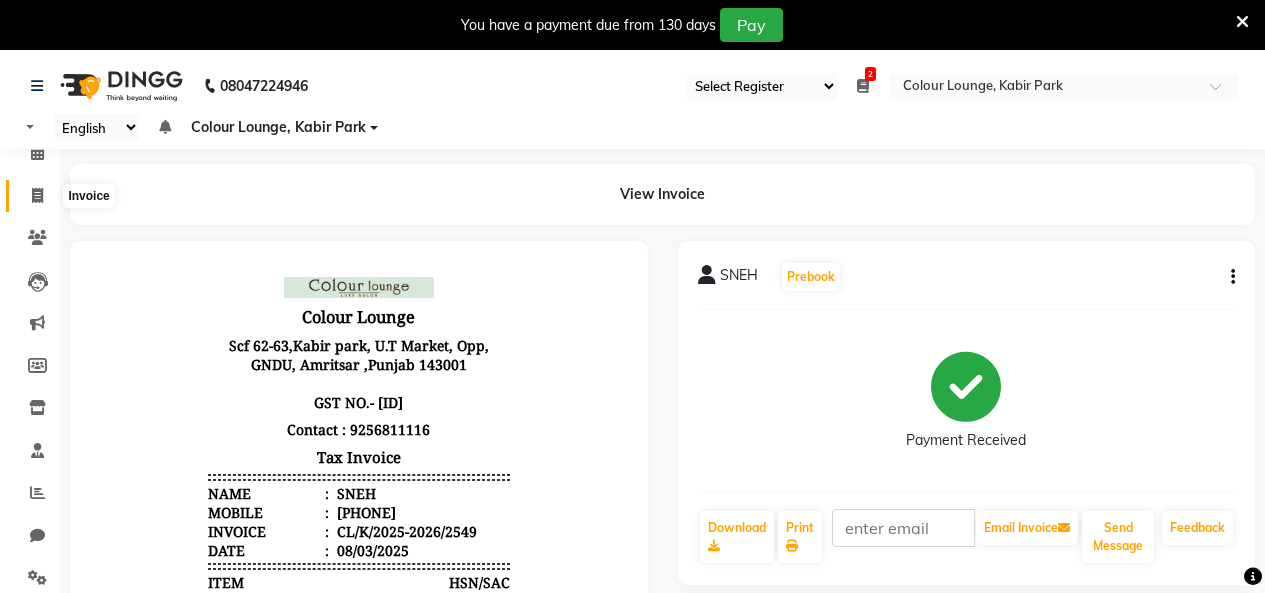 click 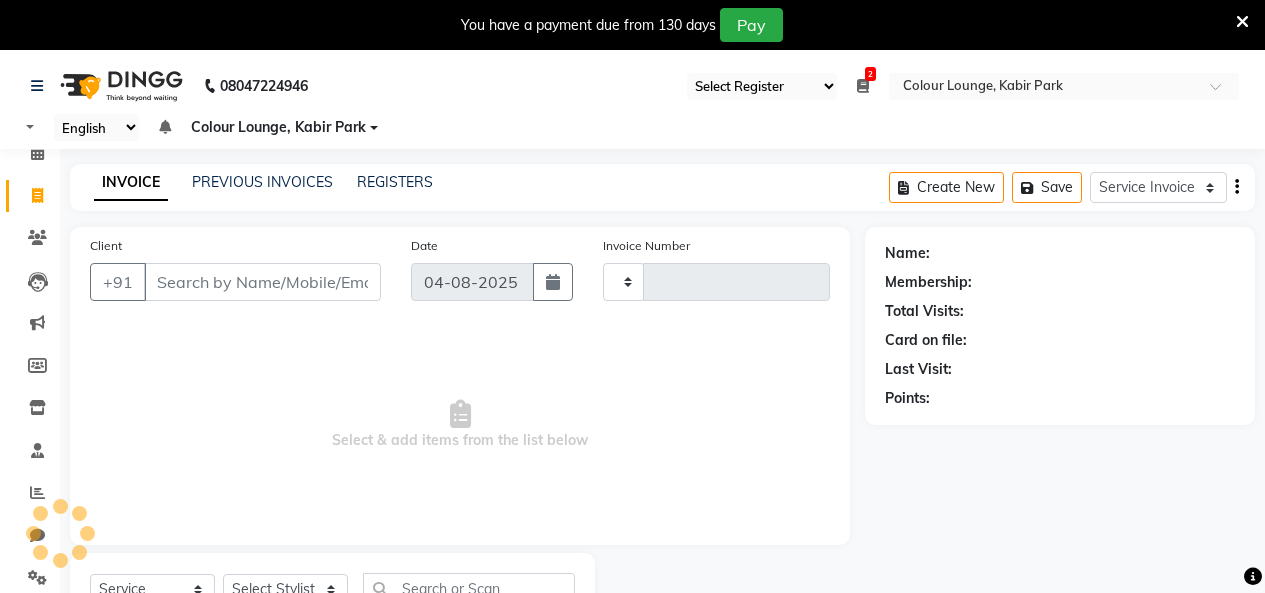 scroll, scrollTop: 85, scrollLeft: 0, axis: vertical 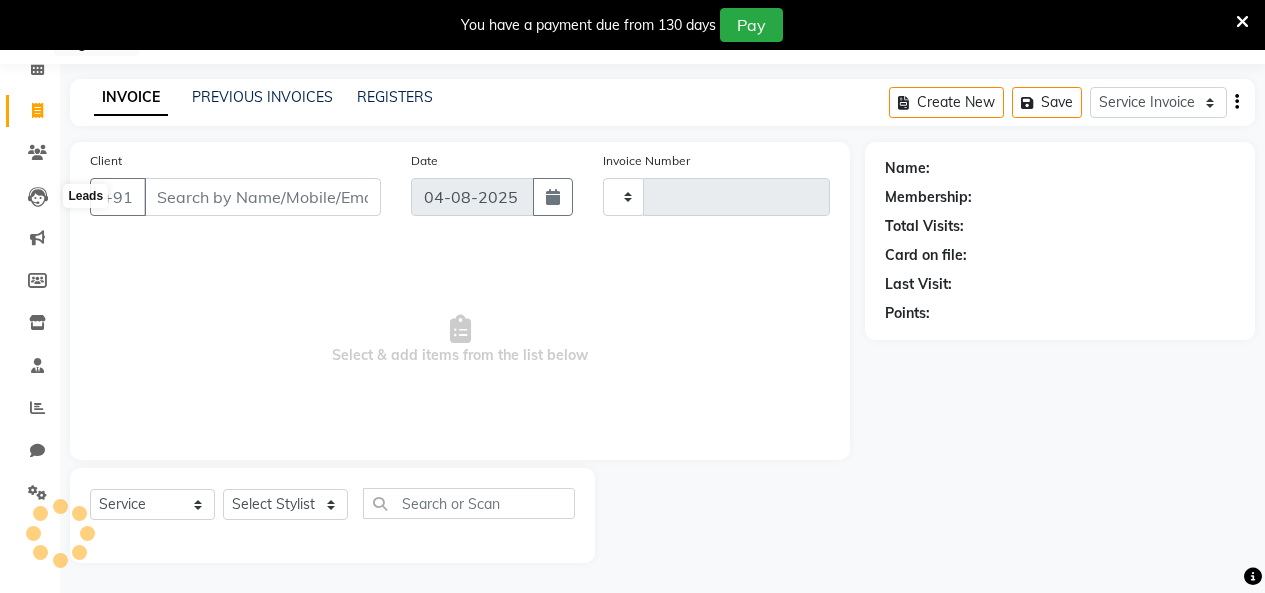 type on "2563" 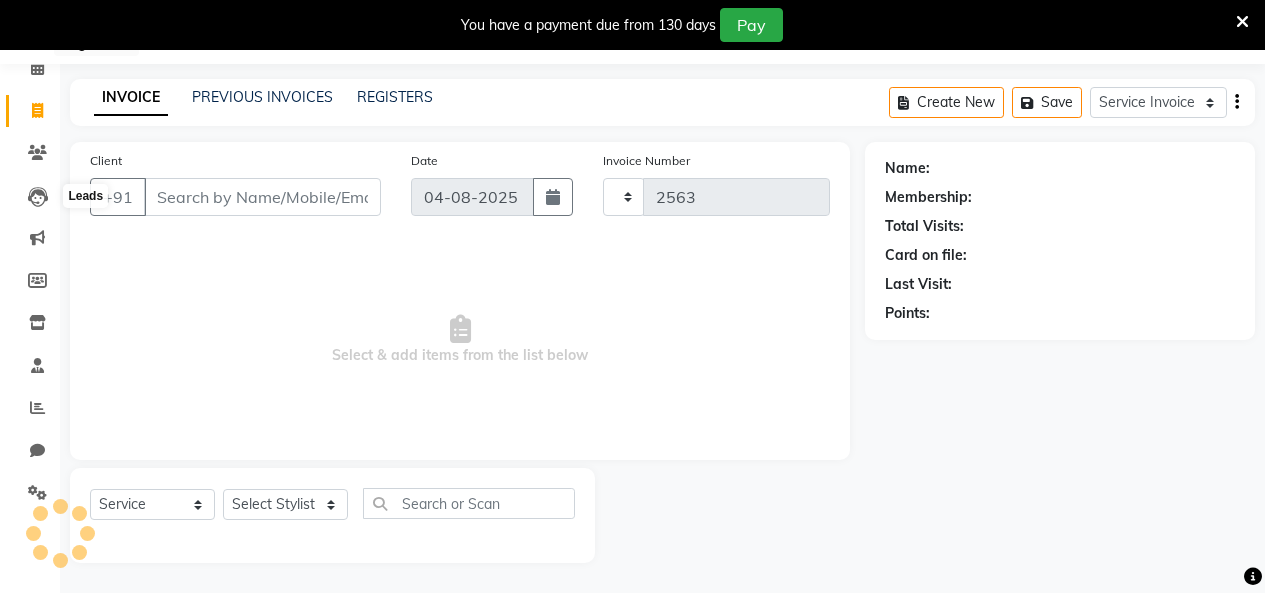 select on "8015" 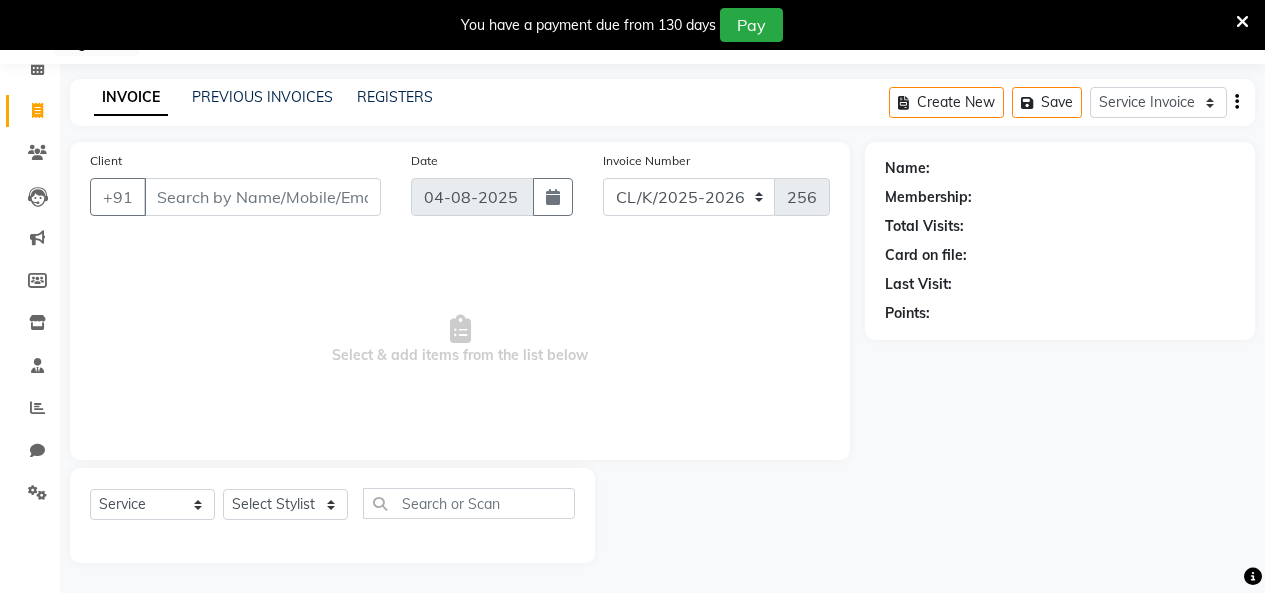 click on "Client" at bounding box center [262, 197] 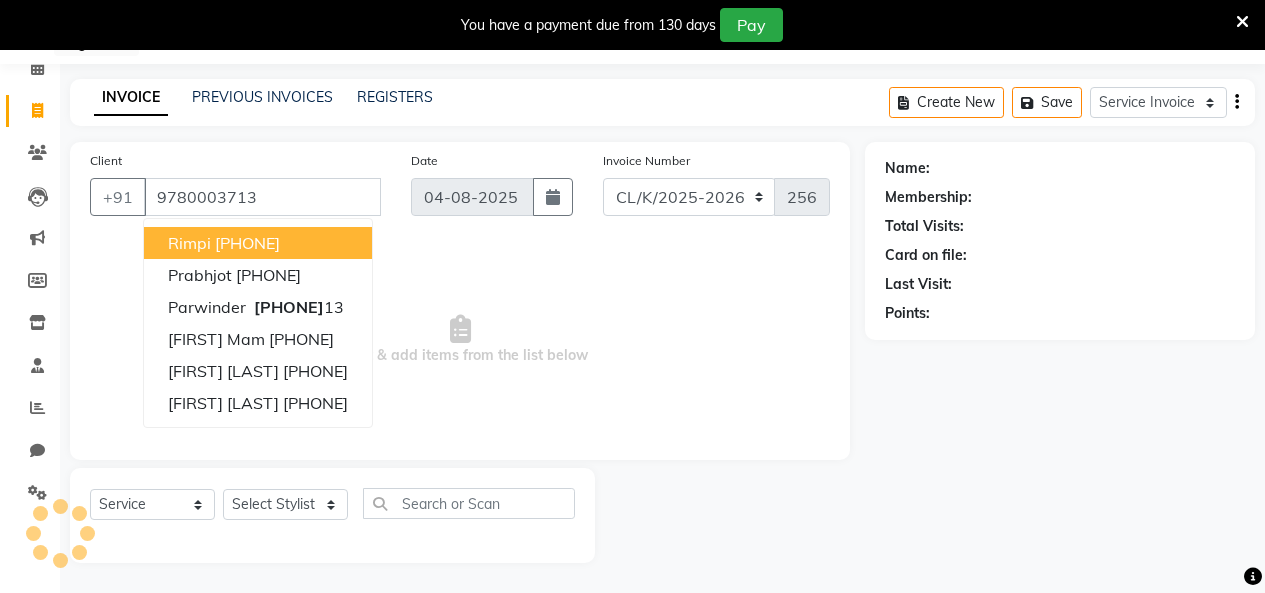 type on "9780003713" 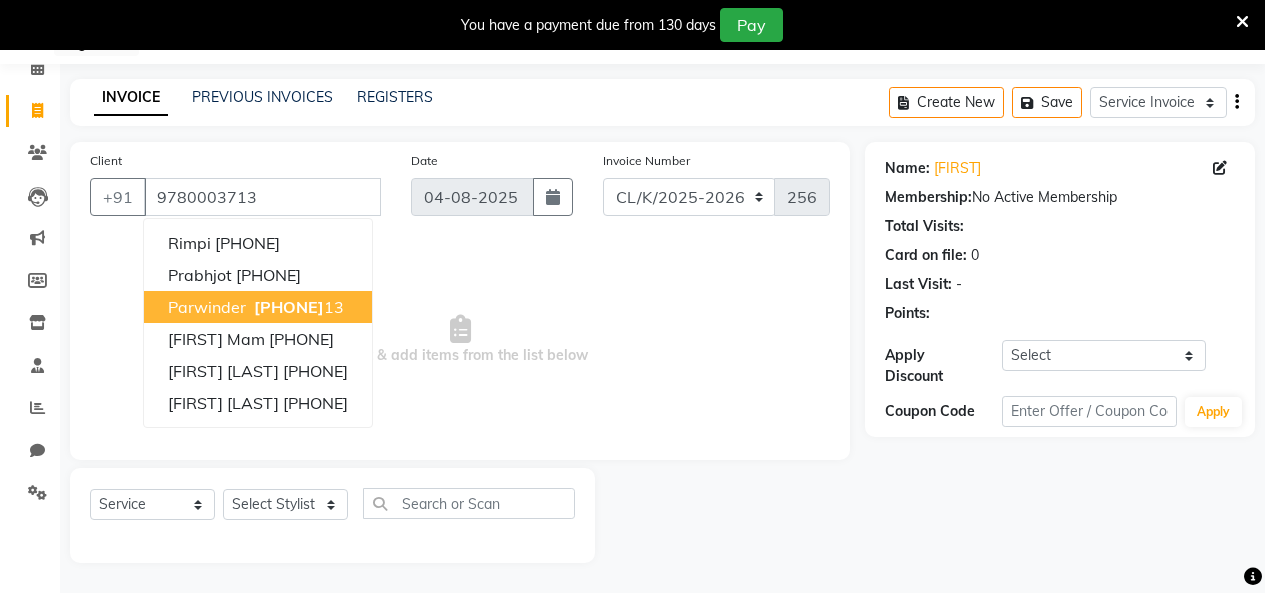 click on "[PHONE]" at bounding box center [297, 307] 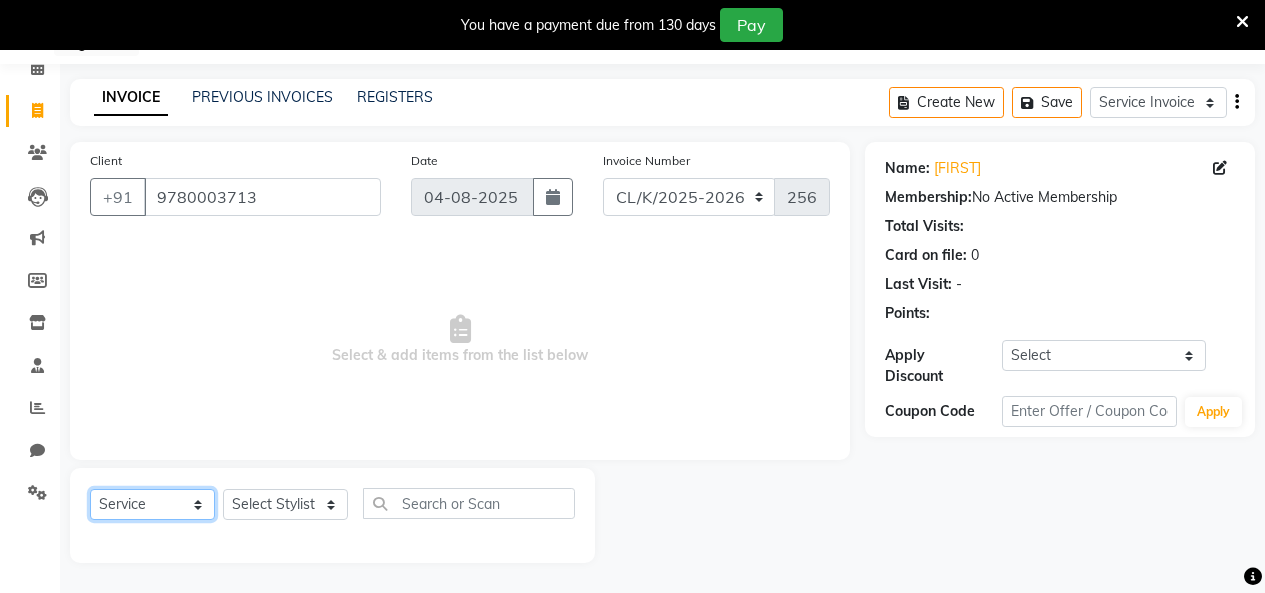 click on "Select  Service  Membership  Package Voucher Prepaid Gift Card" 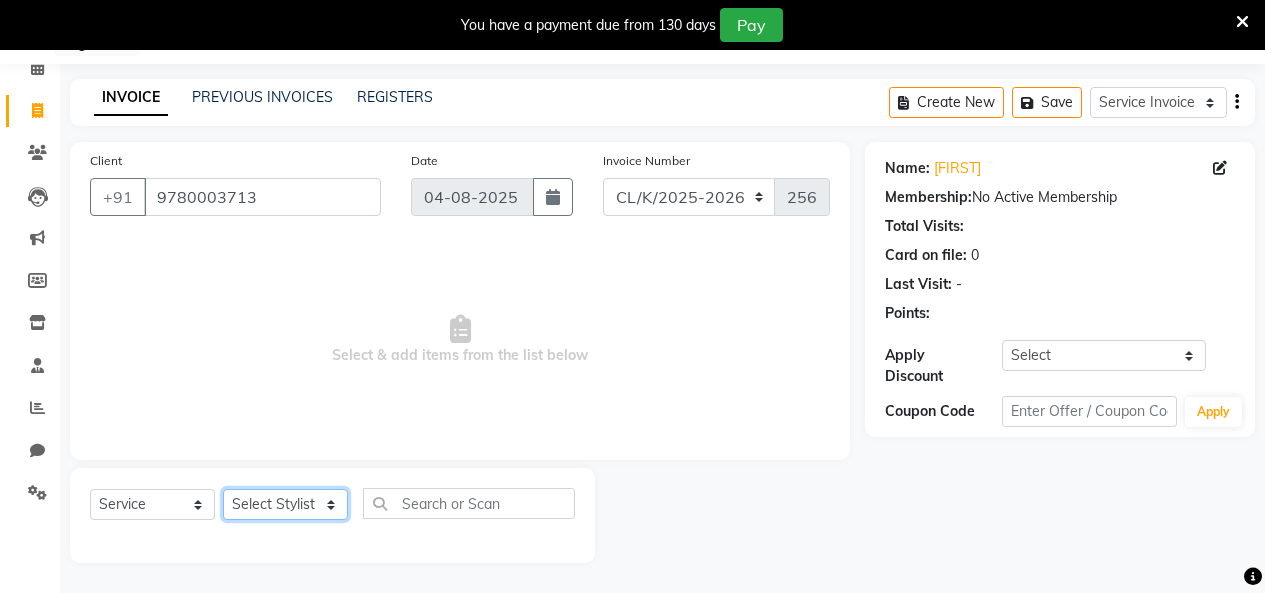 click on "Select Stylist Admin Admin AKHIL ANKUSH Colour Lounge, Kabir Park Colour Lounge, Kabir Park divyansh  Jaswinder singh guard JATIN JOHN JONEY LUXMI NAVDEEP KAUR NITI PARAMJIT PARAS KHATNAVLIA priya  priyanka  Rakesh sapna  SUMAN VANDANA SHARMA VISHAL" 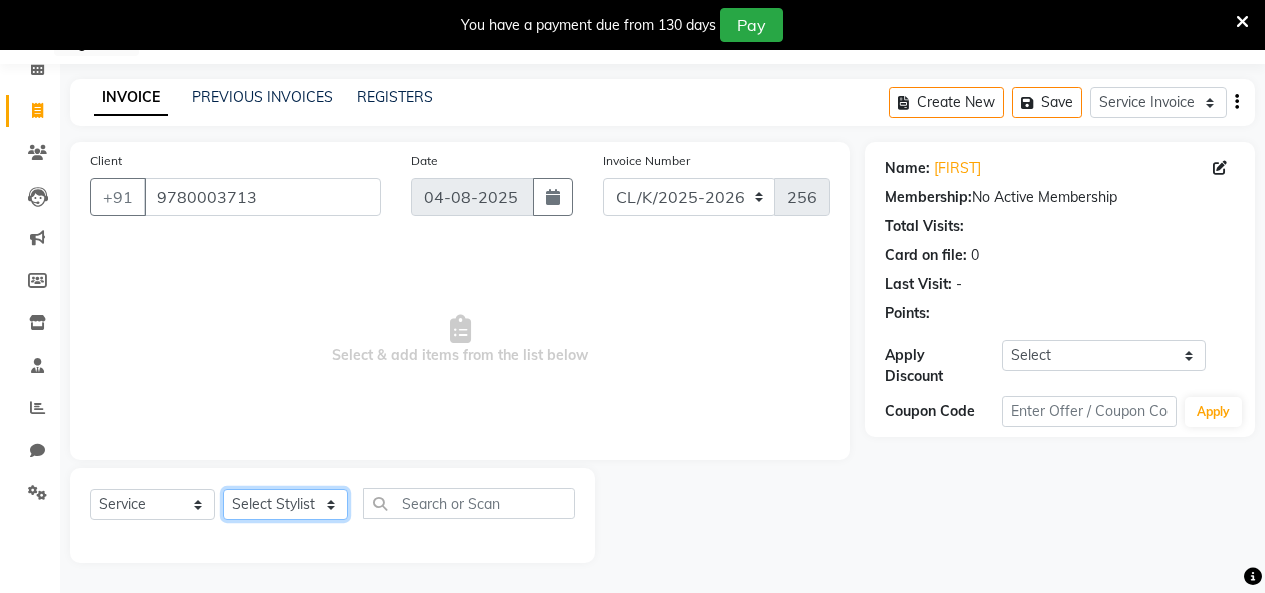 select on "70130" 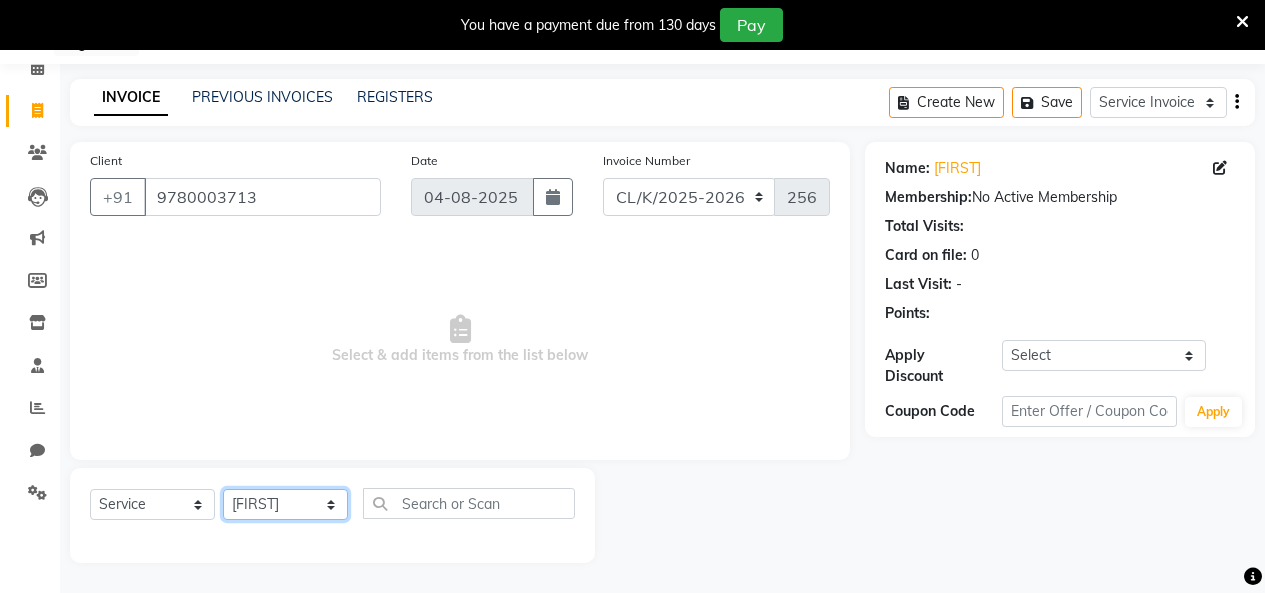 click on "Select Stylist Admin Admin AKHIL ANKUSH Colour Lounge, Kabir Park Colour Lounge, Kabir Park divyansh  Jaswinder singh guard JATIN JOHN JONEY LUXMI NAVDEEP KAUR NITI PARAMJIT PARAS KHATNAVLIA priya  priyanka  Rakesh sapna  SUMAN VANDANA SHARMA VISHAL" 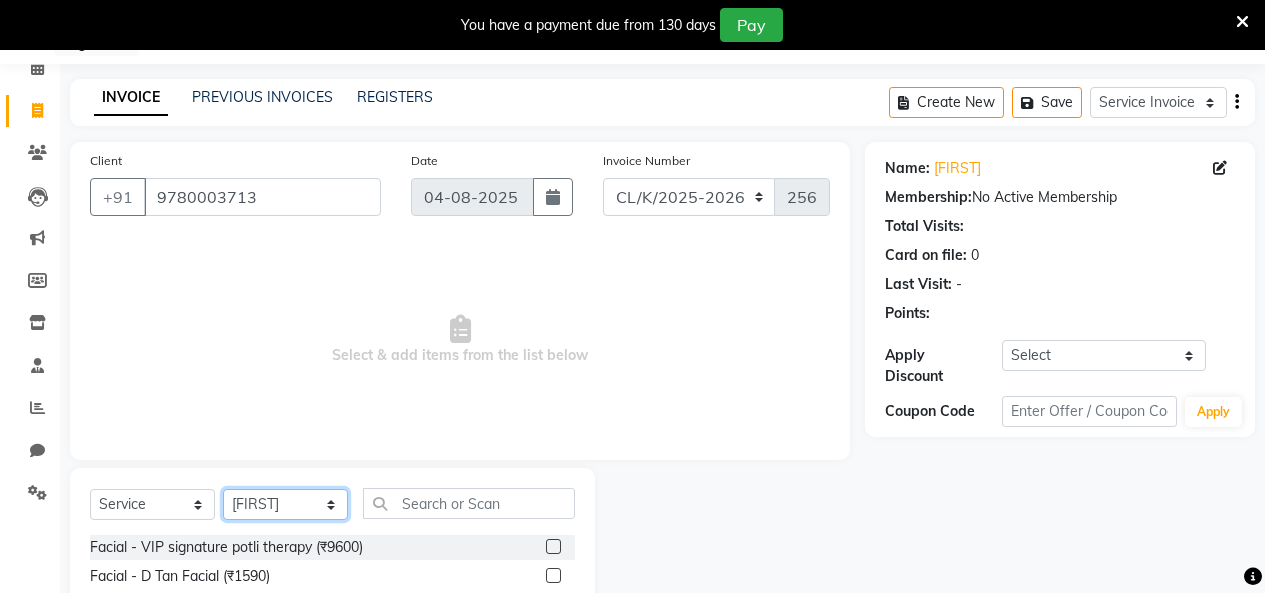 scroll, scrollTop: 545, scrollLeft: 0, axis: vertical 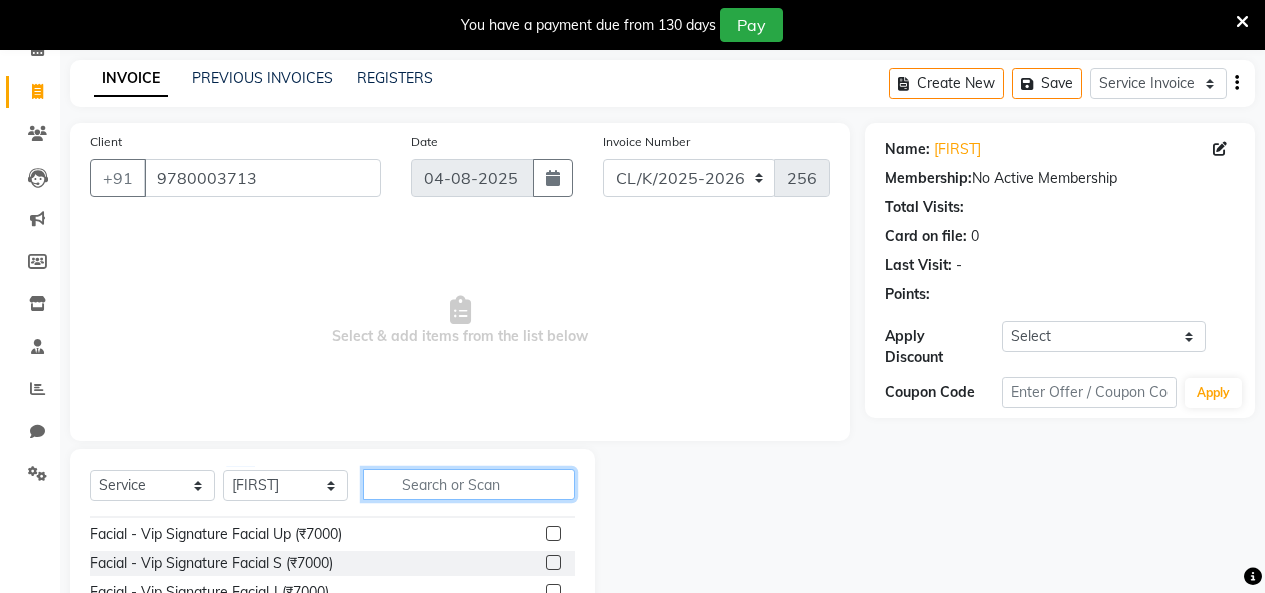 click 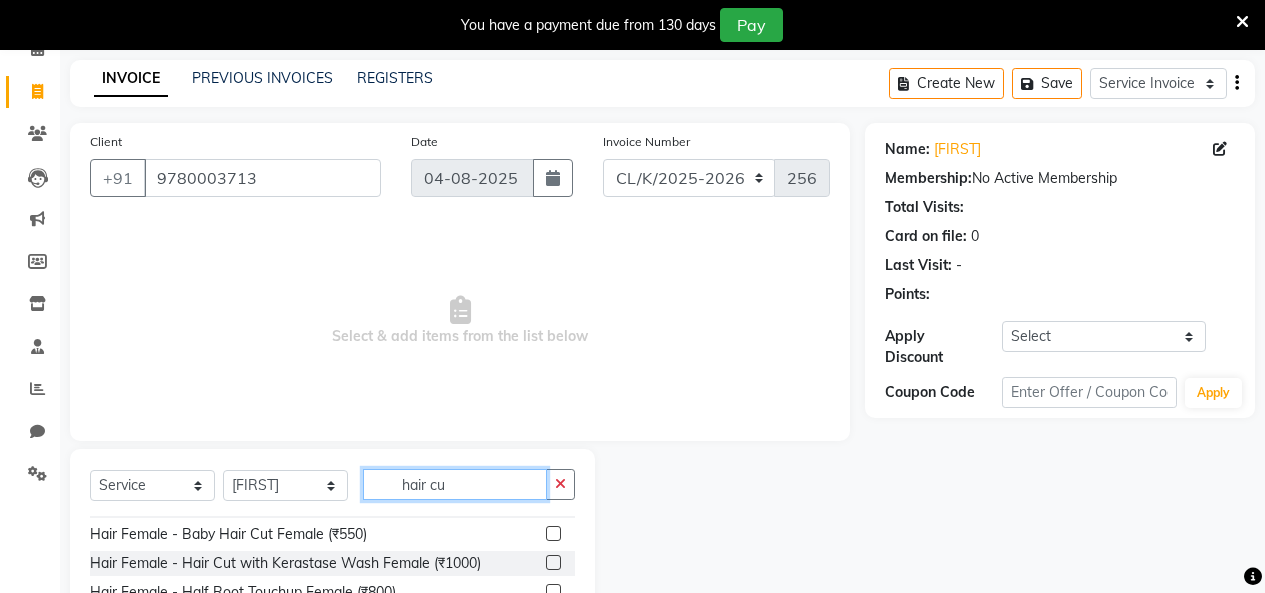 scroll, scrollTop: 0, scrollLeft: 0, axis: both 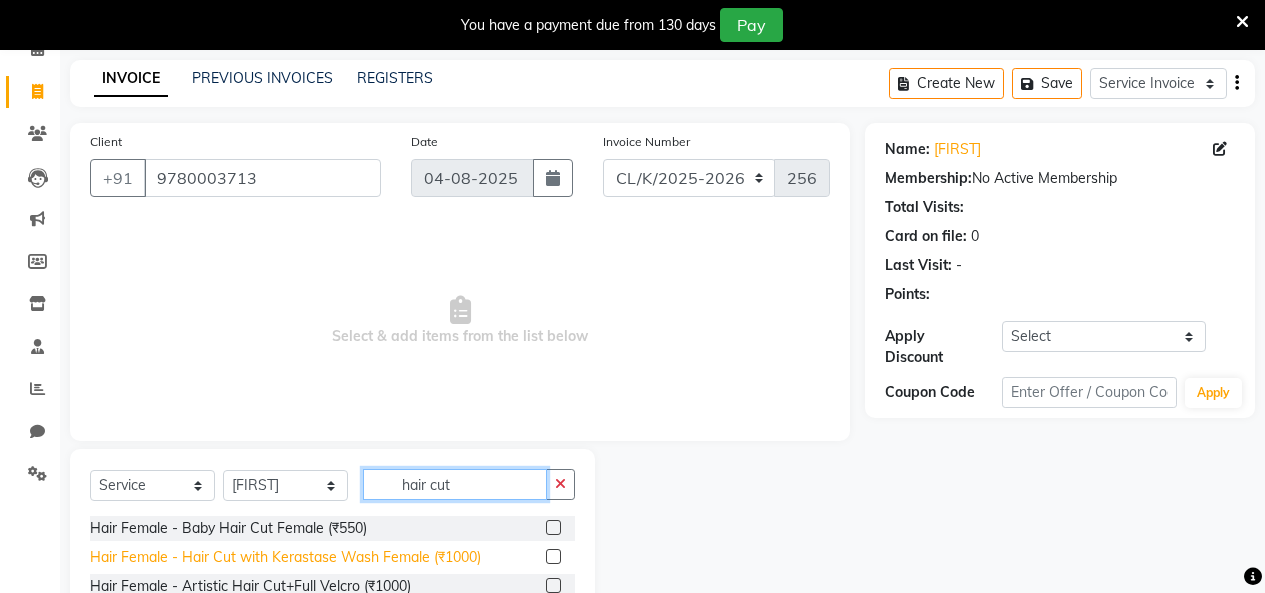 type on "hair cut" 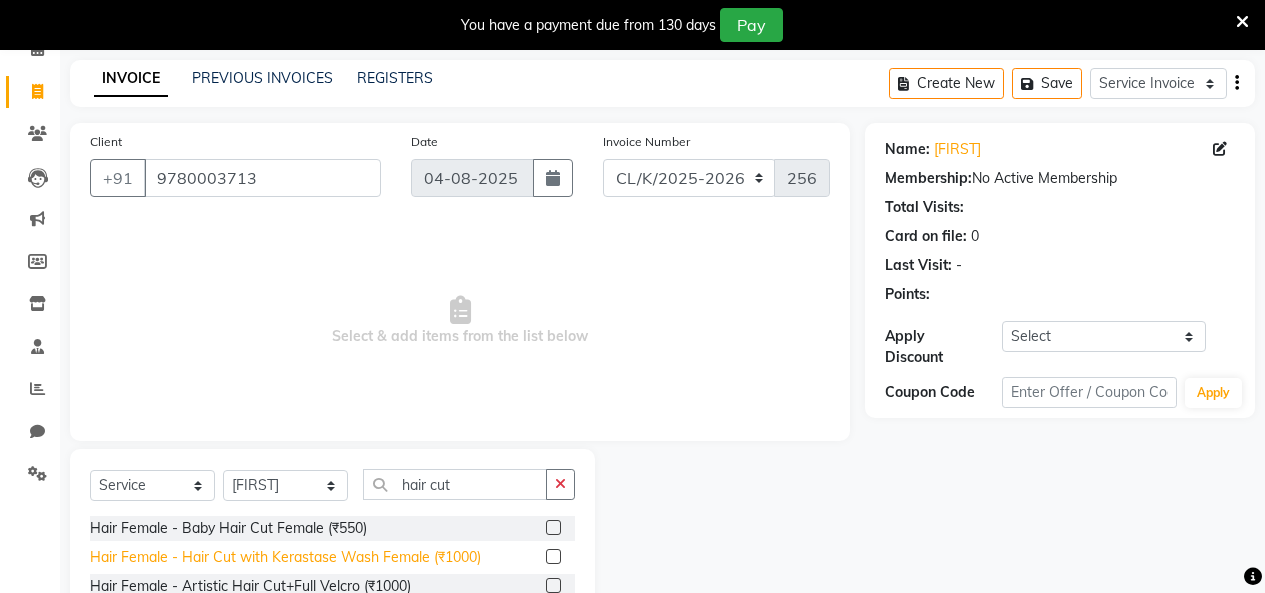 click on "Hair Female - Hair Cut with Kerastase Wash Female (₹1000)" 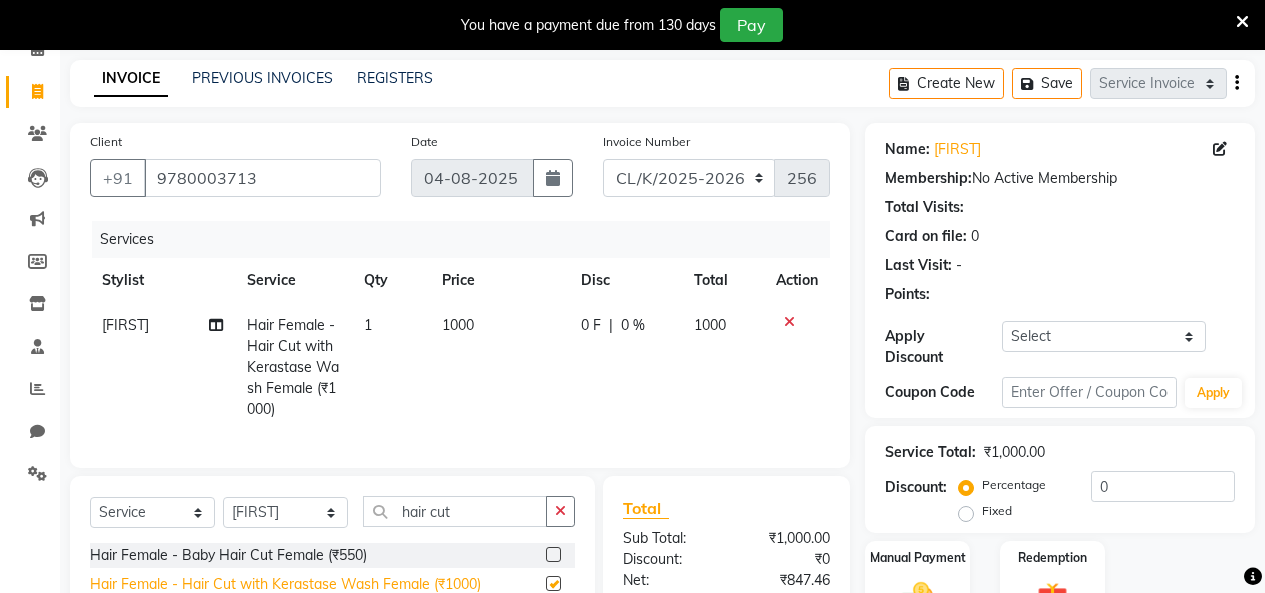 checkbox on "false" 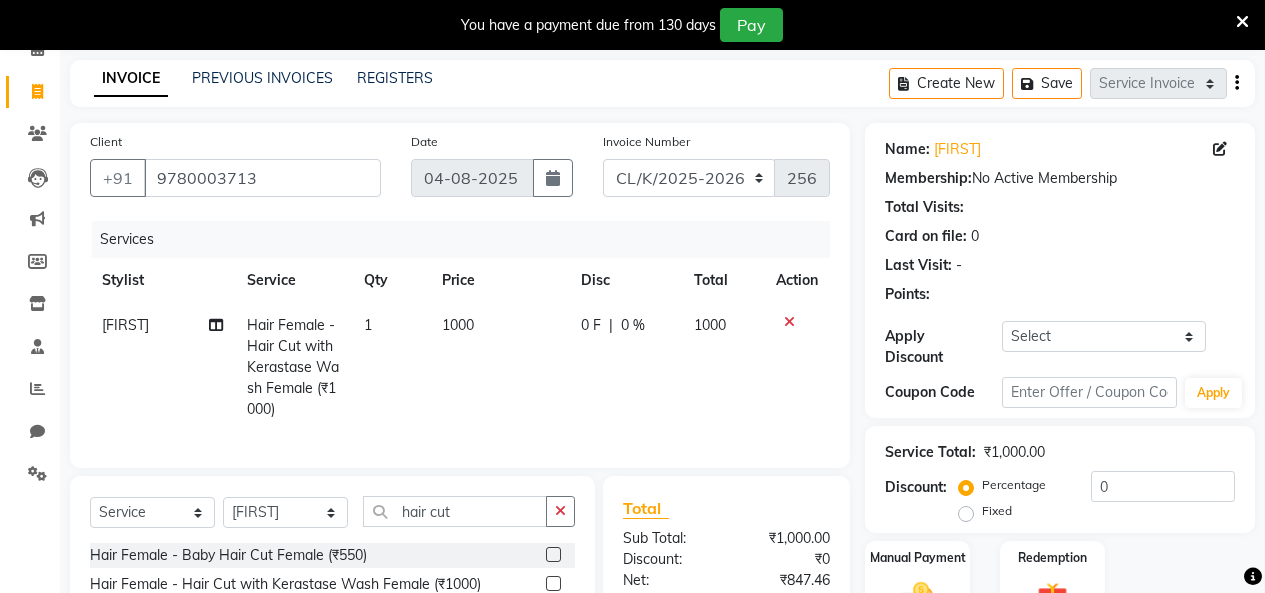 click on "1000" 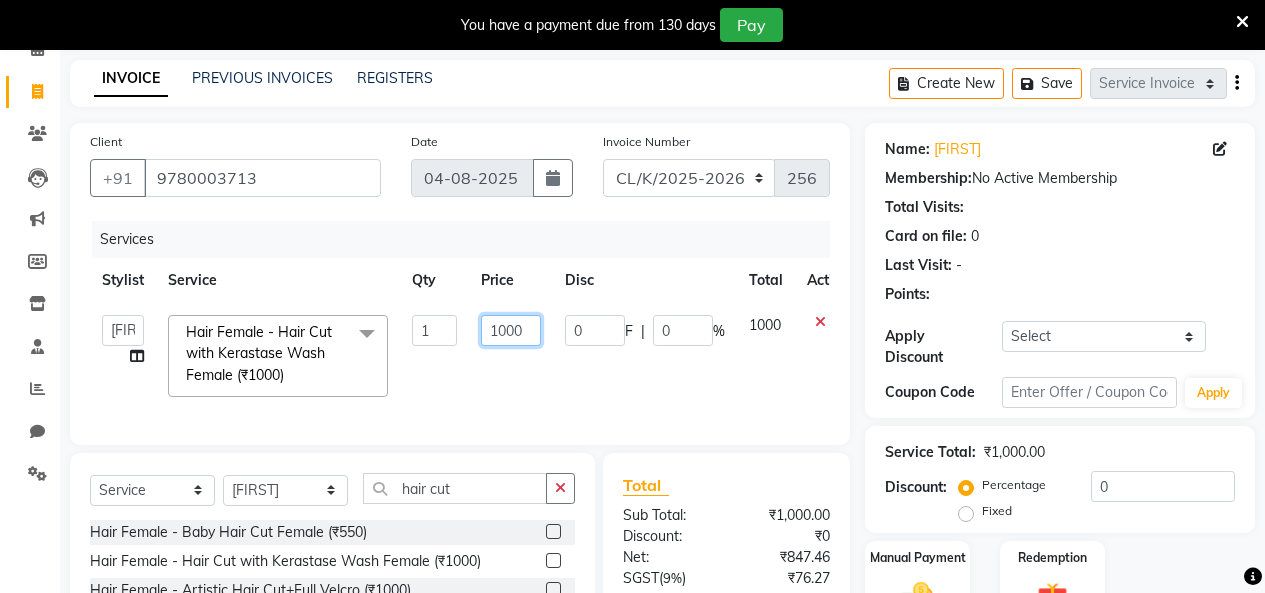 click on "1000" 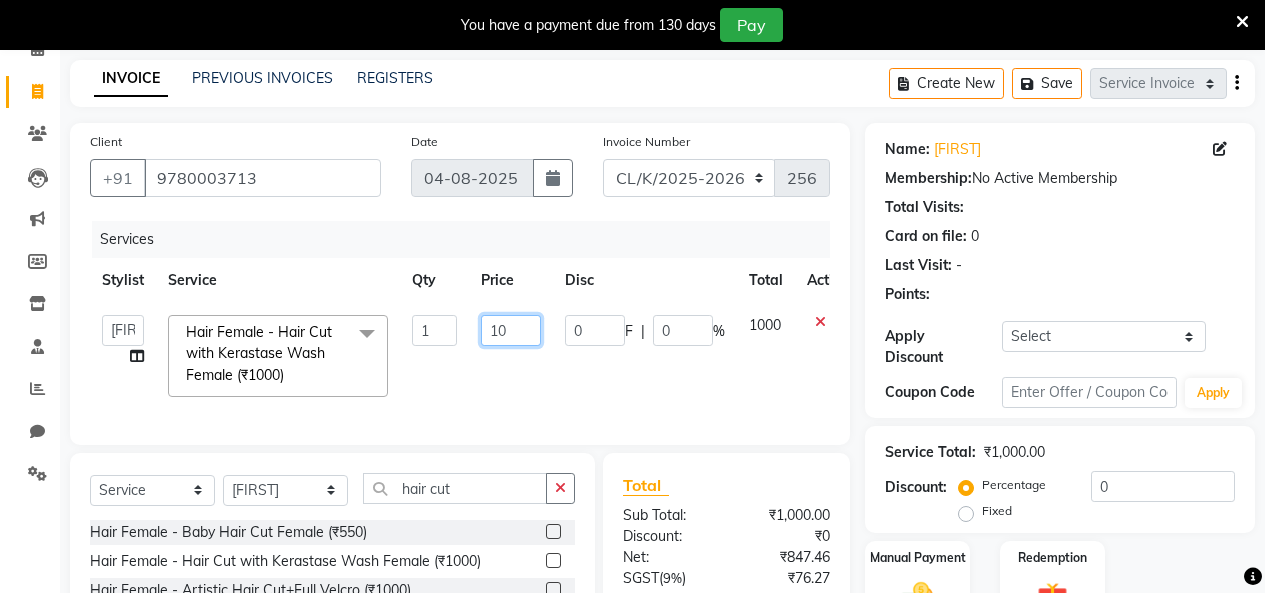 type on "1" 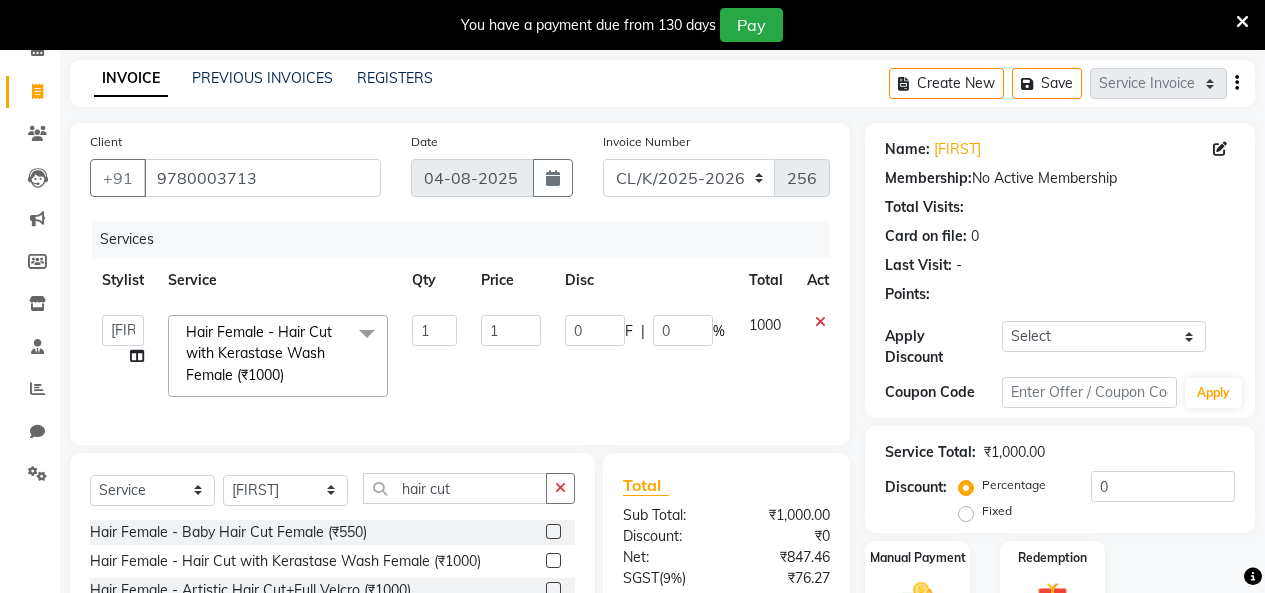 click on "Admin Admin [FIRST] [FIRST] Colour Lounge, Kabir Park Colour Lounge, Kabir Park [FIRST] [FIRST] [LAST] guard [FIRST] [FIRST] [FIRST] [FIRST] [FIRST] [LAST] [FIRST] [FIRST] [FIRST] [FIRST] [LAST] [FIRST] [FIRST] [FIRST] [FIRST] [LAST] [FIRST] Hair Female - Hair Cut with Kerastase Wash Female (₹1000) x Facial - VIP signature potli therapy (₹9600) Facial - D Tan Facial (₹1590) Facial - French Facial (₹1770) Facial - Glow Facial (₹2500) Facial - Dermasage Luxury Skin Treatment (₹8000) Facial - Algotherm Luxury Facial (₹10000) Facial - Vitamin C Retinol Facial (₹6000) Facial - Vip Signature Facial (₹7000) Facial - Organic Facial (₹2359) Facial - Vitamin C Whiteninig Brightening facial (₹5000) Facial - Nirvana Facial (₹2712) Facial - Bio Whitening Facial (₹2595) Facial - Organic Facial kp qu (₹2000) Facial - Organic Facial kp co (₹2000) Facial - Organic Facial kp ava (₹2000) Facial - Bio Whitening Facial pmt (₹2590) Clinic - Prp (₹5000) 1" 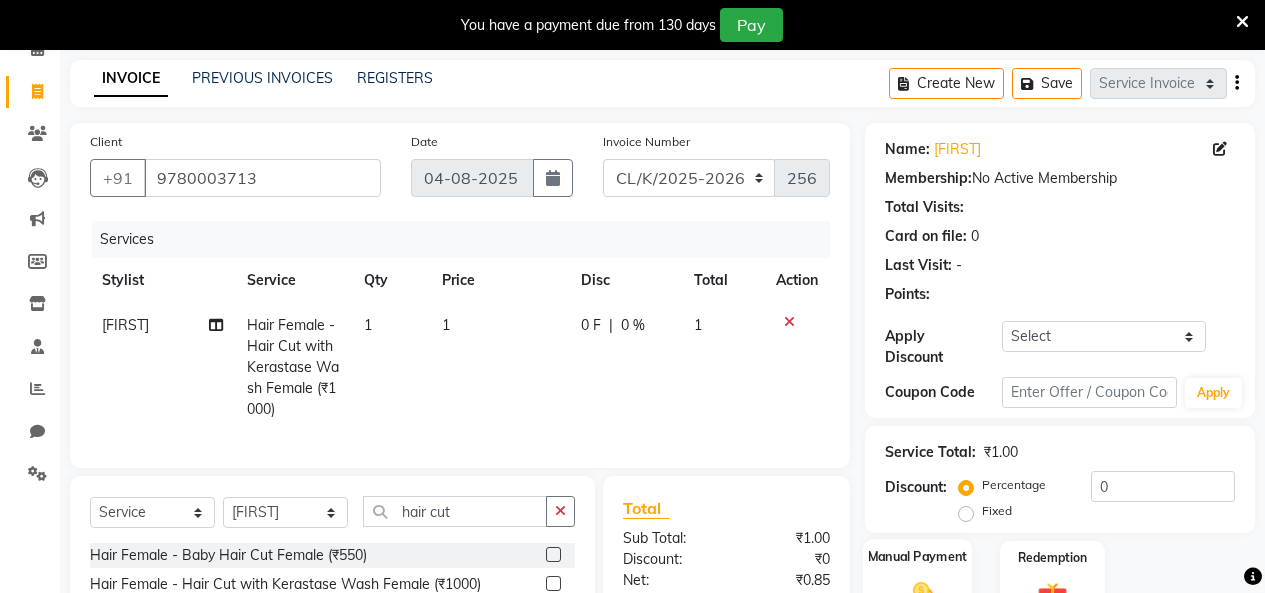 click 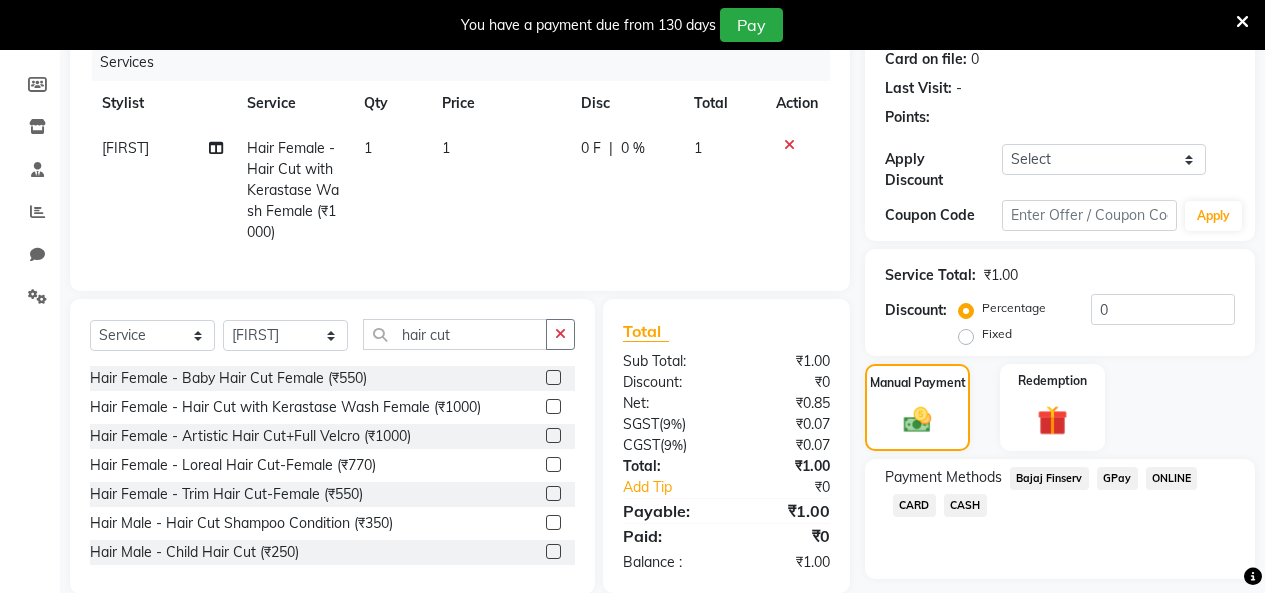 scroll, scrollTop: 292, scrollLeft: 0, axis: vertical 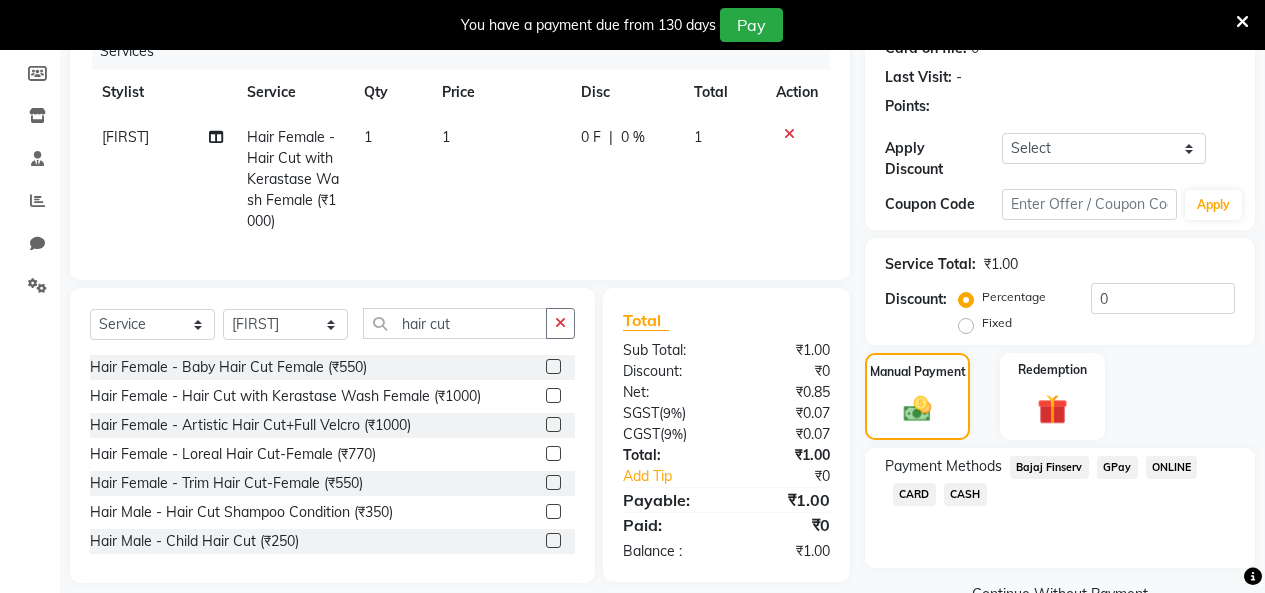 click on "CASH" 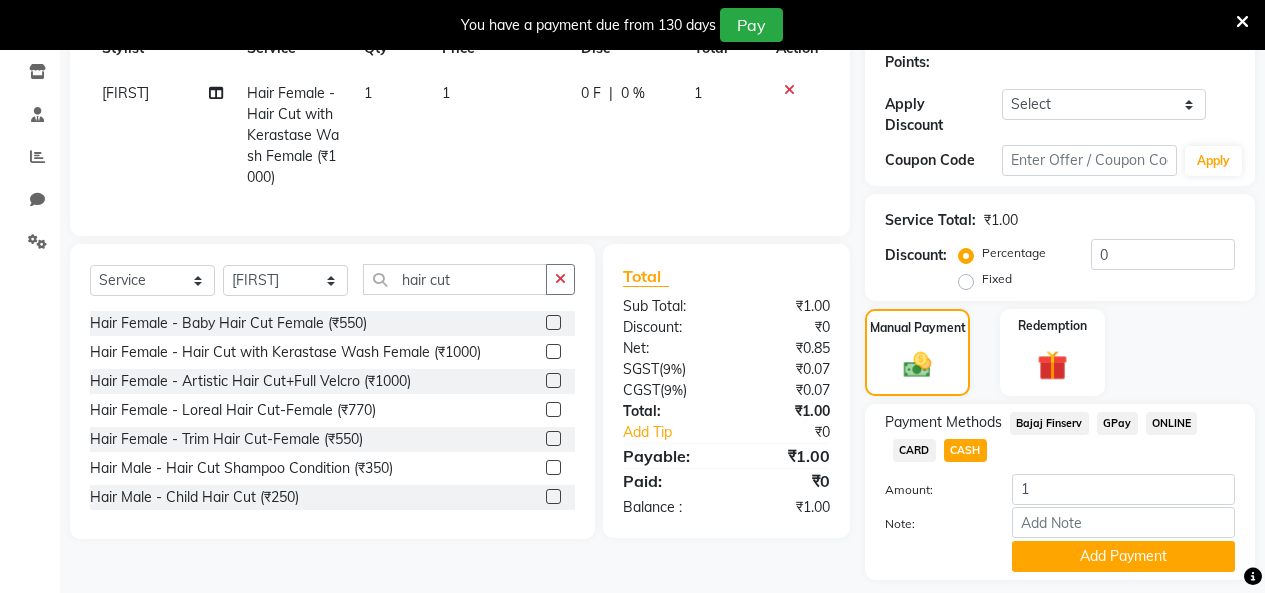scroll, scrollTop: 378, scrollLeft: 0, axis: vertical 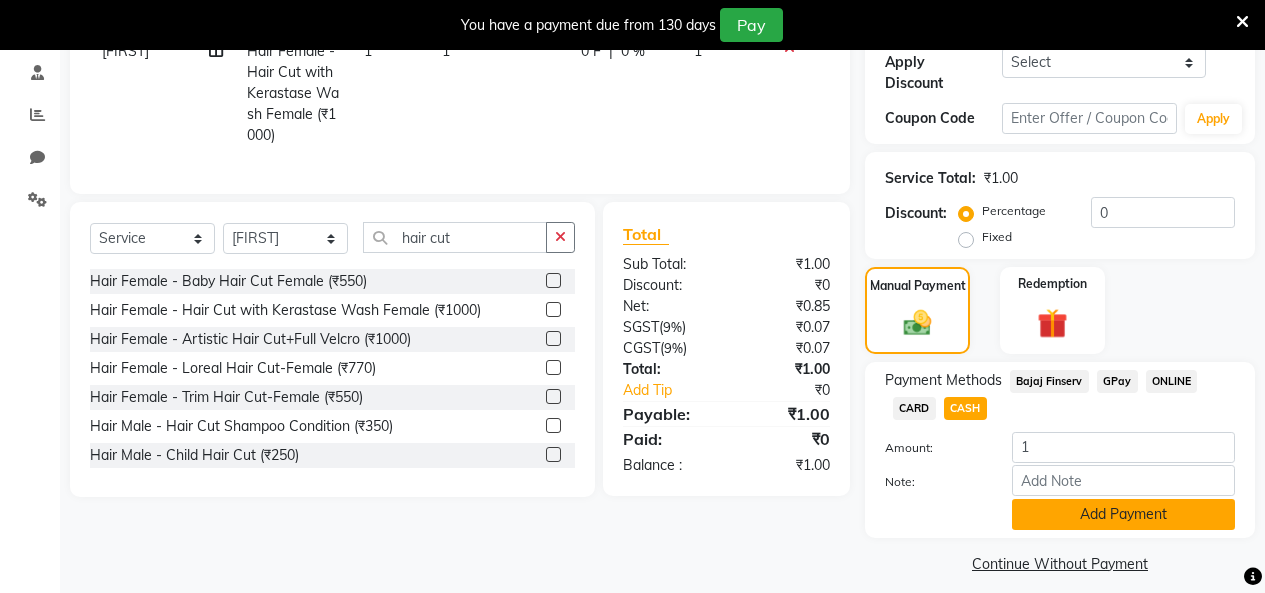 click on "Add Payment" 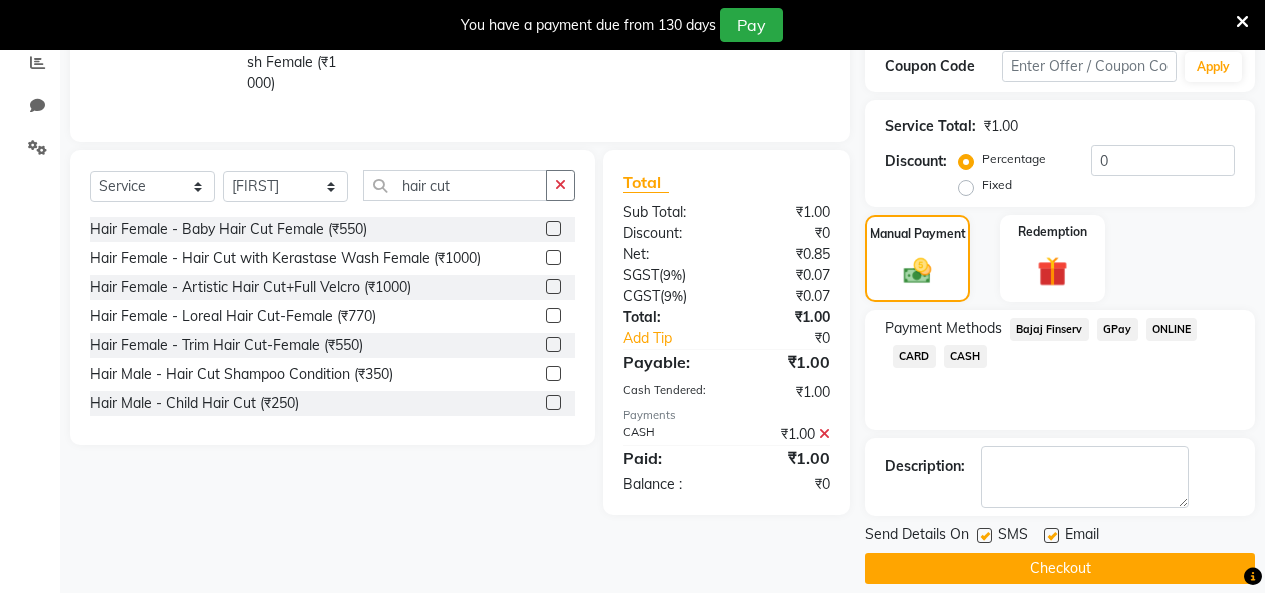 scroll, scrollTop: 435, scrollLeft: 0, axis: vertical 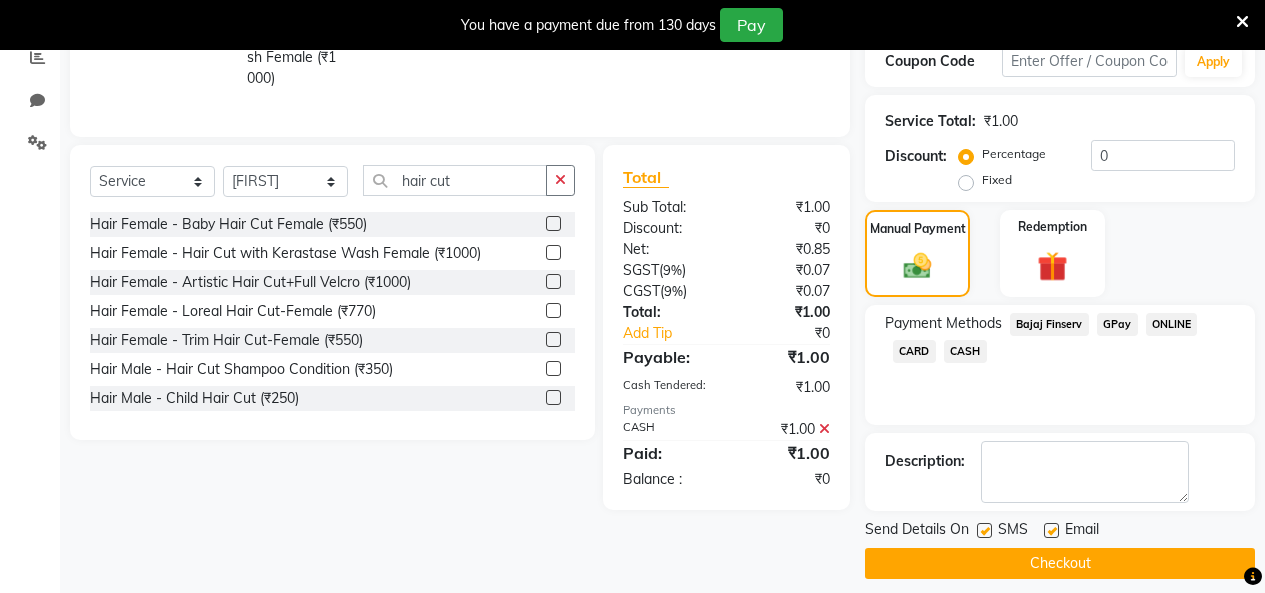 click on "Checkout" 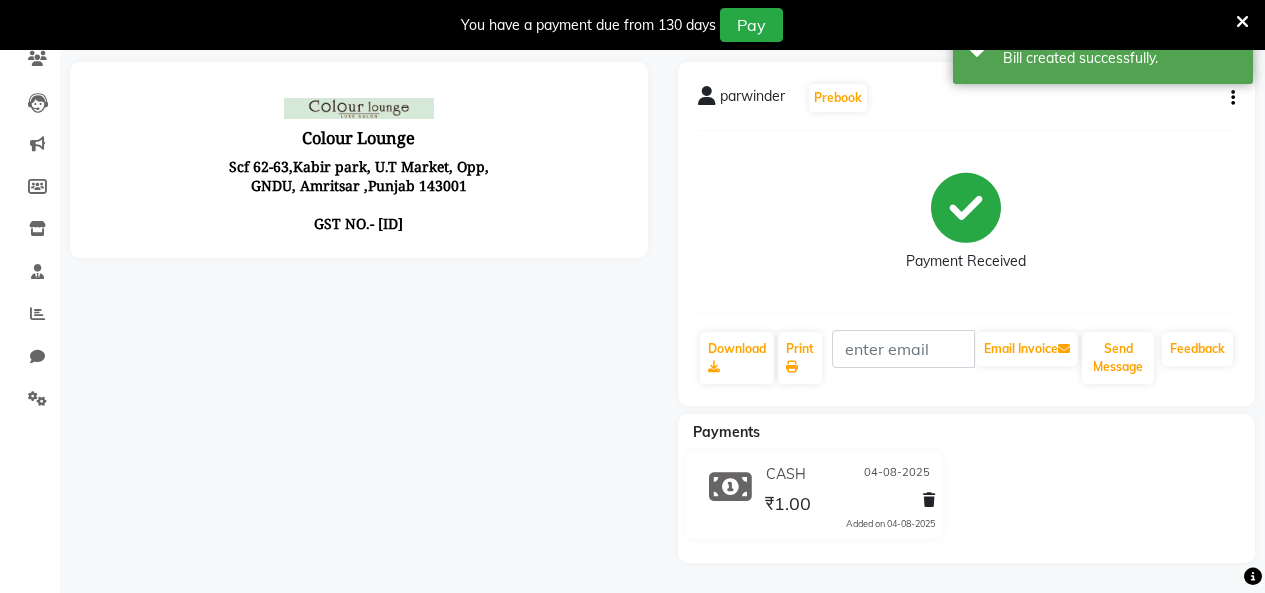 scroll, scrollTop: 0, scrollLeft: 0, axis: both 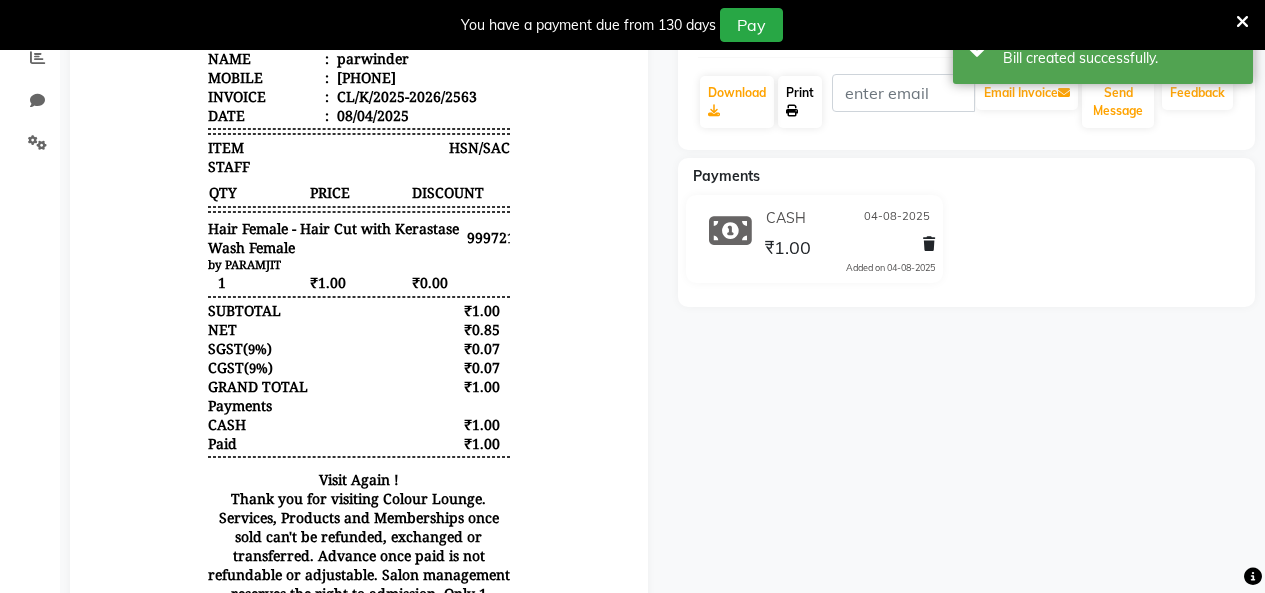 click on "Print" 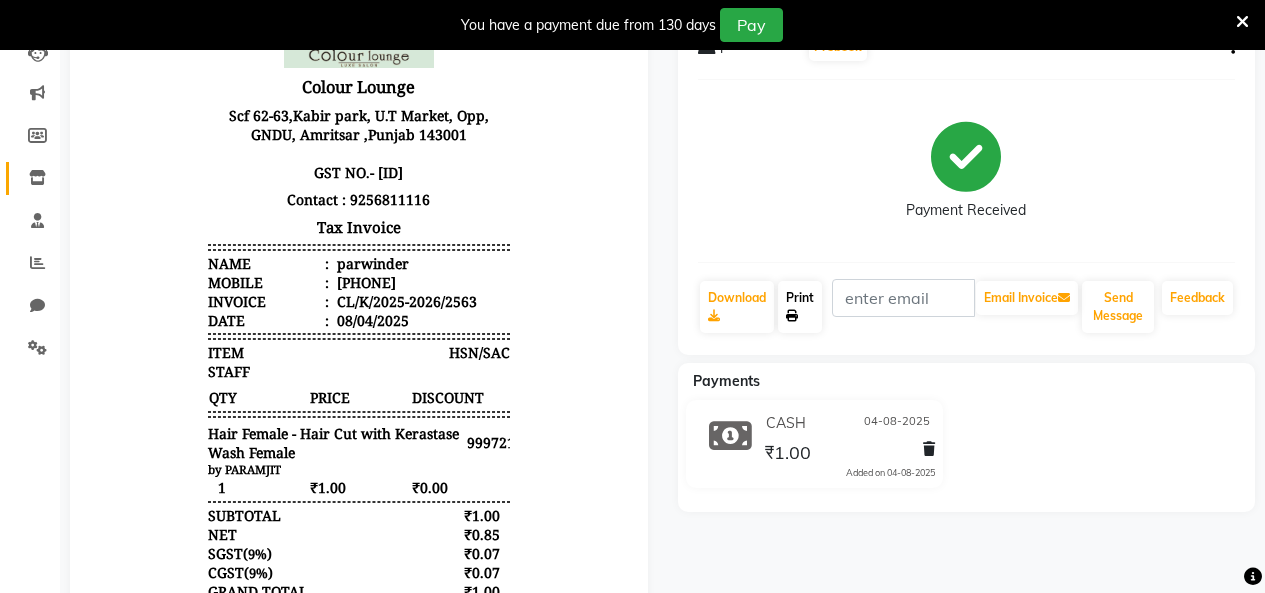 scroll, scrollTop: 0, scrollLeft: 0, axis: both 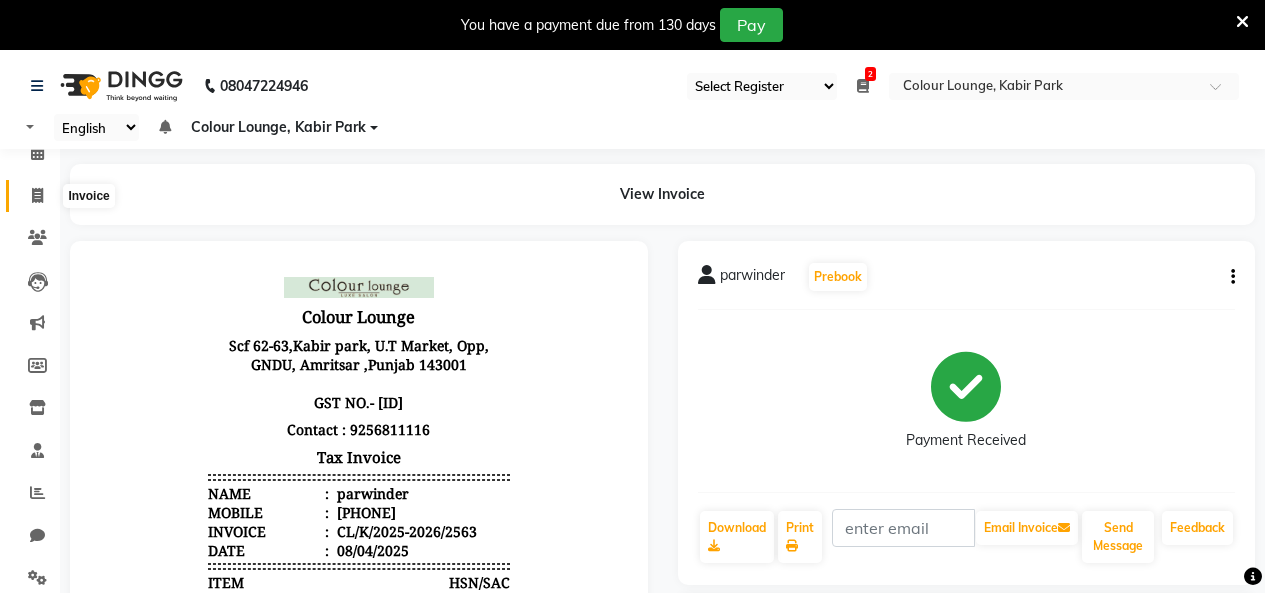 click 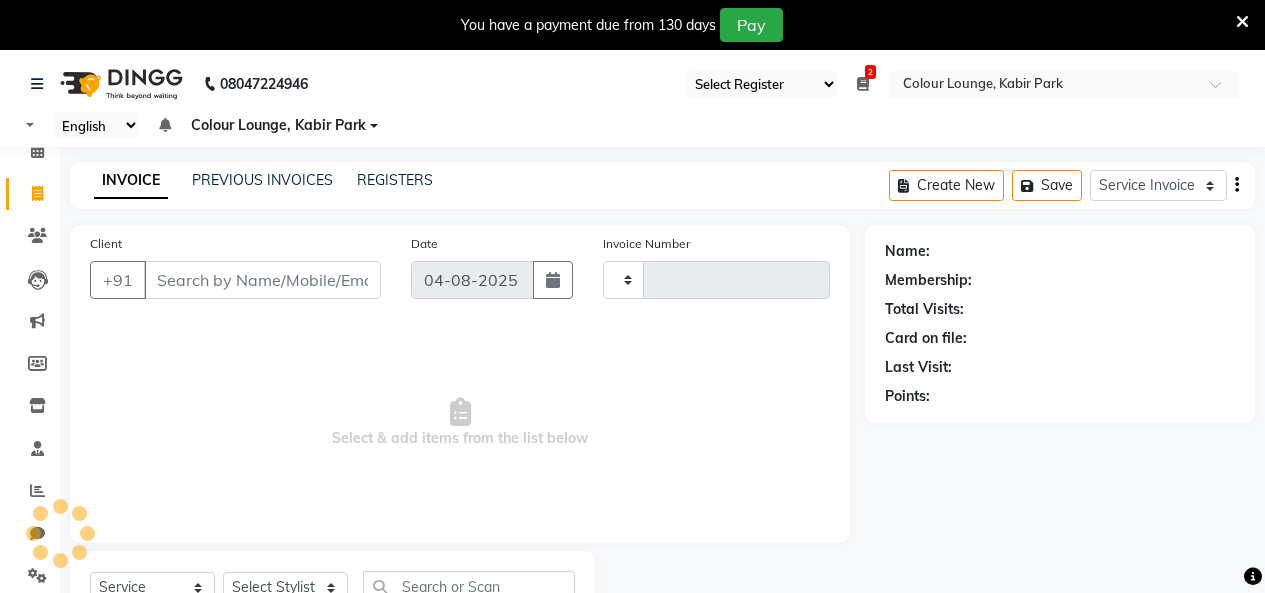 type on "2564" 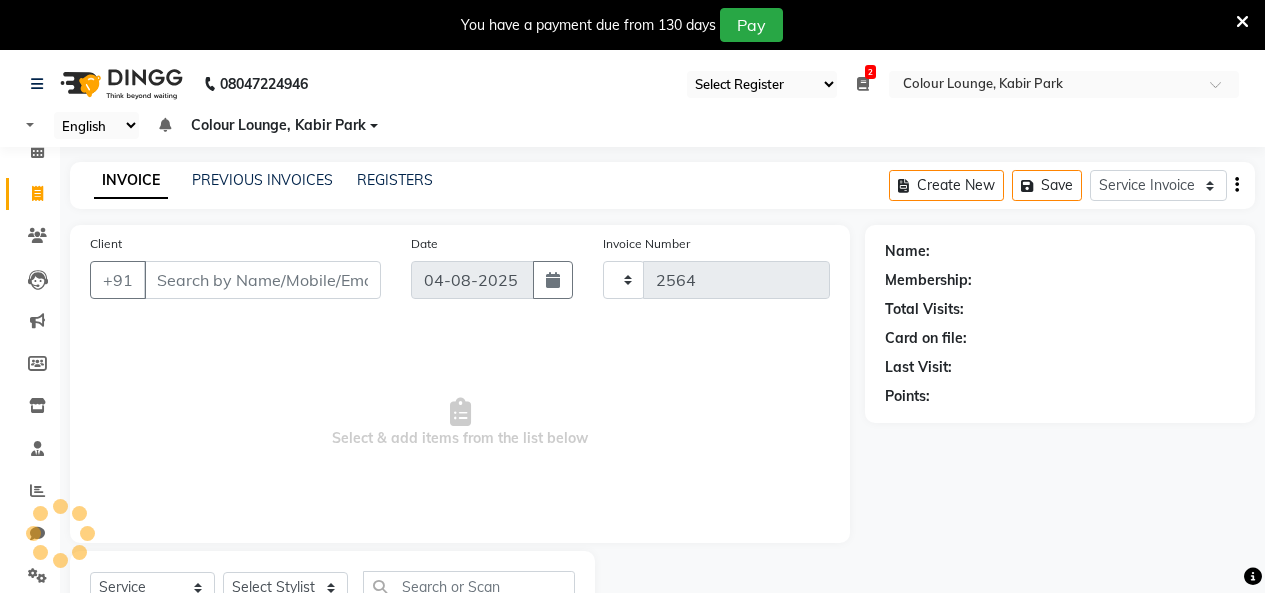 select on "8015" 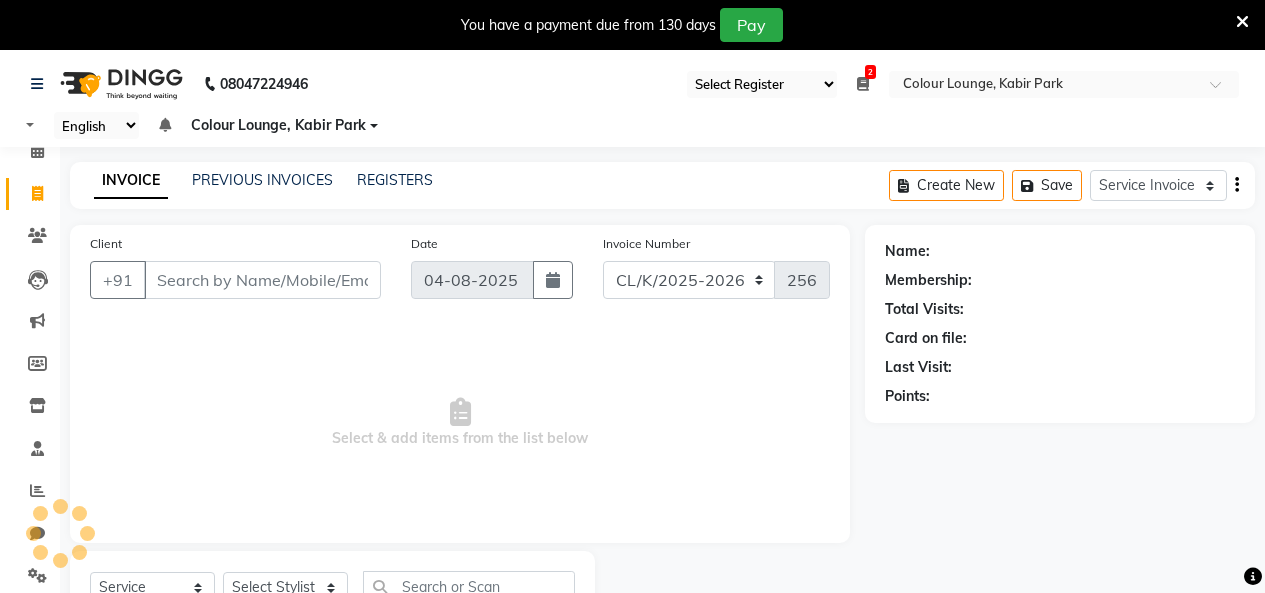 scroll, scrollTop: 85, scrollLeft: 0, axis: vertical 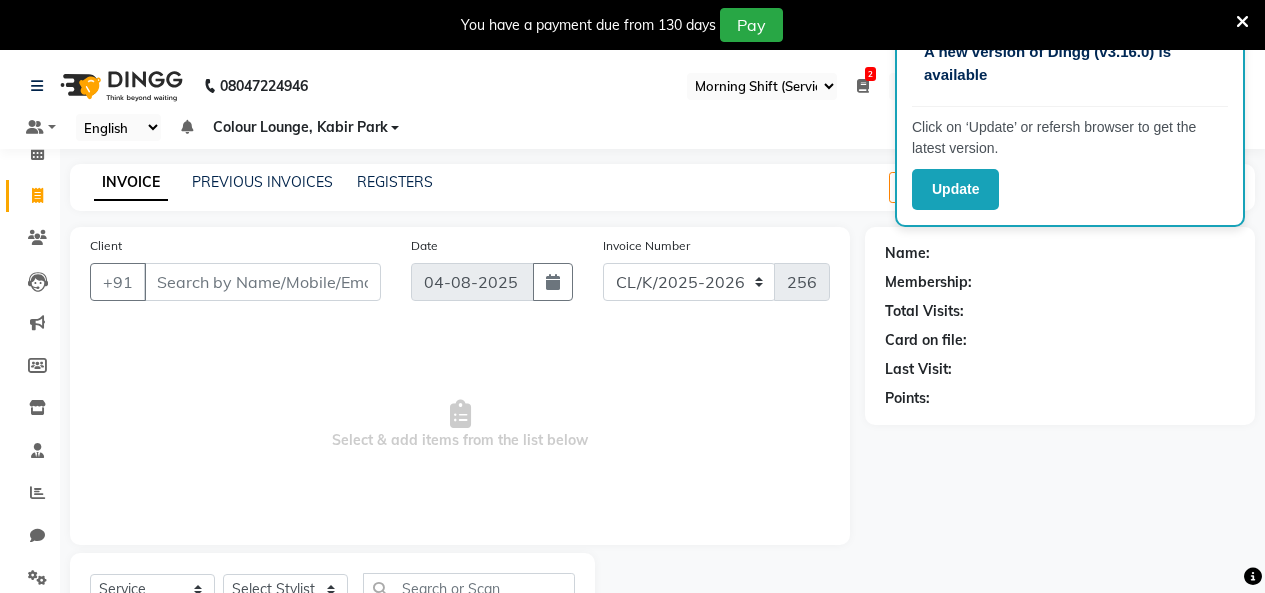 select on "75" 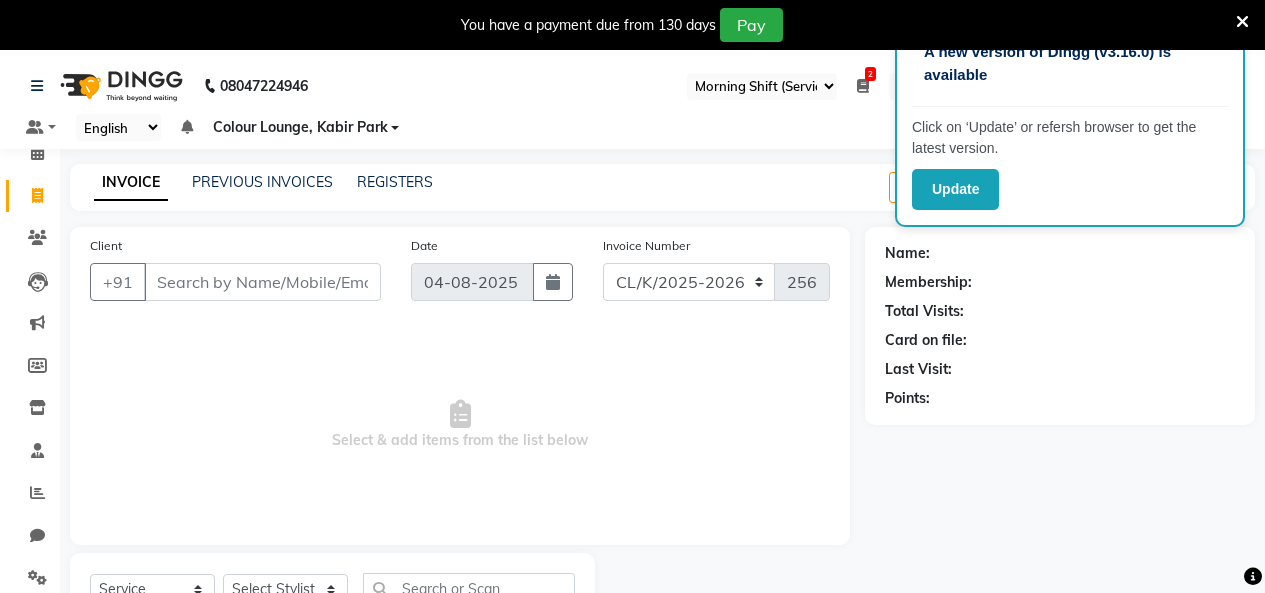 scroll, scrollTop: 0, scrollLeft: 0, axis: both 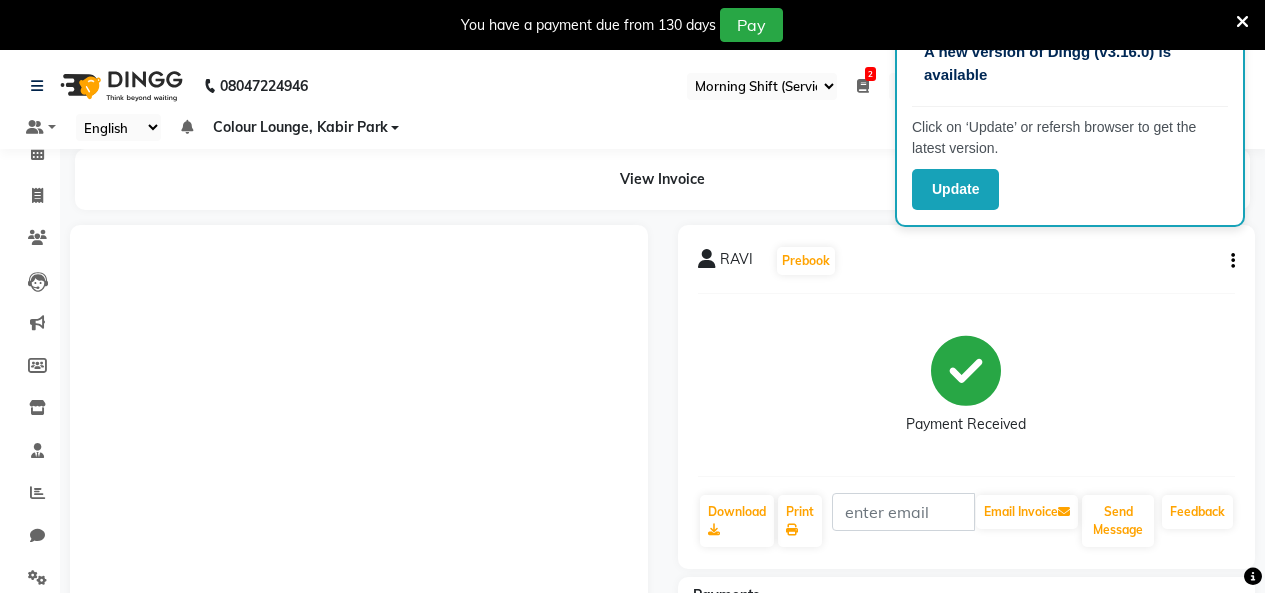 select on "75" 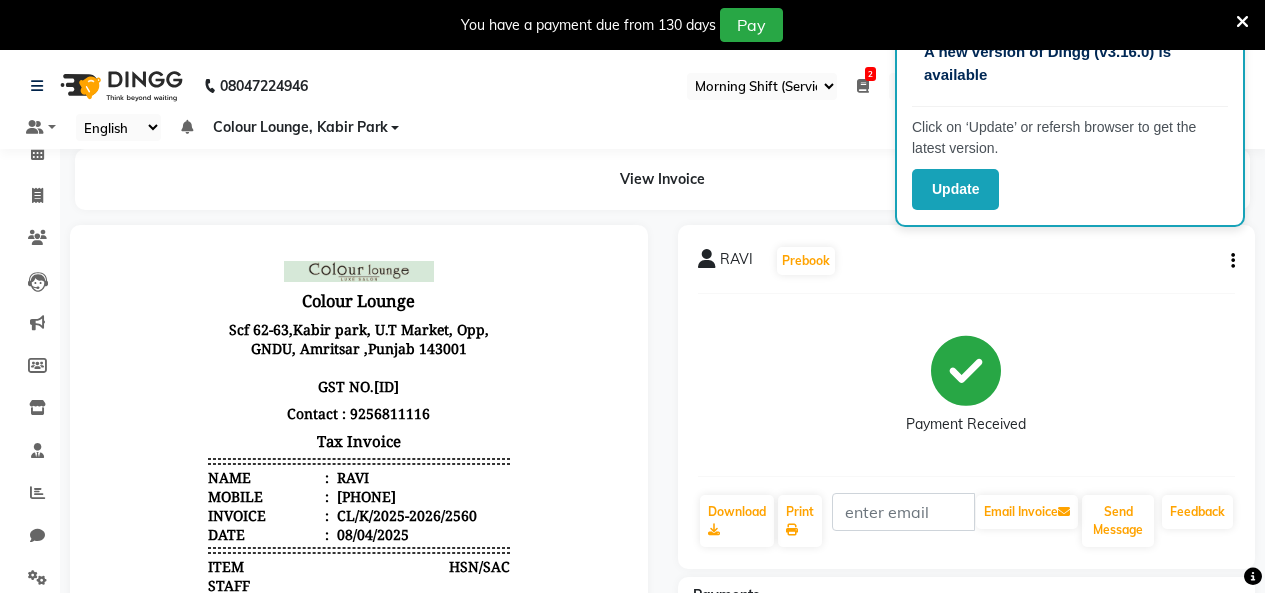 scroll, scrollTop: 0, scrollLeft: 0, axis: both 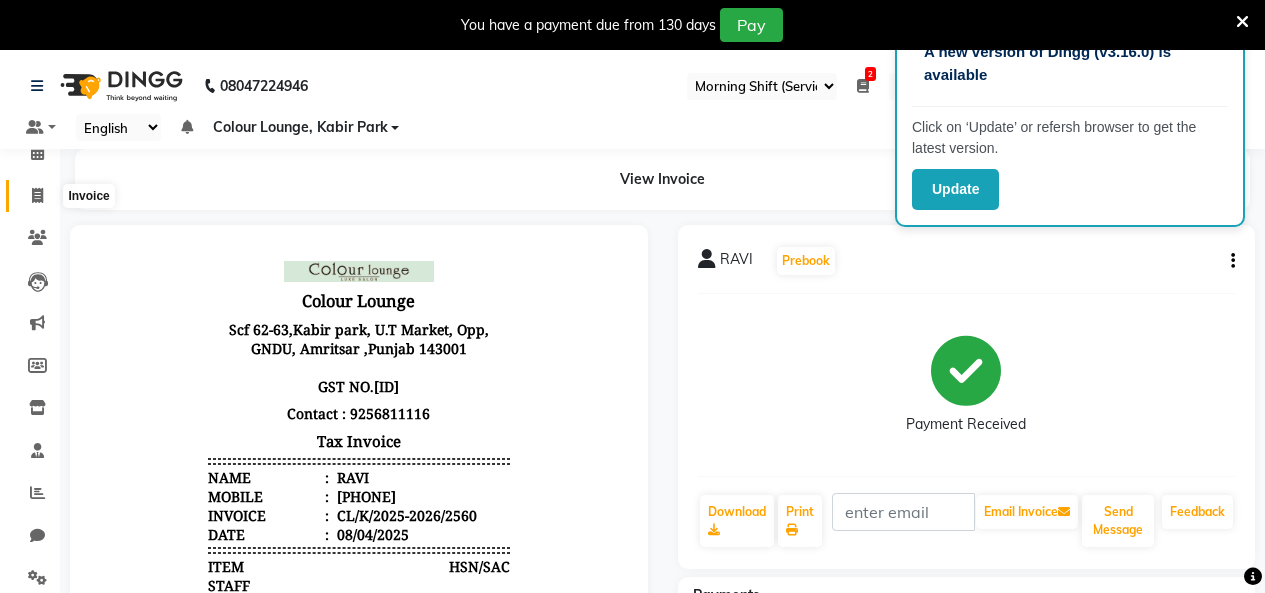 click 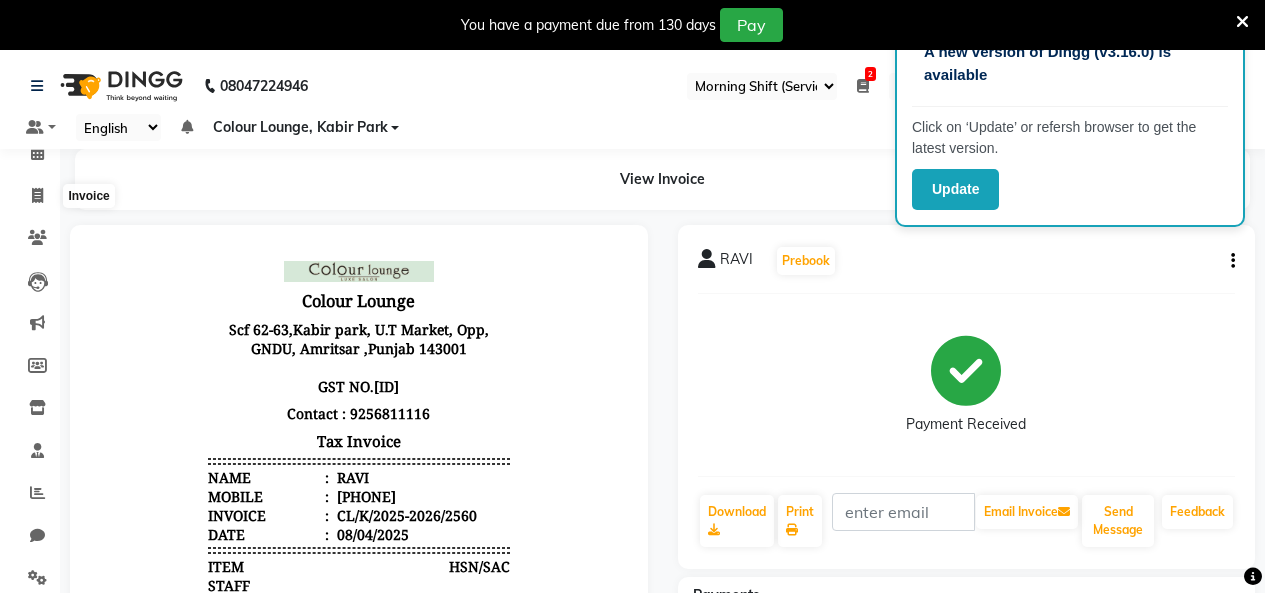 select on "service" 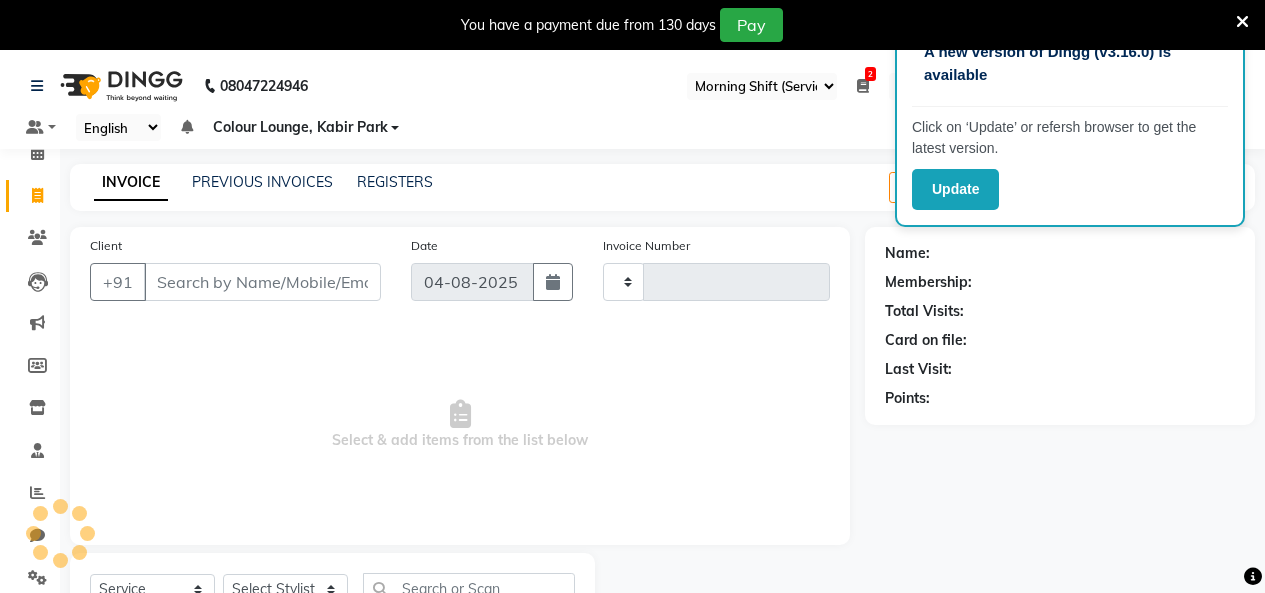 type on "2564" 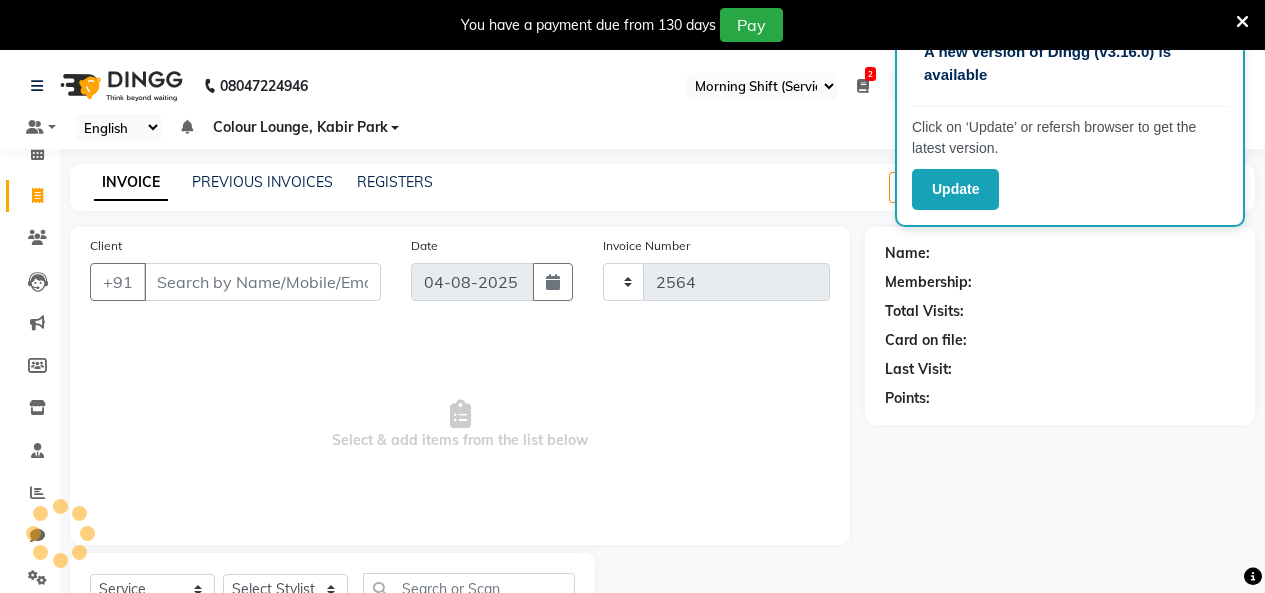 select on "8015" 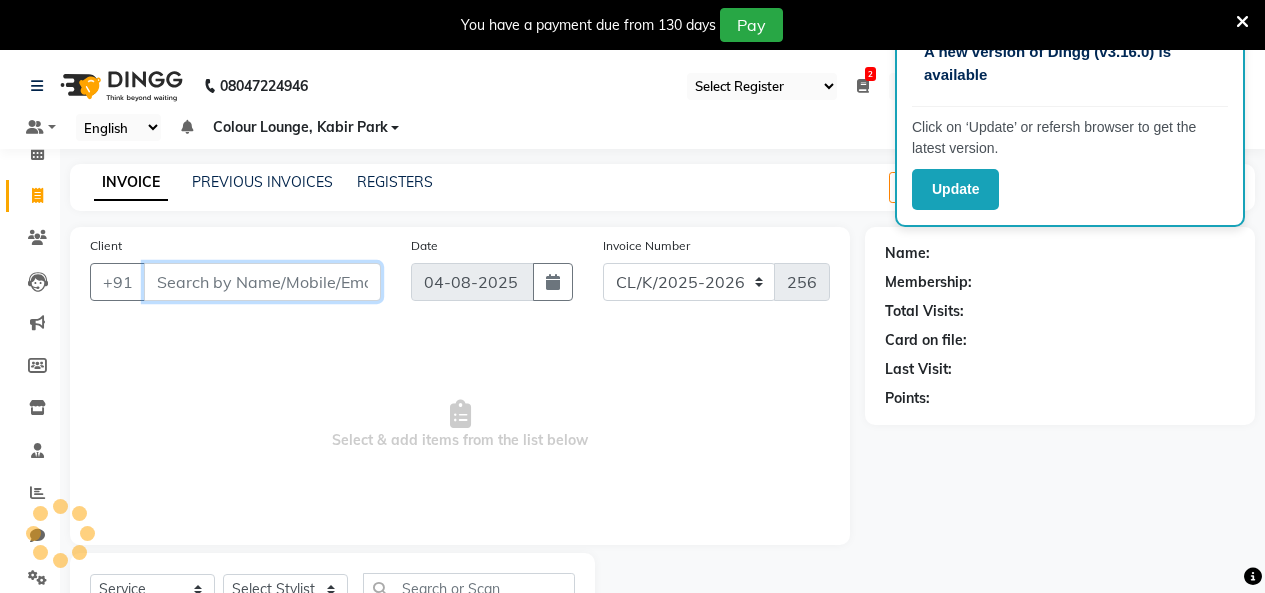 scroll, scrollTop: 85, scrollLeft: 0, axis: vertical 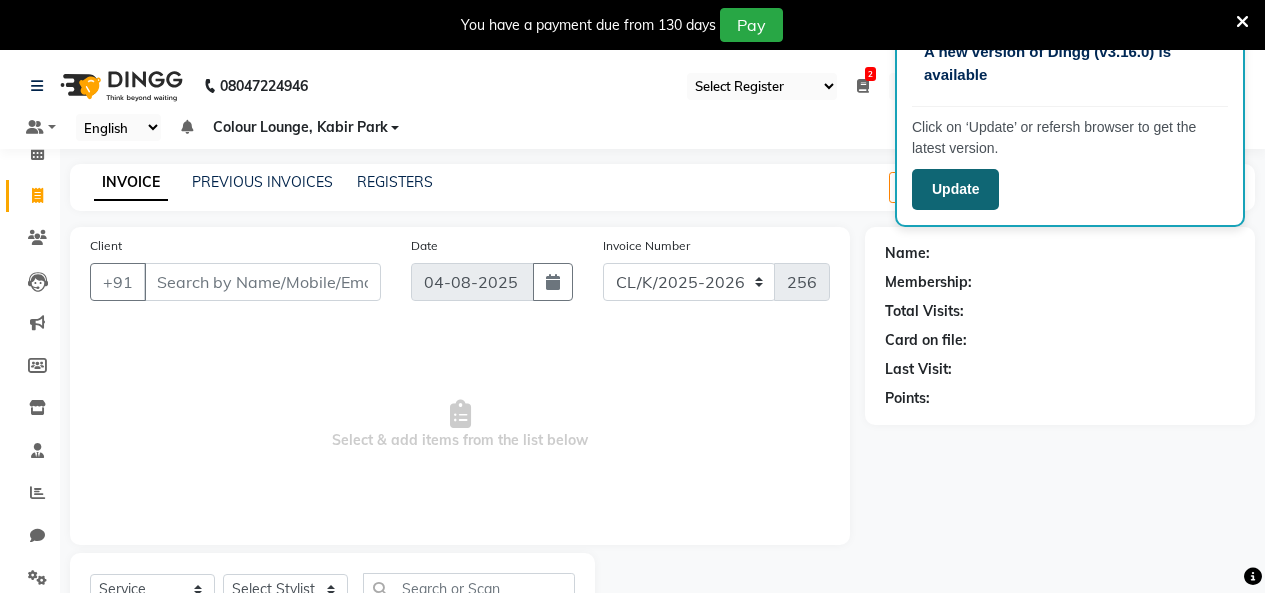 click on "Update" 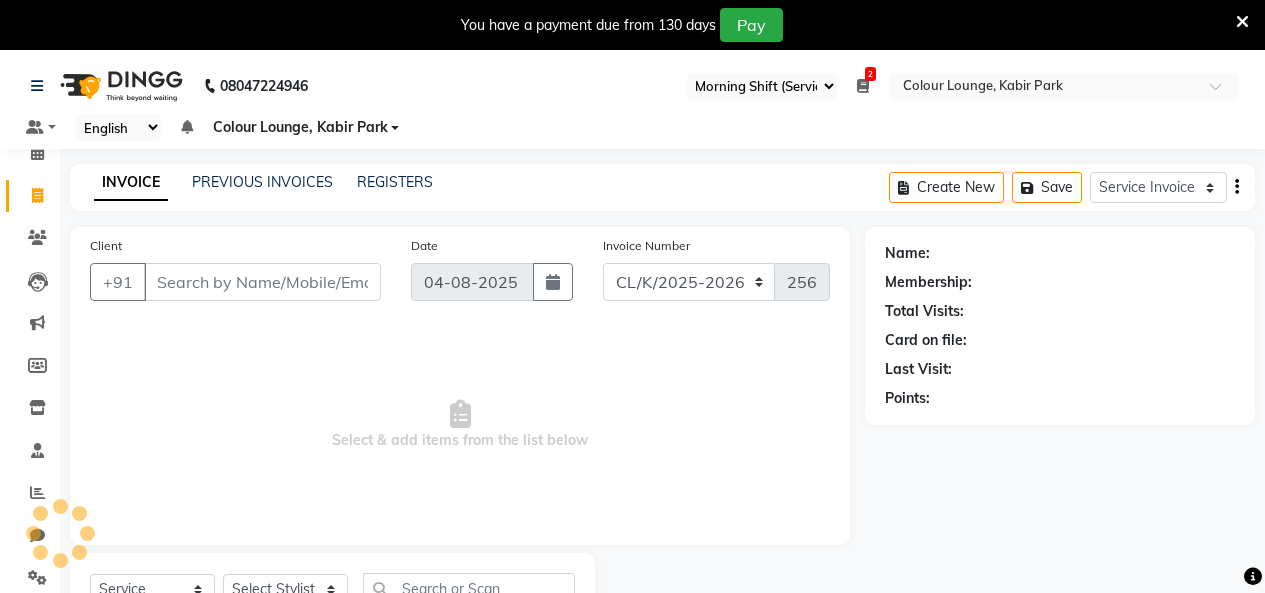 select on "75" 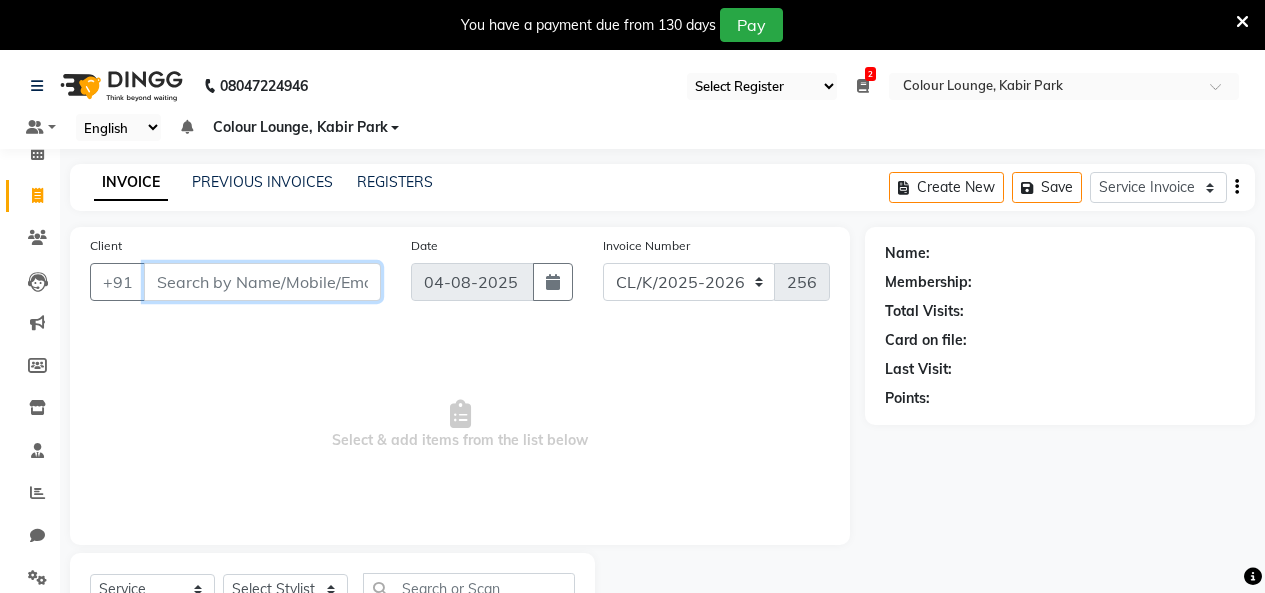 scroll, scrollTop: 0, scrollLeft: 0, axis: both 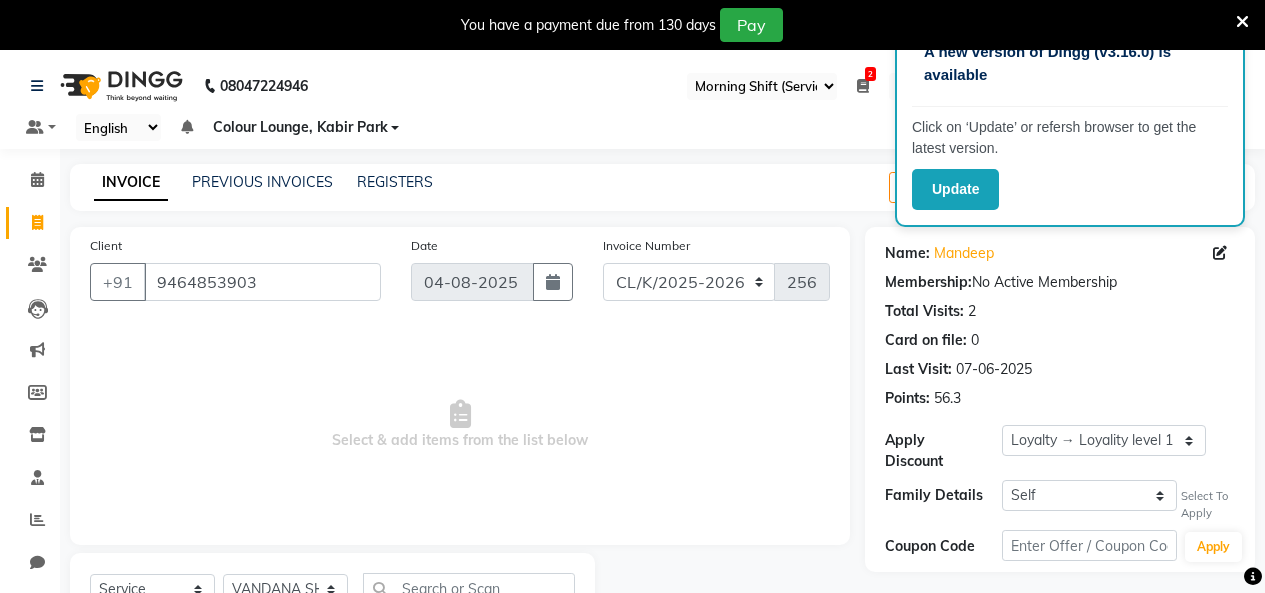 select on "75" 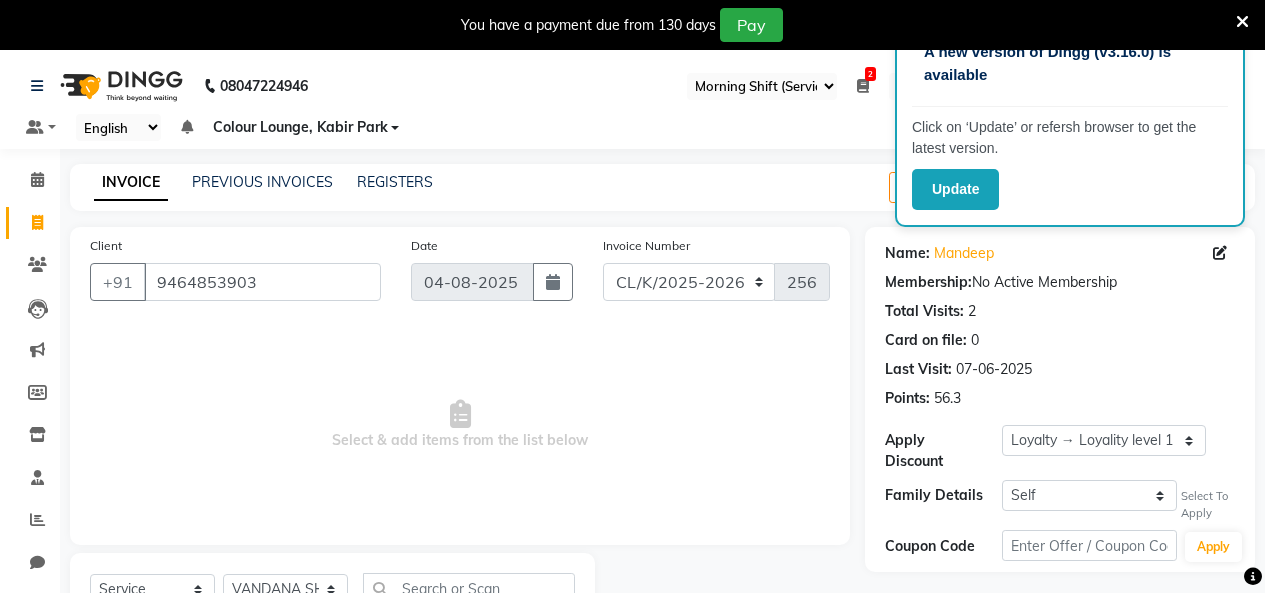 scroll, scrollTop: 85, scrollLeft: 0, axis: vertical 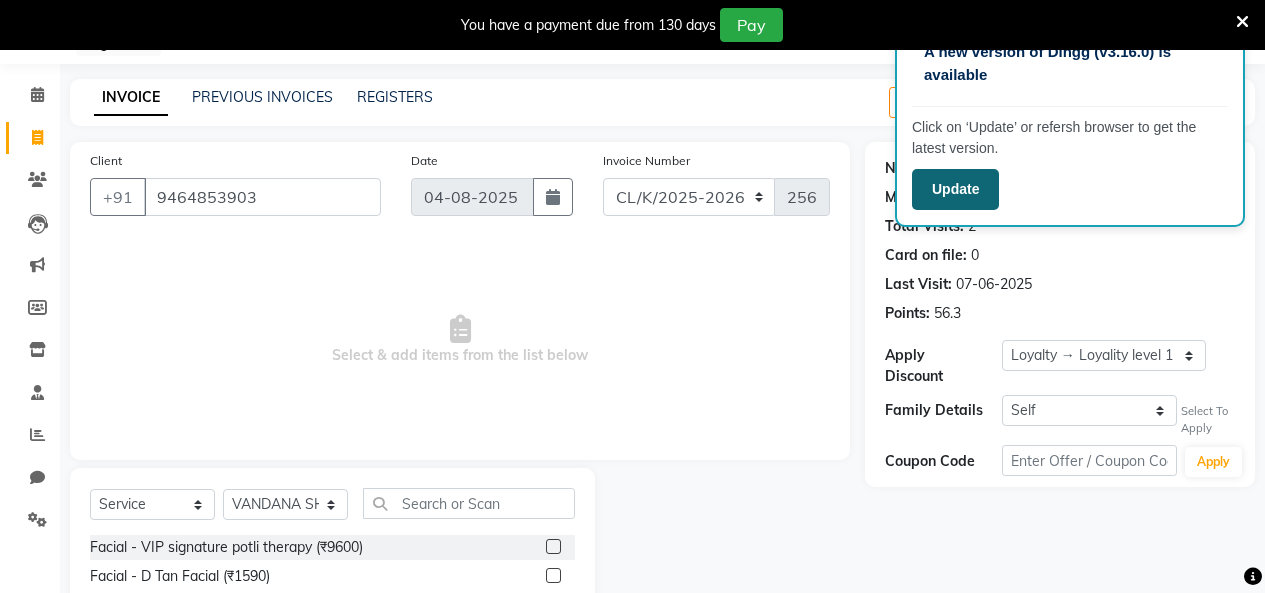 click on "Update" 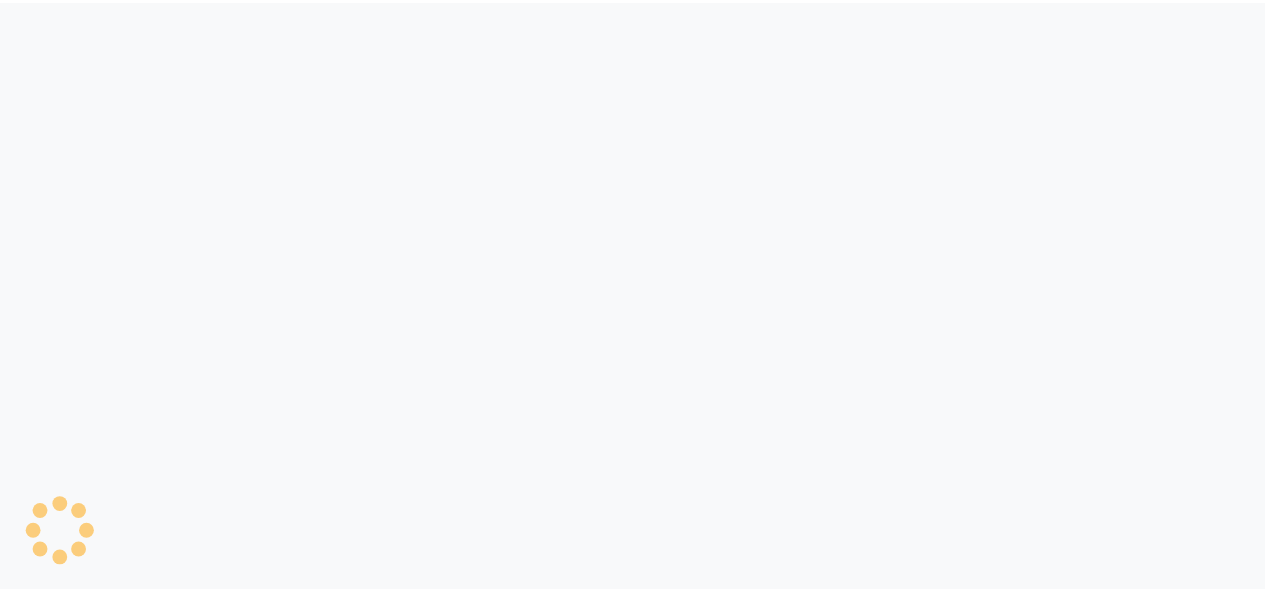 scroll, scrollTop: 0, scrollLeft: 0, axis: both 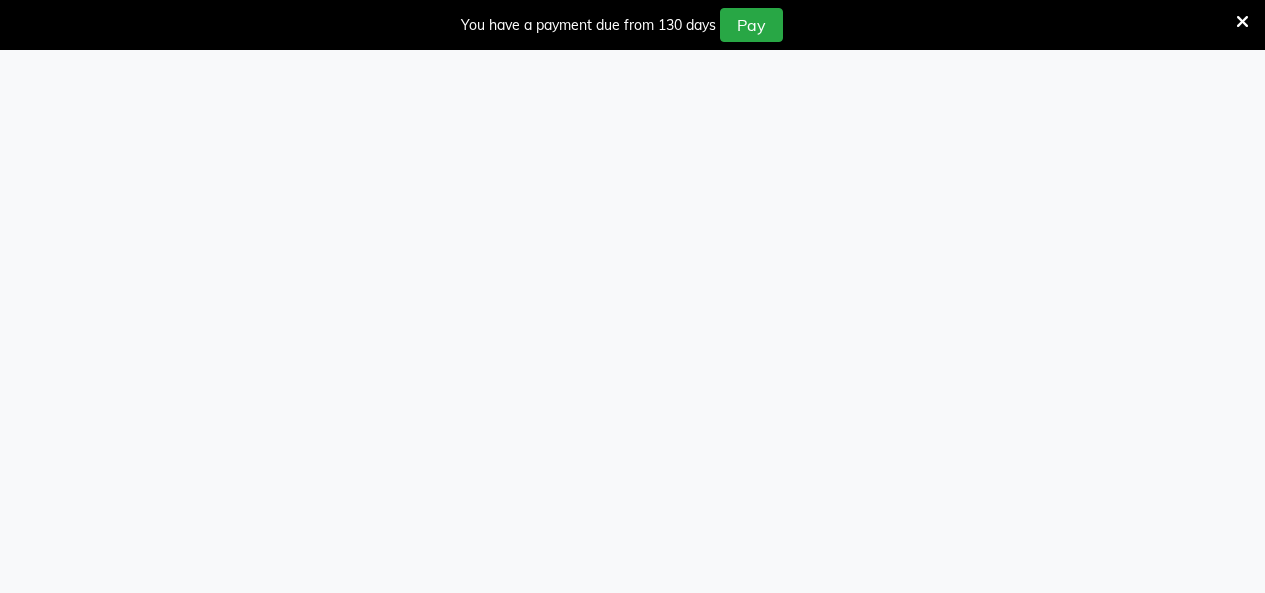 select on "service" 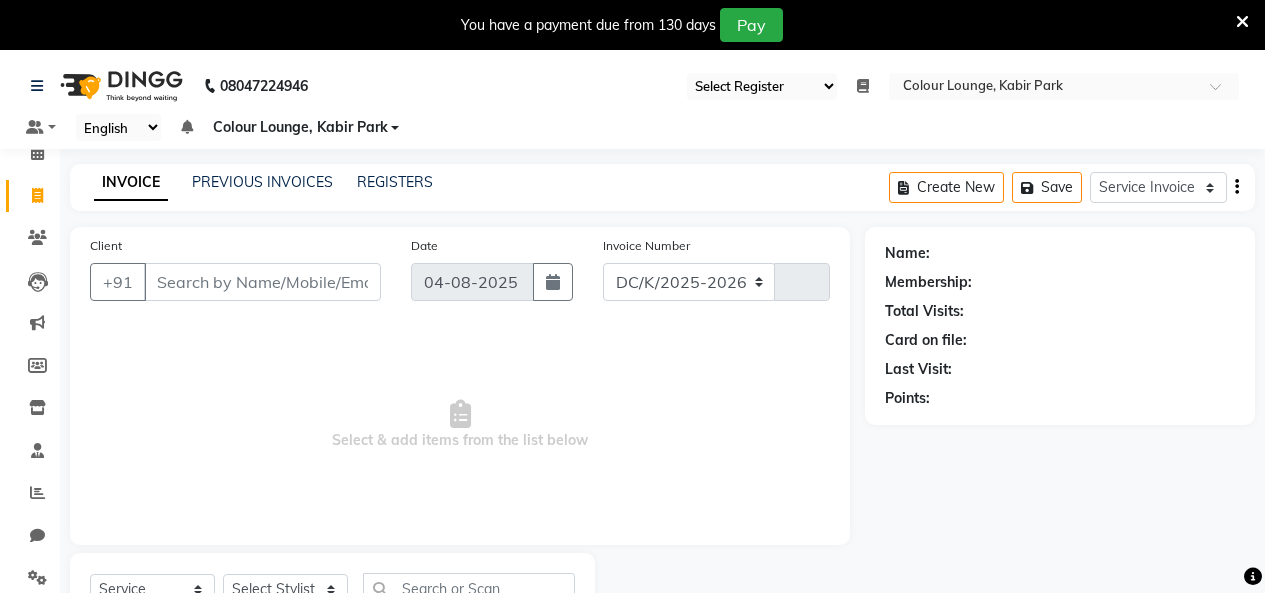 select on "75" 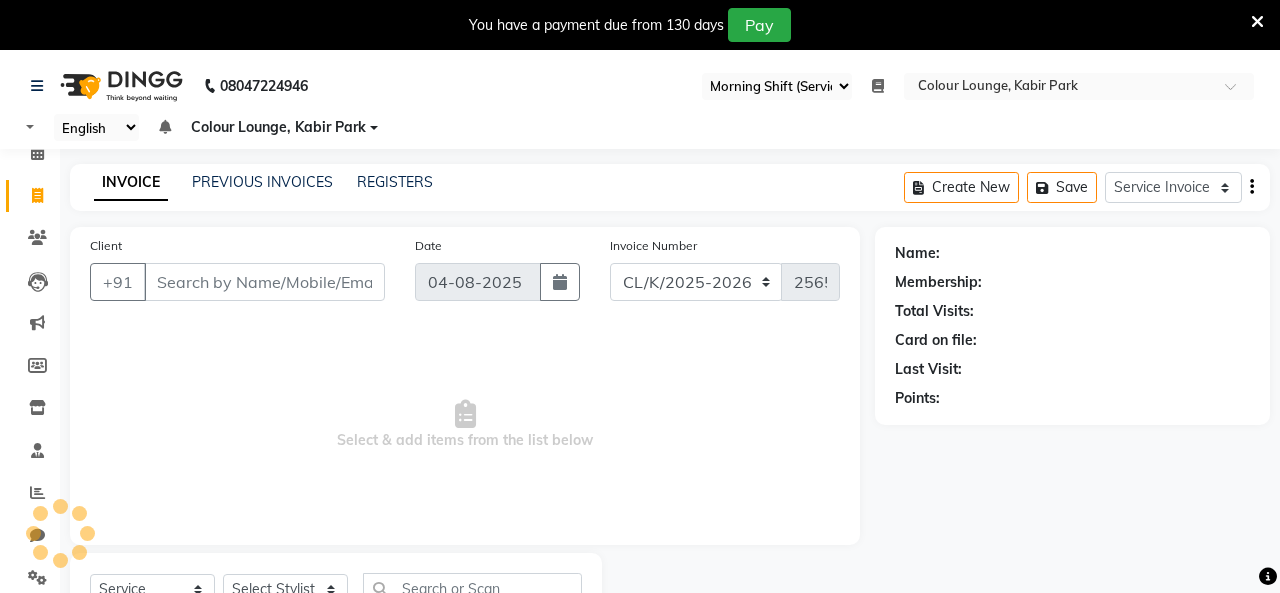 select on "75" 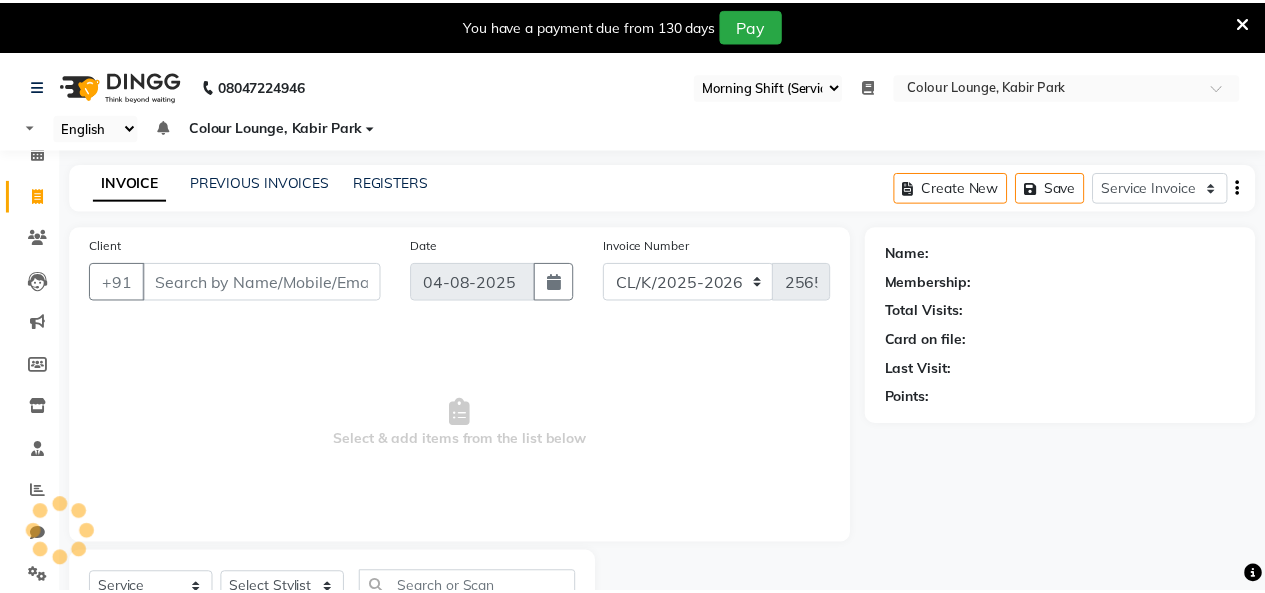 scroll, scrollTop: 0, scrollLeft: 0, axis: both 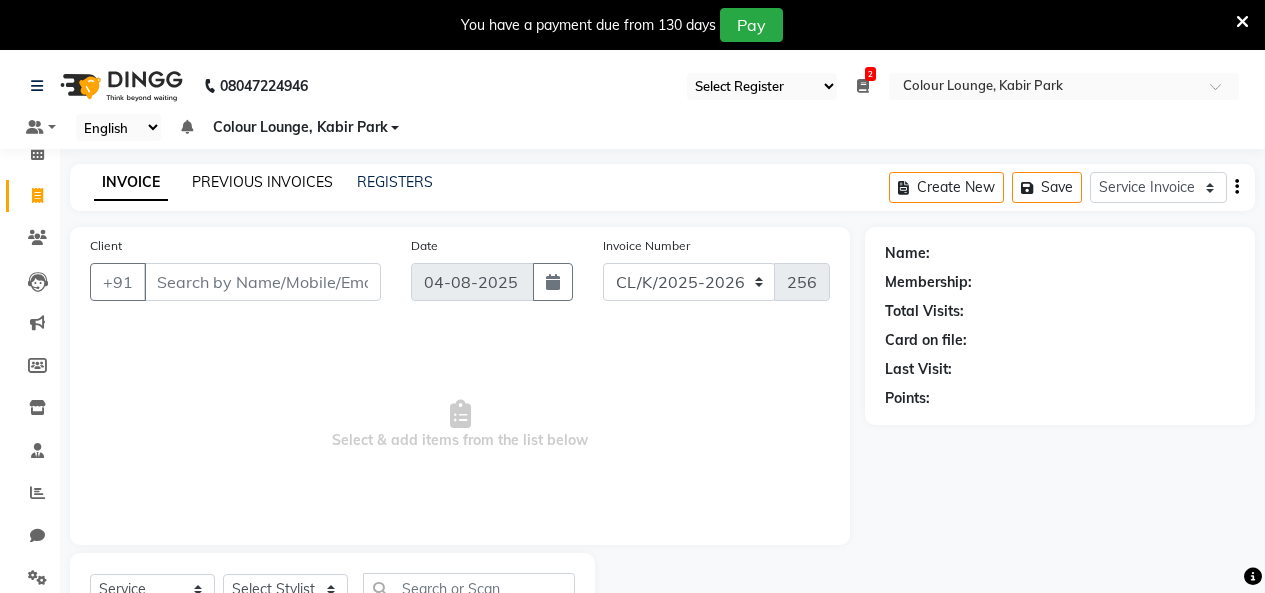 click on "PREVIOUS INVOICES" 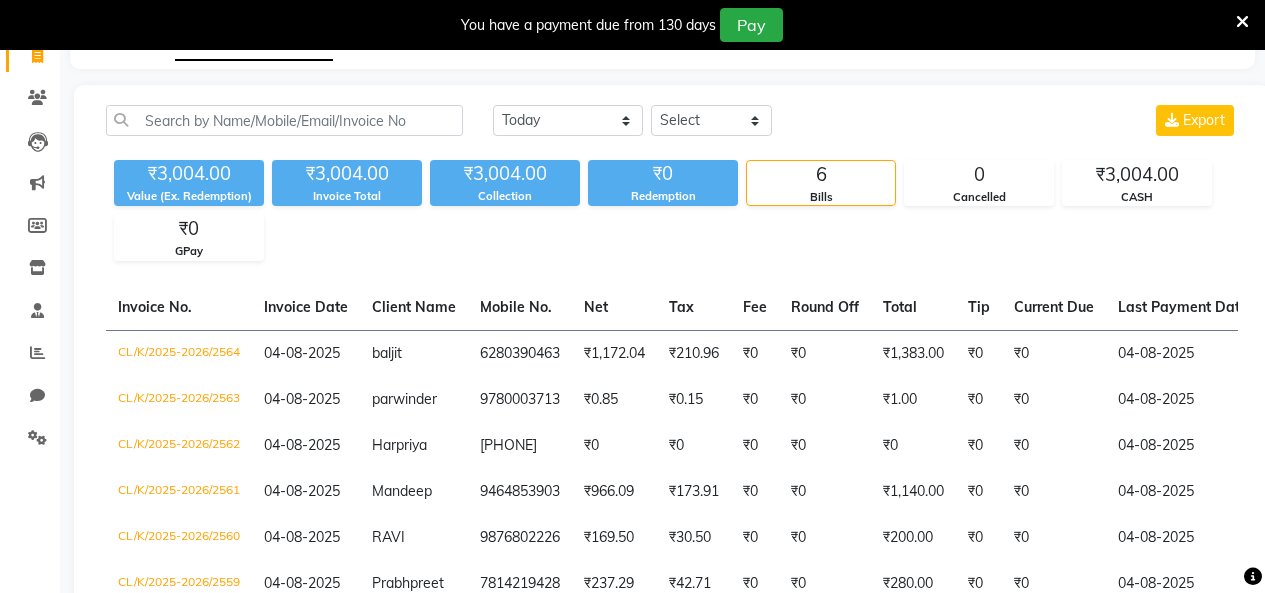 scroll, scrollTop: 0, scrollLeft: 0, axis: both 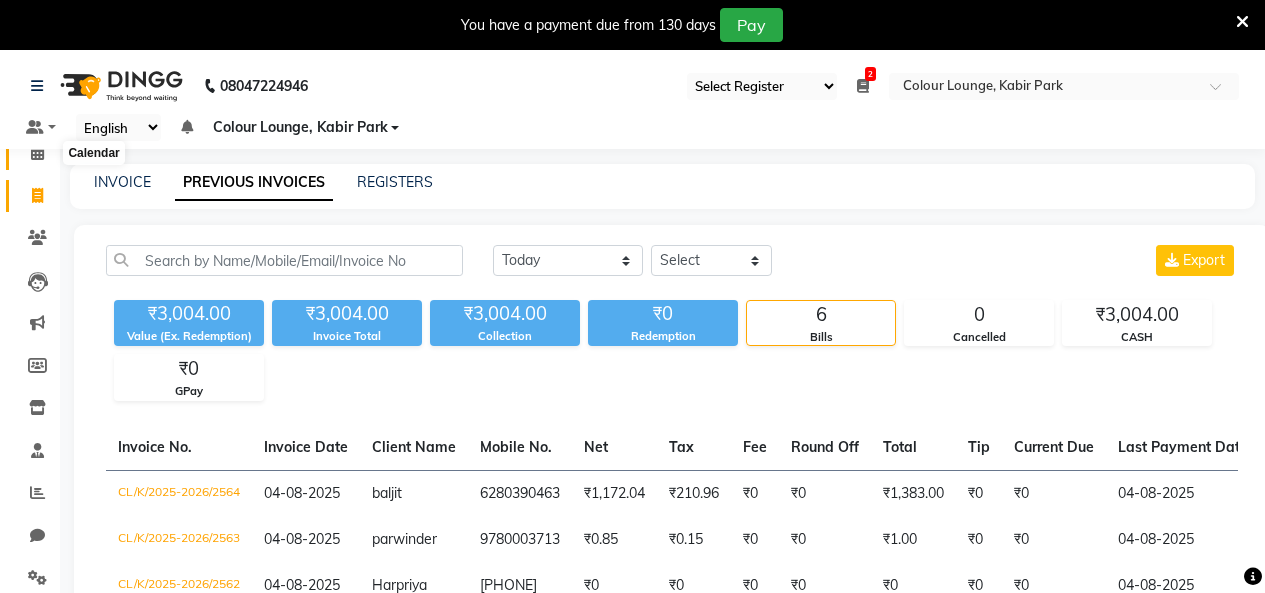 click 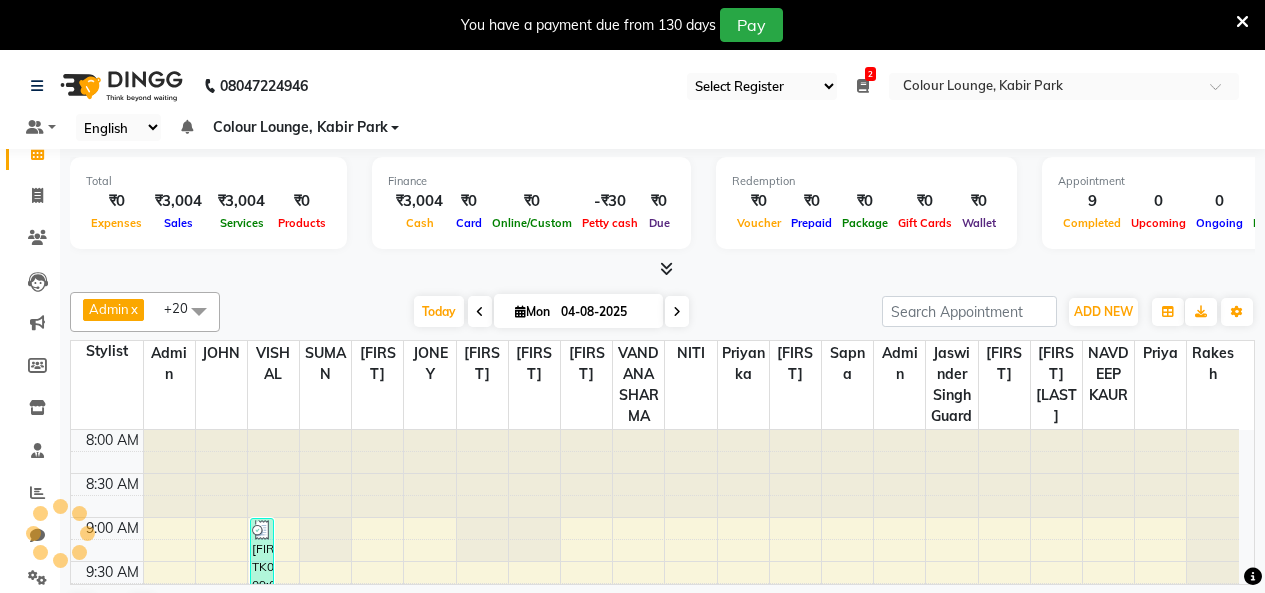 scroll, scrollTop: 0, scrollLeft: 0, axis: both 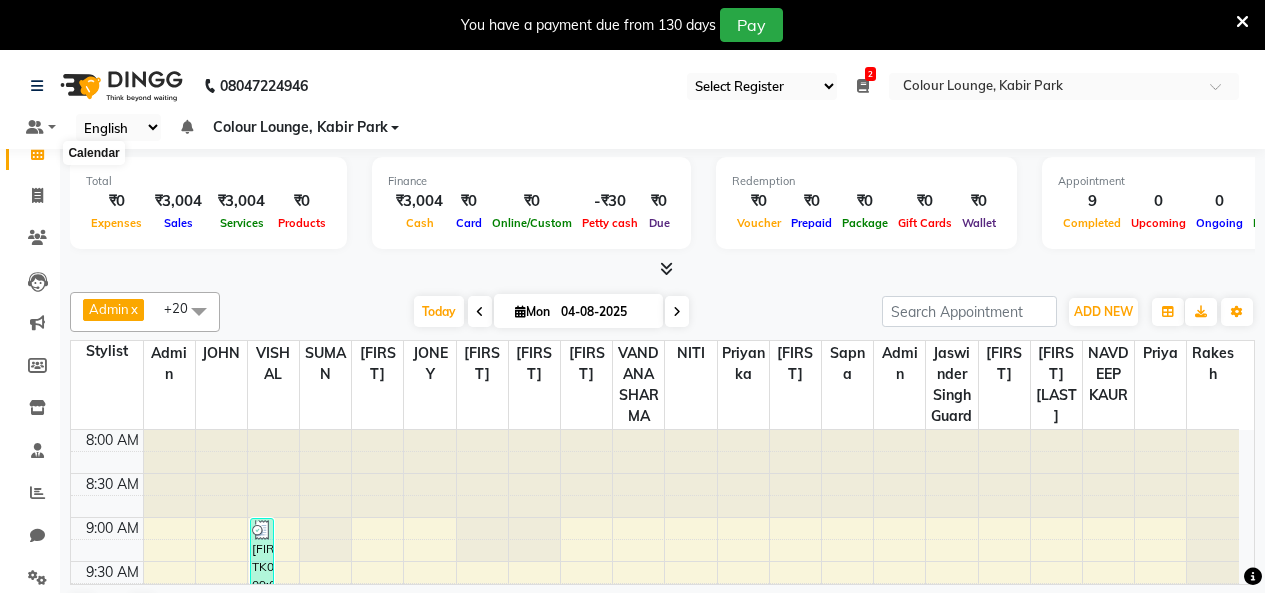 click 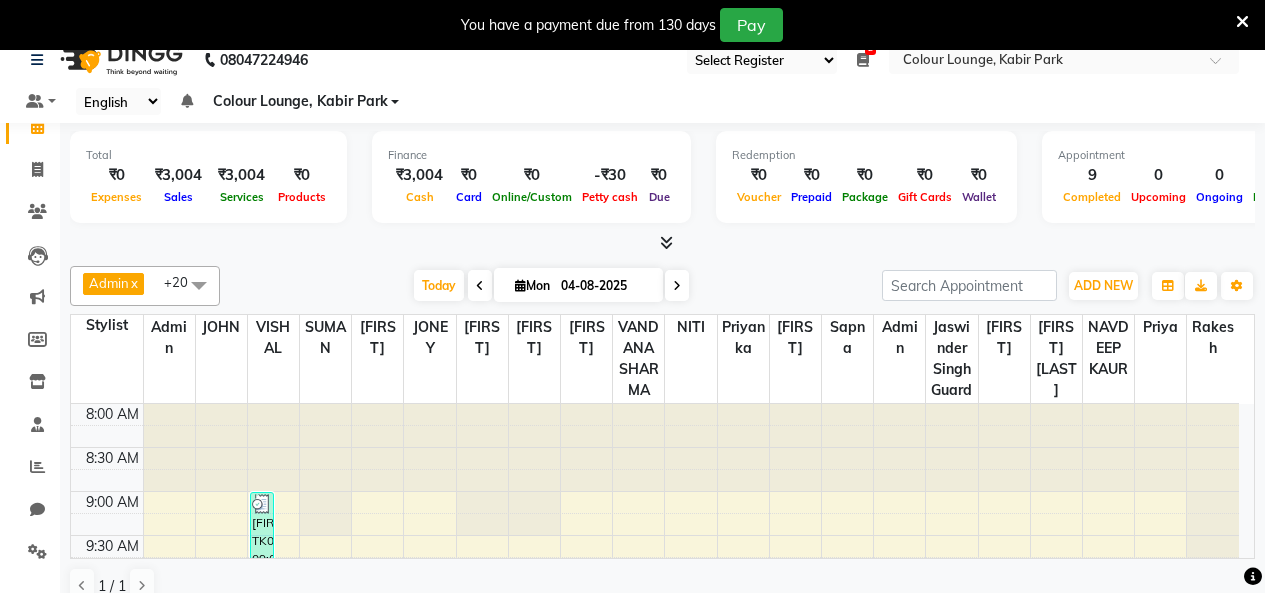 scroll, scrollTop: 51, scrollLeft: 0, axis: vertical 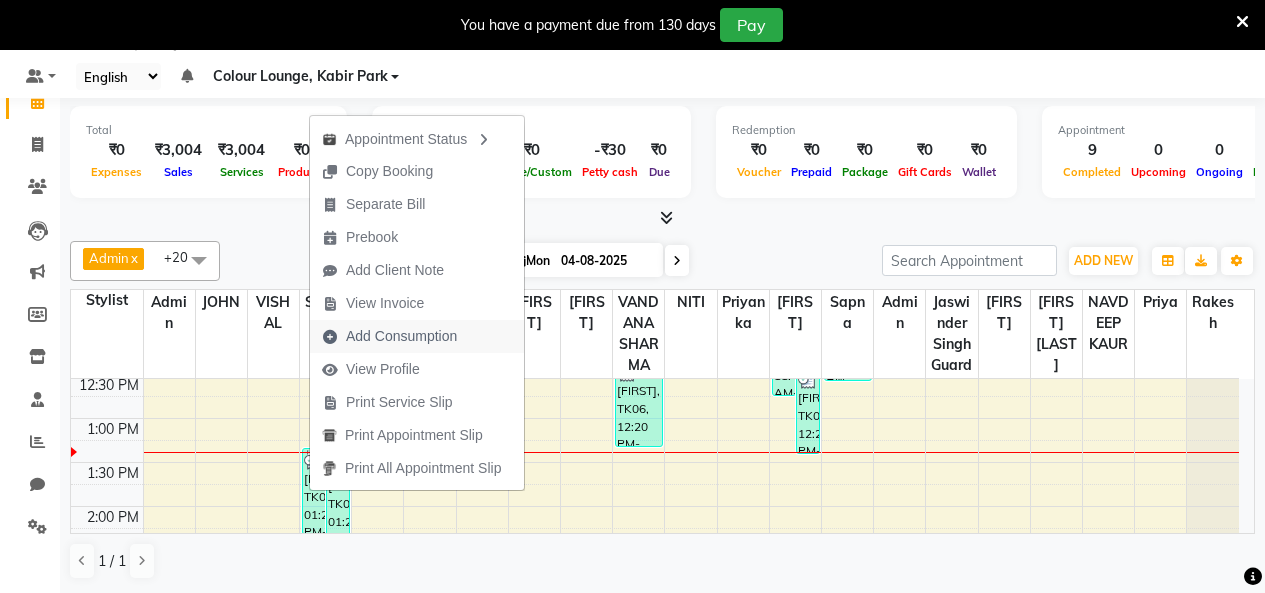 click on "Add Consumption" at bounding box center [401, 336] 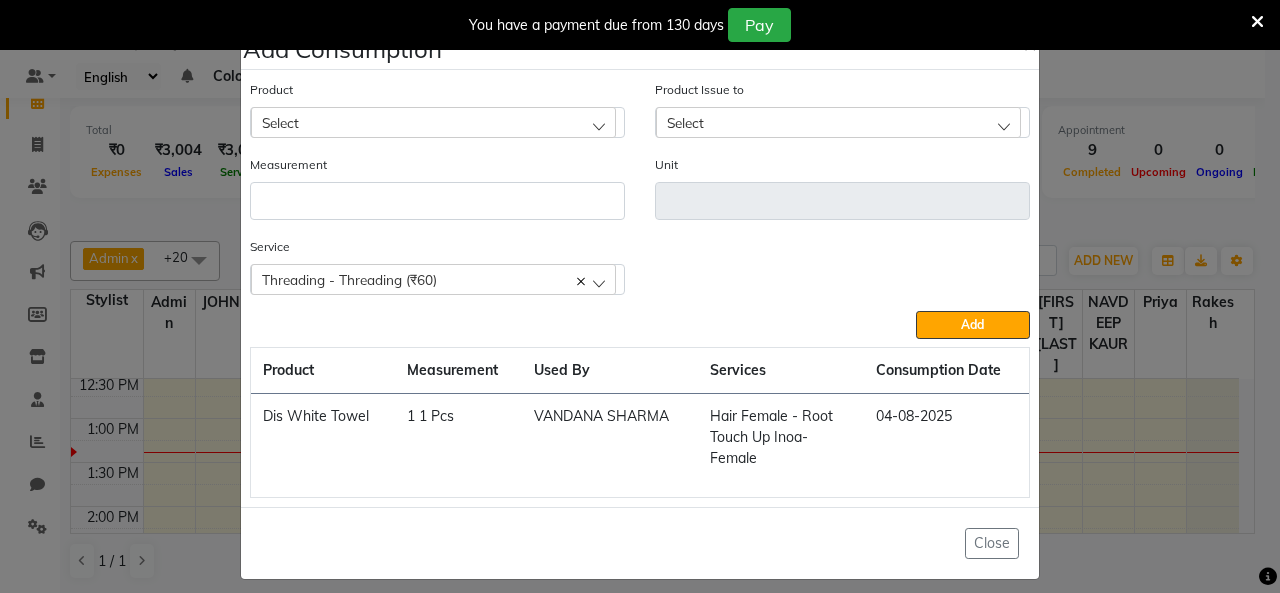 click on "Close" 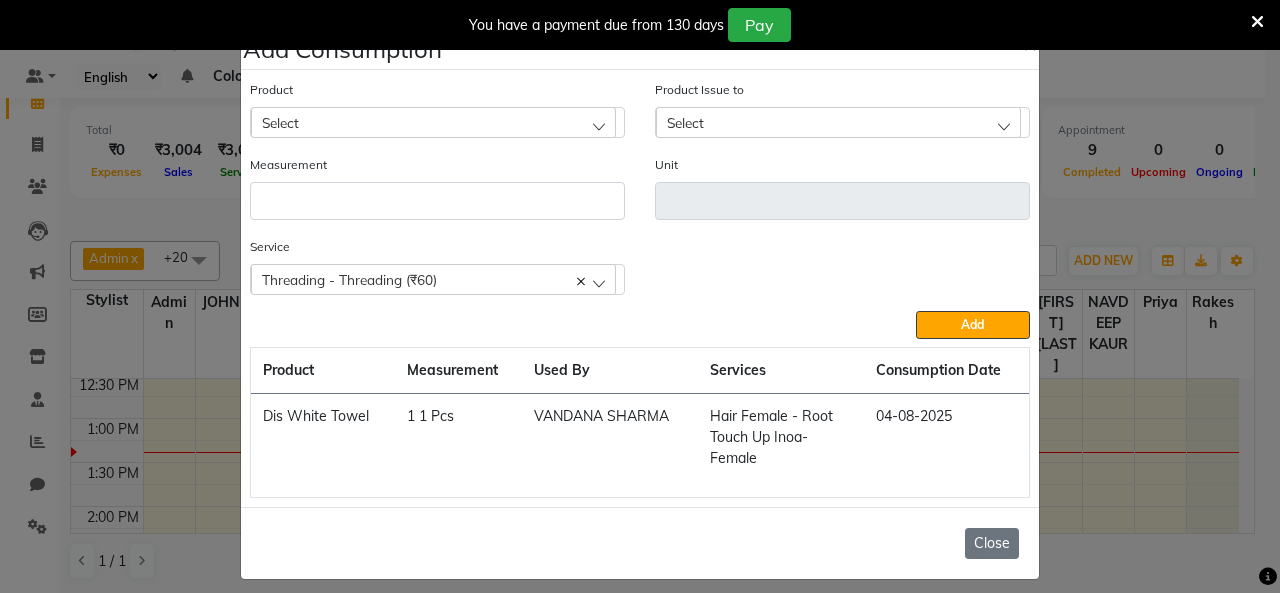click on "Close" 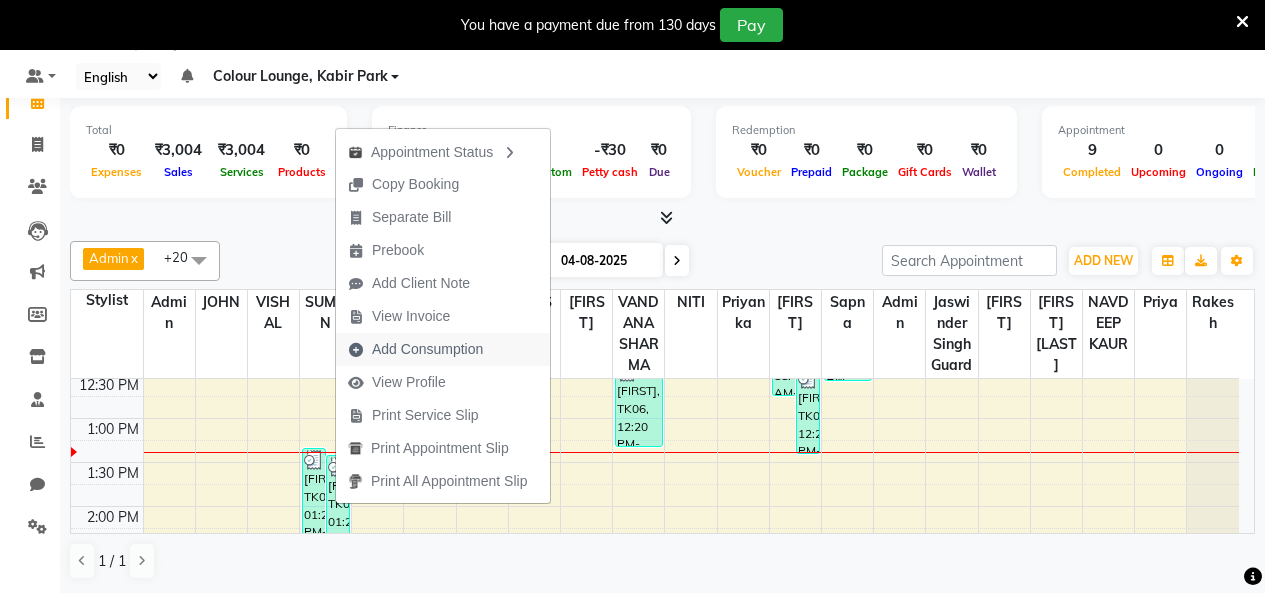click on "Add Consumption" at bounding box center [427, 349] 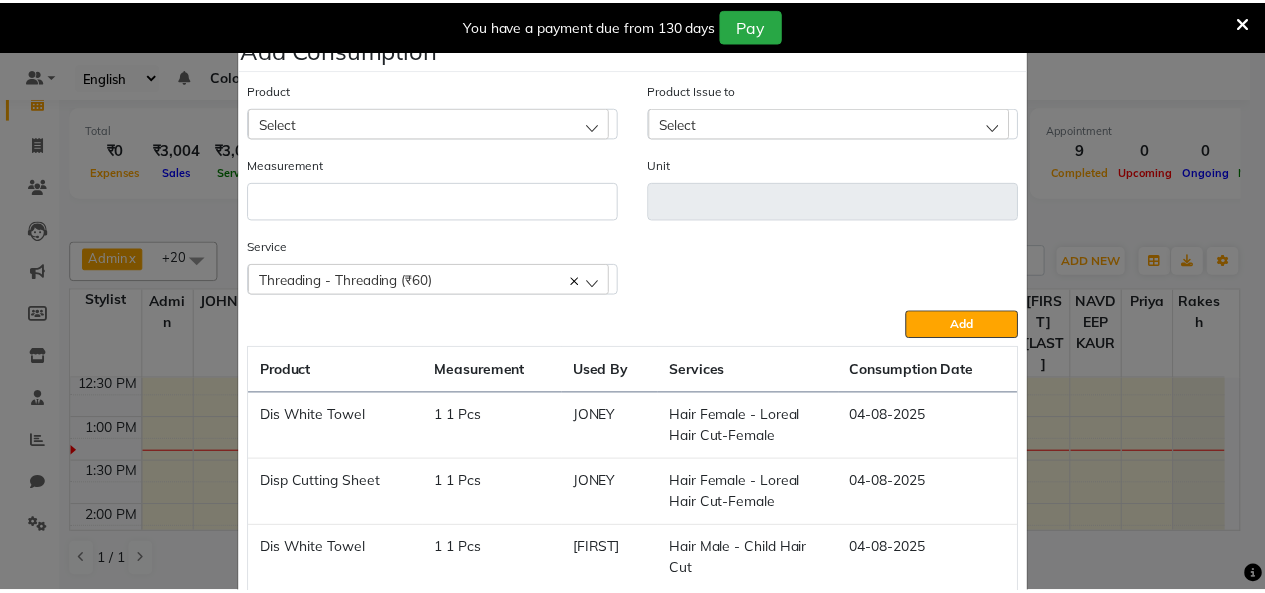 scroll, scrollTop: 195, scrollLeft: 0, axis: vertical 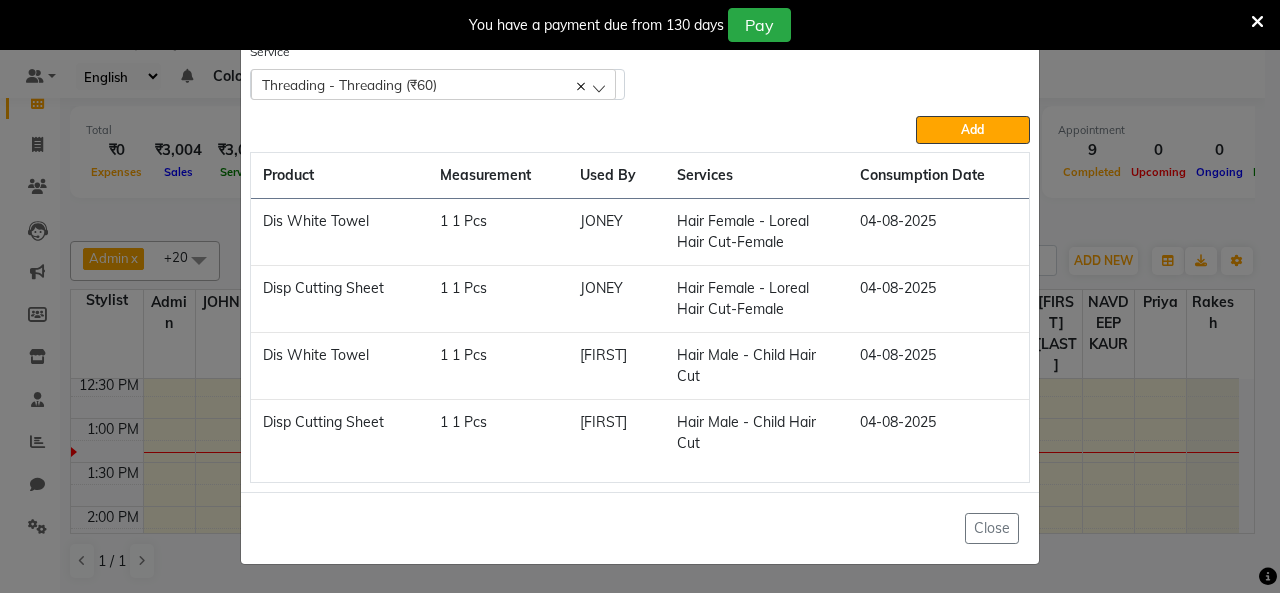 click on "Close" 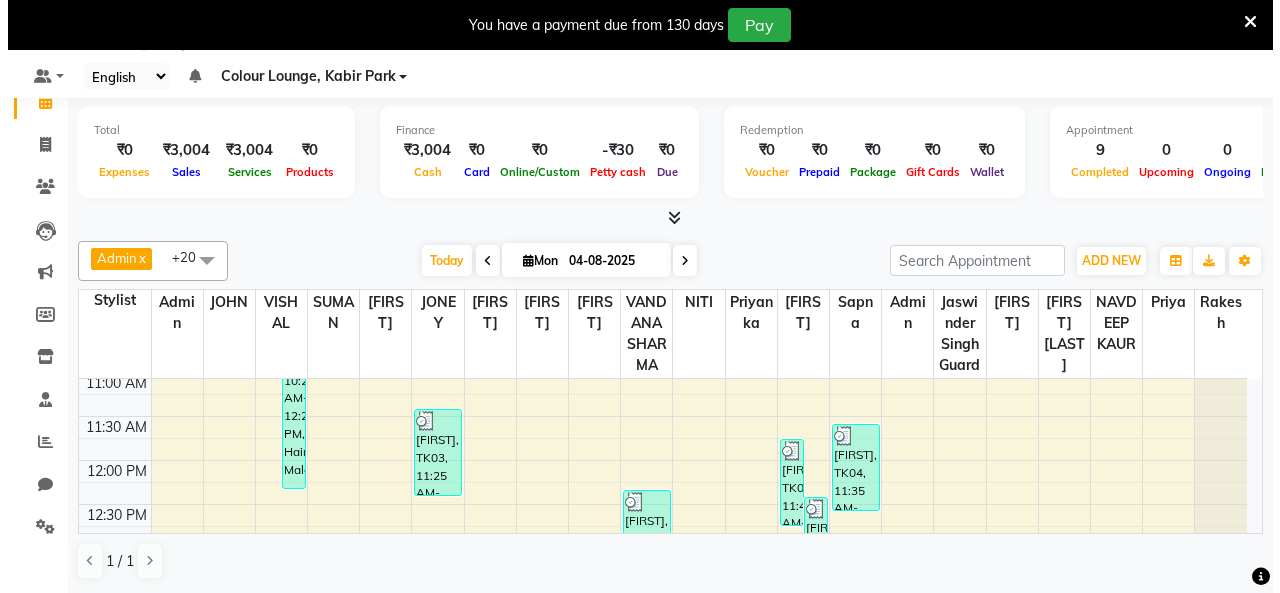 scroll, scrollTop: 300, scrollLeft: 0, axis: vertical 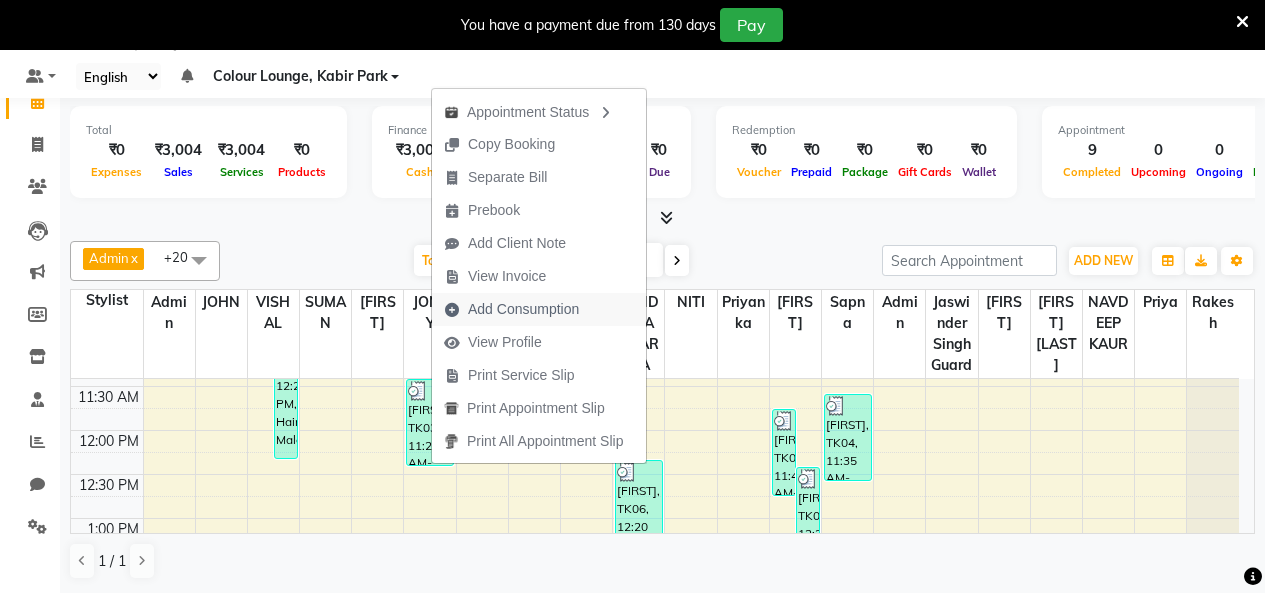 click on "Add Consumption" at bounding box center [523, 309] 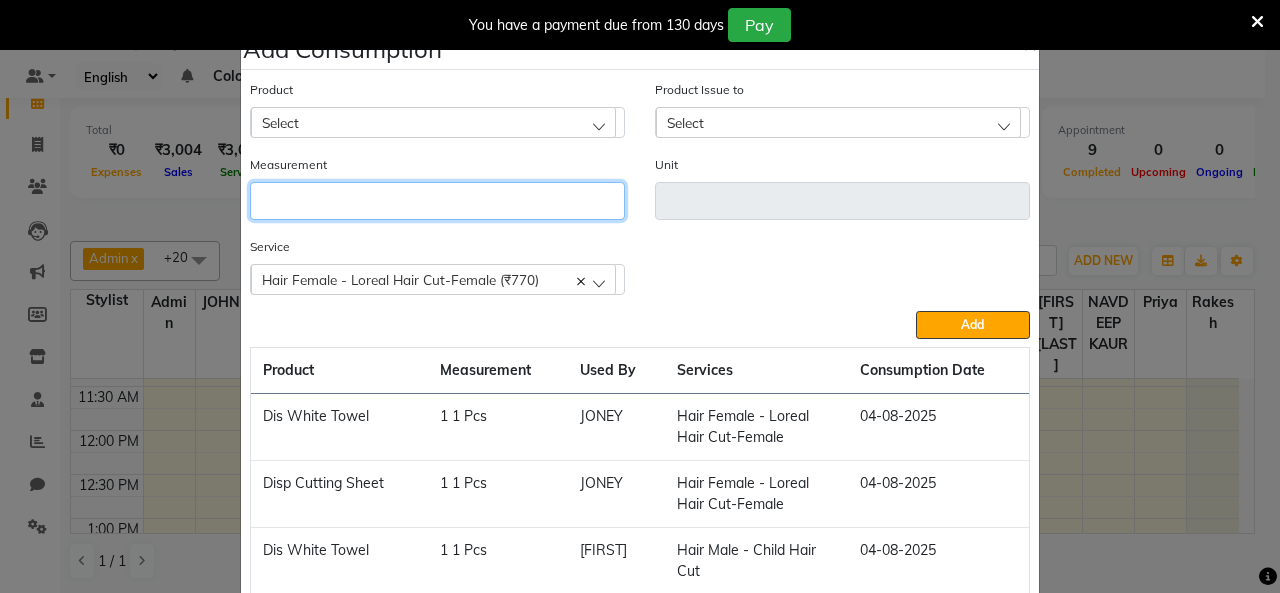 click 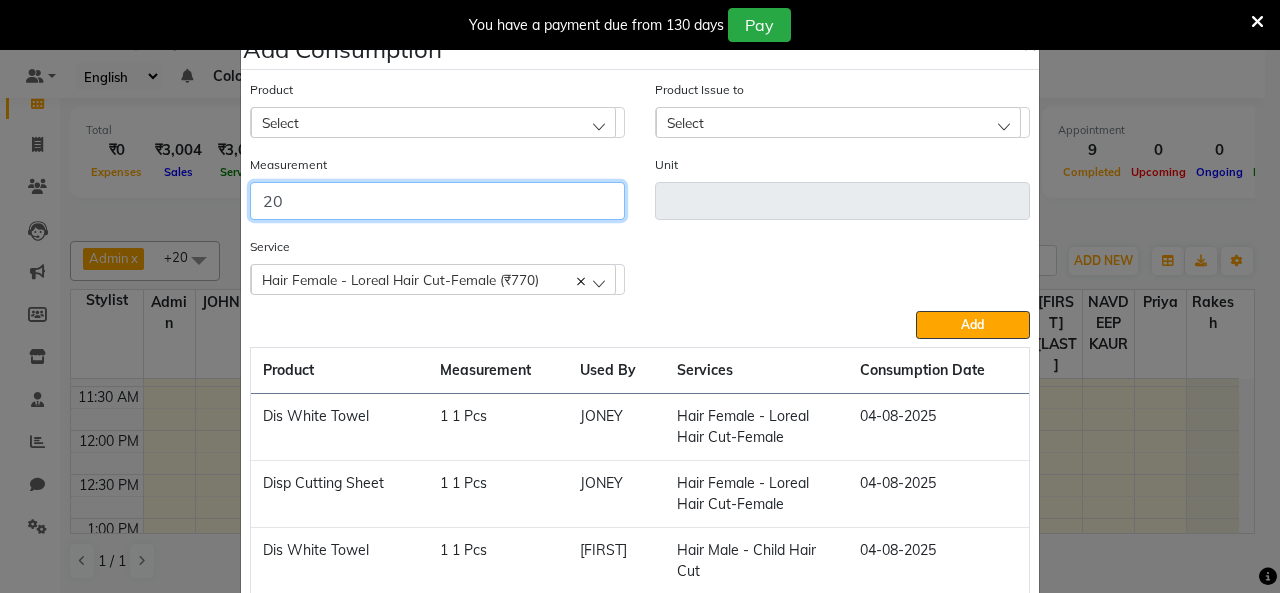 type on "20" 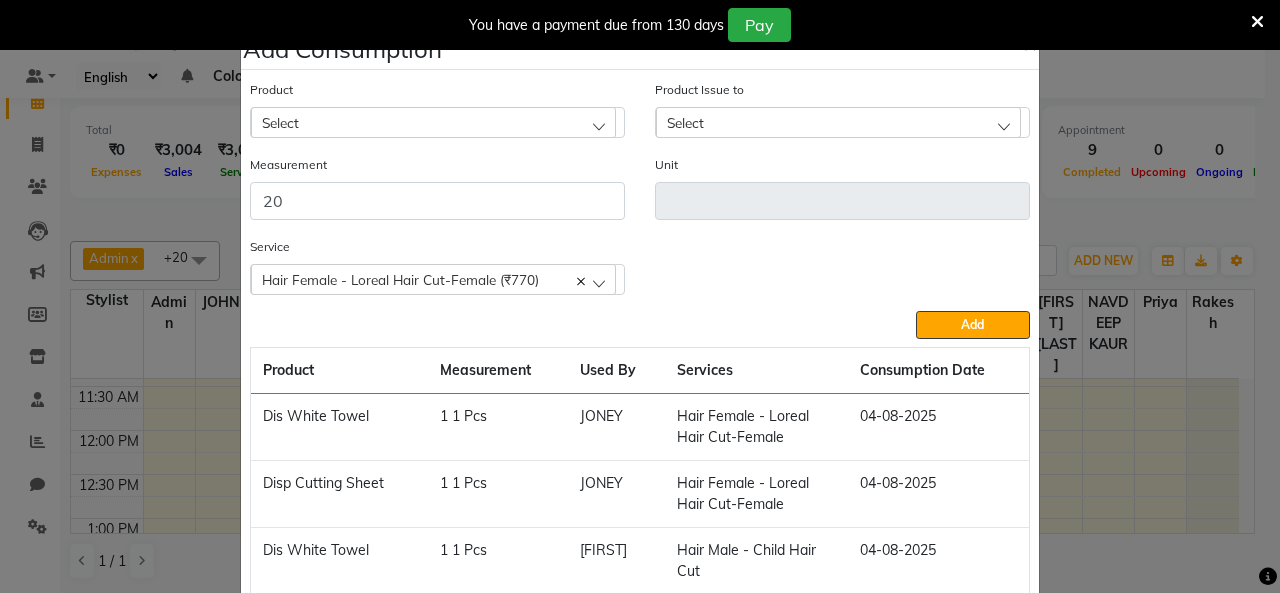 click on "Select" 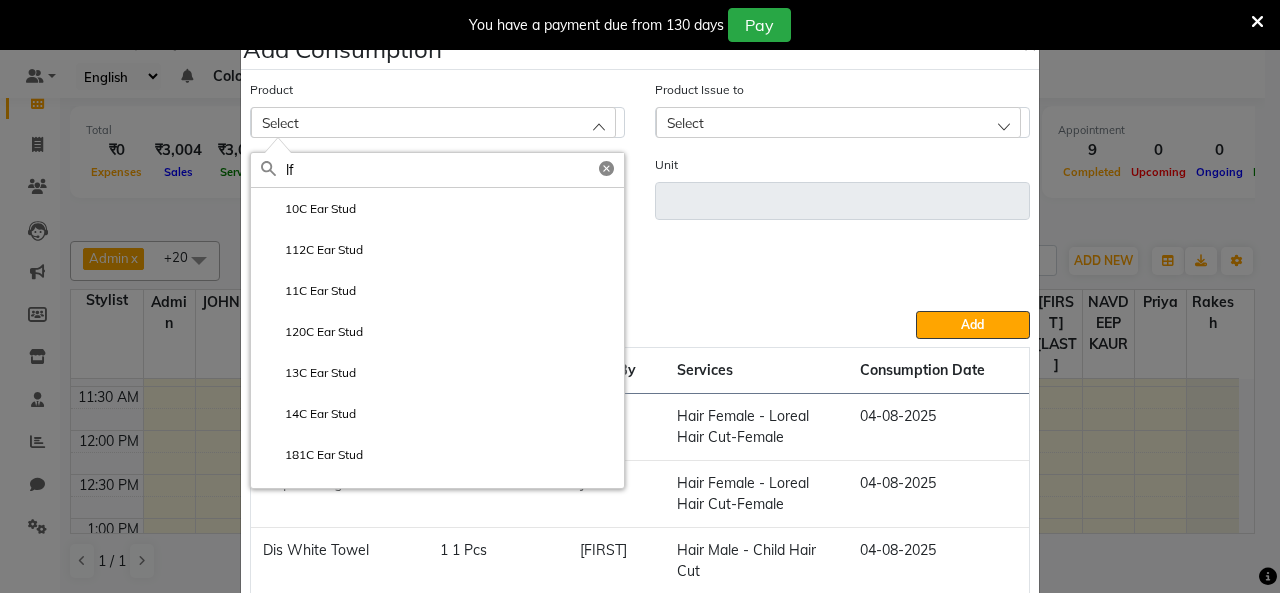 type on "l" 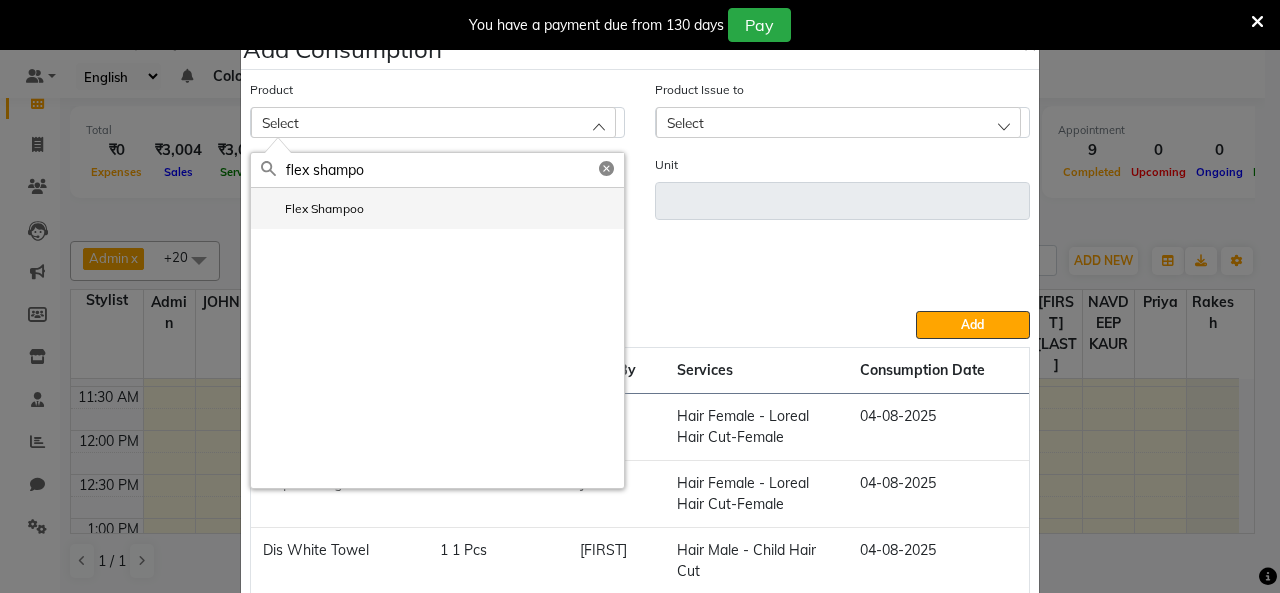 type on "flex shampo" 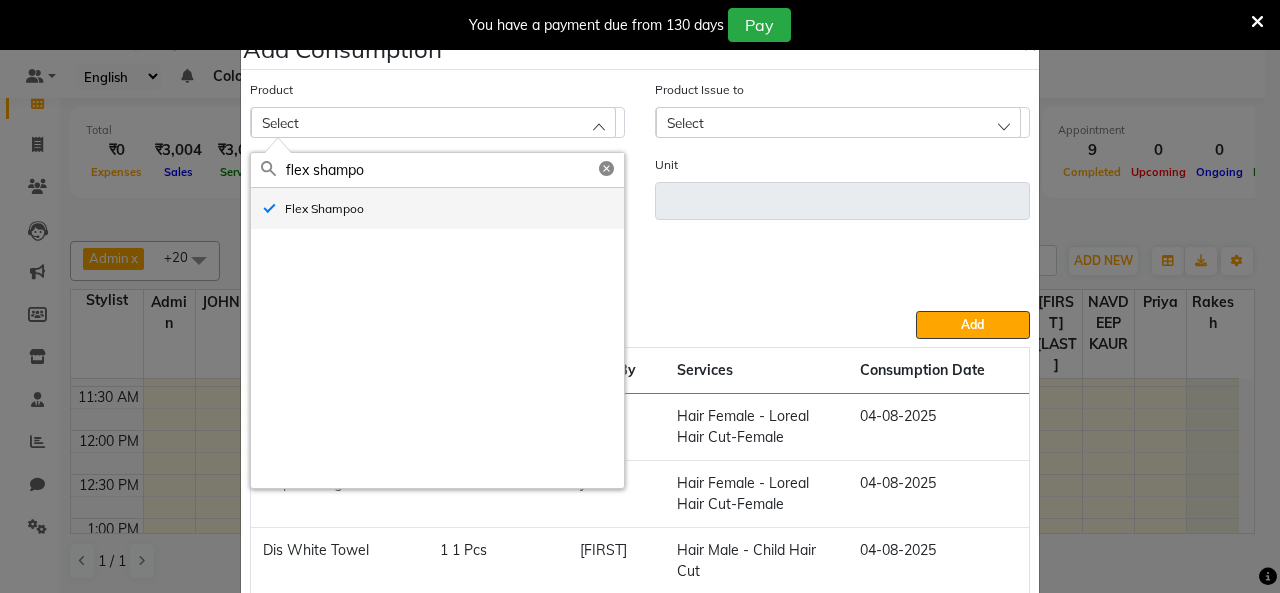 type on "ml" 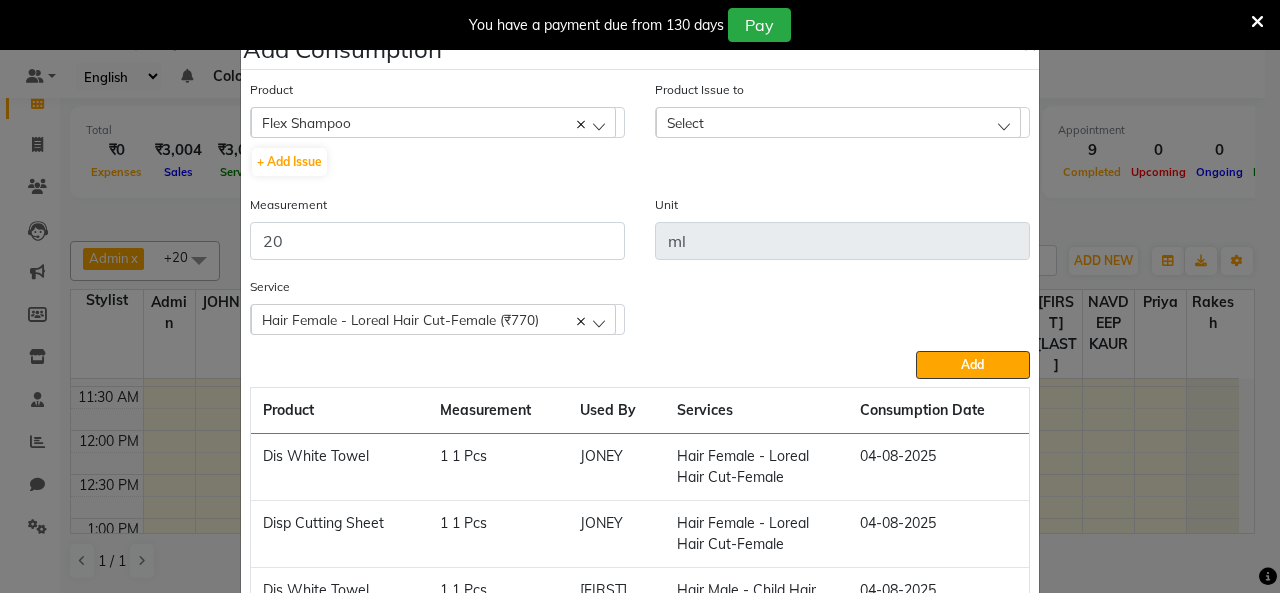 click on "Select" 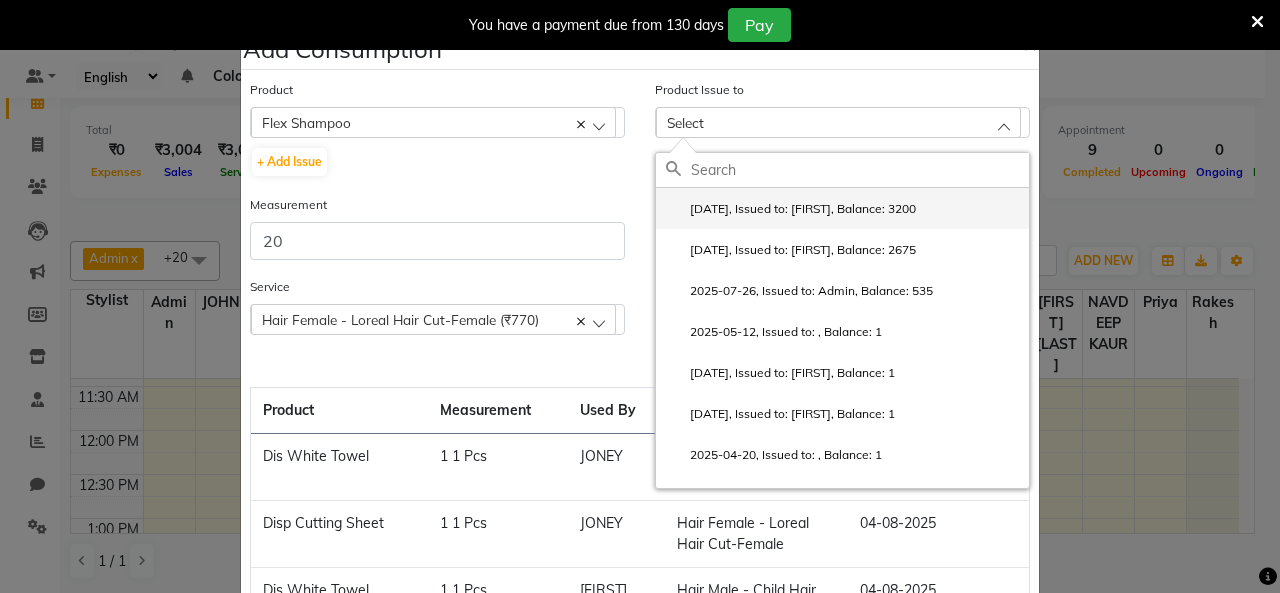 click on "[DATE], Issued to: [FIRST], Balance: 3200" 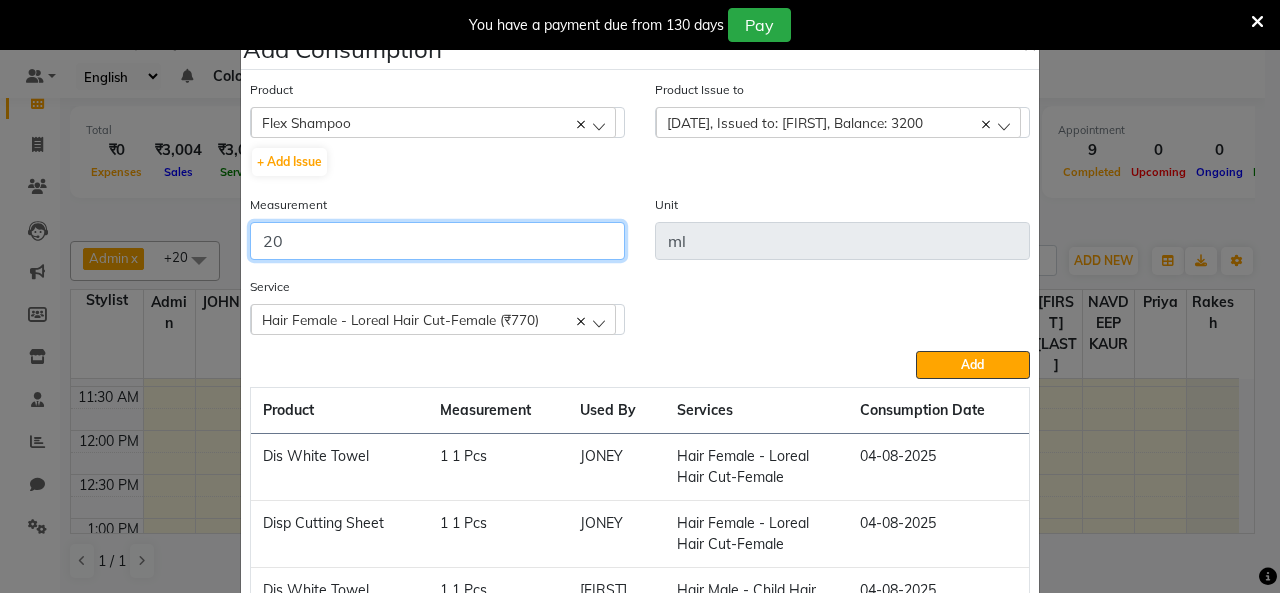 drag, startPoint x: 435, startPoint y: 228, endPoint x: 400, endPoint y: 247, distance: 39.824615 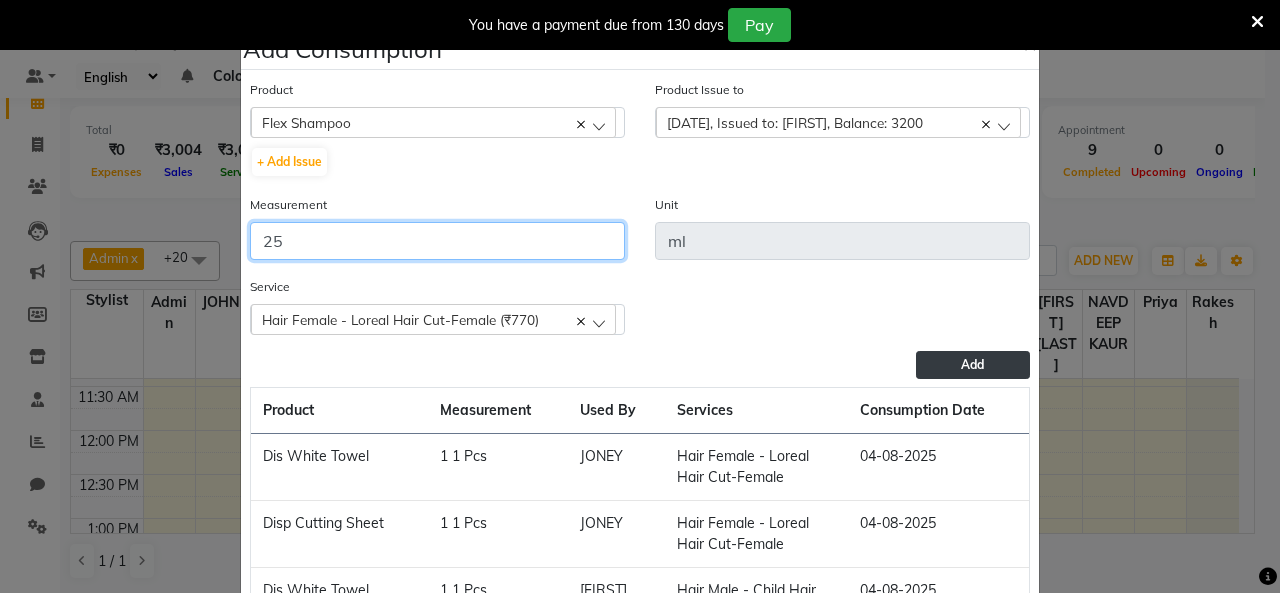 type on "25" 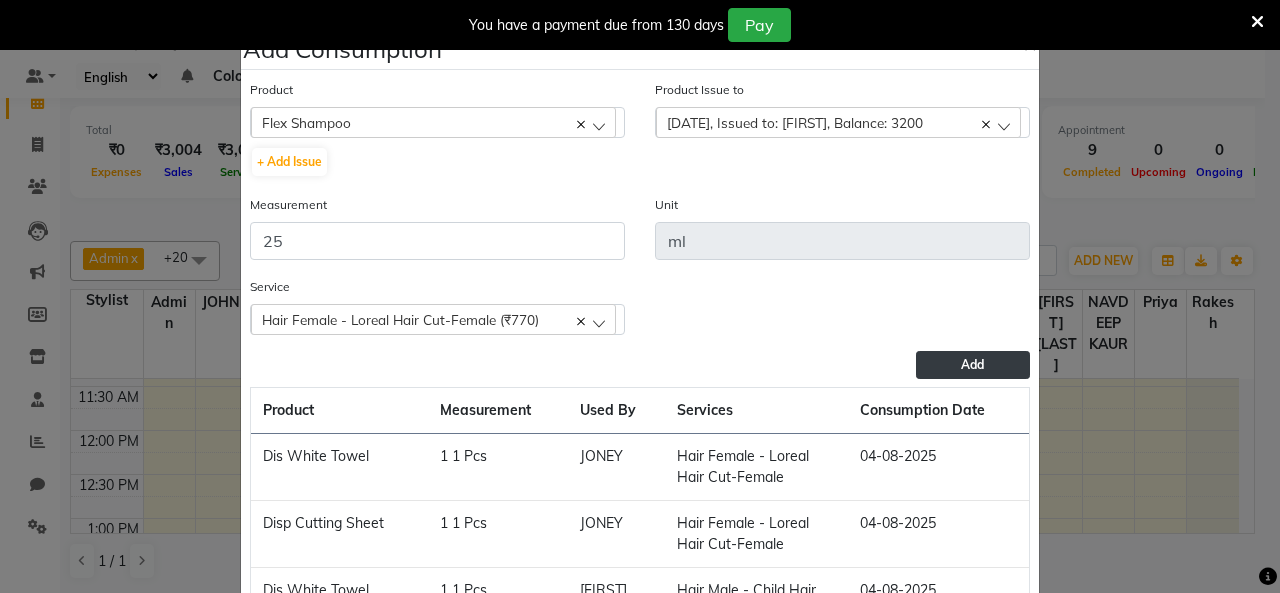 click on "Add" 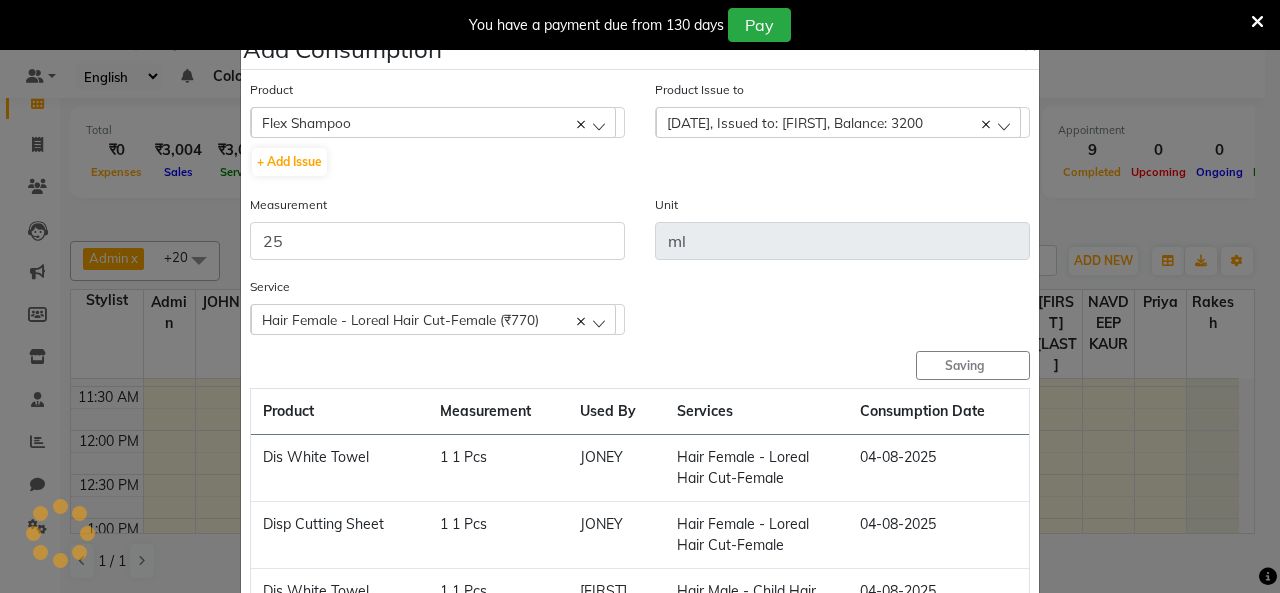 type 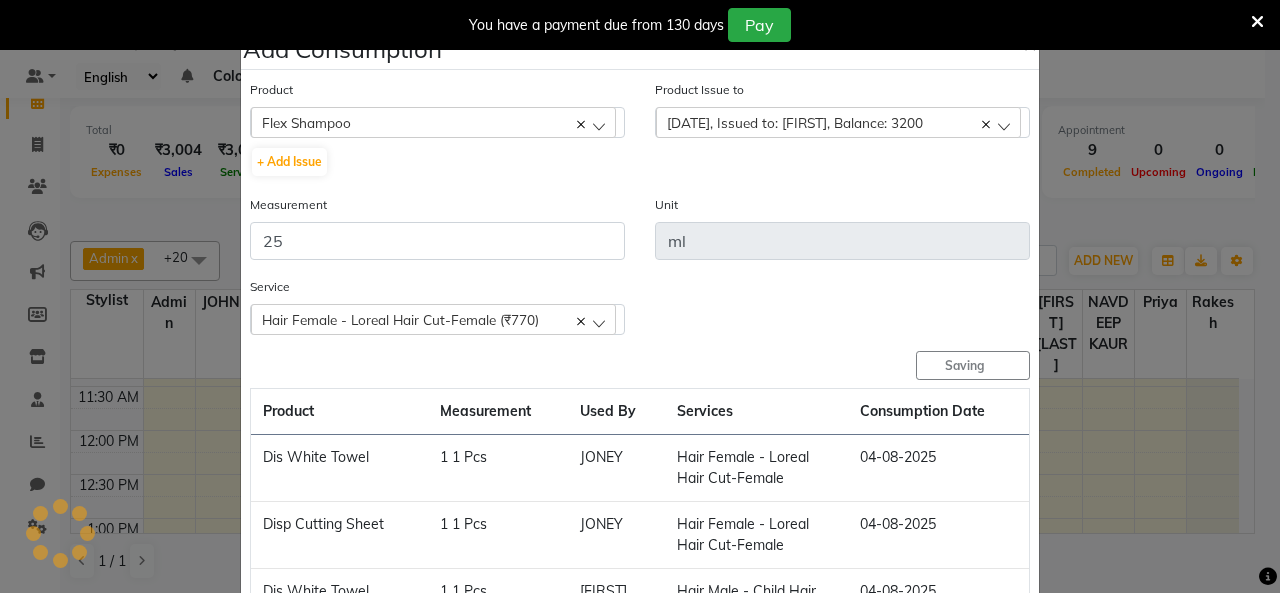 type 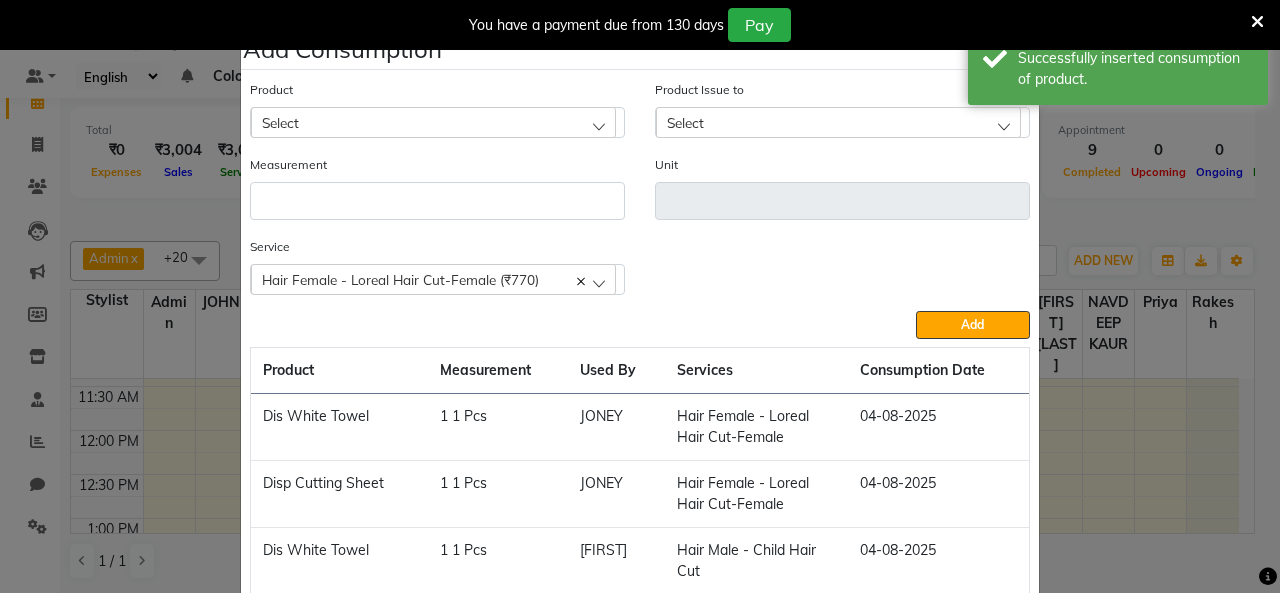 click on "Select" 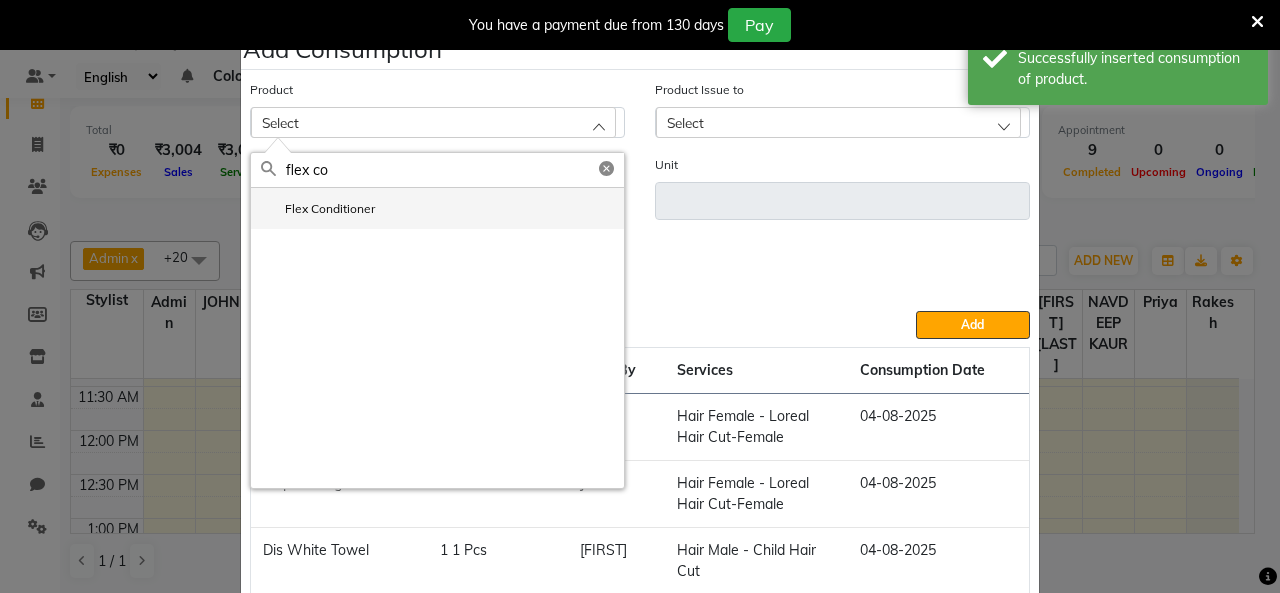 type on "flex co" 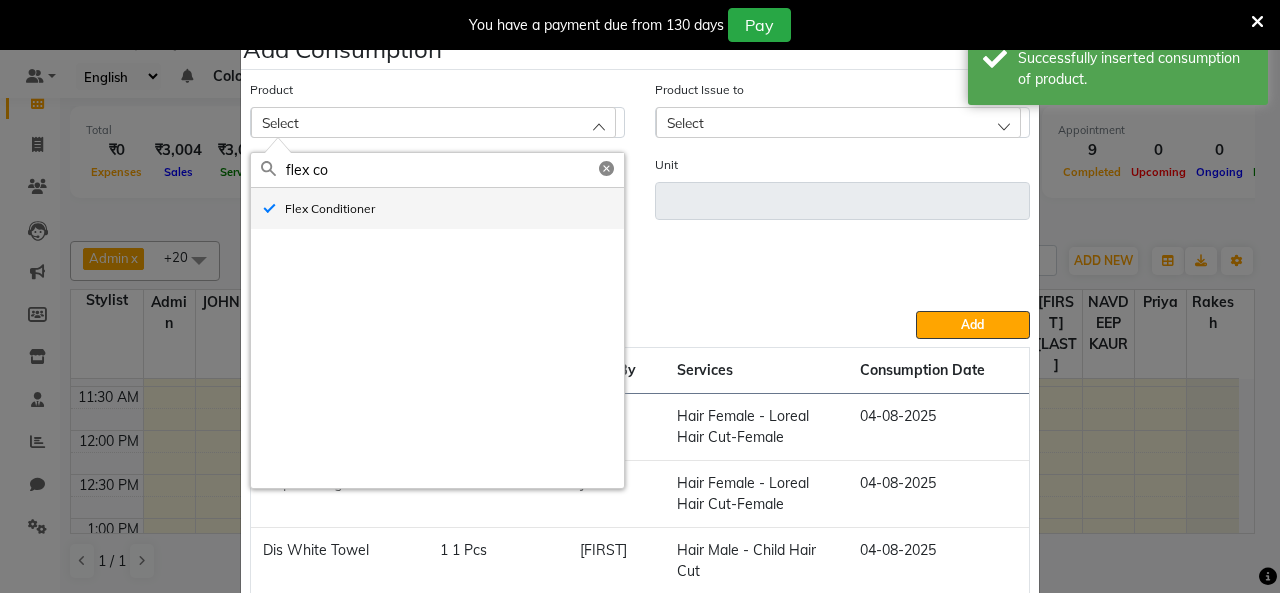 type on "ml" 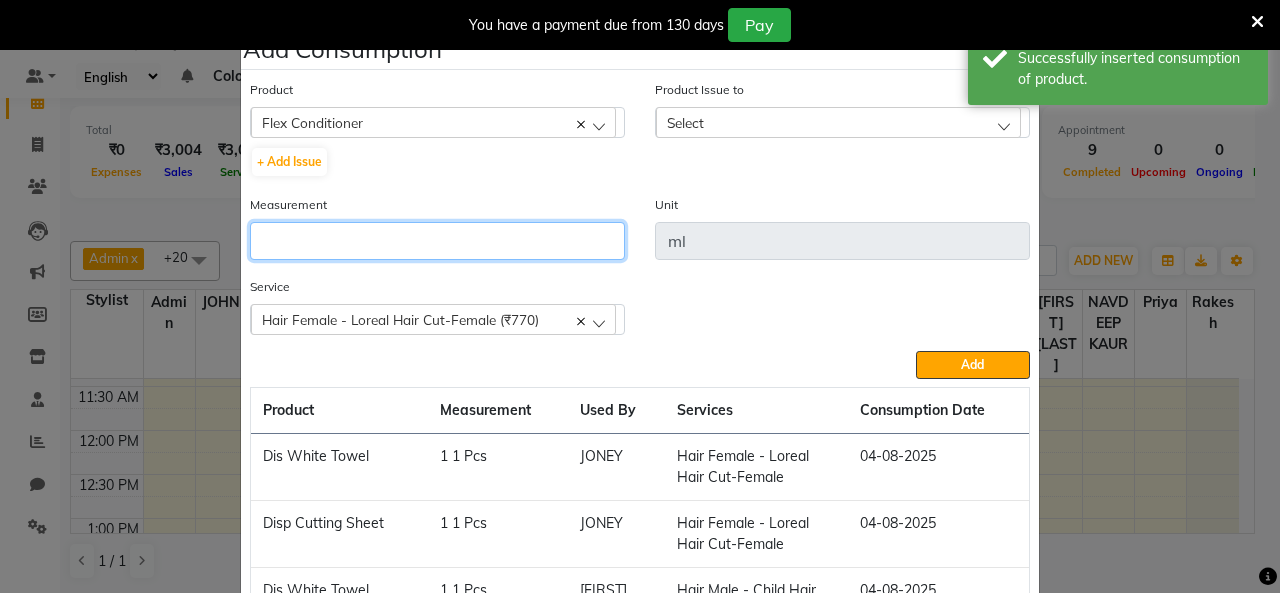 click 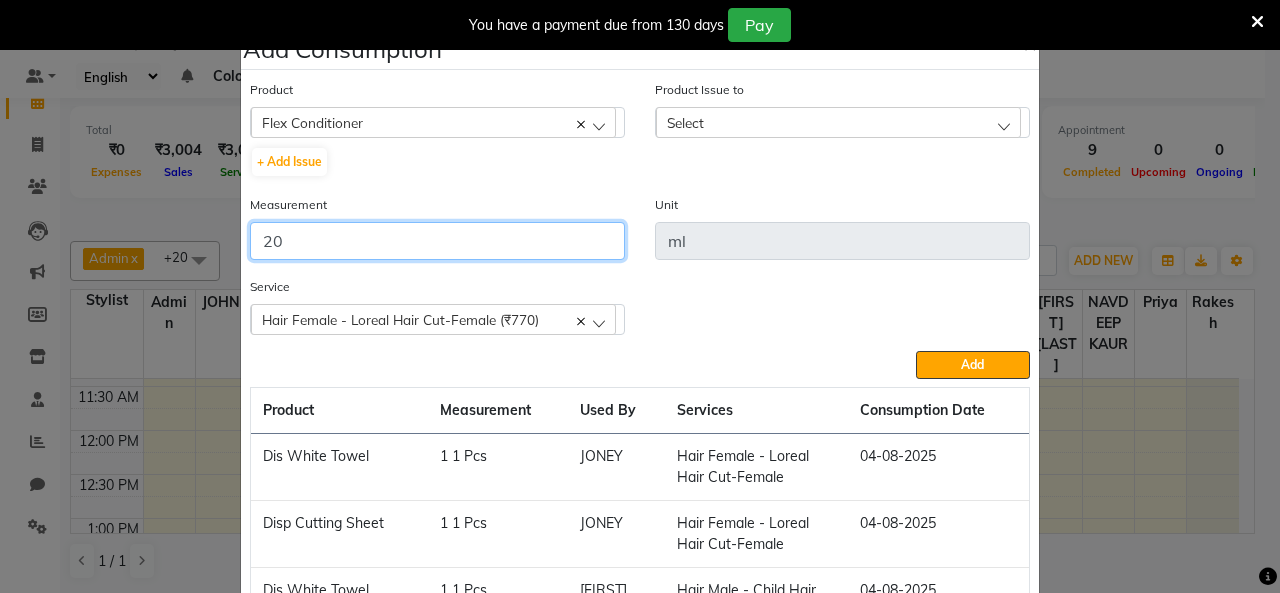 type on "20" 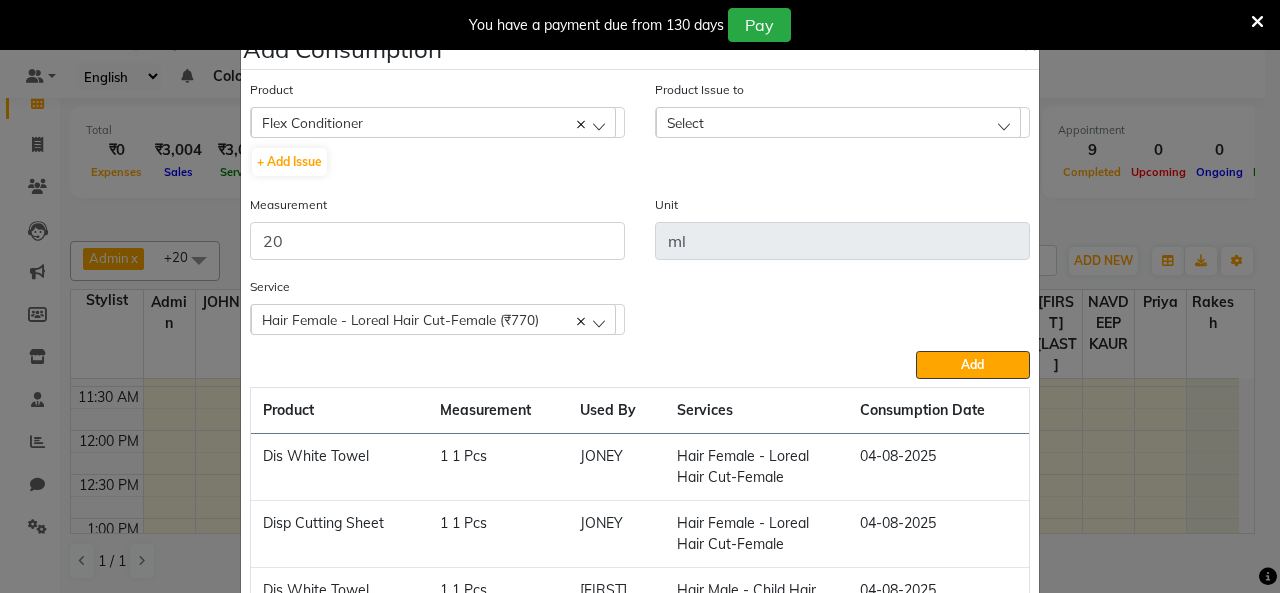 click on "Select" 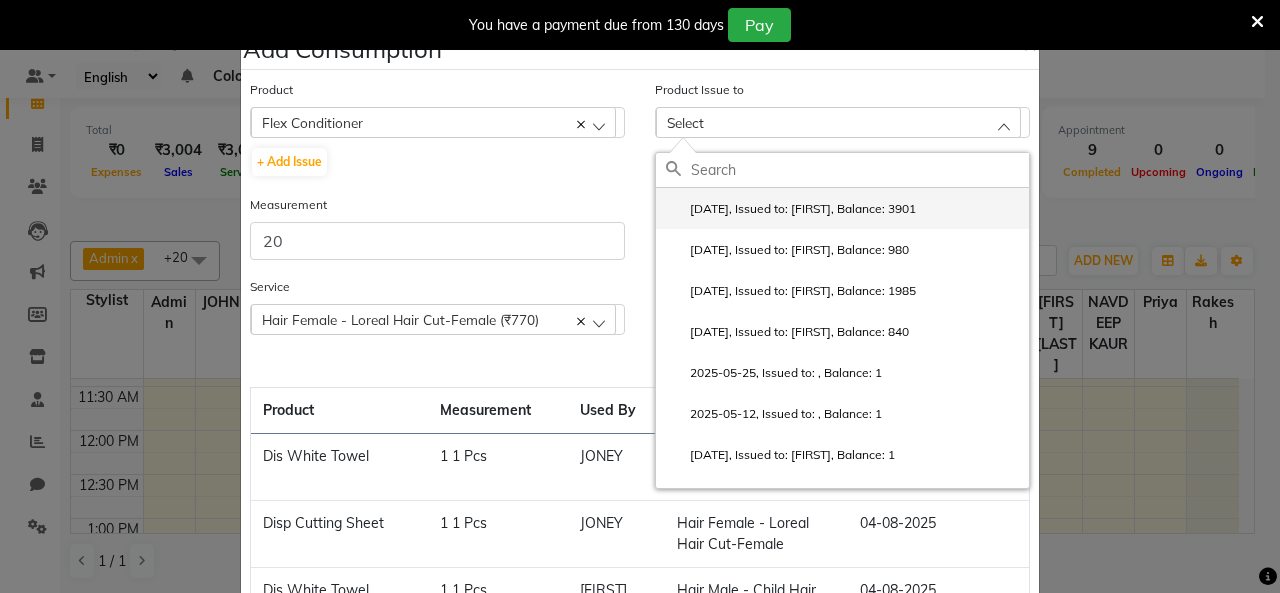 click on "[DATE], Issued to: [FIRST], Balance: 3901" 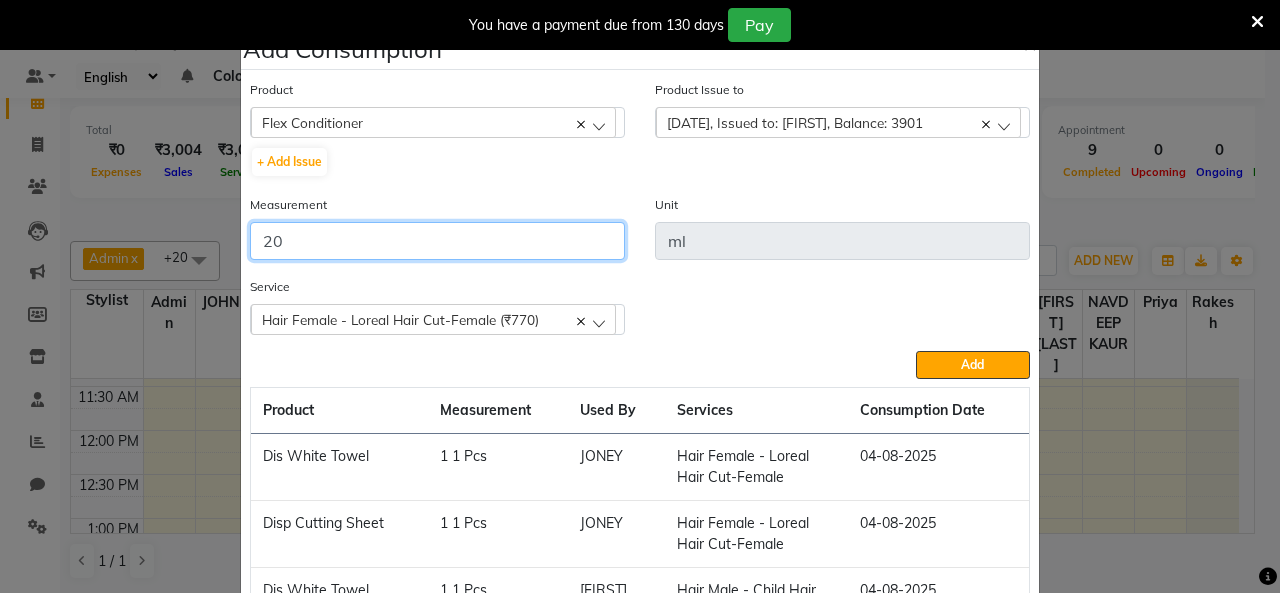 drag, startPoint x: 540, startPoint y: 240, endPoint x: 0, endPoint y: 274, distance: 541.06934 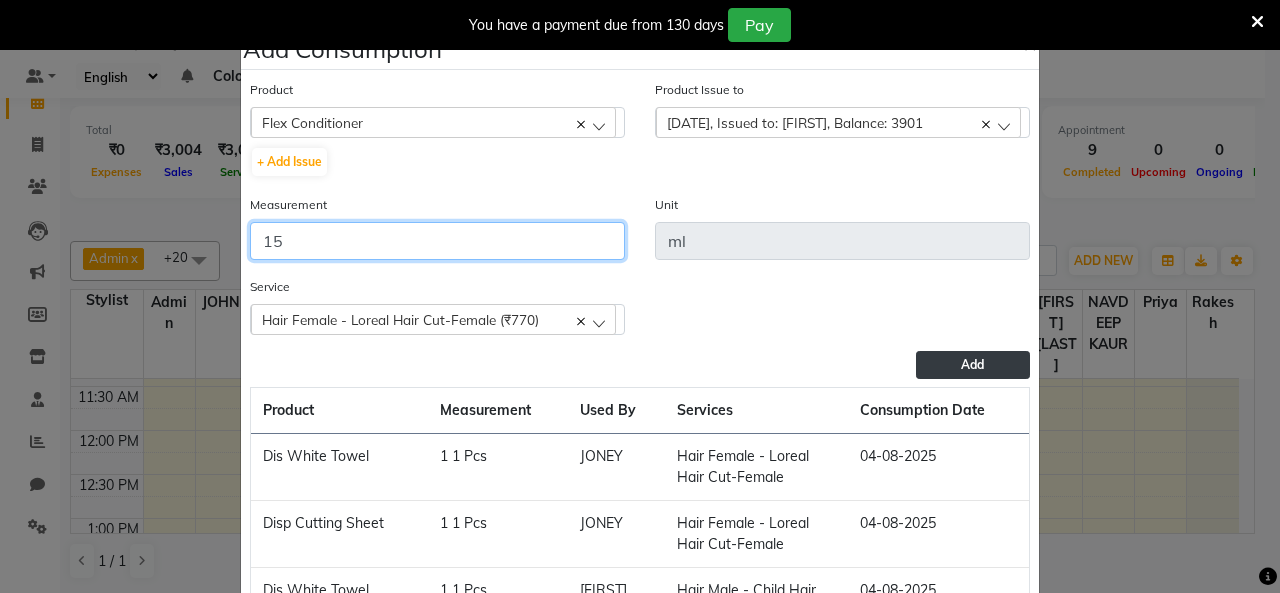 type on "15" 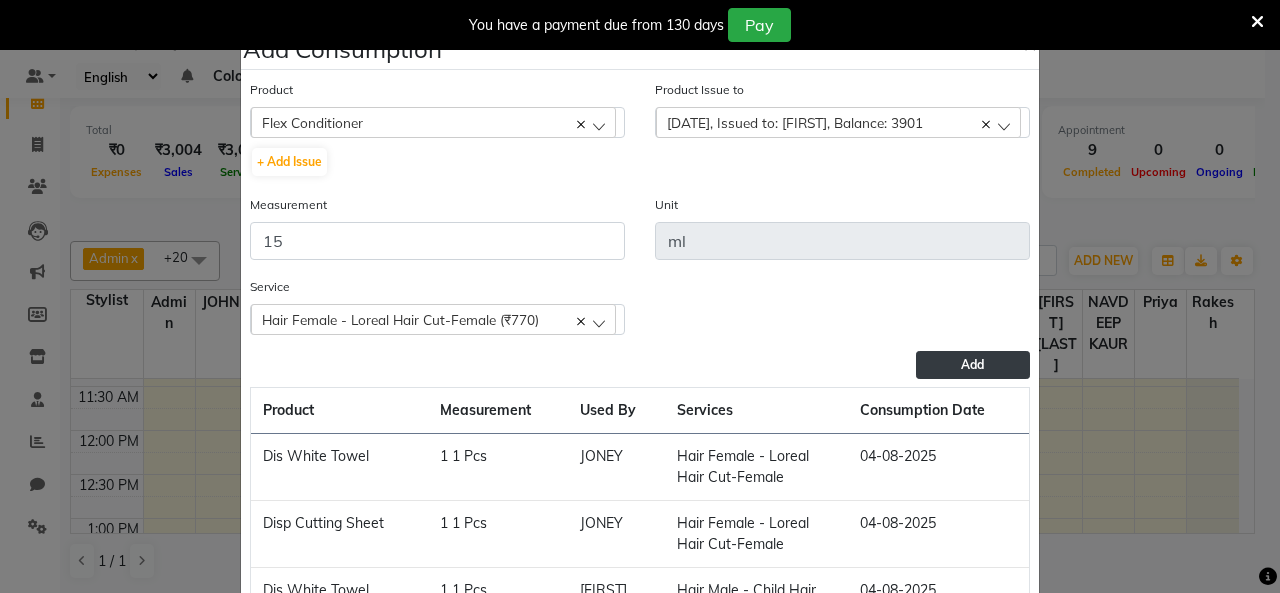 click on "Add" 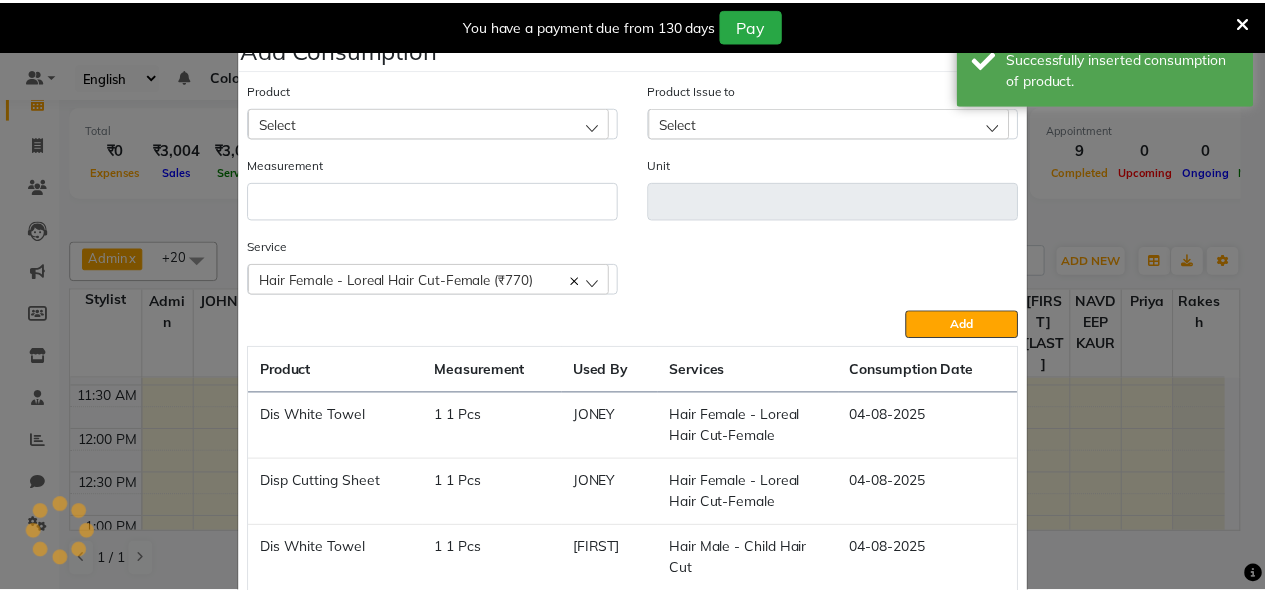 scroll, scrollTop: 329, scrollLeft: 0, axis: vertical 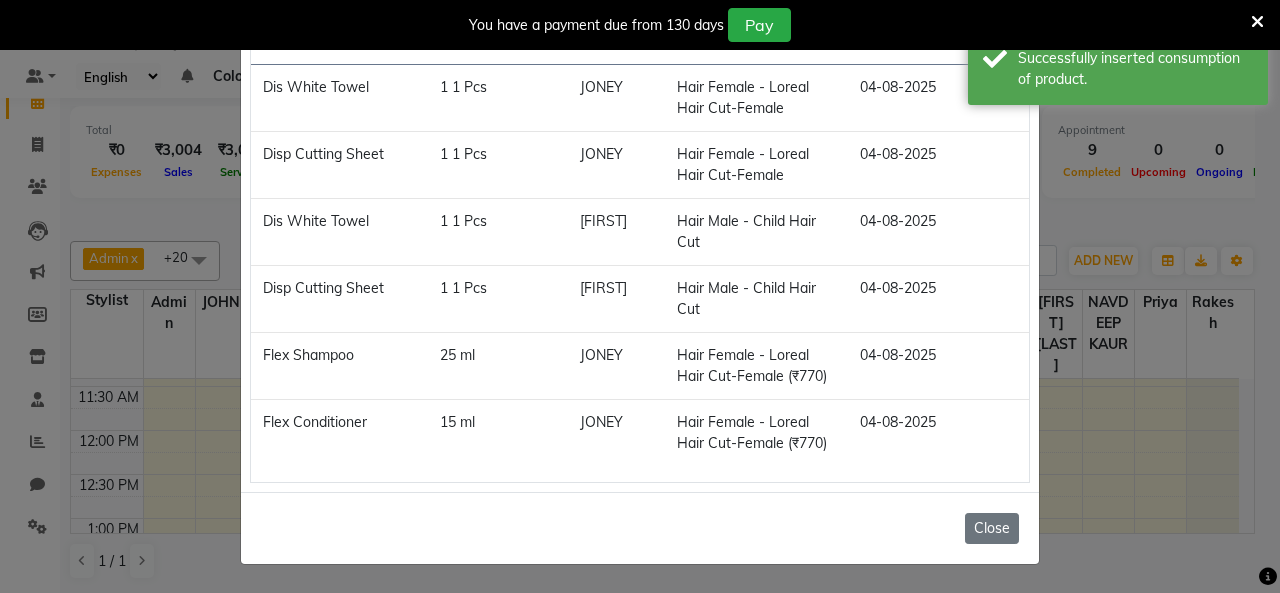 click on "Close" 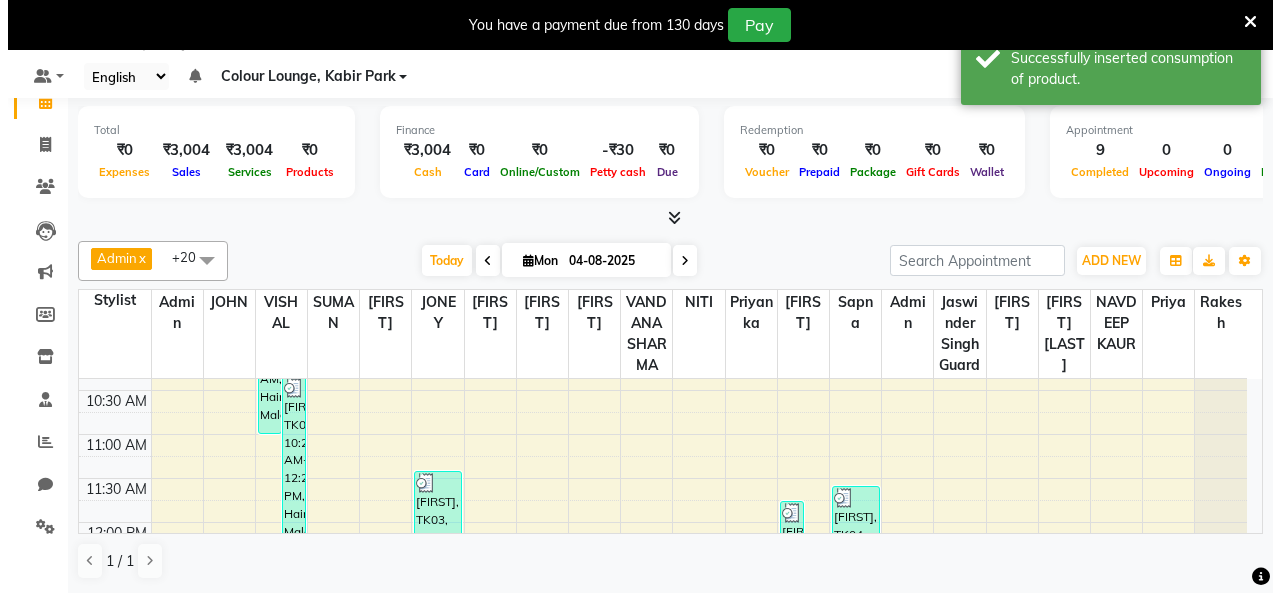 scroll, scrollTop: 200, scrollLeft: 0, axis: vertical 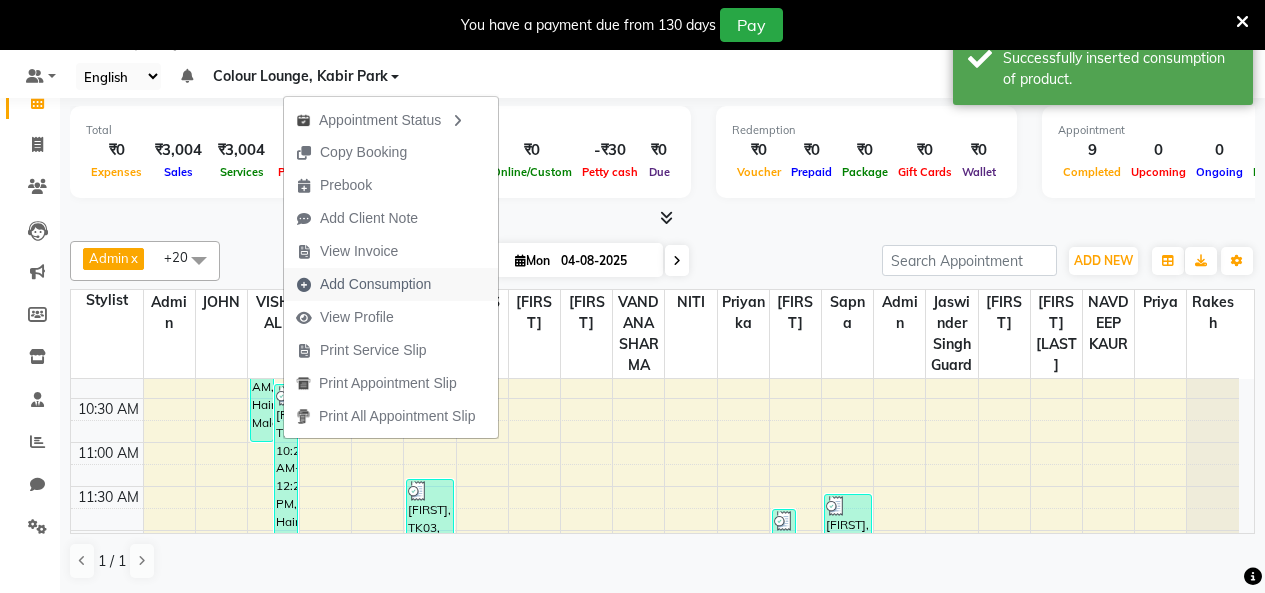 click on "Add Consumption" at bounding box center [375, 284] 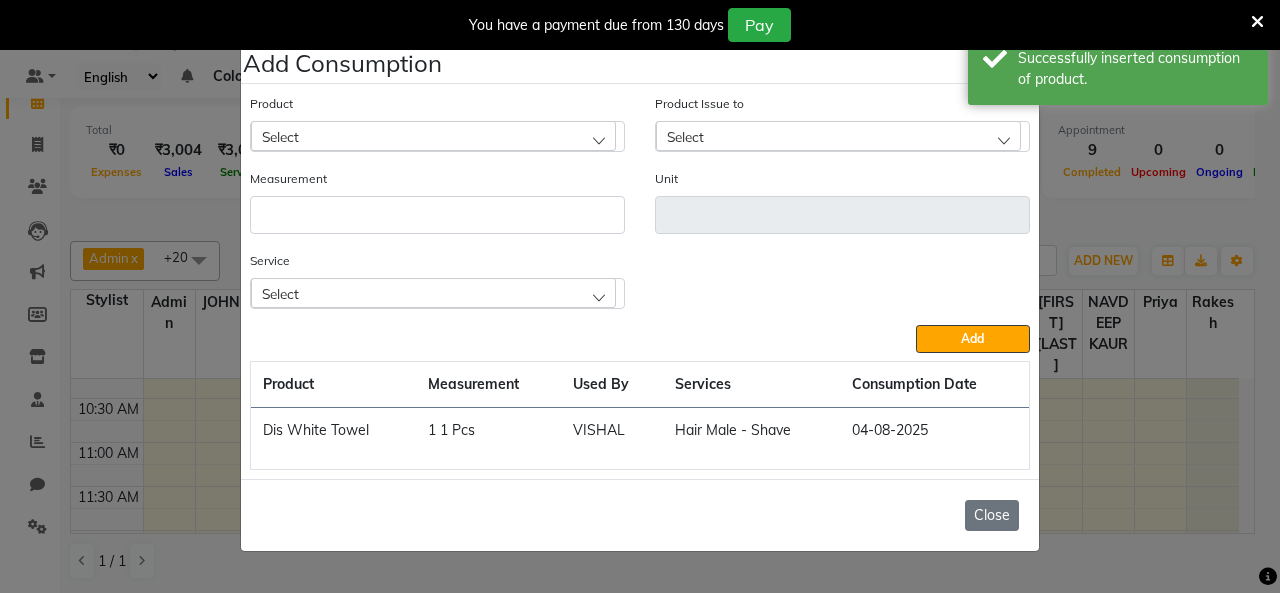 click on "Close" 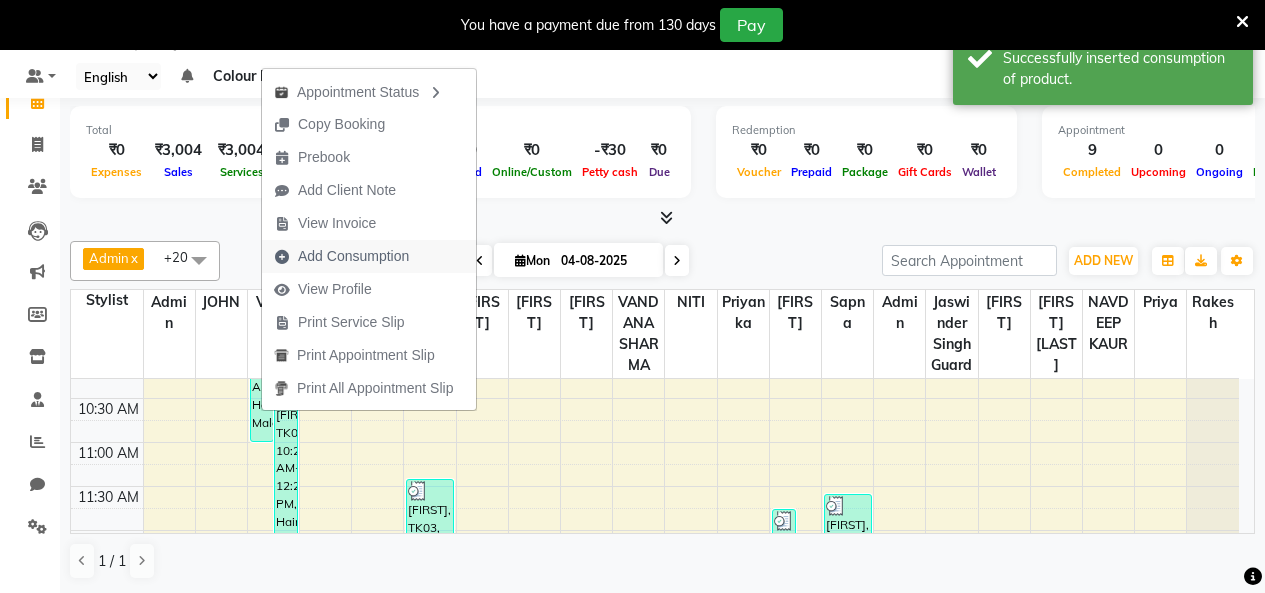 click on "Add Consumption" at bounding box center (353, 256) 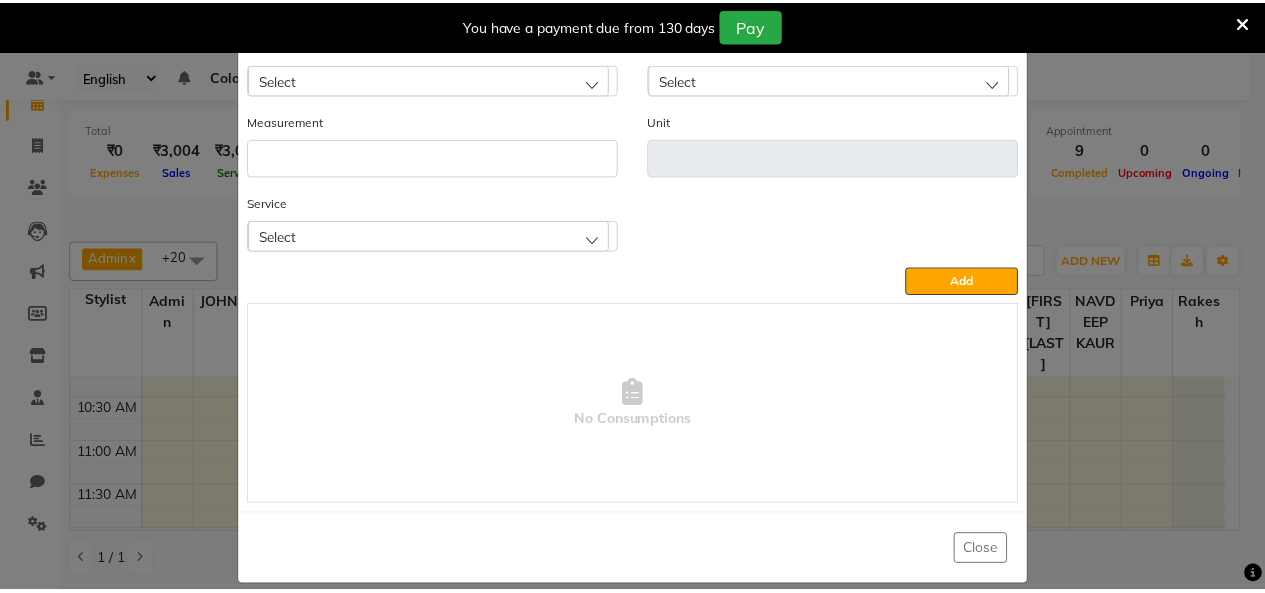 scroll, scrollTop: 66, scrollLeft: 0, axis: vertical 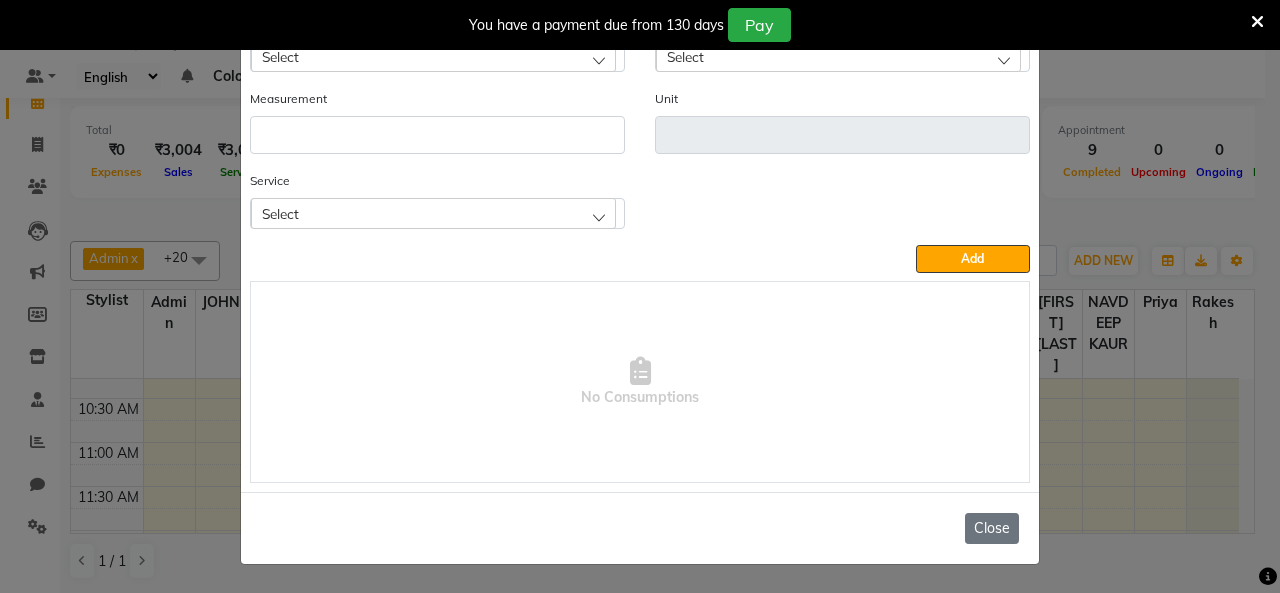 click on "Close" 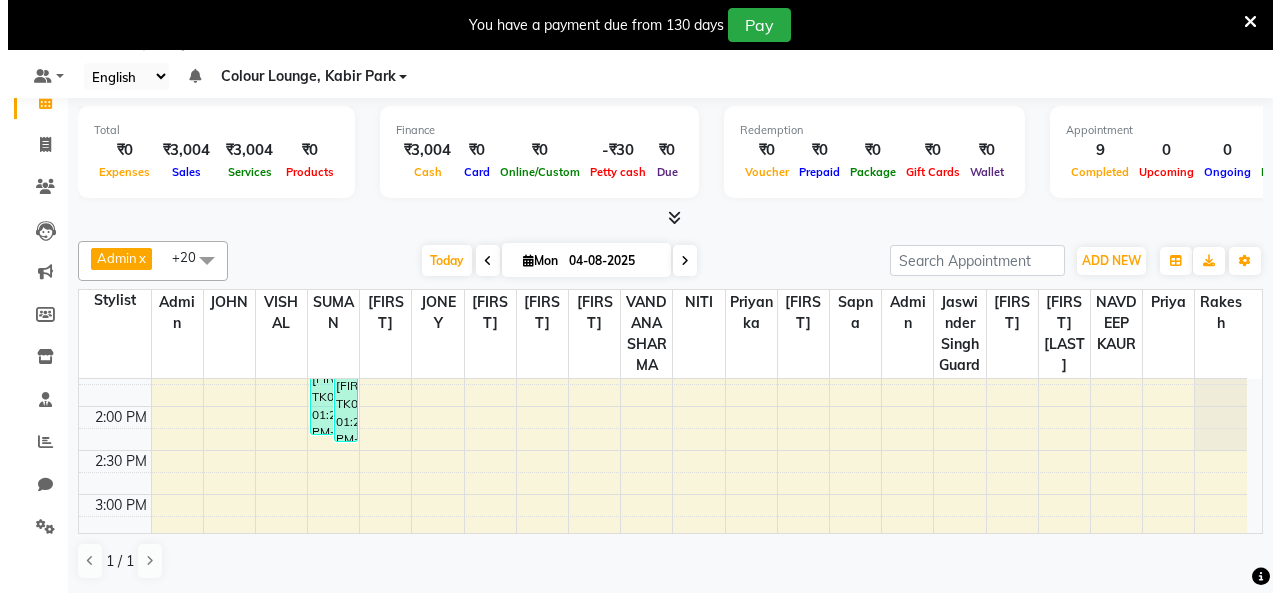 scroll, scrollTop: 300, scrollLeft: 0, axis: vertical 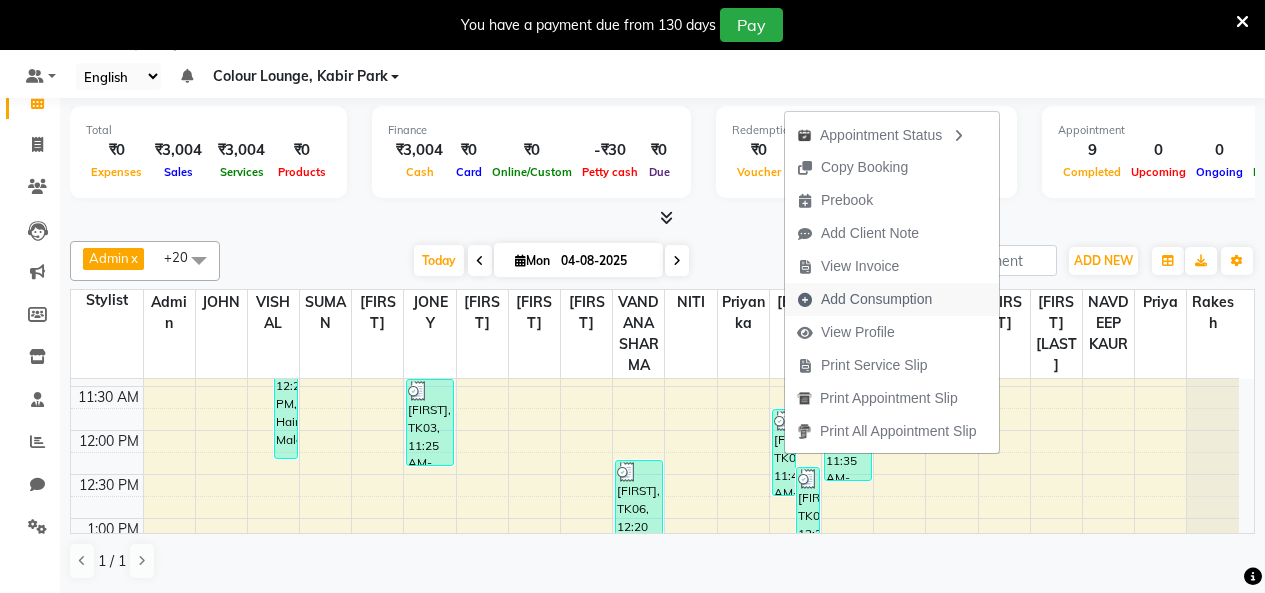 click on "Add Consumption" at bounding box center (876, 299) 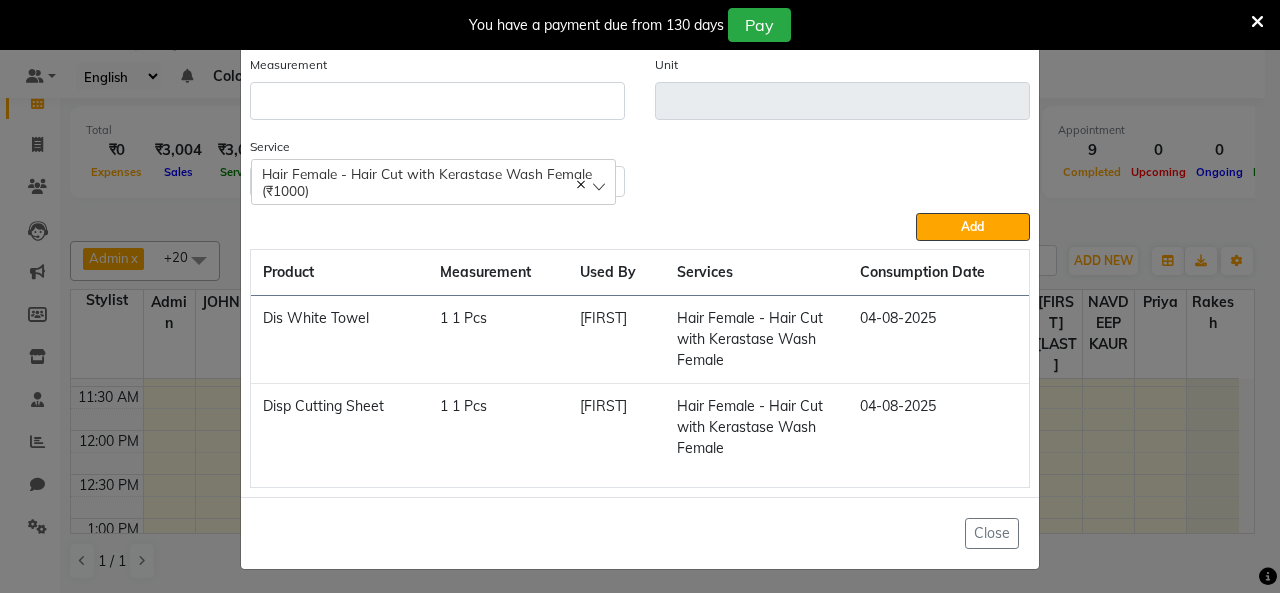 scroll, scrollTop: 105, scrollLeft: 0, axis: vertical 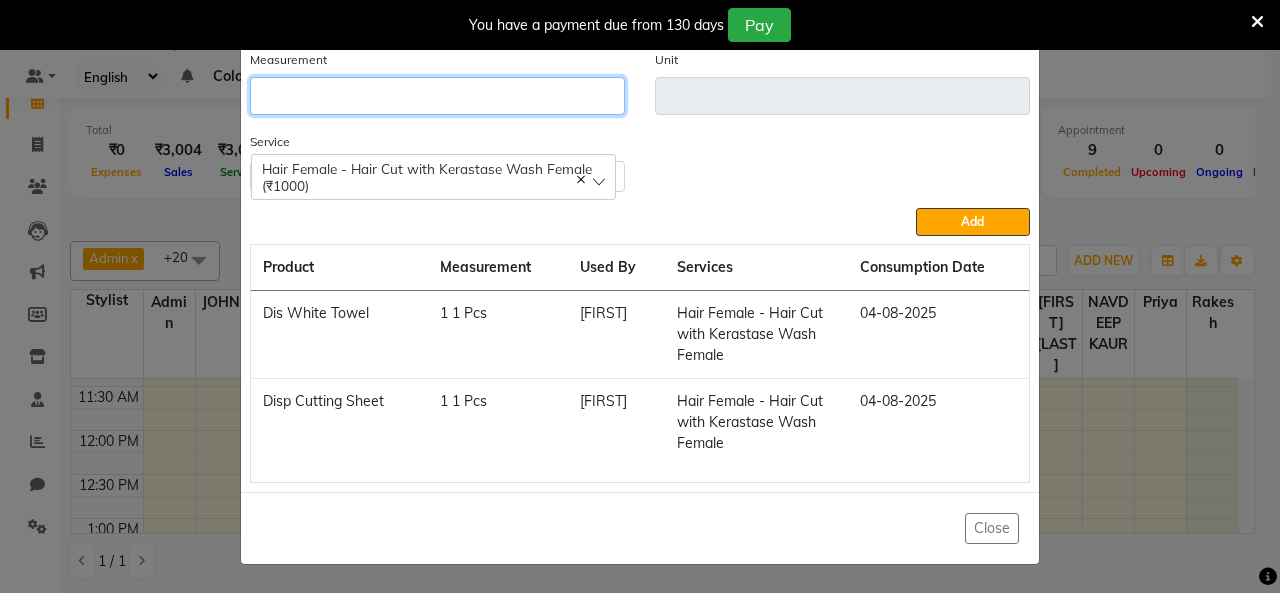 click 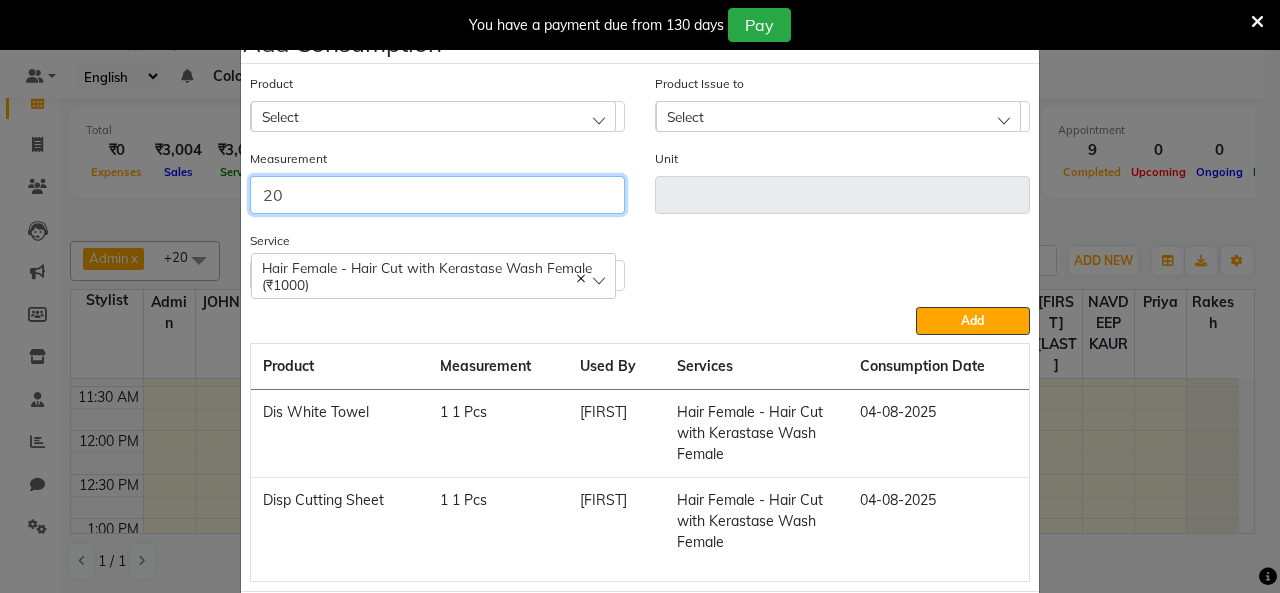 scroll, scrollTop: 0, scrollLeft: 0, axis: both 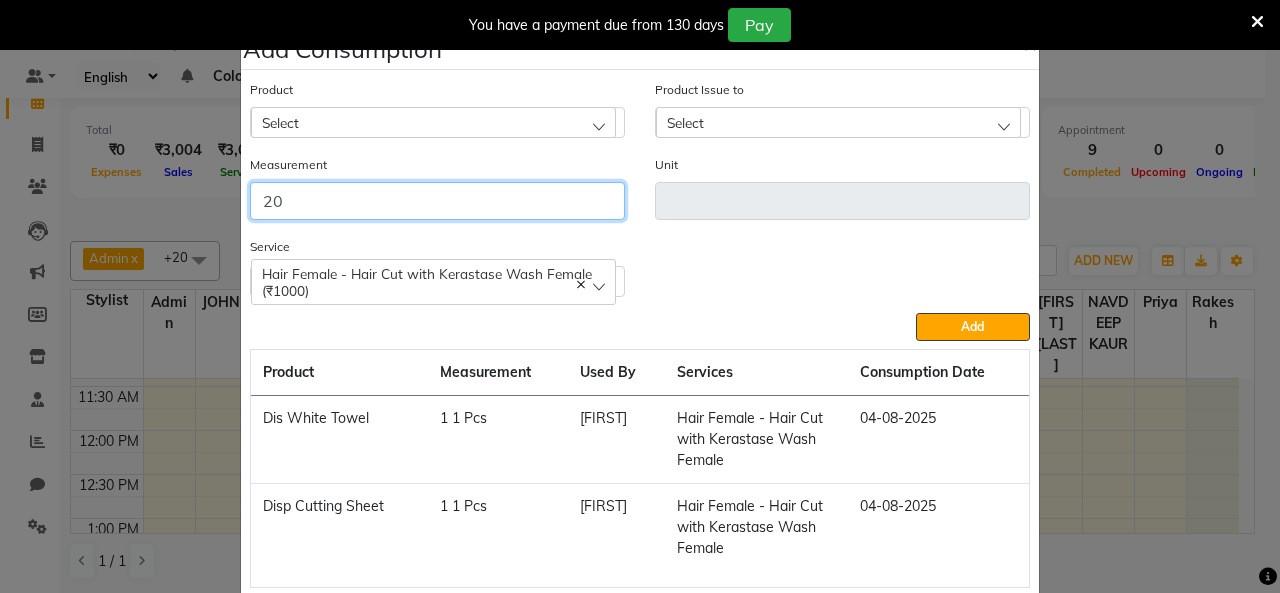 type on "20" 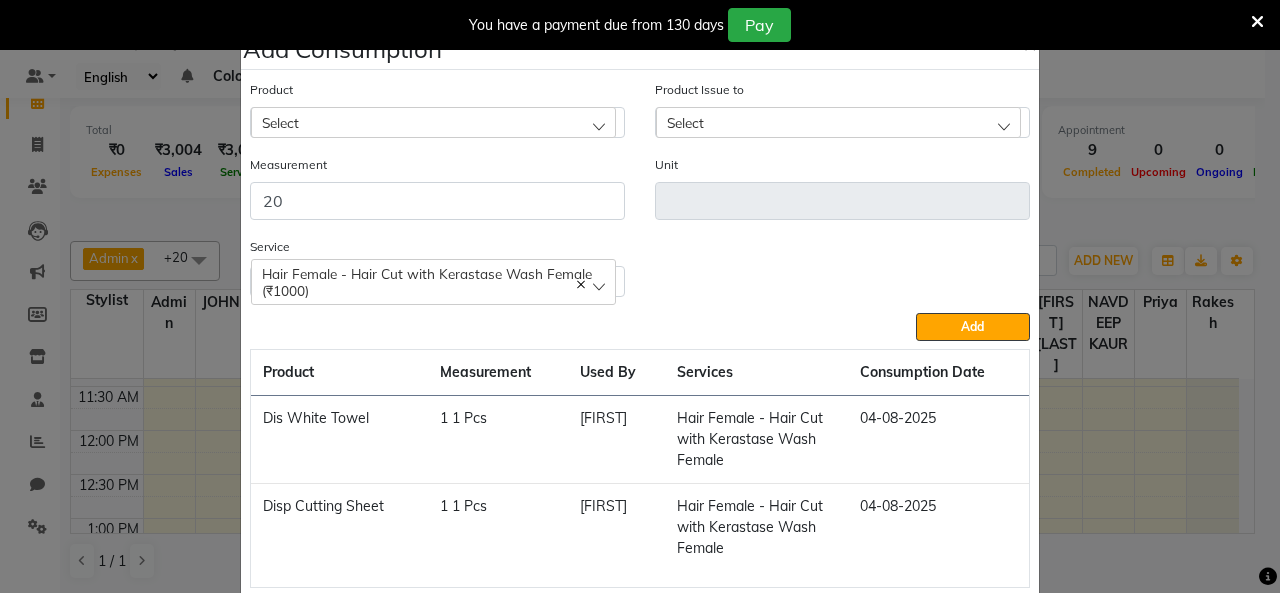 click on "Select" 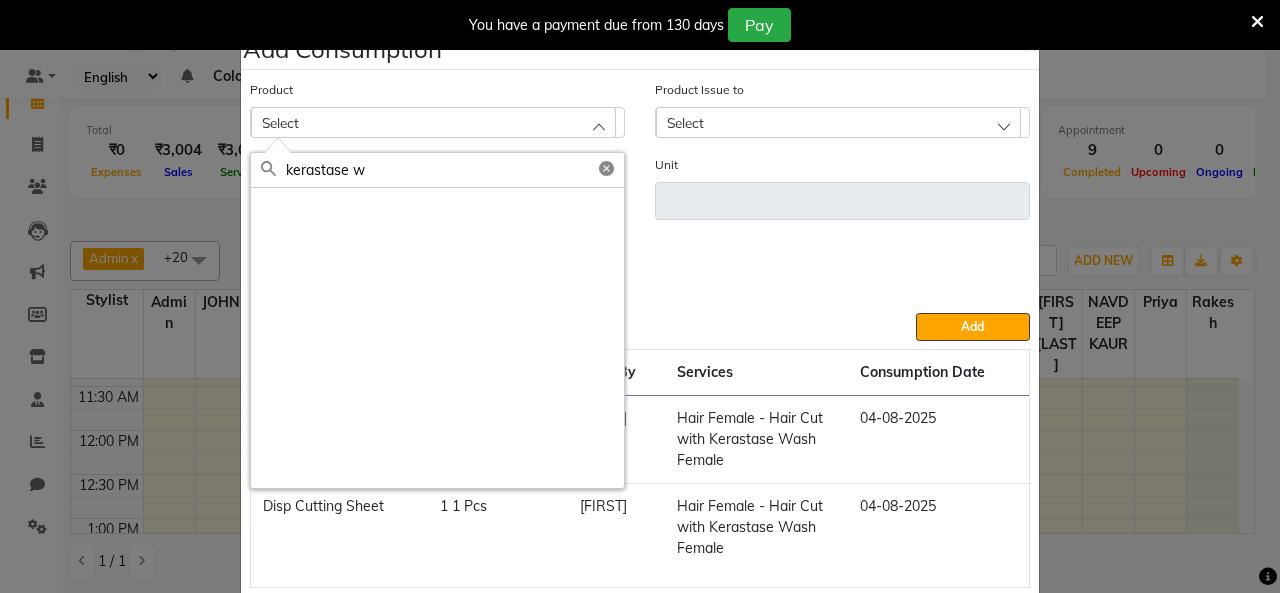 type on "kerastase" 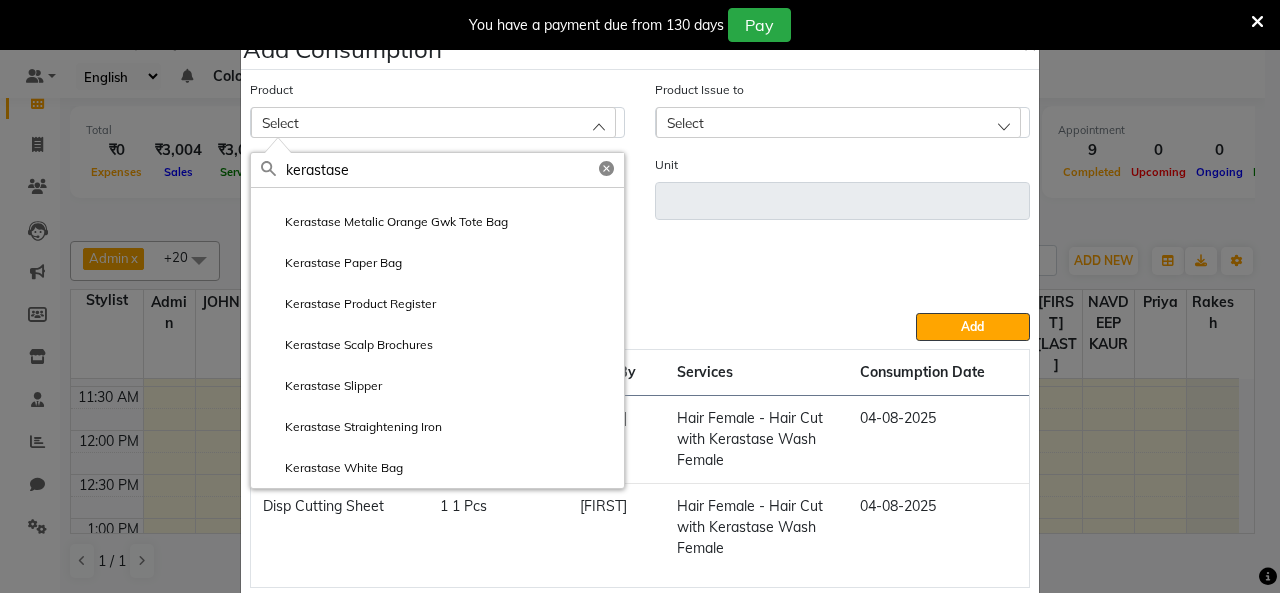 scroll, scrollTop: 15, scrollLeft: 0, axis: vertical 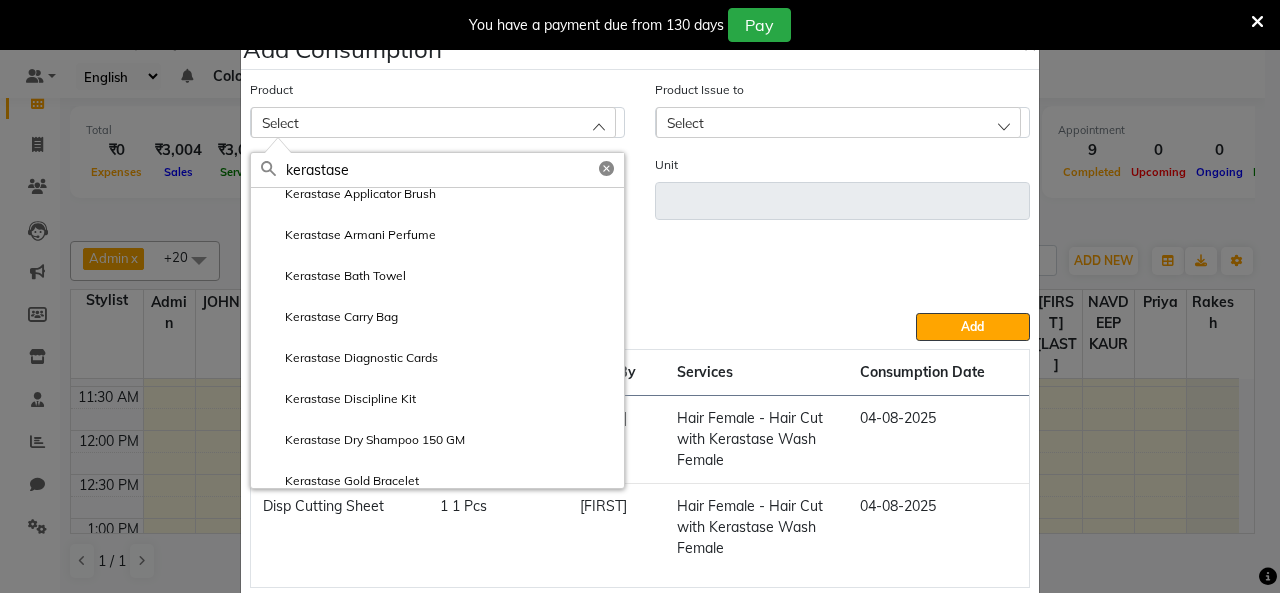 click on "Add Consumption × Product Select kerastase Kerastase Applicator Brush Kerastase Armani Perfume Kerastase Bath Towel Kerastase Carry Bag Kerastase Diagnostic Cards Kerastase Discipline Kit Kerastase Dry Shampoo 150 GM Kerastase Gold Bracelet Product Issue to Select Measurement 20 Unit Service  Hair Female - Hair Cut with Kerastase Wash Female (₹1000)  Hair Female - Hair Cut with Kerastase Wash Female (₹1000)  Add  Product Measurement Used By Services Consumption Date  Dis White Towel   1 1 Pcs   [FIRST]   Hair Female - Hair Cut with Kerastase Wash Female   [DATE]   Disp Cutting Sheet   1 1 Pcs   [FIRST]   Hair Female - Hair Cut with Kerastase Wash Female   [DATE]   Close" 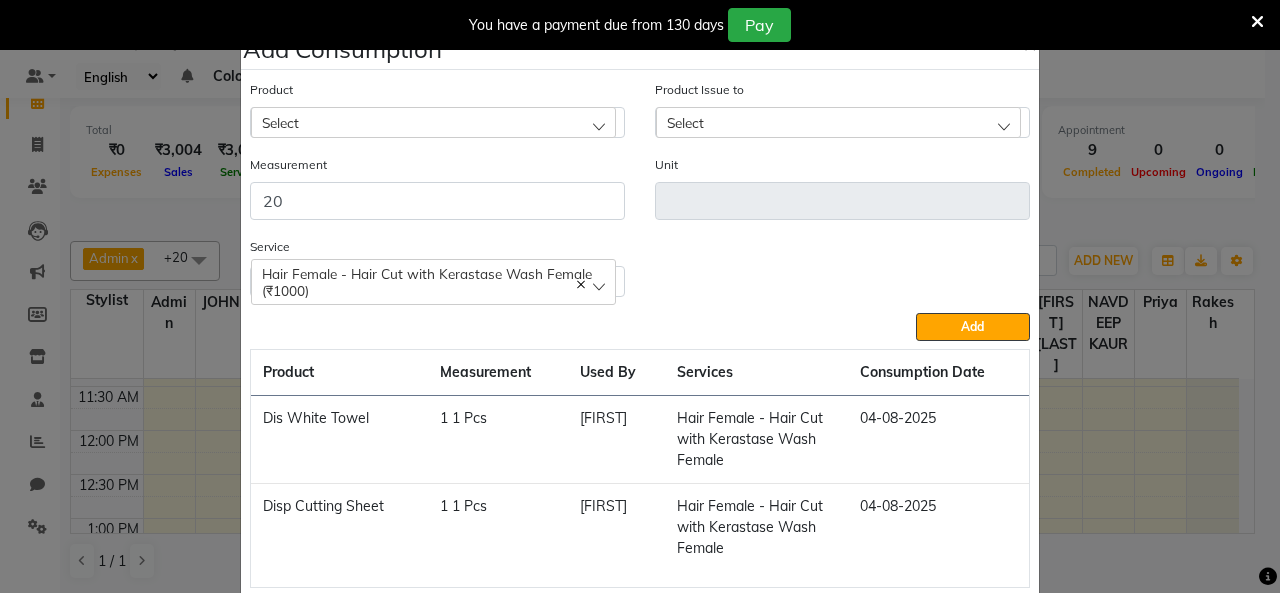 click on "Select" 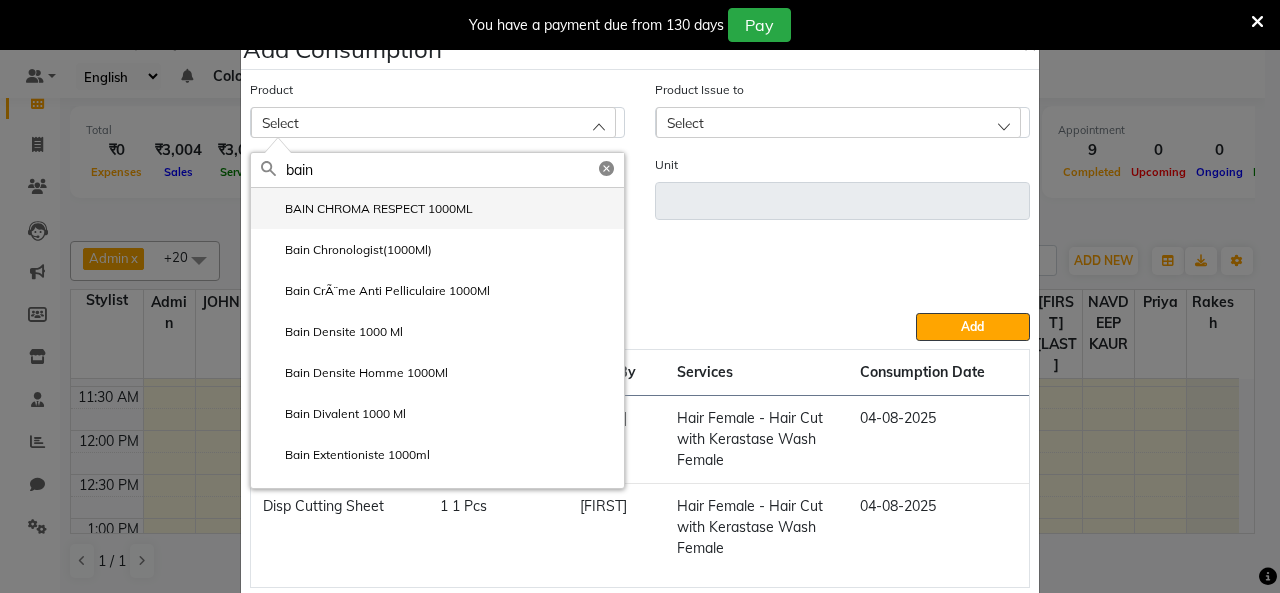 type on "bain" 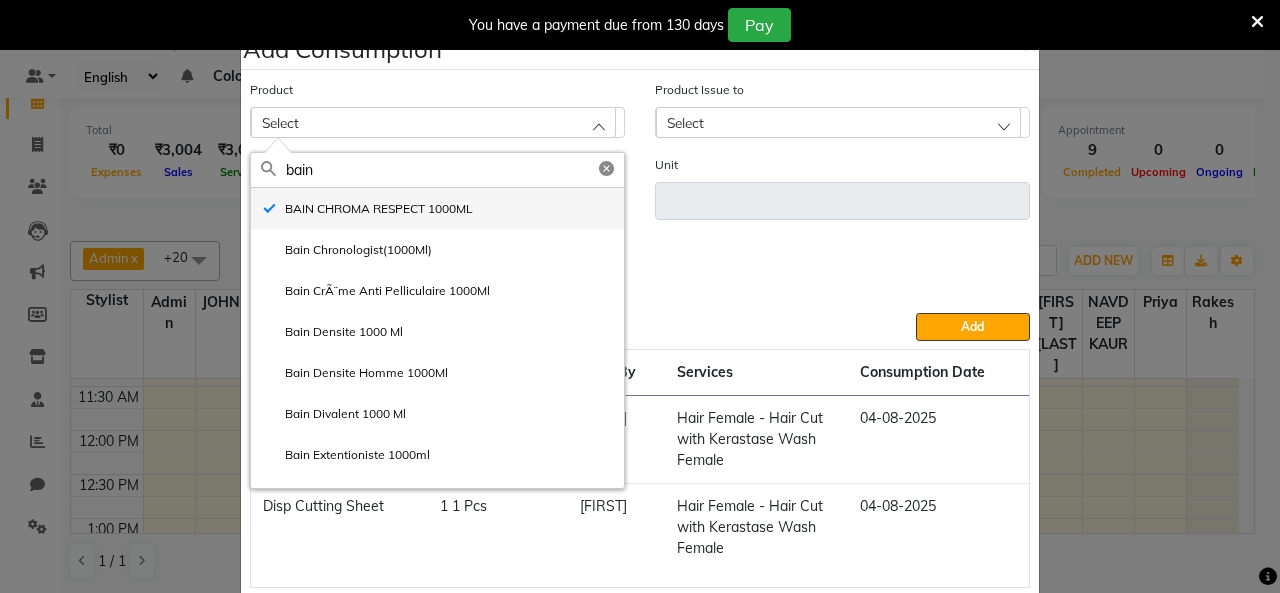 type 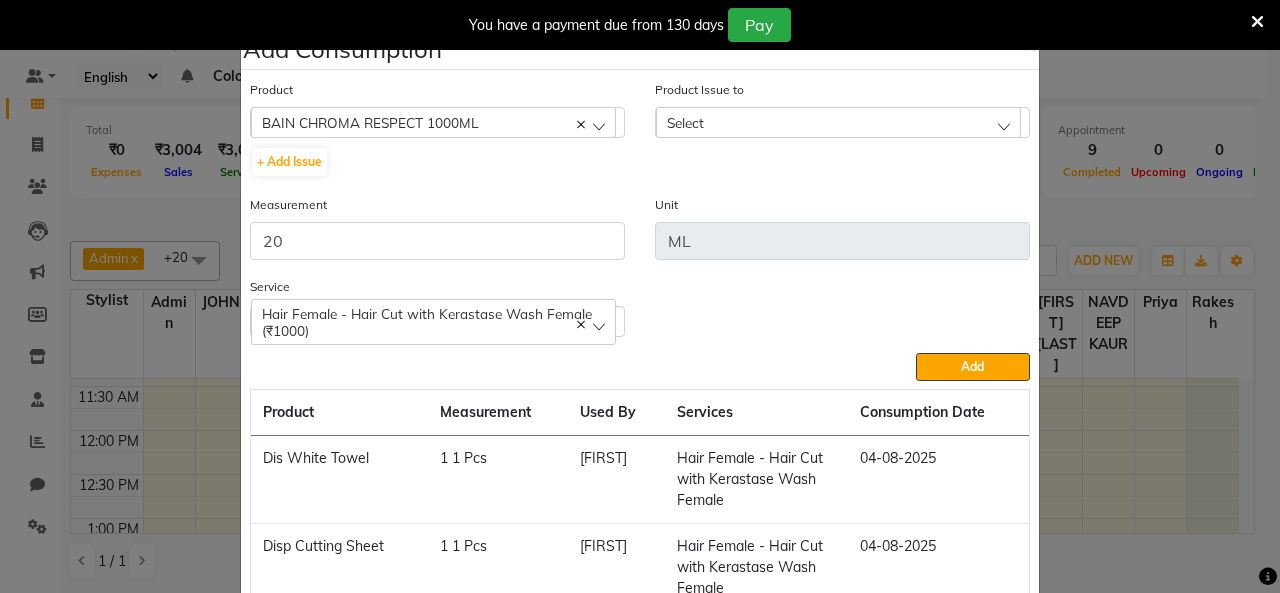 click on "Product Issue to Select No Data Available" 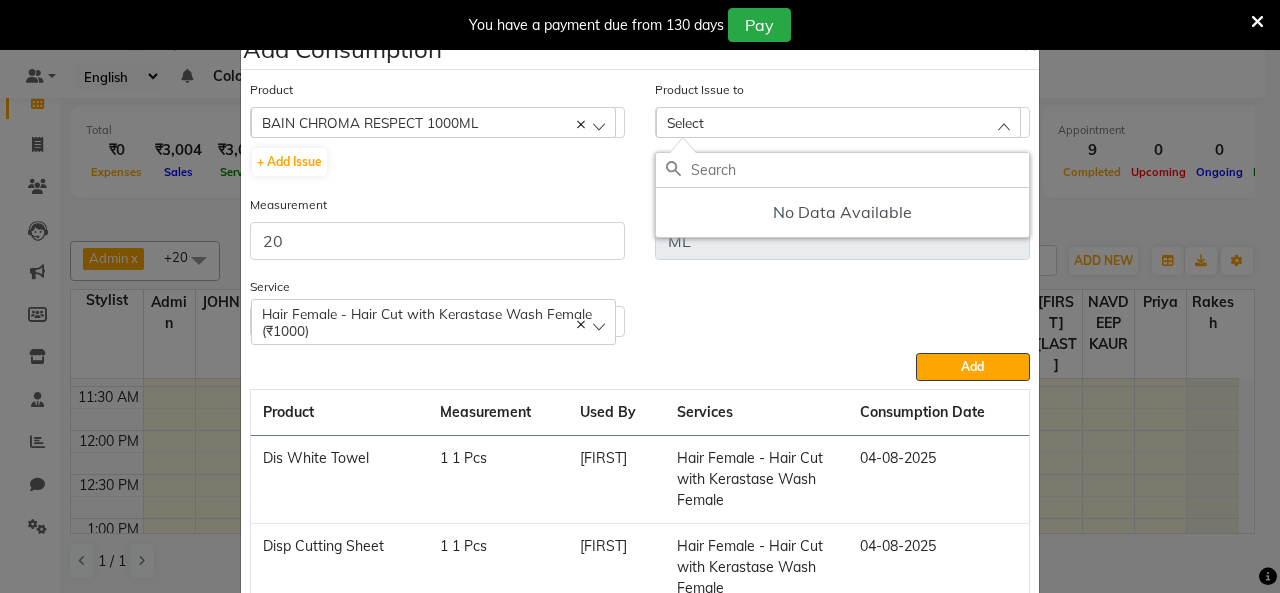 click on "BAIN CHROMA RESPECT 1000ML" 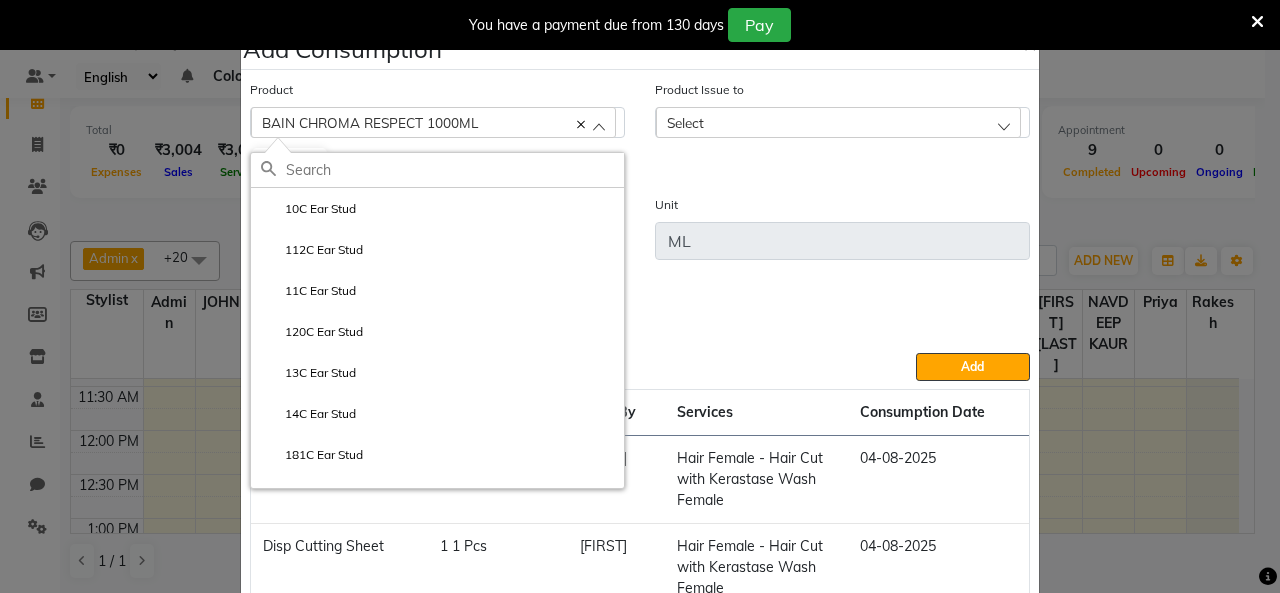 click on "BAIN CHROMA RESPECT 1000ML" 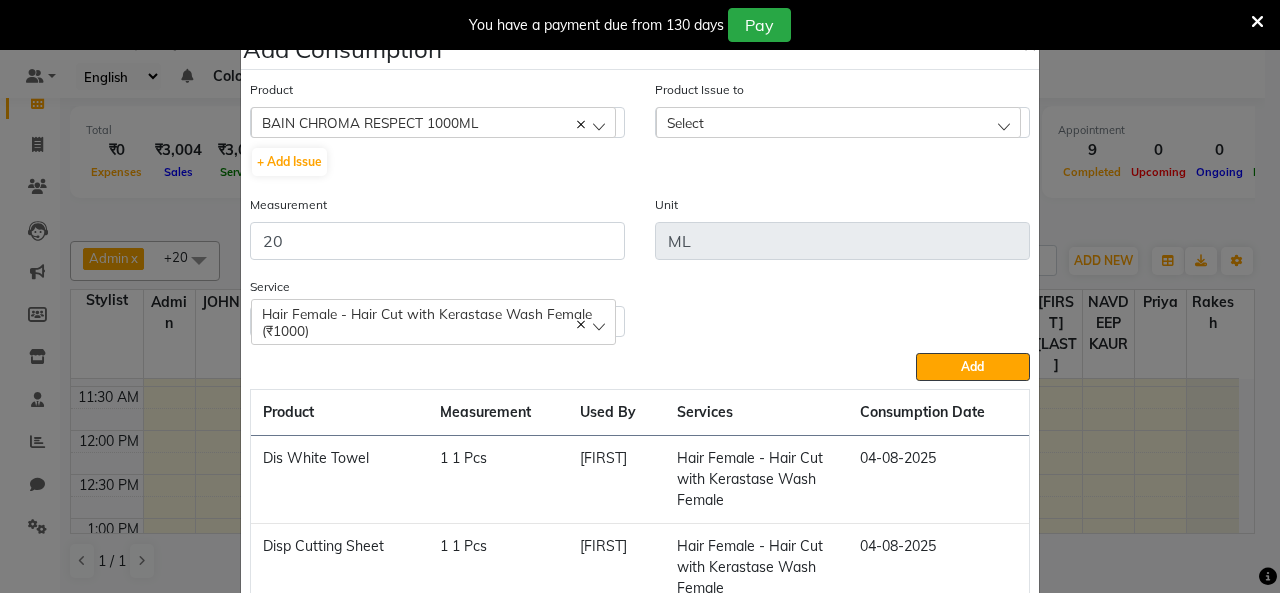click on "BAIN CHROMA RESPECT 1000ML" 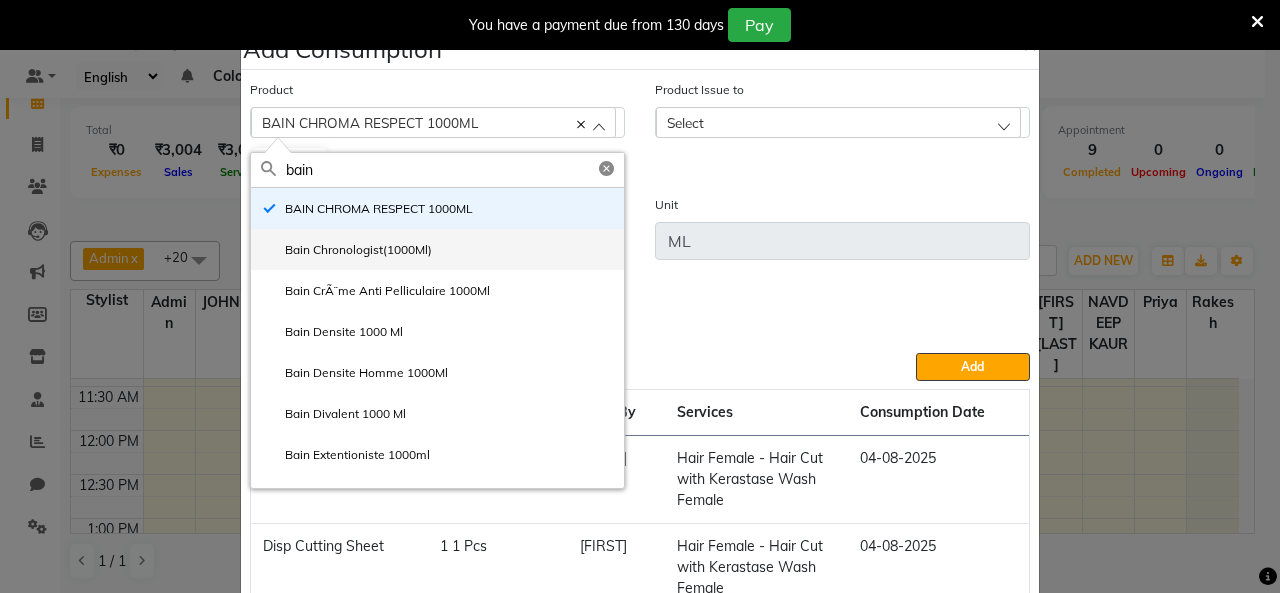 type on "bain" 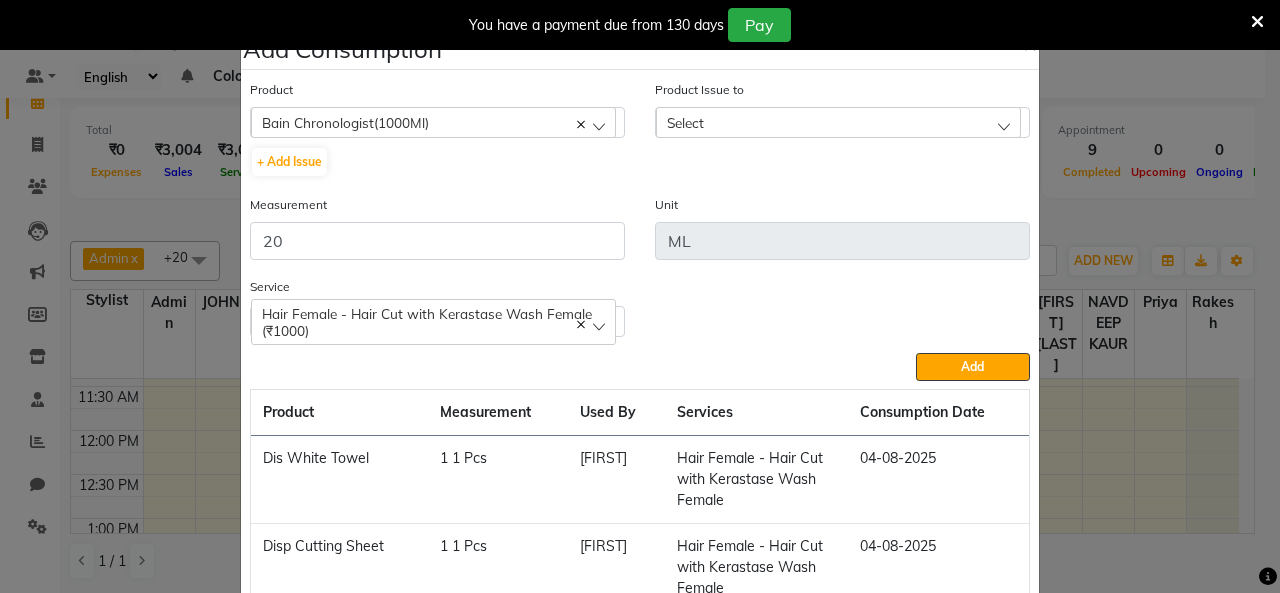 click on "Select" 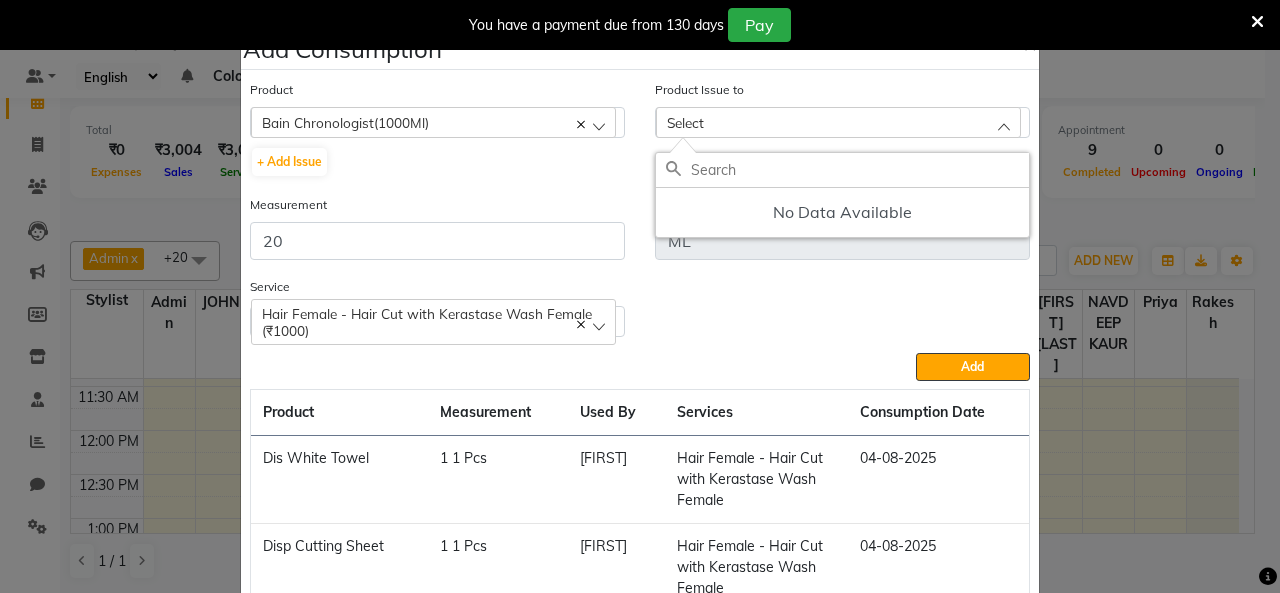 click on "Bain Chronologist(1000Ml)" 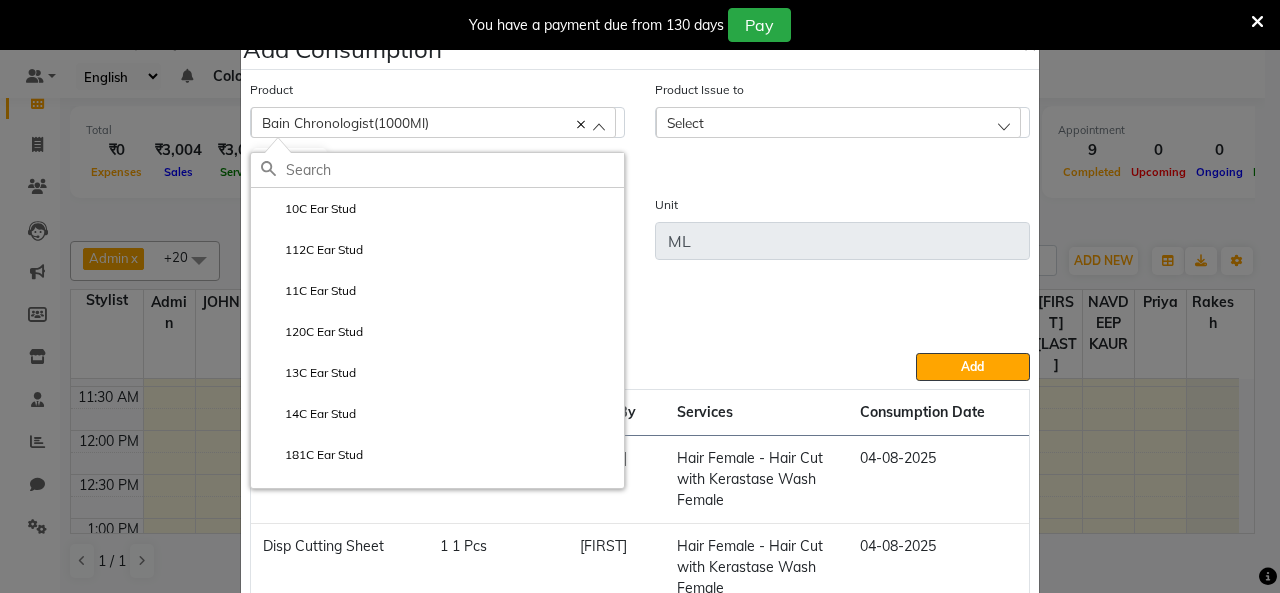 click 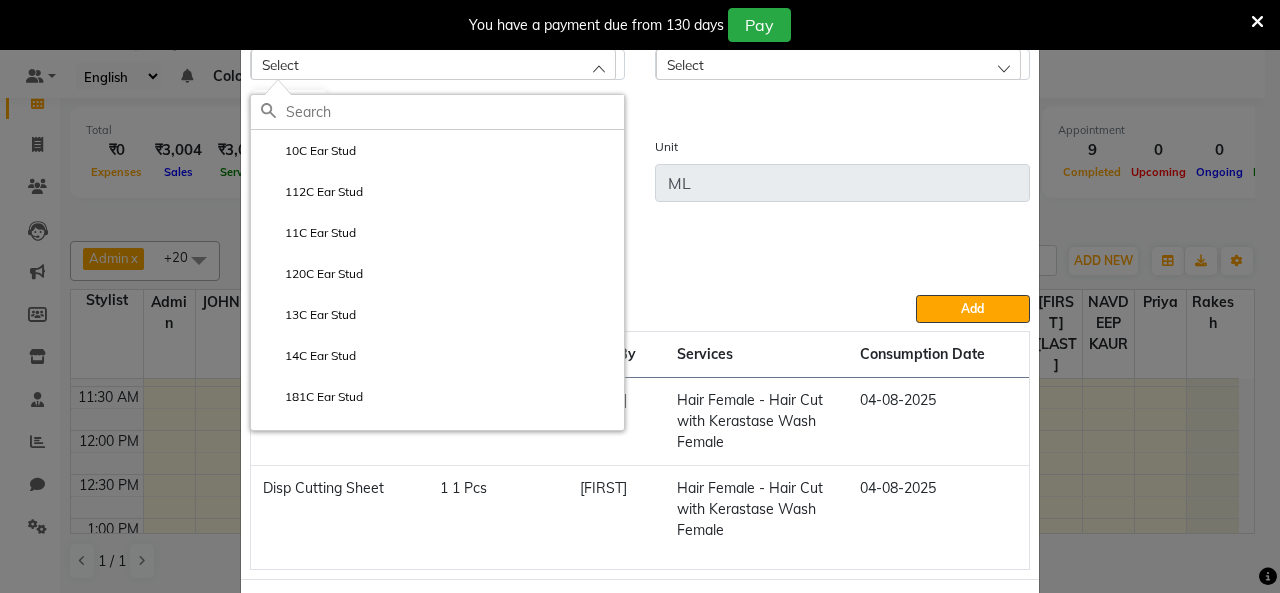 scroll, scrollTop: 145, scrollLeft: 0, axis: vertical 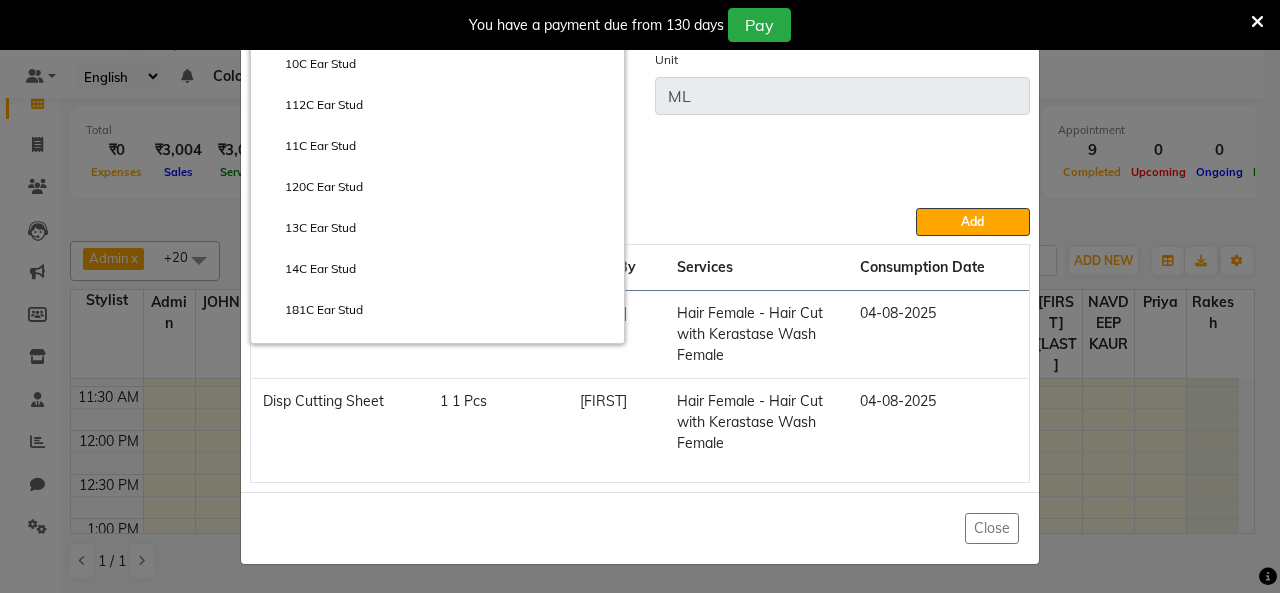 click on "Services" 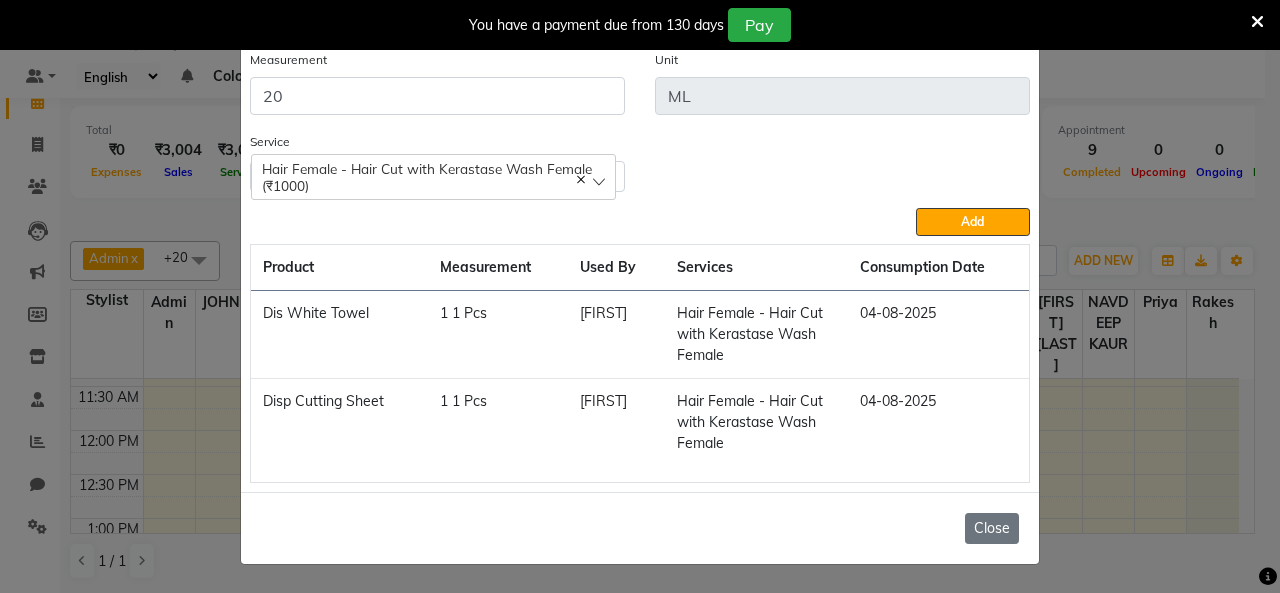 click on "Close" 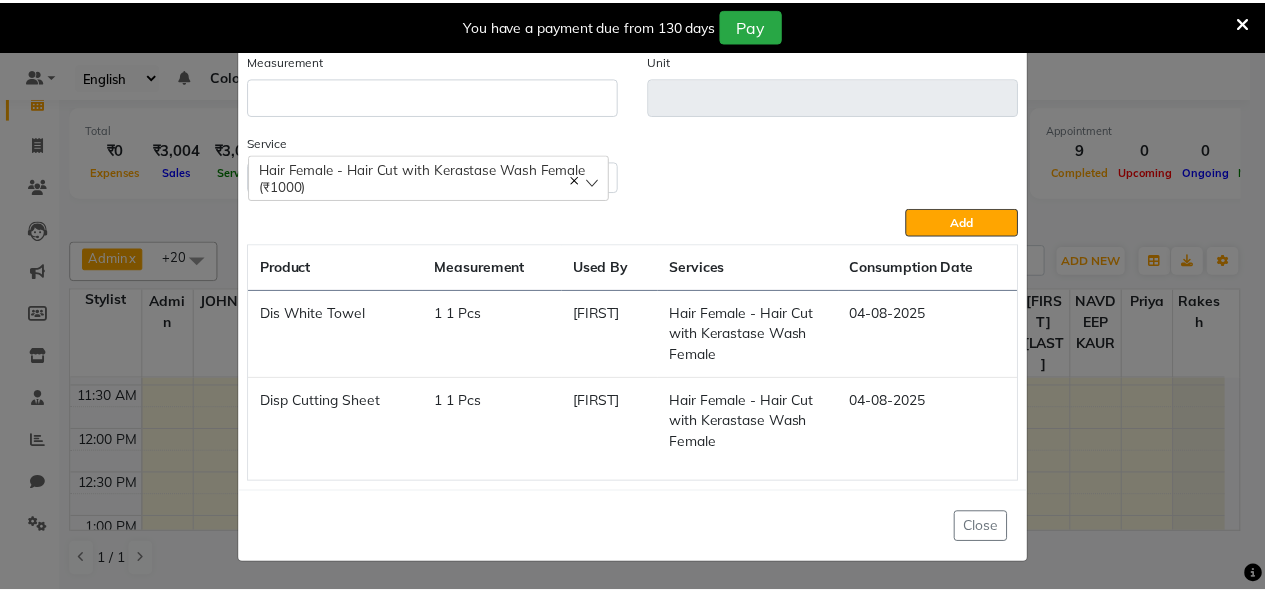 scroll, scrollTop: 105, scrollLeft: 0, axis: vertical 